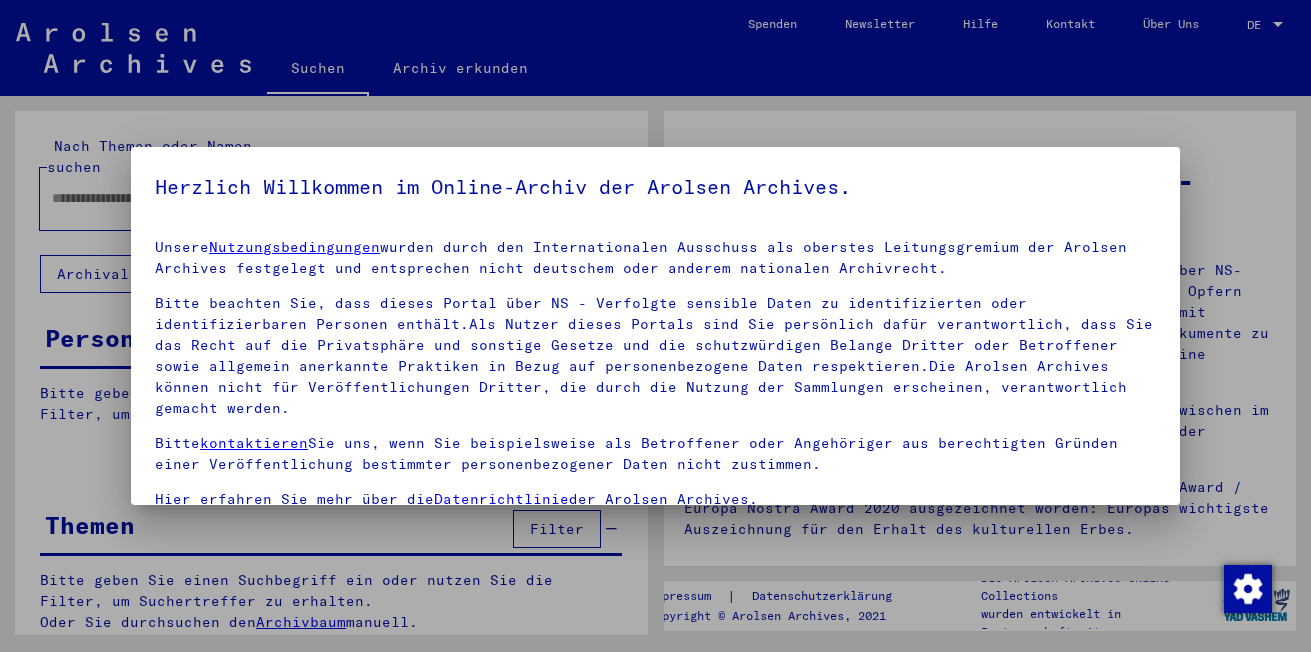 scroll, scrollTop: 0, scrollLeft: 0, axis: both 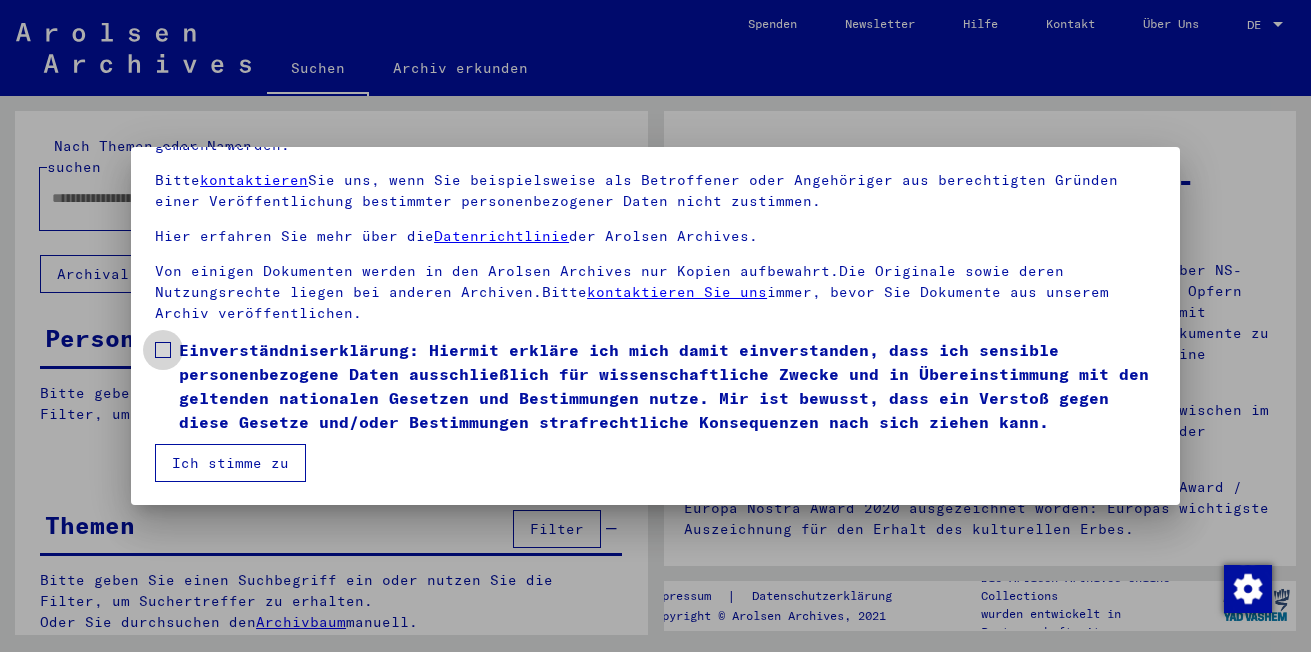click at bounding box center [163, 350] 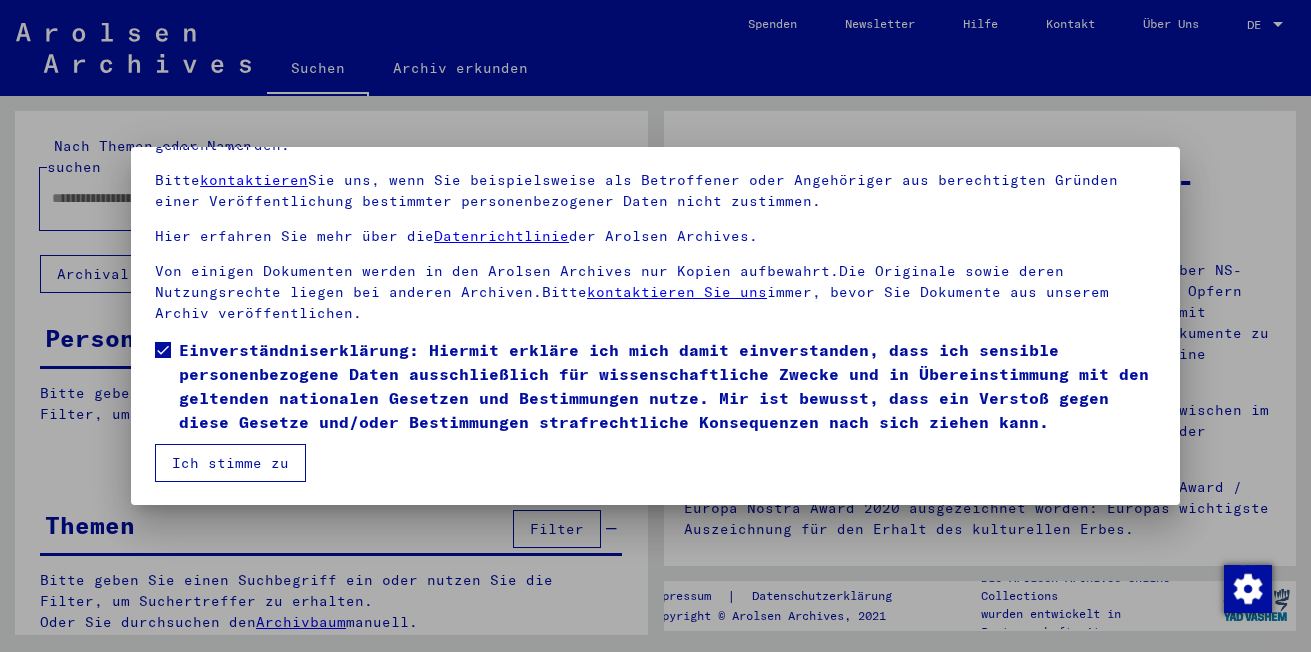 click on "Ich stimme zu" at bounding box center [230, 463] 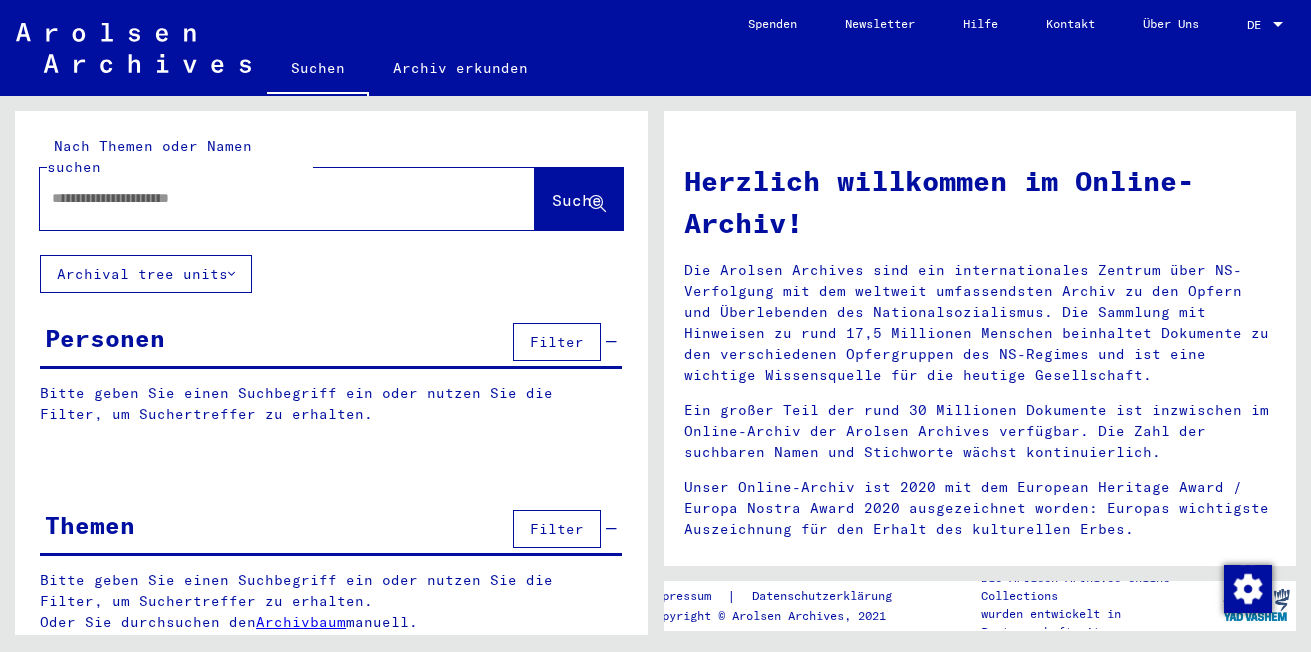 click at bounding box center (263, 198) 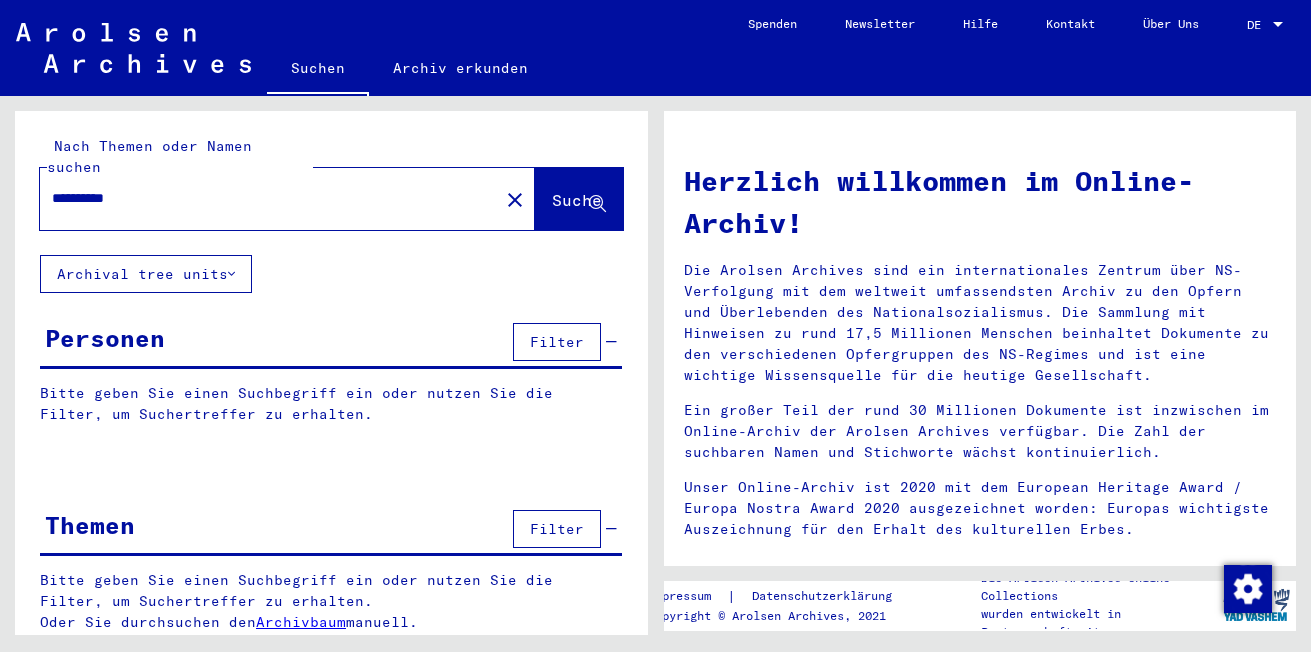 type on "**********" 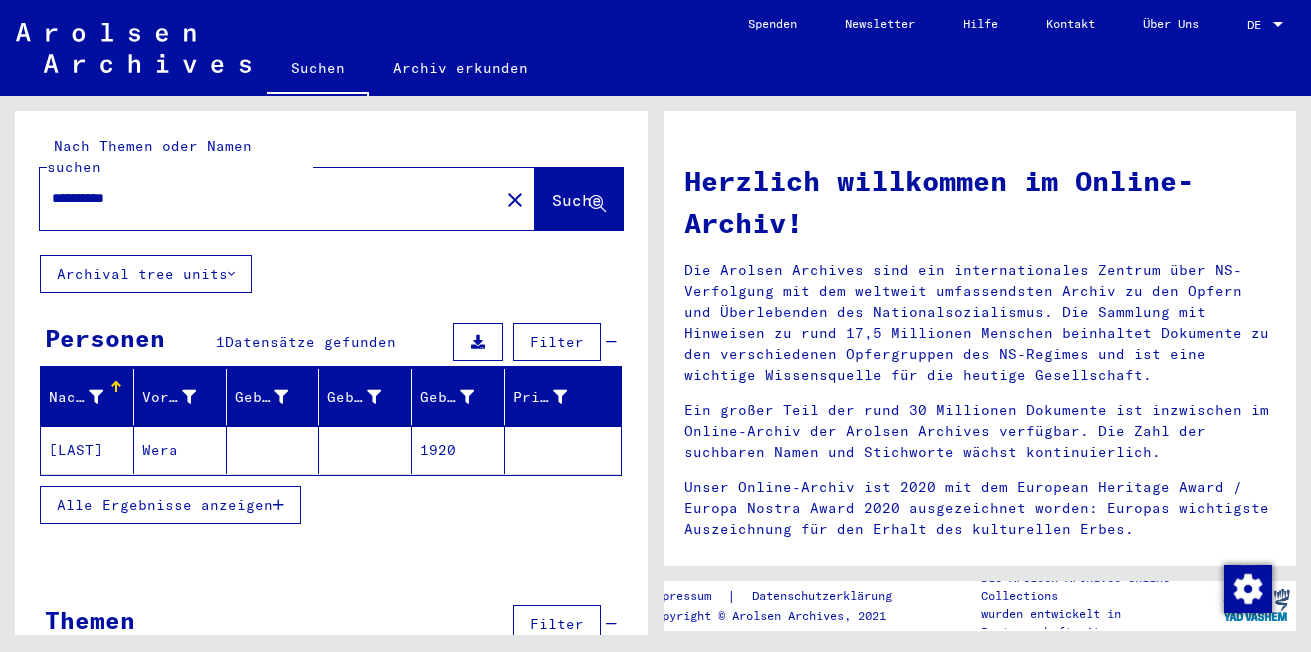 click on "[LAST]" 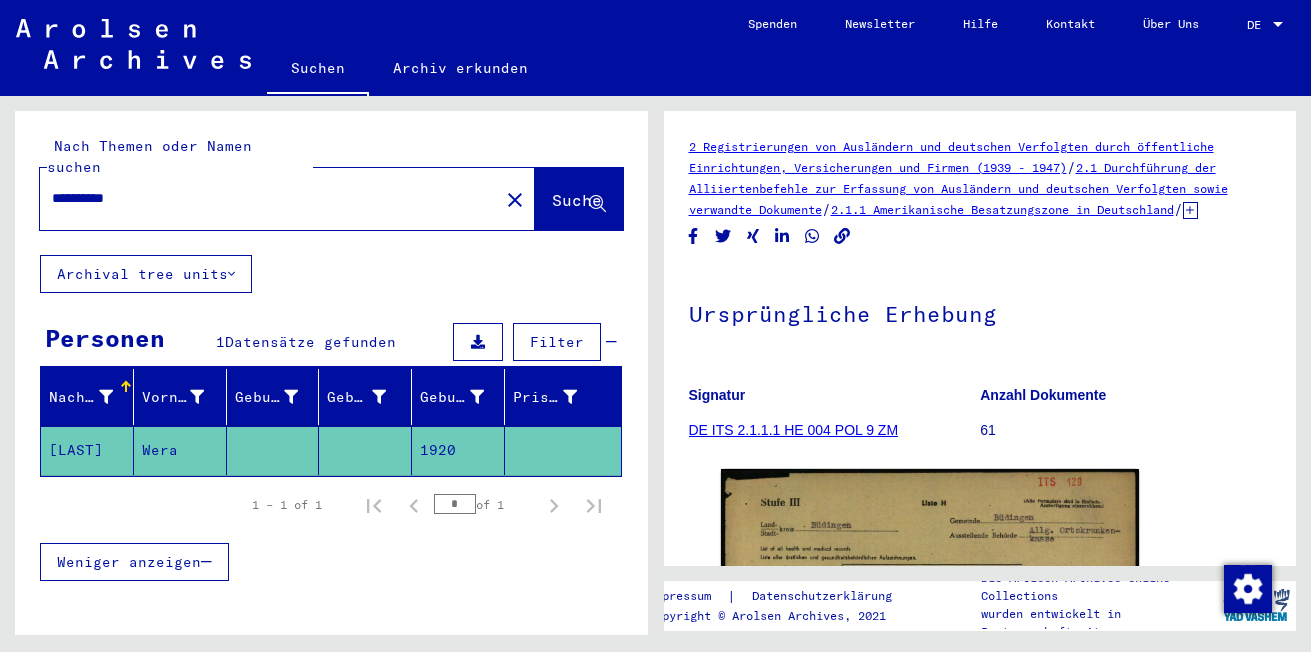 scroll, scrollTop: 0, scrollLeft: 0, axis: both 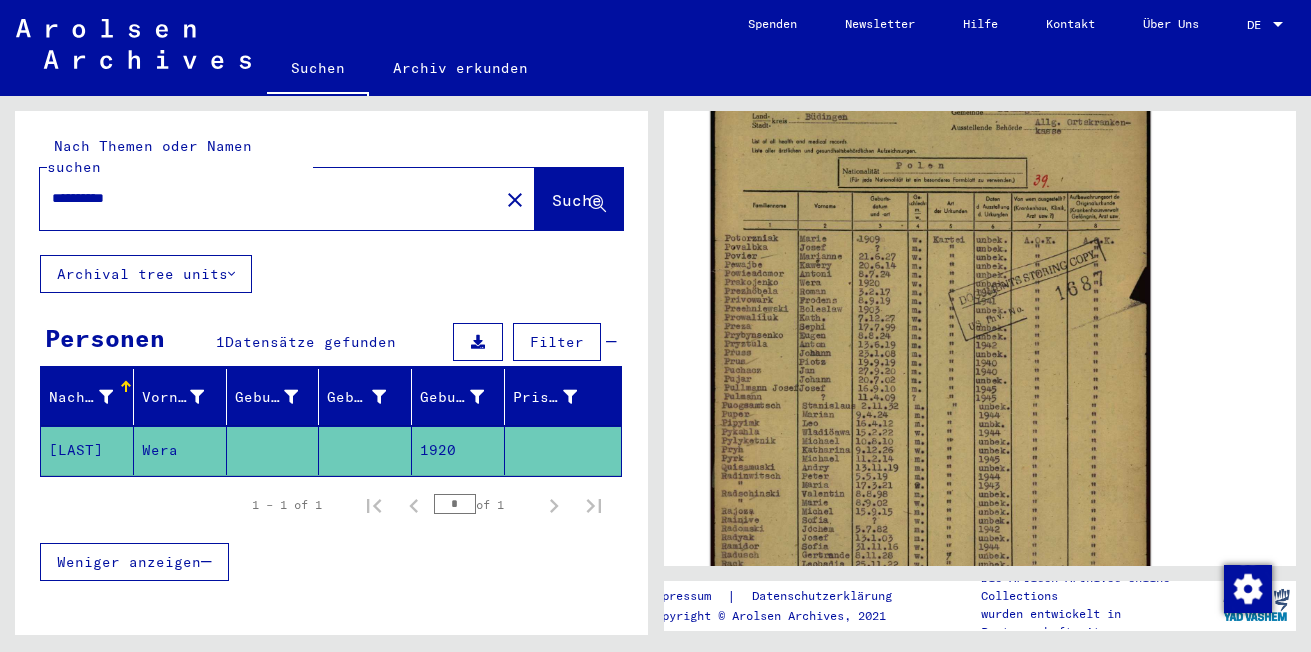click 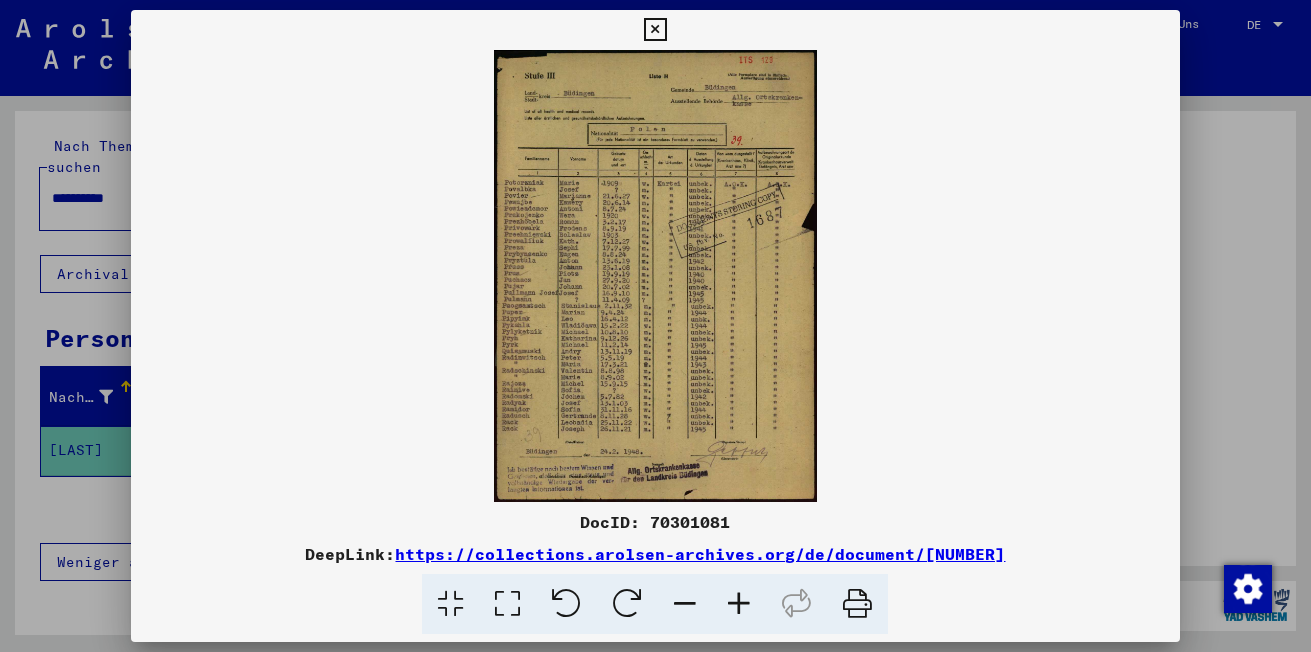 click at bounding box center (739, 604) 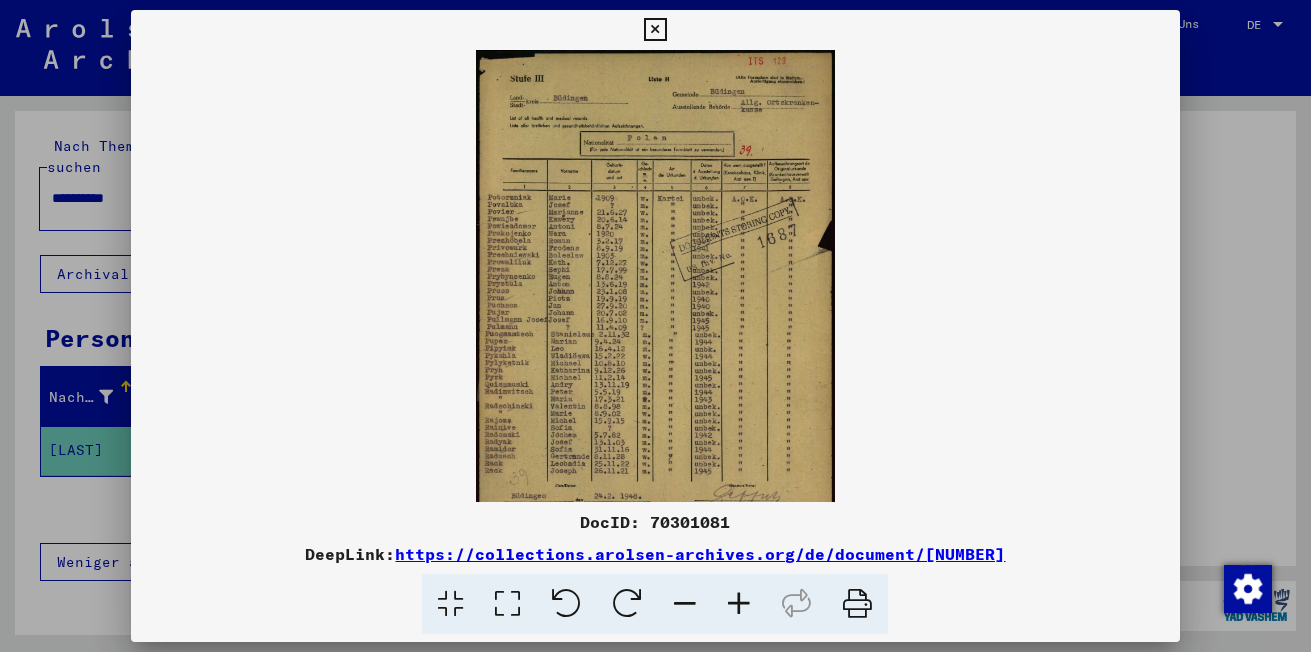 click at bounding box center (739, 604) 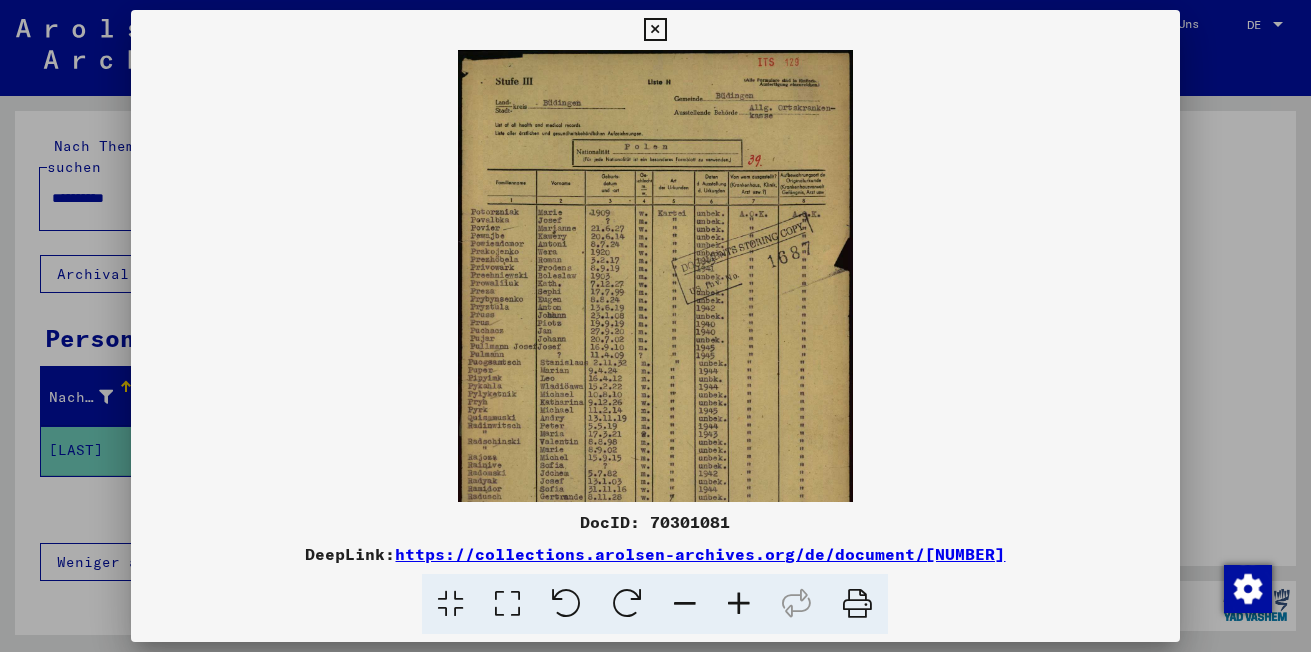 click at bounding box center (739, 604) 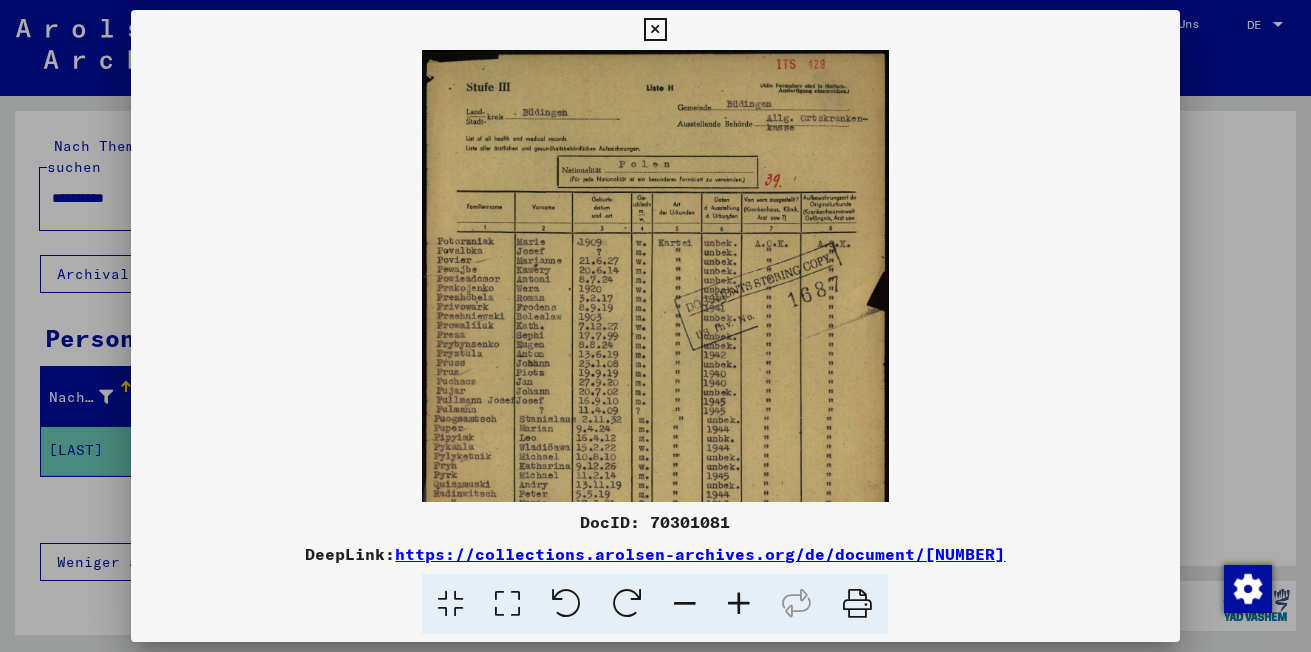 click at bounding box center (739, 604) 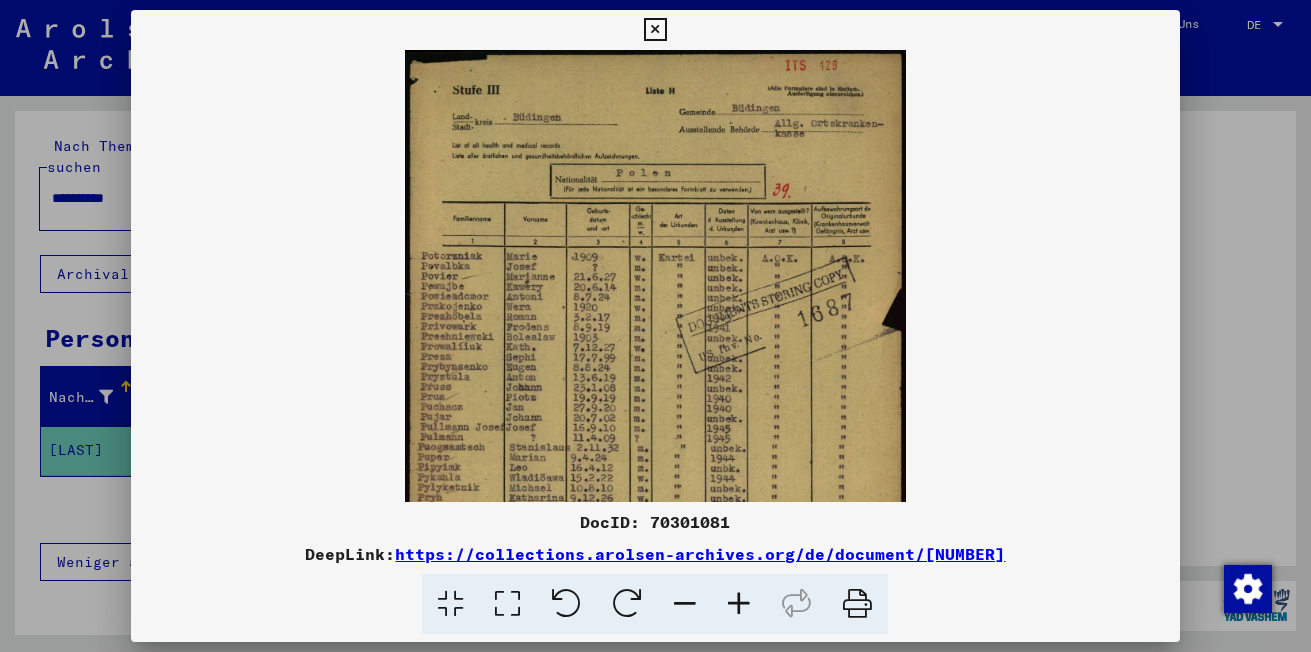 click at bounding box center (739, 604) 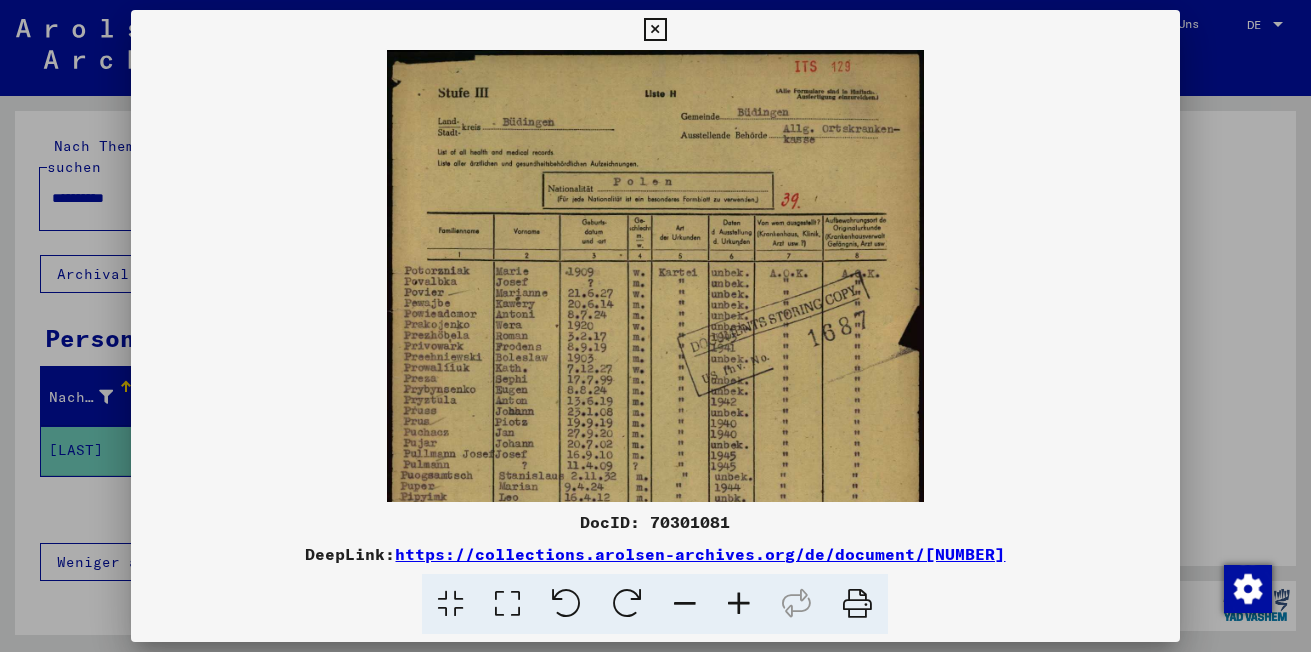 click at bounding box center [739, 604] 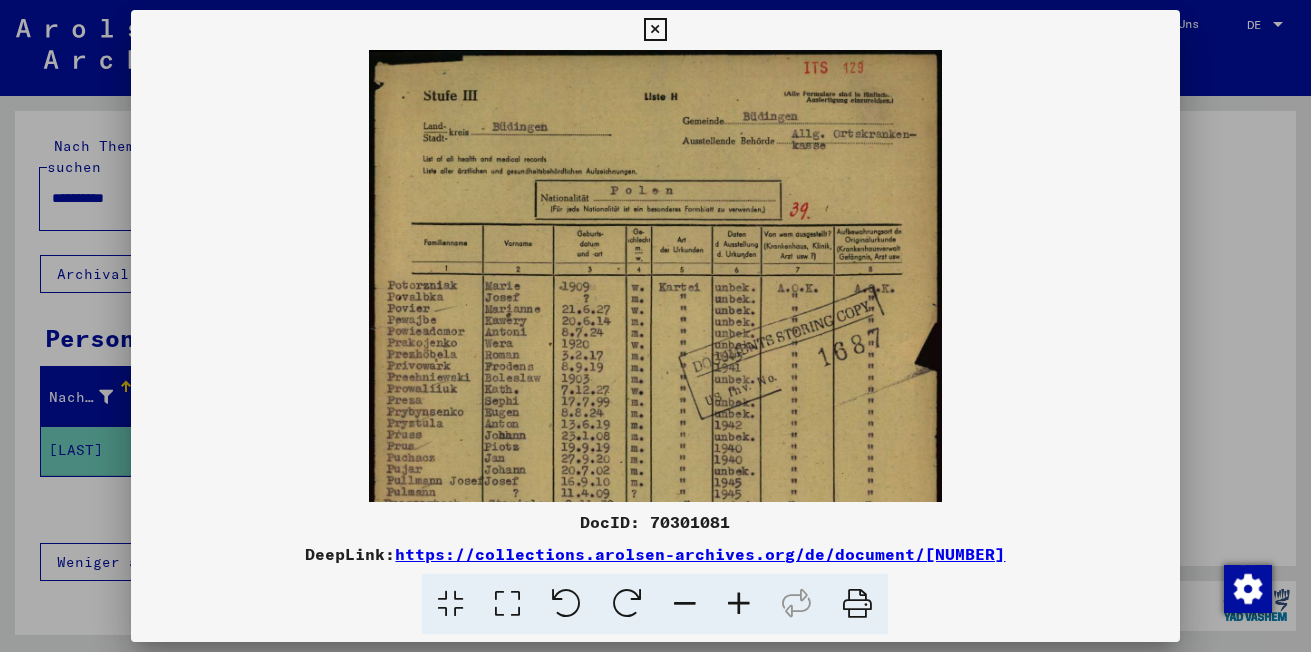 click at bounding box center [739, 604] 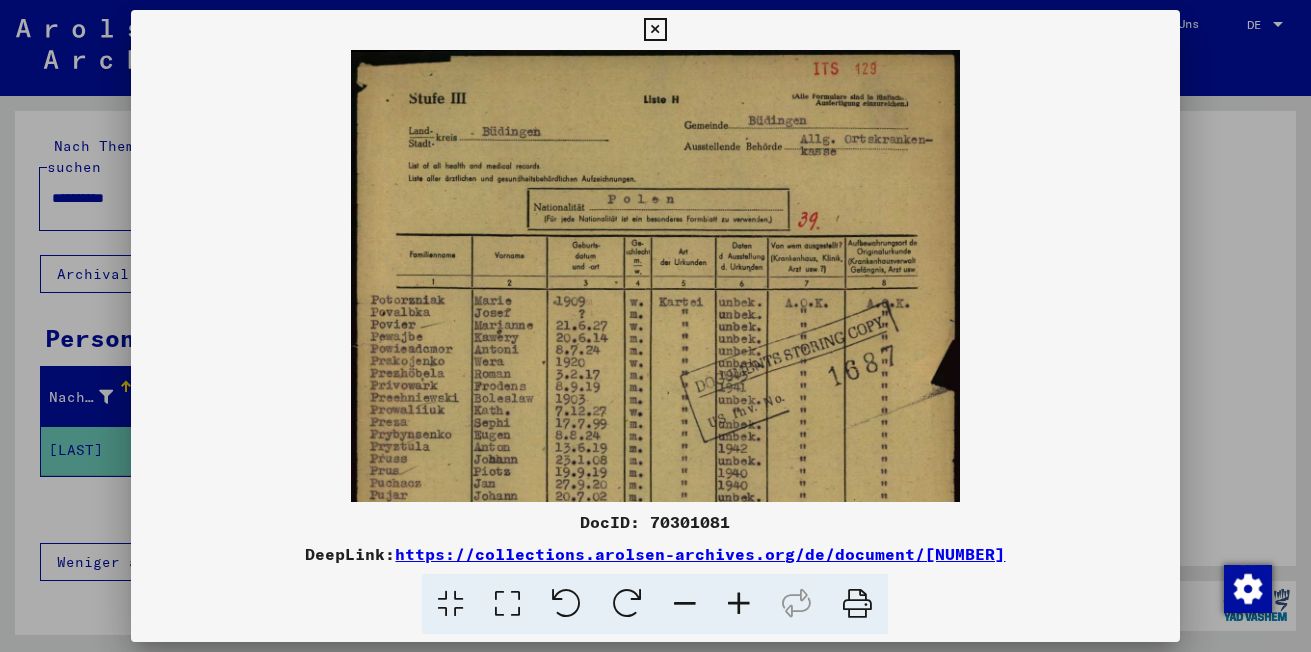 click at bounding box center [739, 604] 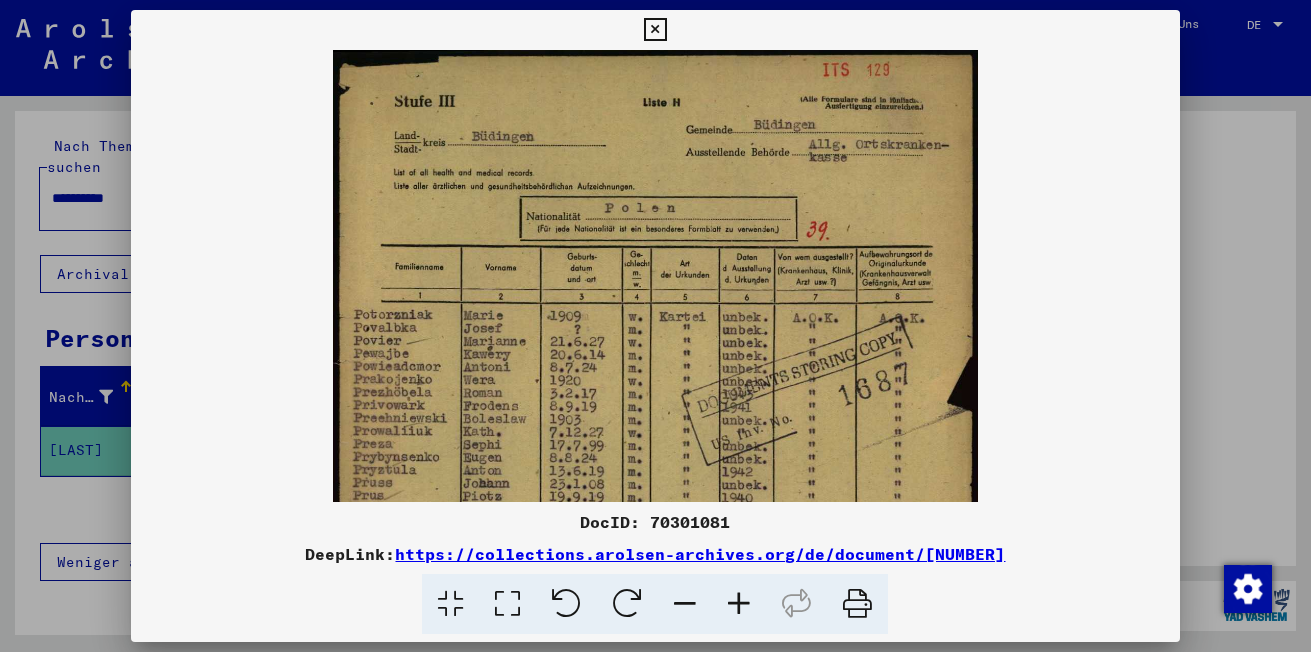 click at bounding box center [739, 604] 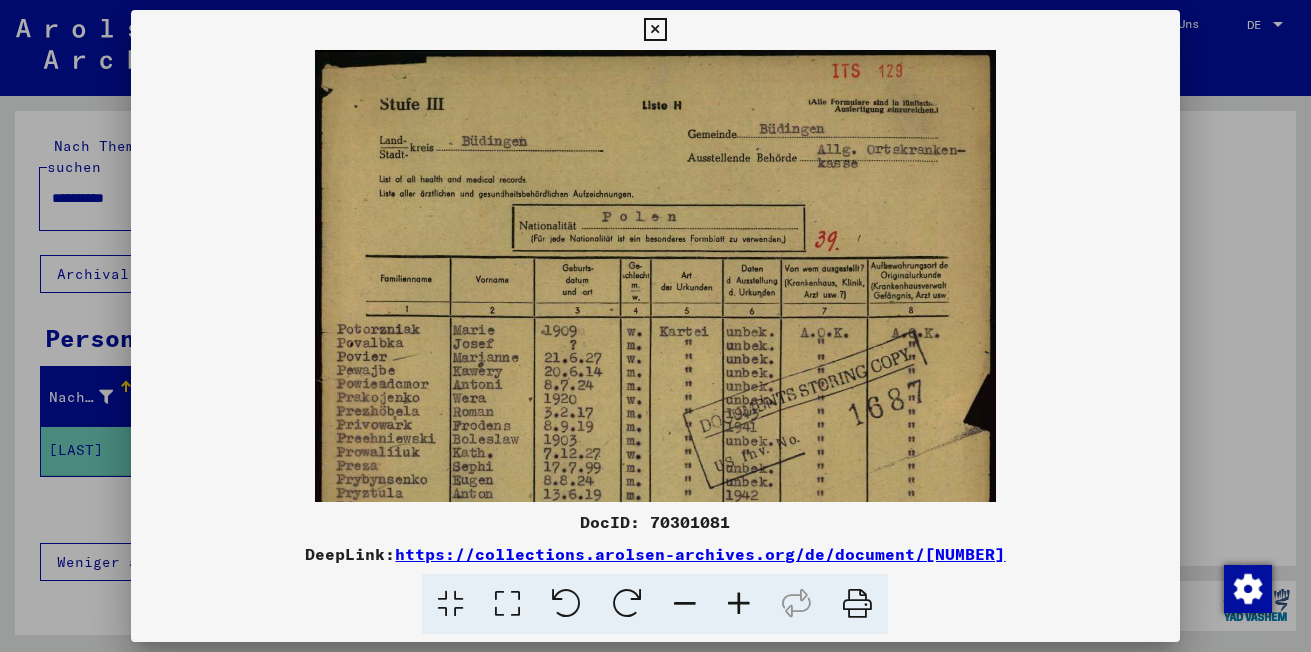 click at bounding box center (739, 604) 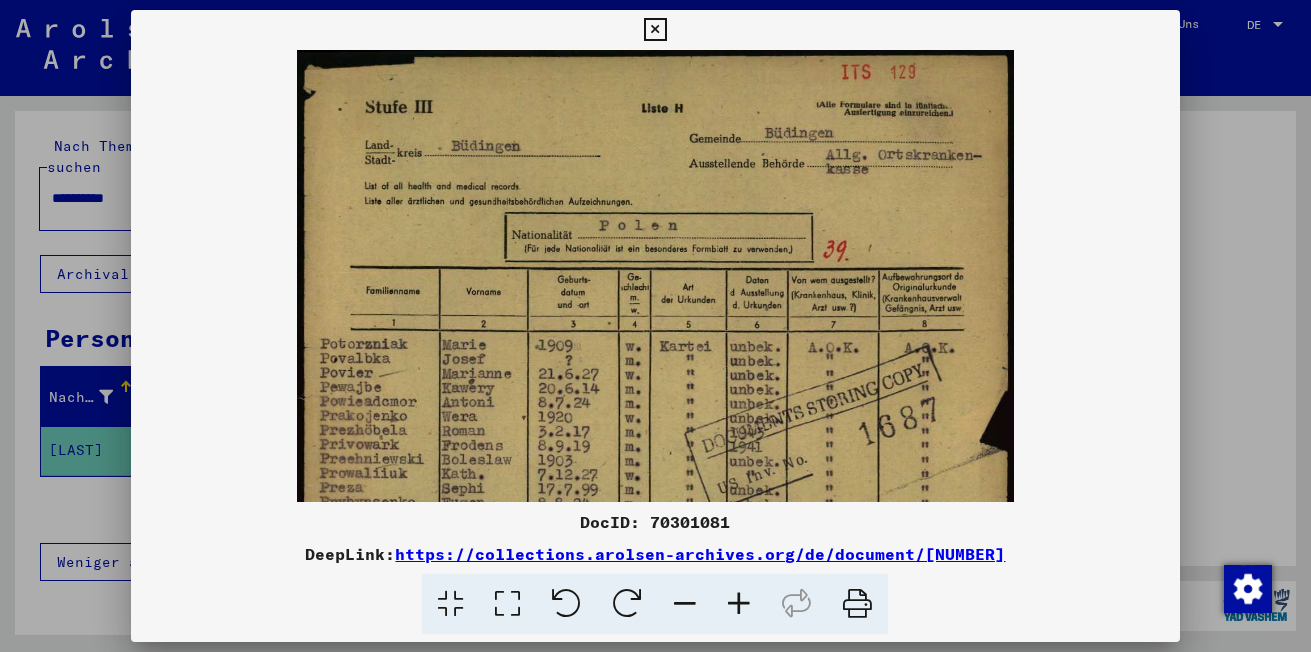 click at bounding box center (739, 604) 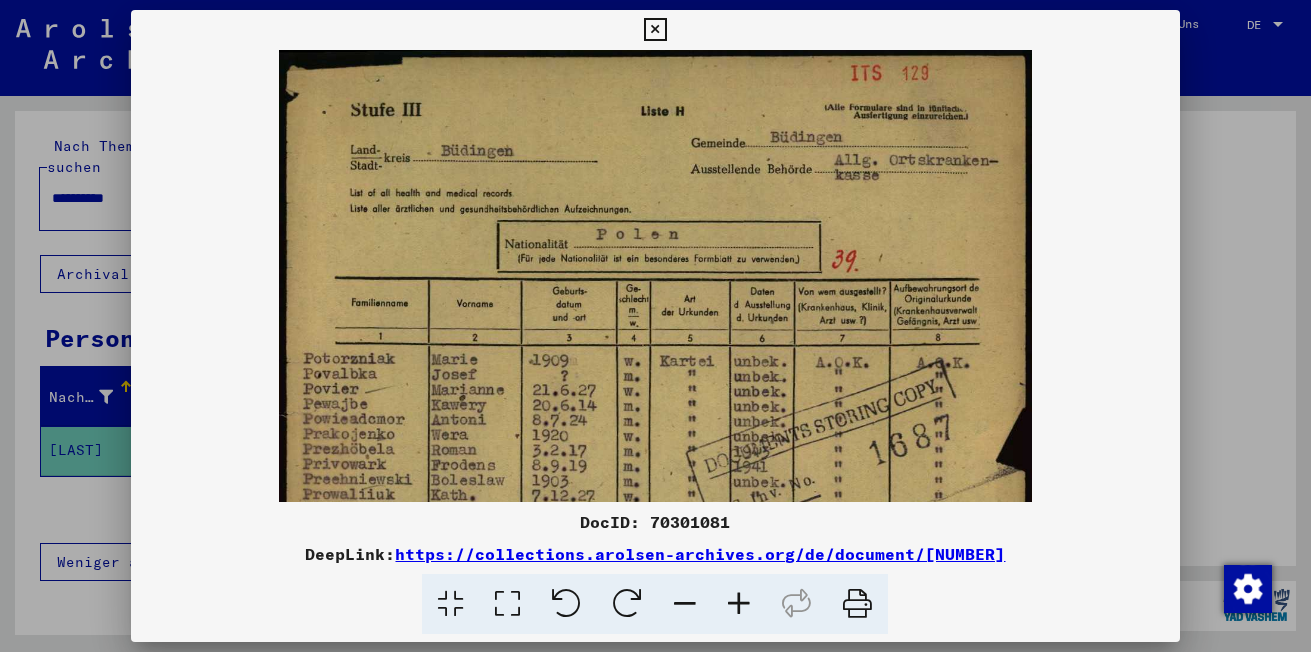 click at bounding box center (739, 604) 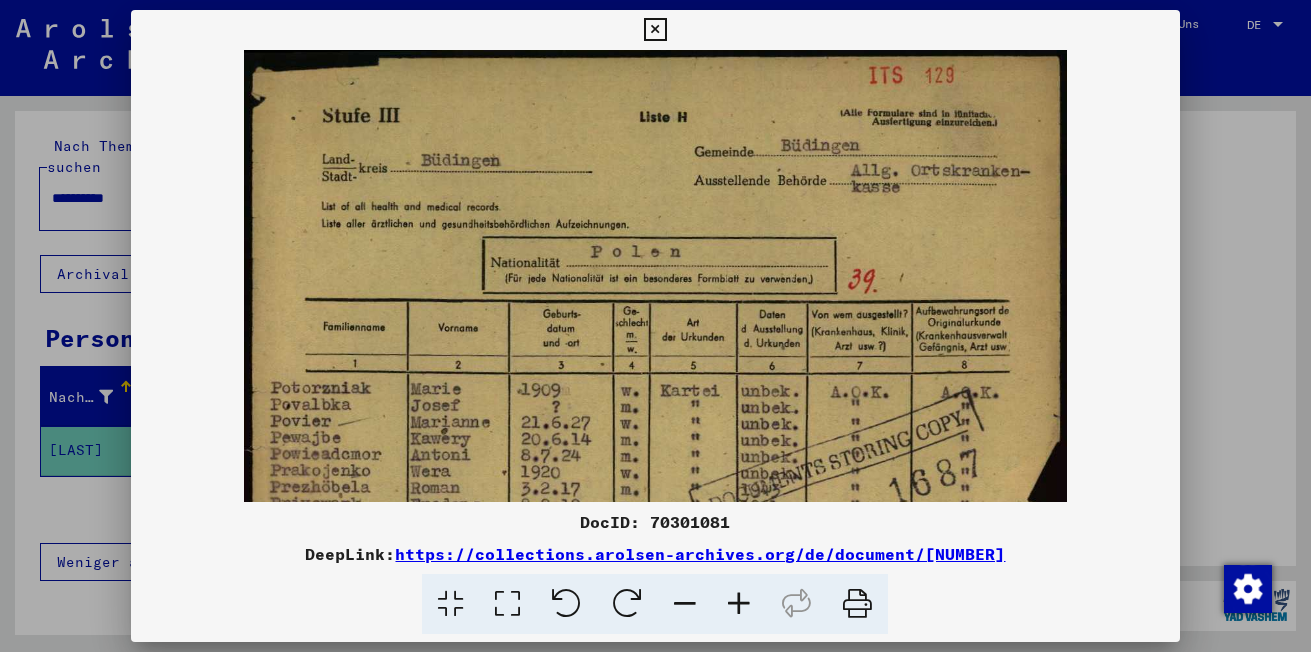 click at bounding box center (739, 604) 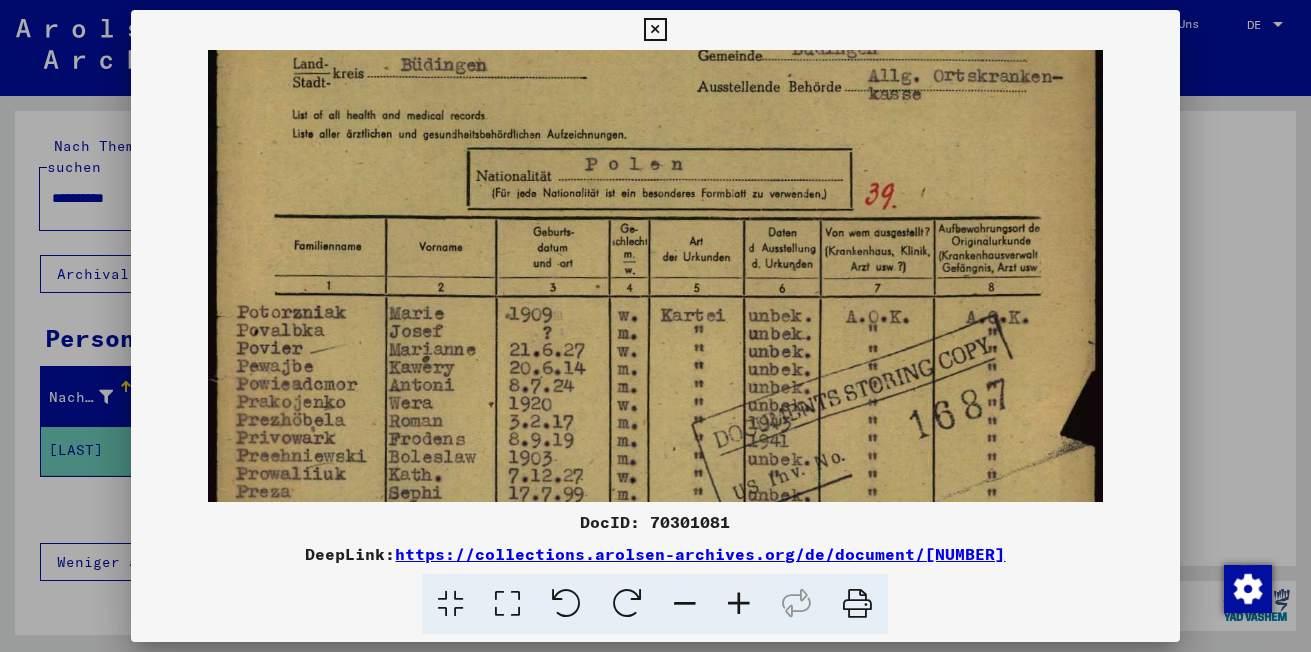 drag, startPoint x: 745, startPoint y: 311, endPoint x: 753, endPoint y: 285, distance: 27.202942 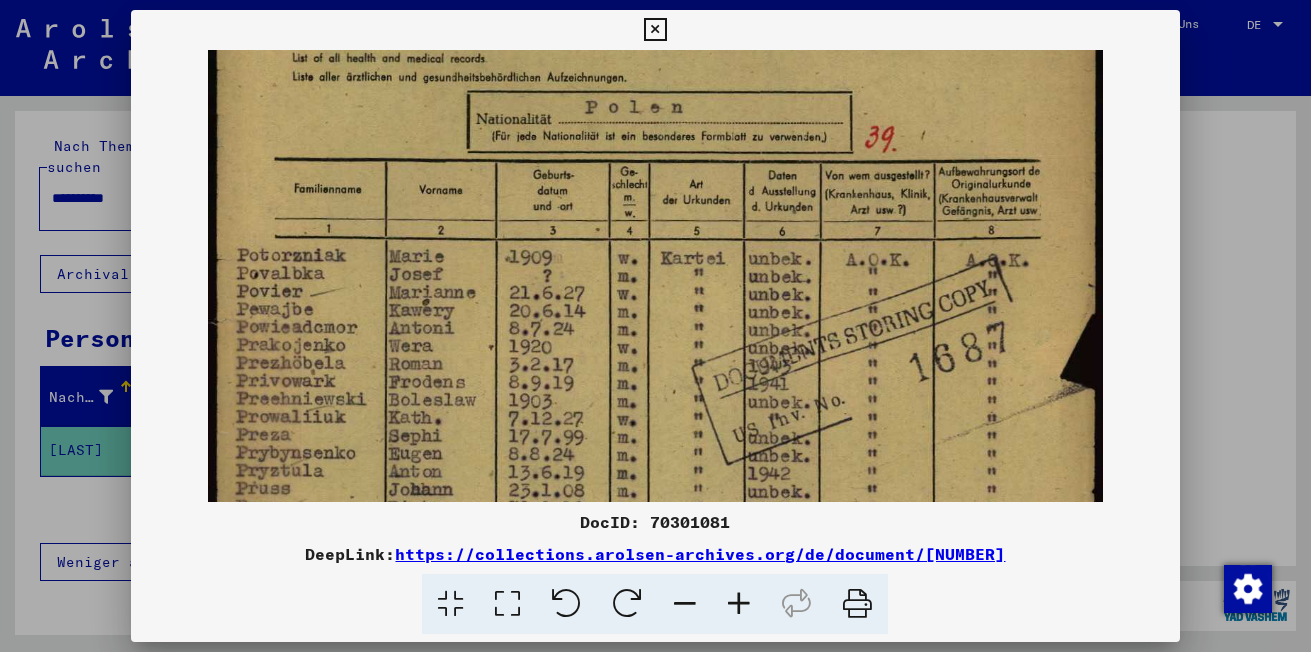 scroll, scrollTop: 169, scrollLeft: 0, axis: vertical 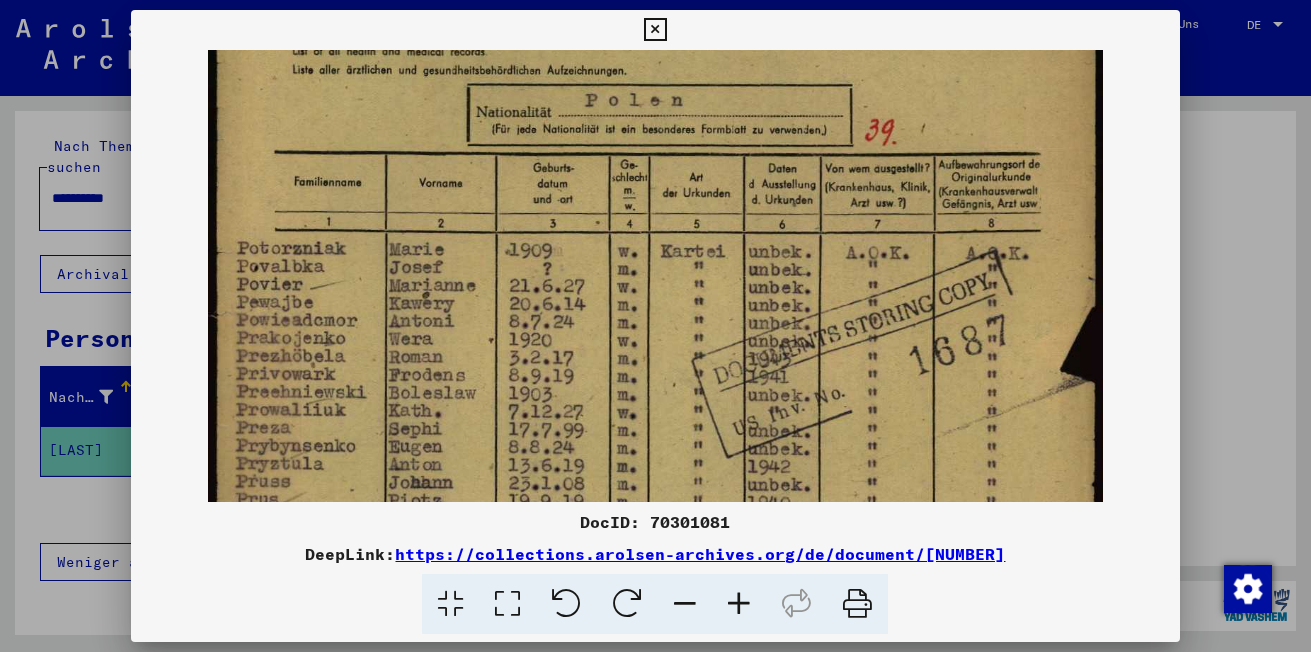 drag, startPoint x: 721, startPoint y: 351, endPoint x: 736, endPoint y: 287, distance: 65.734314 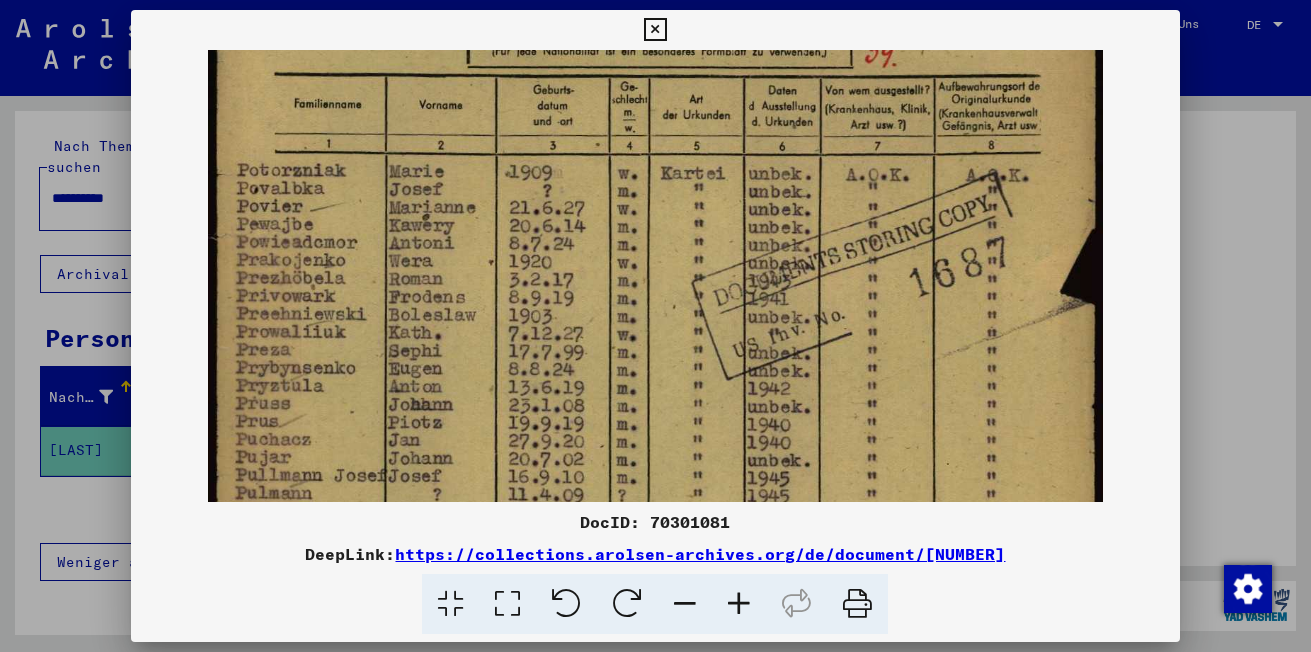 drag, startPoint x: 713, startPoint y: 328, endPoint x: 740, endPoint y: 250, distance: 82.5409 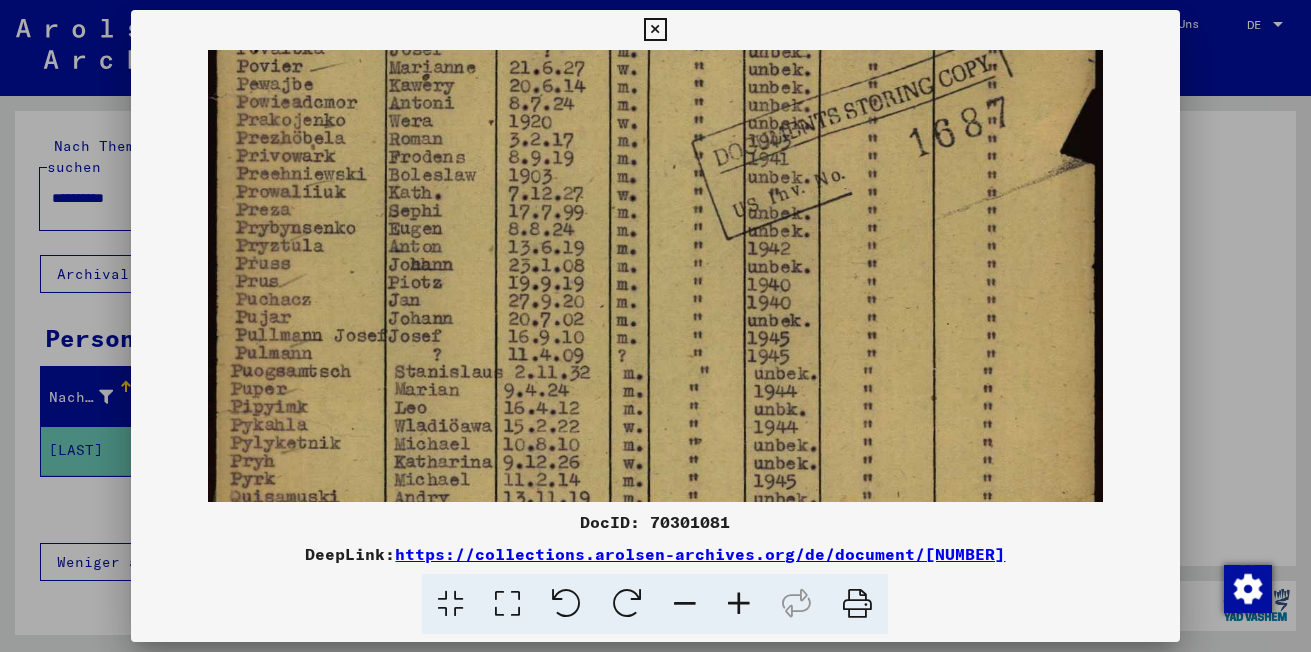 drag, startPoint x: 701, startPoint y: 312, endPoint x: 699, endPoint y: 182, distance: 130.01538 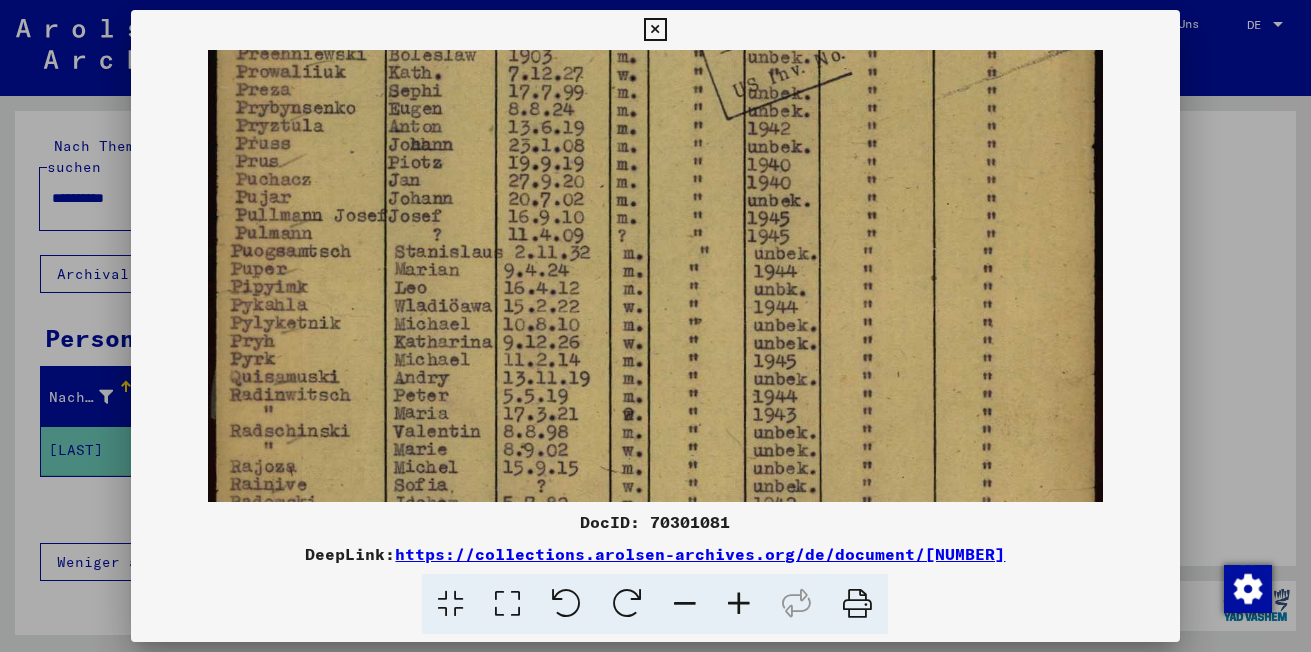 drag, startPoint x: 712, startPoint y: 304, endPoint x: 730, endPoint y: 184, distance: 121.34249 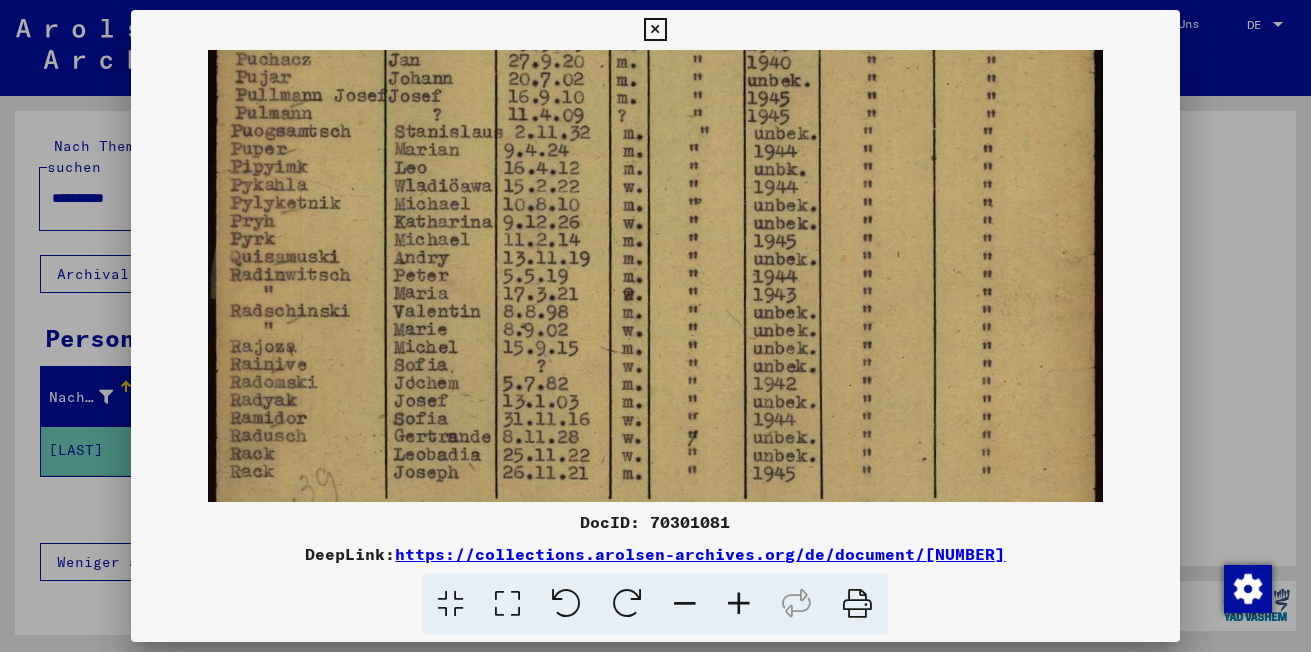 drag, startPoint x: 724, startPoint y: 337, endPoint x: 730, endPoint y: 232, distance: 105.17129 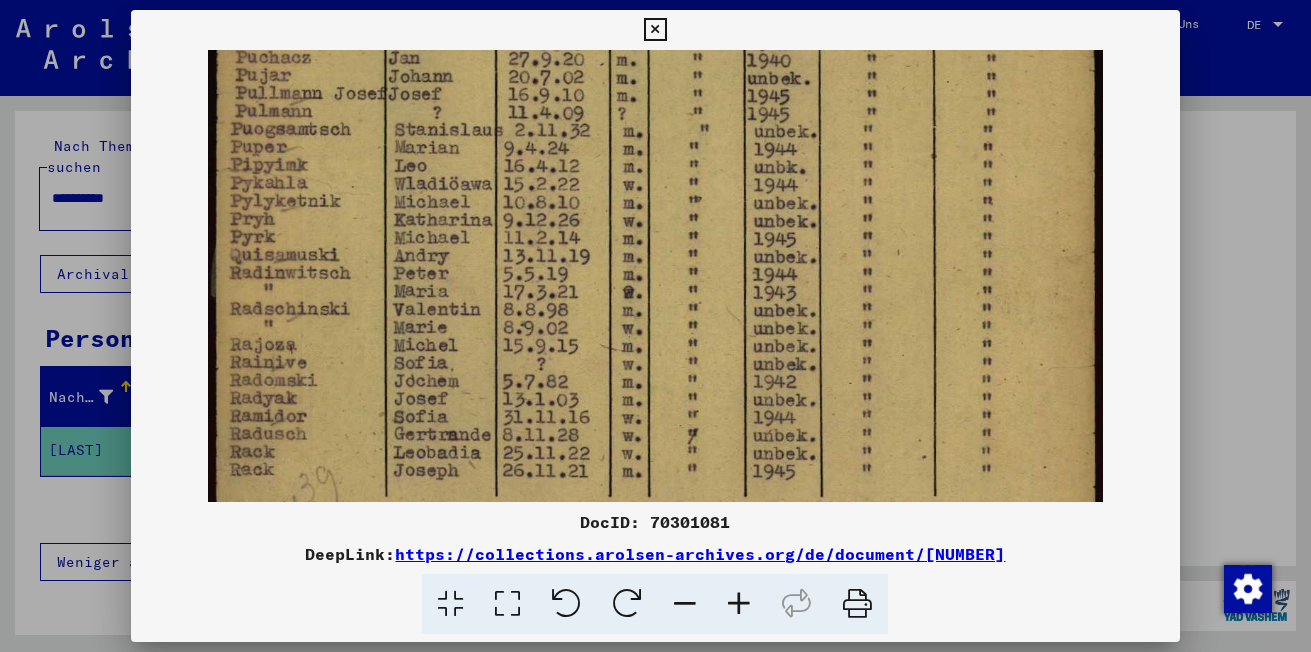 click at bounding box center [655, 47] 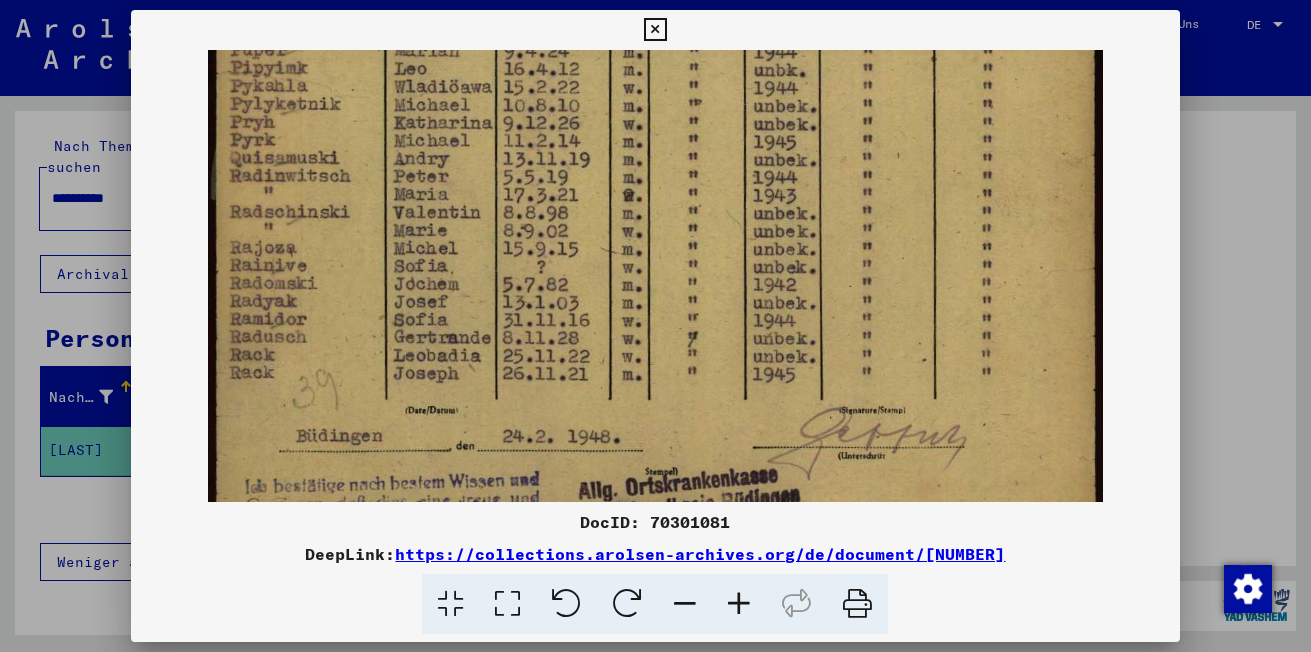 drag, startPoint x: 768, startPoint y: 272, endPoint x: 758, endPoint y: 287, distance: 18.027756 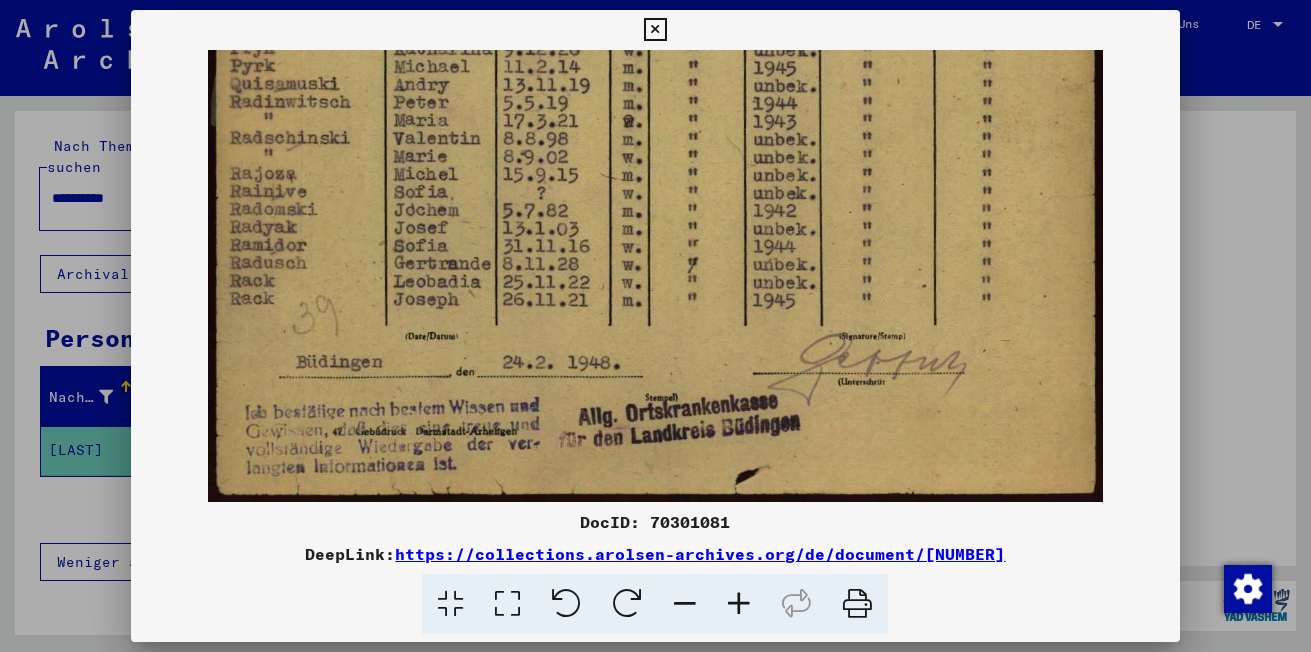drag, startPoint x: 767, startPoint y: 235, endPoint x: 758, endPoint y: 283, distance: 48.83646 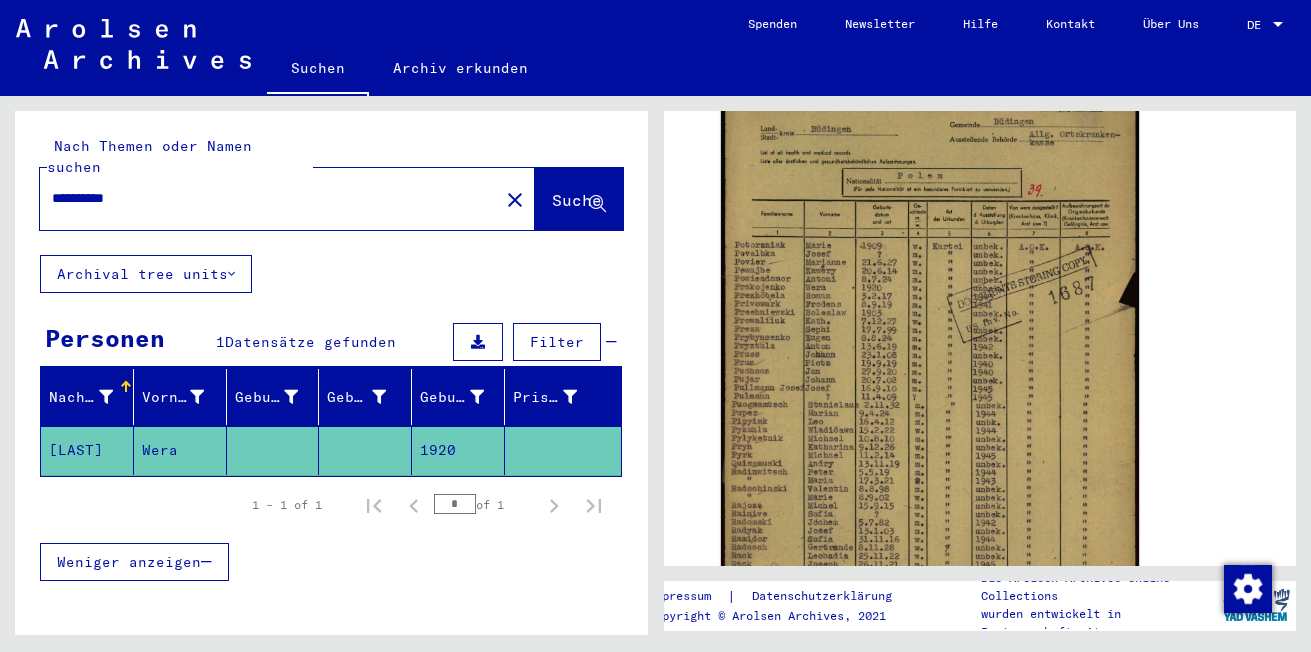 drag, startPoint x: 51, startPoint y: 179, endPoint x: 104, endPoint y: 177, distance: 53.037724 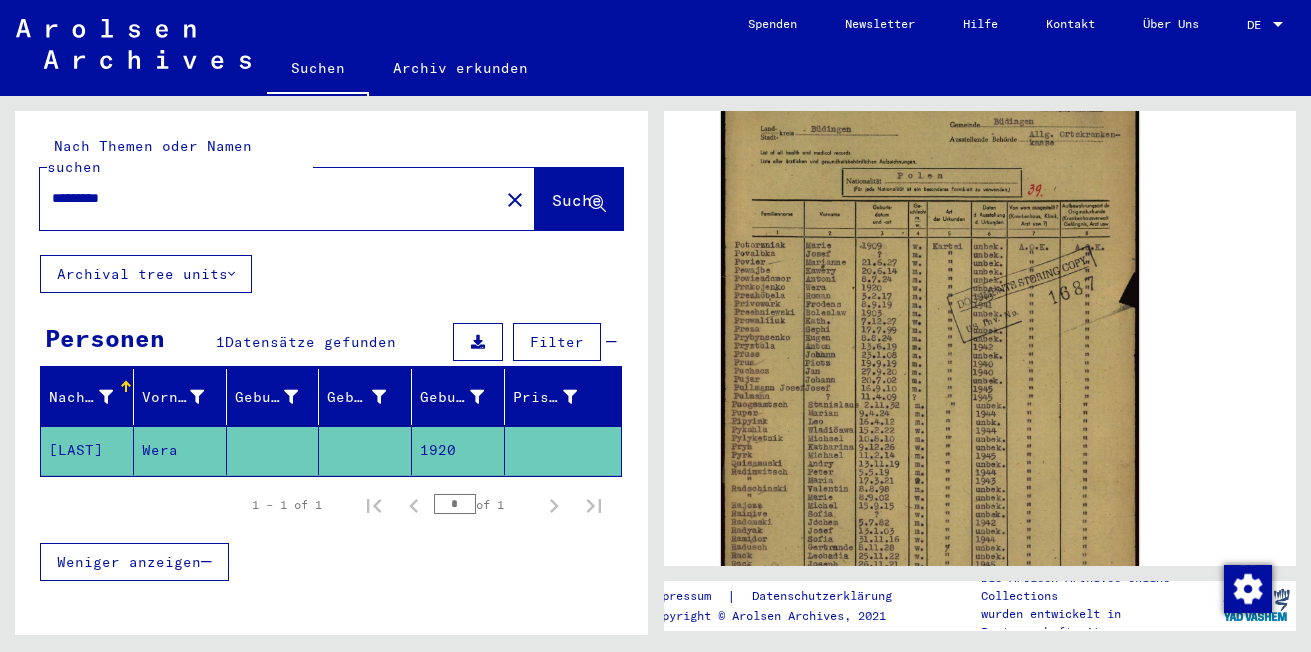 type on "*********" 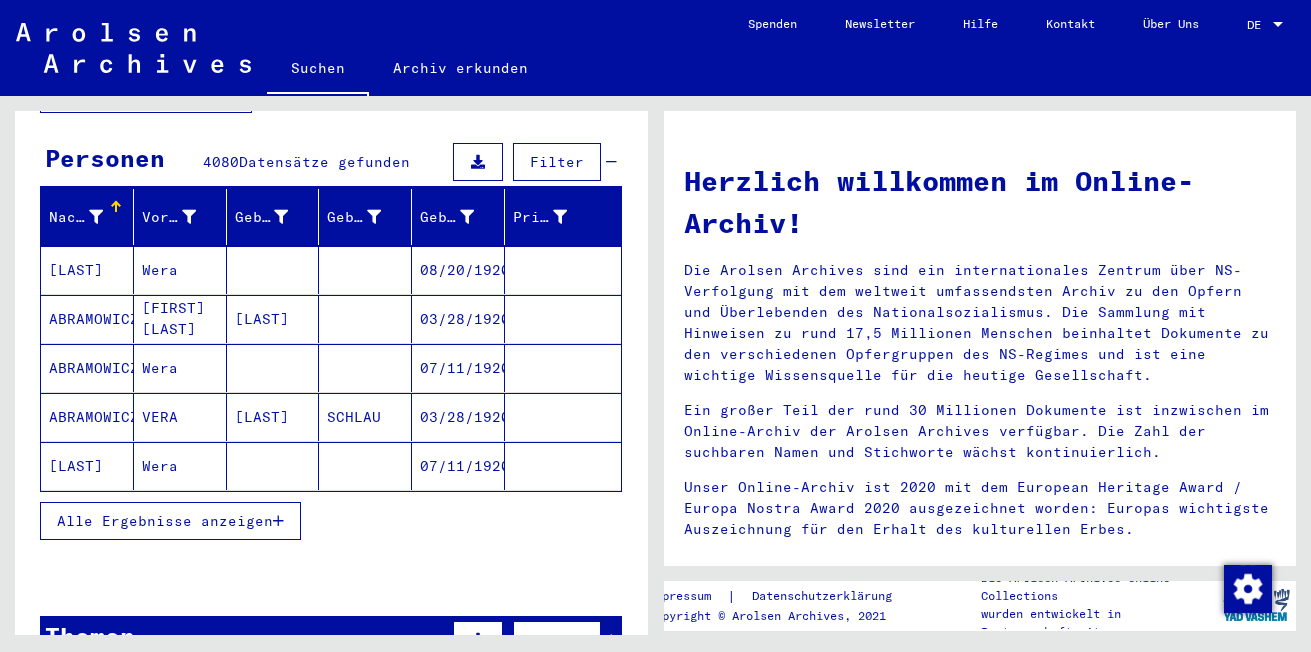scroll, scrollTop: 206, scrollLeft: 0, axis: vertical 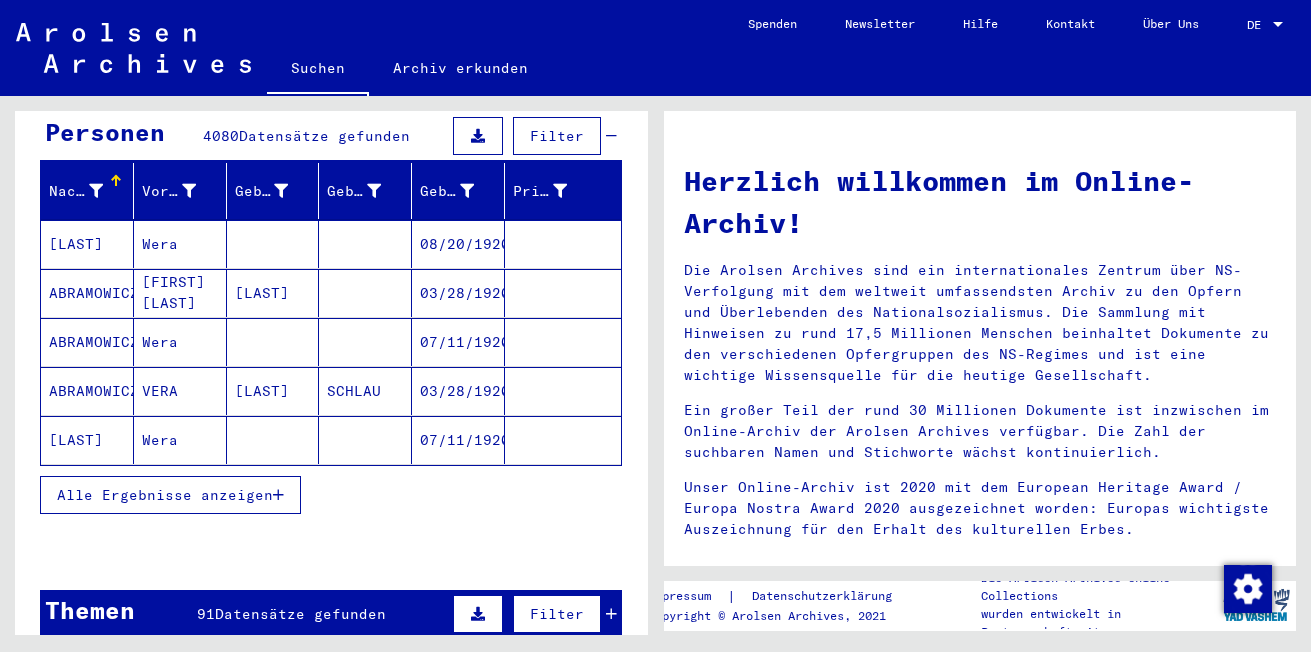click on "Alle Ergebnisse anzeigen" at bounding box center [165, 495] 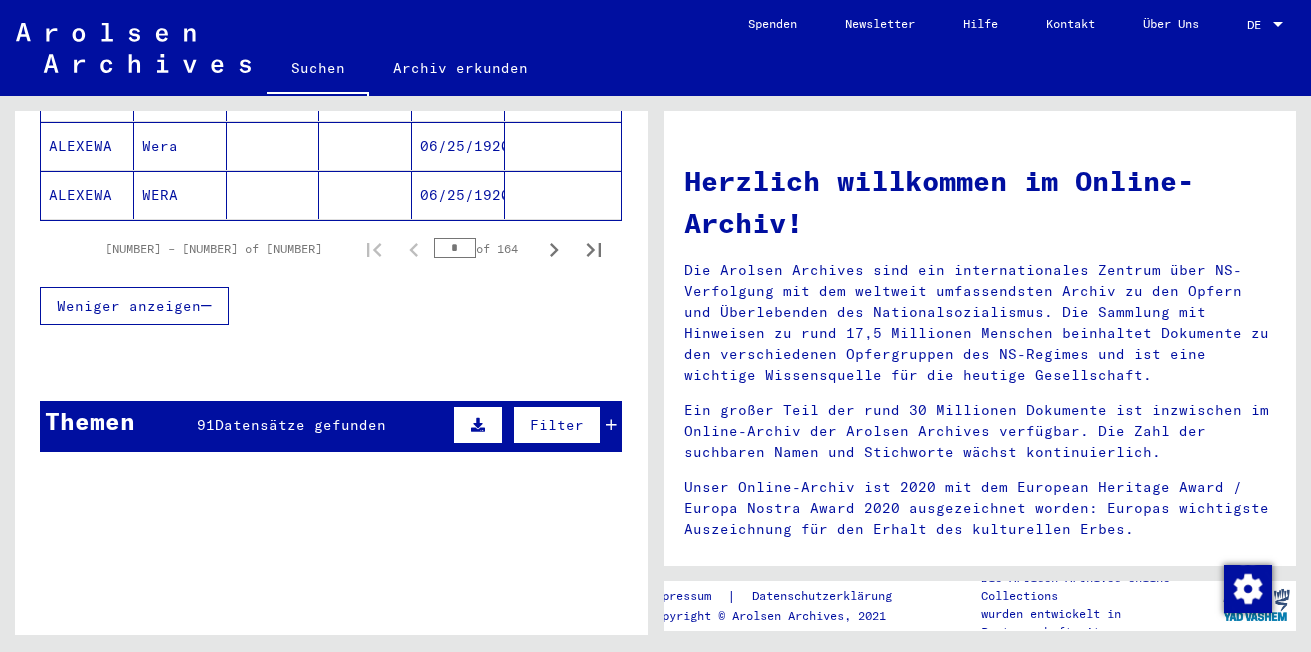 scroll, scrollTop: 1155, scrollLeft: 0, axis: vertical 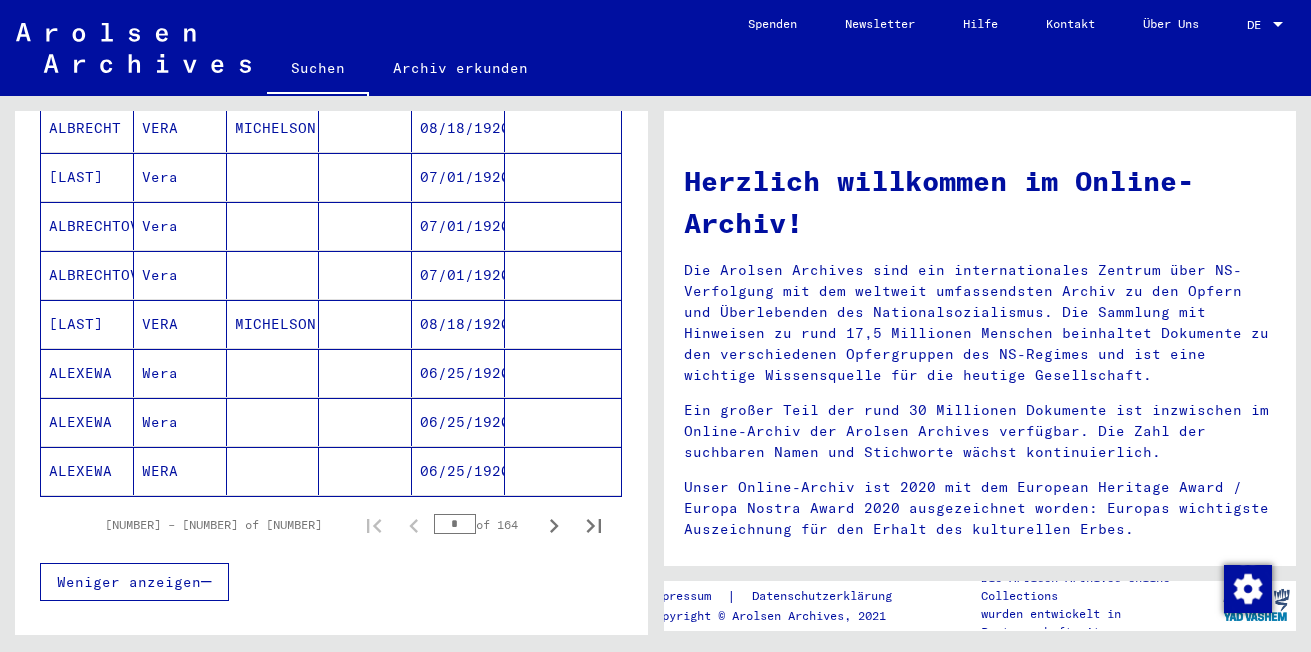 click on "*" at bounding box center [455, 524] 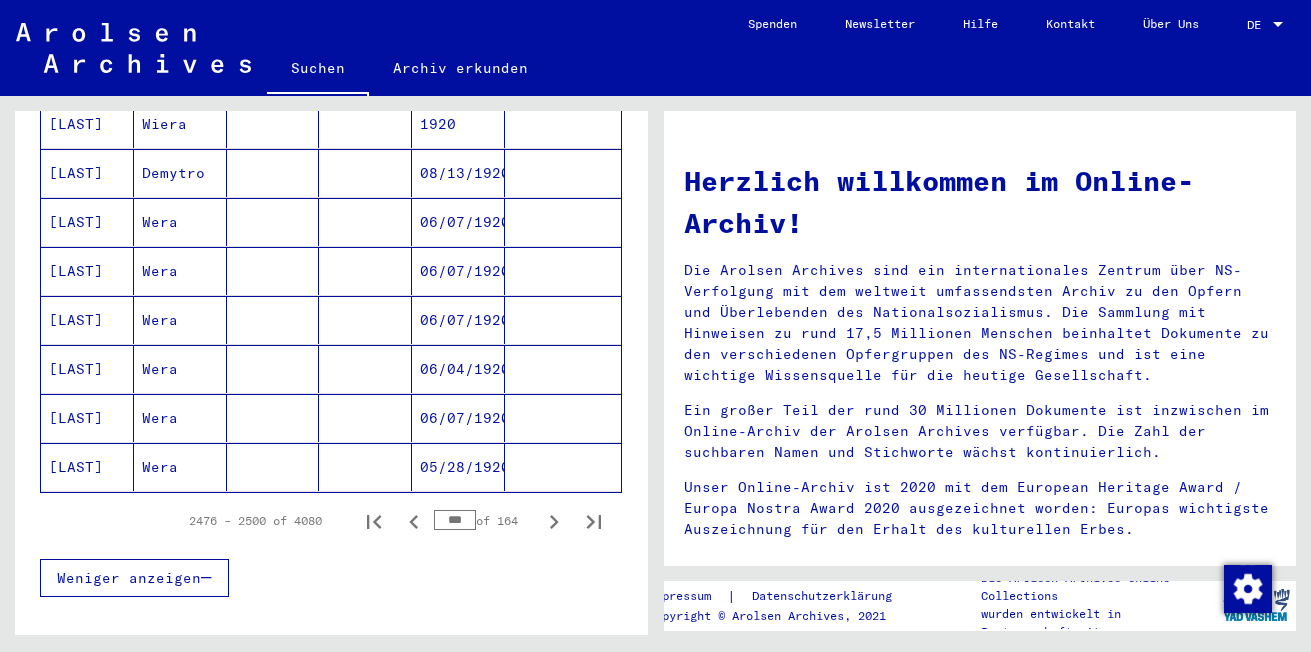 scroll, scrollTop: 1155, scrollLeft: 0, axis: vertical 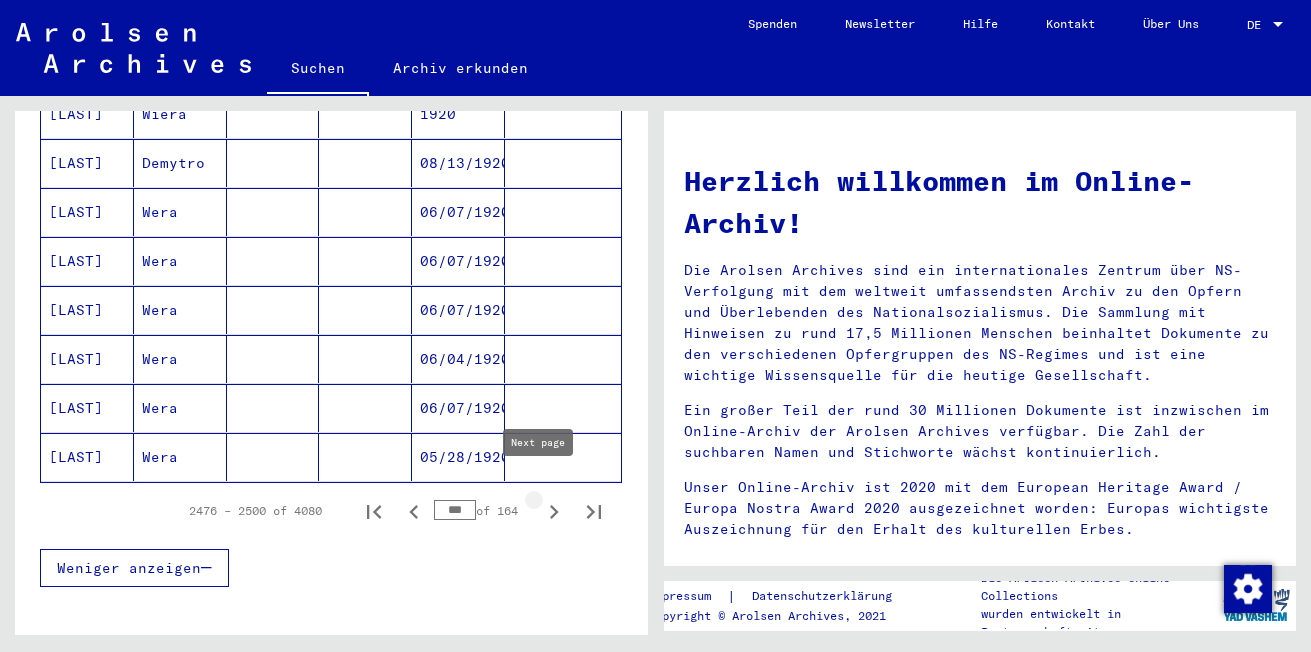 click 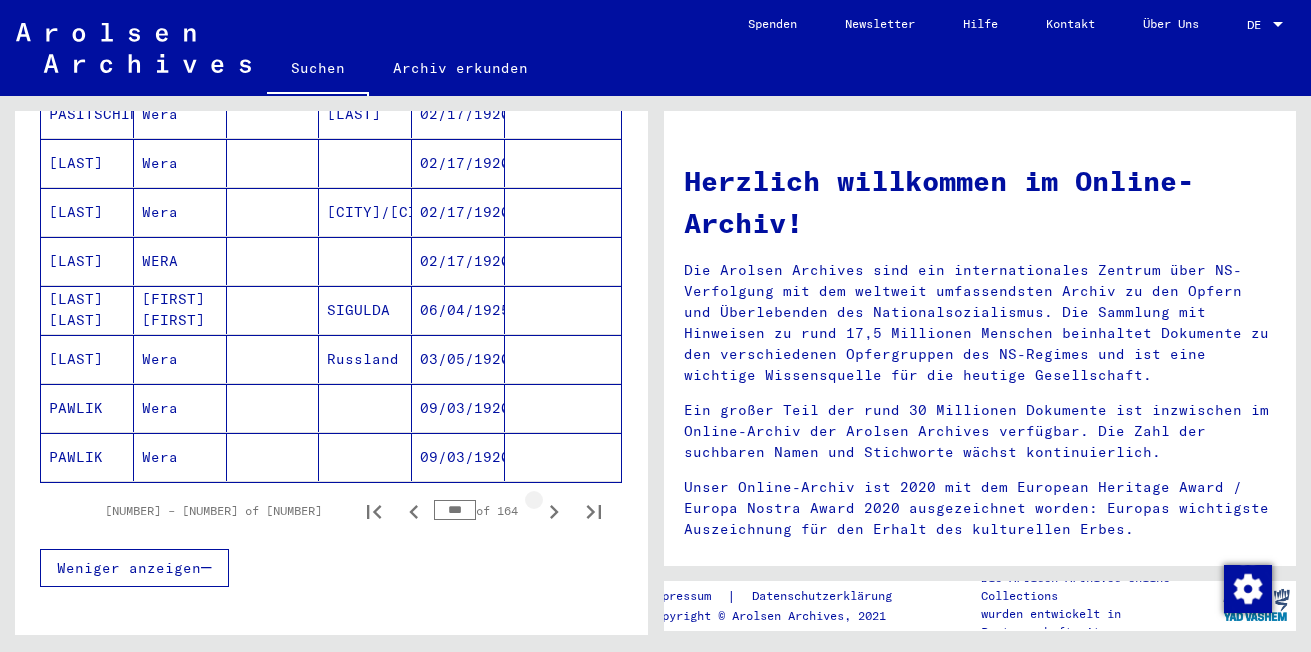click 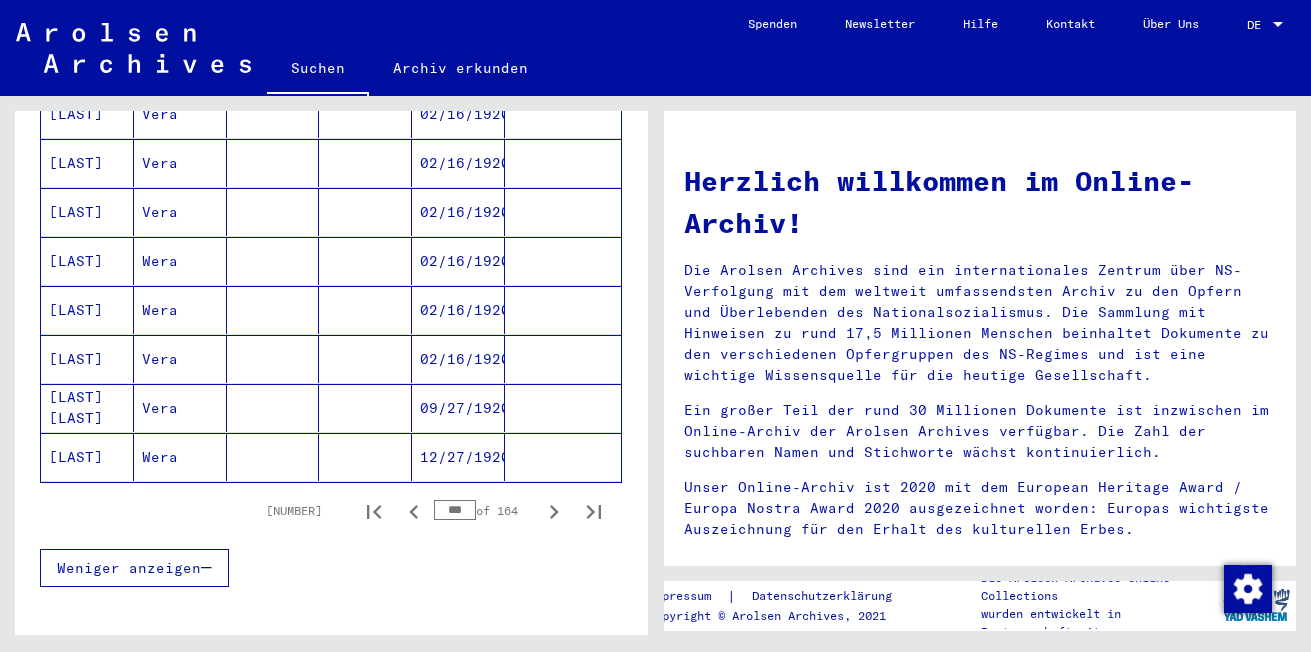 click 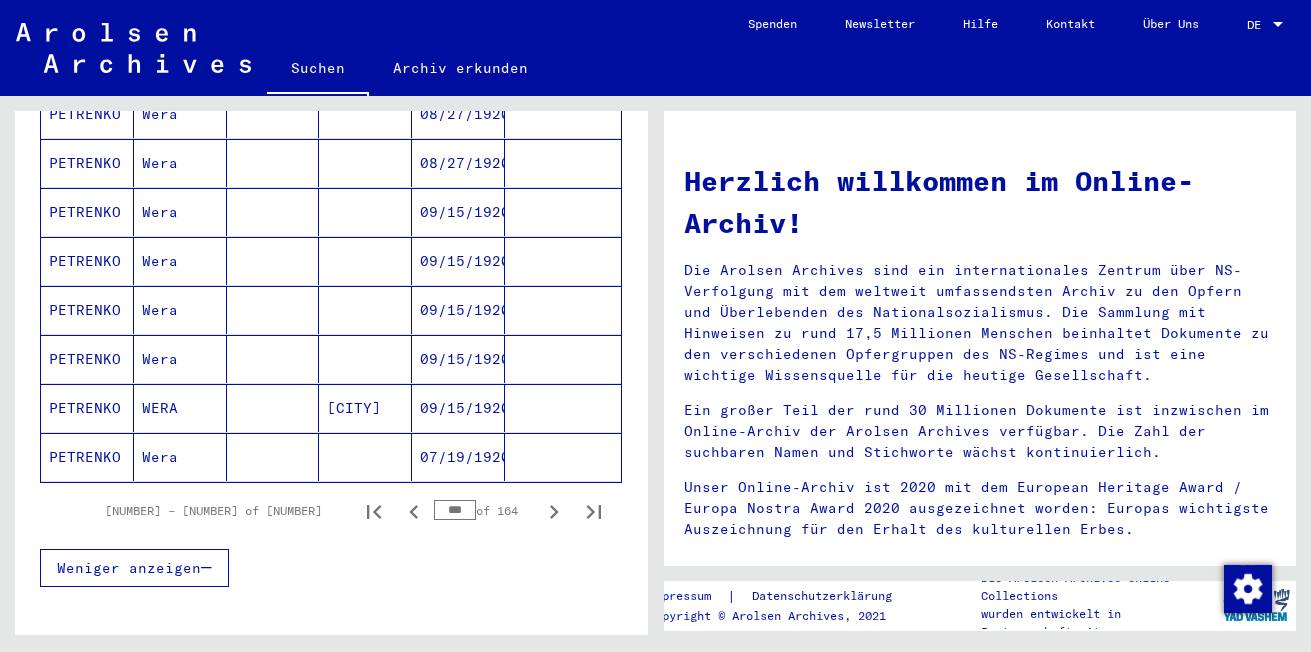 click 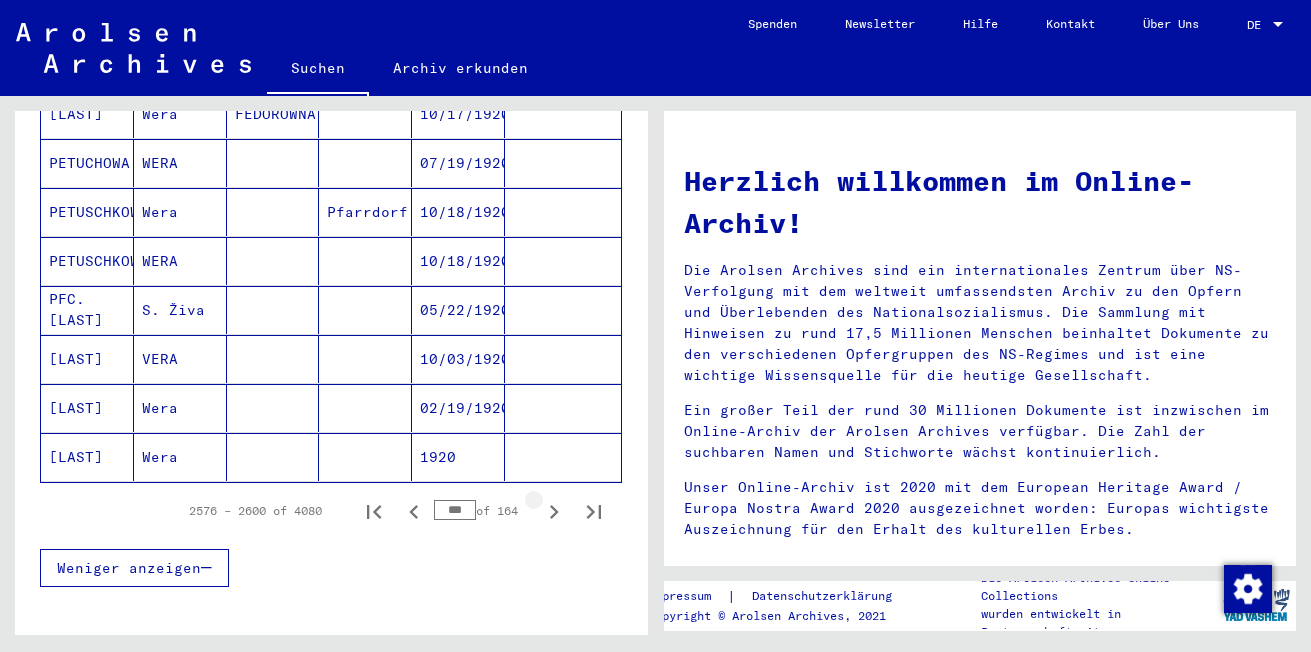 click 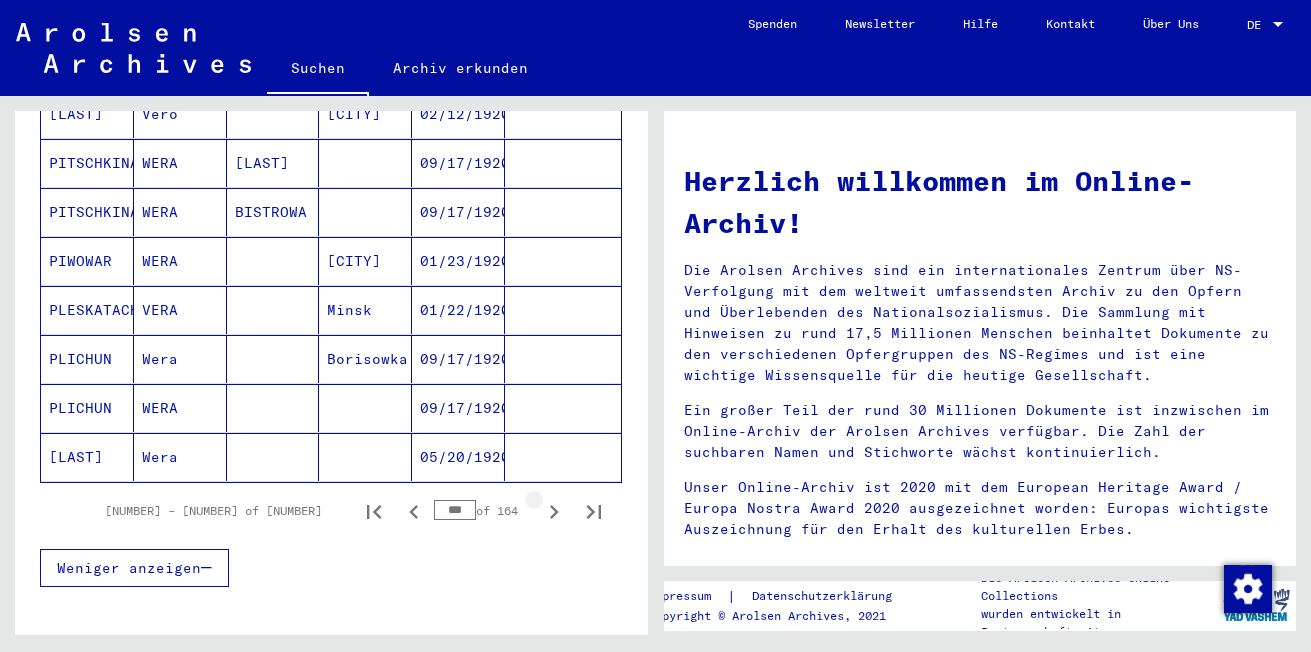 click 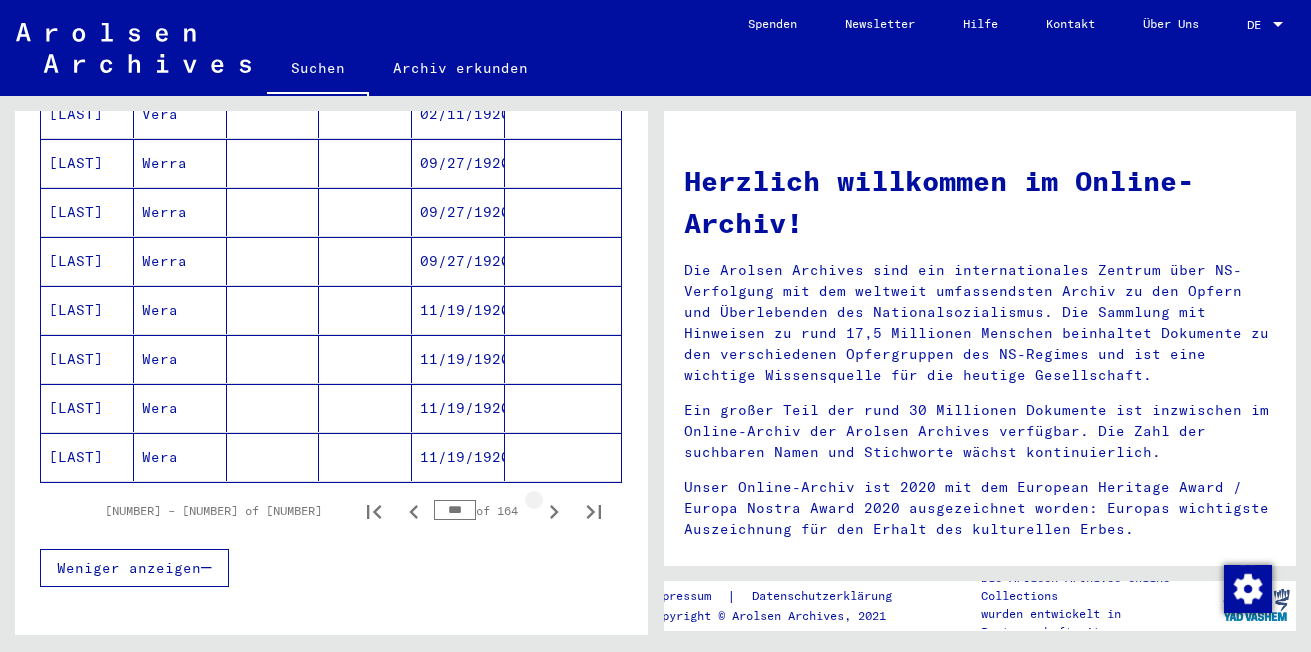 click 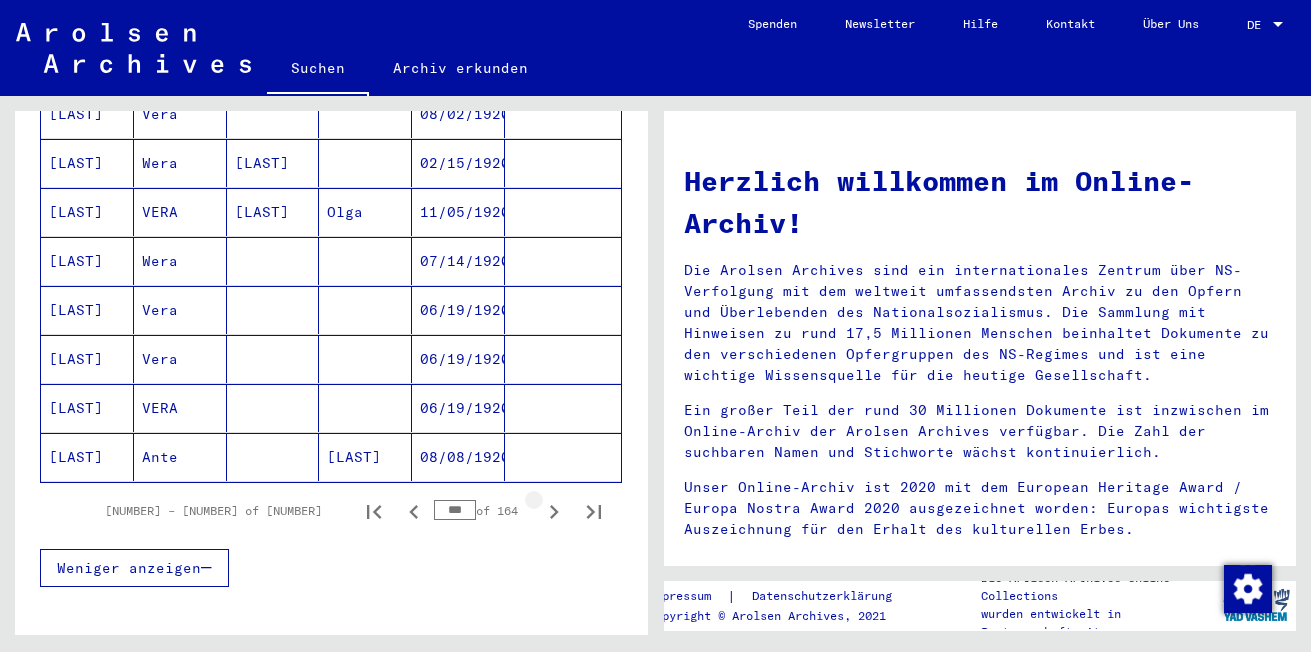 click 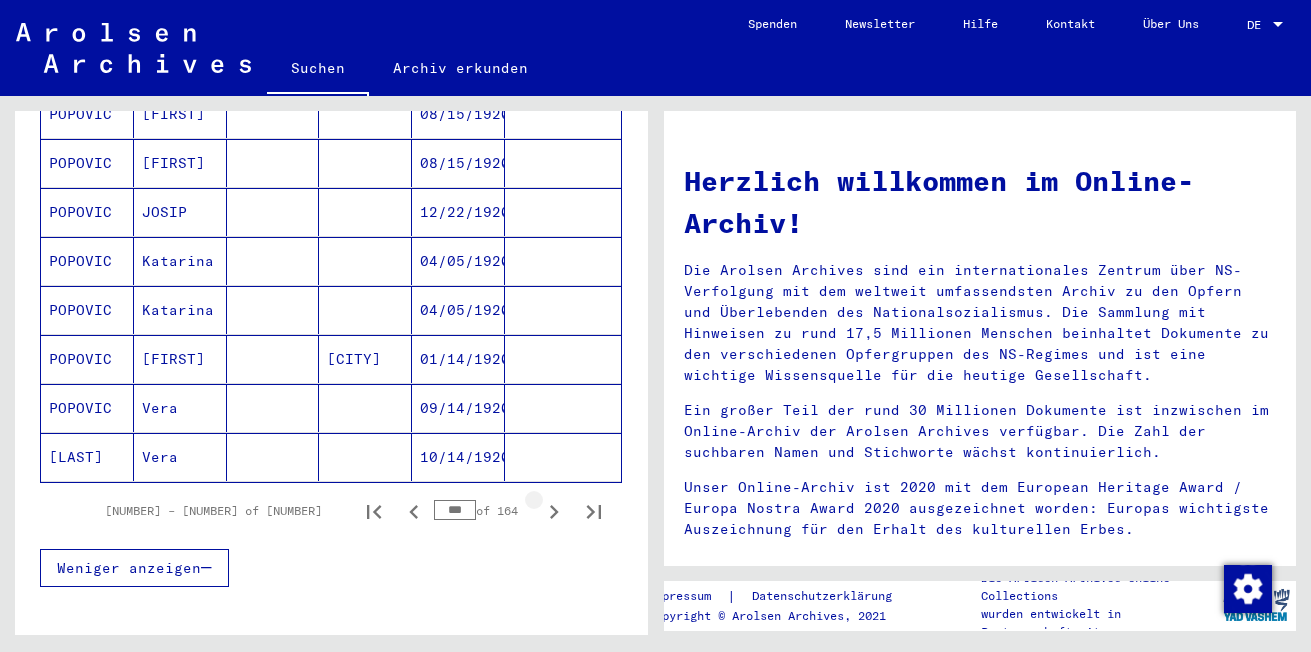 click 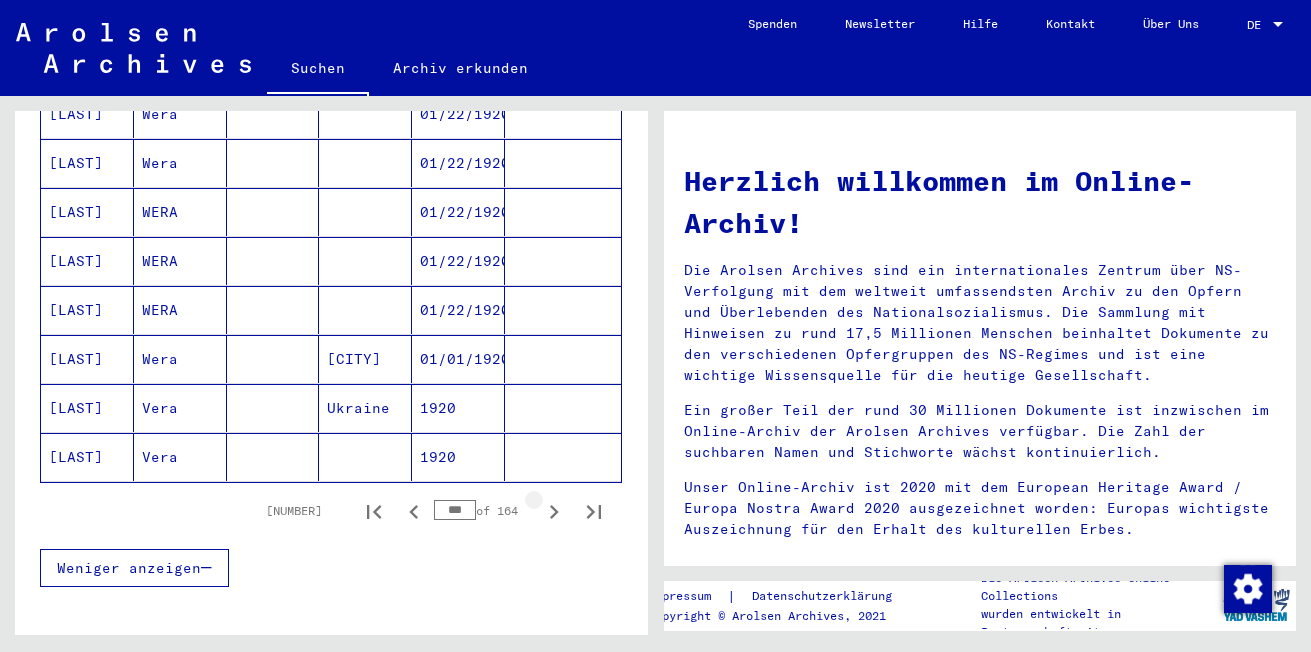 click 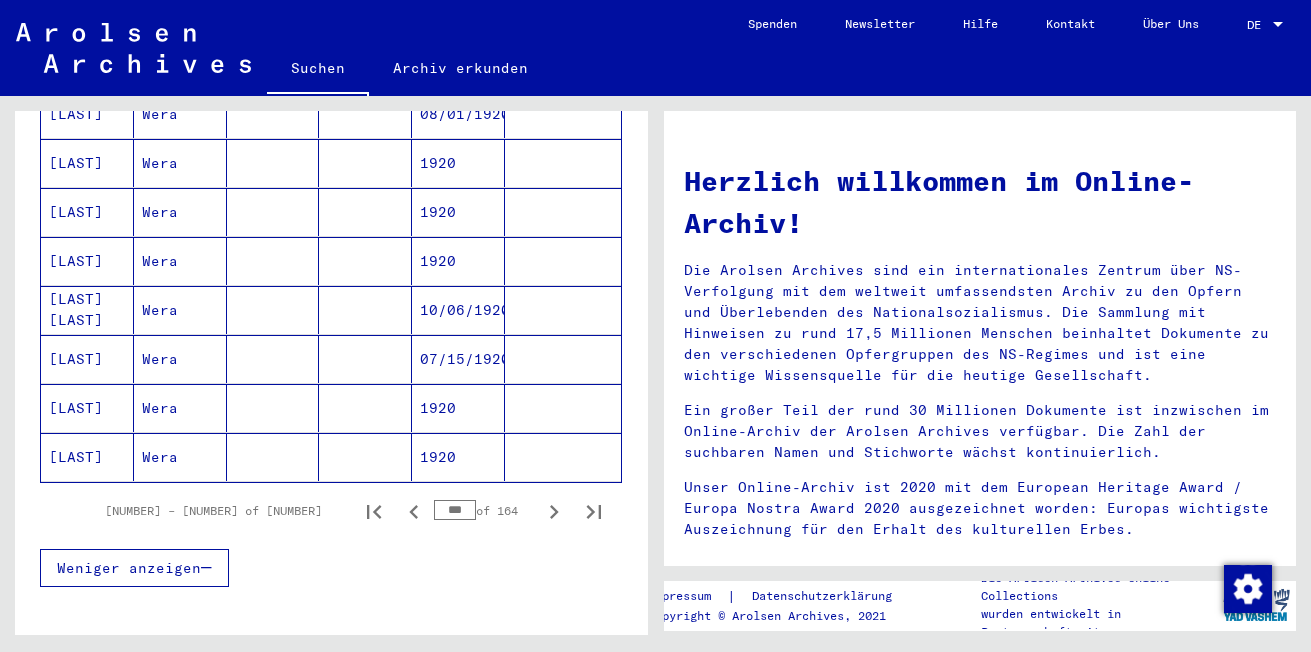 click 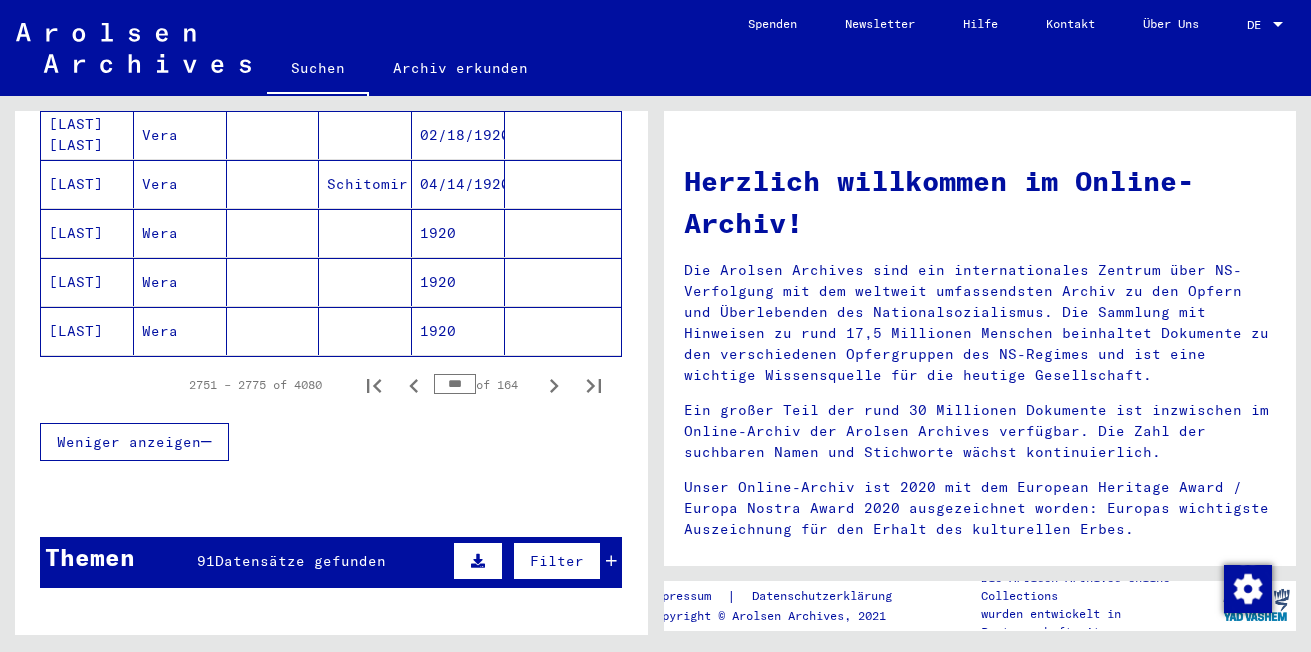 scroll, scrollTop: 1300, scrollLeft: 0, axis: vertical 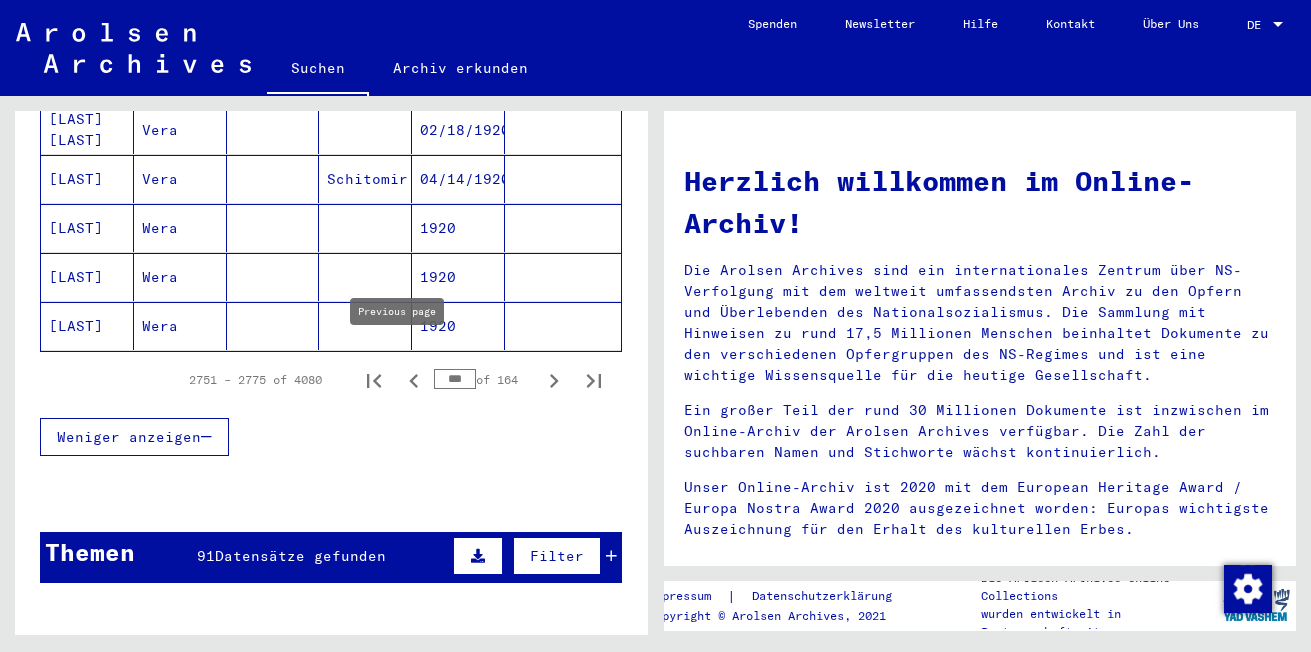 click 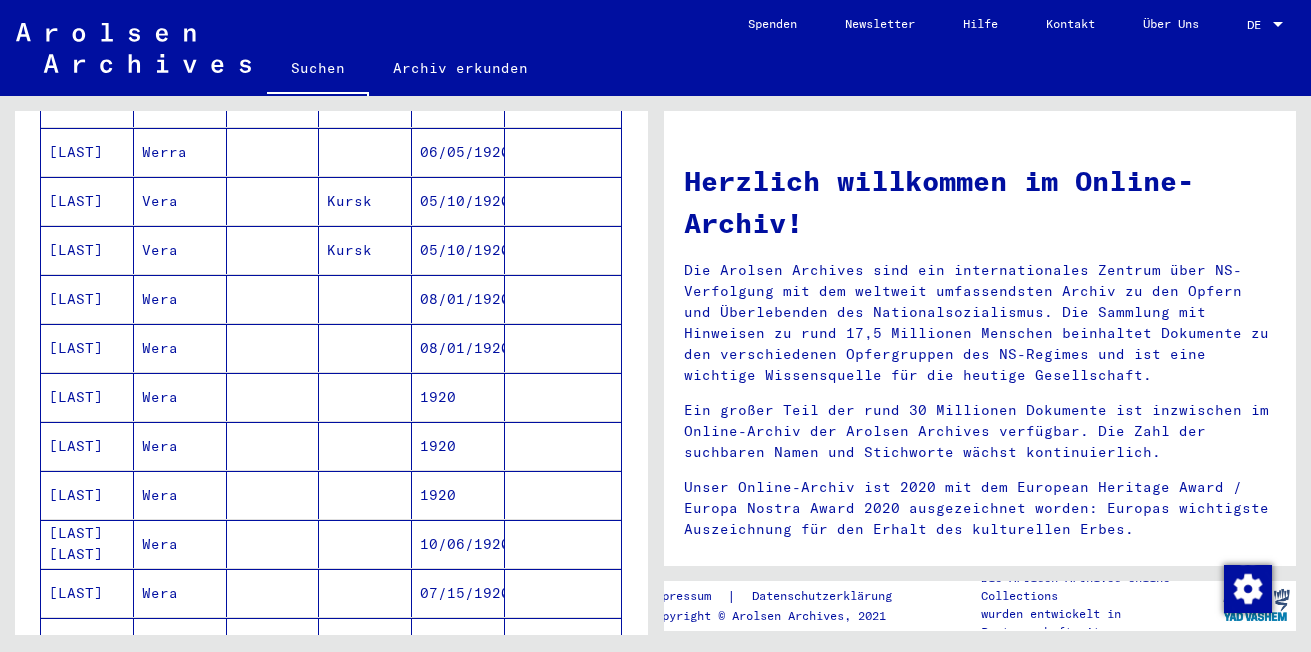 scroll, scrollTop: 973, scrollLeft: 0, axis: vertical 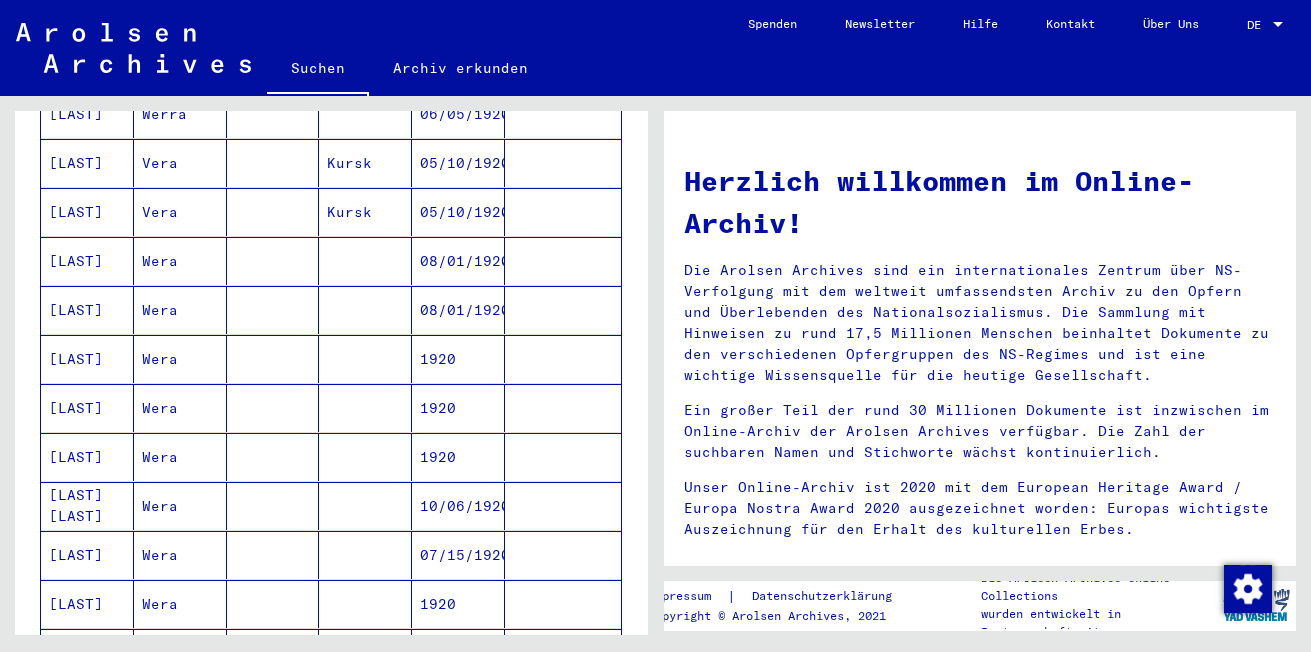 click on "[LAST]" at bounding box center [87, 457] 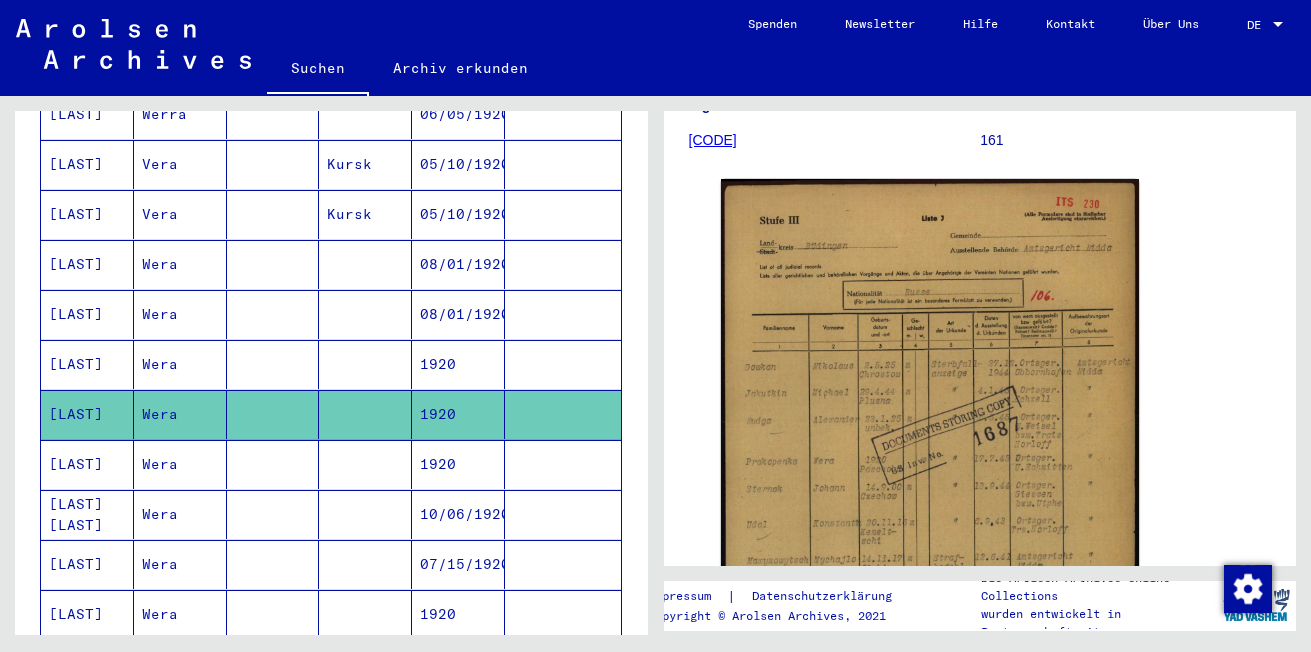 scroll, scrollTop: 0, scrollLeft: 0, axis: both 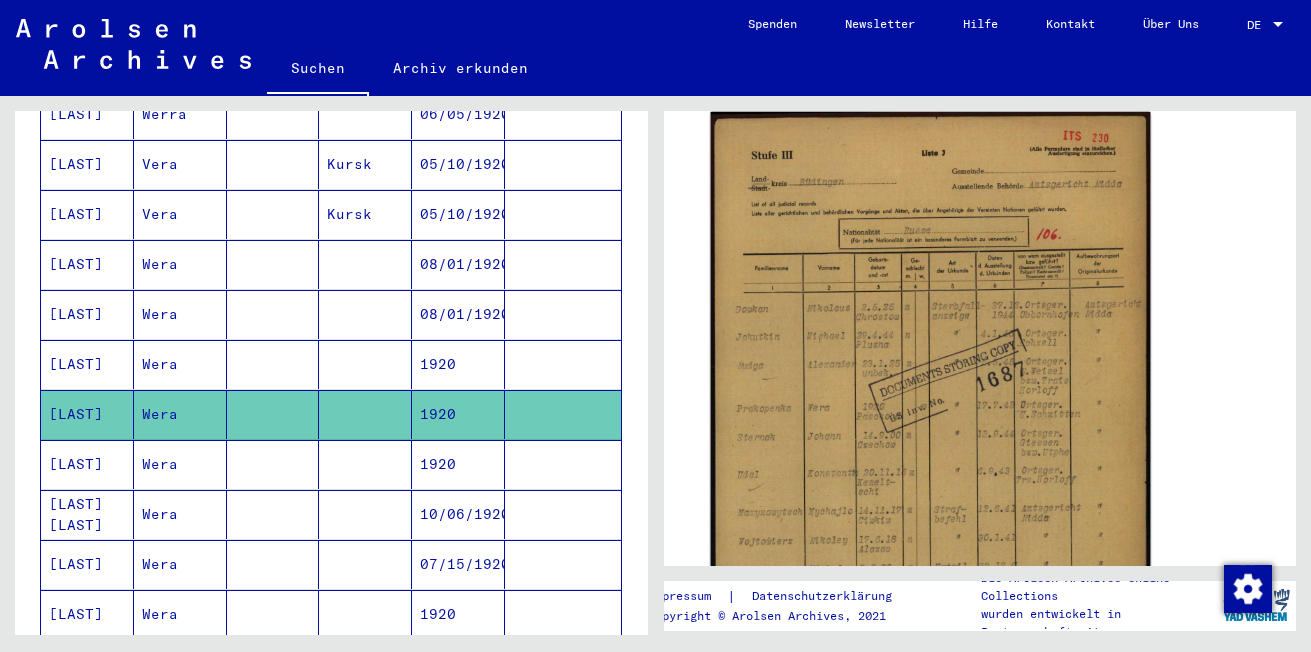click 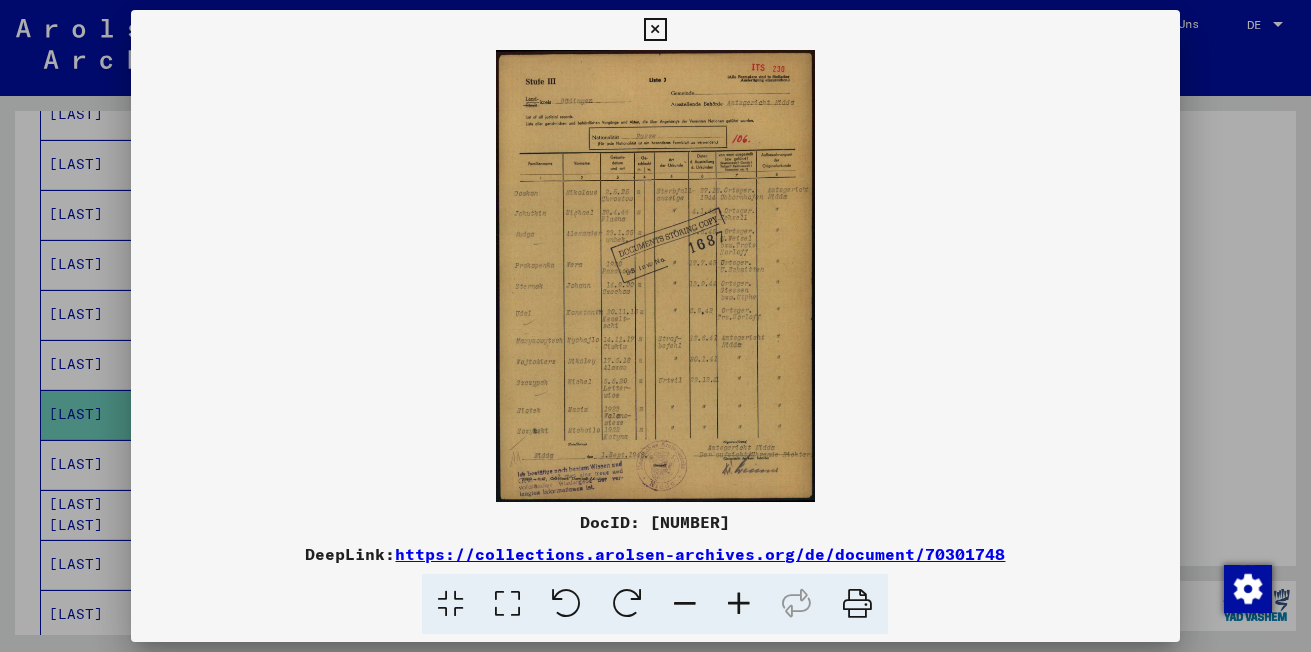 click at bounding box center (739, 604) 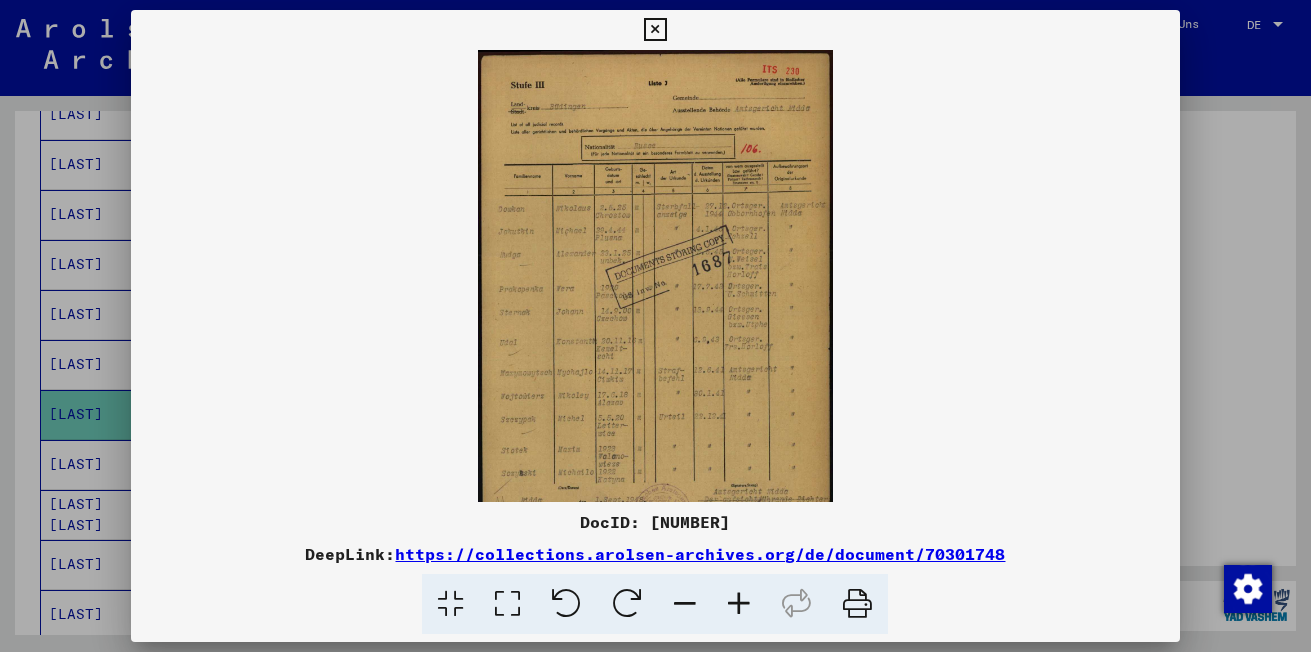 click at bounding box center [739, 604] 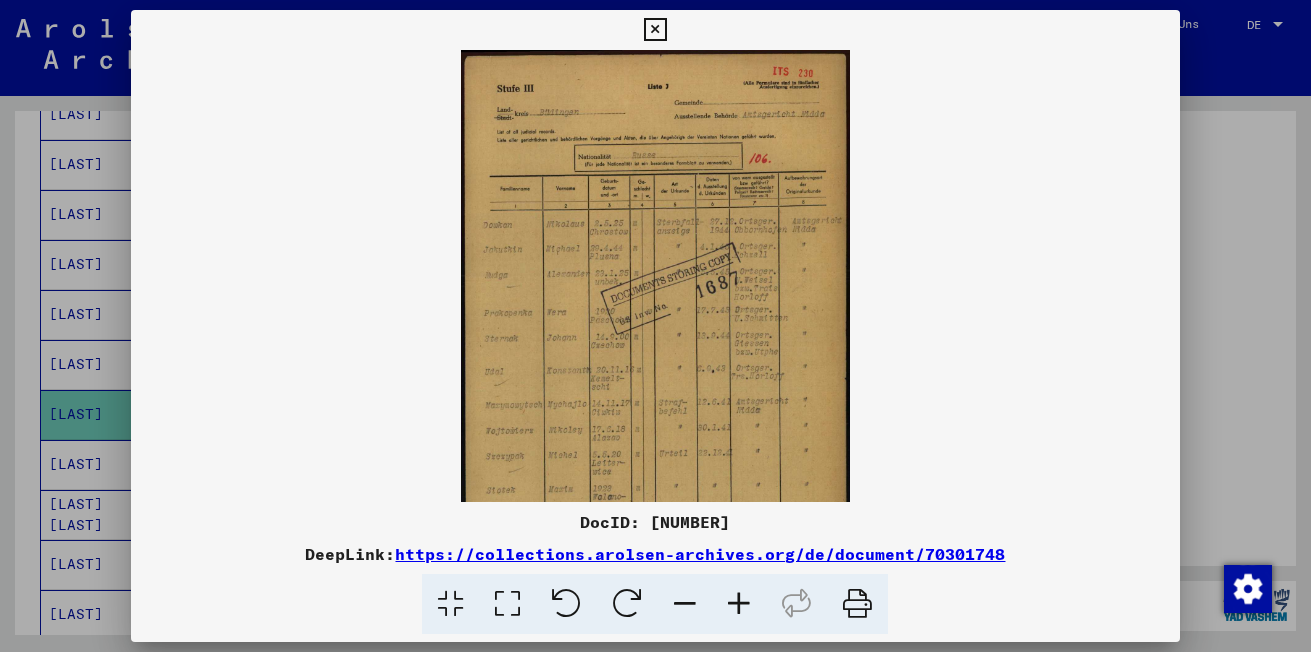 click at bounding box center [739, 604] 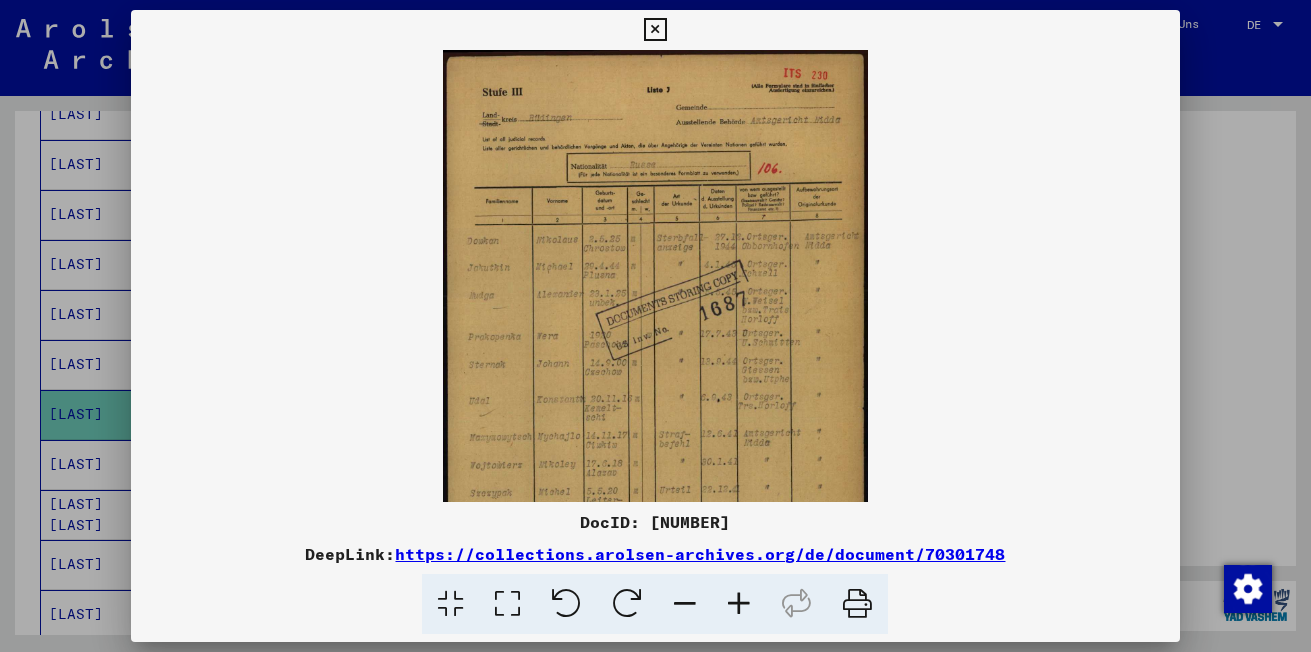 click at bounding box center (739, 604) 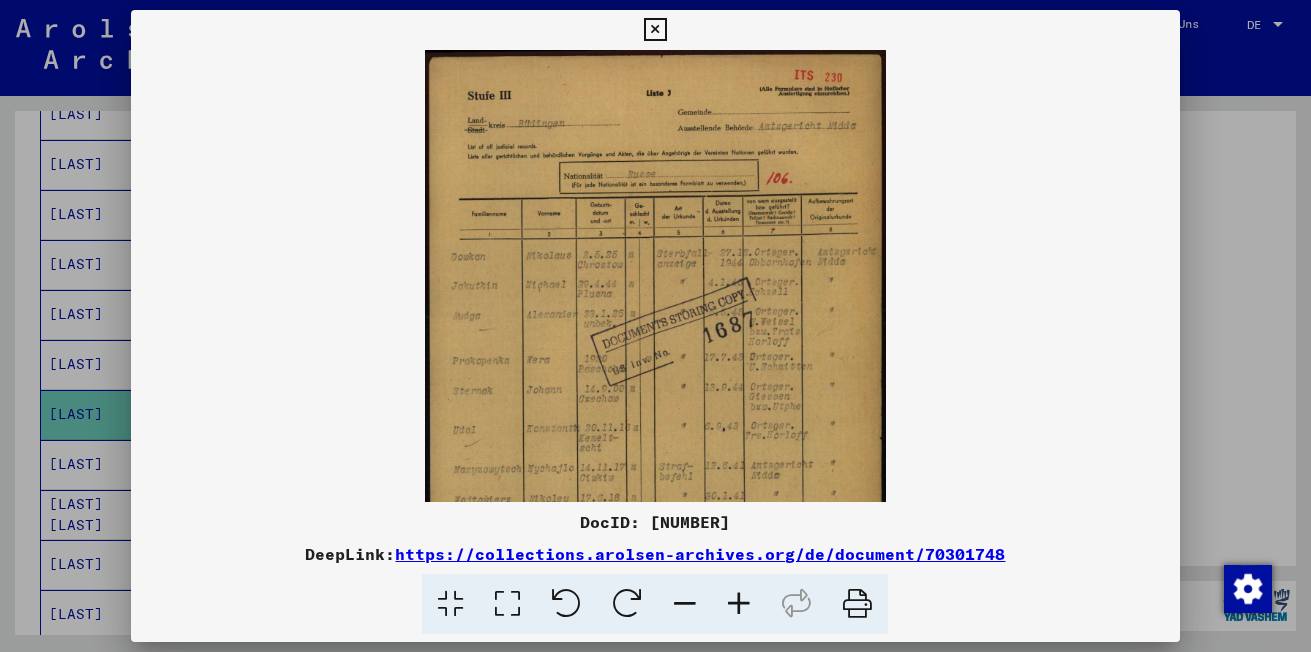 click at bounding box center [739, 604] 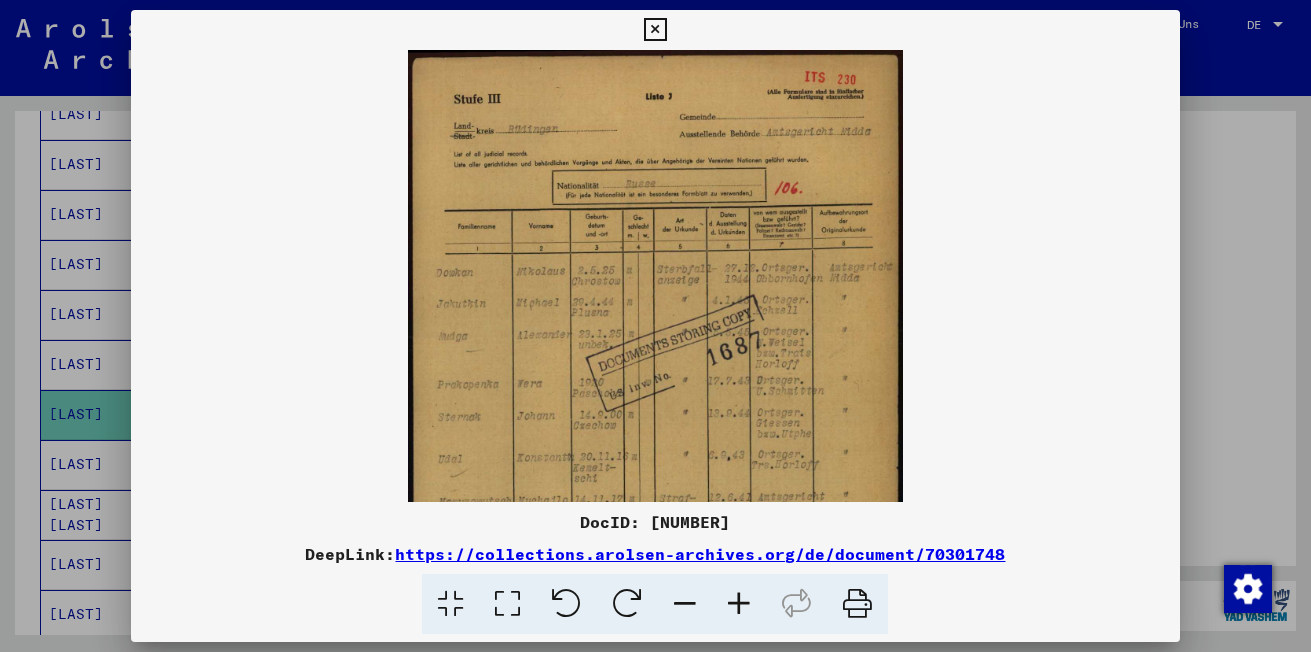 click at bounding box center [739, 604] 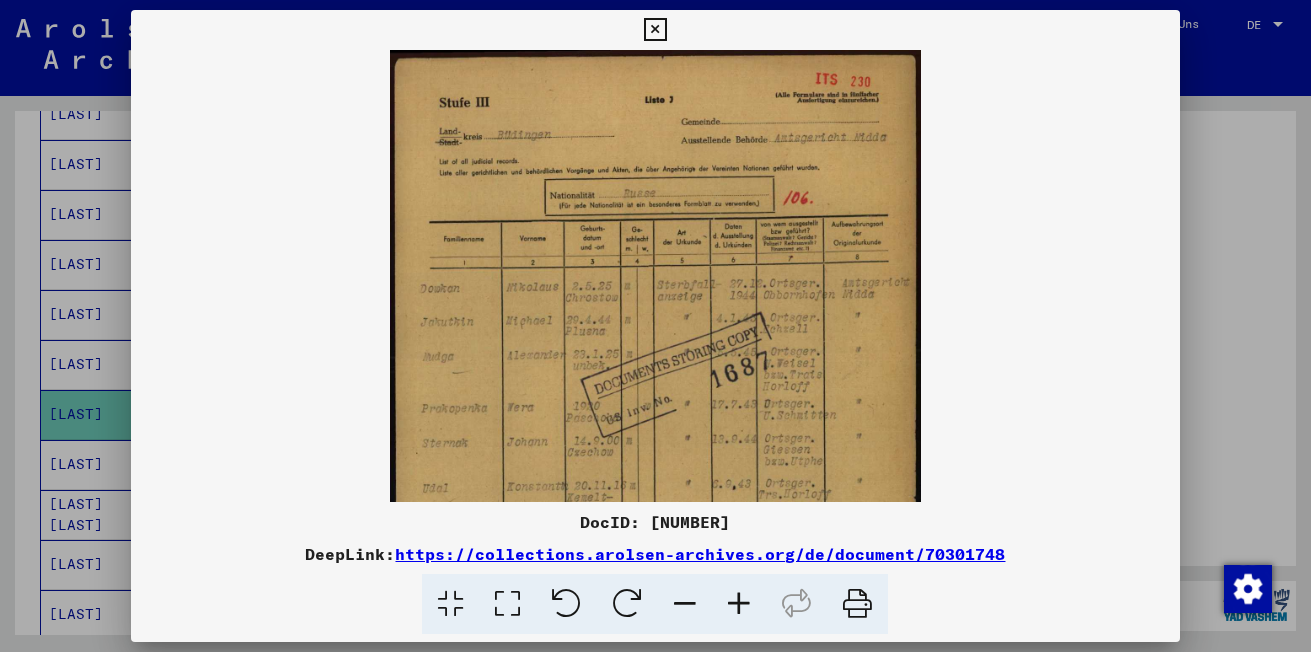 click at bounding box center [739, 604] 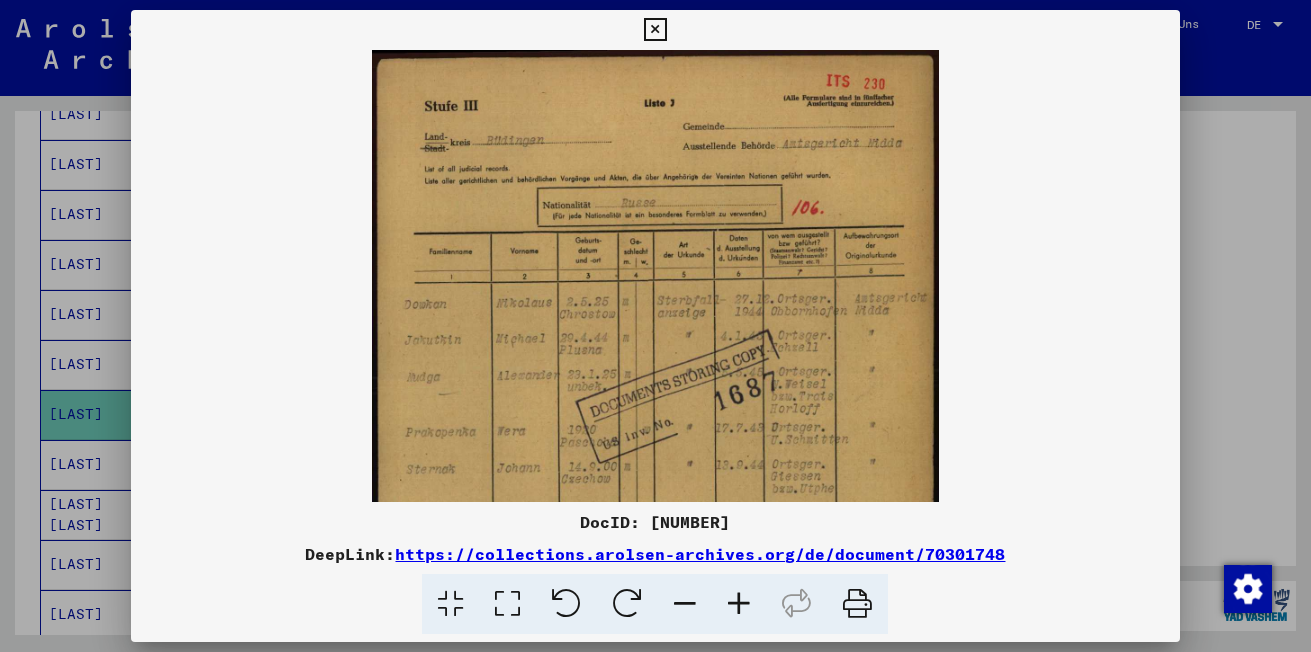click at bounding box center [739, 604] 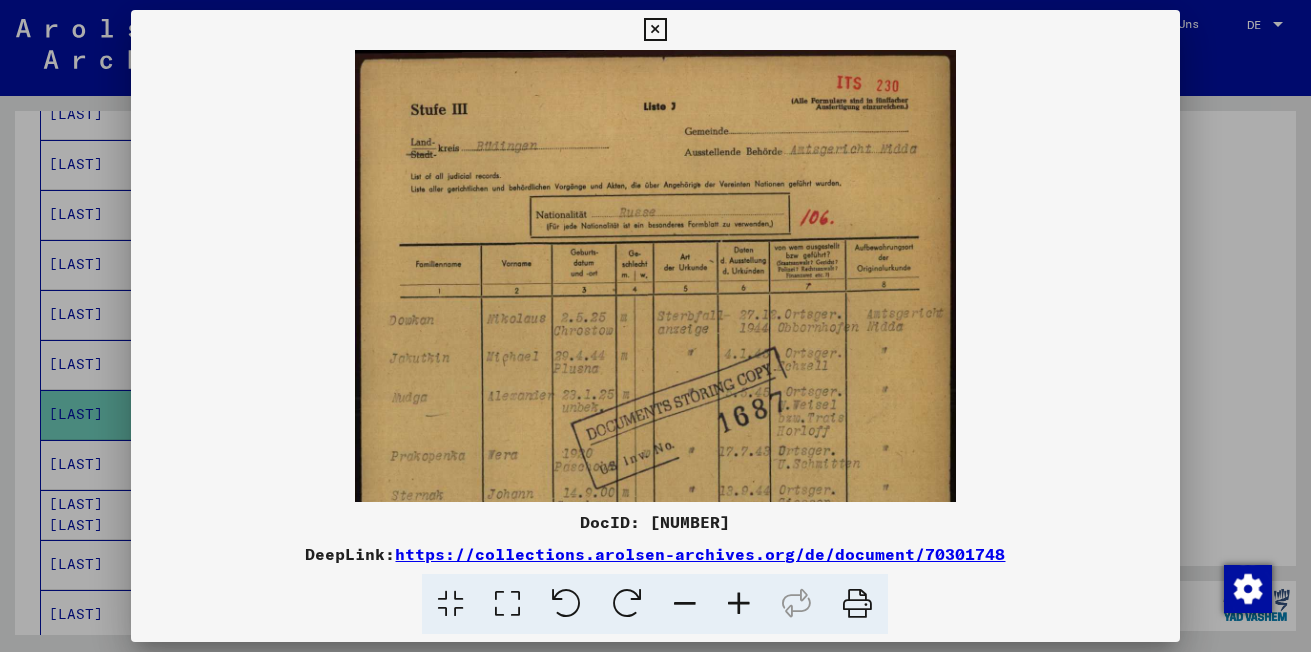 click at bounding box center (739, 604) 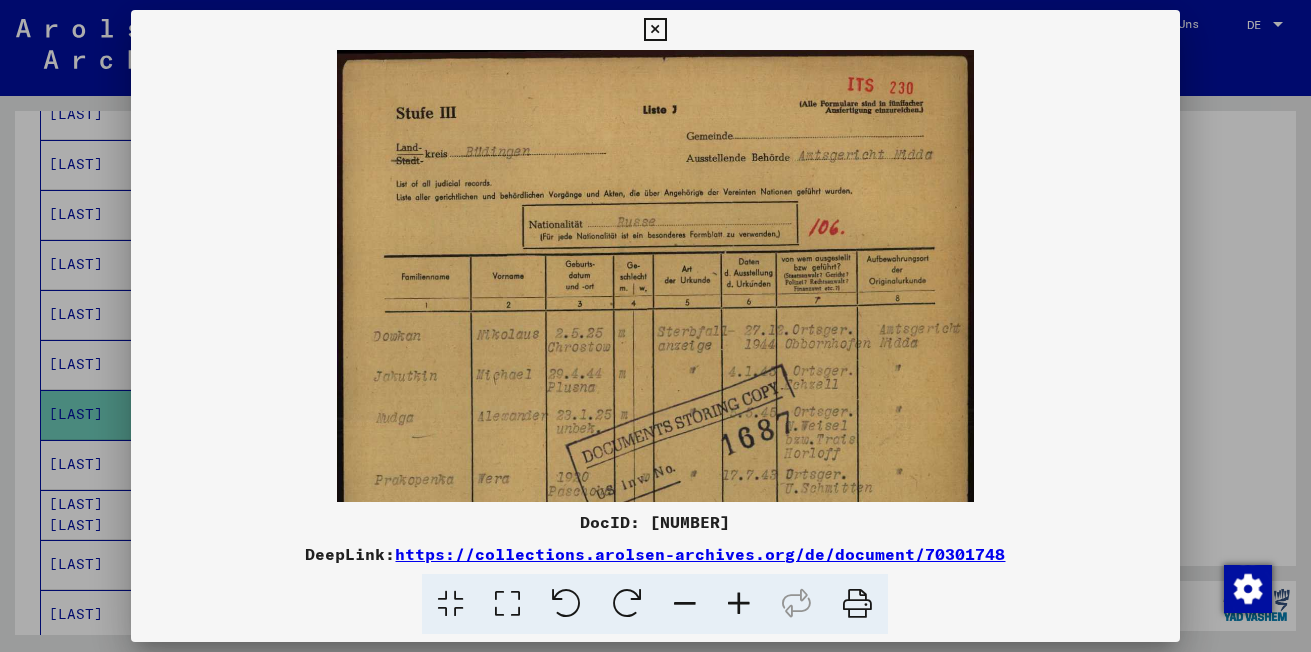 click at bounding box center (739, 604) 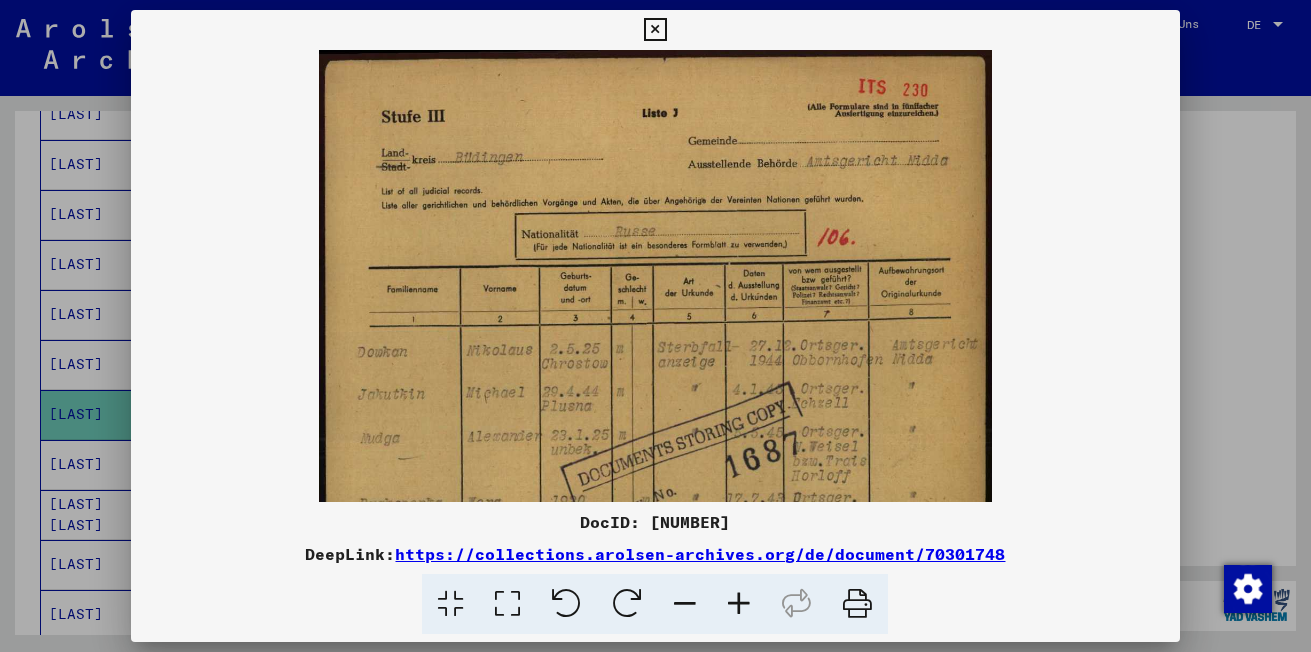 click at bounding box center (739, 604) 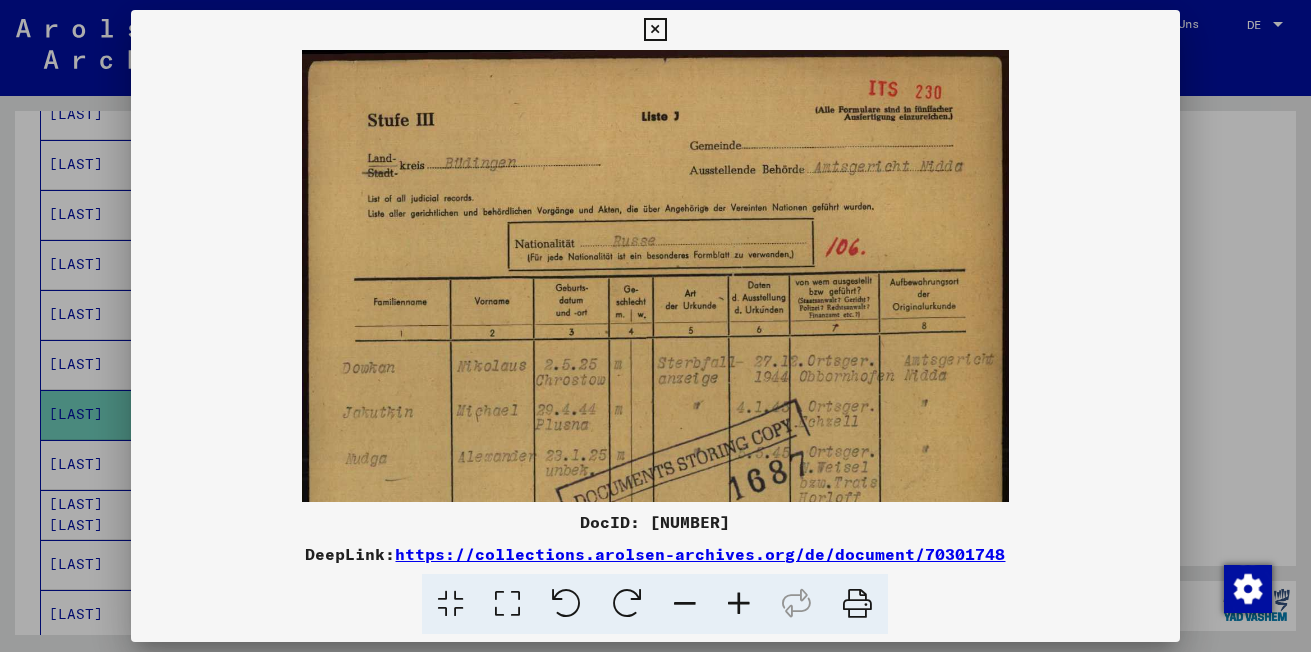 click at bounding box center [739, 604] 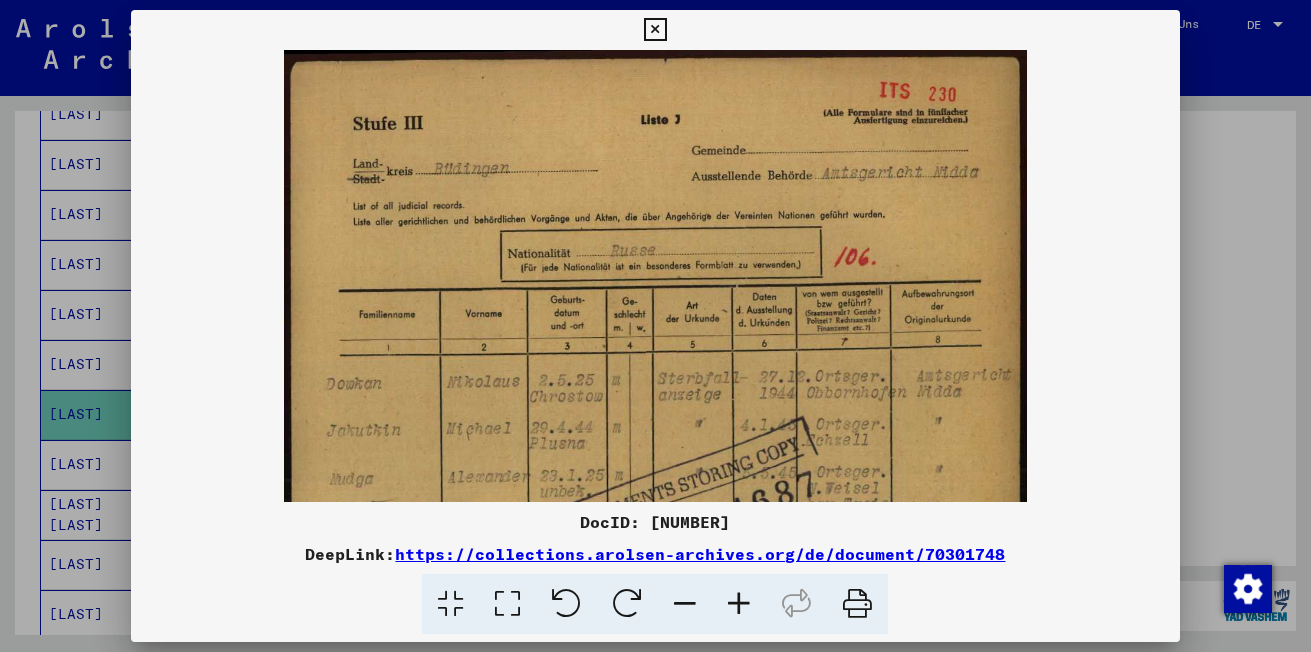 click at bounding box center (739, 604) 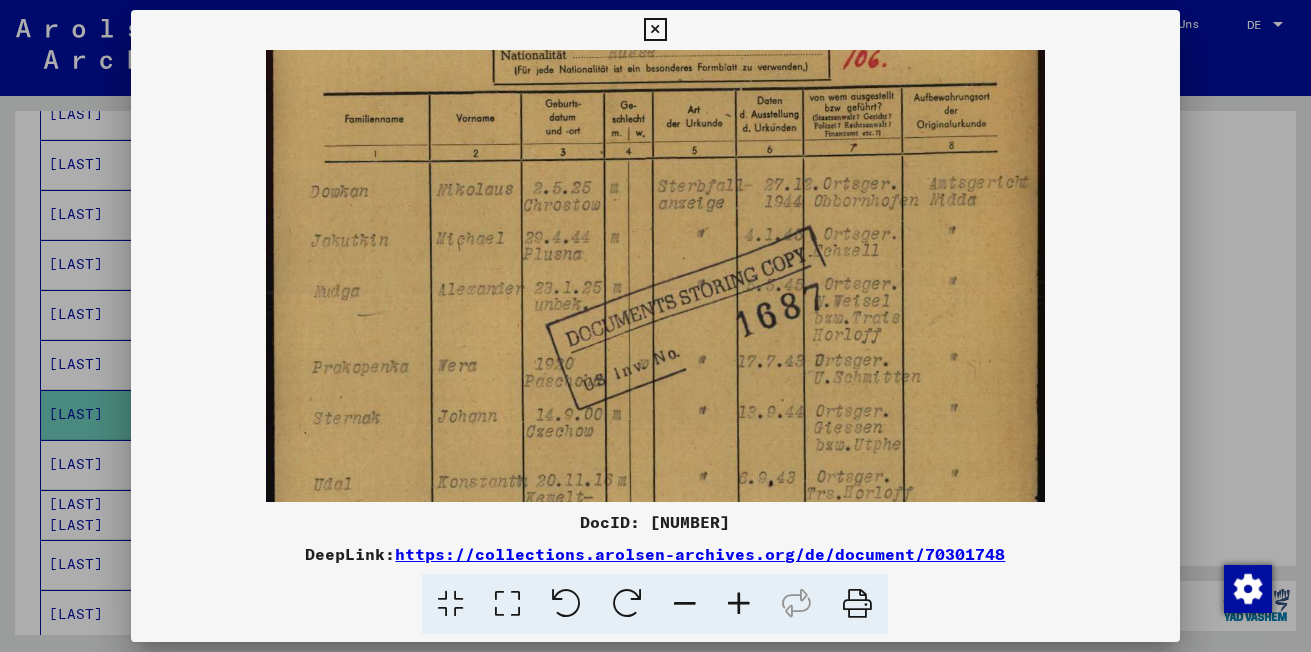scroll, scrollTop: 209, scrollLeft: 0, axis: vertical 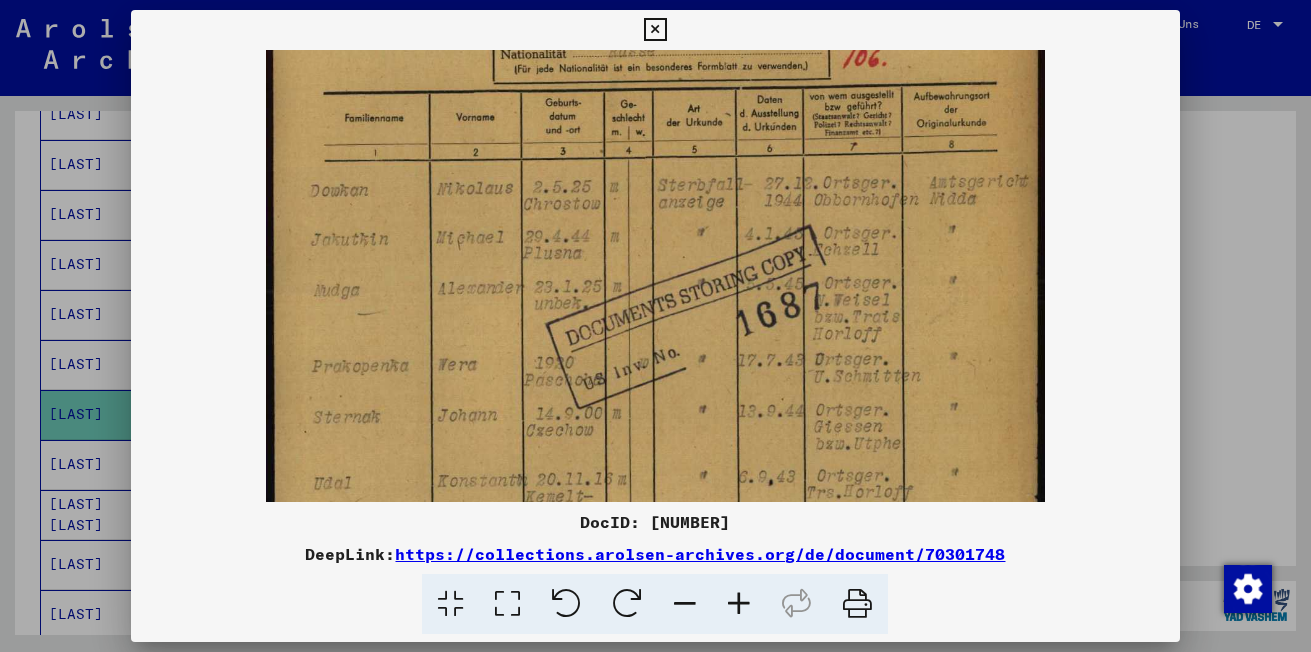 drag, startPoint x: 723, startPoint y: 321, endPoint x: 752, endPoint y: 112, distance: 211.00237 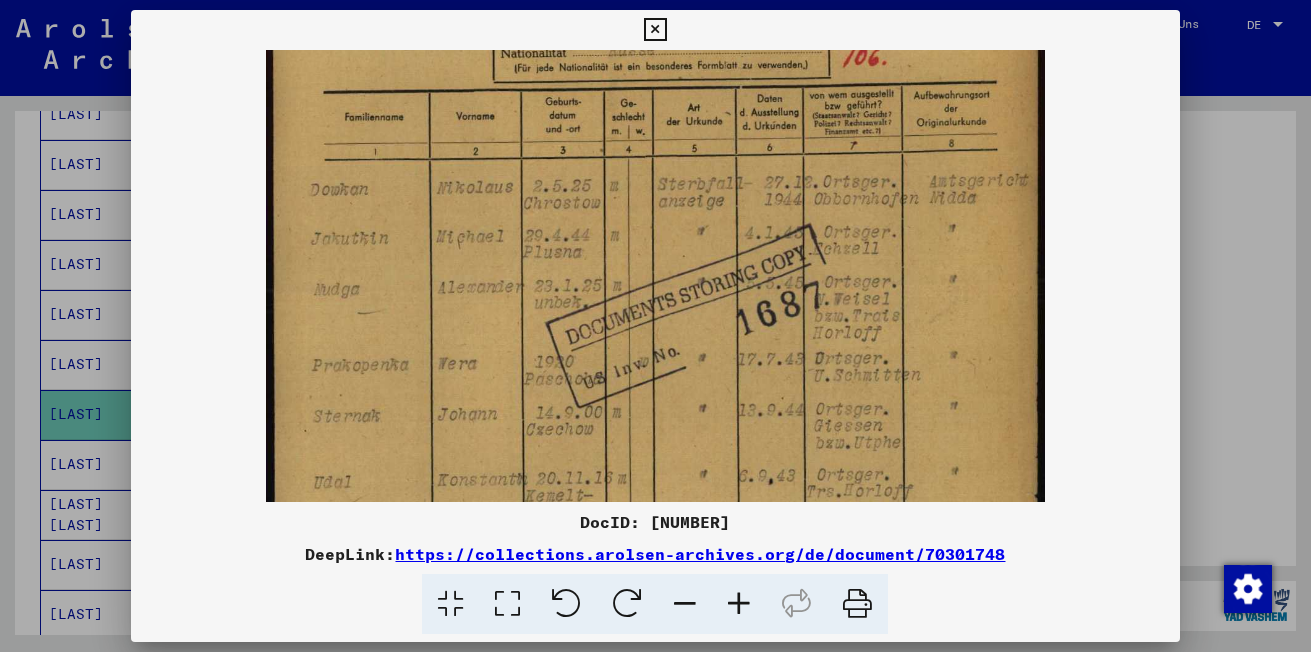 click at bounding box center [655, 391] 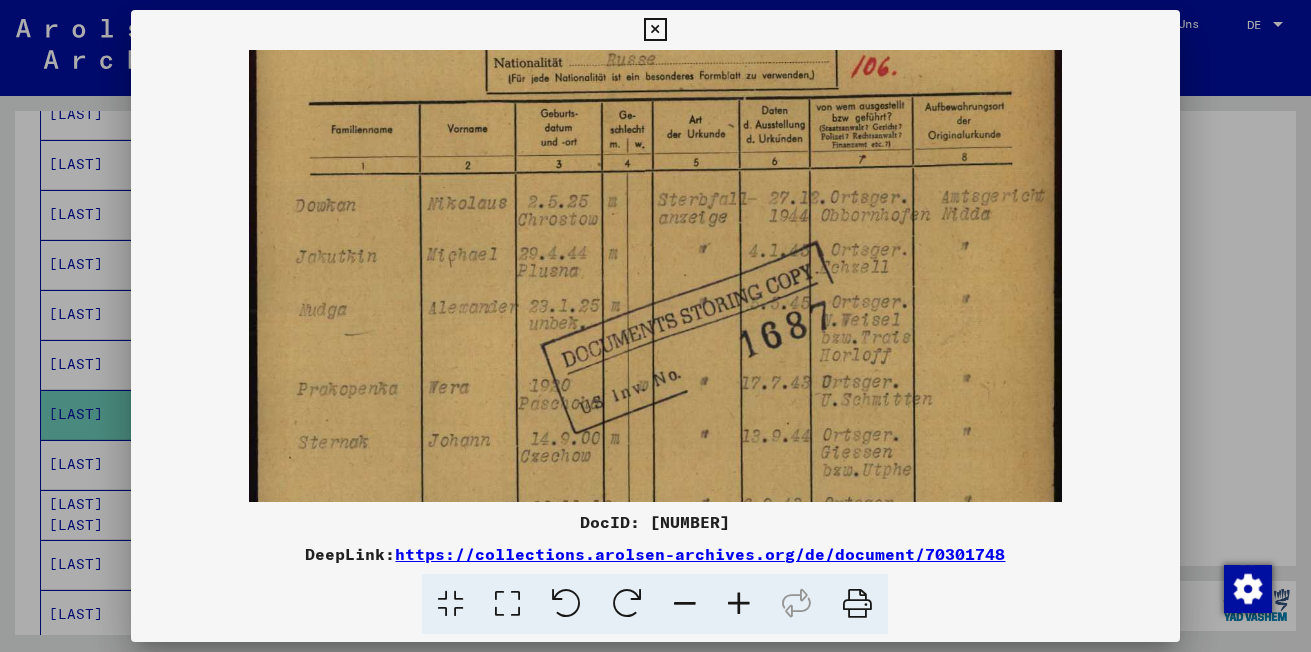 click at bounding box center [739, 604] 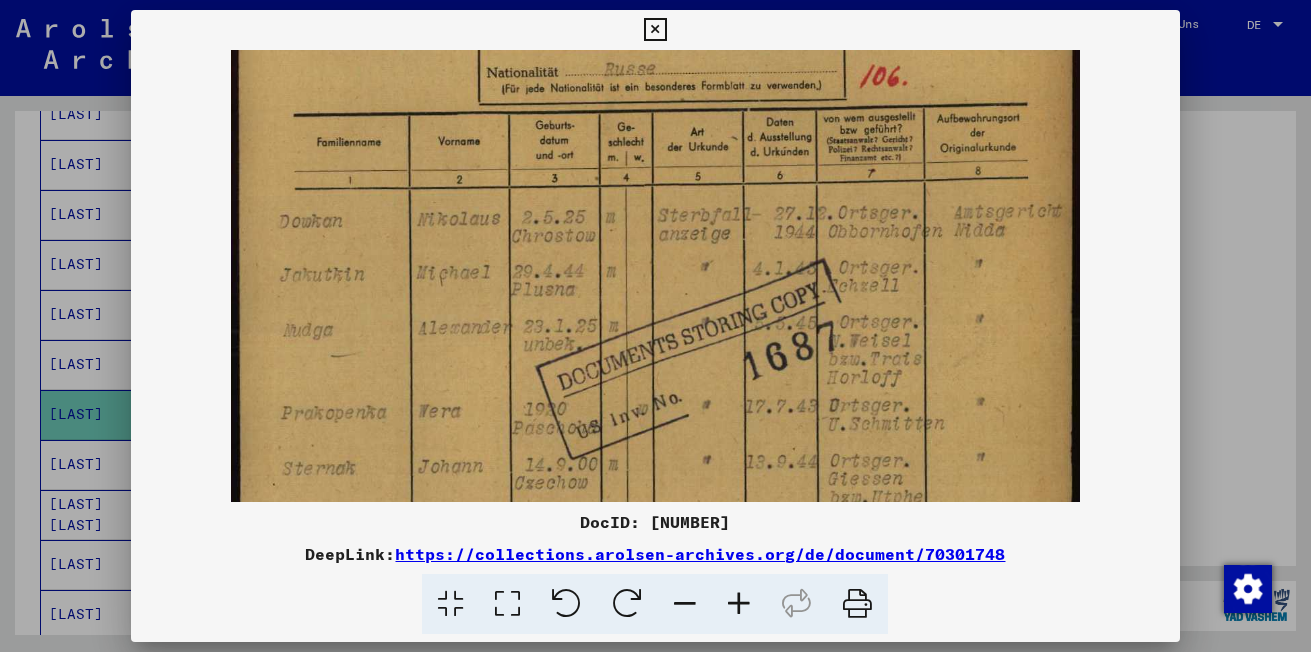 click at bounding box center (739, 604) 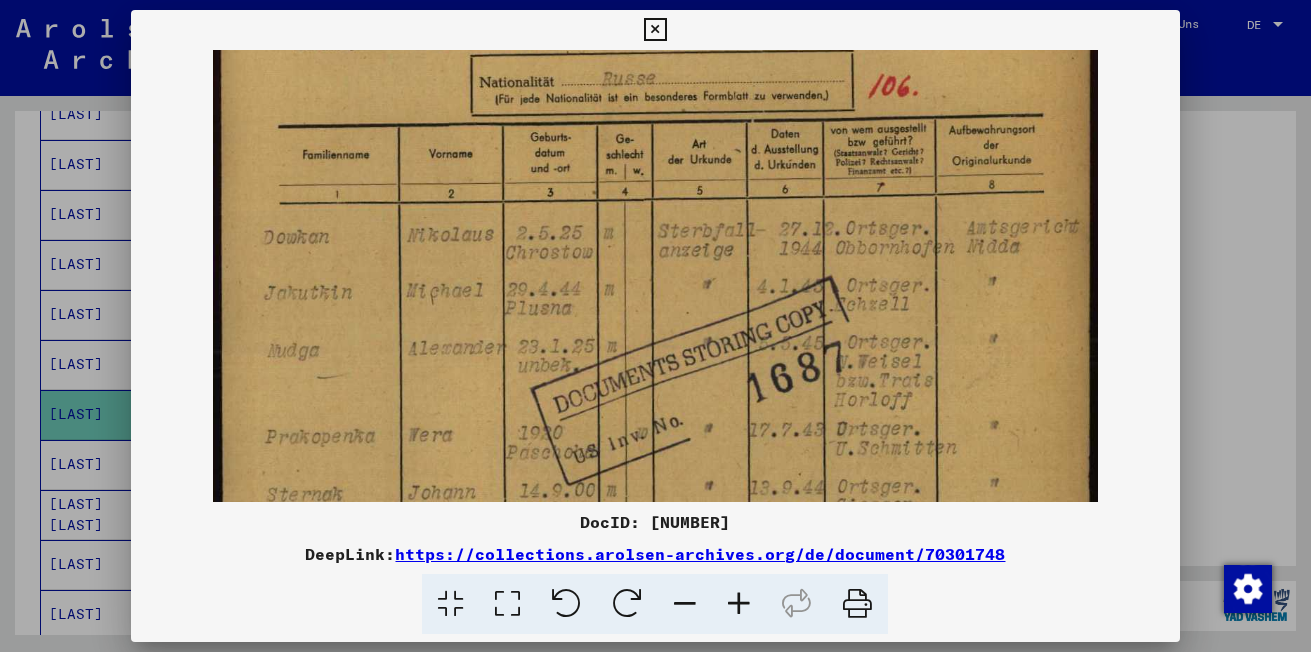 drag, startPoint x: 742, startPoint y: 604, endPoint x: 746, endPoint y: 585, distance: 19.416489 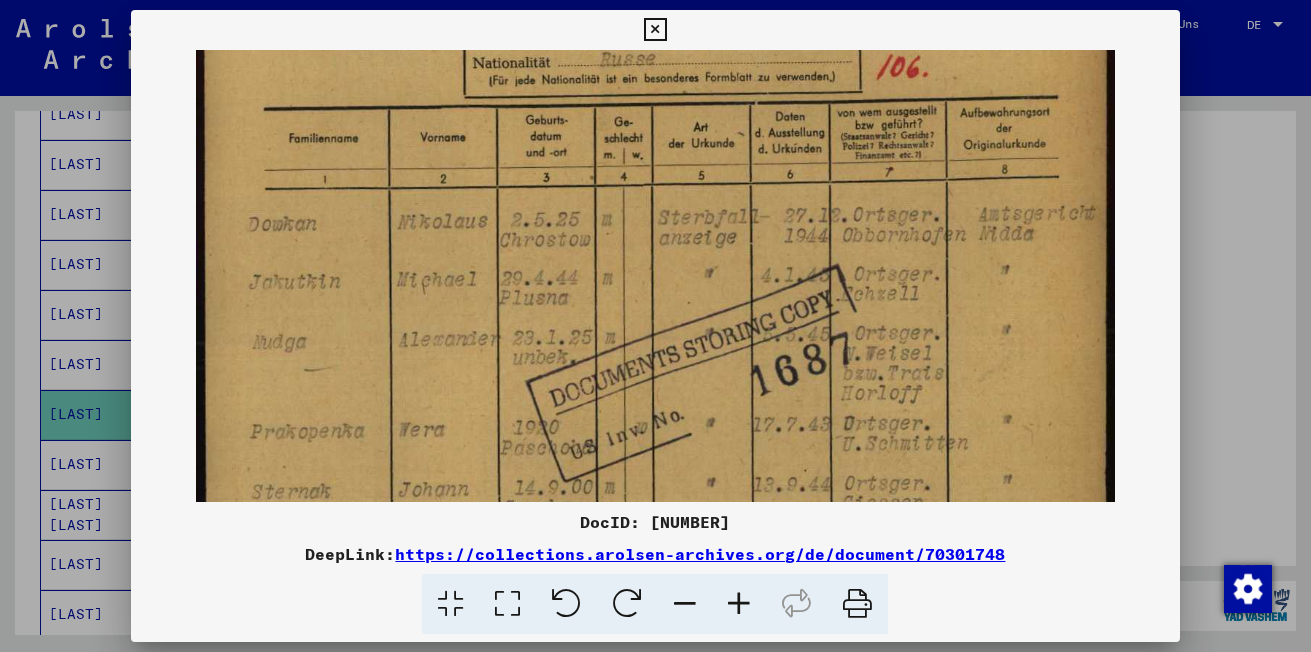 scroll, scrollTop: 243, scrollLeft: 0, axis: vertical 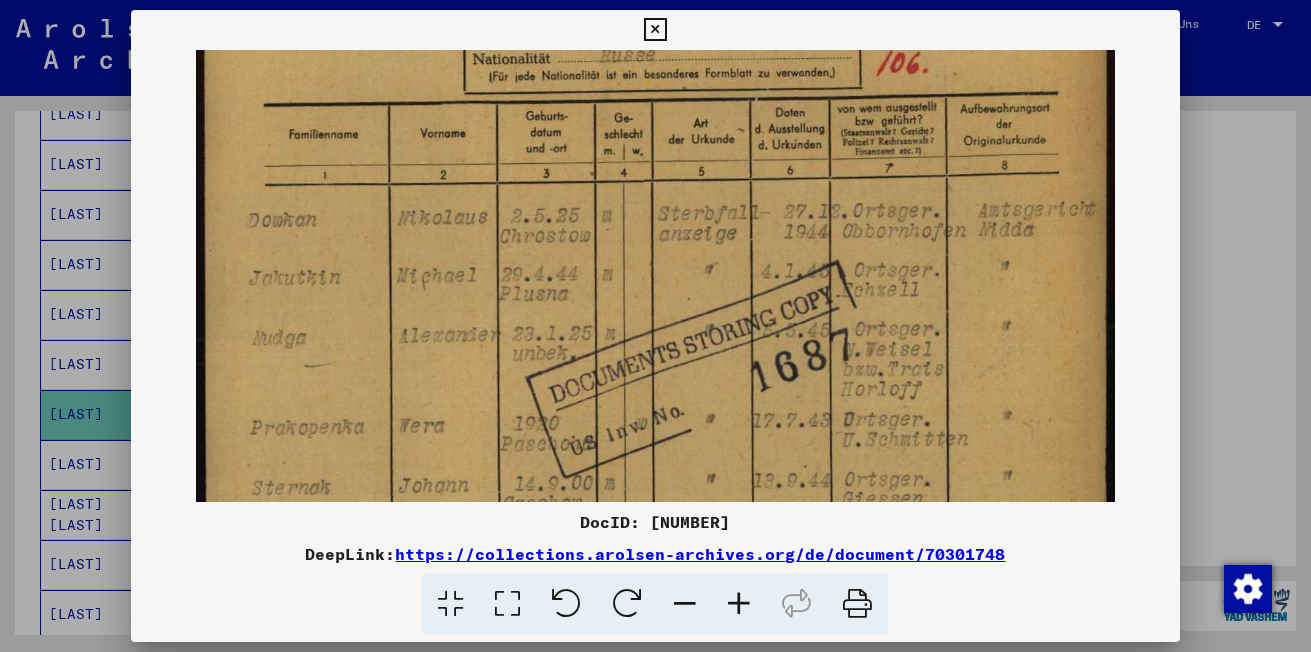 drag, startPoint x: 759, startPoint y: 415, endPoint x: 761, endPoint y: 400, distance: 15.132746 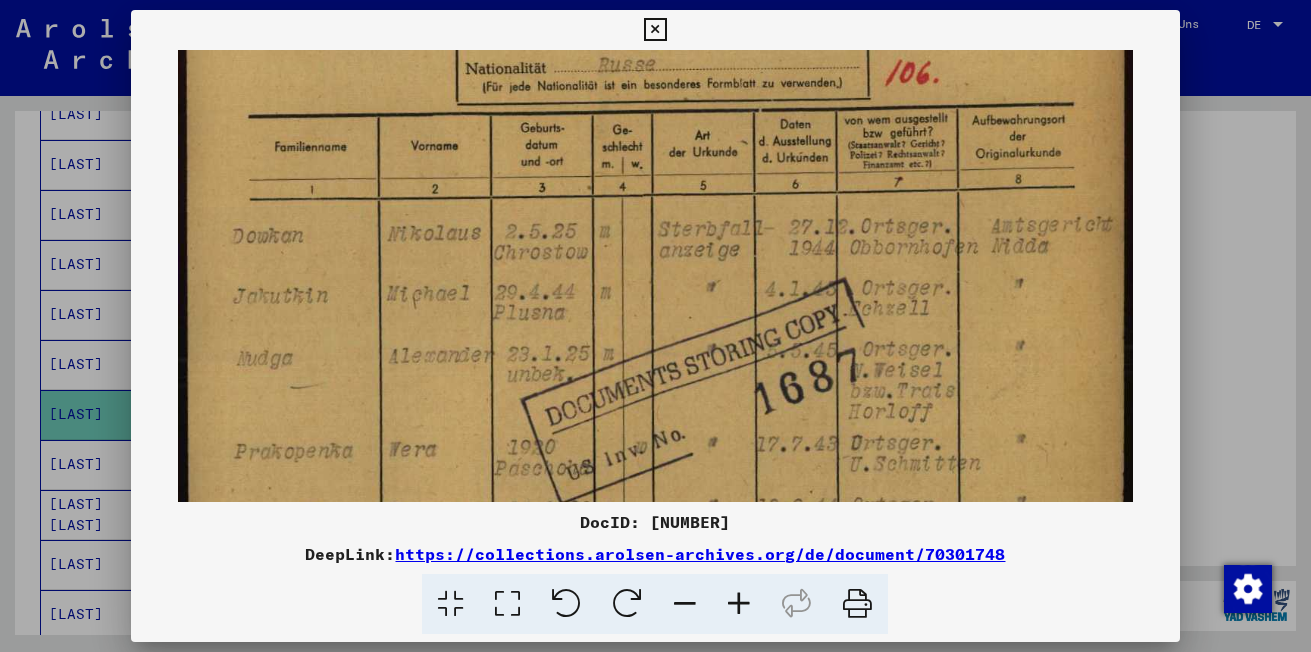 click at bounding box center (739, 604) 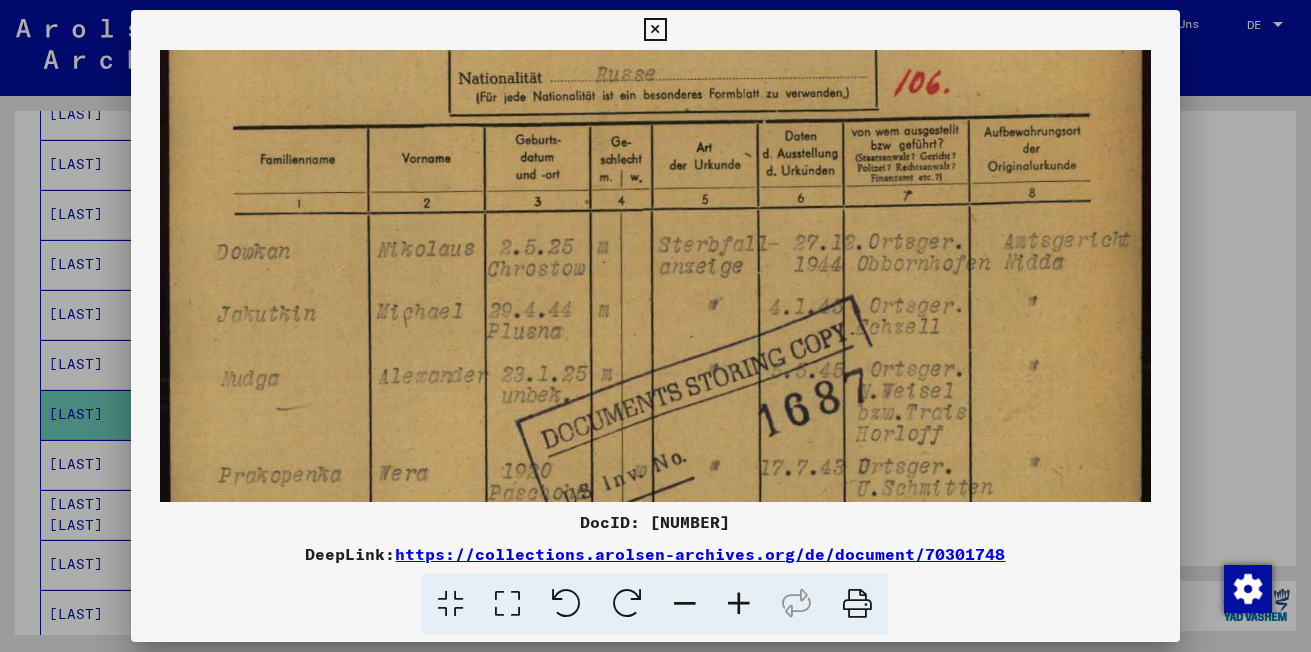 click at bounding box center (739, 604) 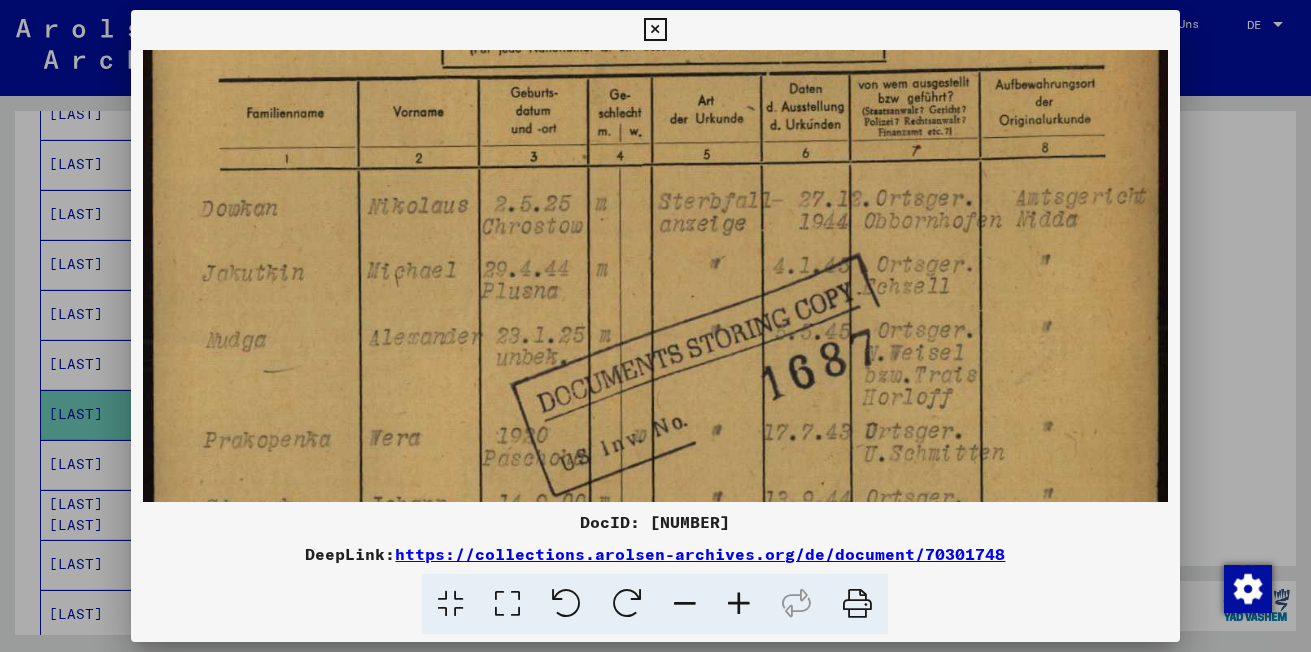 scroll, scrollTop: 303, scrollLeft: 0, axis: vertical 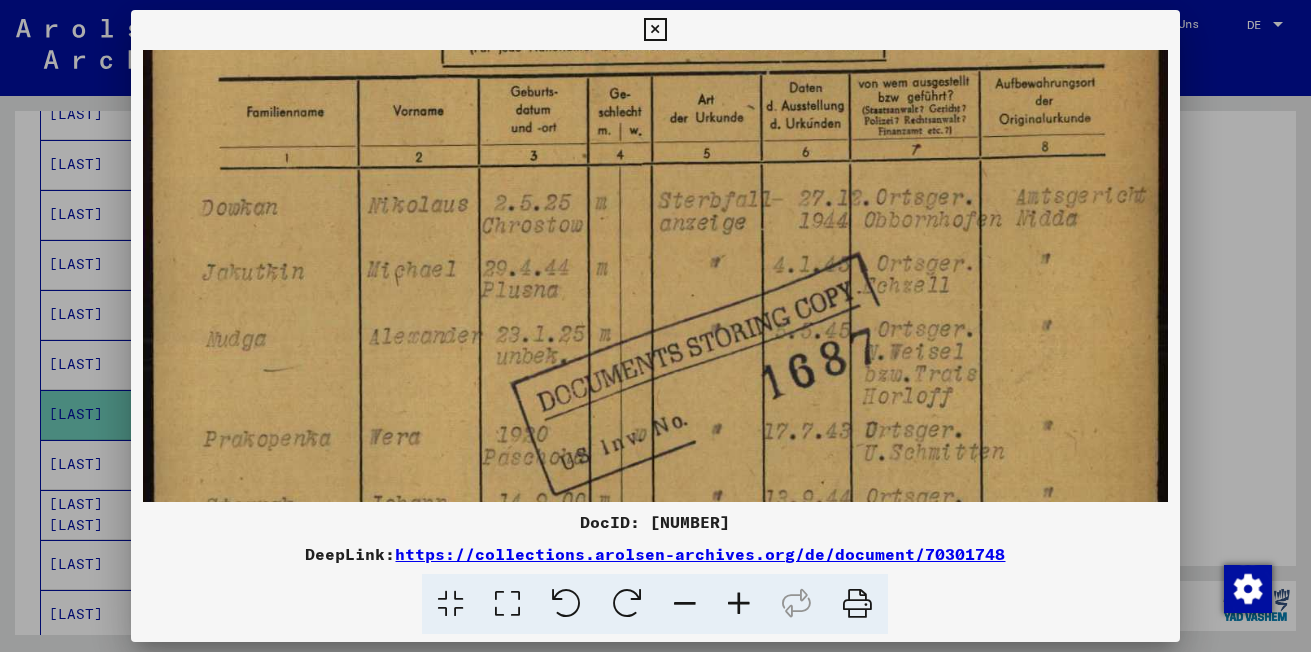 drag, startPoint x: 716, startPoint y: 449, endPoint x: 731, endPoint y: 389, distance: 61.846584 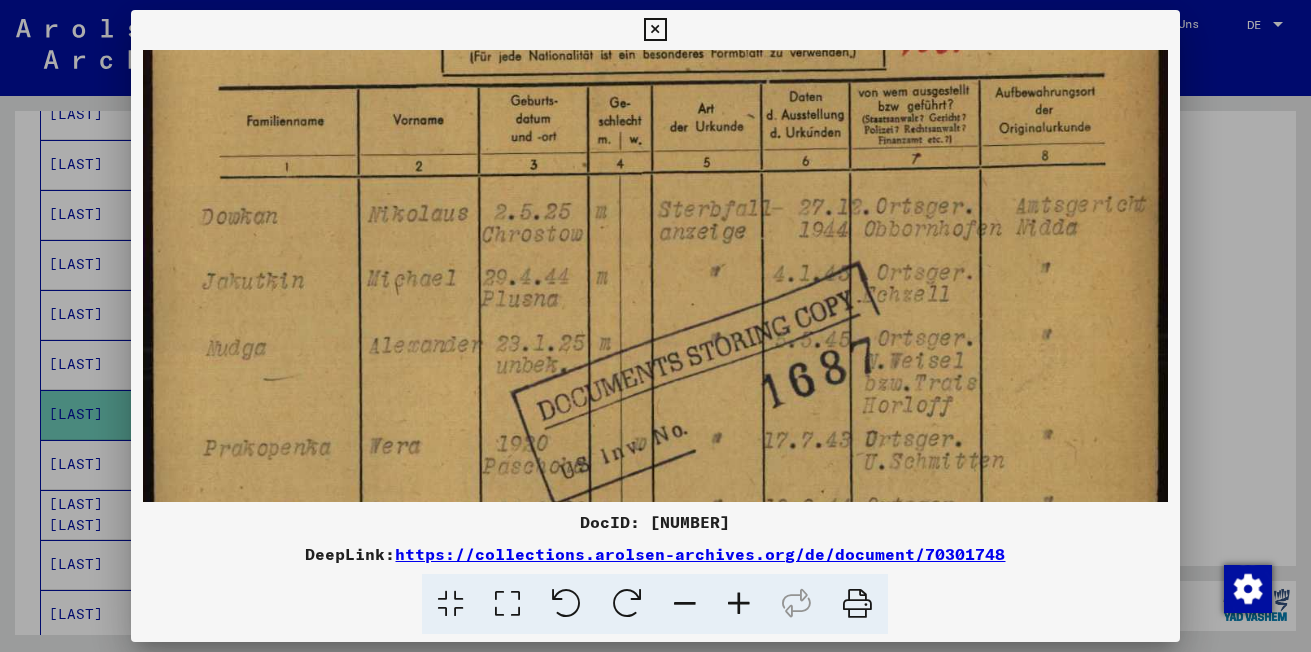 scroll, scrollTop: 461, scrollLeft: 0, axis: vertical 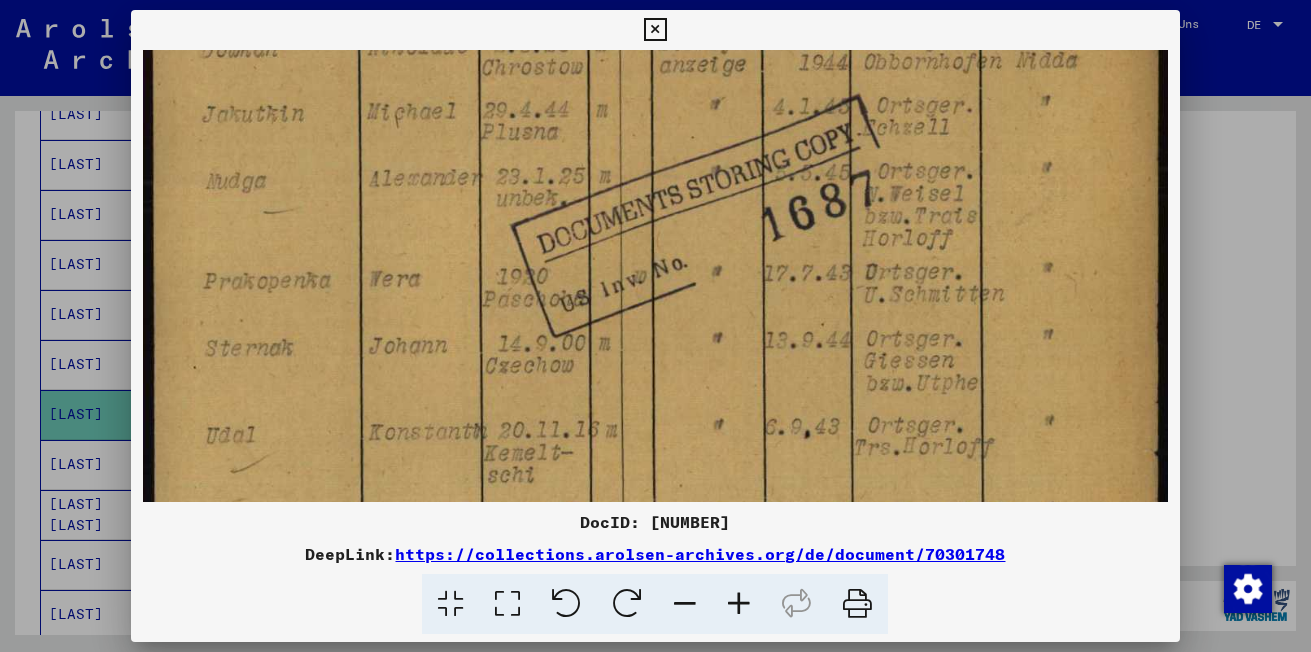 drag, startPoint x: 862, startPoint y: 359, endPoint x: 911, endPoint y: 201, distance: 165.42369 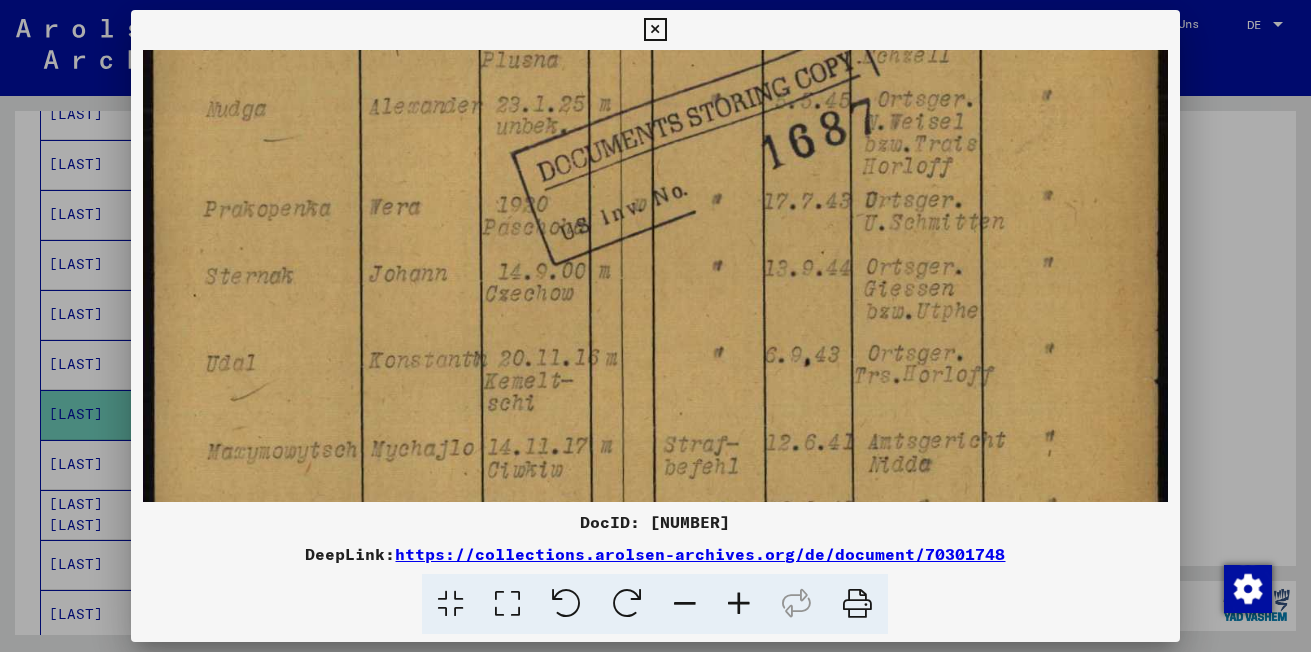 drag, startPoint x: 878, startPoint y: 293, endPoint x: 908, endPoint y: 221, distance: 78 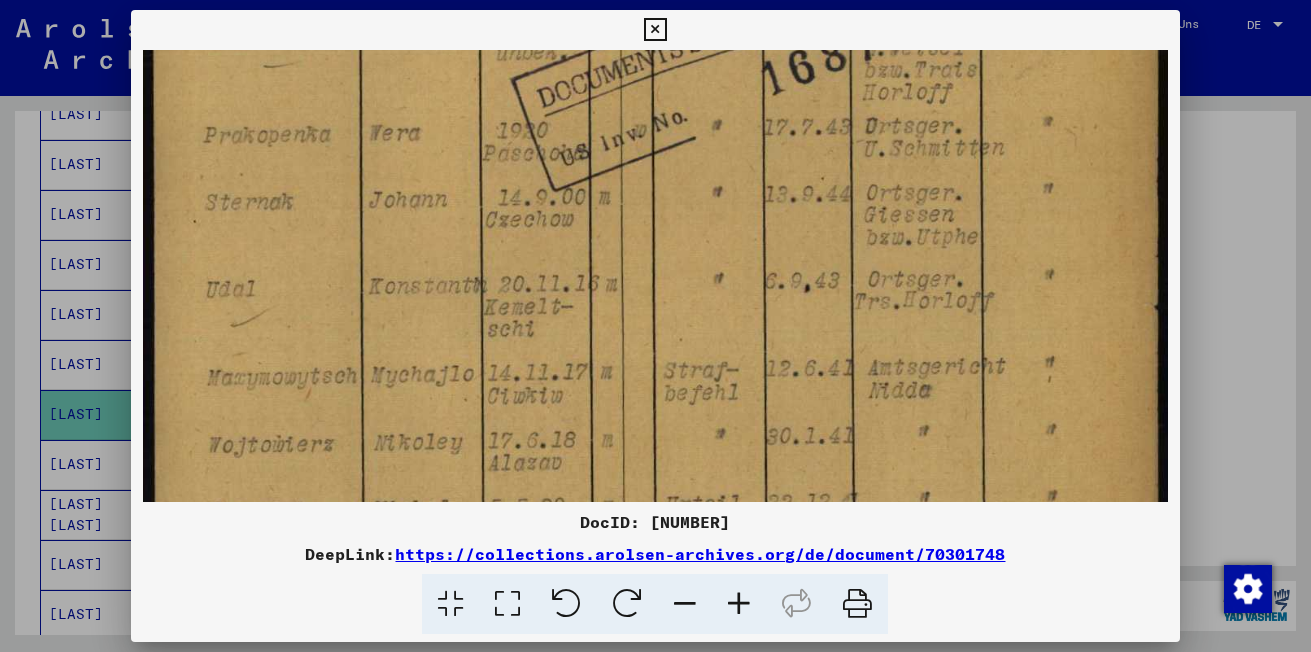 drag, startPoint x: 928, startPoint y: 338, endPoint x: 922, endPoint y: 264, distance: 74.24284 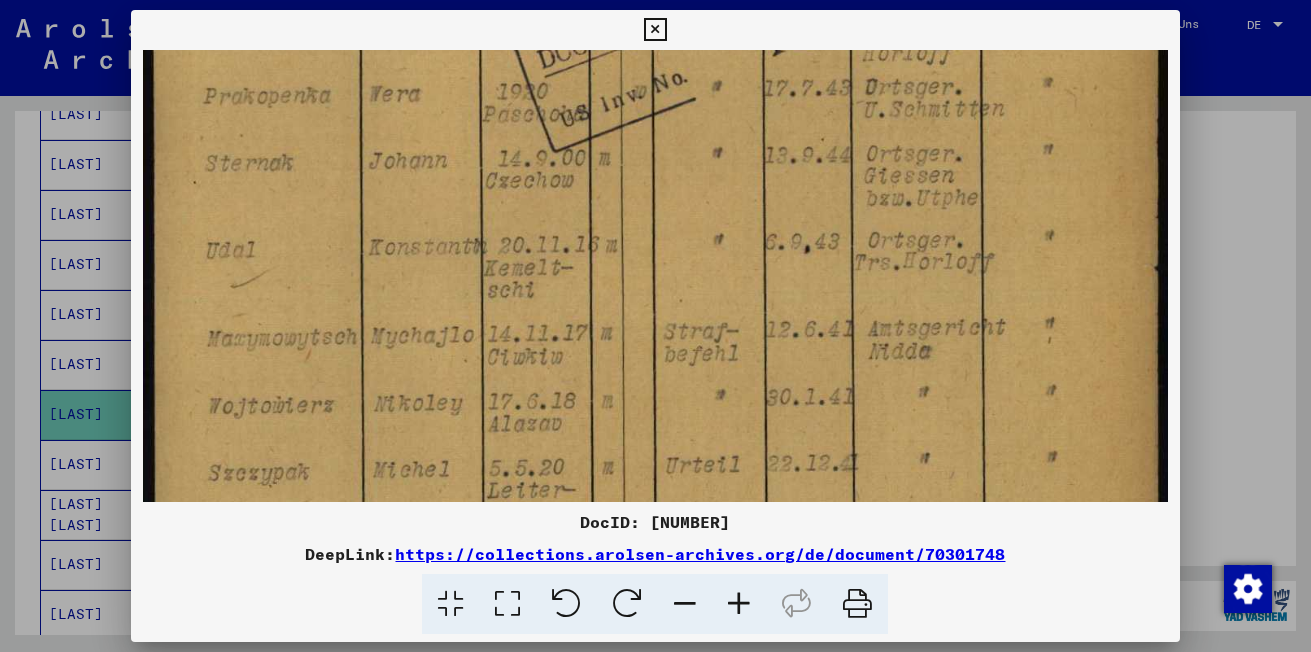 drag, startPoint x: 854, startPoint y: 351, endPoint x: 860, endPoint y: 312, distance: 39.45884 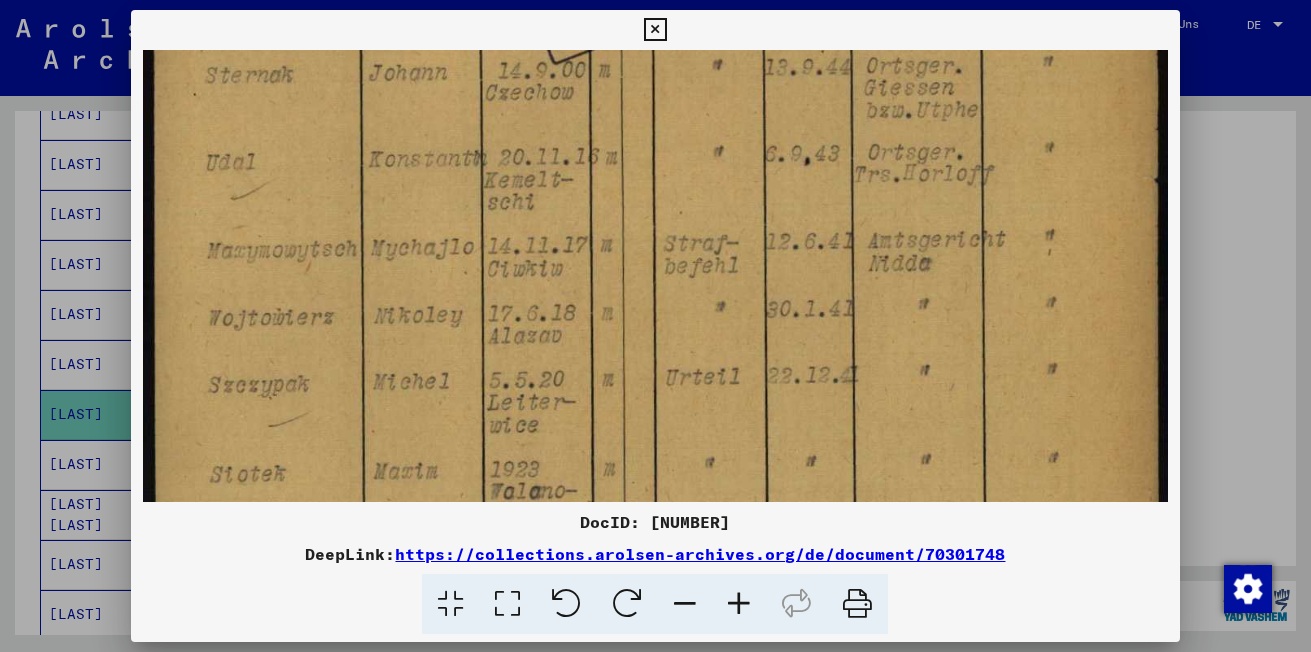scroll, scrollTop: 735, scrollLeft: 0, axis: vertical 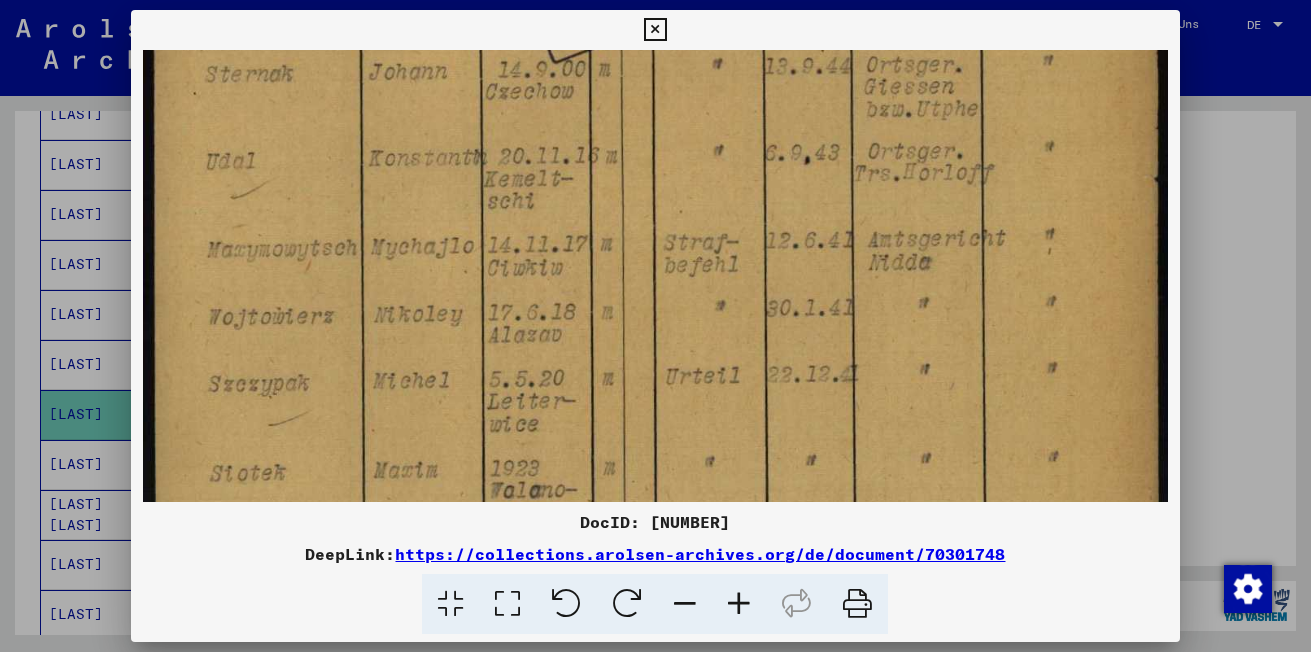 drag, startPoint x: 818, startPoint y: 347, endPoint x: 830, endPoint y: 258, distance: 89.80534 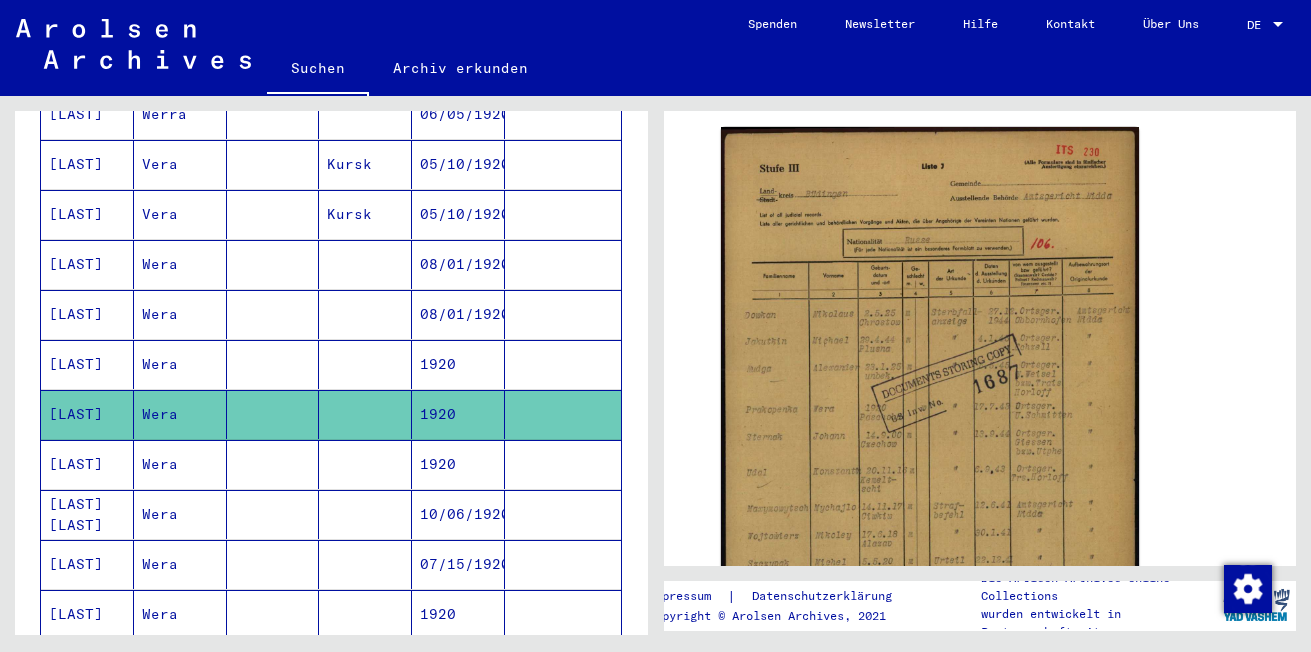 click on "[LAST]" at bounding box center [87, 514] 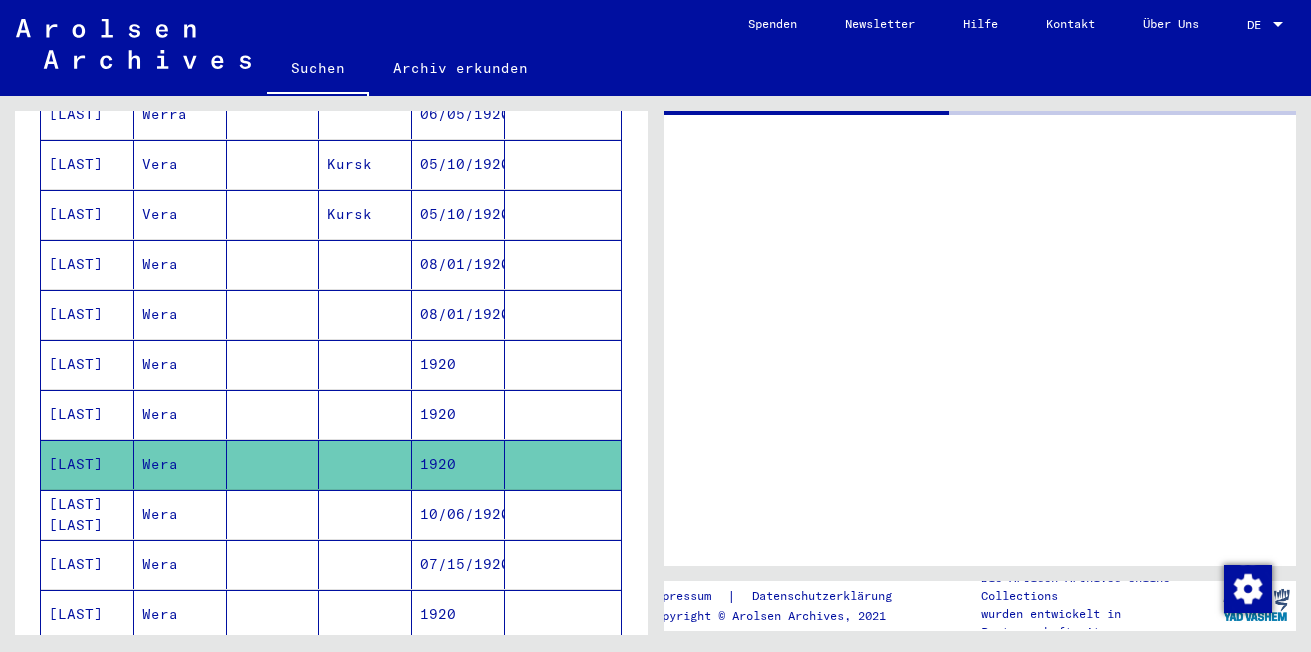 scroll, scrollTop: 0, scrollLeft: 0, axis: both 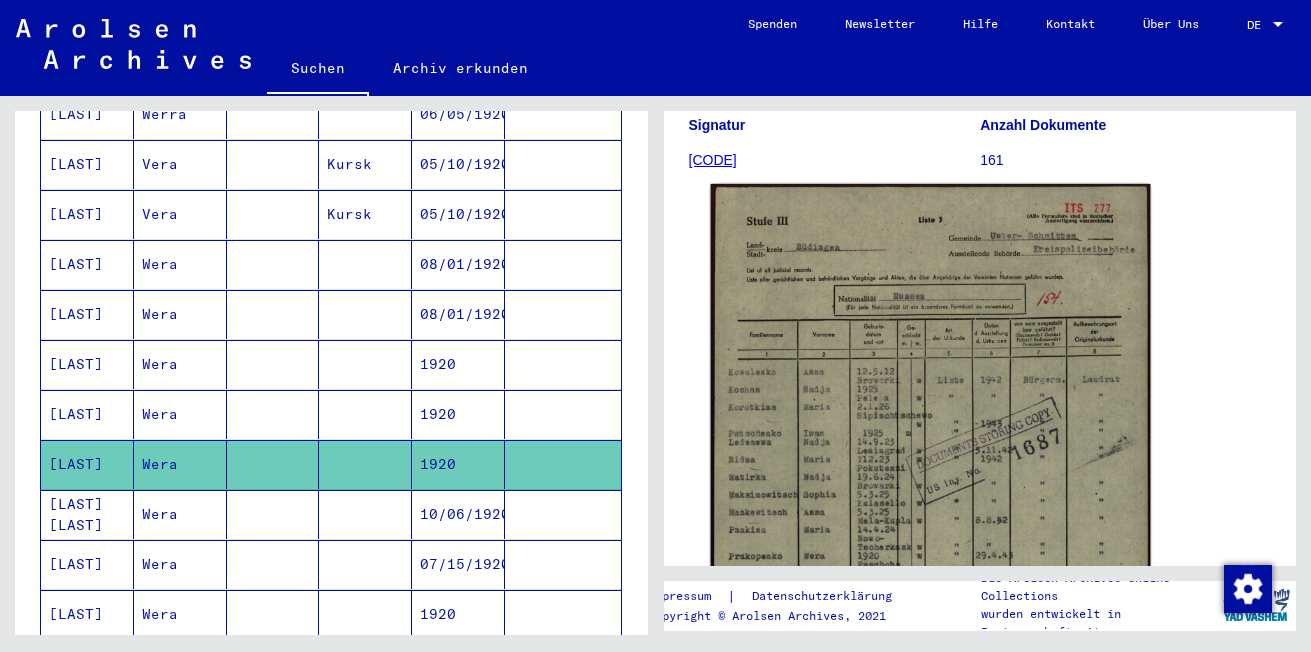 click 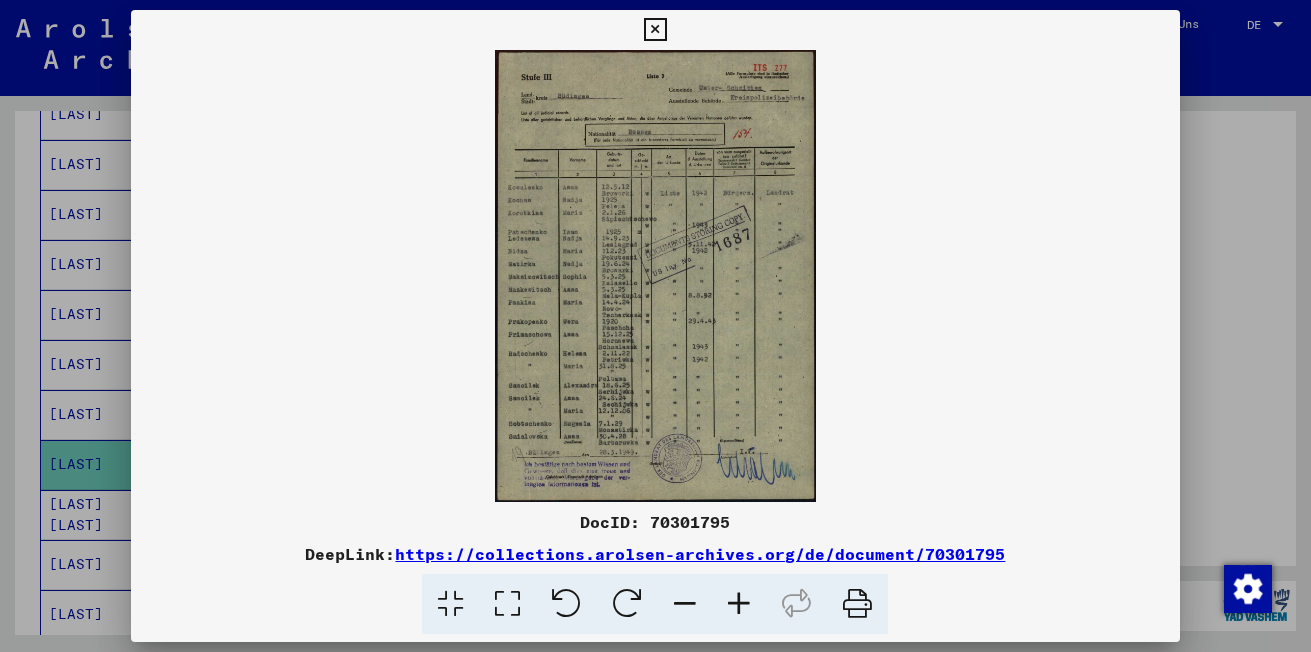 click at bounding box center (739, 604) 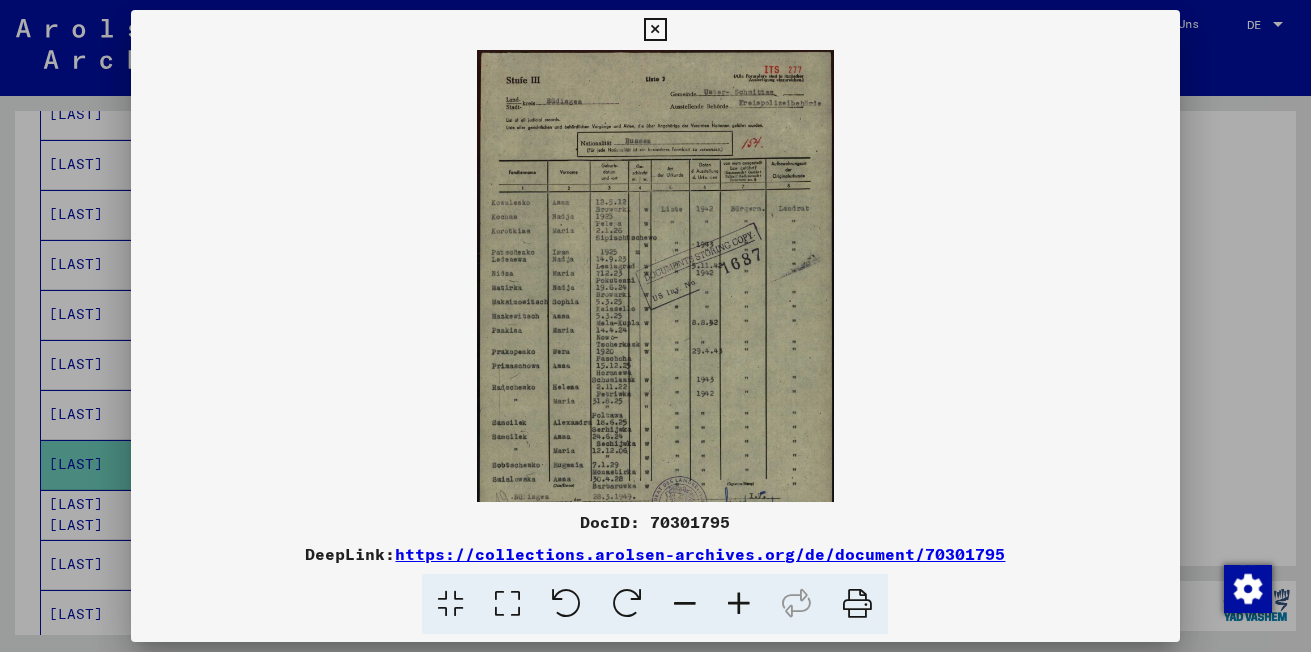 click at bounding box center [739, 604] 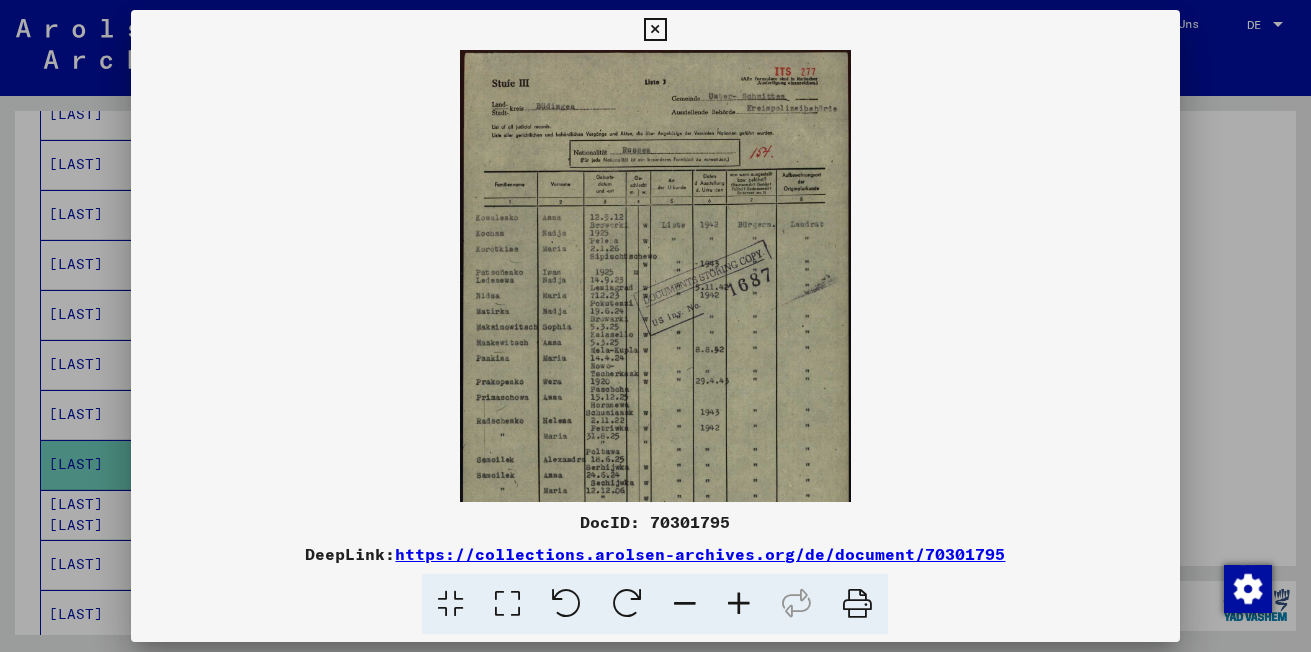 click at bounding box center [739, 604] 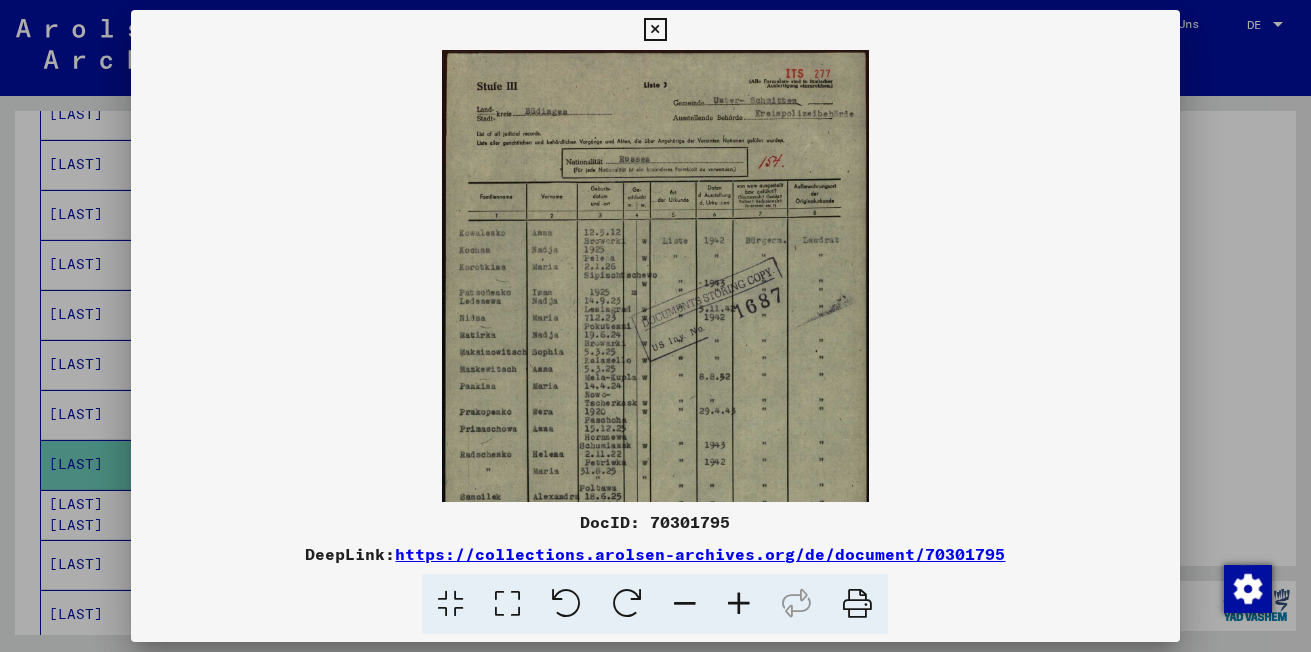 click at bounding box center (739, 604) 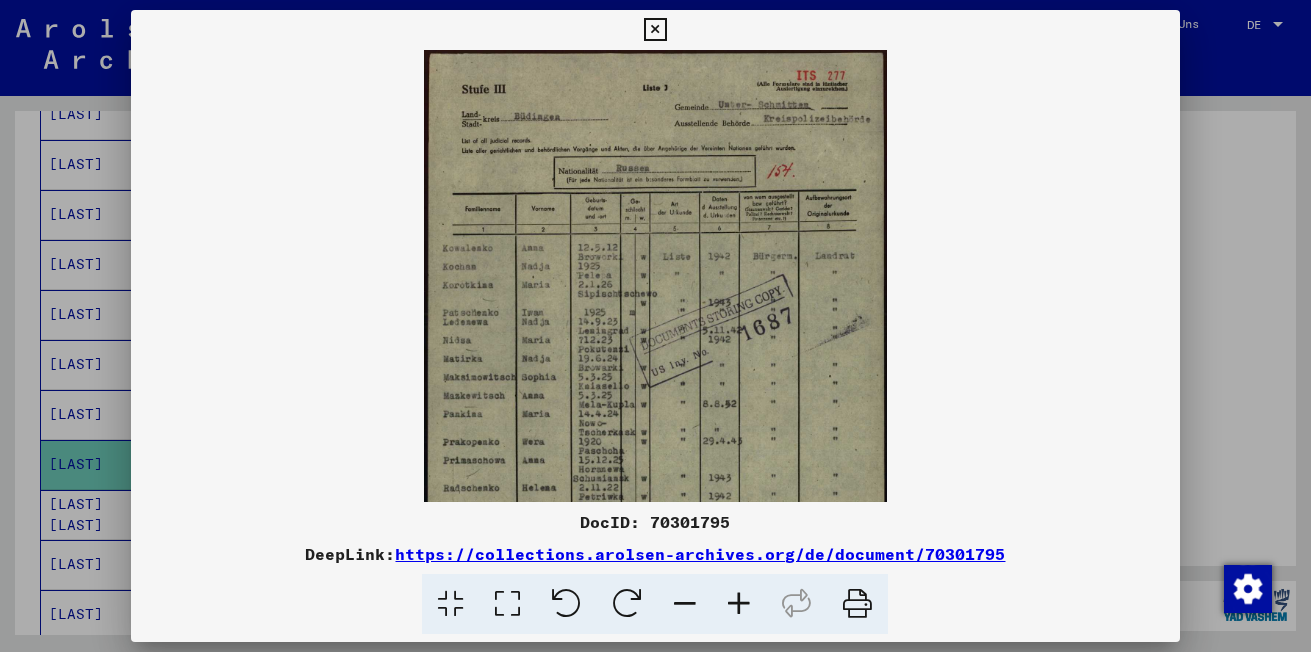 click at bounding box center (739, 604) 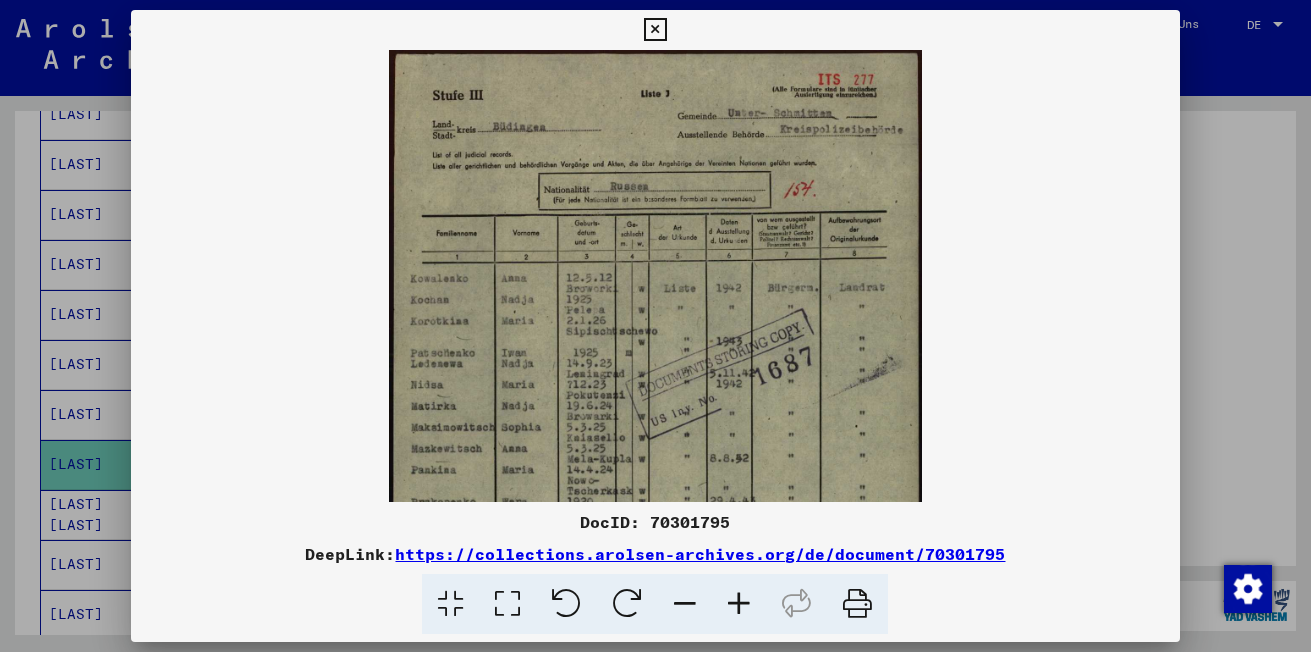 click at bounding box center [739, 604] 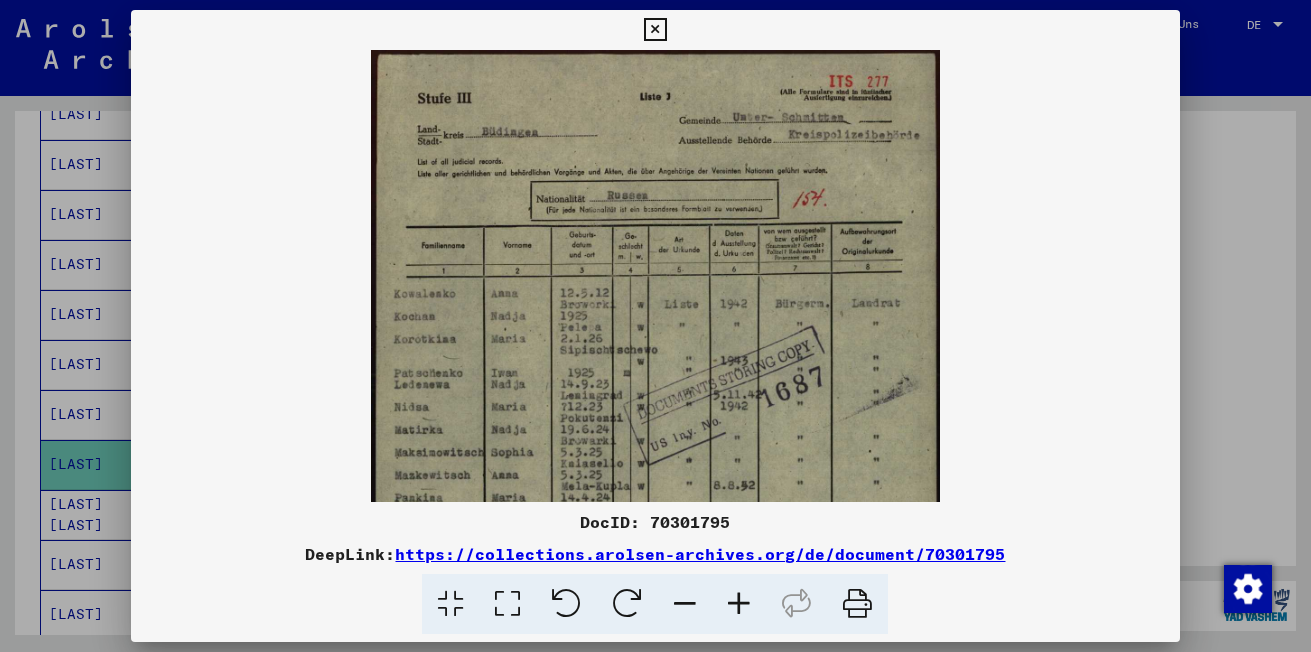 click at bounding box center (739, 604) 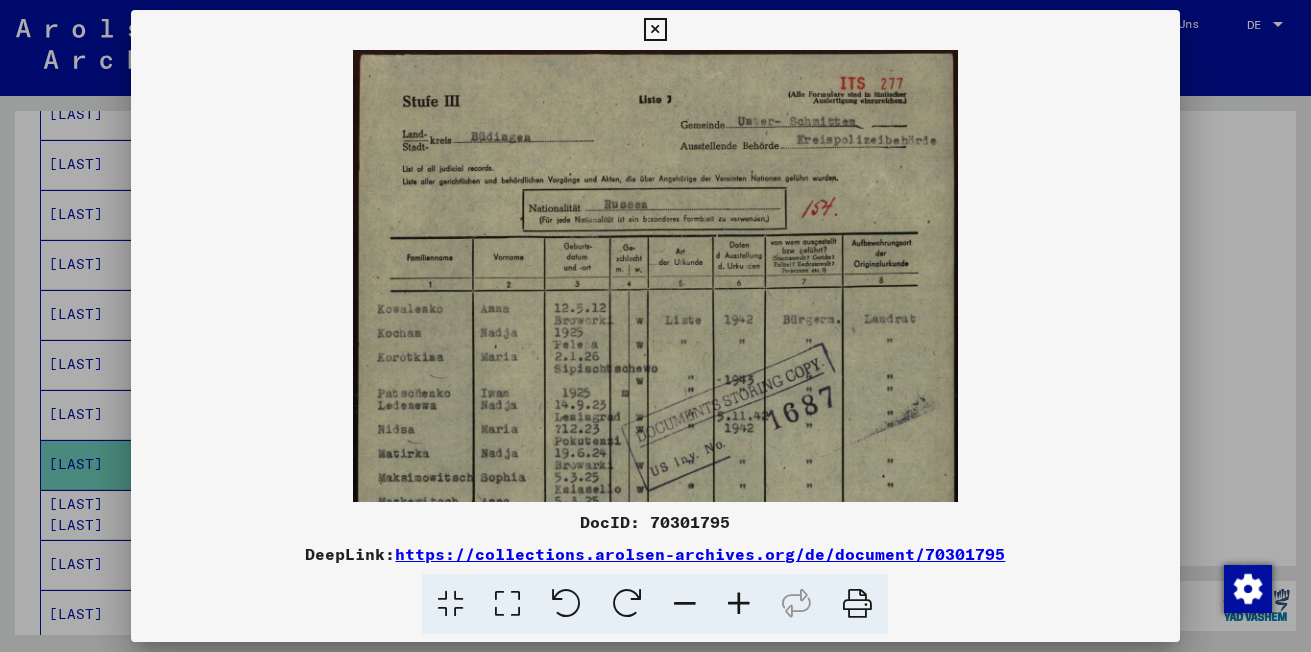 click at bounding box center (739, 604) 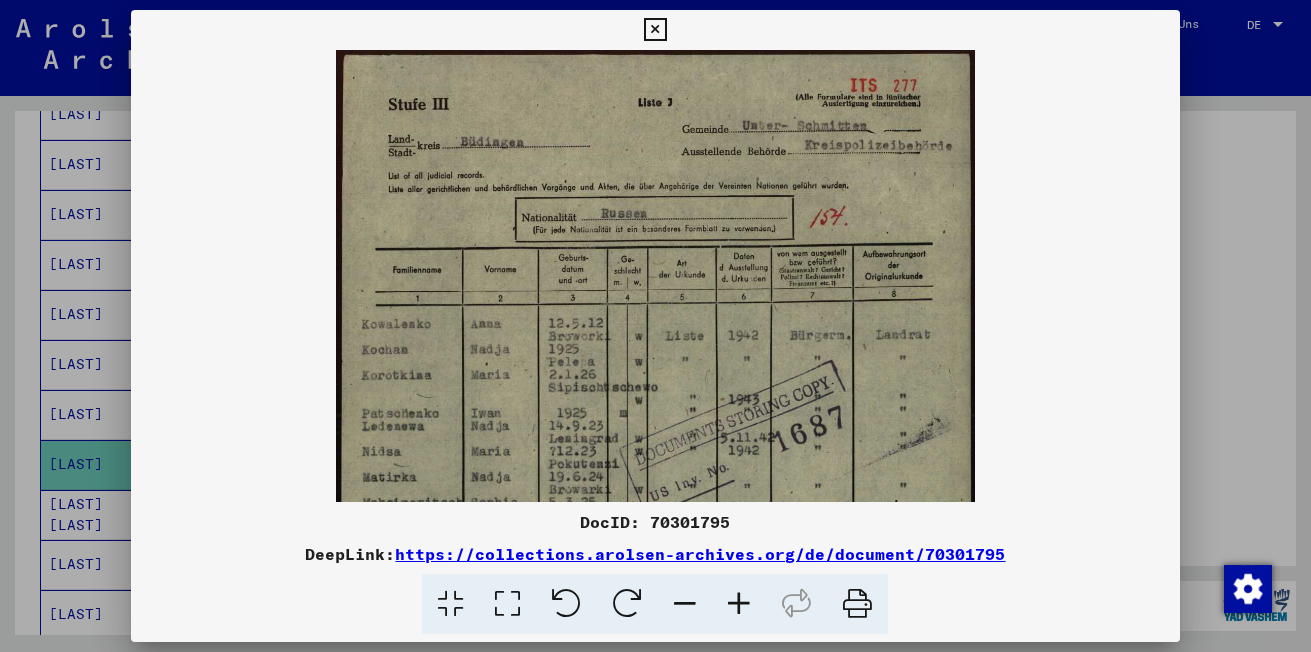 click at bounding box center (739, 604) 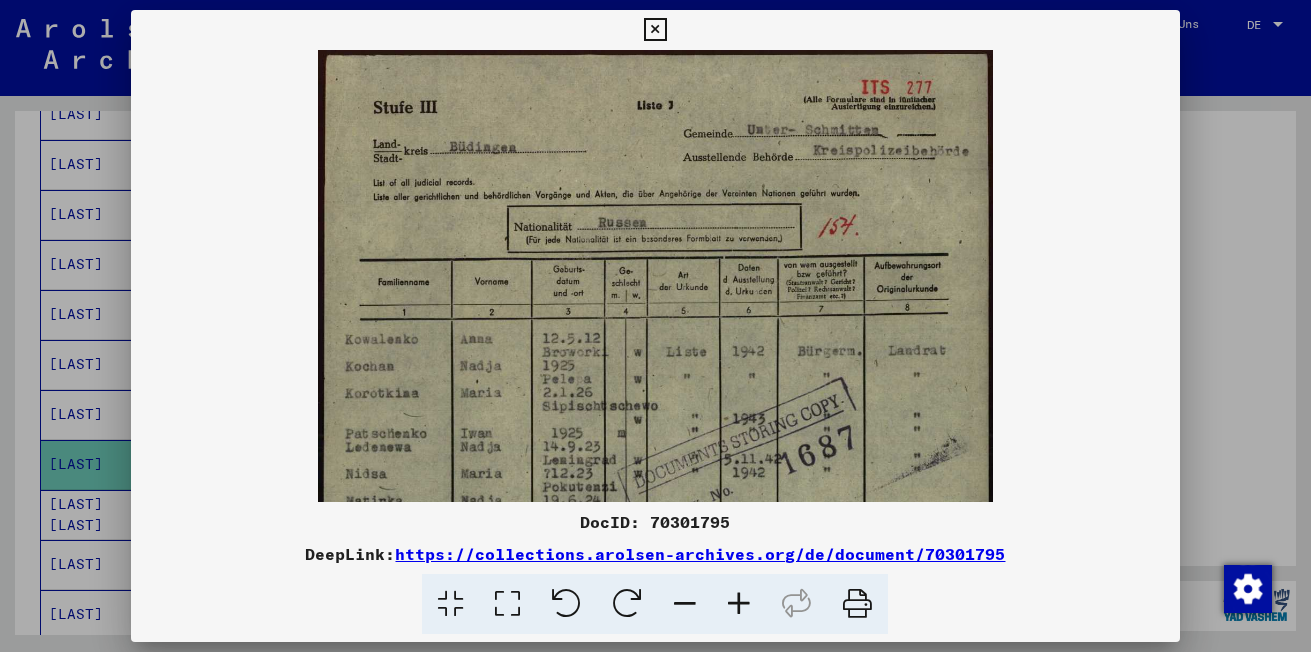 click at bounding box center [739, 604] 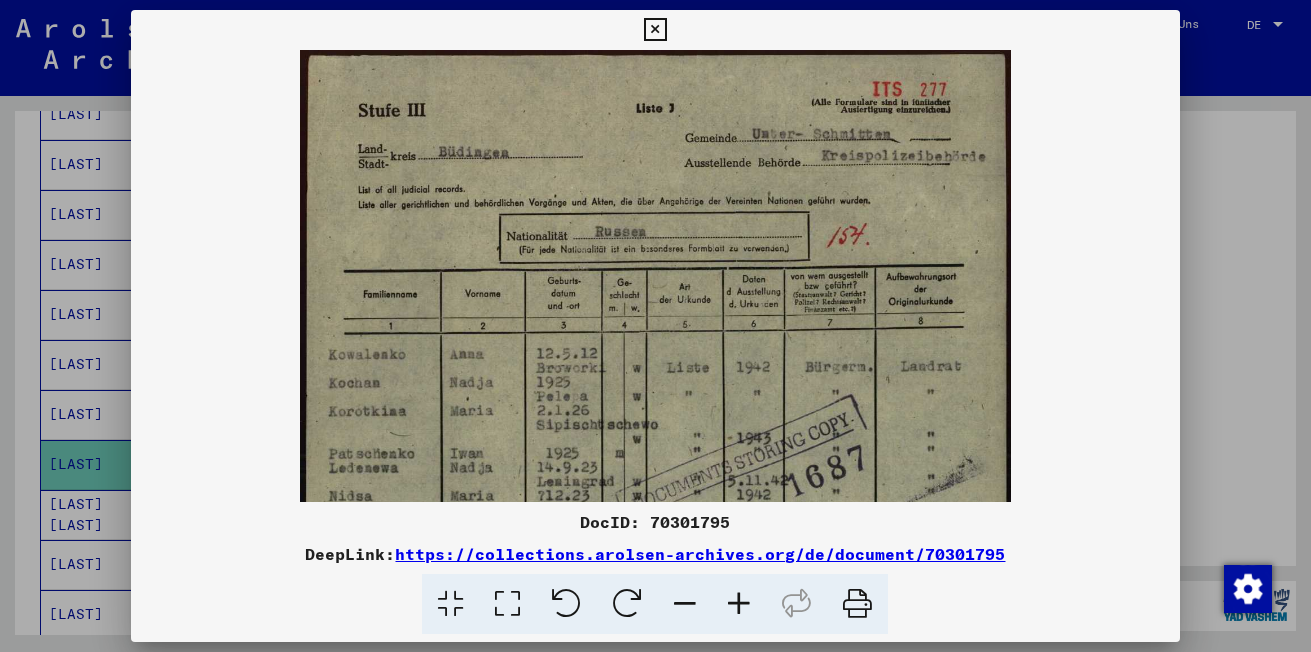 click at bounding box center (739, 604) 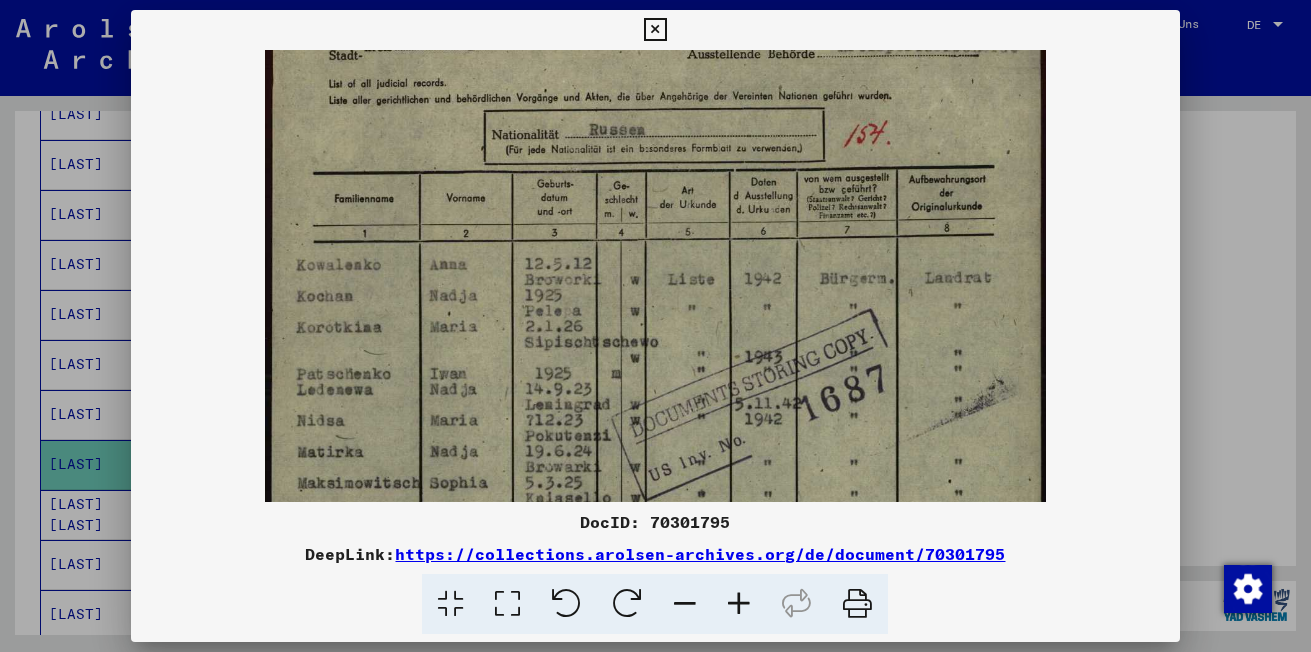 scroll, scrollTop: 125, scrollLeft: 0, axis: vertical 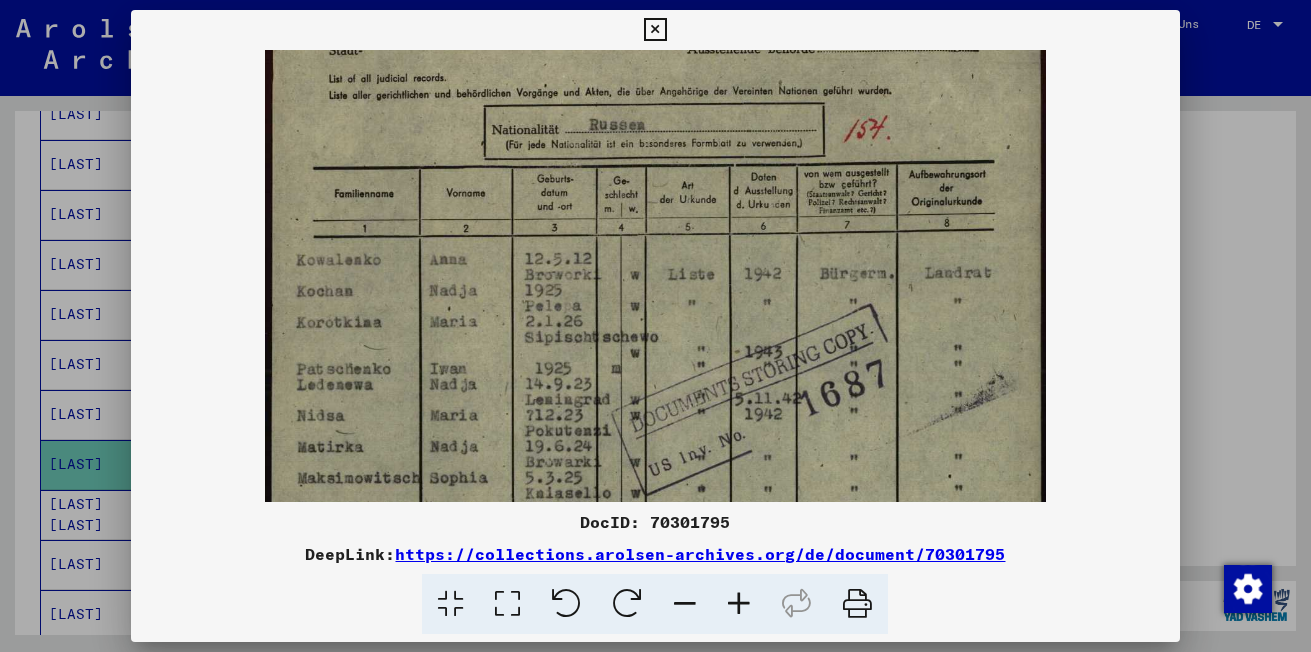 drag, startPoint x: 785, startPoint y: 402, endPoint x: 834, endPoint y: 300, distance: 113.15918 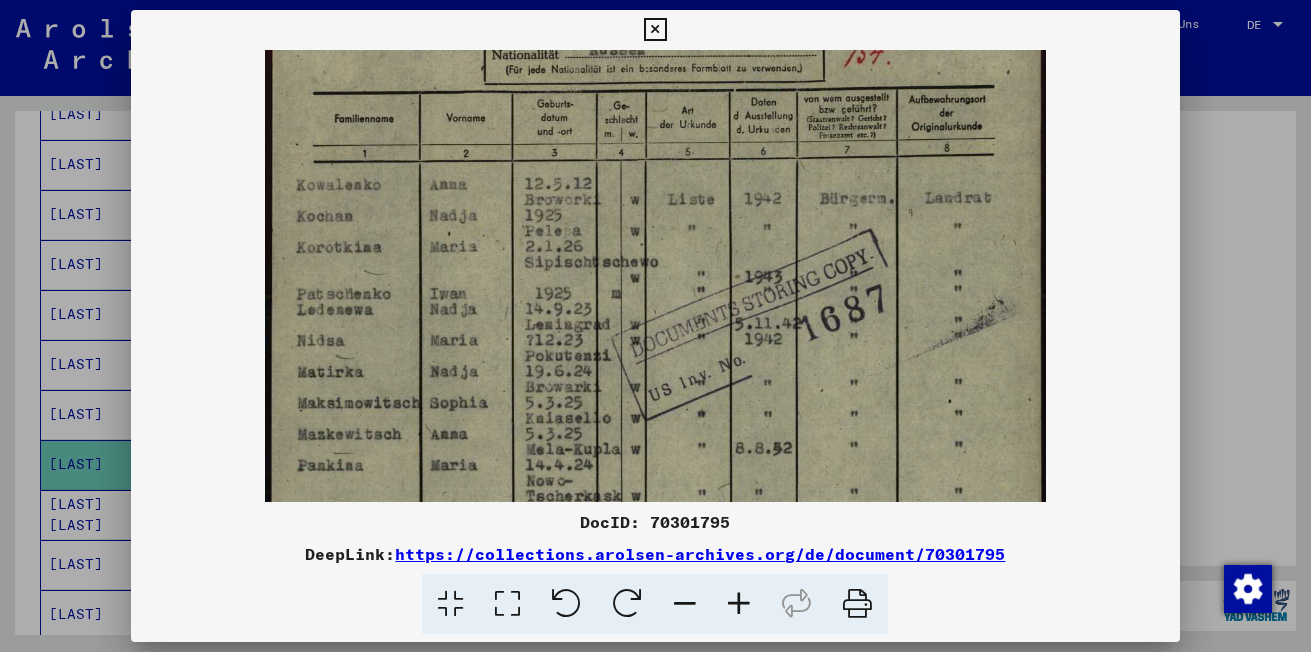 drag, startPoint x: 798, startPoint y: 395, endPoint x: 819, endPoint y: 331, distance: 67.357254 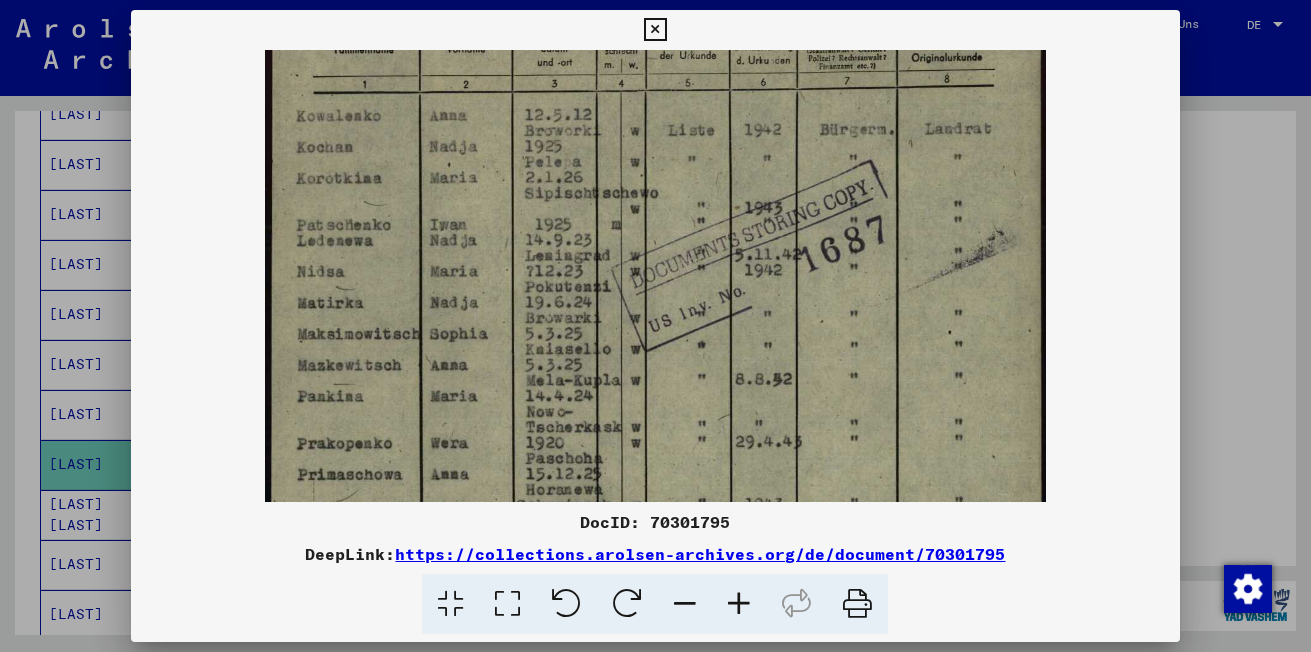drag, startPoint x: 812, startPoint y: 384, endPoint x: 825, endPoint y: 315, distance: 70.21396 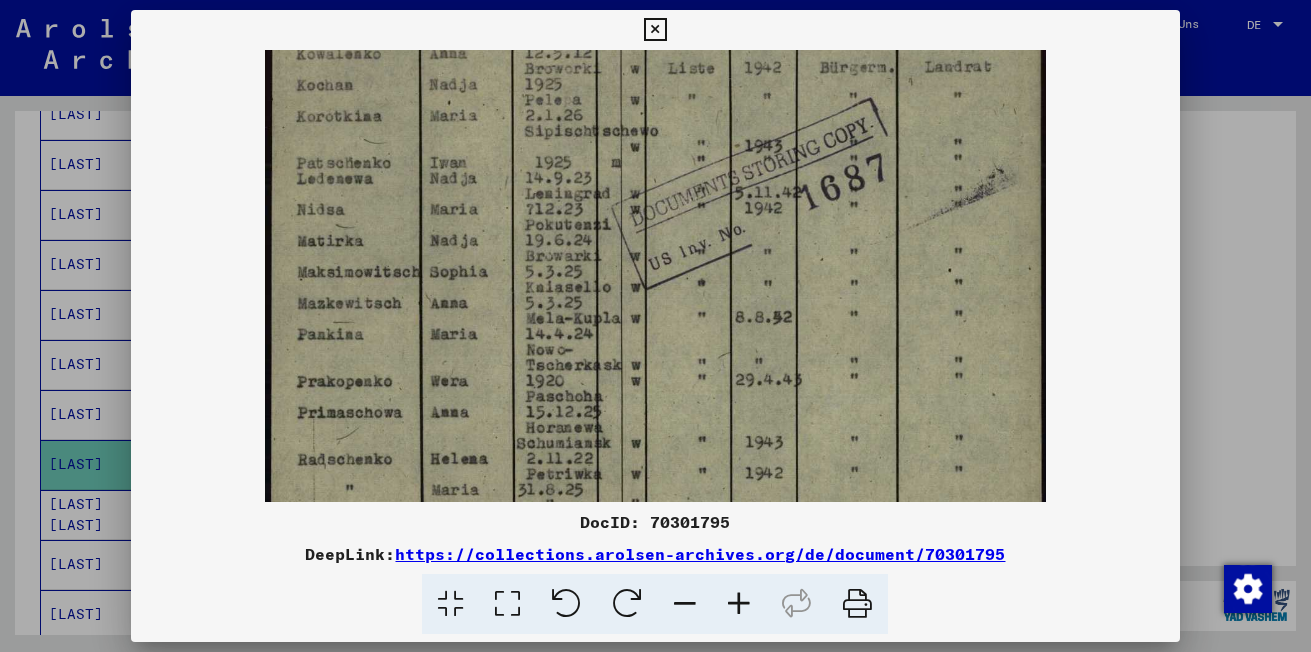 drag, startPoint x: 837, startPoint y: 337, endPoint x: 844, endPoint y: 313, distance: 25 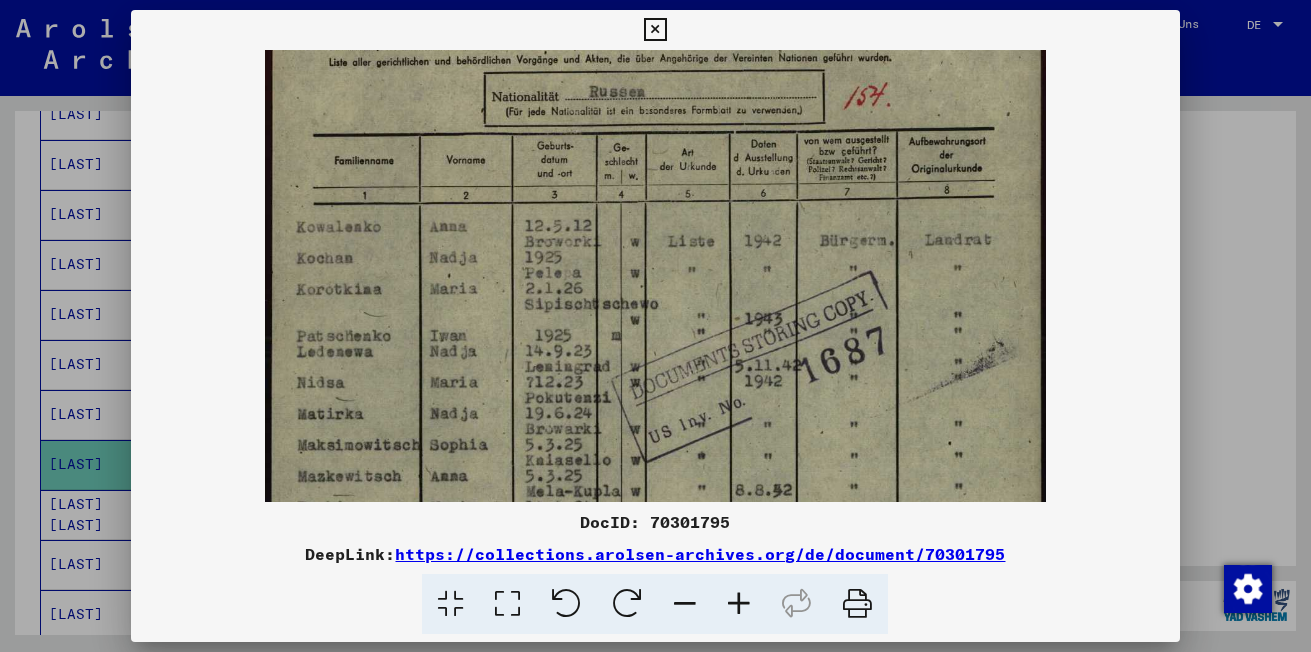 drag, startPoint x: 922, startPoint y: 338, endPoint x: 866, endPoint y: 505, distance: 176.13914 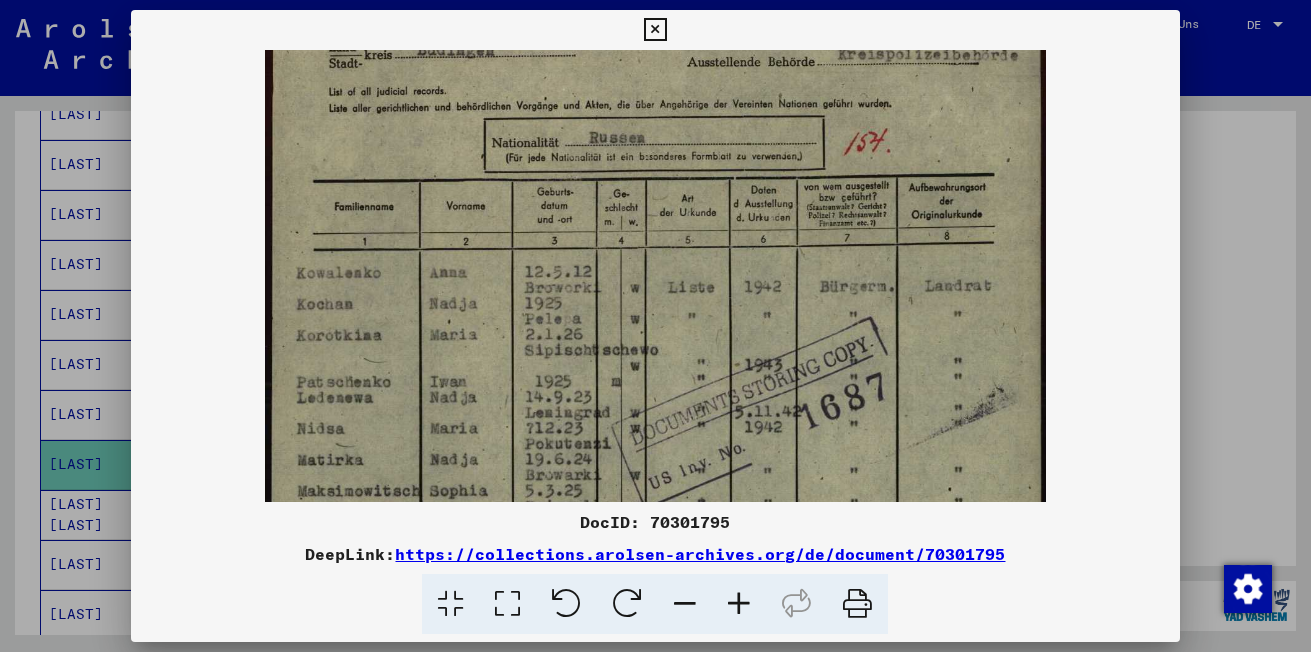 scroll, scrollTop: 184, scrollLeft: 0, axis: vertical 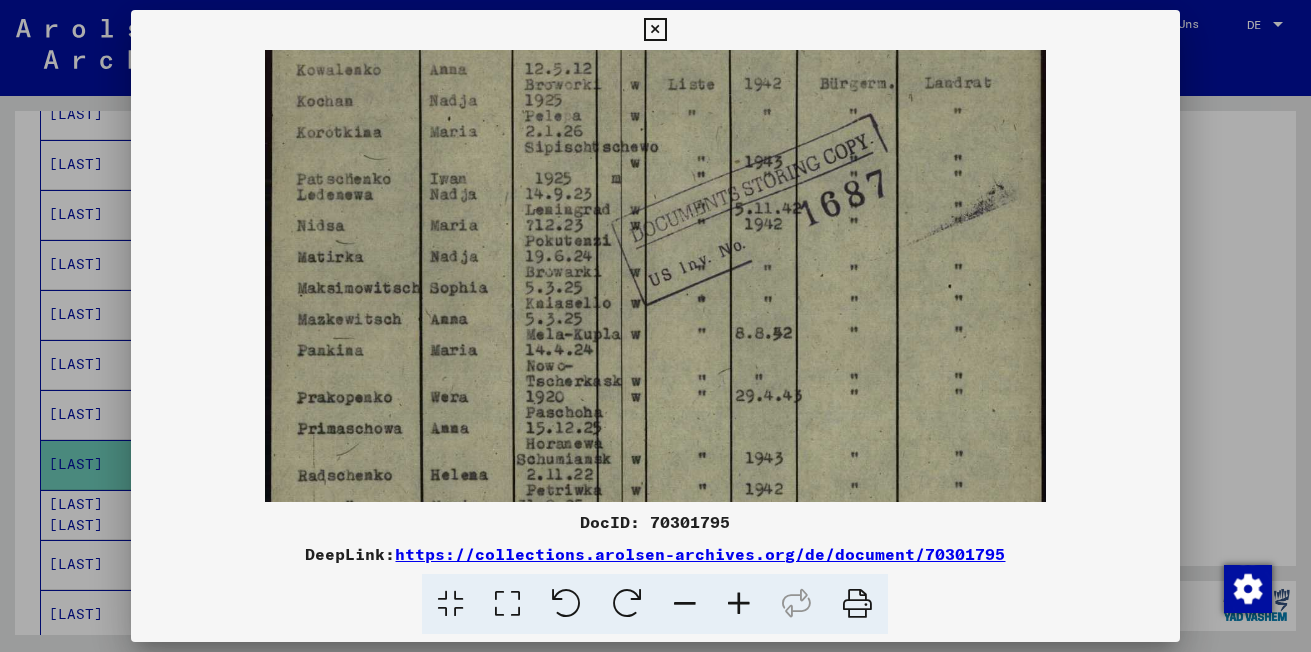 drag, startPoint x: 881, startPoint y: 350, endPoint x: 942, endPoint y: 154, distance: 205.273 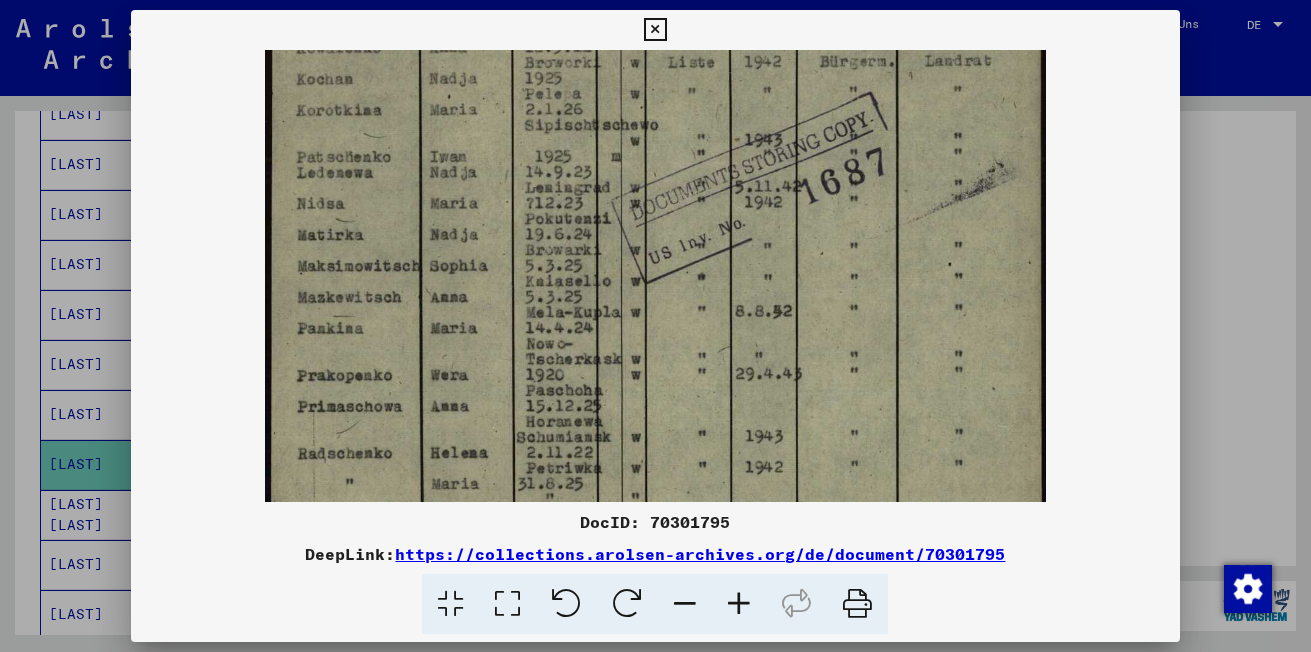 scroll, scrollTop: 339, scrollLeft: 0, axis: vertical 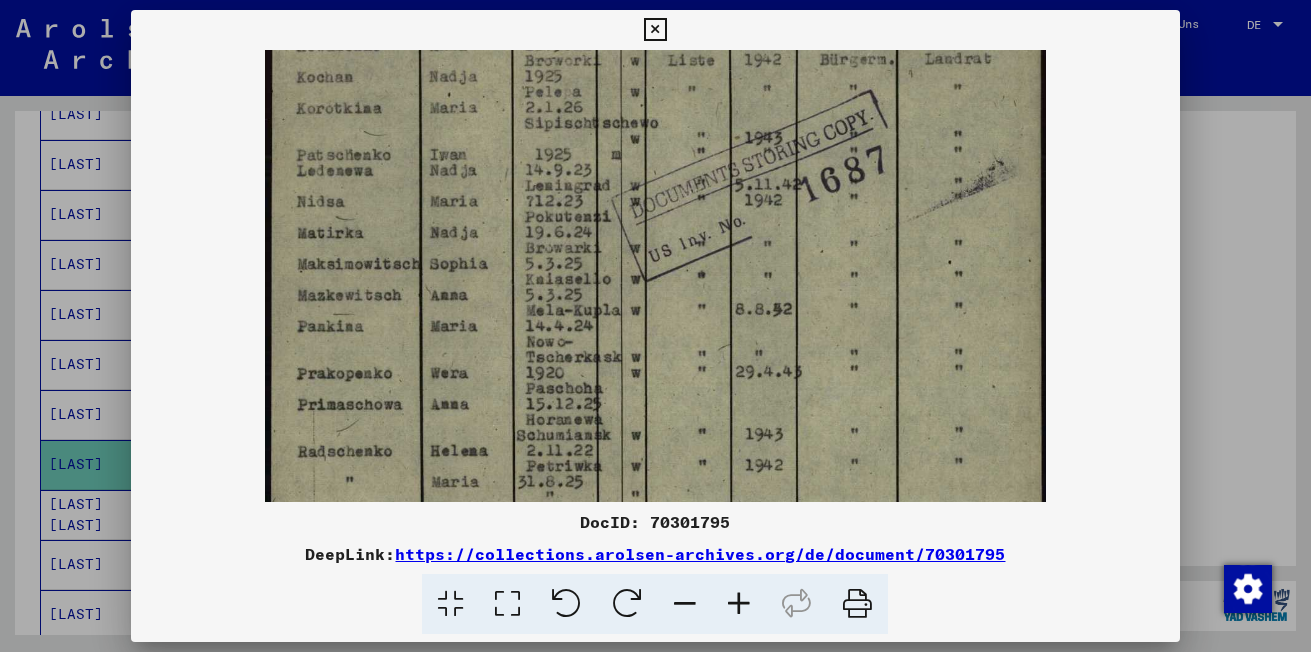 drag, startPoint x: 951, startPoint y: 259, endPoint x: 942, endPoint y: 248, distance: 14.21267 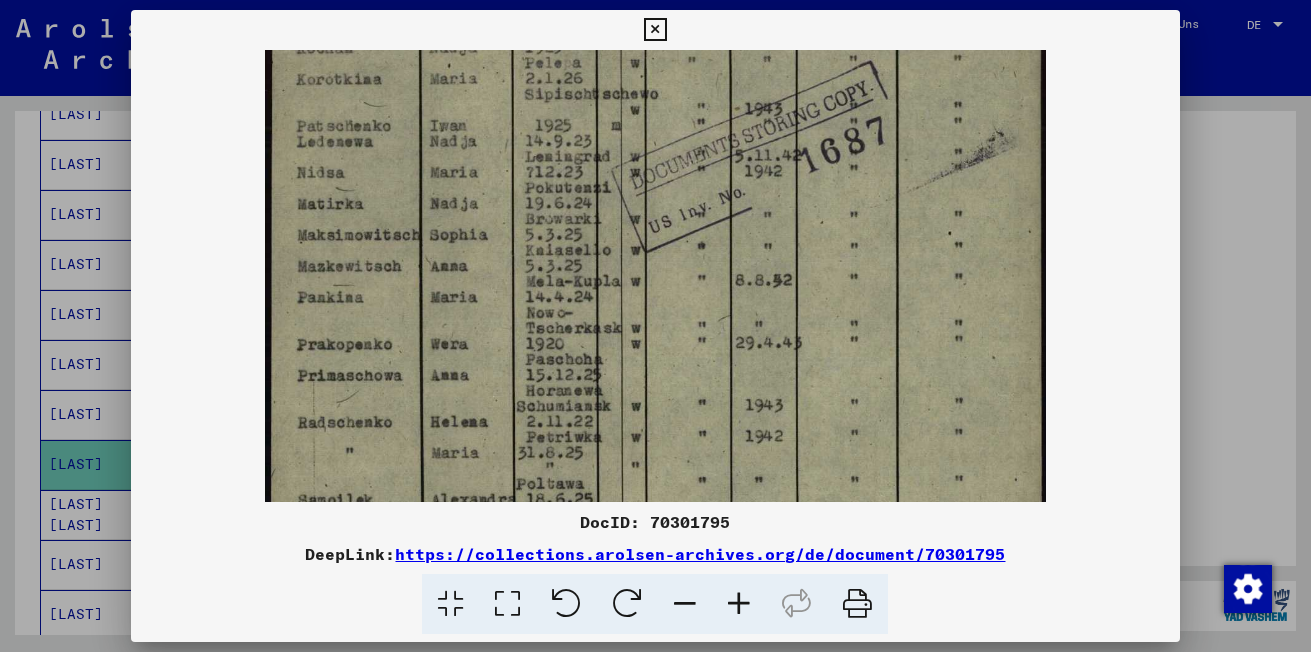 drag, startPoint x: 893, startPoint y: 296, endPoint x: 919, endPoint y: 202, distance: 97.52948 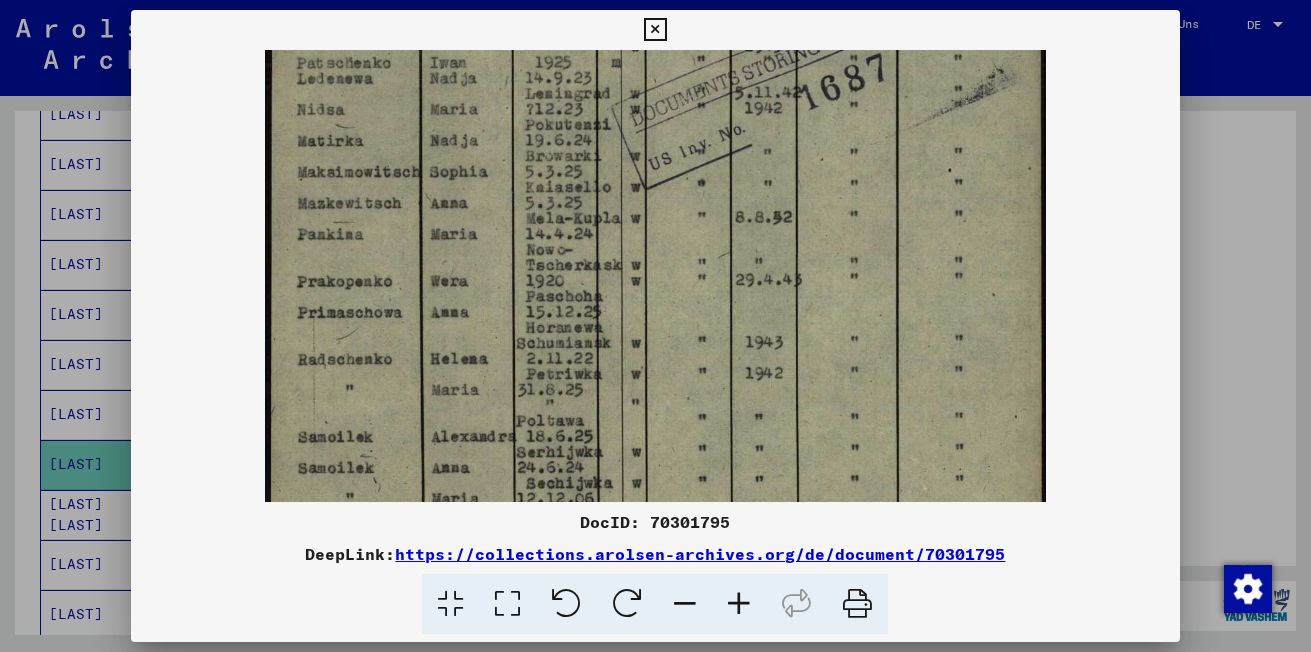 drag, startPoint x: 936, startPoint y: 214, endPoint x: 904, endPoint y: 194, distance: 37.735924 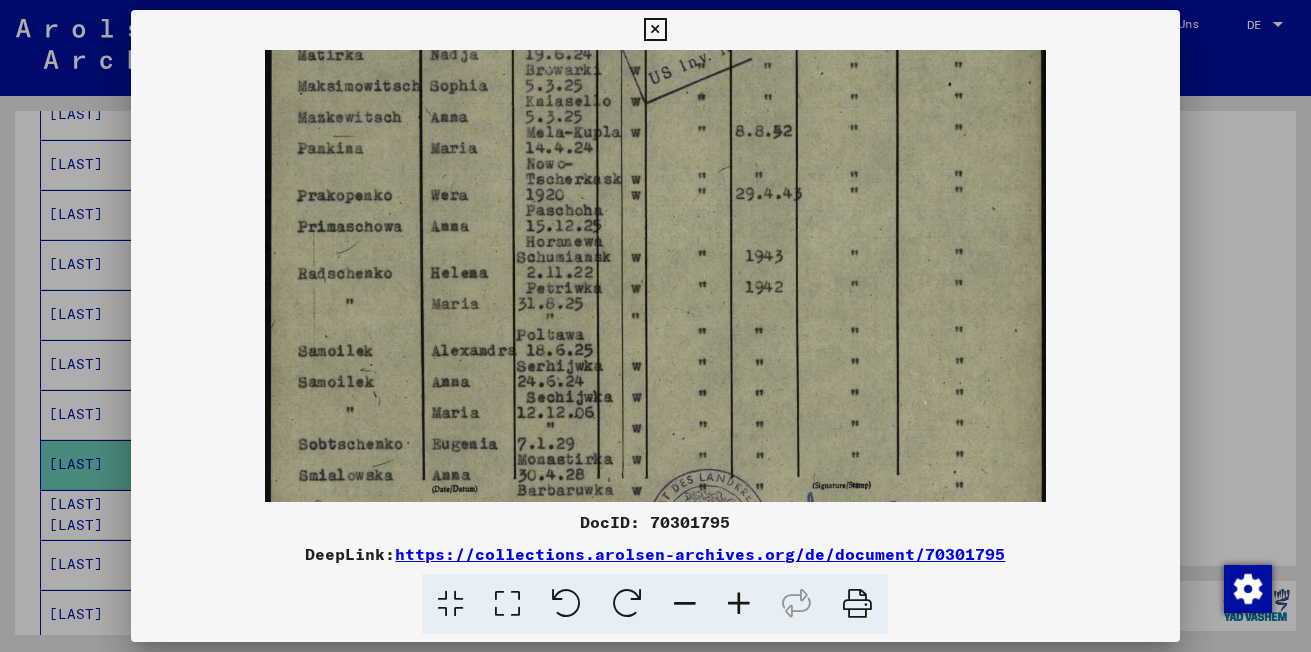 drag, startPoint x: 846, startPoint y: 394, endPoint x: 841, endPoint y: 478, distance: 84.14868 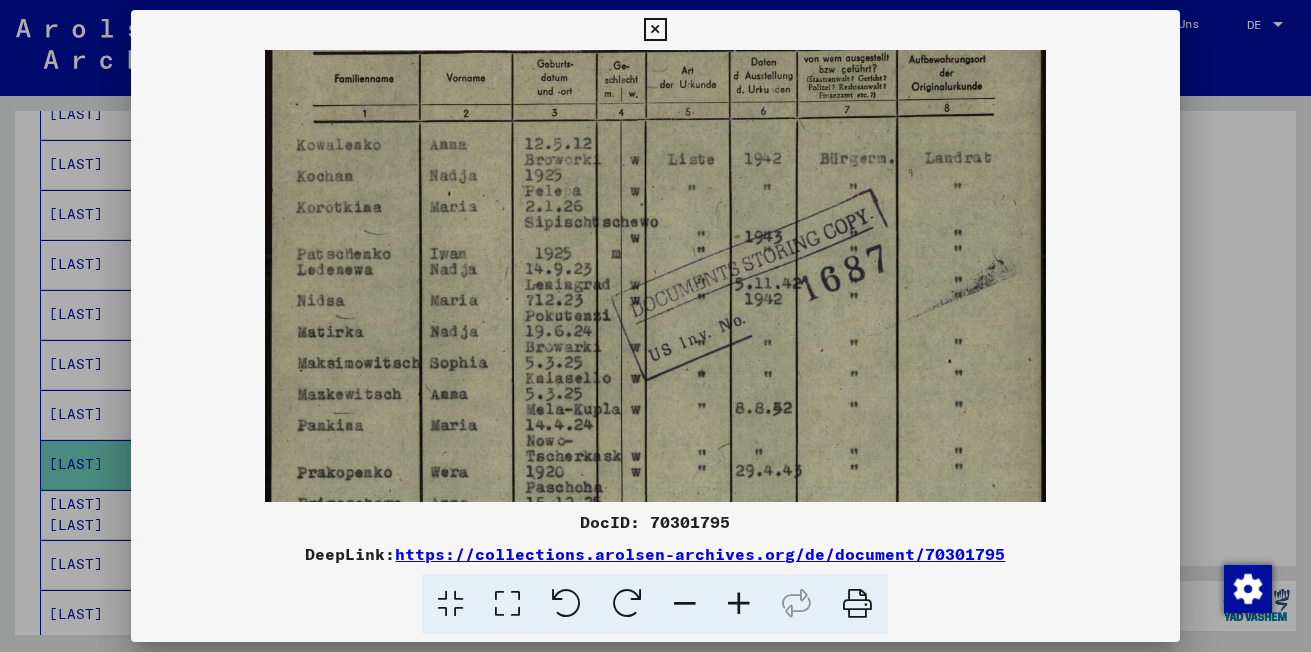 click at bounding box center (656, 361) 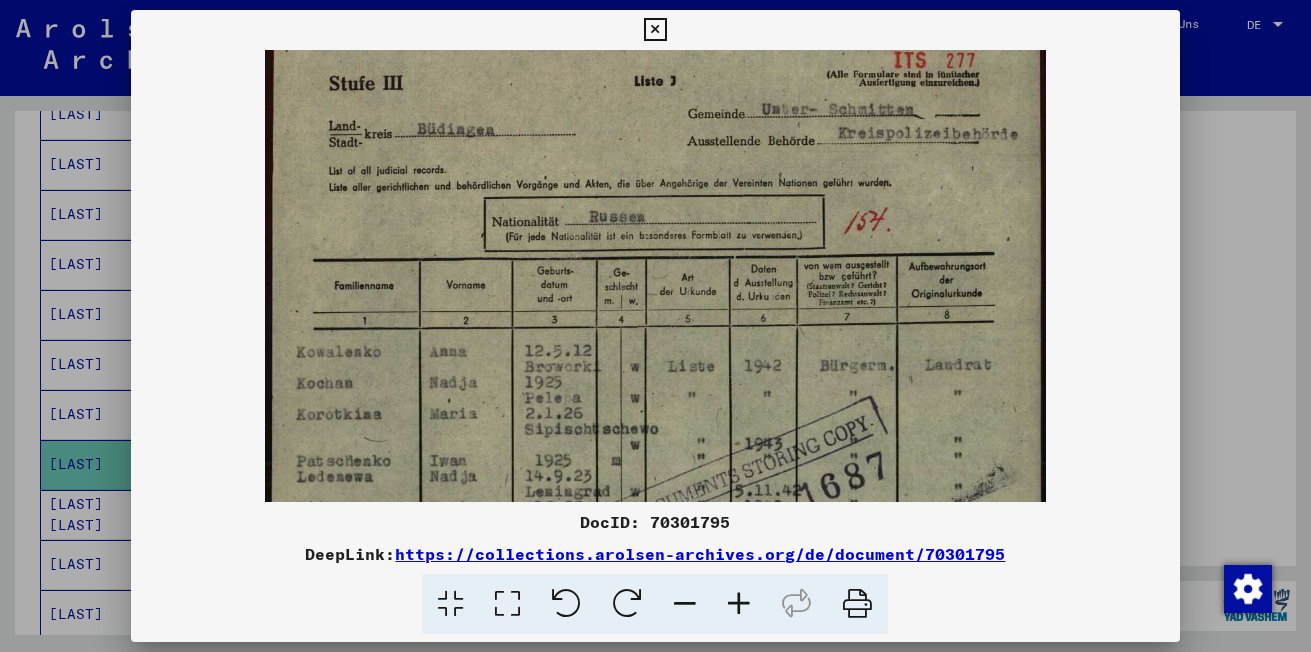 scroll, scrollTop: 28, scrollLeft: 0, axis: vertical 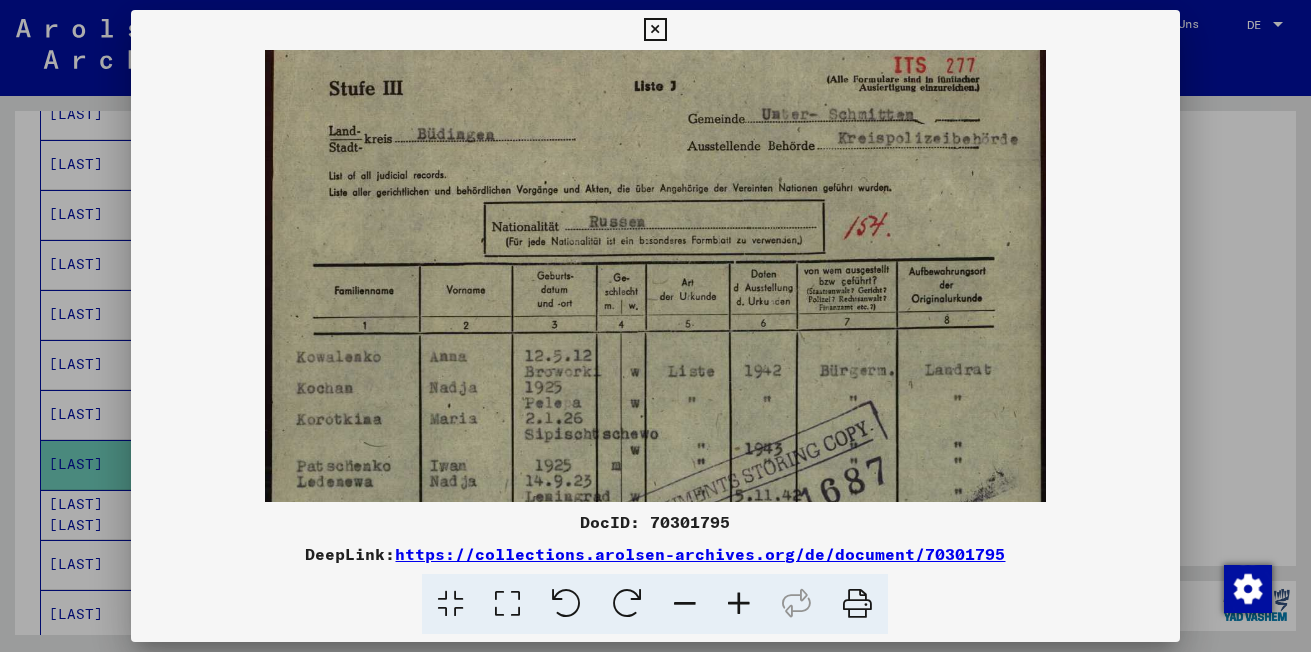 click at bounding box center [656, 573] 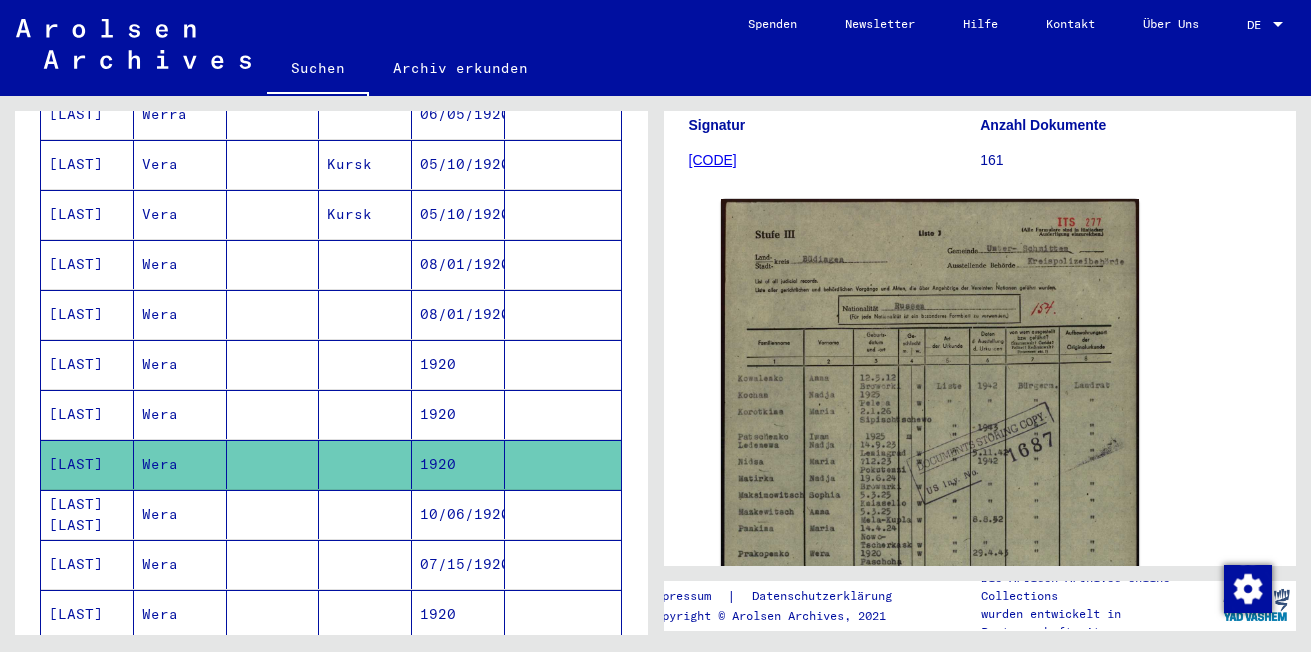 drag, startPoint x: 658, startPoint y: 422, endPoint x: 657, endPoint y: 441, distance: 19.026299 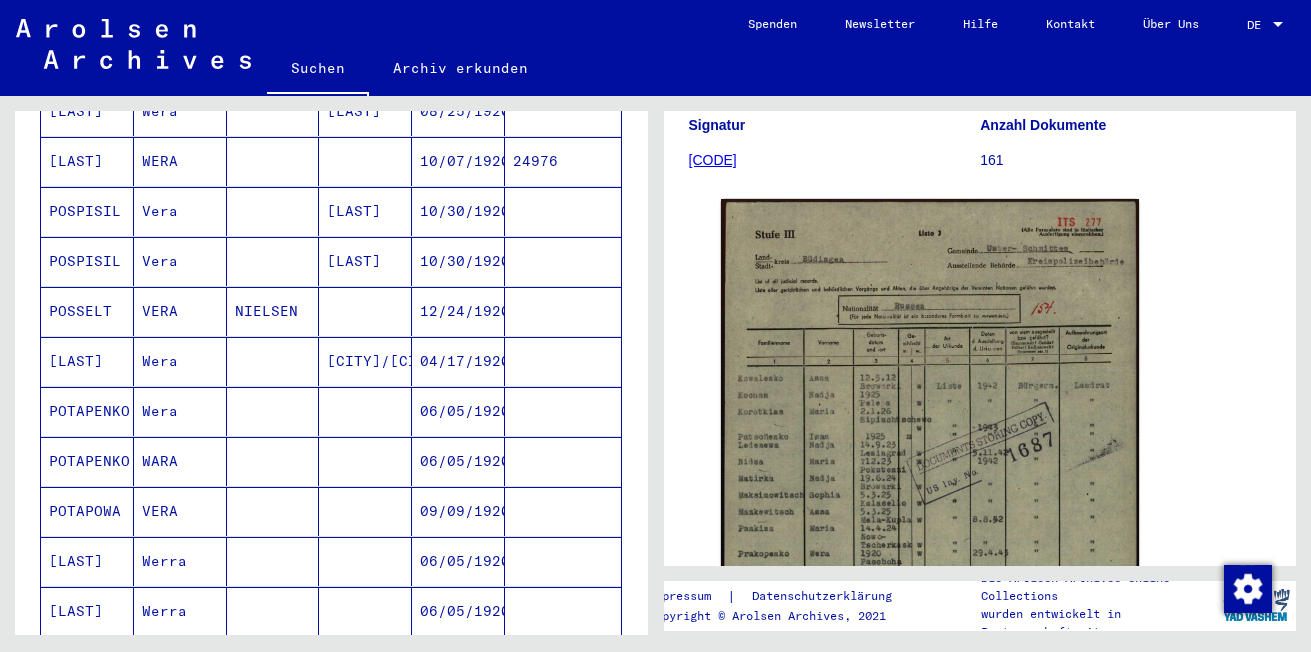 scroll, scrollTop: 0, scrollLeft: 0, axis: both 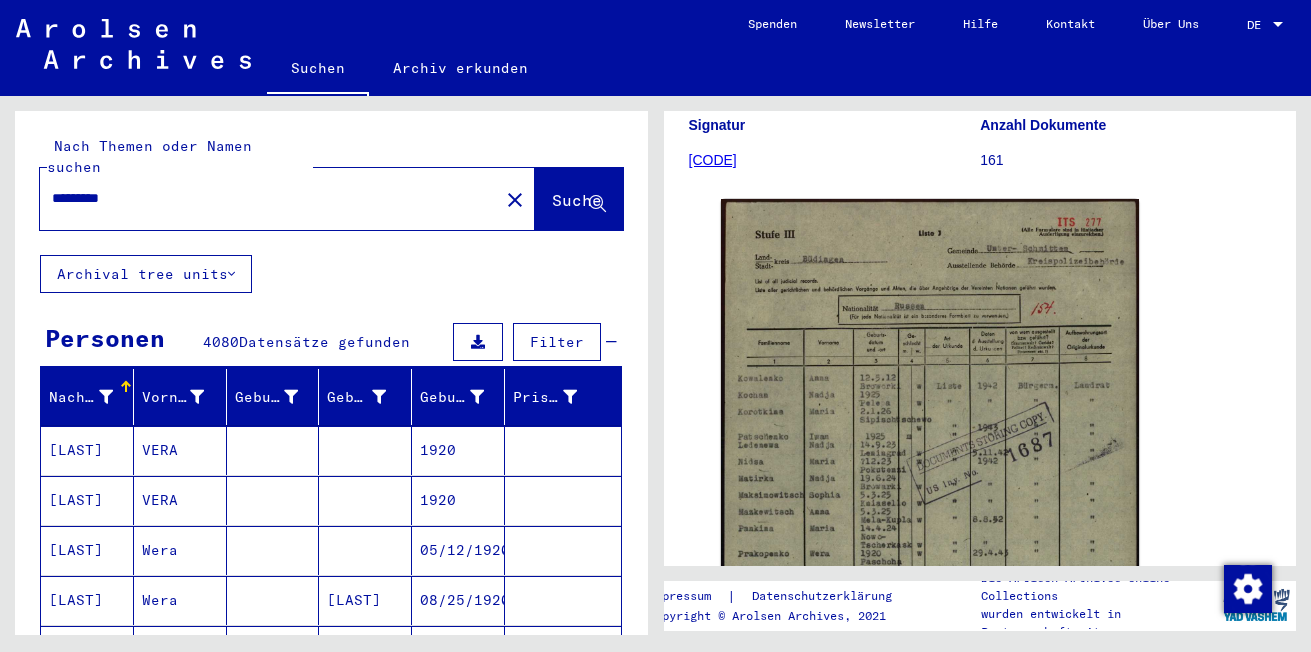 click on "*********" at bounding box center [269, 198] 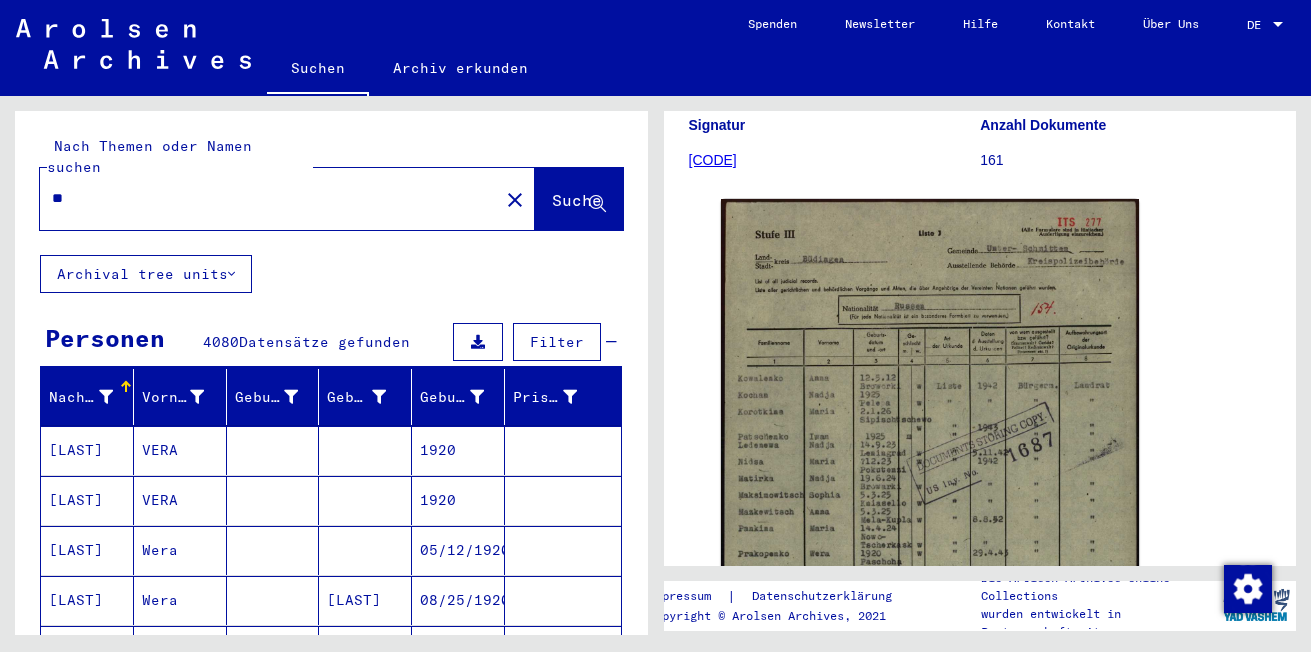 type on "*" 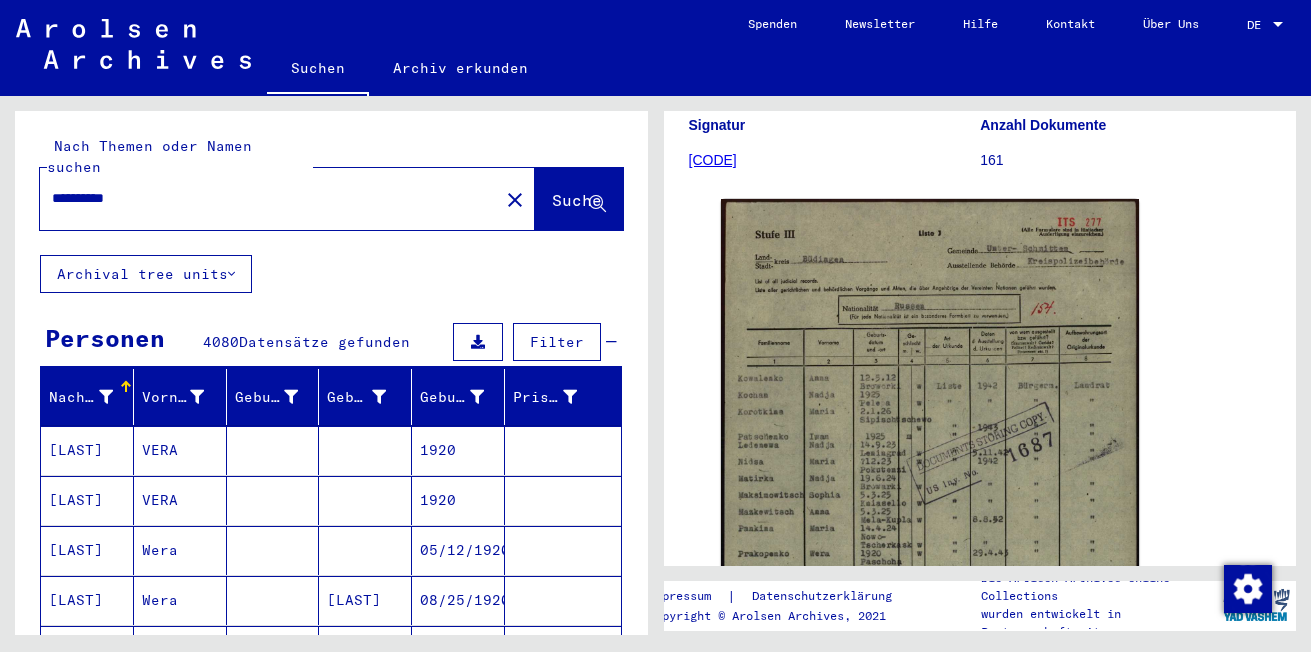 scroll, scrollTop: 0, scrollLeft: 0, axis: both 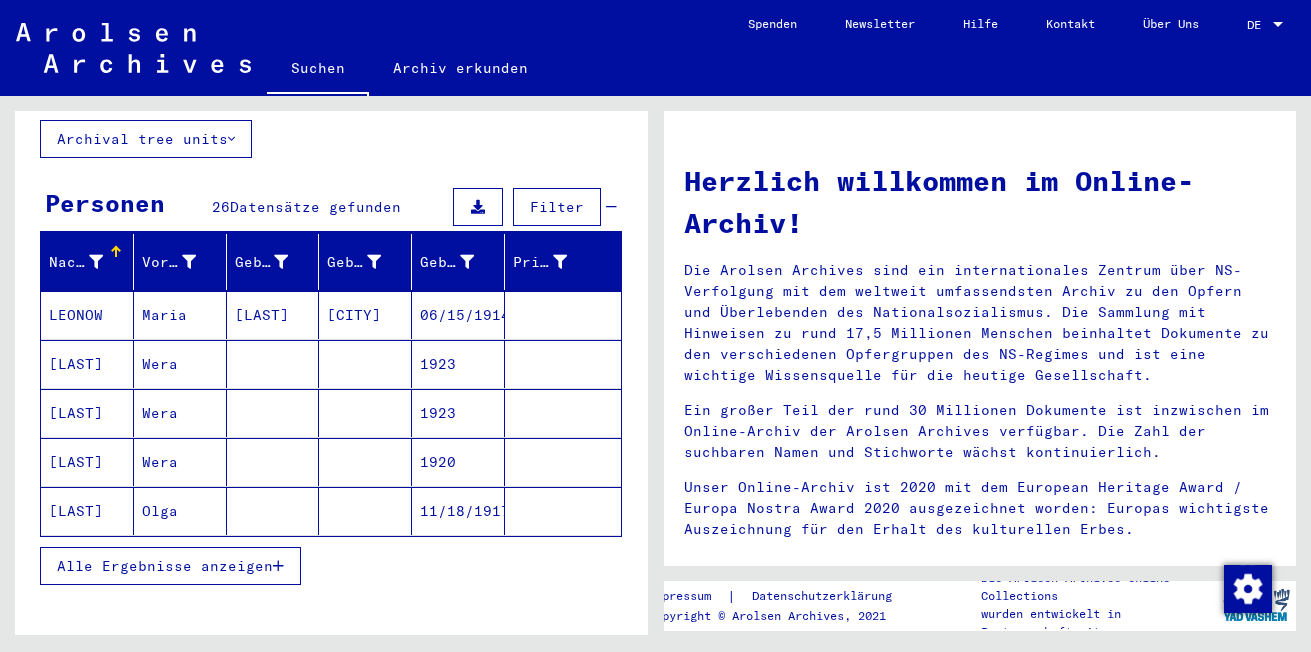 click on "Alle Ergebnisse anzeigen" at bounding box center (165, 566) 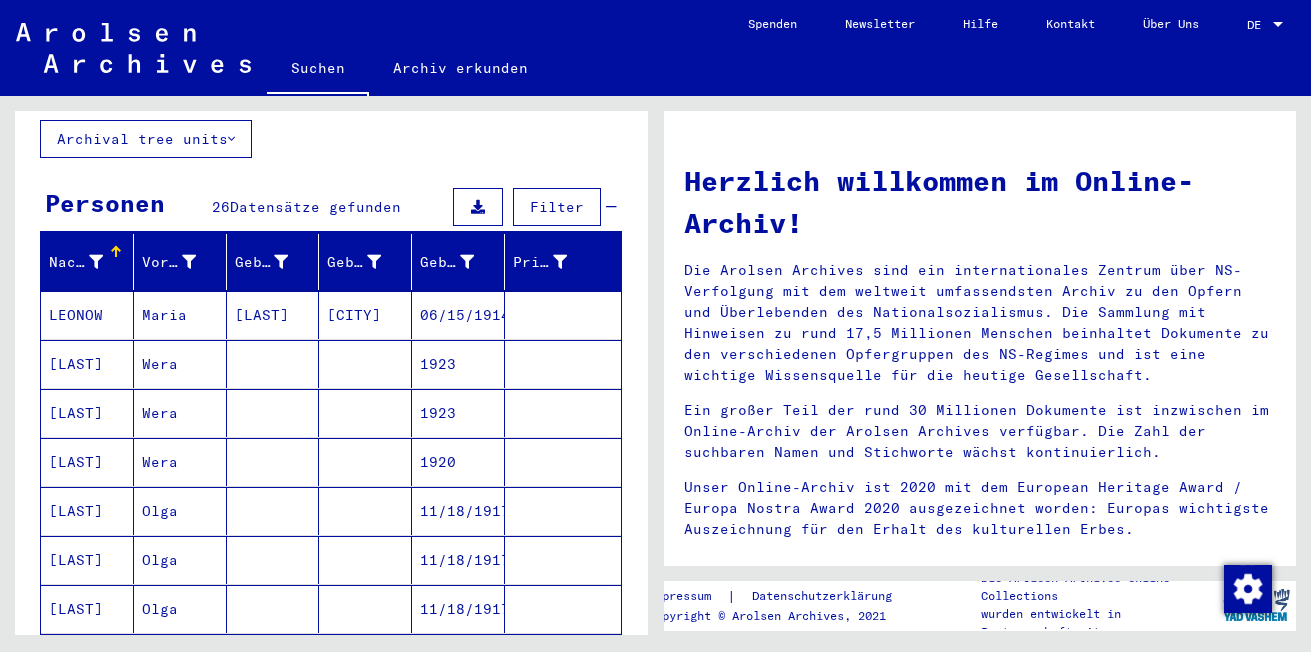 click on "**********" 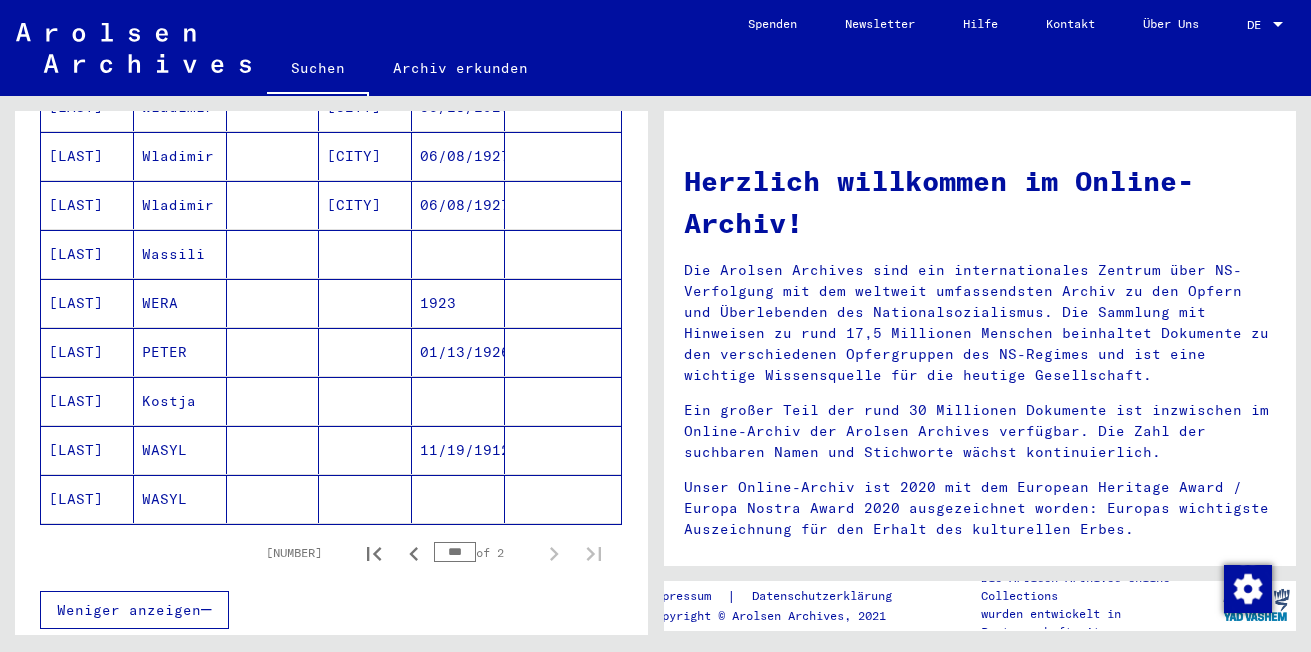 scroll, scrollTop: 135, scrollLeft: 0, axis: vertical 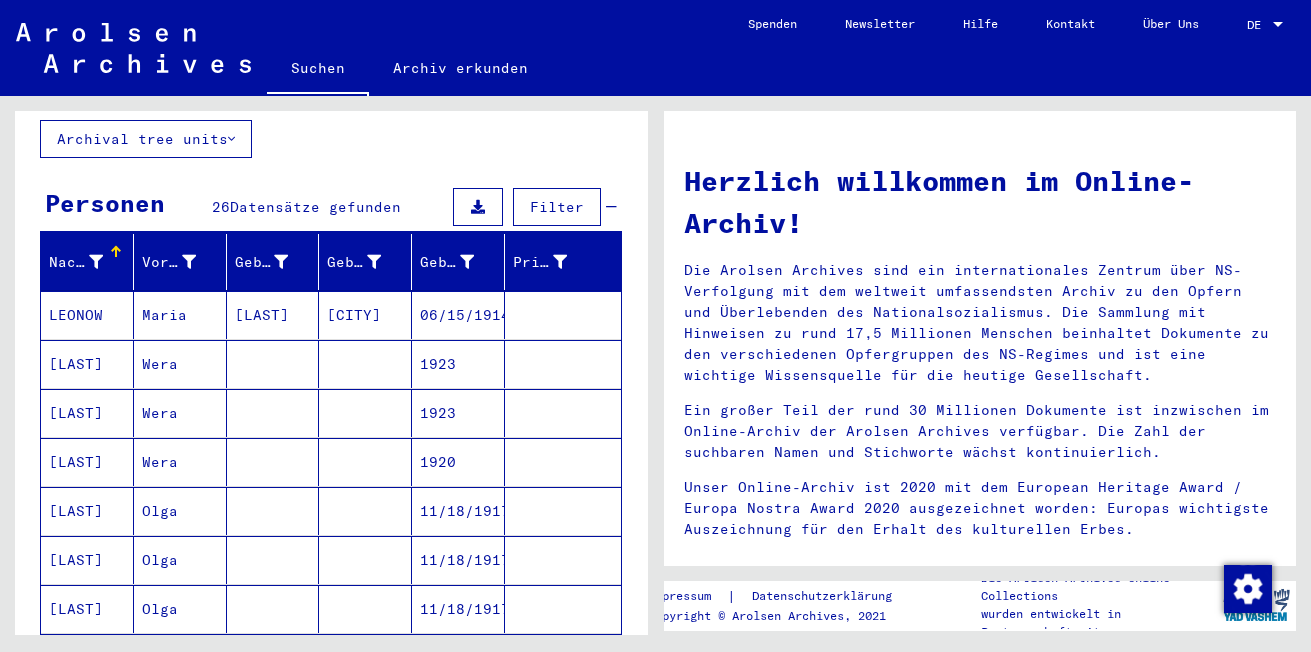click on "[LAST]" at bounding box center (87, 413) 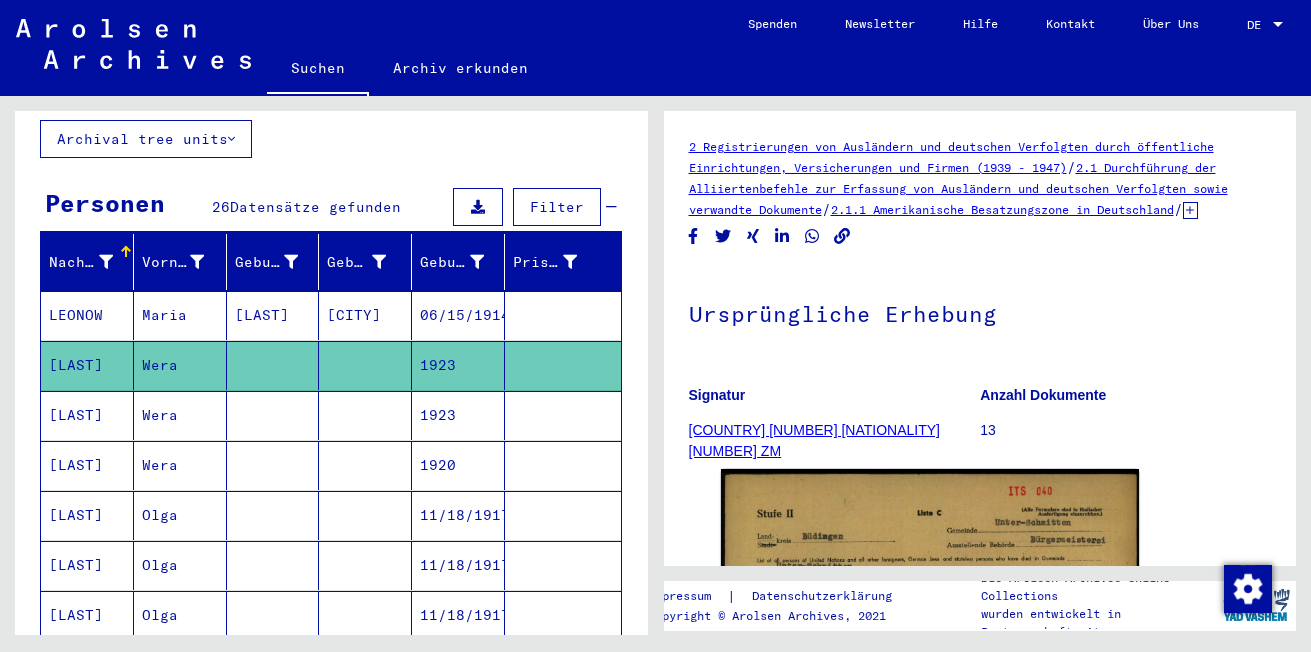 scroll, scrollTop: 0, scrollLeft: 0, axis: both 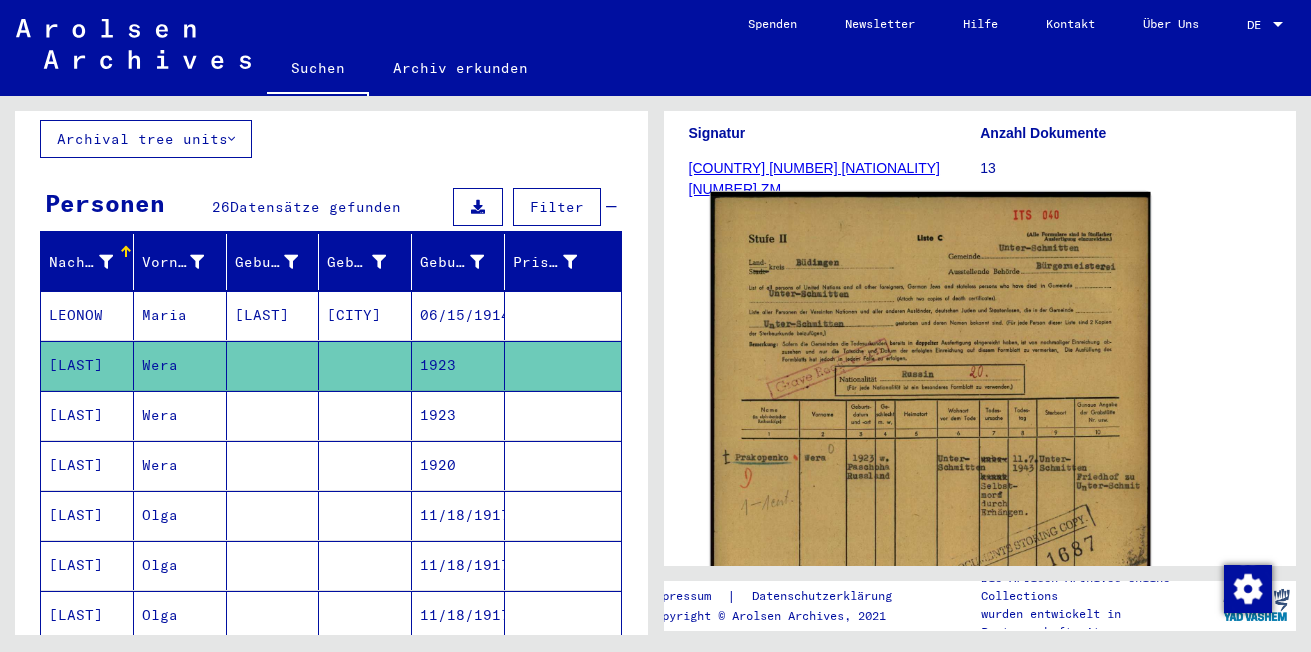 click 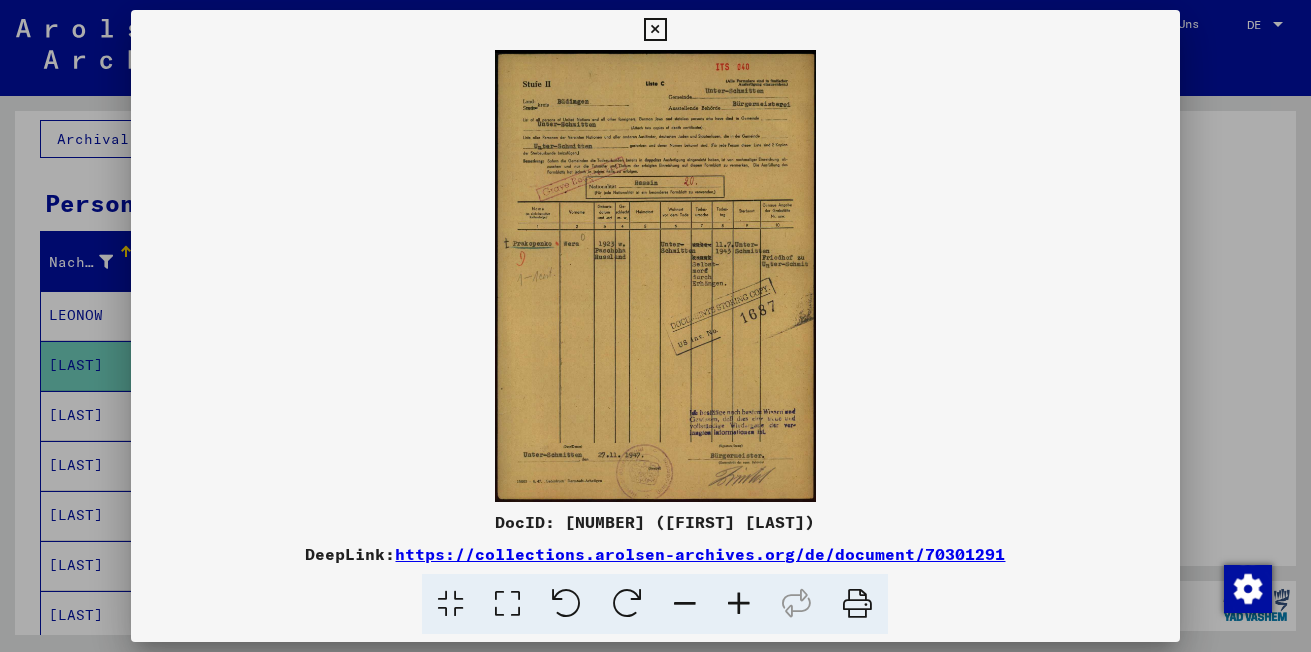 click at bounding box center [739, 604] 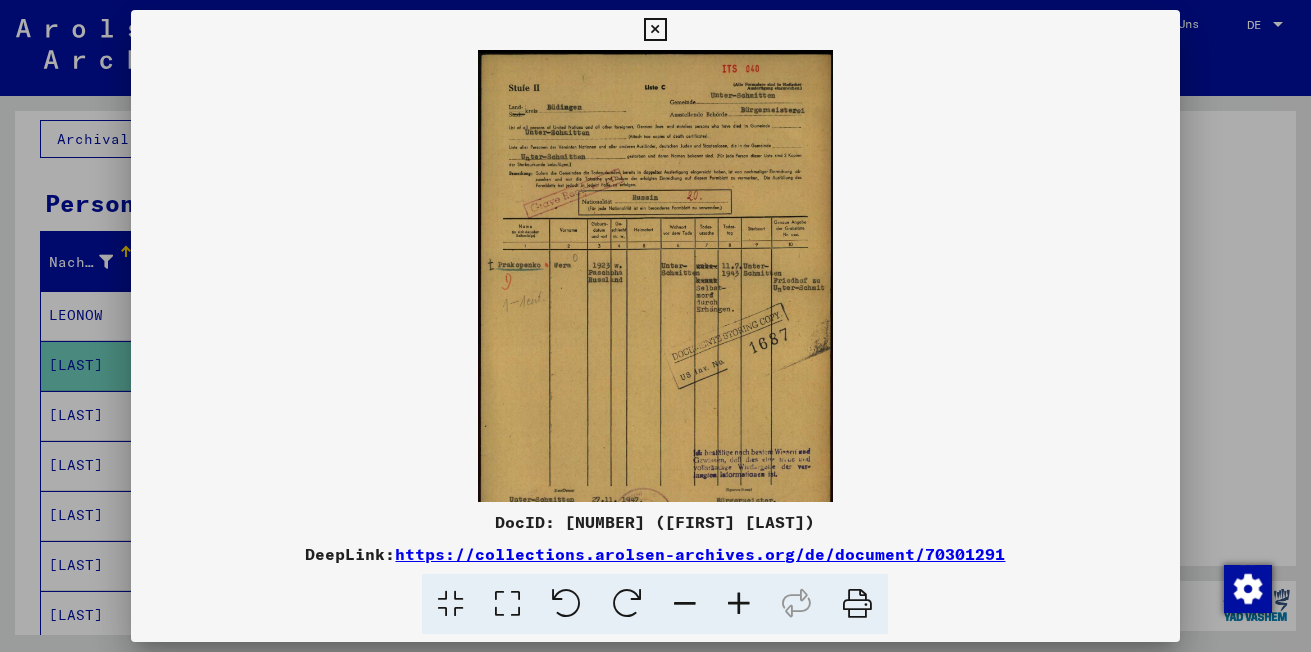 click at bounding box center (739, 604) 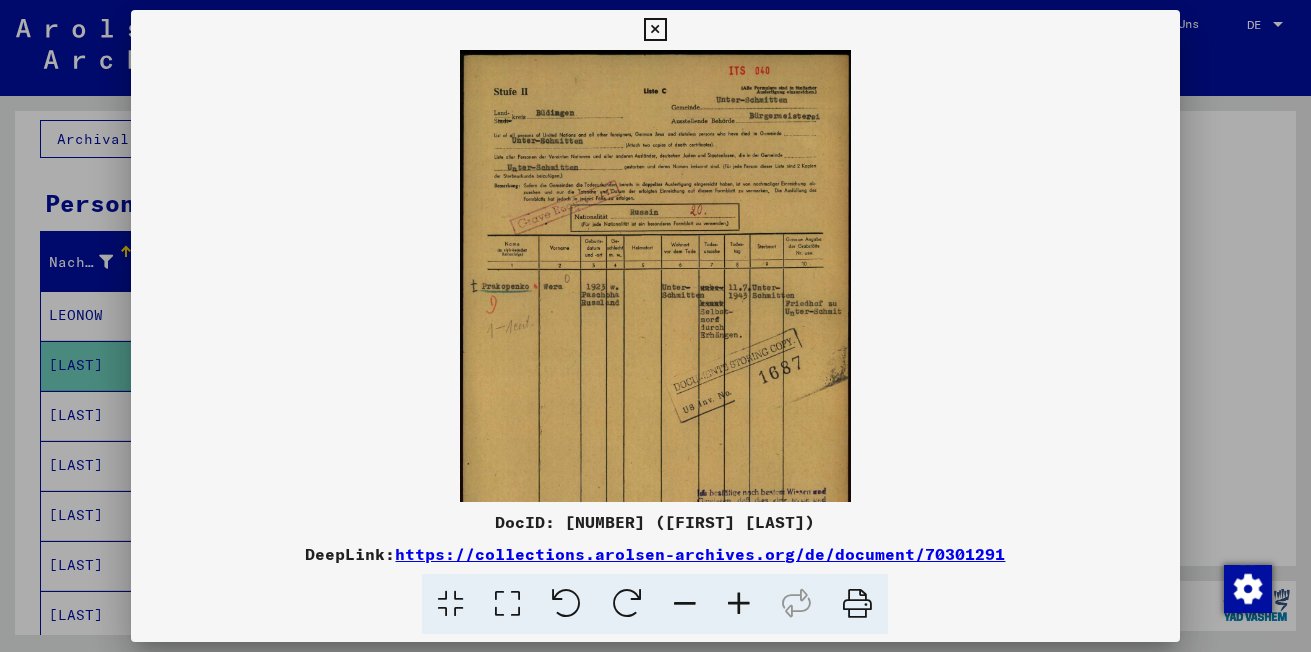click at bounding box center (739, 604) 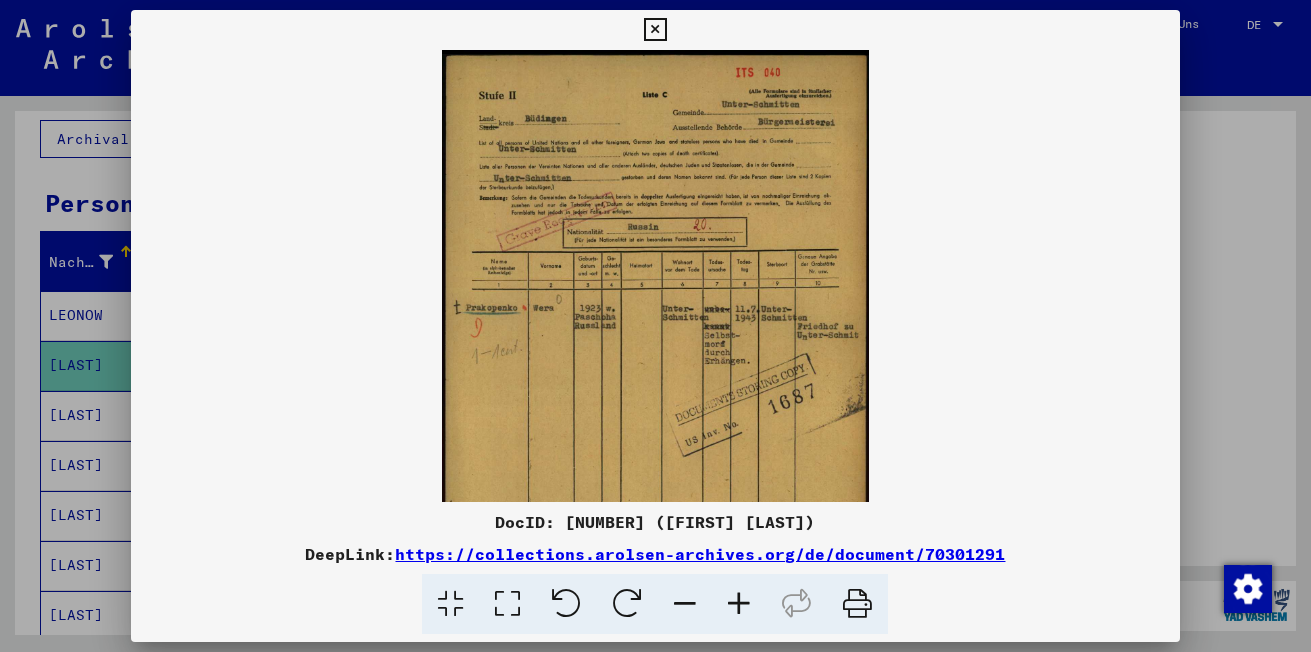 click at bounding box center [739, 604] 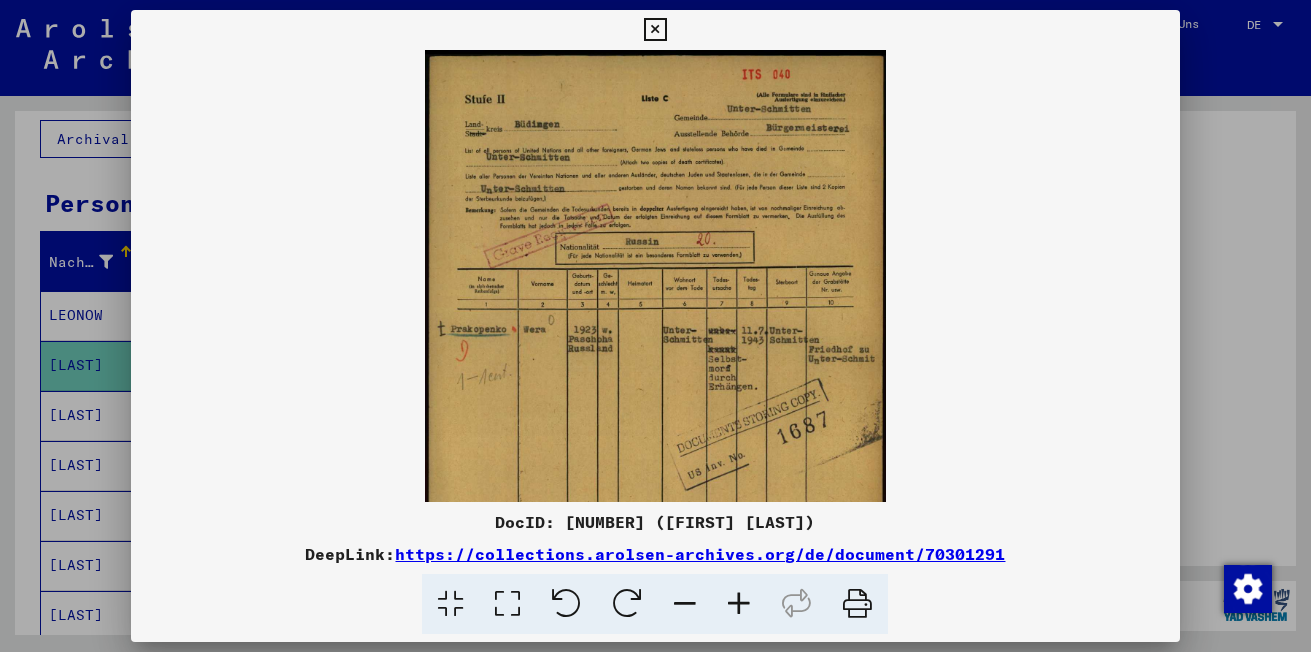 click at bounding box center [739, 604] 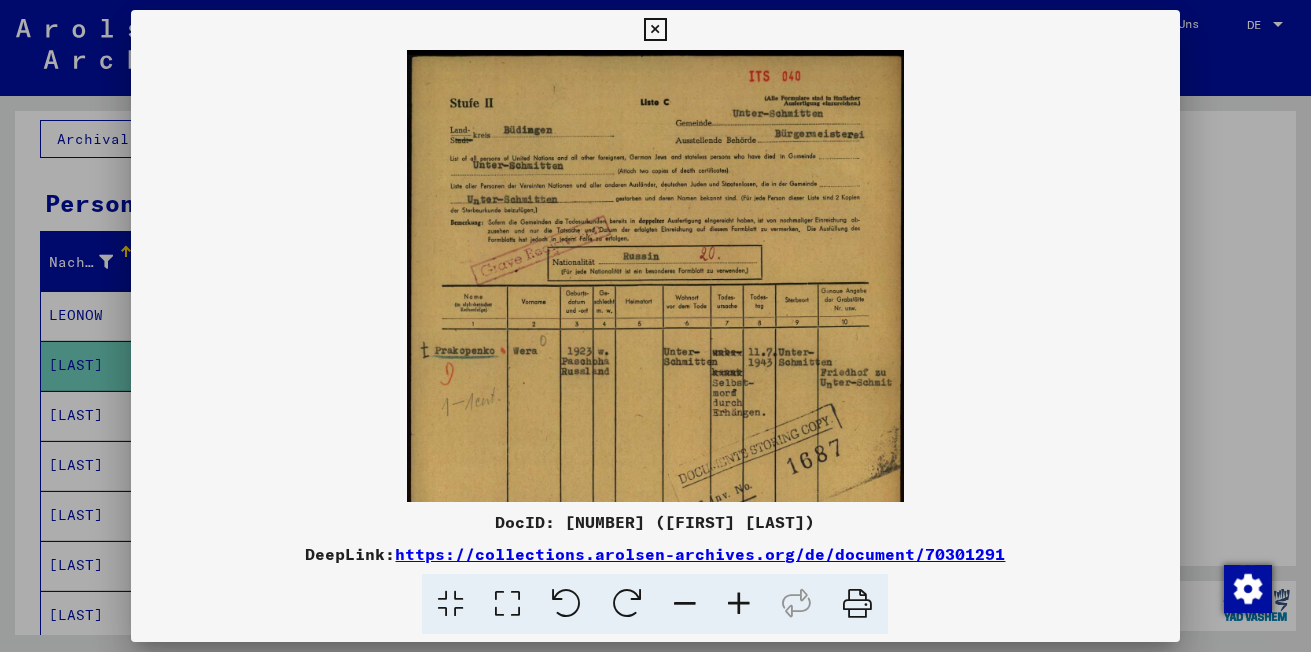 click at bounding box center (739, 604) 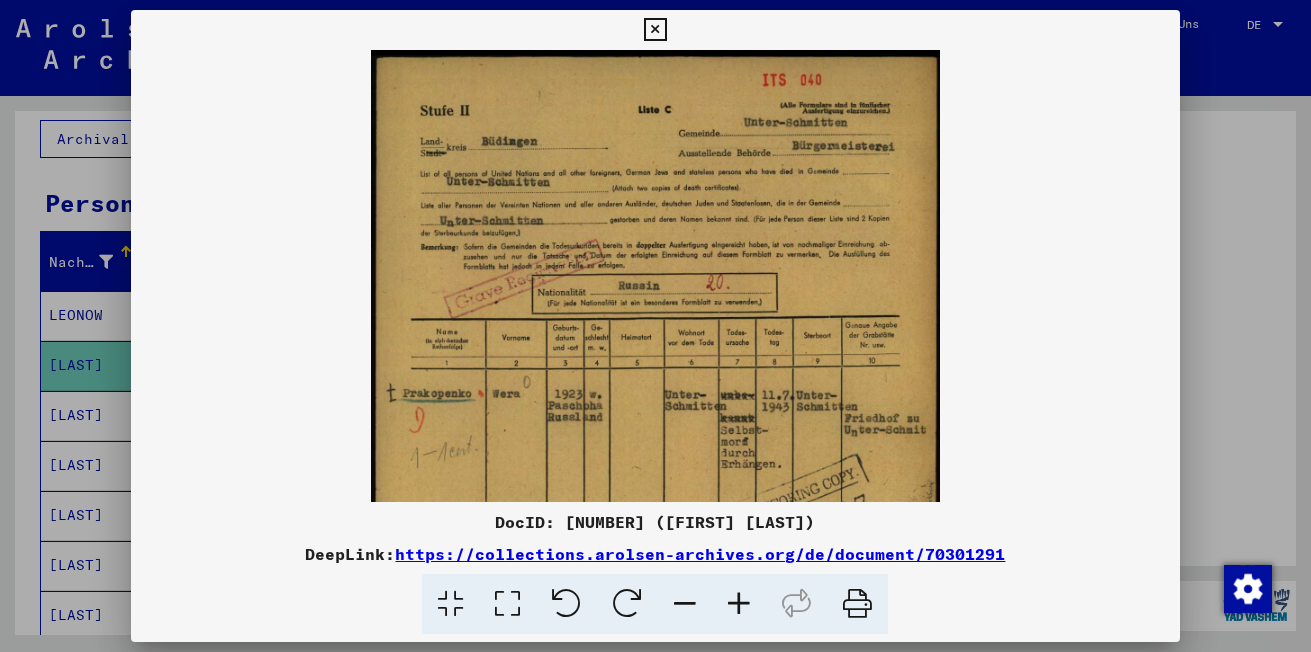 click at bounding box center (739, 604) 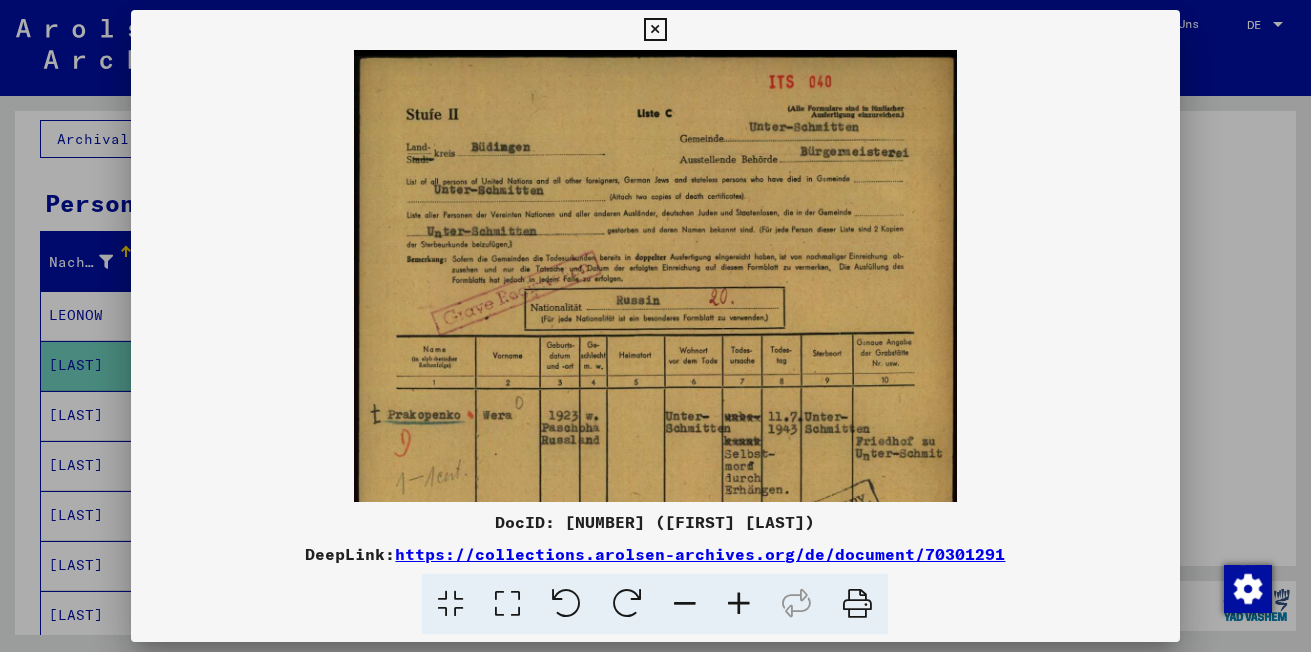 click at bounding box center [739, 604] 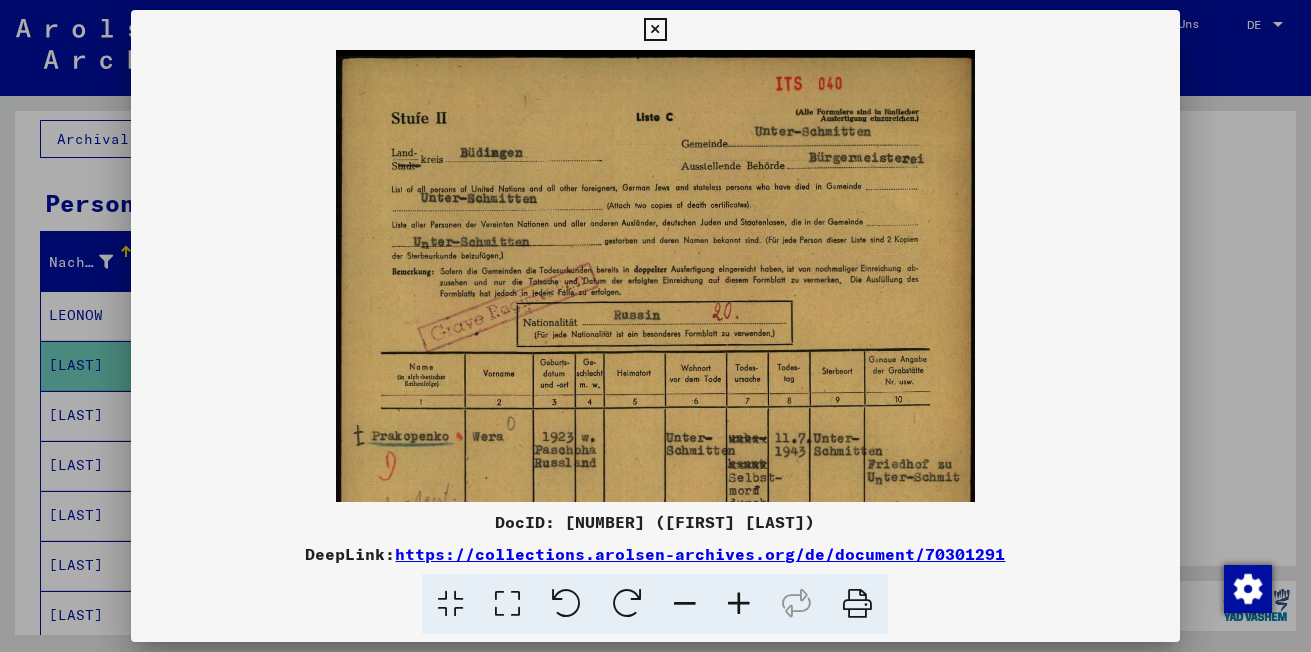 click at bounding box center [739, 604] 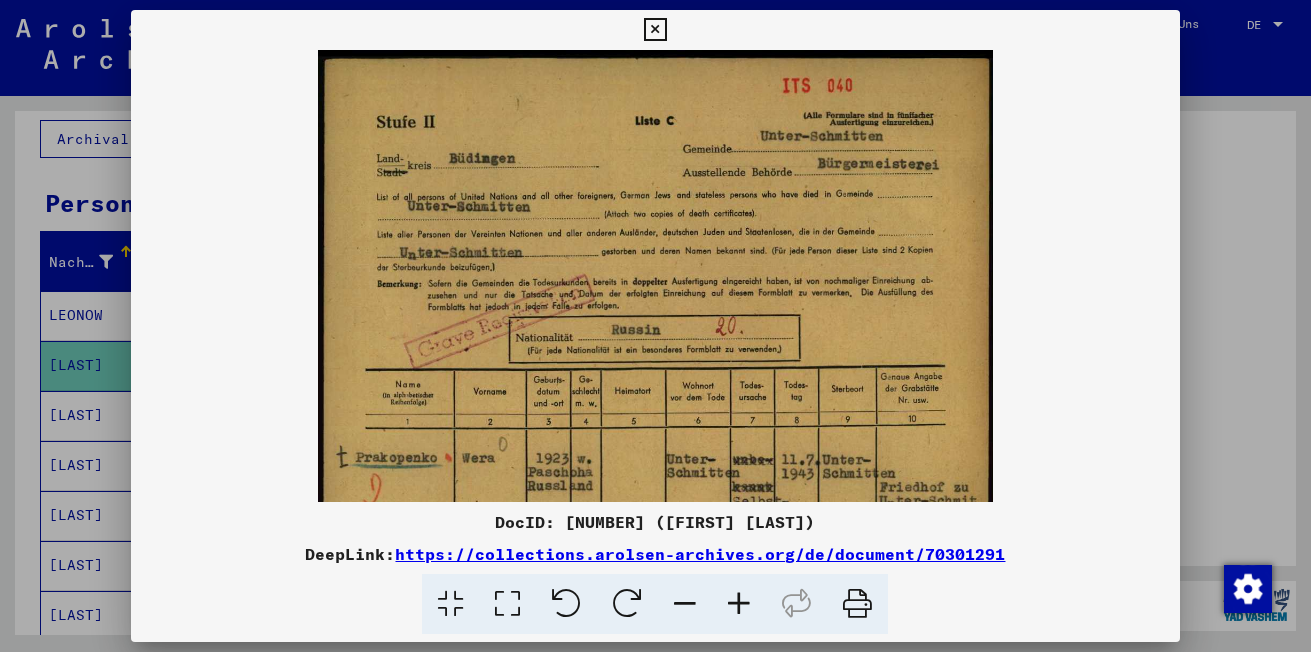 click at bounding box center (739, 604) 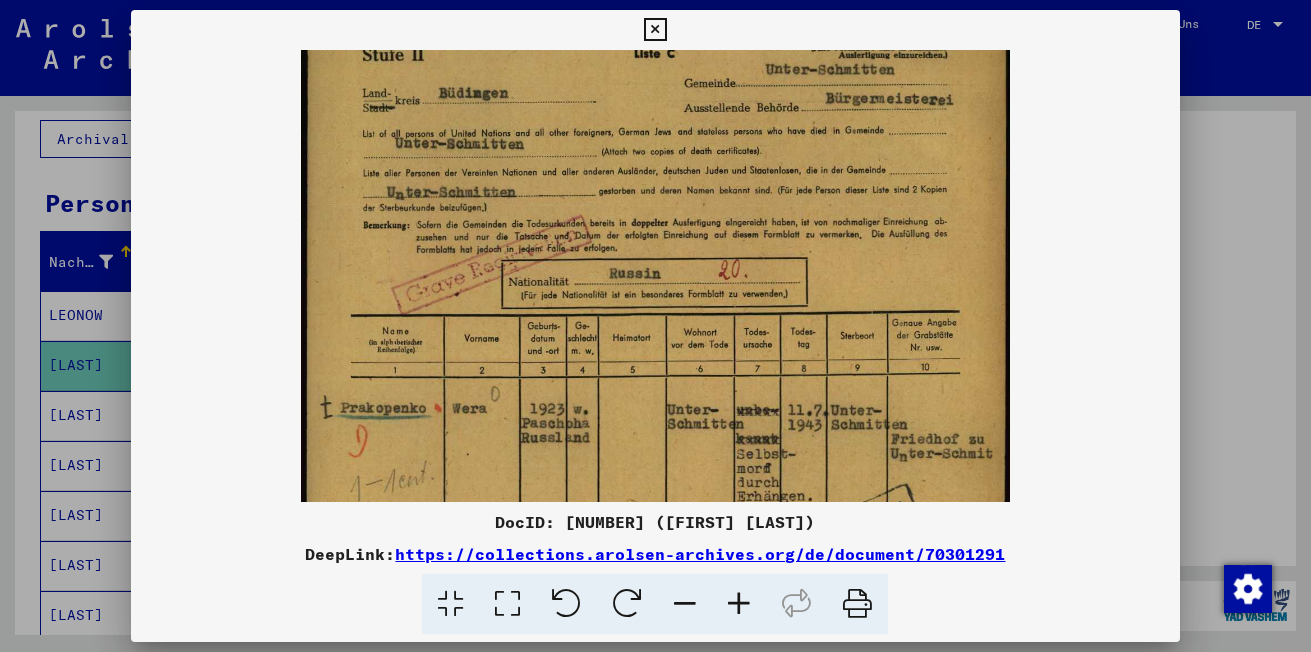 scroll, scrollTop: 118, scrollLeft: 0, axis: vertical 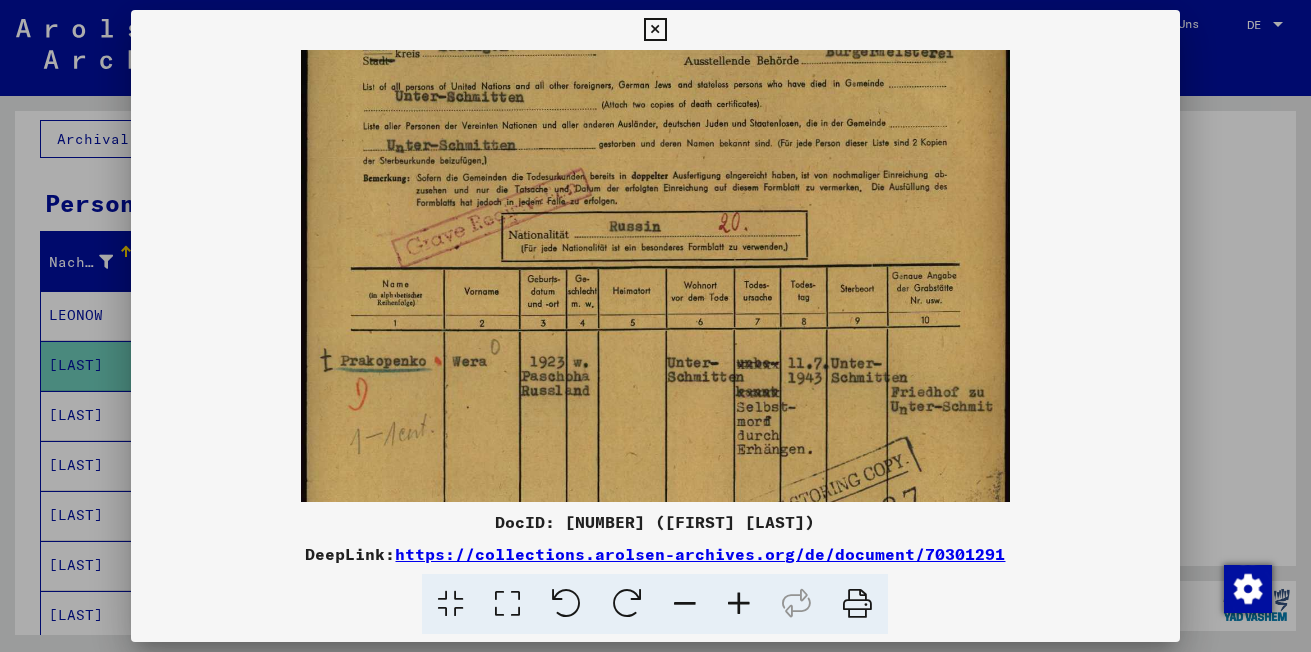 drag, startPoint x: 727, startPoint y: 407, endPoint x: 741, endPoint y: 289, distance: 118.82761 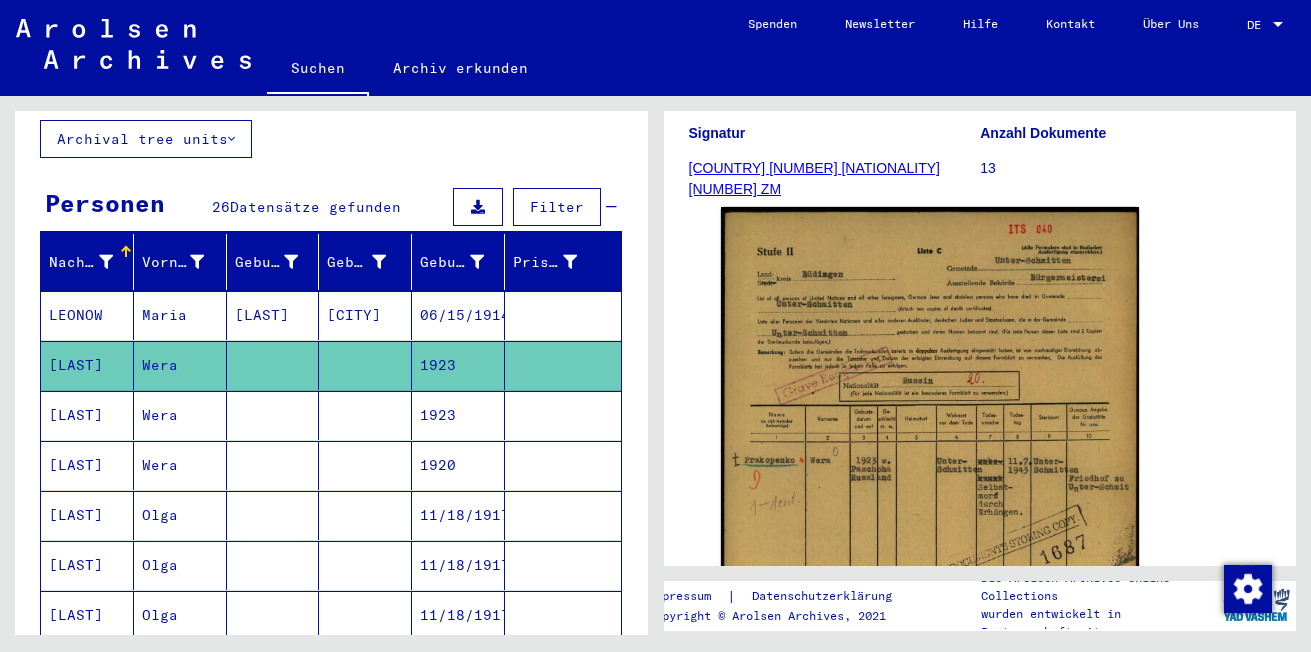 click on "[LAST]" at bounding box center (87, 465) 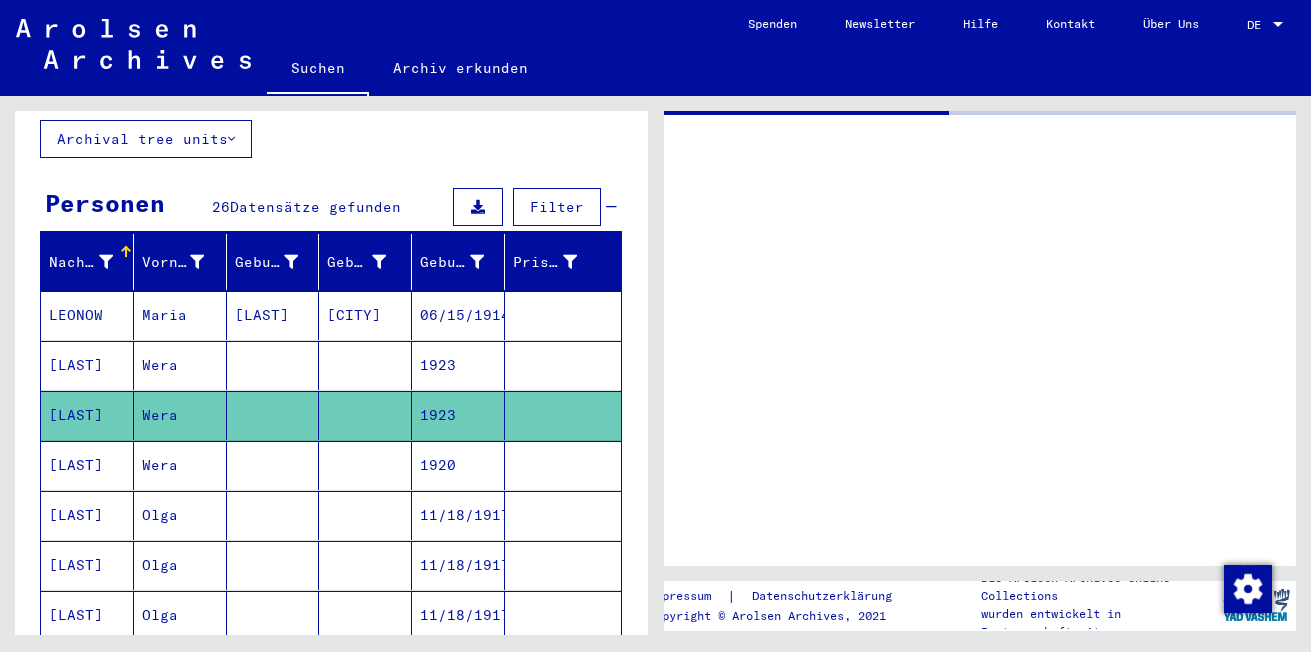 scroll, scrollTop: 0, scrollLeft: 0, axis: both 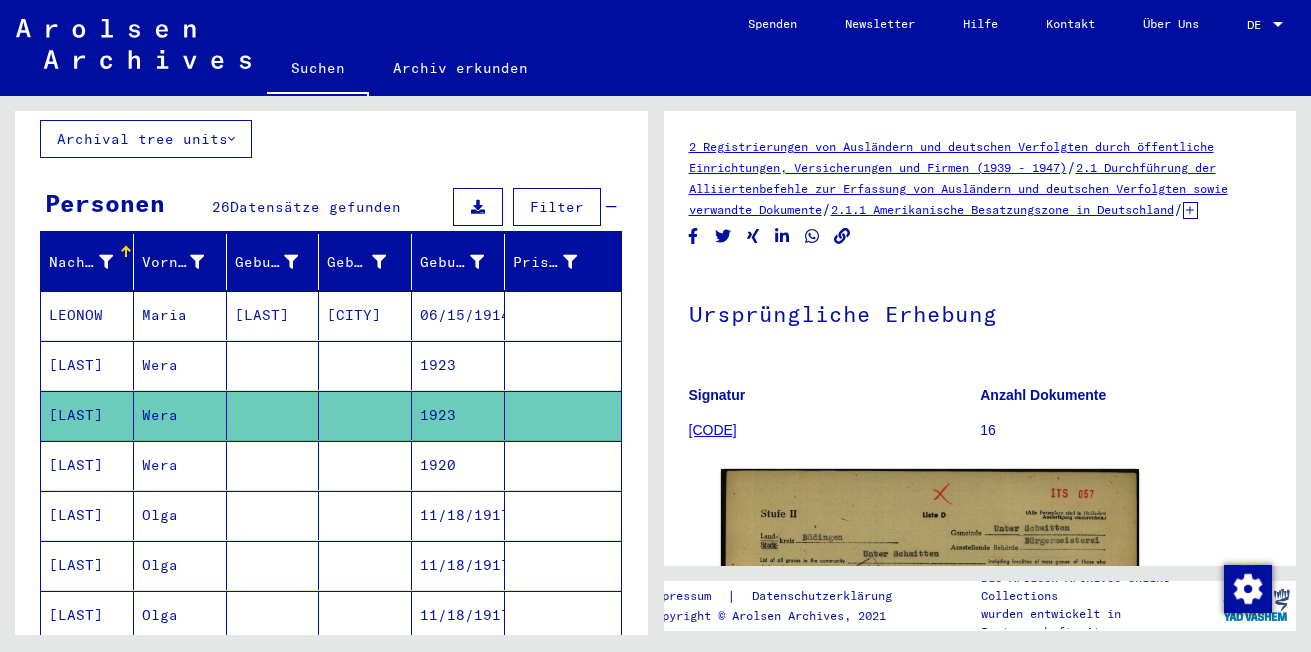 drag, startPoint x: 1299, startPoint y: 205, endPoint x: 1308, endPoint y: 273, distance: 68.593 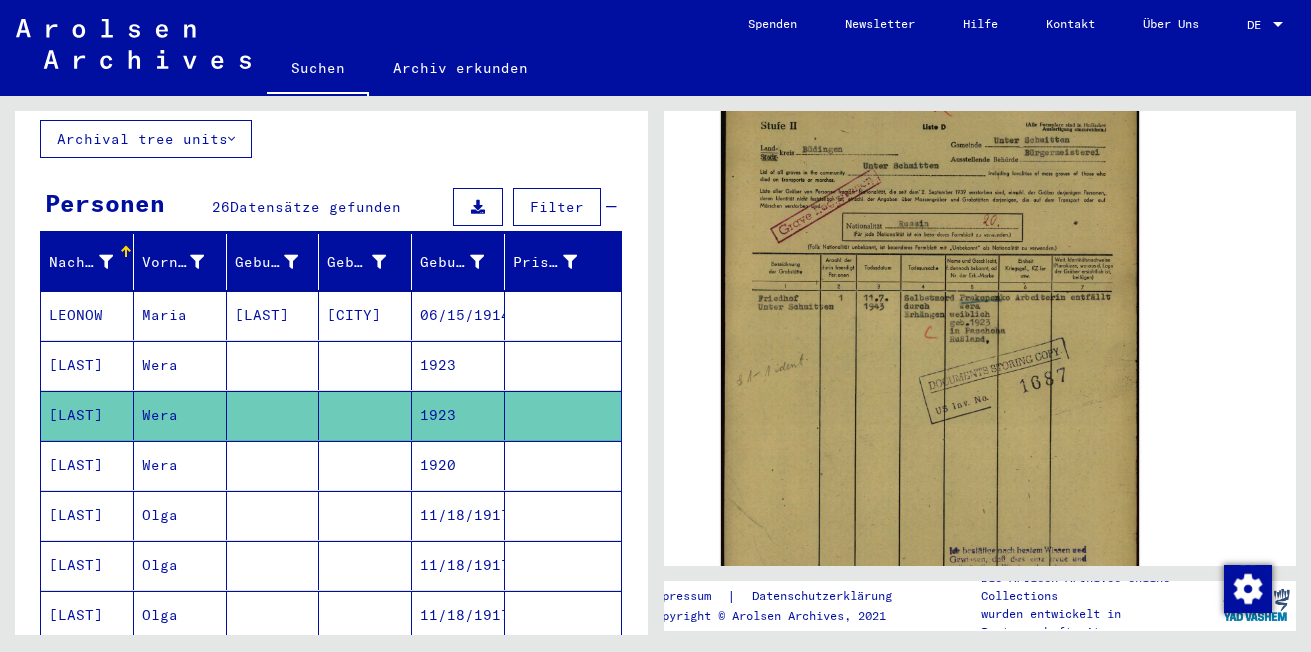 scroll, scrollTop: 396, scrollLeft: 0, axis: vertical 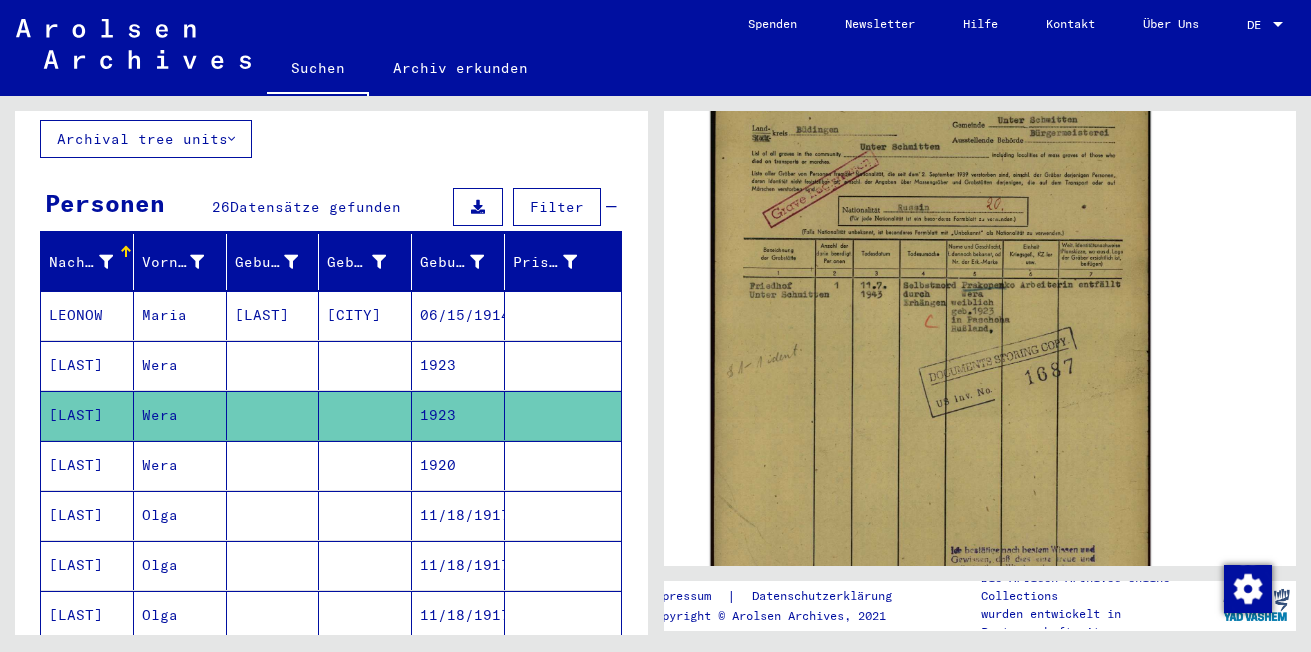 click 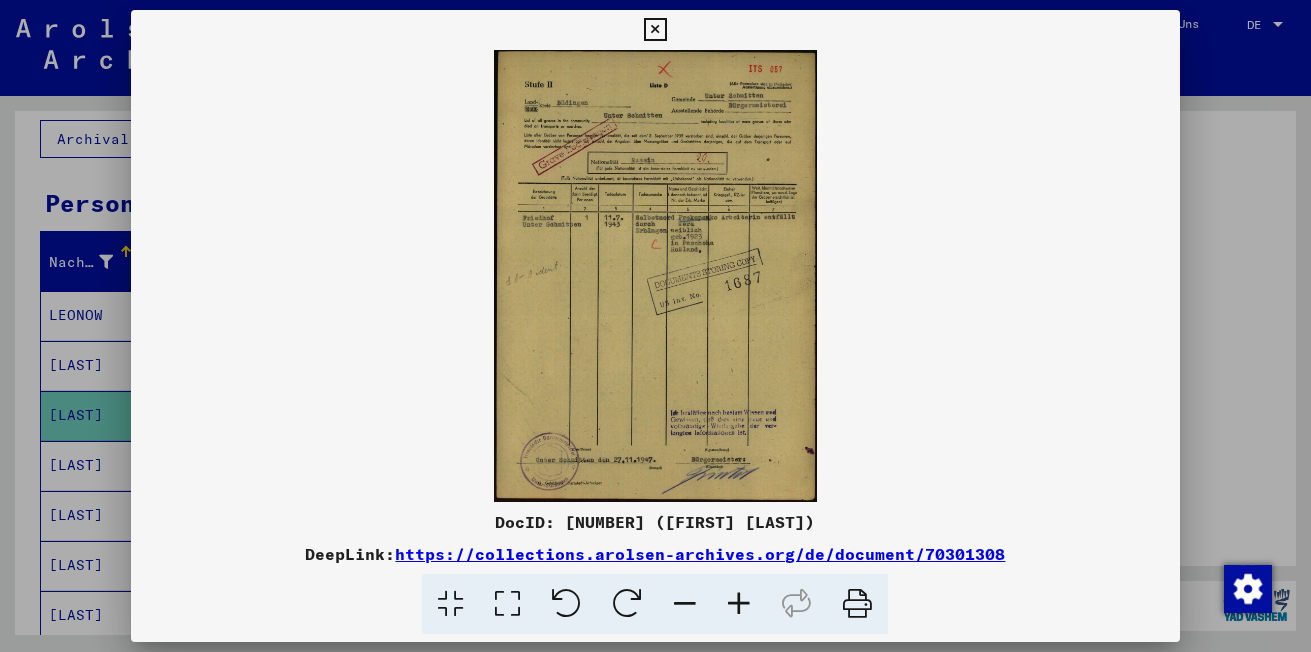 click at bounding box center (739, 604) 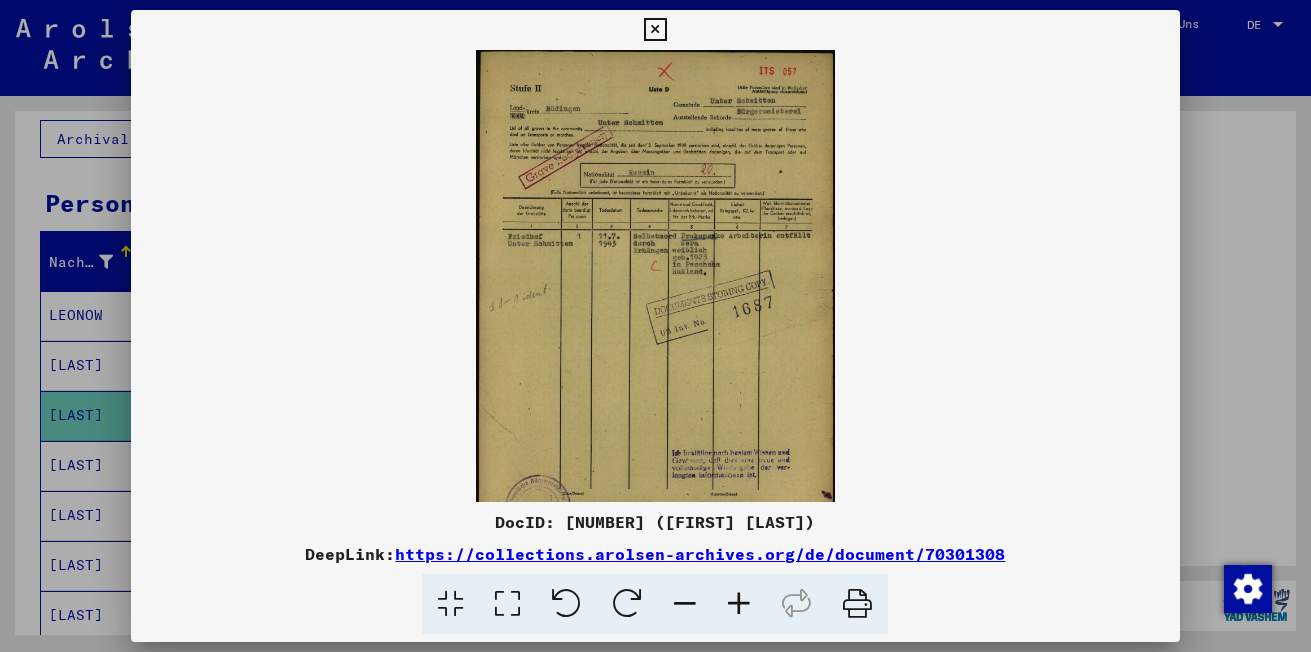 click at bounding box center [739, 604] 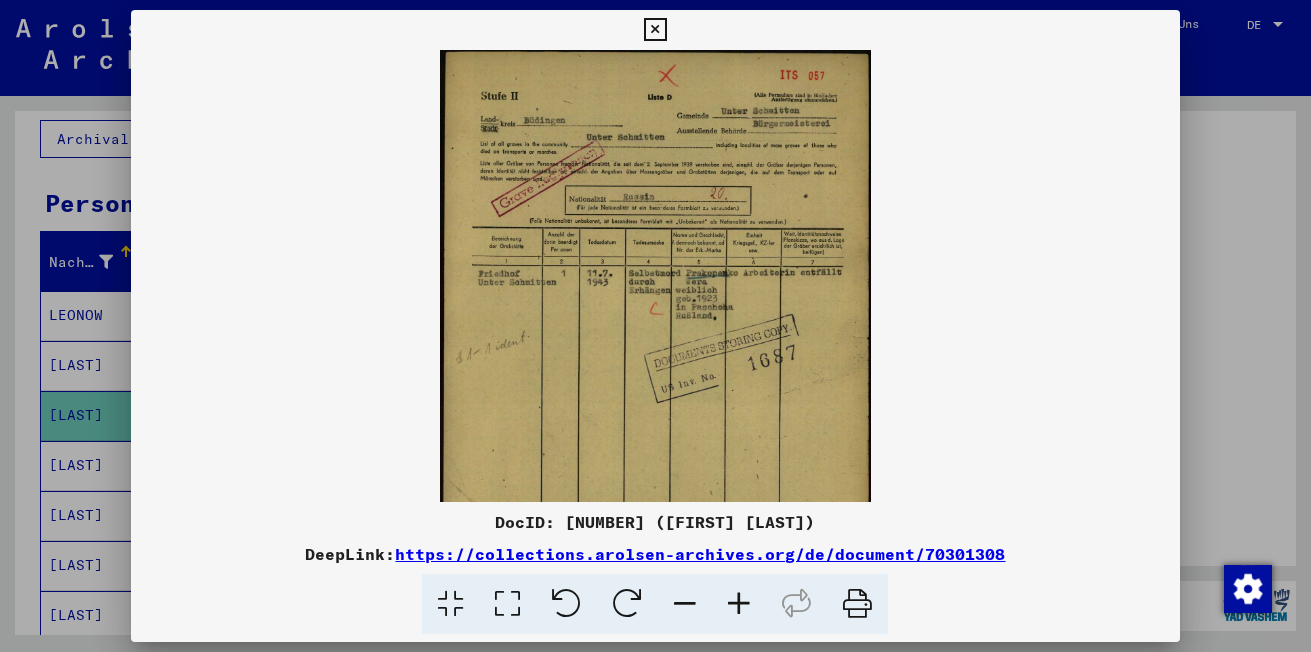 click at bounding box center [739, 604] 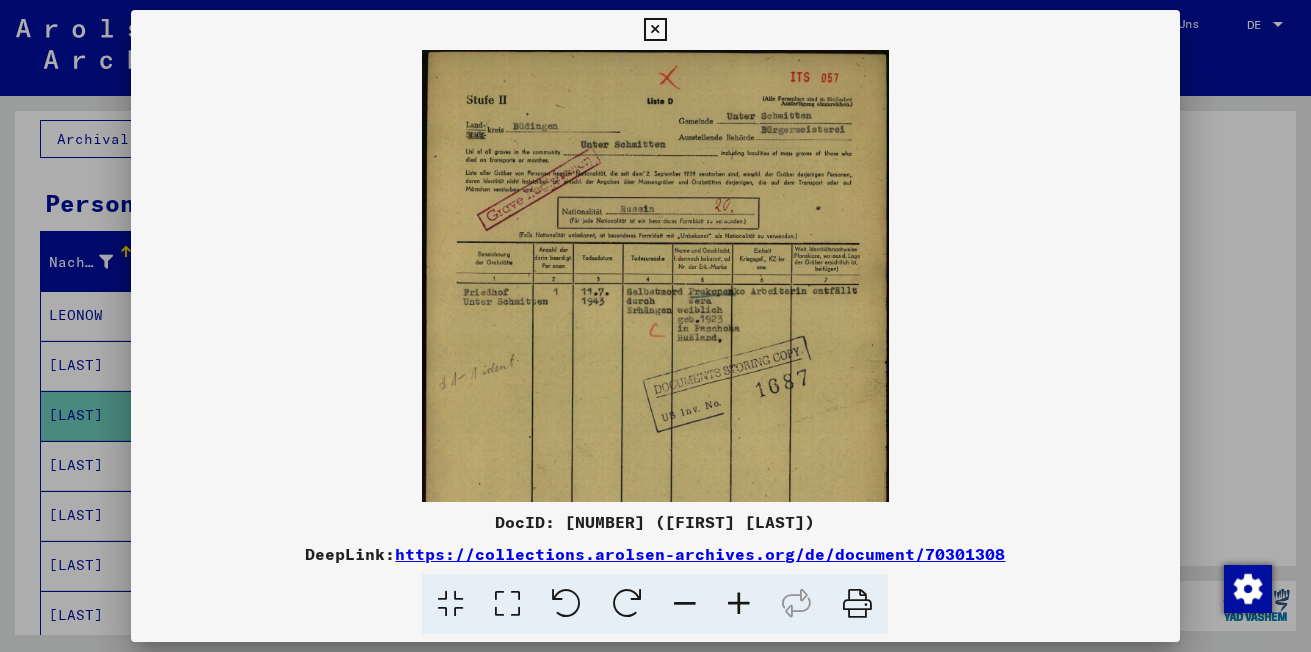 click at bounding box center (739, 604) 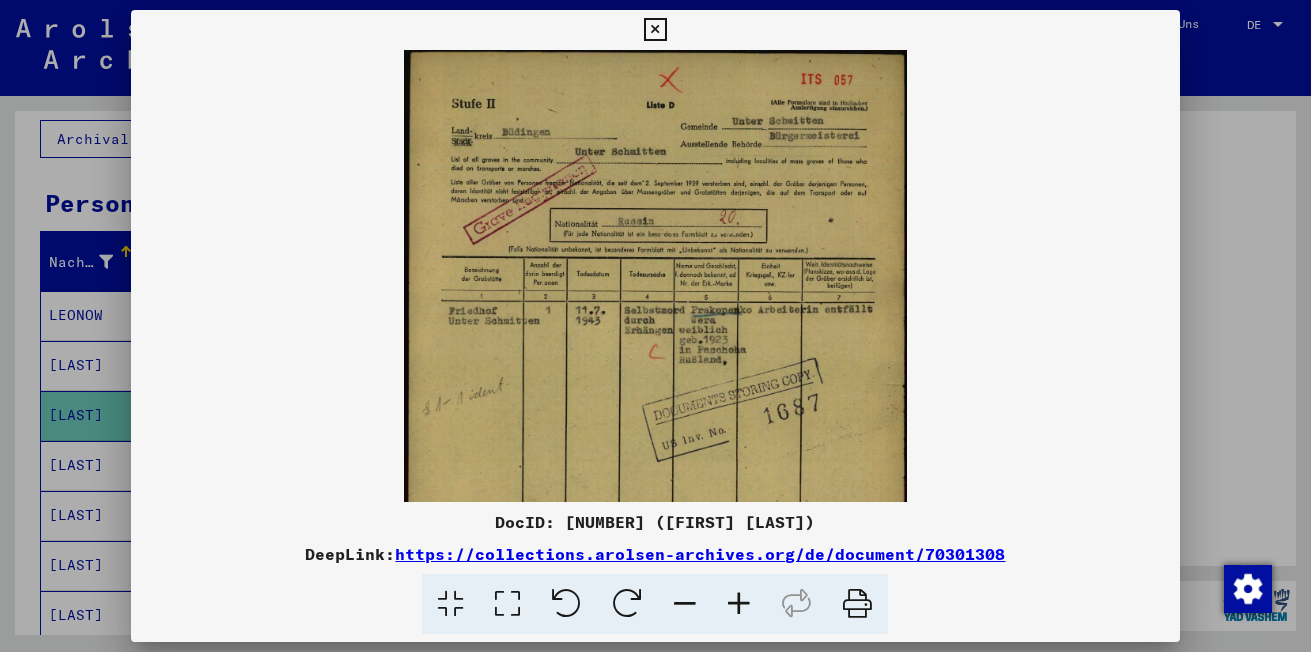 click at bounding box center (739, 604) 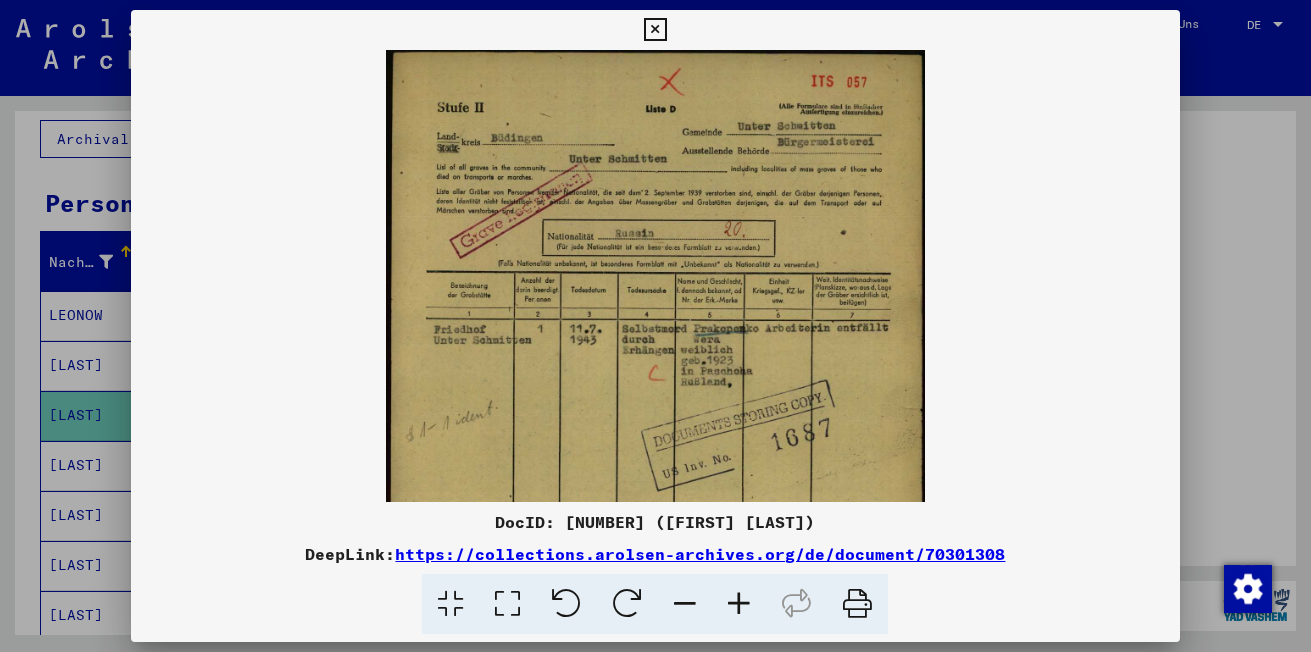 click at bounding box center [739, 604] 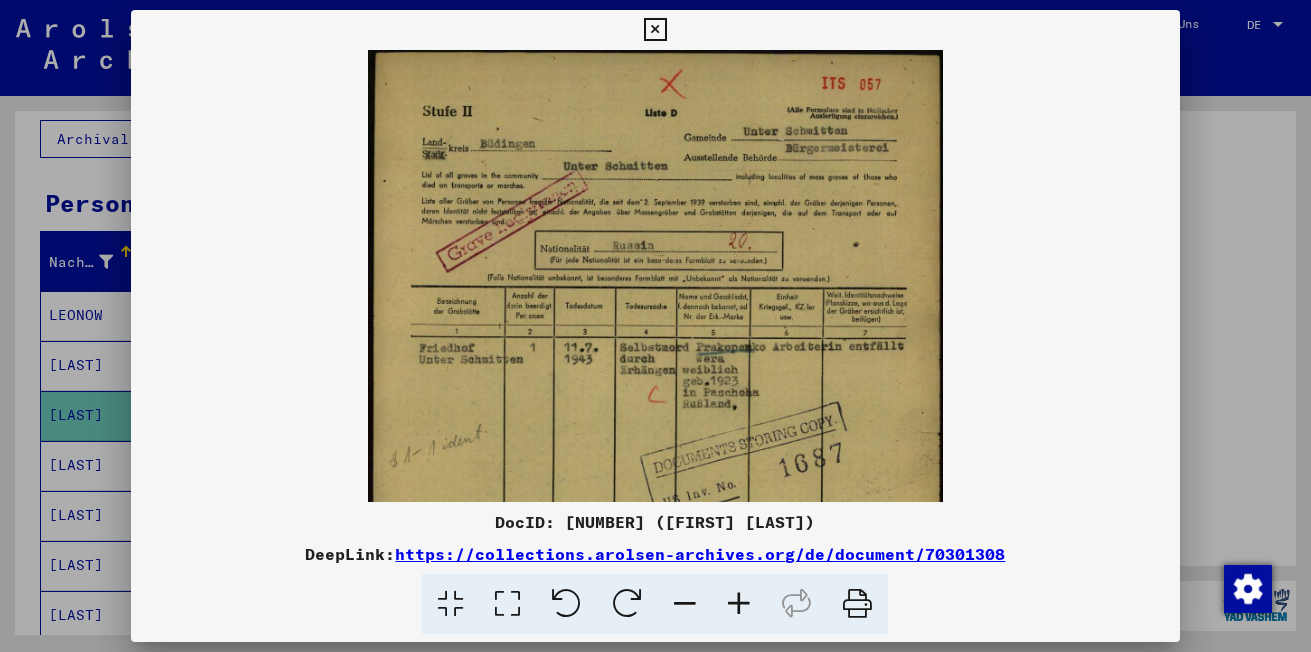 click at bounding box center (739, 604) 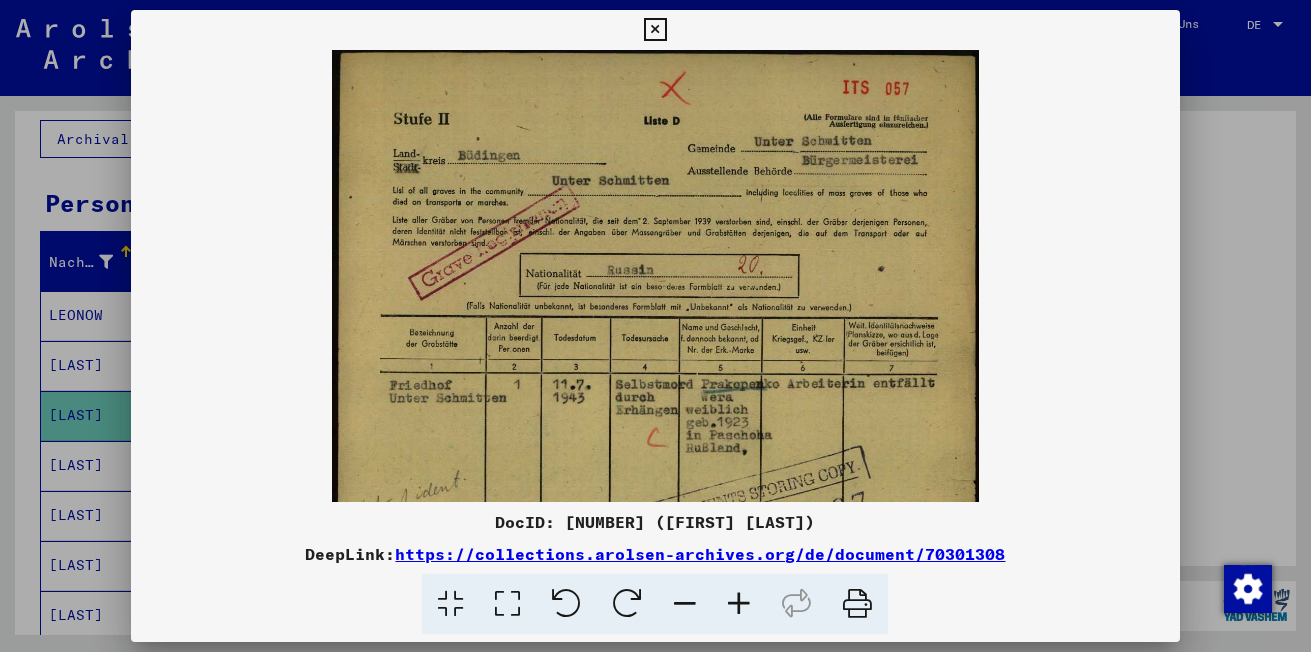 click at bounding box center [739, 604] 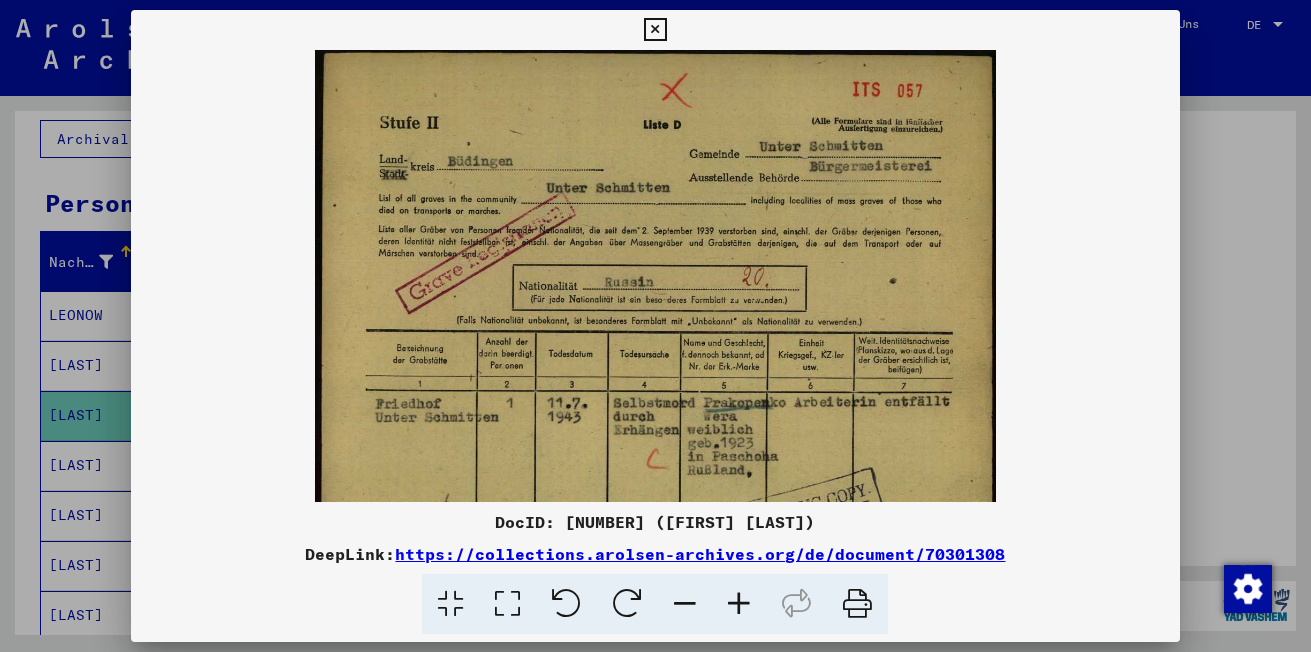 click at bounding box center (739, 604) 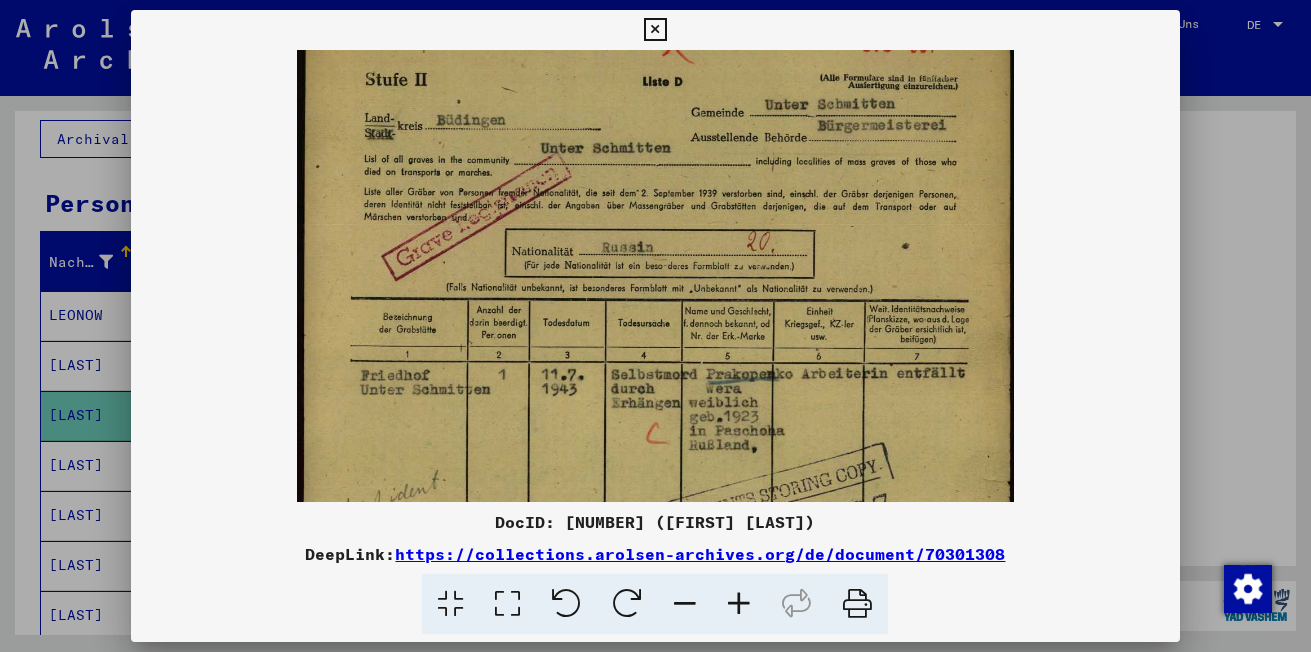 scroll, scrollTop: 50, scrollLeft: 0, axis: vertical 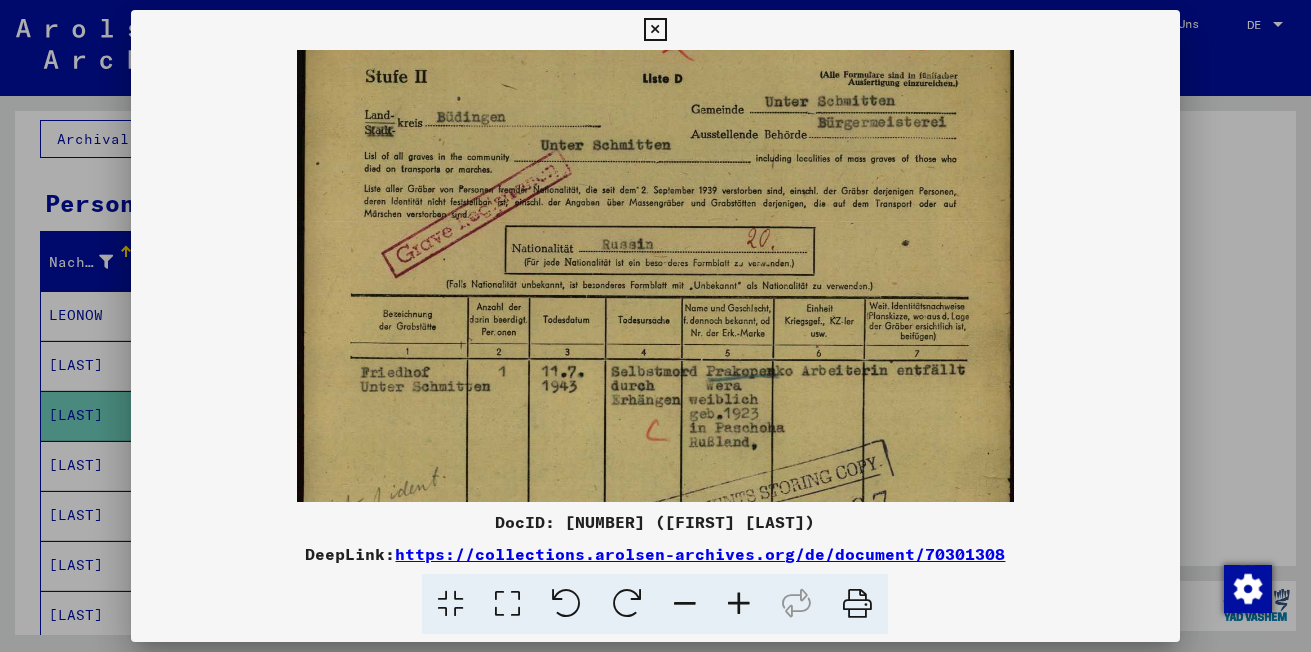 drag, startPoint x: 807, startPoint y: 389, endPoint x: 816, endPoint y: 339, distance: 50.803543 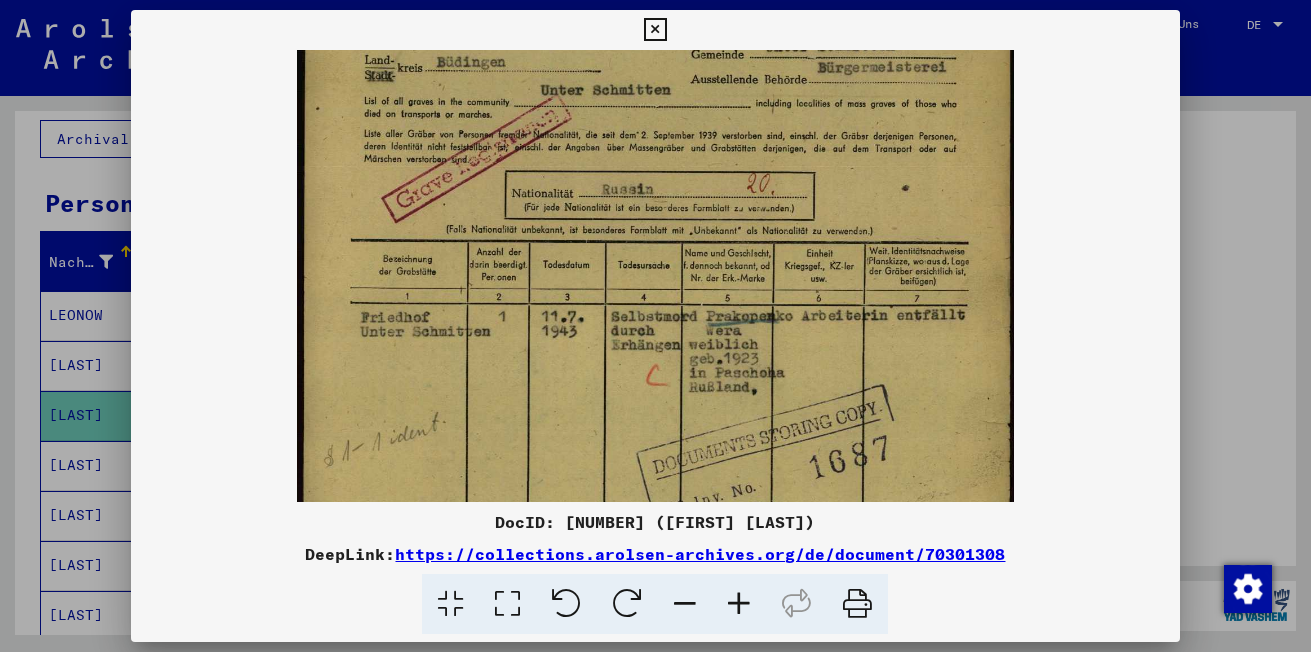 drag, startPoint x: 817, startPoint y: 458, endPoint x: 800, endPoint y: 295, distance: 163.88411 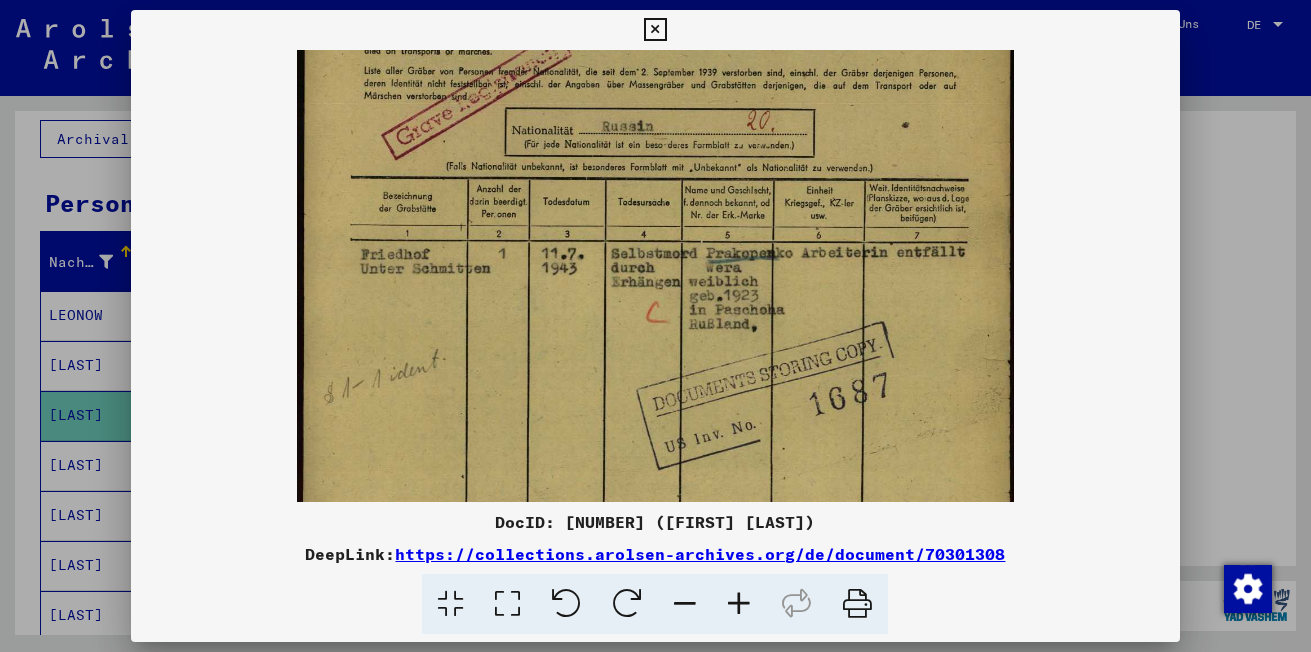 click at bounding box center (655, 30) 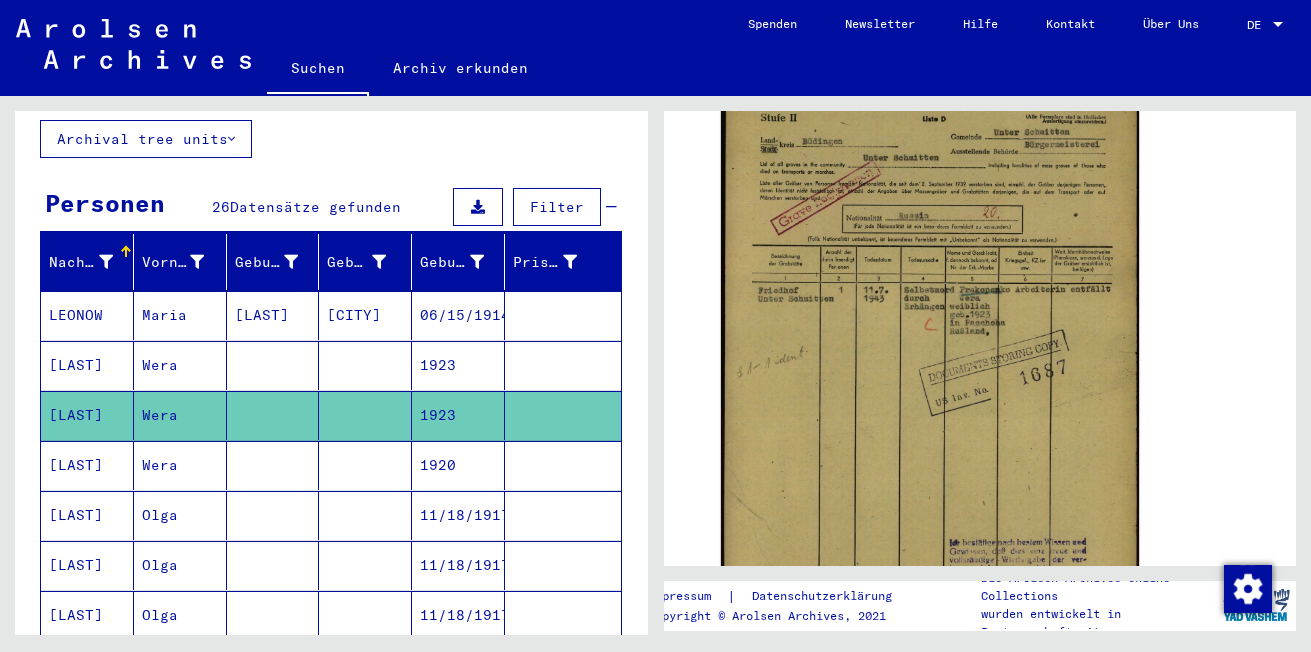 click on "**********" 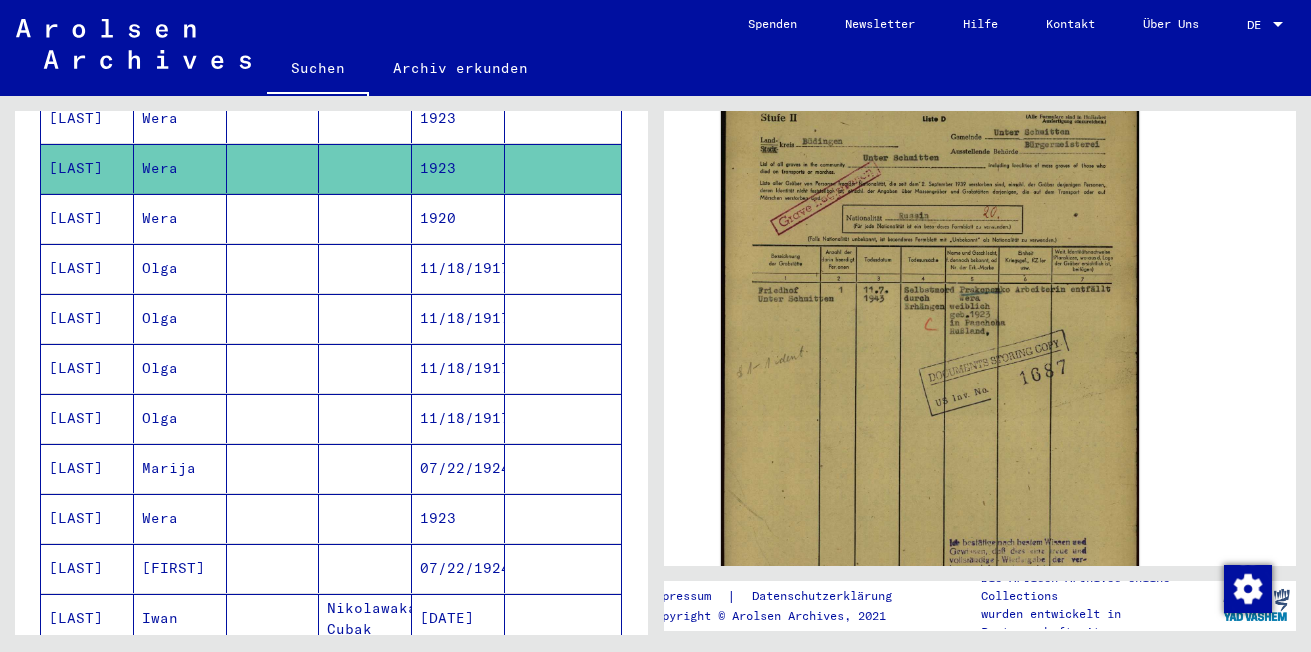 scroll, scrollTop: 0, scrollLeft: 0, axis: both 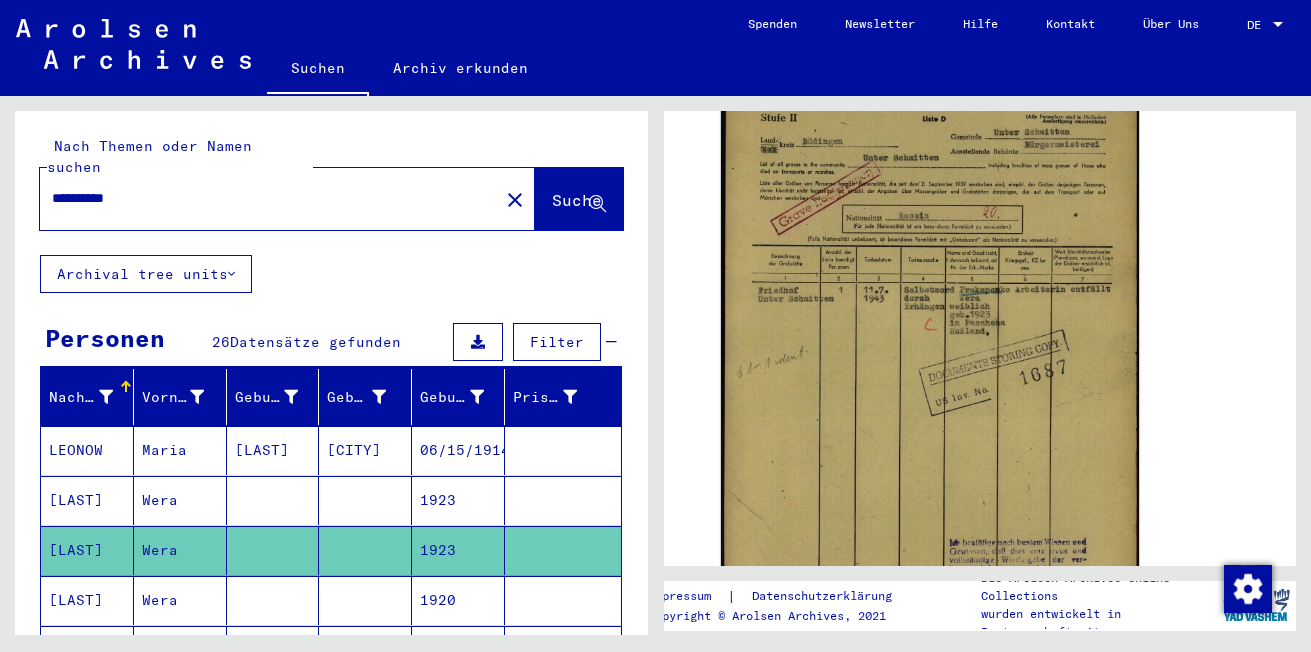 click on "**********" at bounding box center (269, 198) 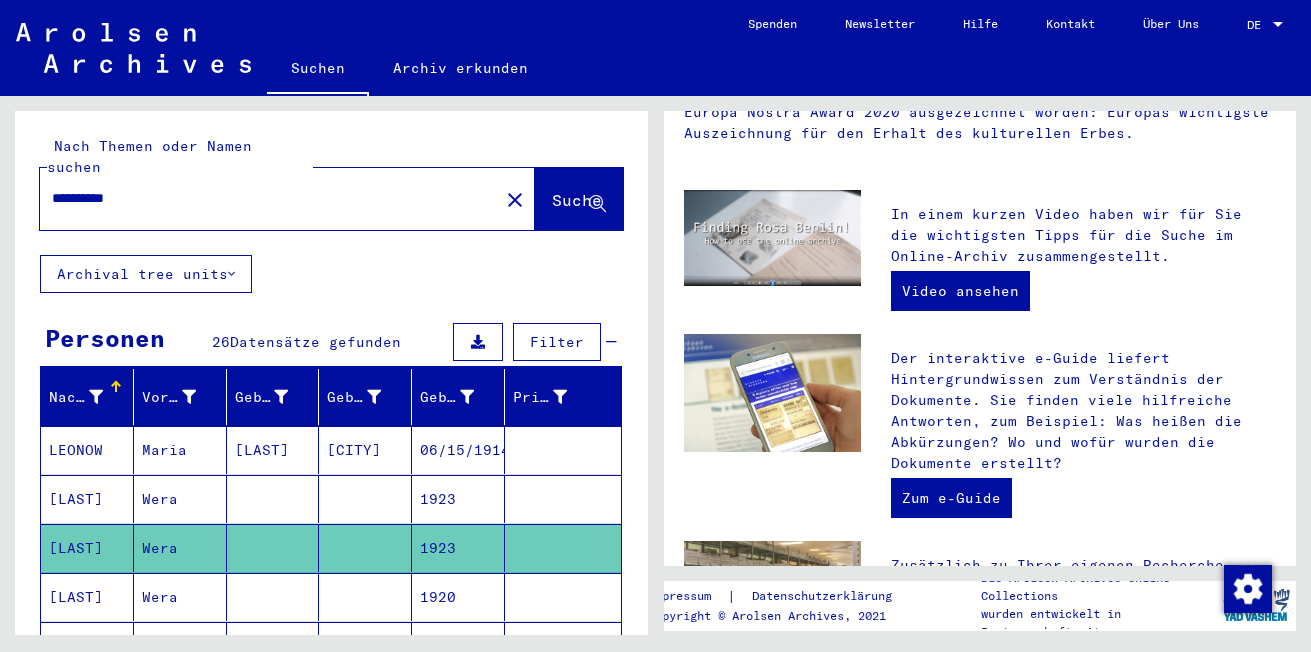 scroll, scrollTop: 0, scrollLeft: 0, axis: both 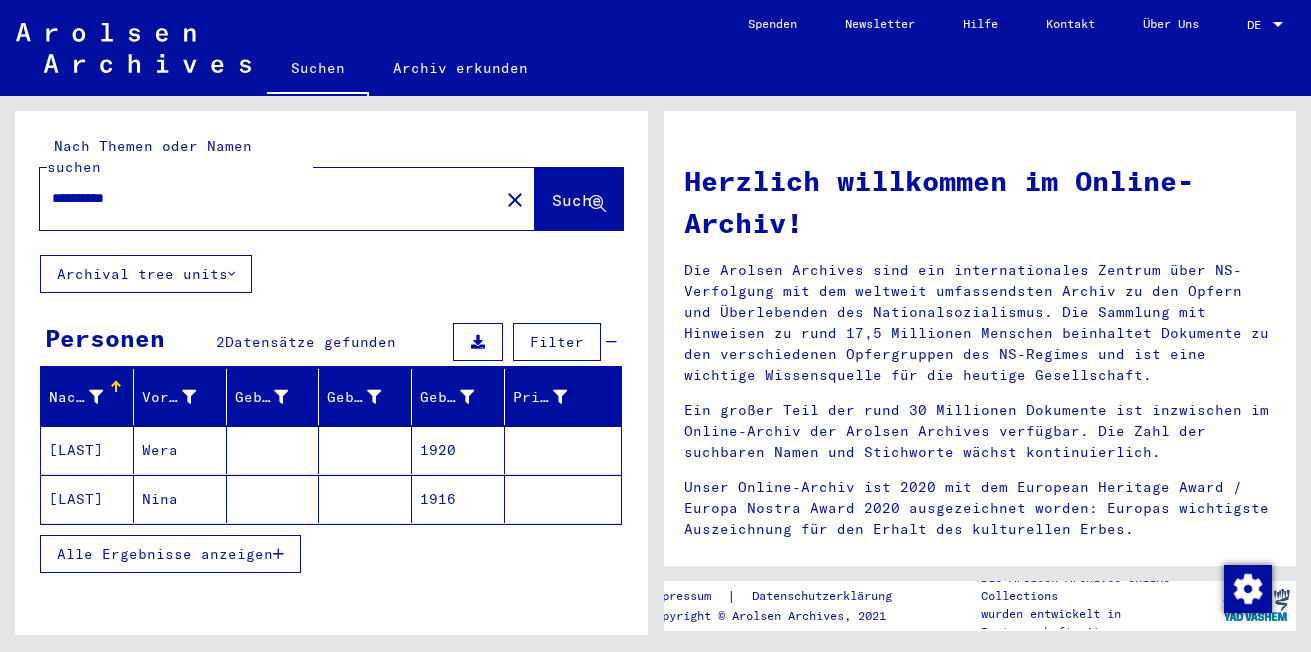 click on "Alle Ergebnisse anzeigen" at bounding box center [165, 554] 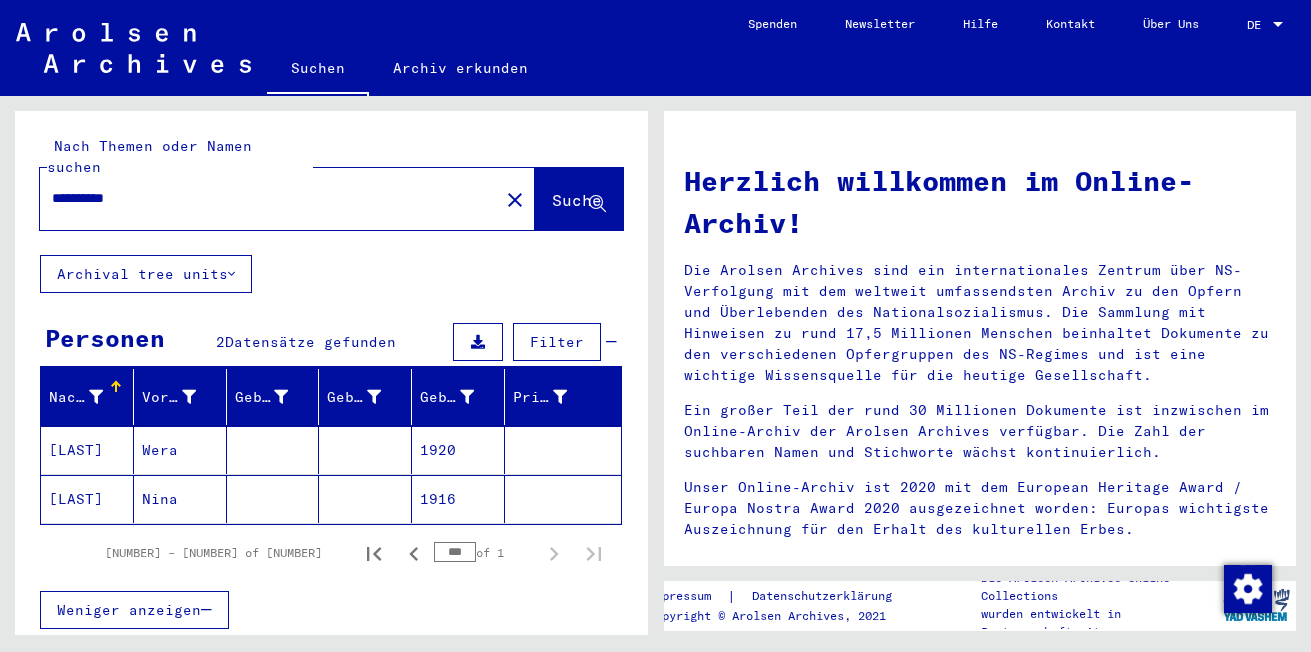 click on "[LAST]" at bounding box center (87, 499) 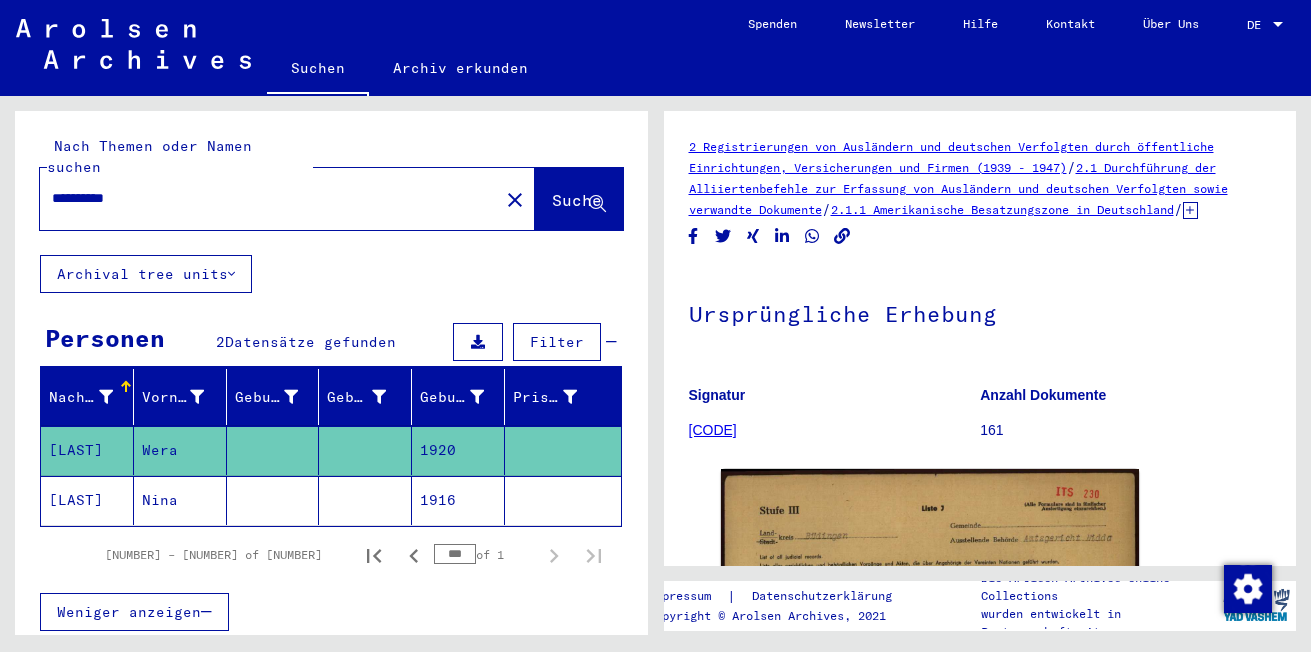 scroll, scrollTop: 0, scrollLeft: 0, axis: both 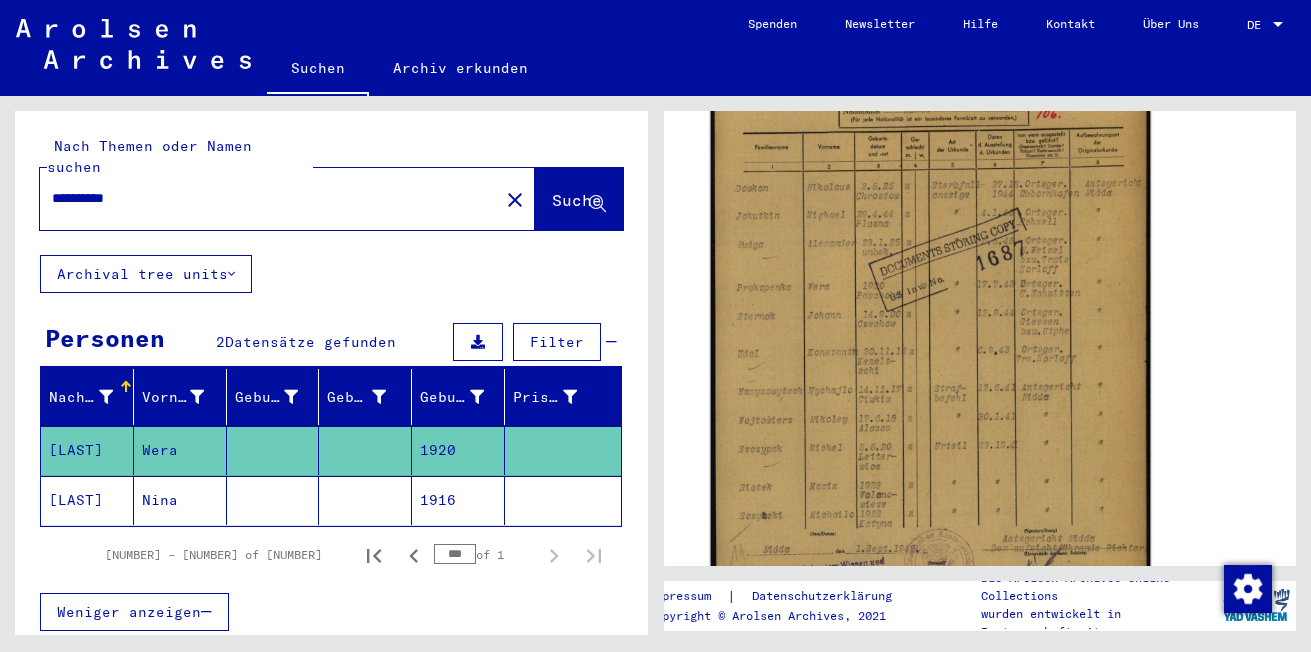 click 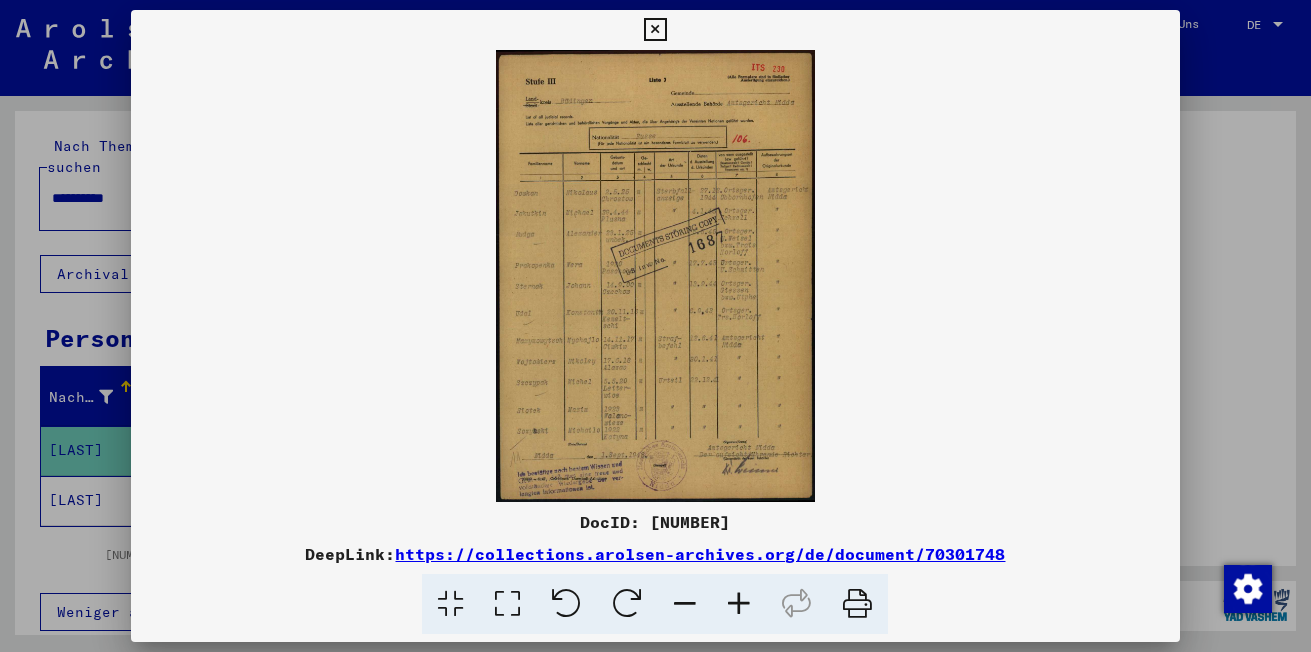 click at bounding box center [739, 604] 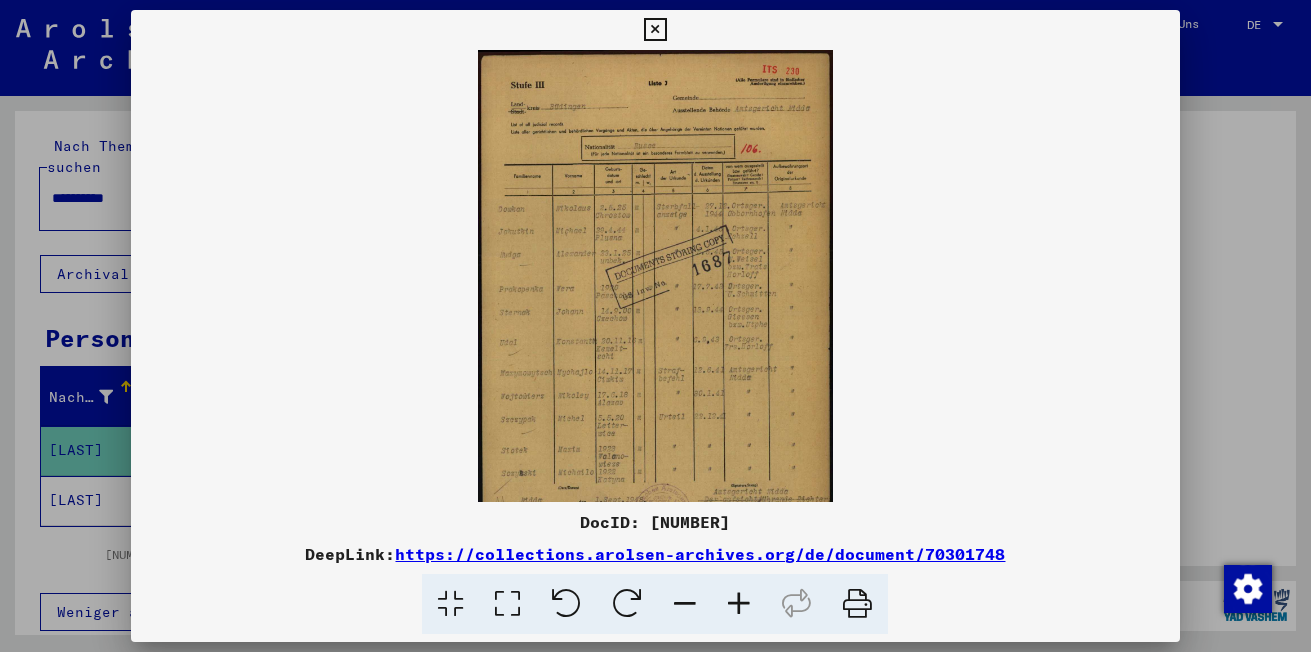 click at bounding box center [739, 604] 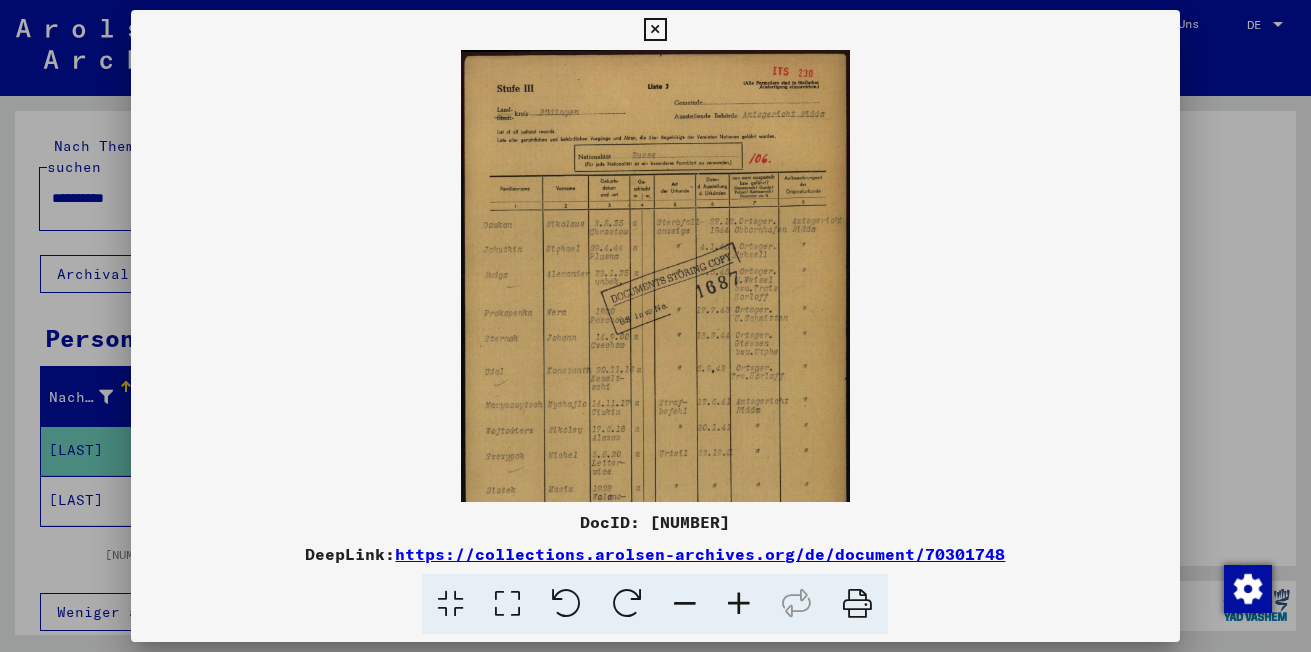 click at bounding box center (739, 604) 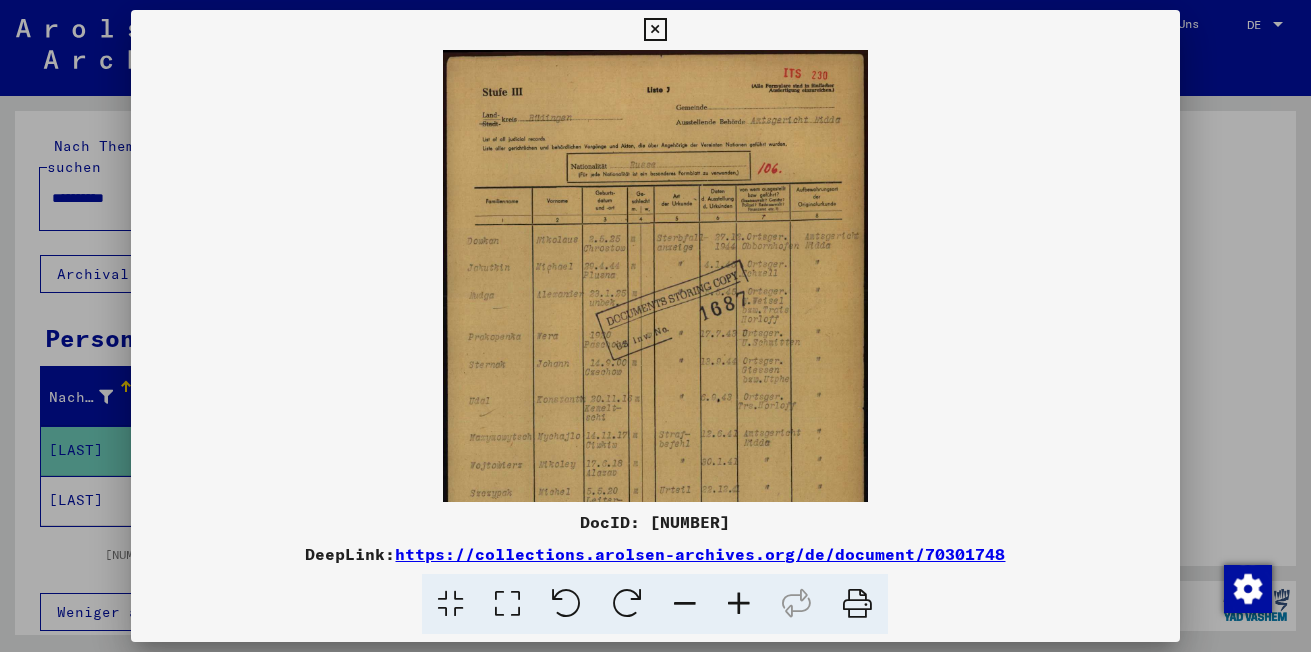 click at bounding box center (739, 604) 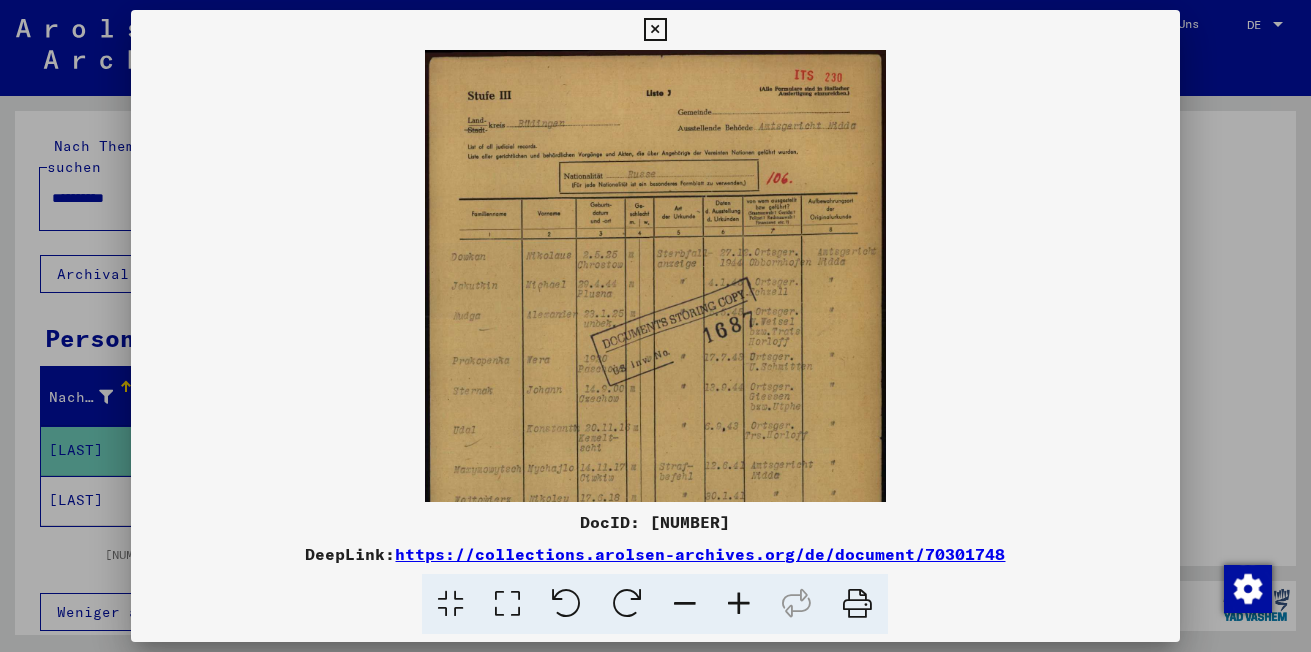 click at bounding box center [739, 604] 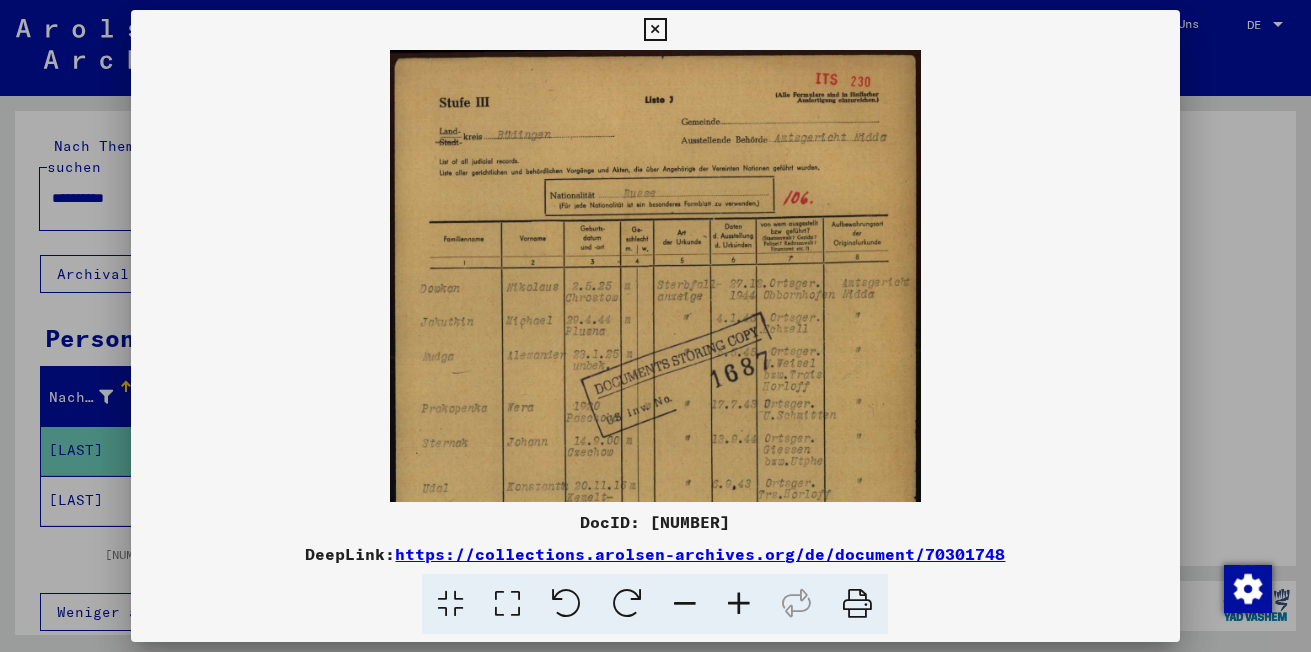 click at bounding box center (739, 604) 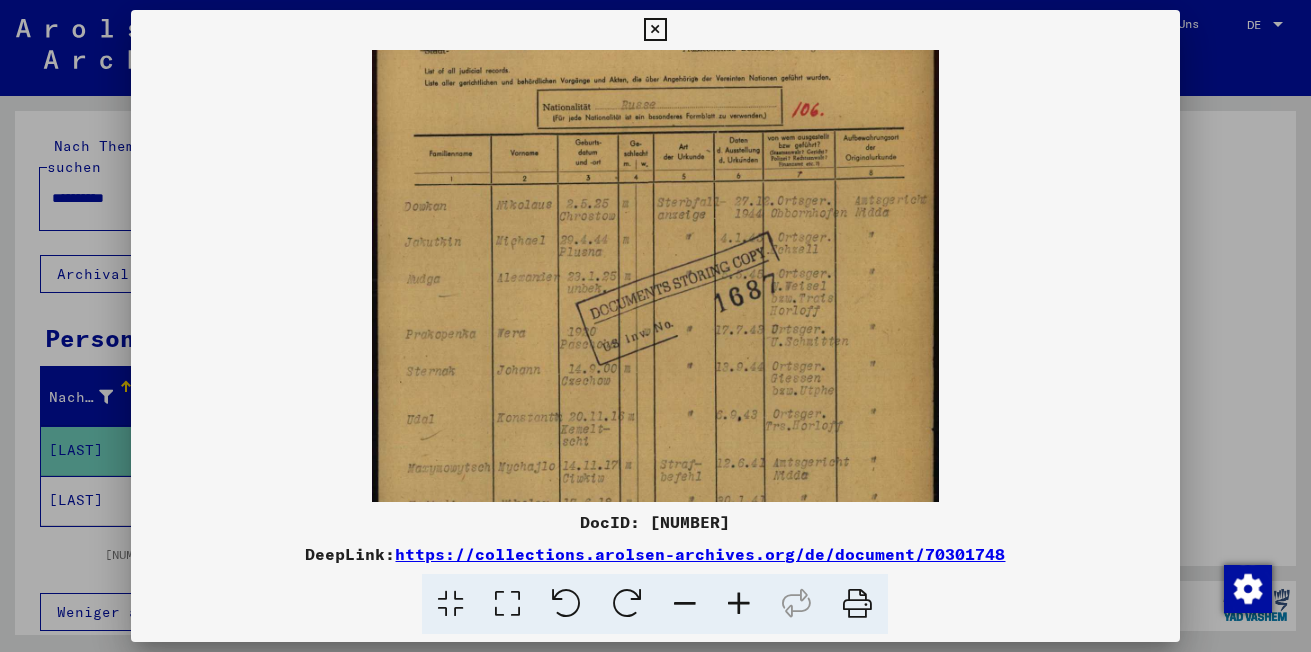 scroll, scrollTop: 124, scrollLeft: 0, axis: vertical 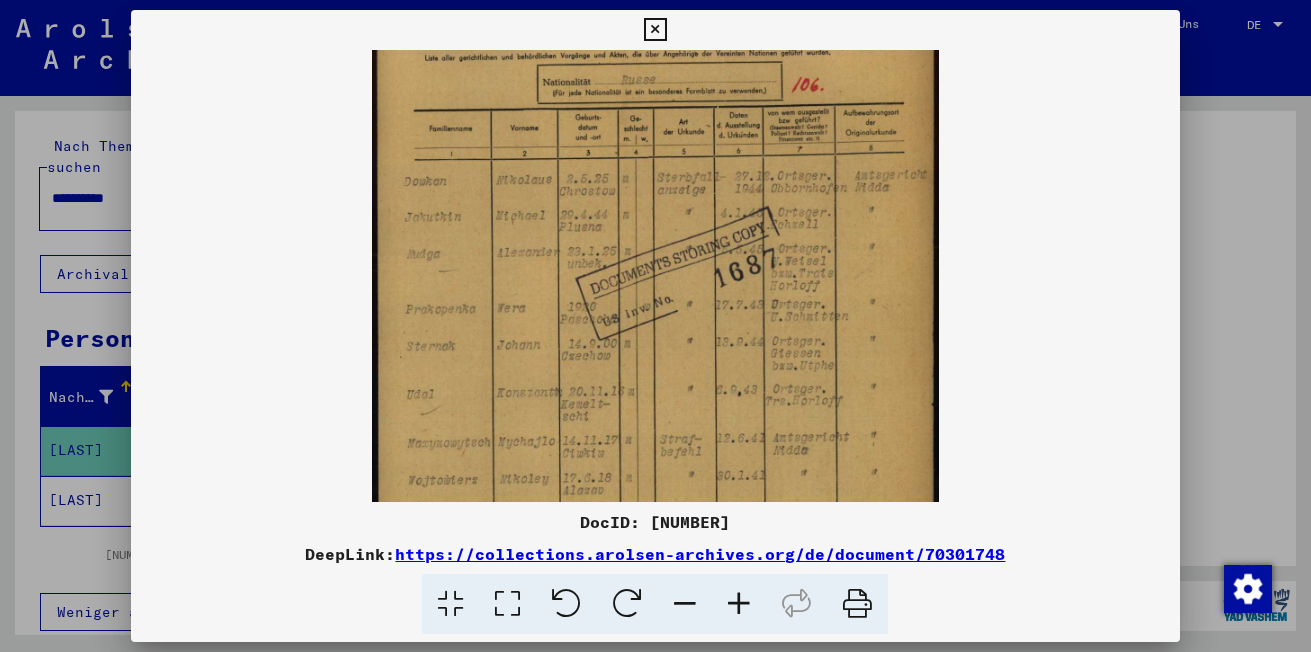 drag, startPoint x: 699, startPoint y: 350, endPoint x: 711, endPoint y: 226, distance: 124.57929 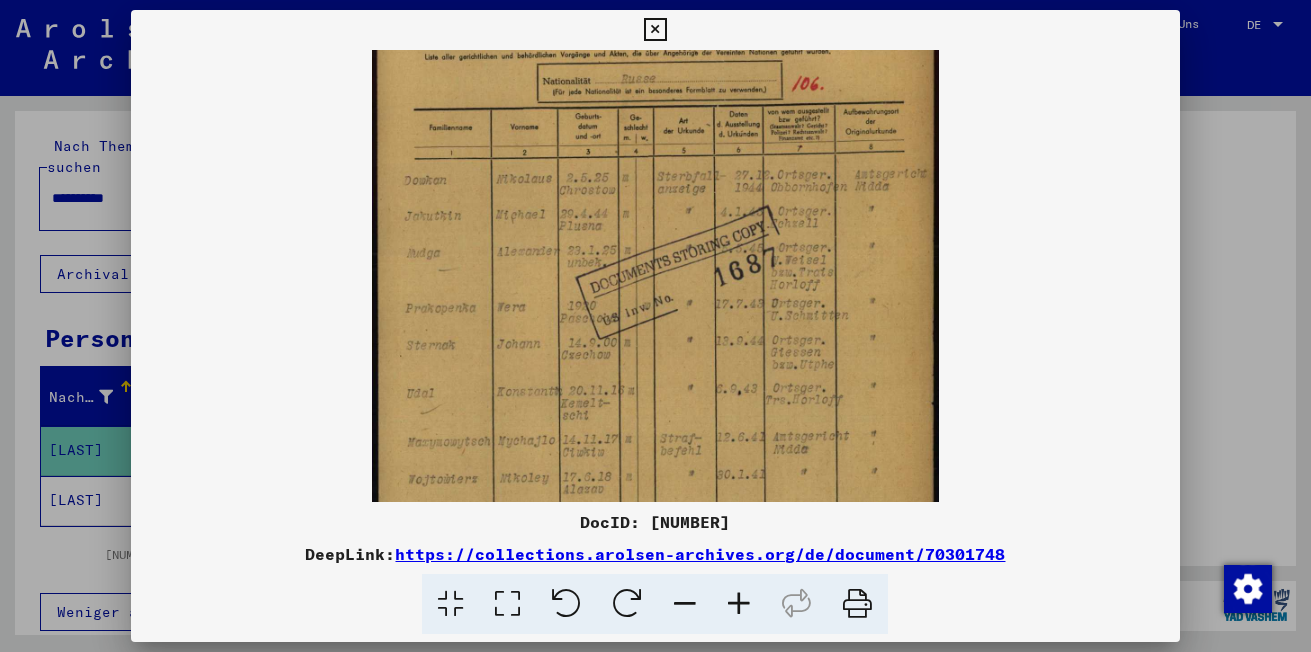 click at bounding box center (655, 327) 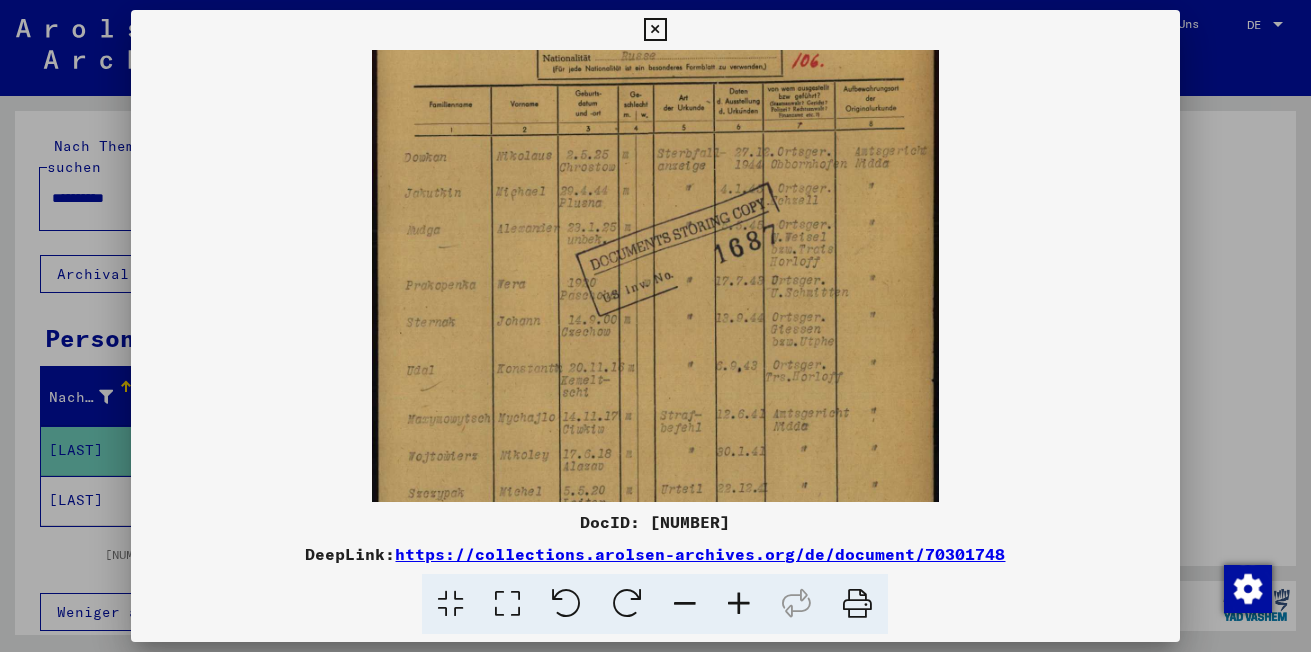 scroll, scrollTop: 152, scrollLeft: 0, axis: vertical 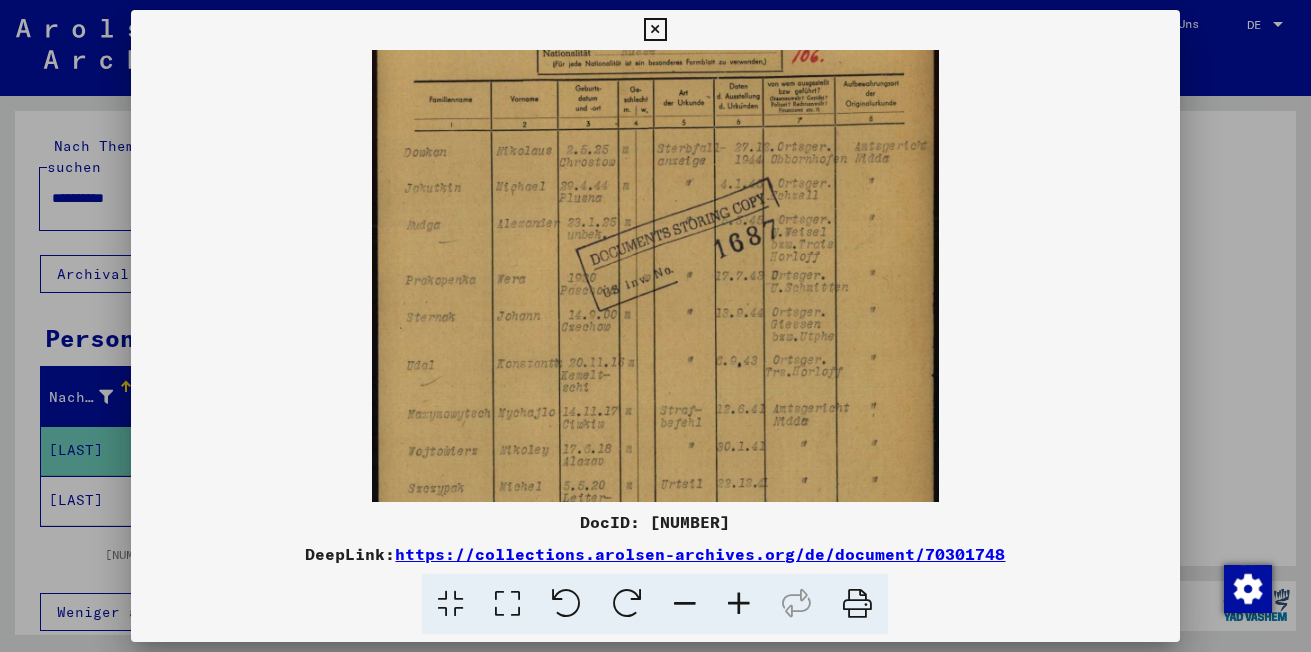drag, startPoint x: 709, startPoint y: 400, endPoint x: 699, endPoint y: 365, distance: 36.40055 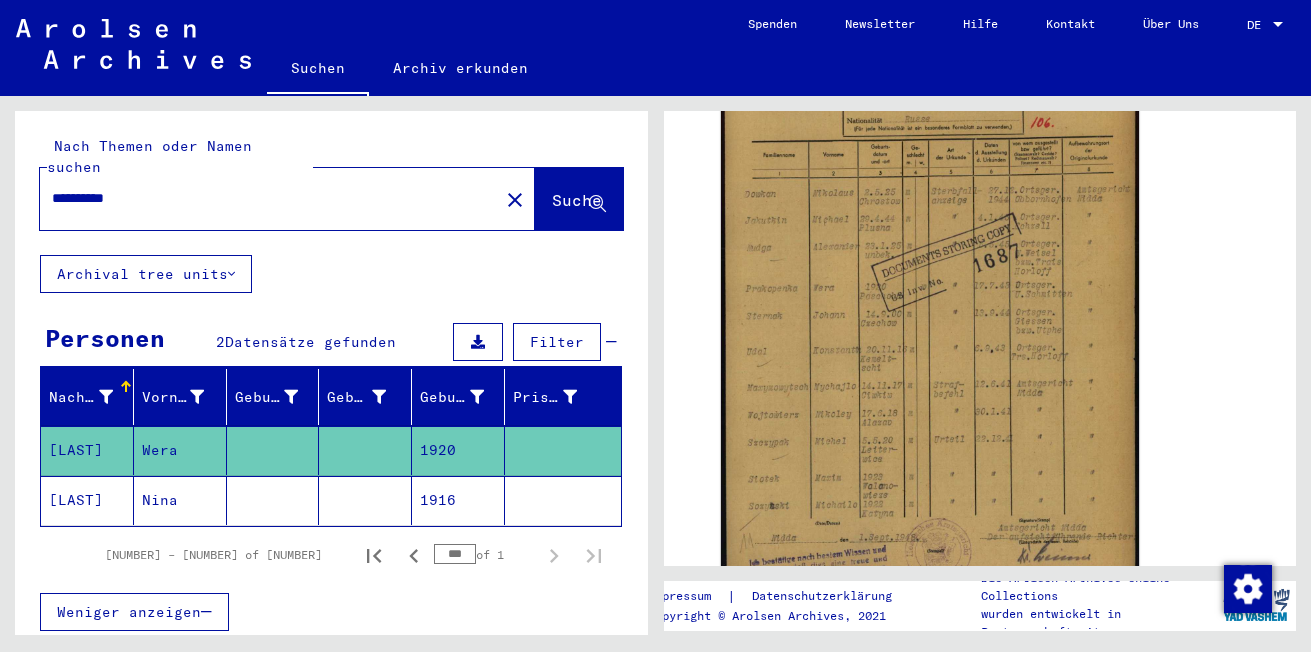 click on "[LAST]" 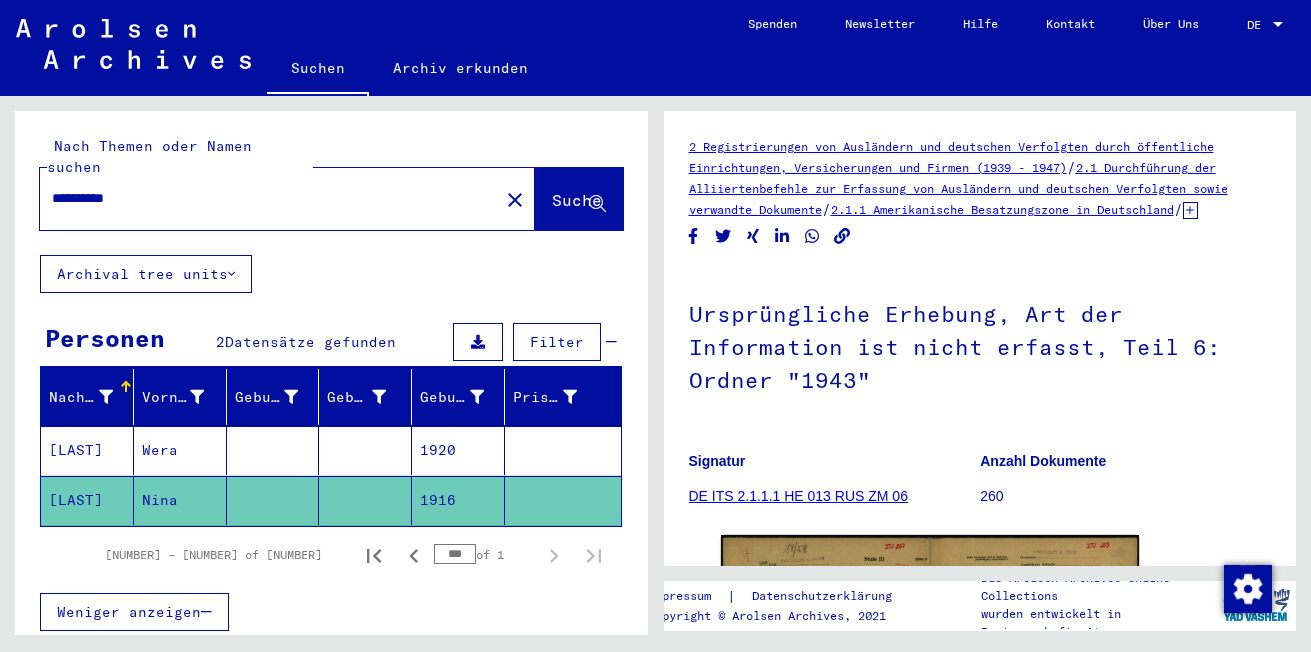 scroll, scrollTop: 0, scrollLeft: 0, axis: both 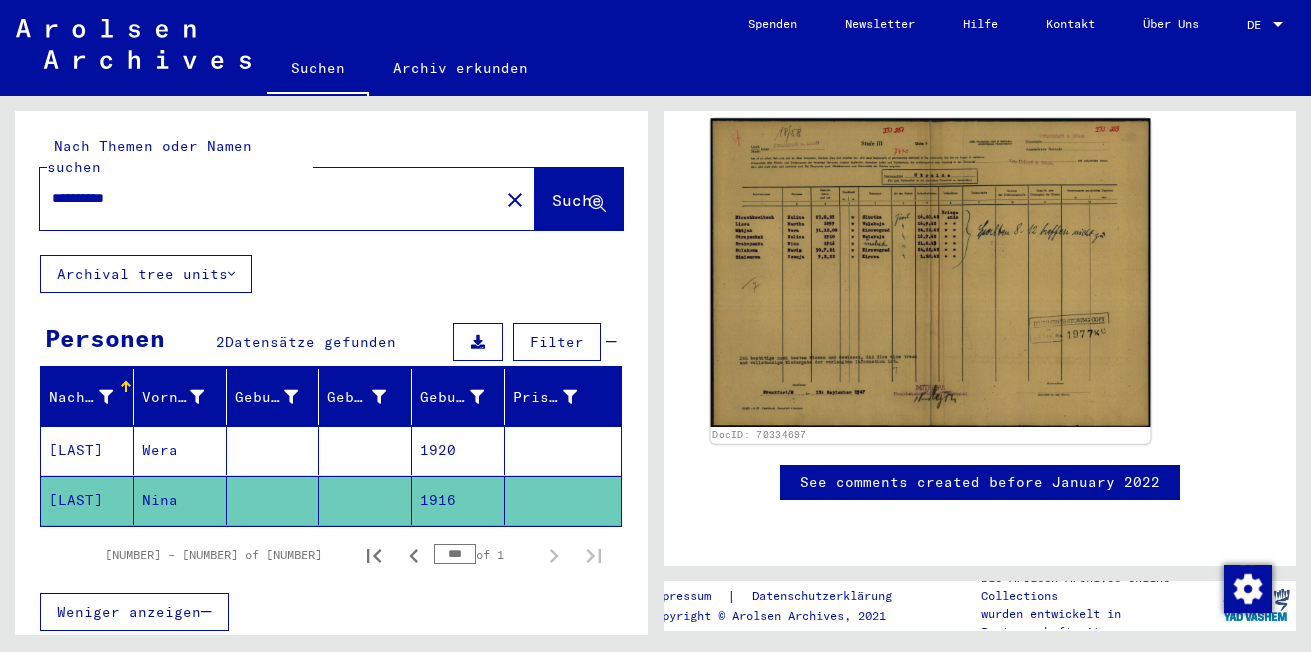 click 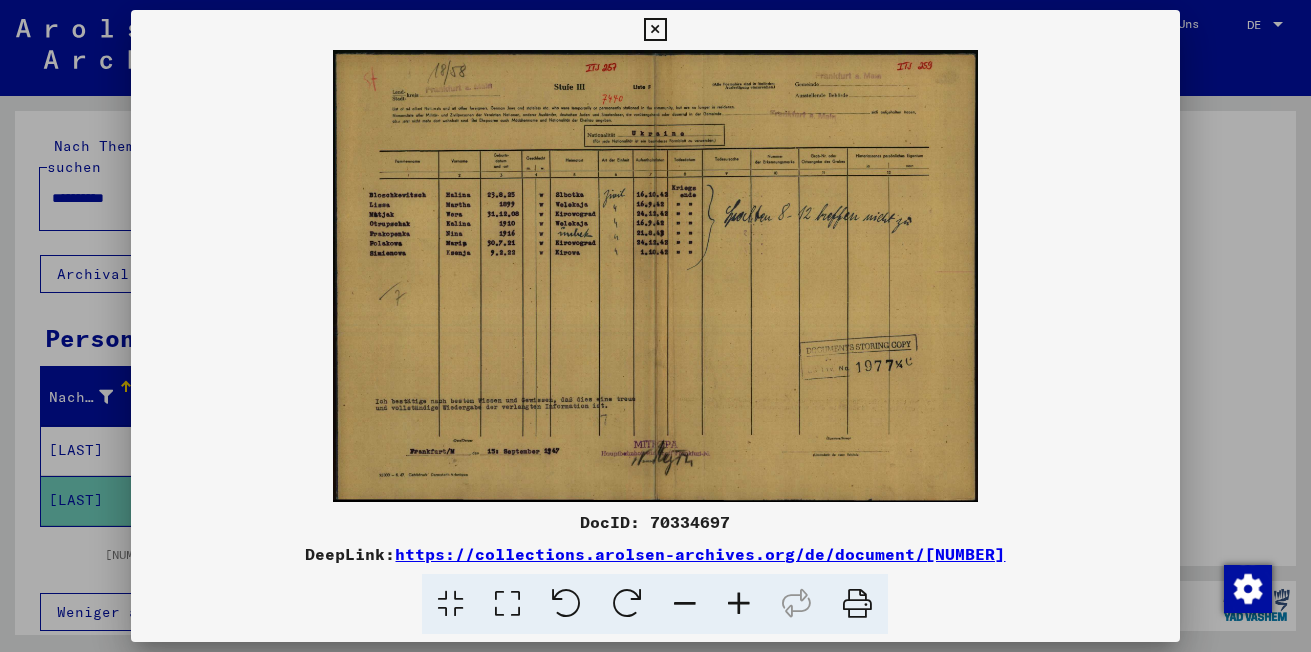 click at bounding box center [739, 604] 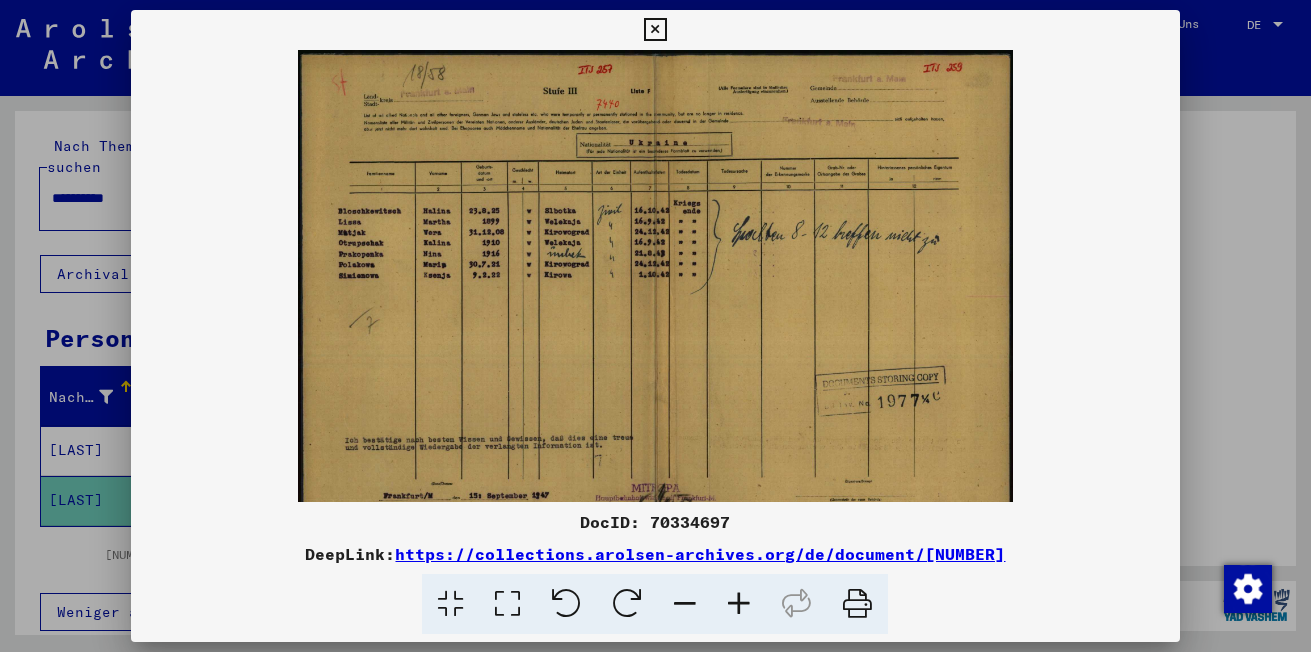 click at bounding box center (739, 604) 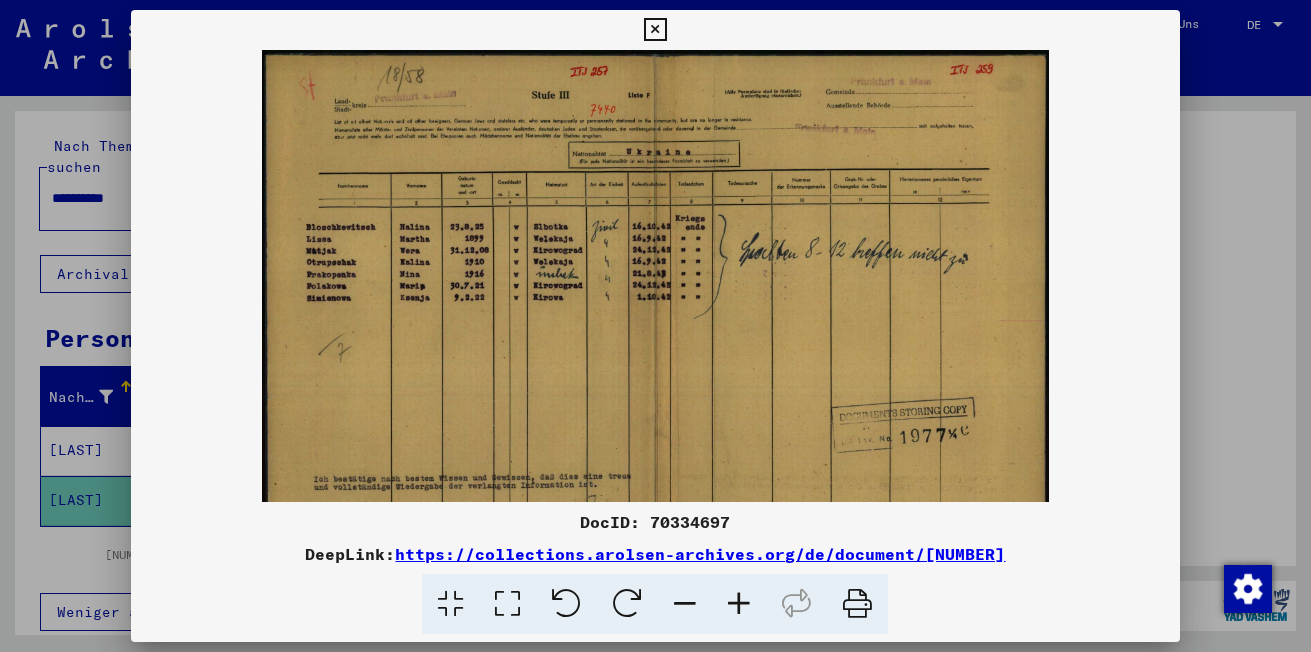 click at bounding box center (739, 604) 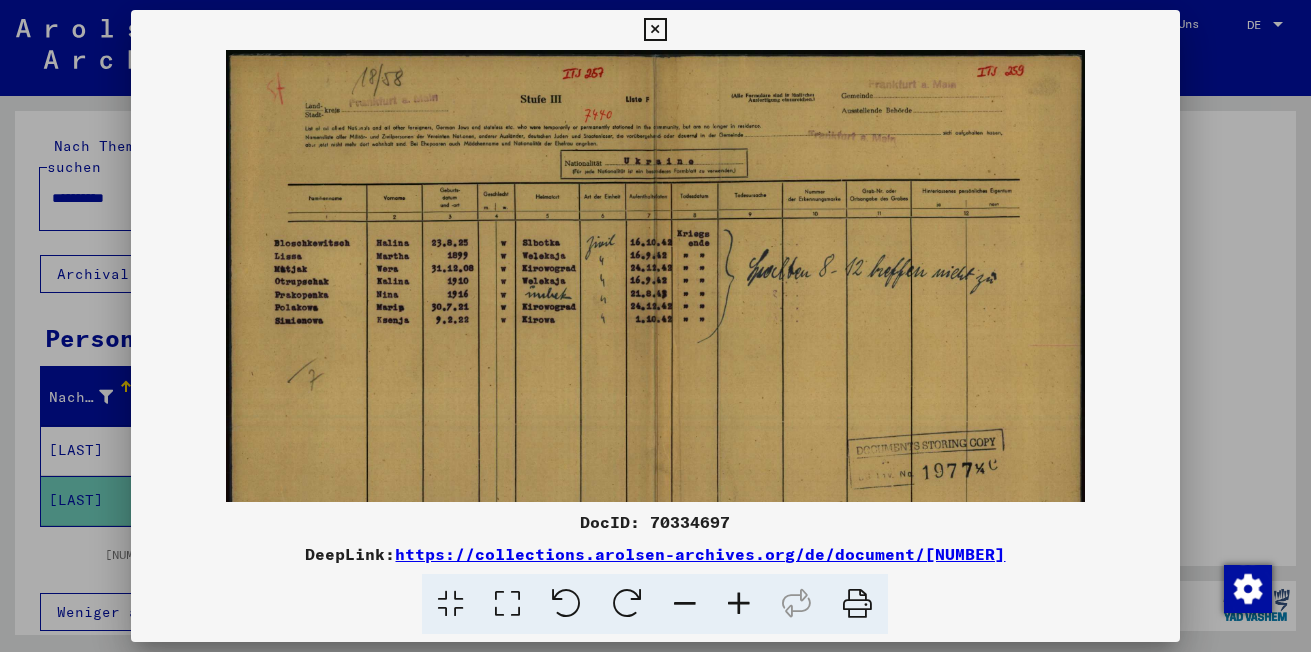 click at bounding box center (739, 604) 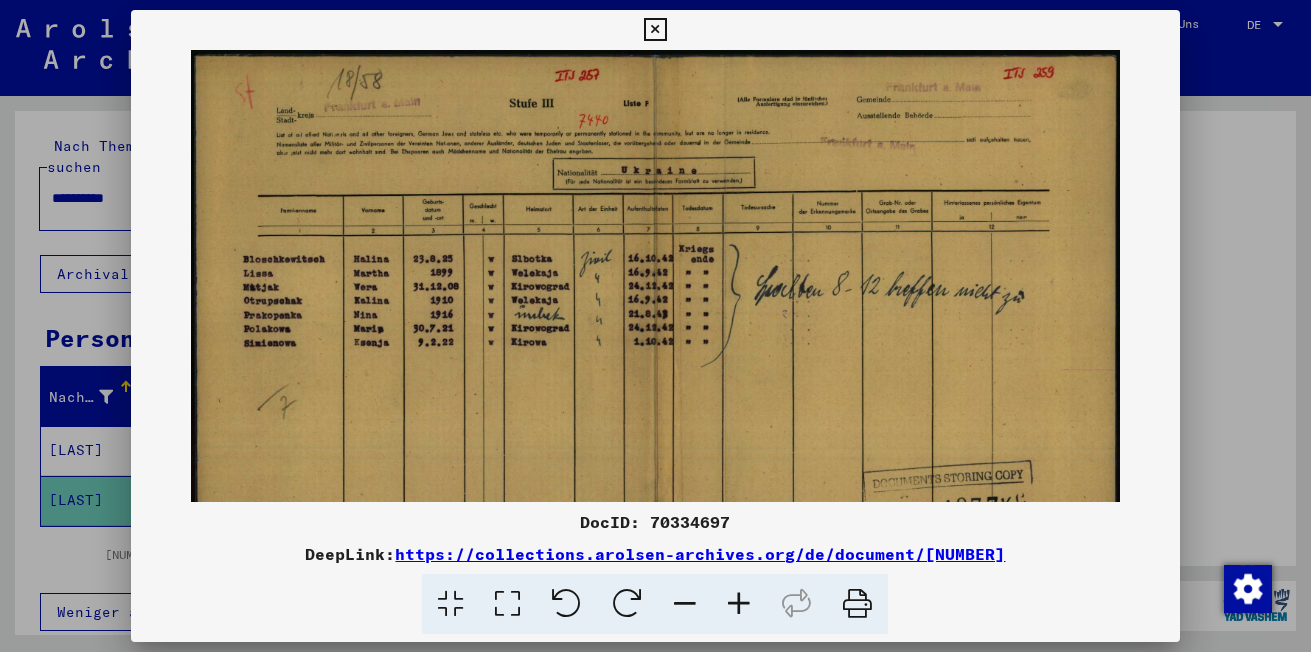click at bounding box center (739, 604) 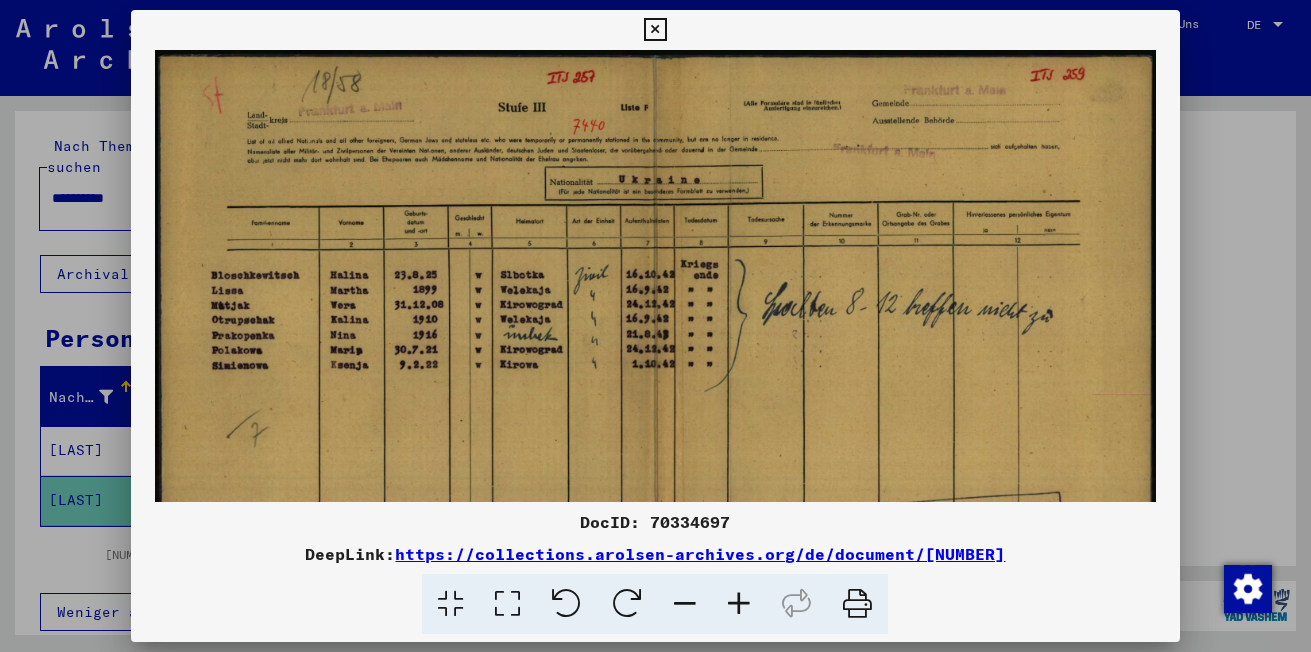 click at bounding box center [739, 604] 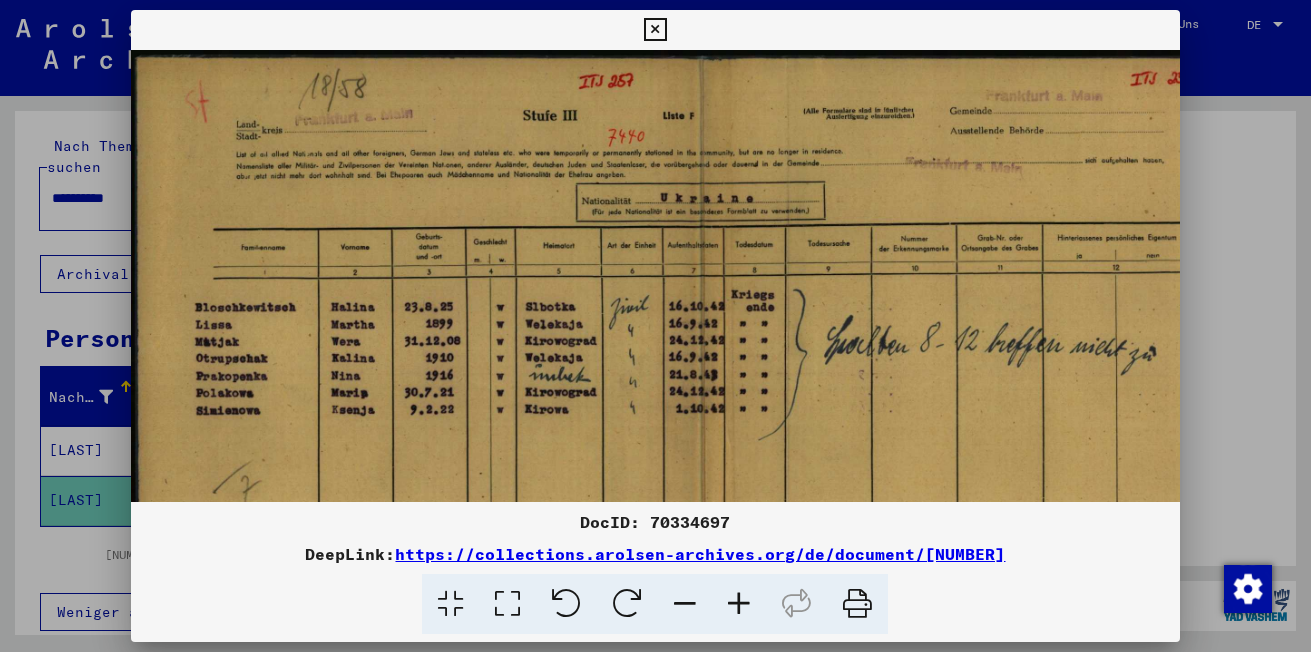 click at bounding box center [739, 604] 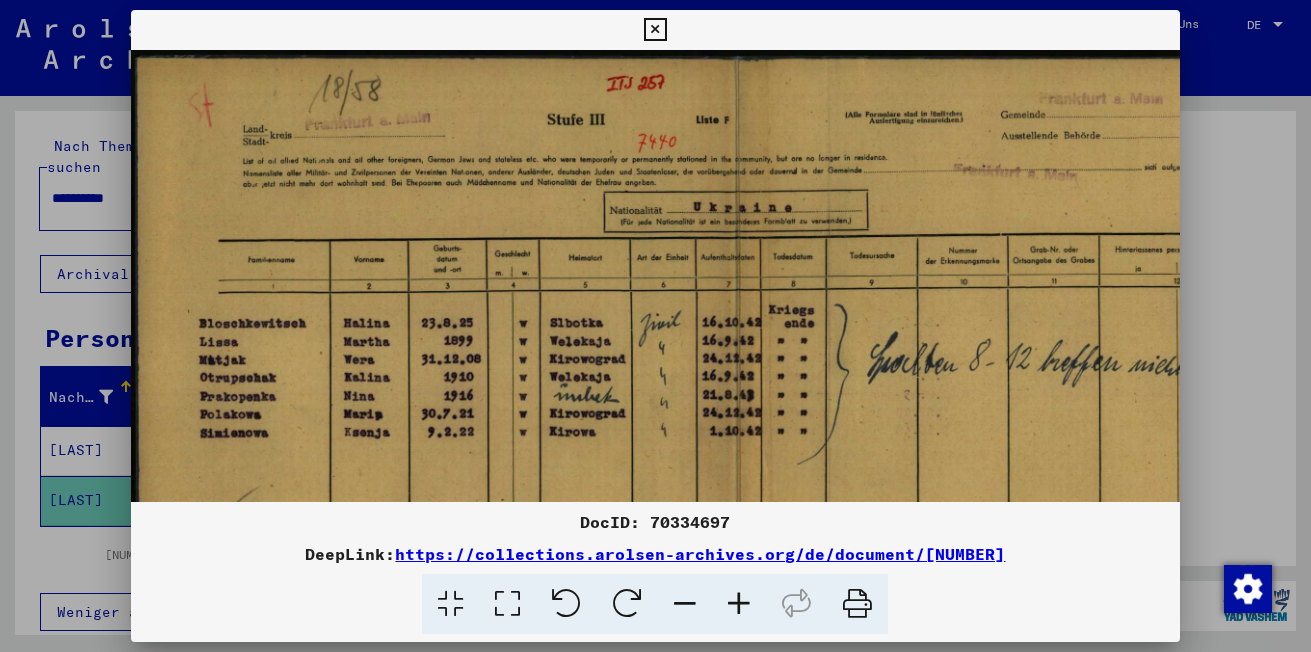 click at bounding box center (739, 604) 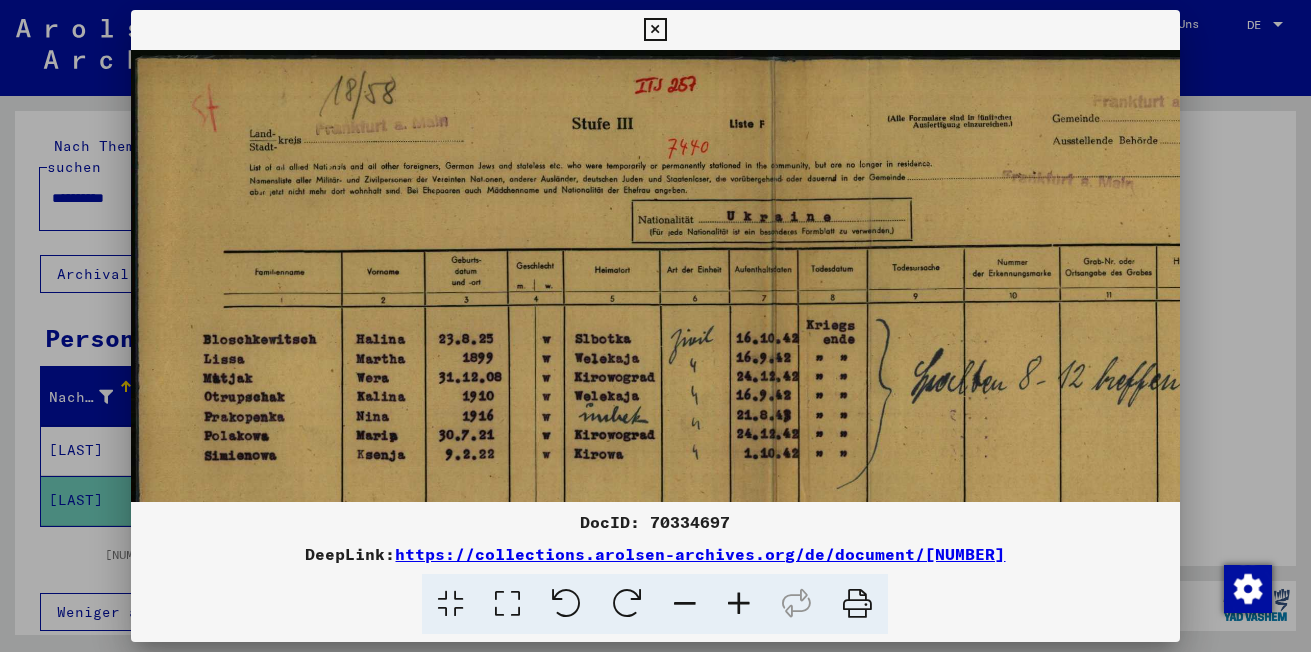 click at bounding box center [655, 30] 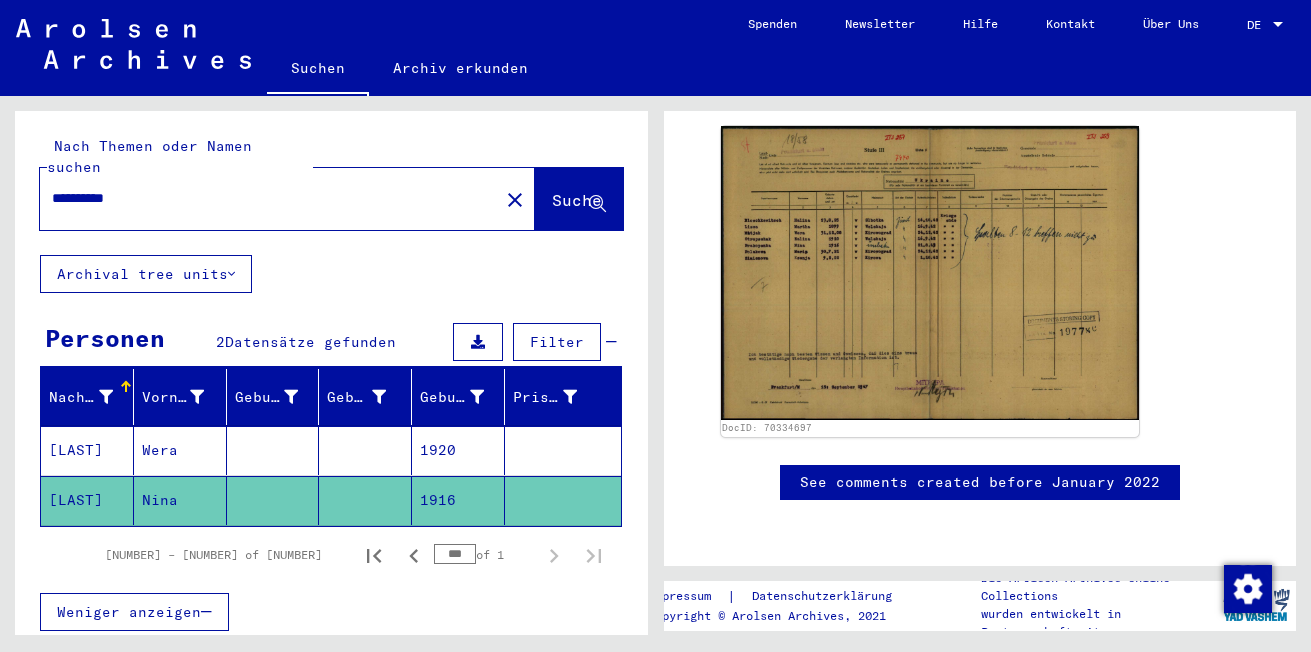 click on "**********" at bounding box center [269, 198] 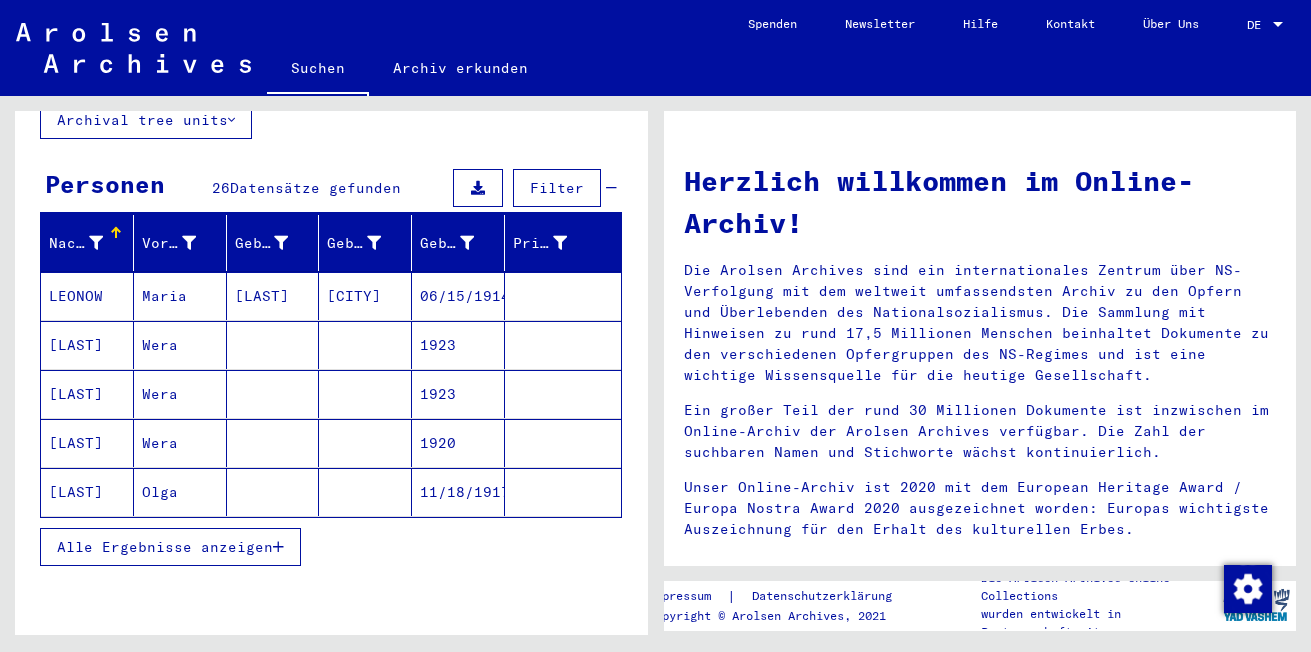 scroll, scrollTop: 155, scrollLeft: 0, axis: vertical 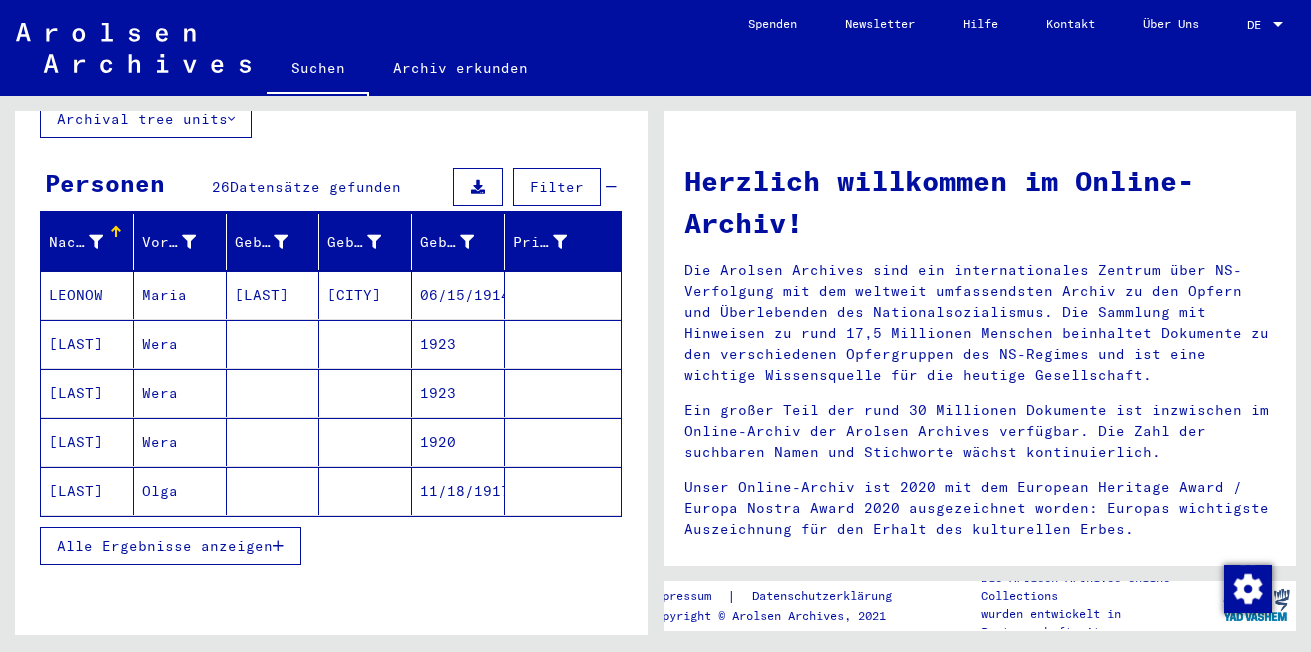 click on "Alle Ergebnisse anzeigen" at bounding box center (165, 546) 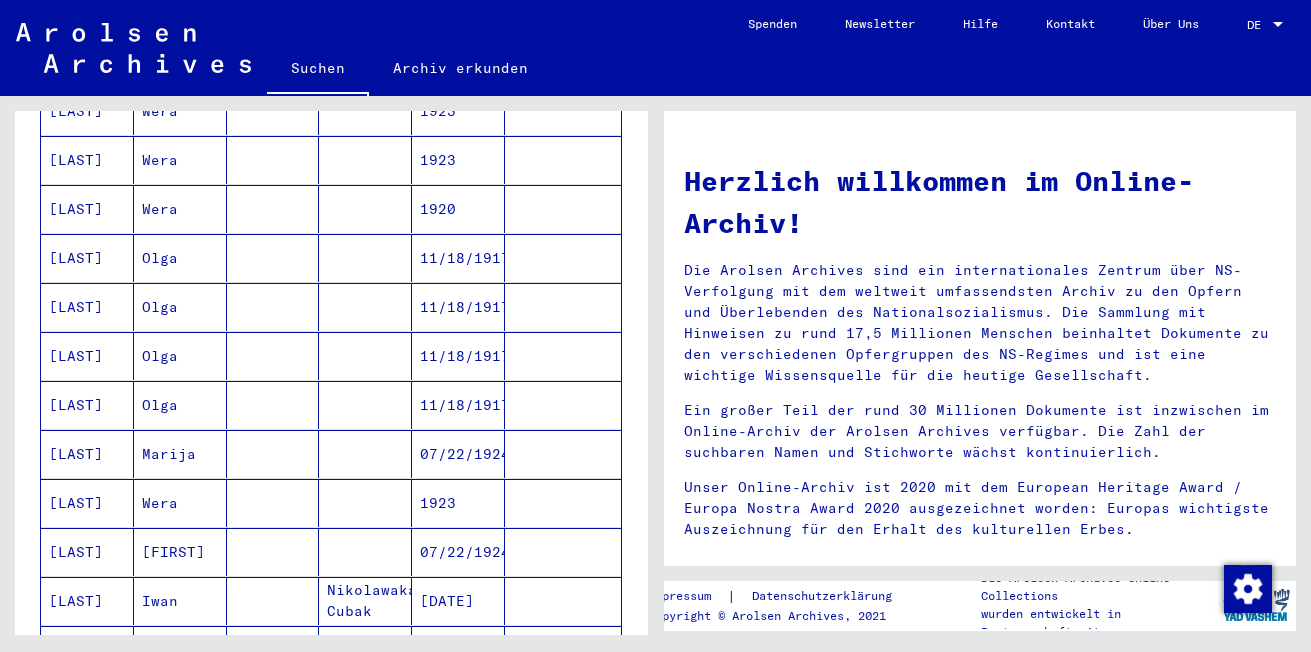 scroll, scrollTop: 402, scrollLeft: 0, axis: vertical 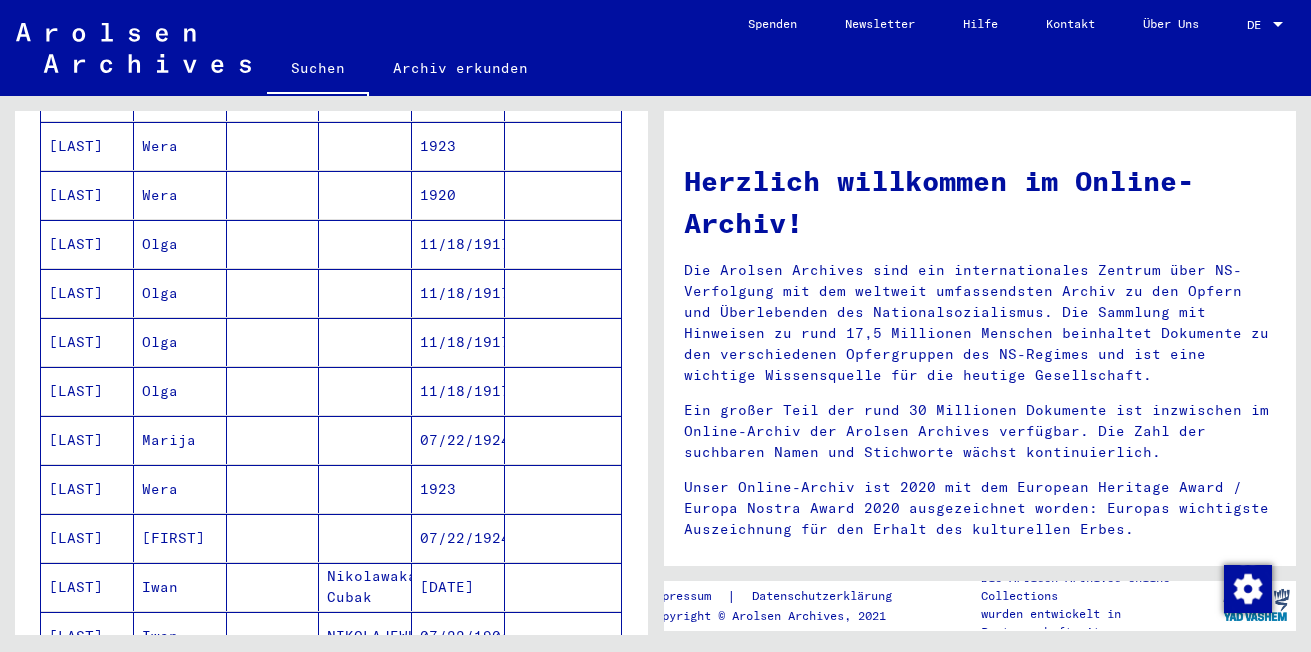 click on "[LAST]" at bounding box center [87, 293] 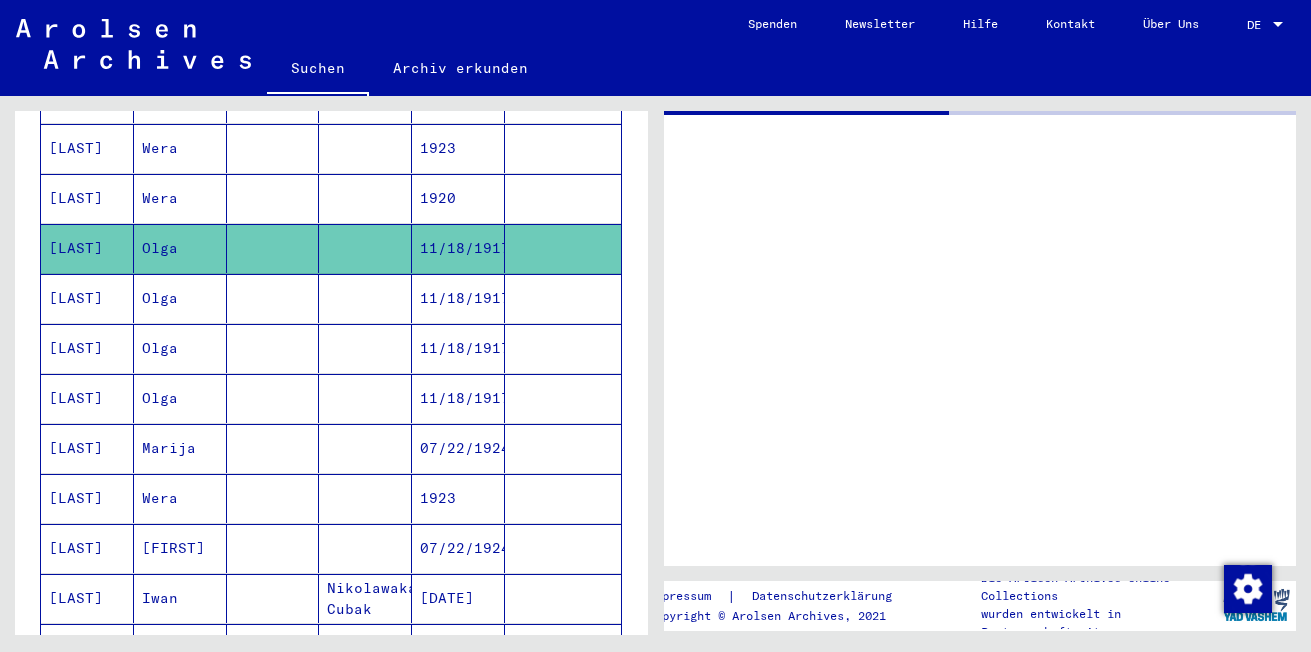 scroll, scrollTop: 404, scrollLeft: 0, axis: vertical 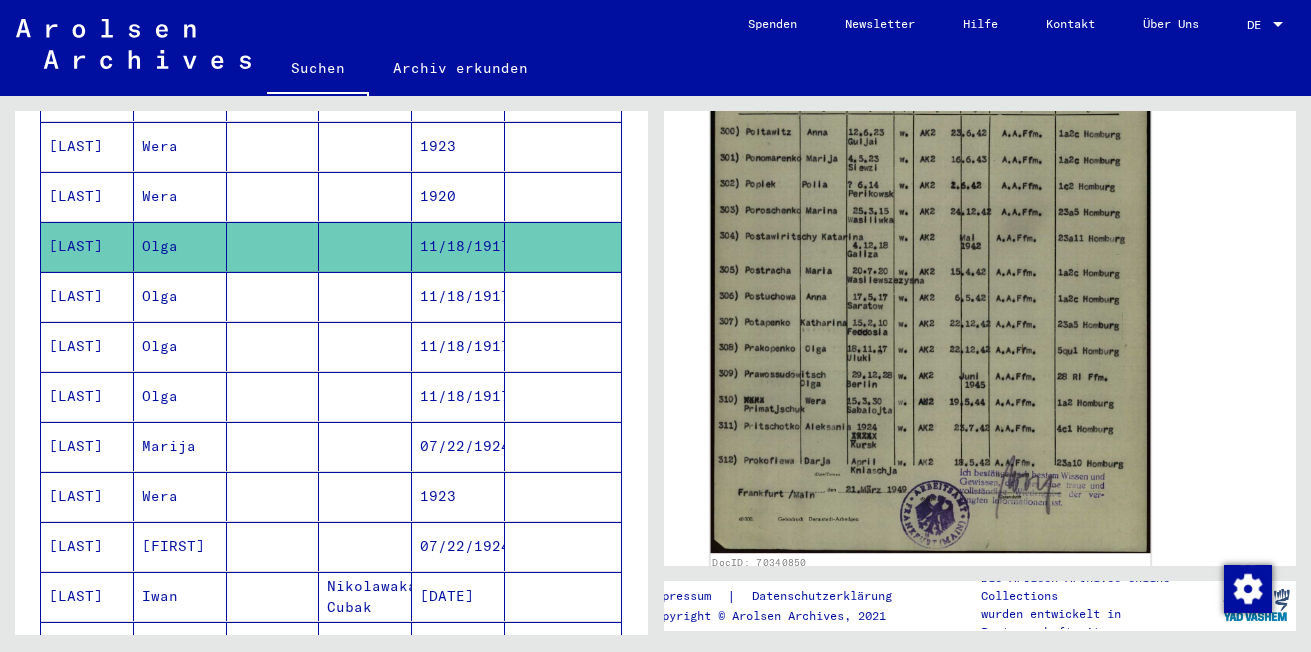 click 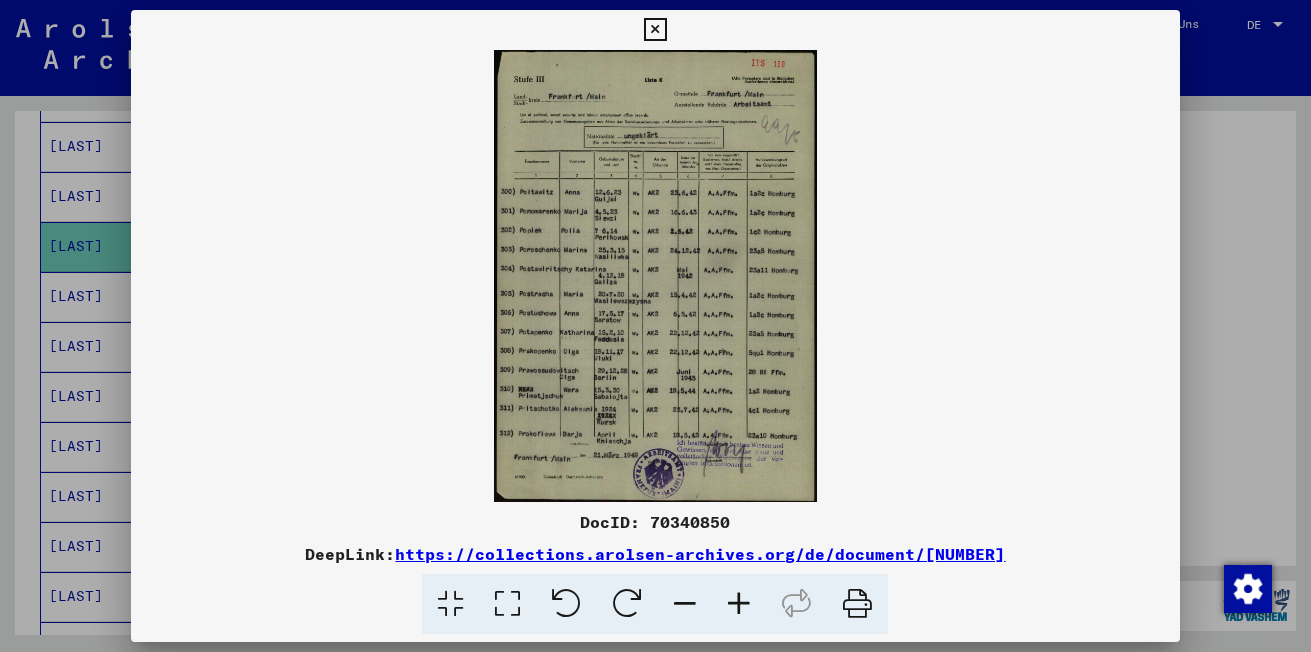 click at bounding box center [739, 604] 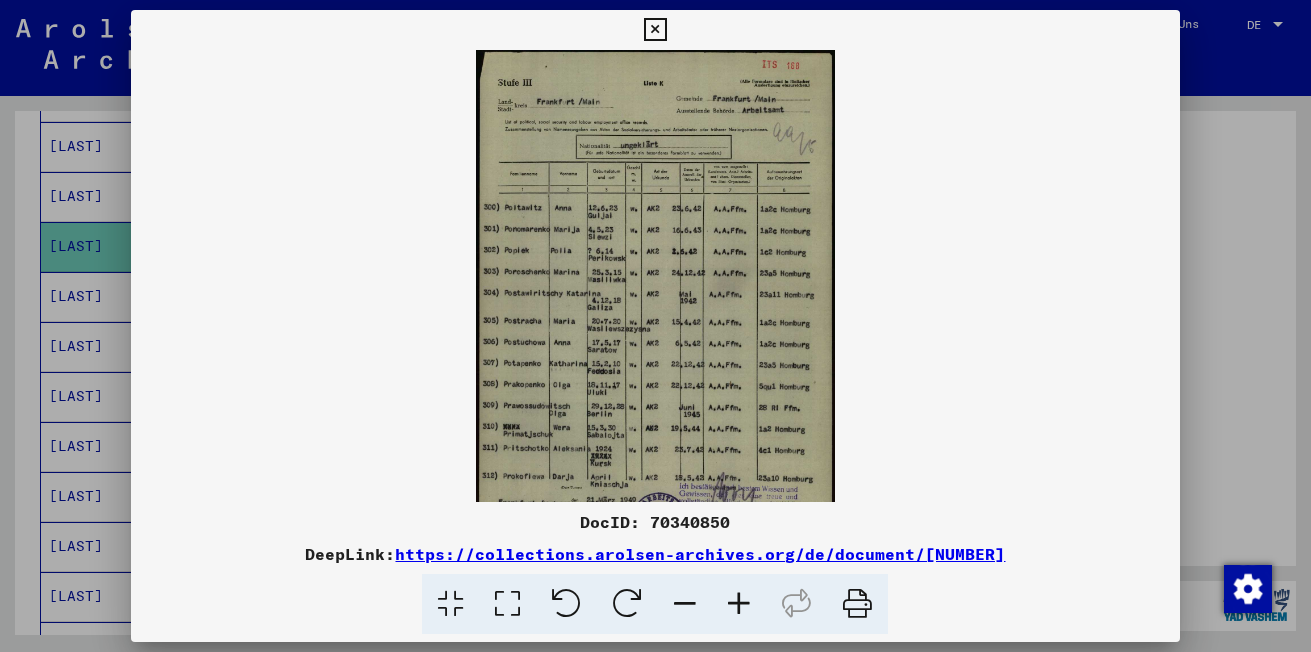 click at bounding box center [739, 604] 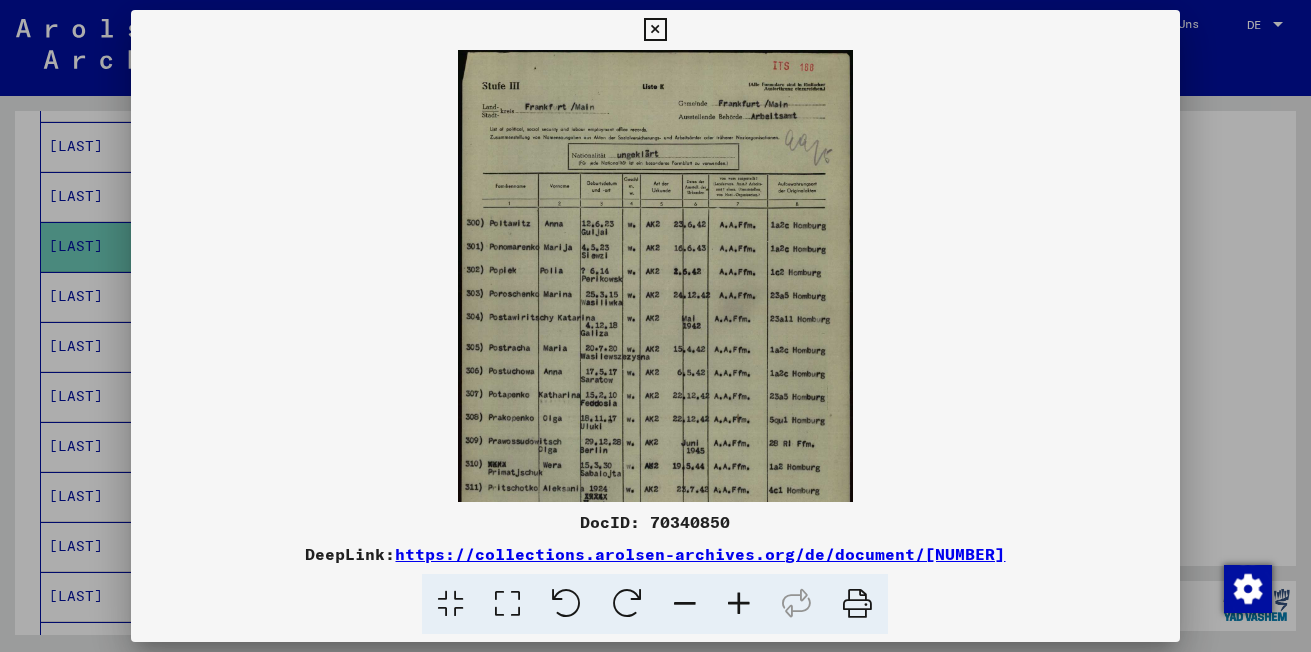 click at bounding box center [739, 604] 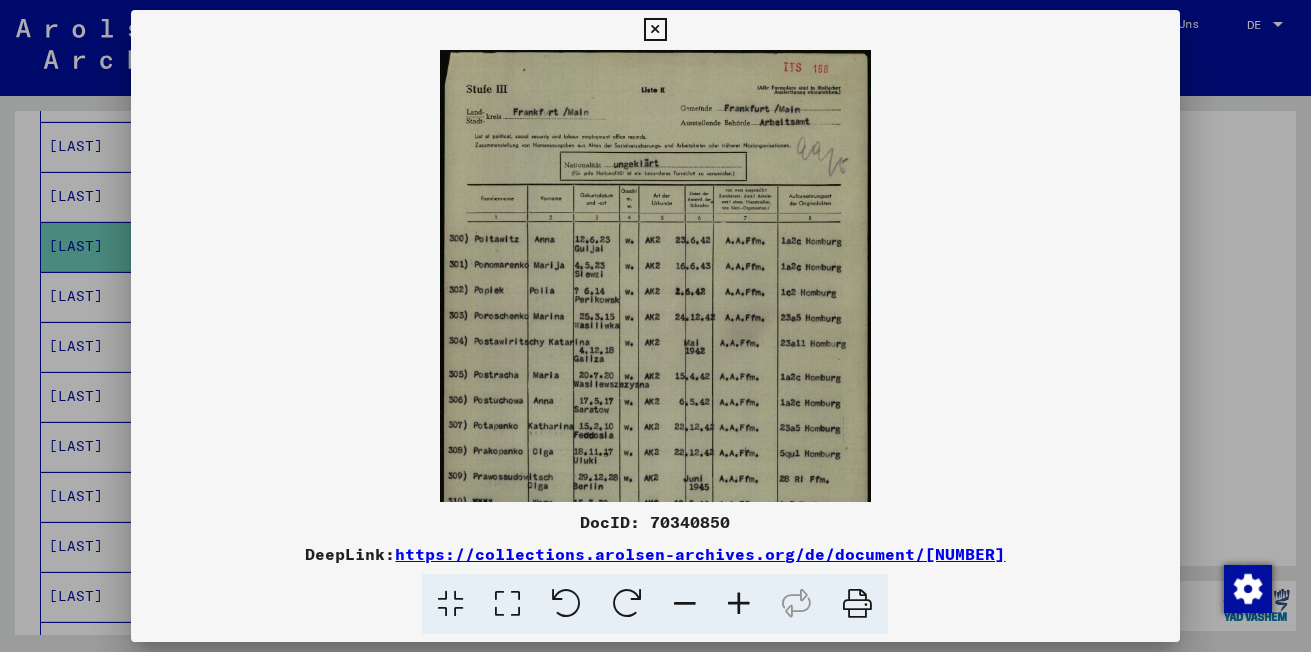 click at bounding box center [739, 604] 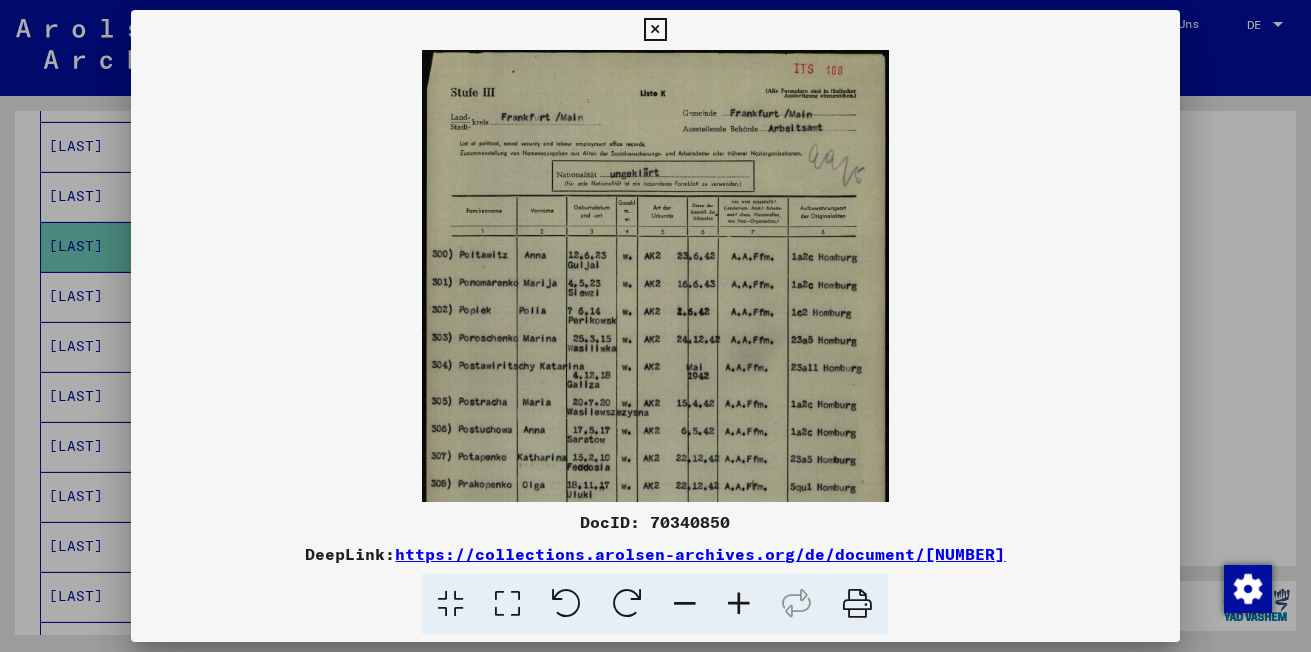 click at bounding box center (739, 604) 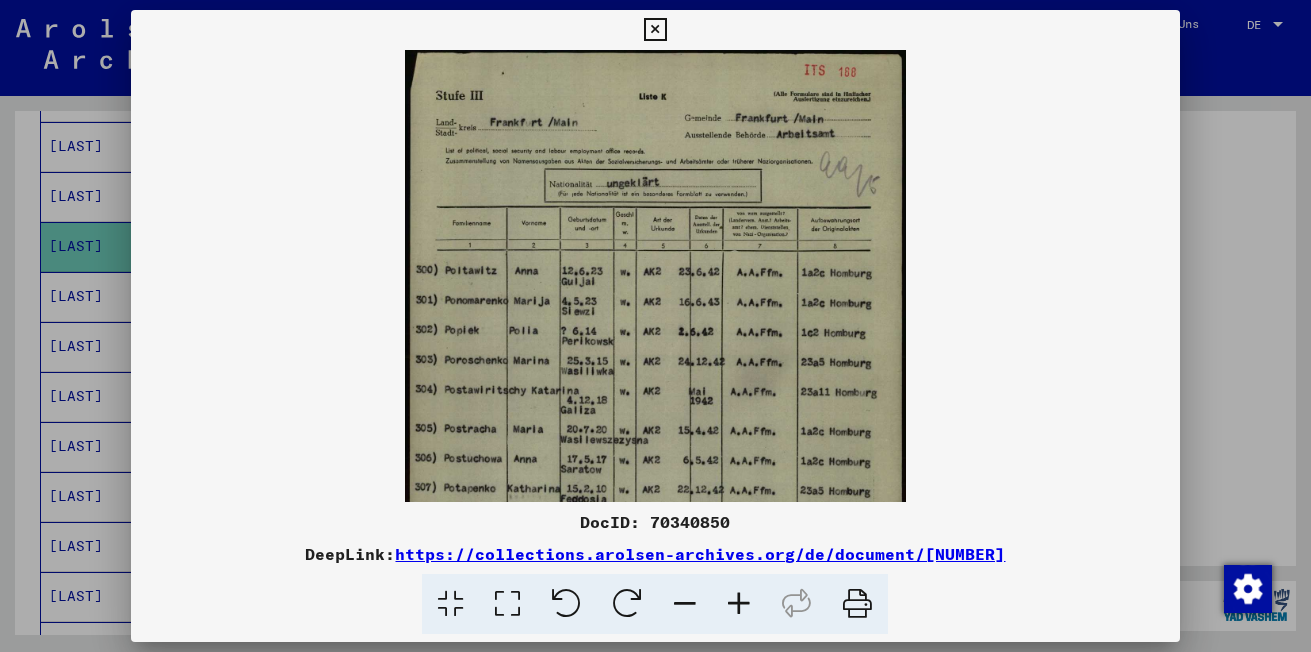click at bounding box center (739, 604) 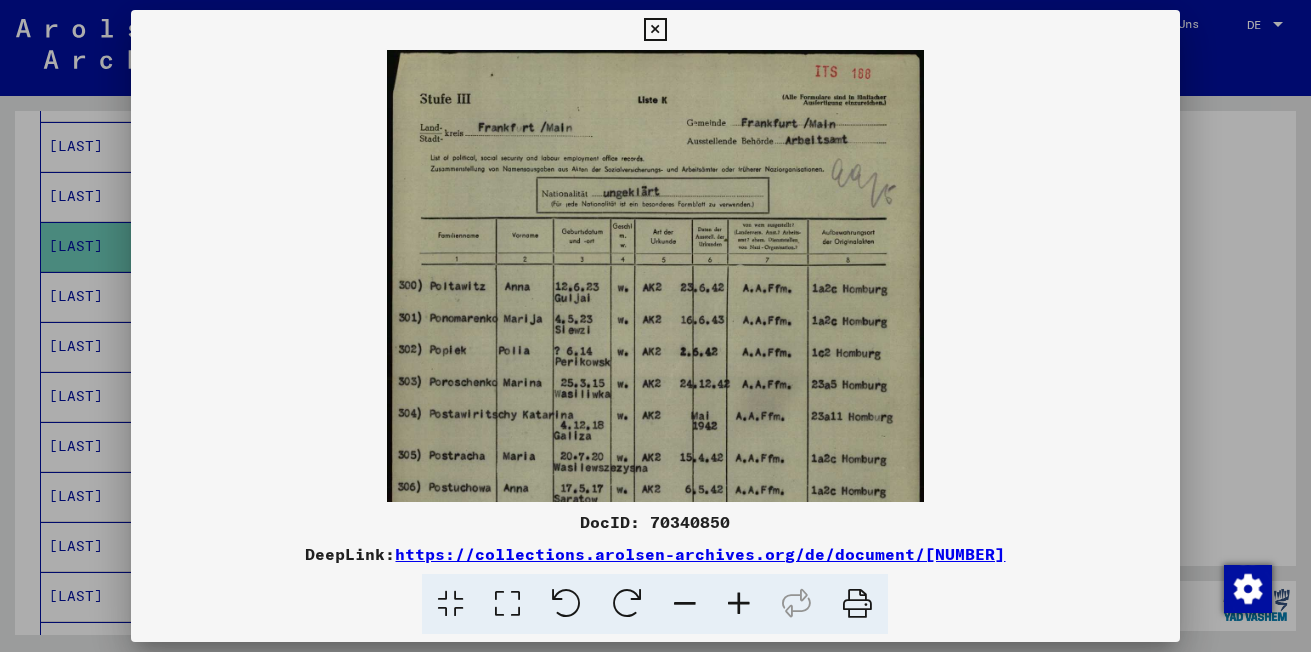 click at bounding box center (739, 604) 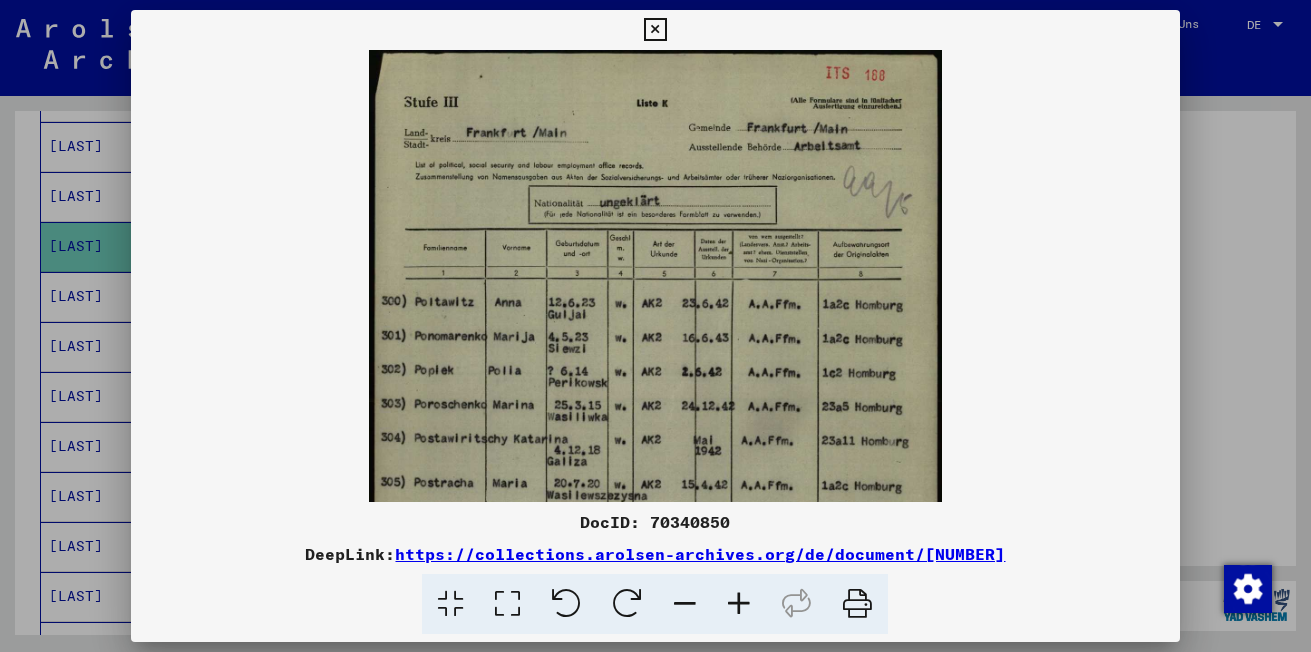 click at bounding box center (739, 604) 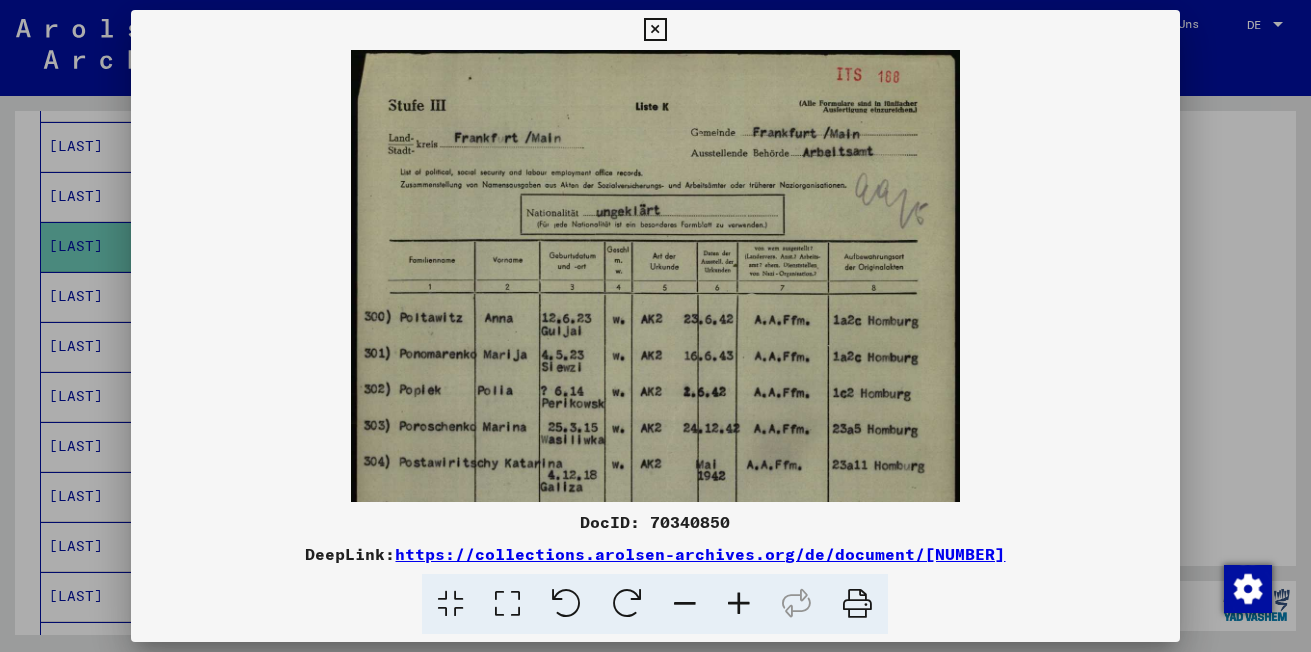 click at bounding box center [739, 604] 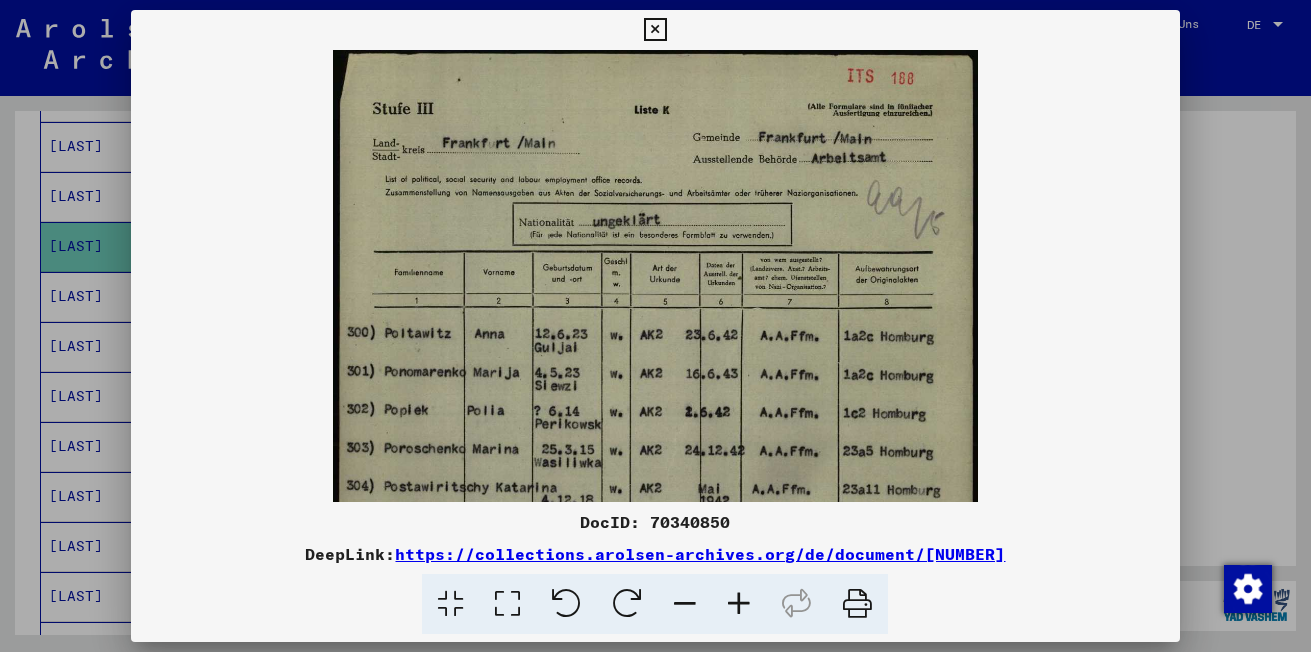 click at bounding box center [739, 604] 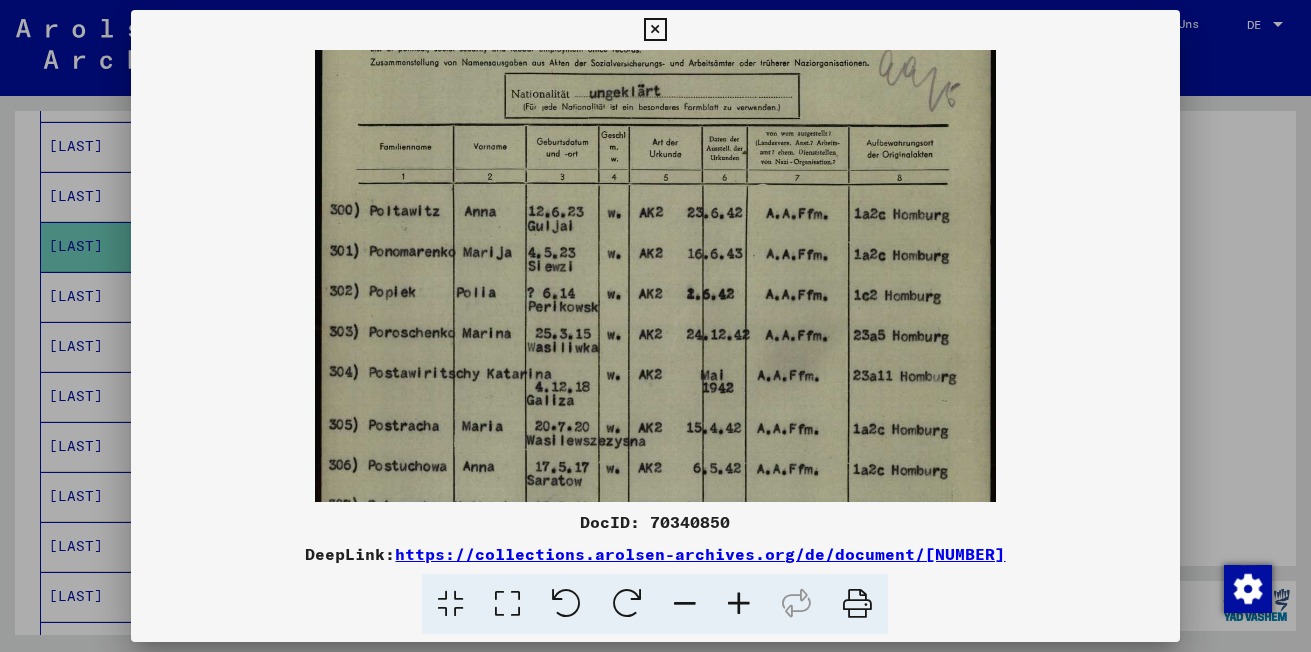 drag, startPoint x: 720, startPoint y: 409, endPoint x: 722, endPoint y: 269, distance: 140.01428 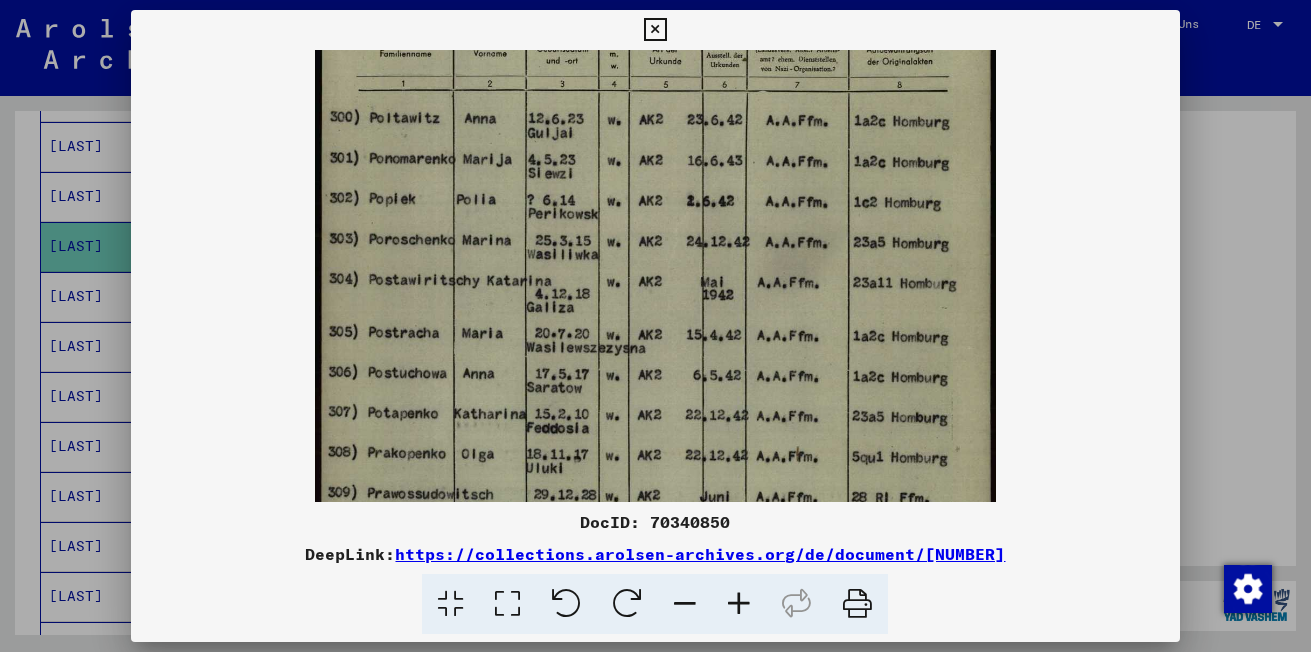 drag, startPoint x: 715, startPoint y: 341, endPoint x: 723, endPoint y: 250, distance: 91.350975 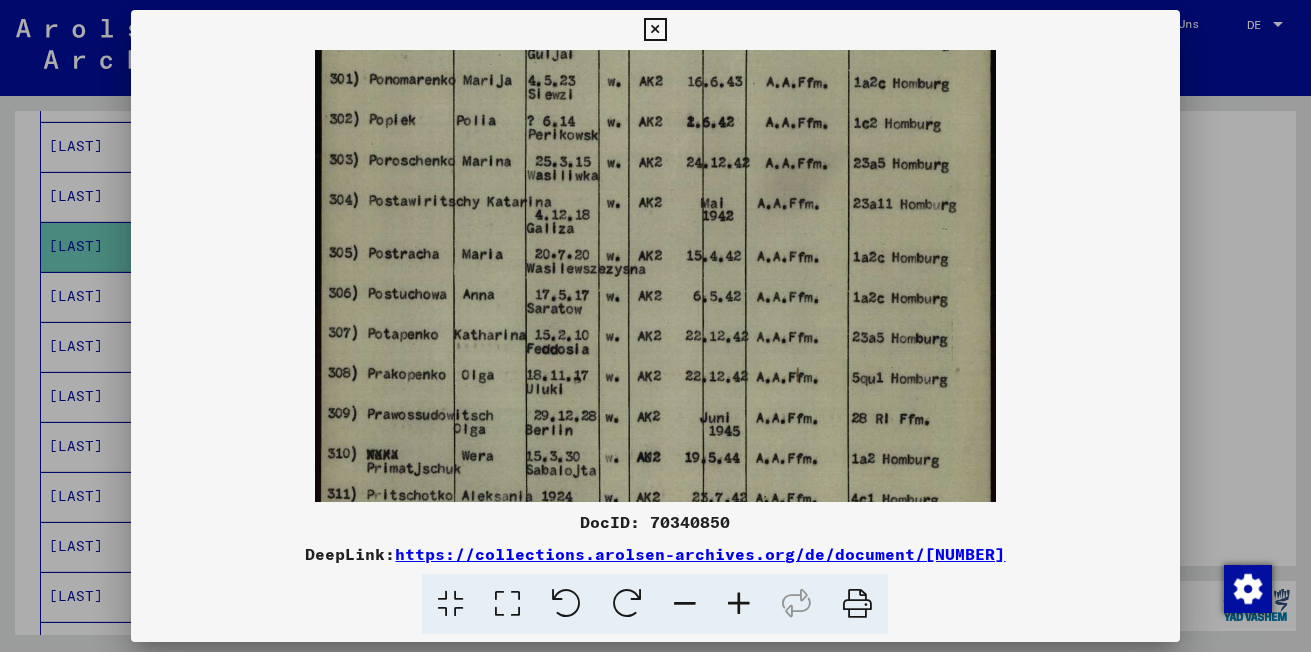 drag, startPoint x: 722, startPoint y: 330, endPoint x: 736, endPoint y: 251, distance: 80.23092 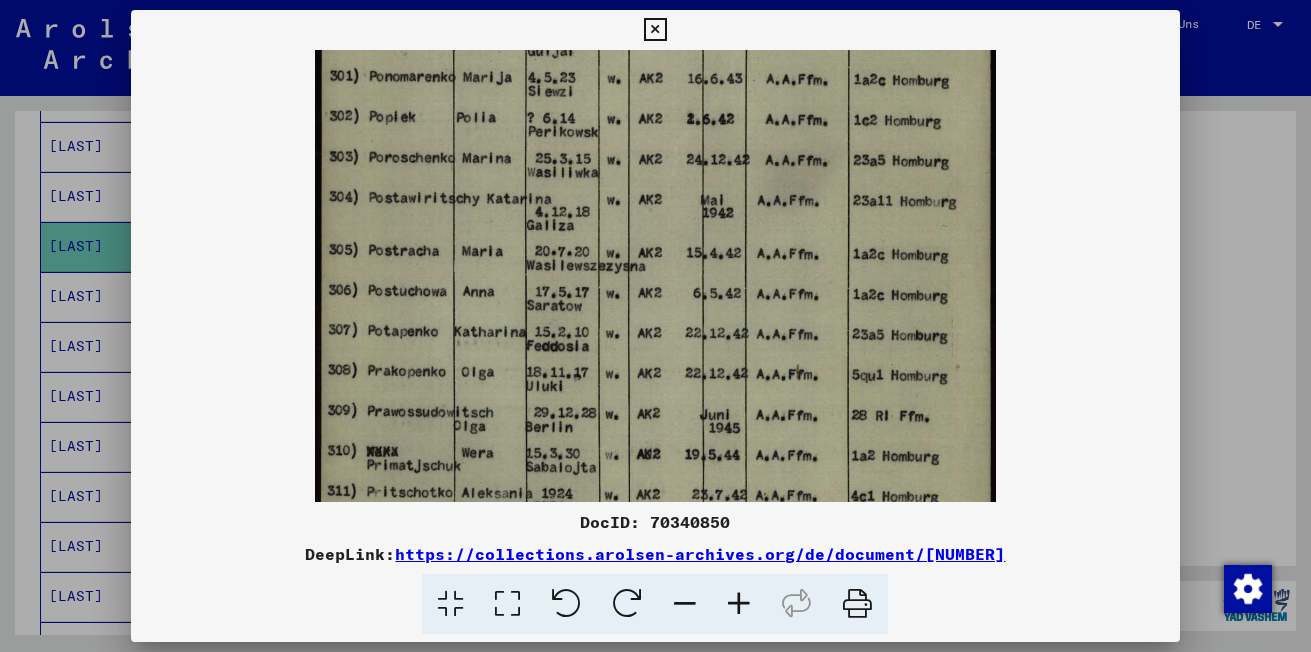 click at bounding box center (655, 213) 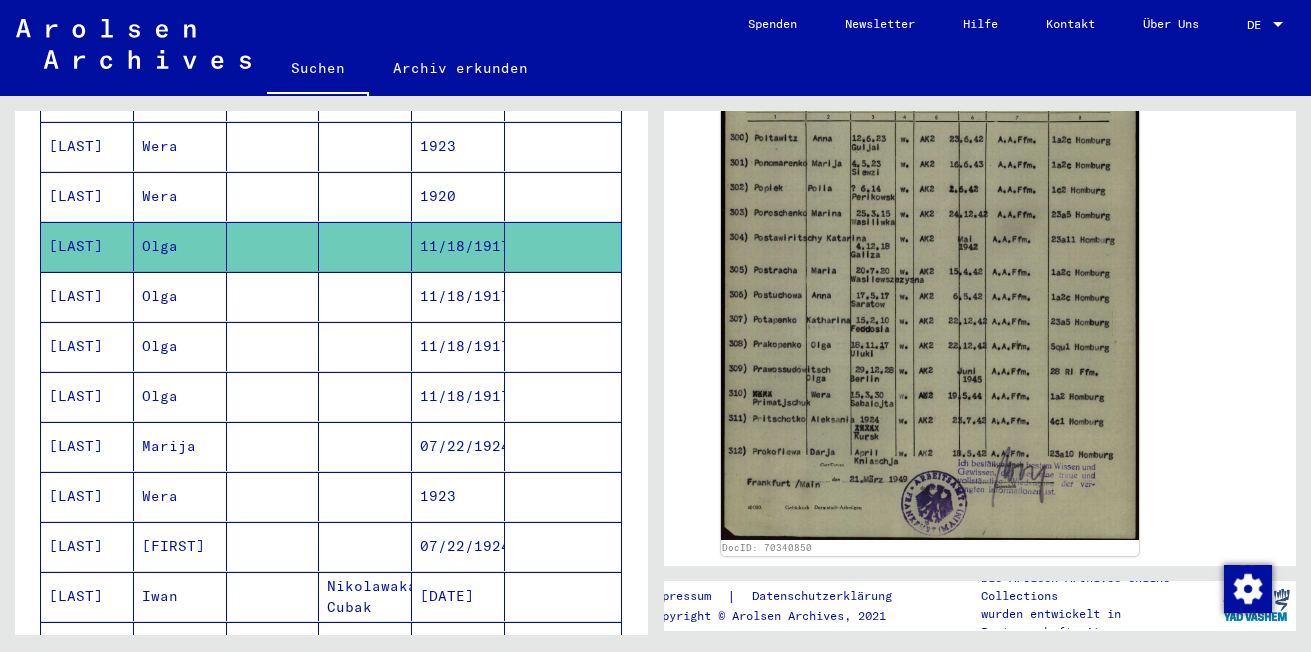 click on "[LAST]" at bounding box center (87, 396) 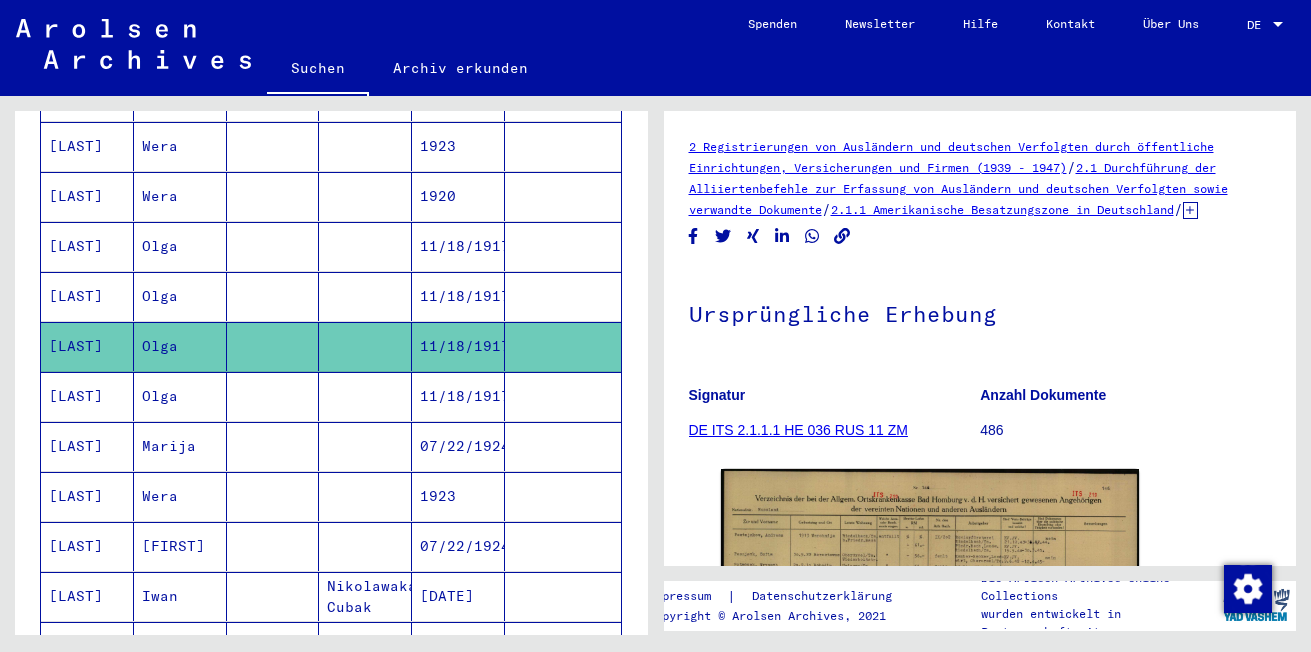 scroll, scrollTop: 0, scrollLeft: 0, axis: both 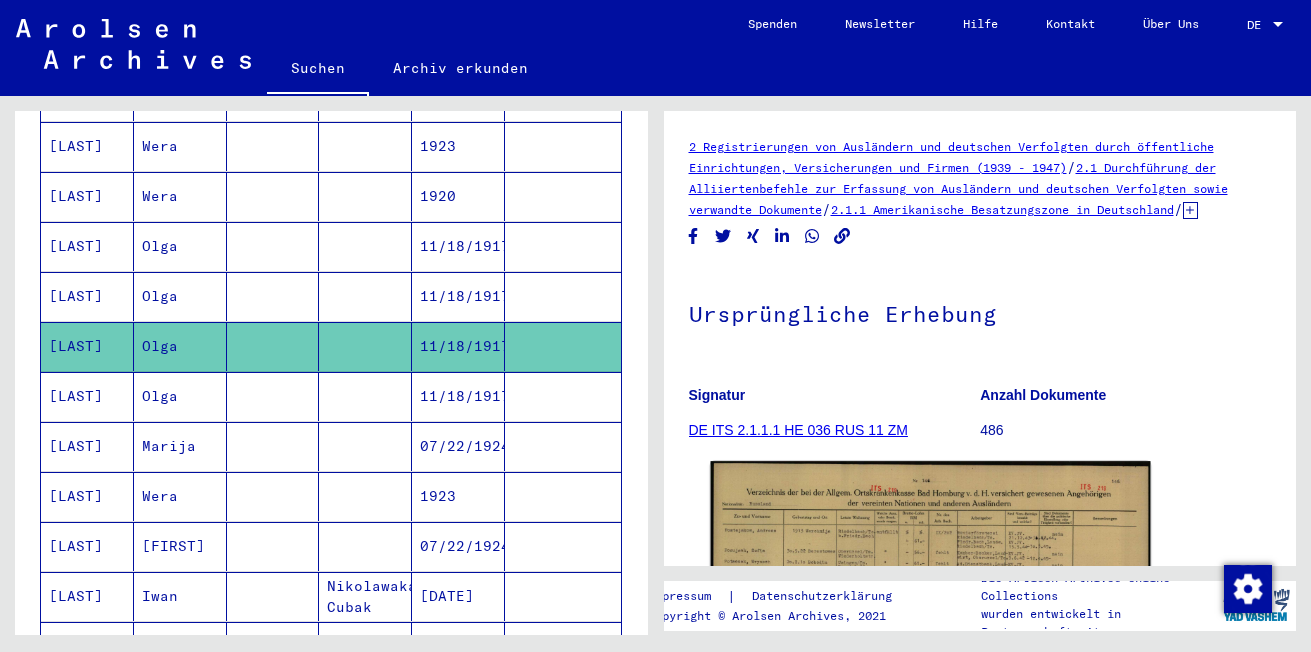 click 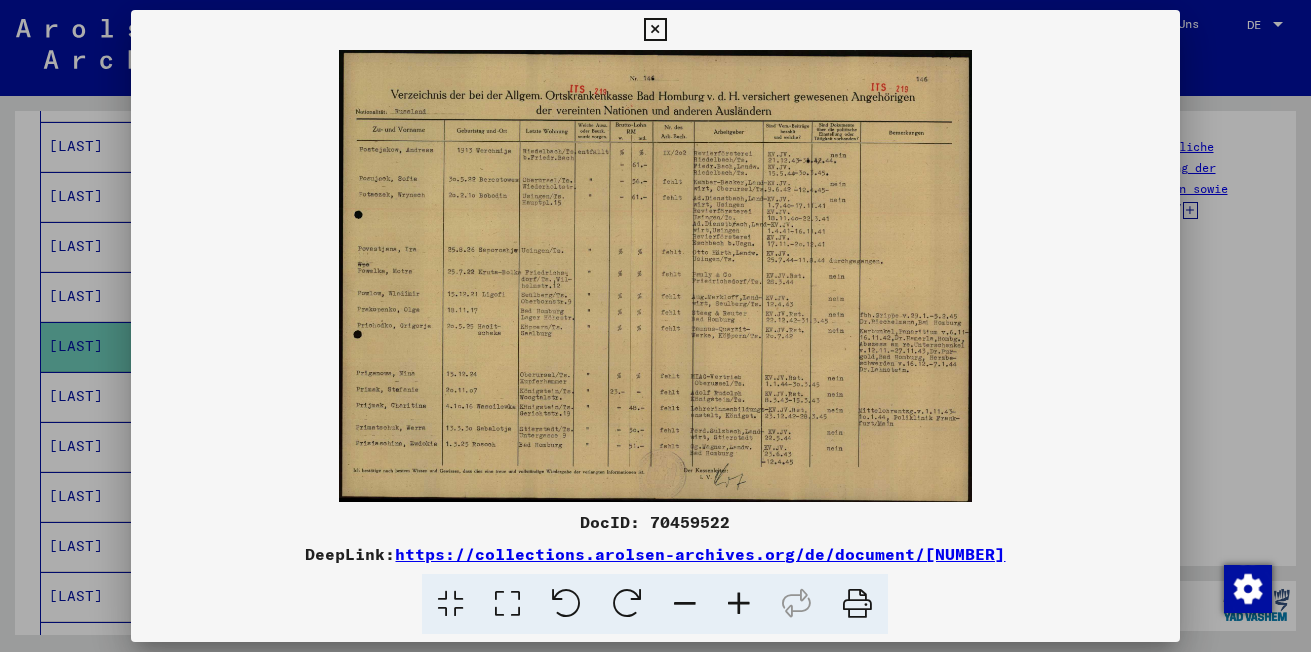 click at bounding box center [739, 604] 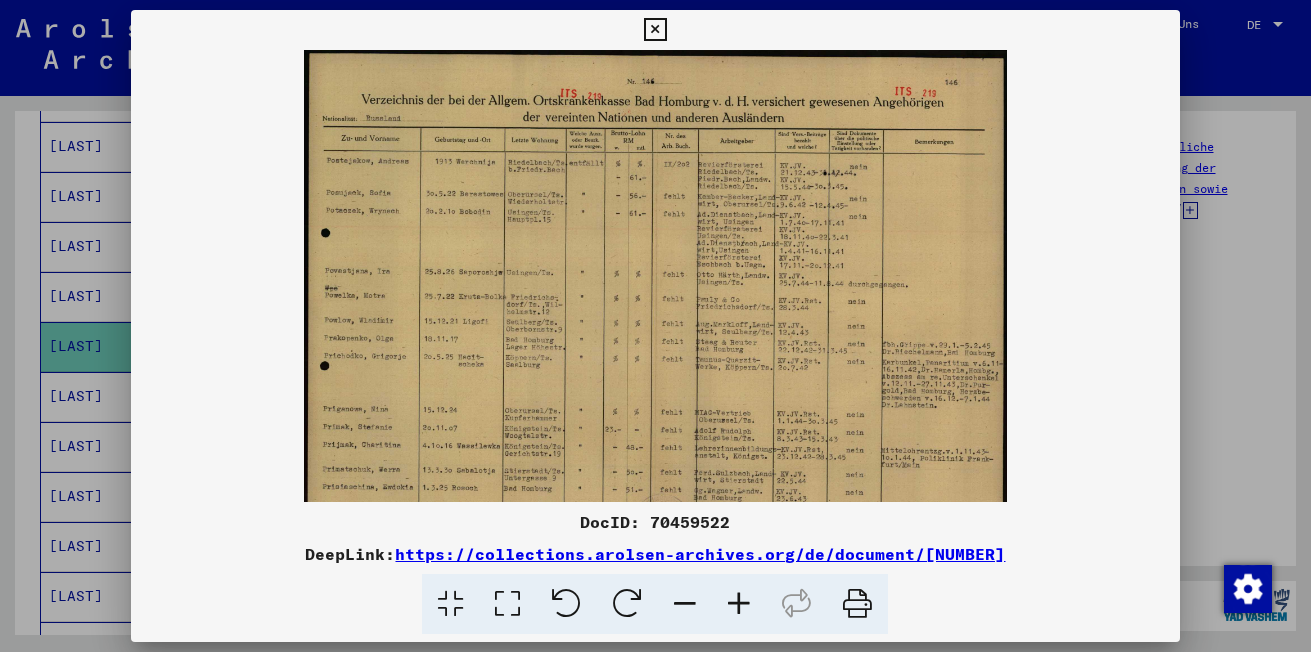 click at bounding box center (739, 604) 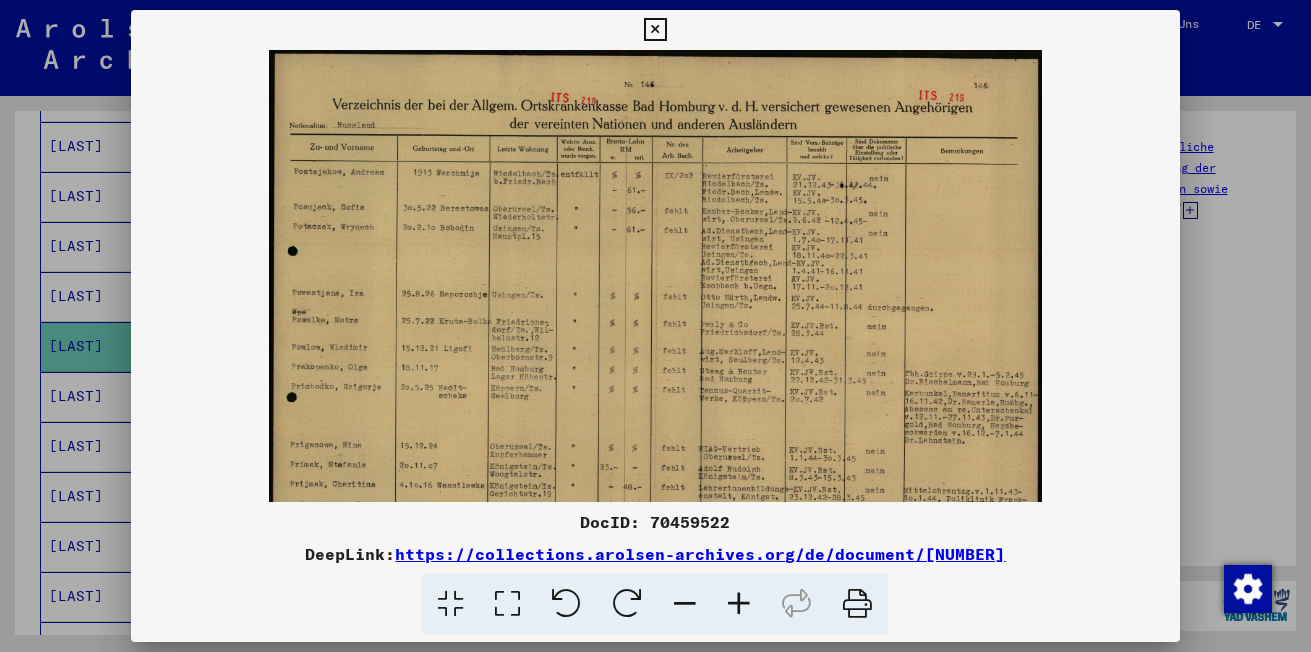 click at bounding box center (739, 604) 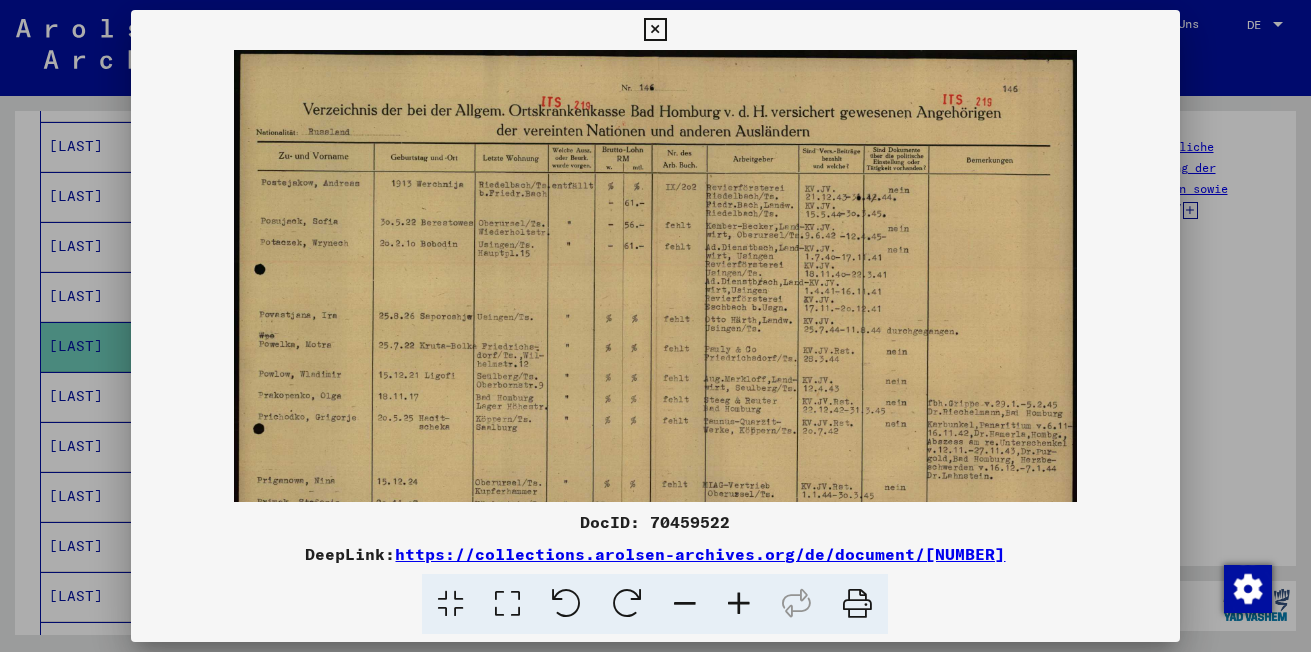 click at bounding box center (739, 604) 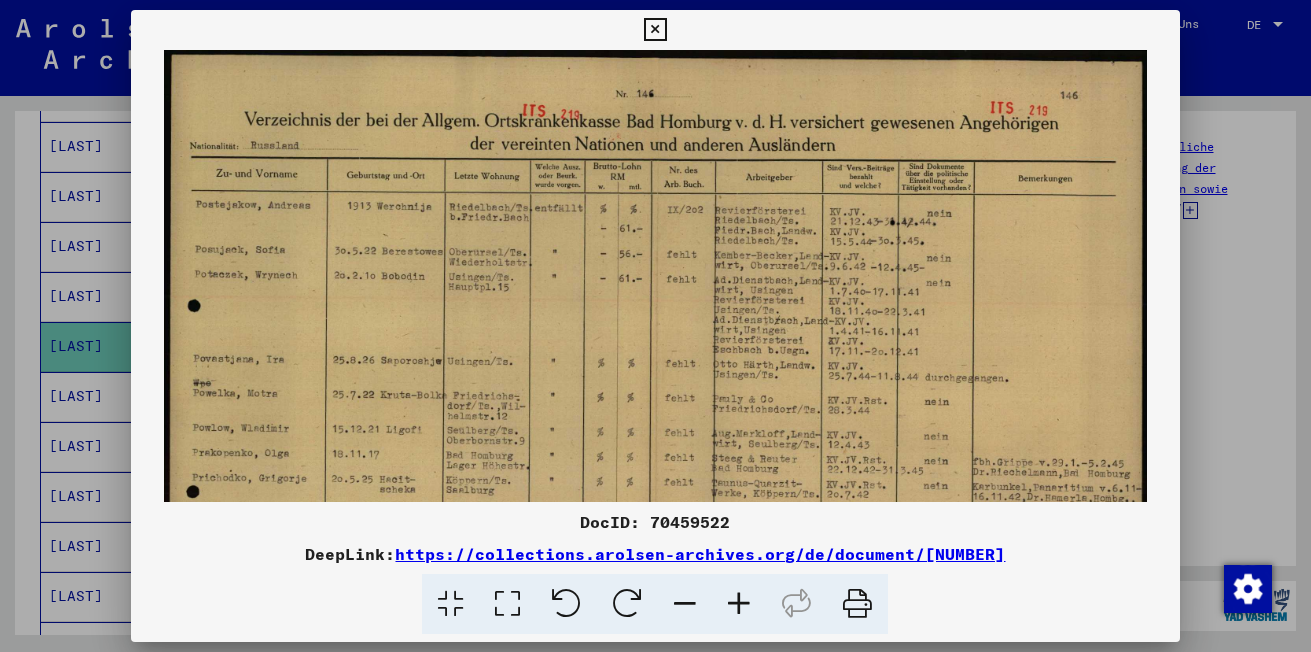 click at bounding box center (739, 604) 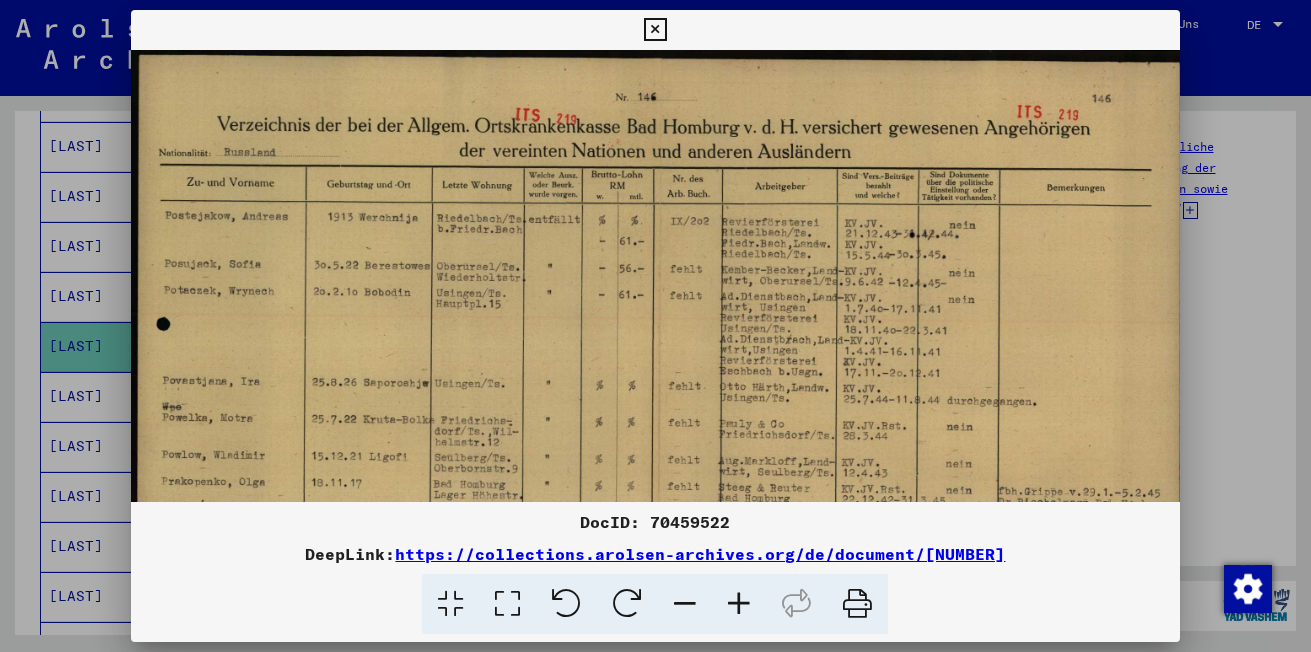 drag, startPoint x: 743, startPoint y: 598, endPoint x: 744, endPoint y: 578, distance: 20.024984 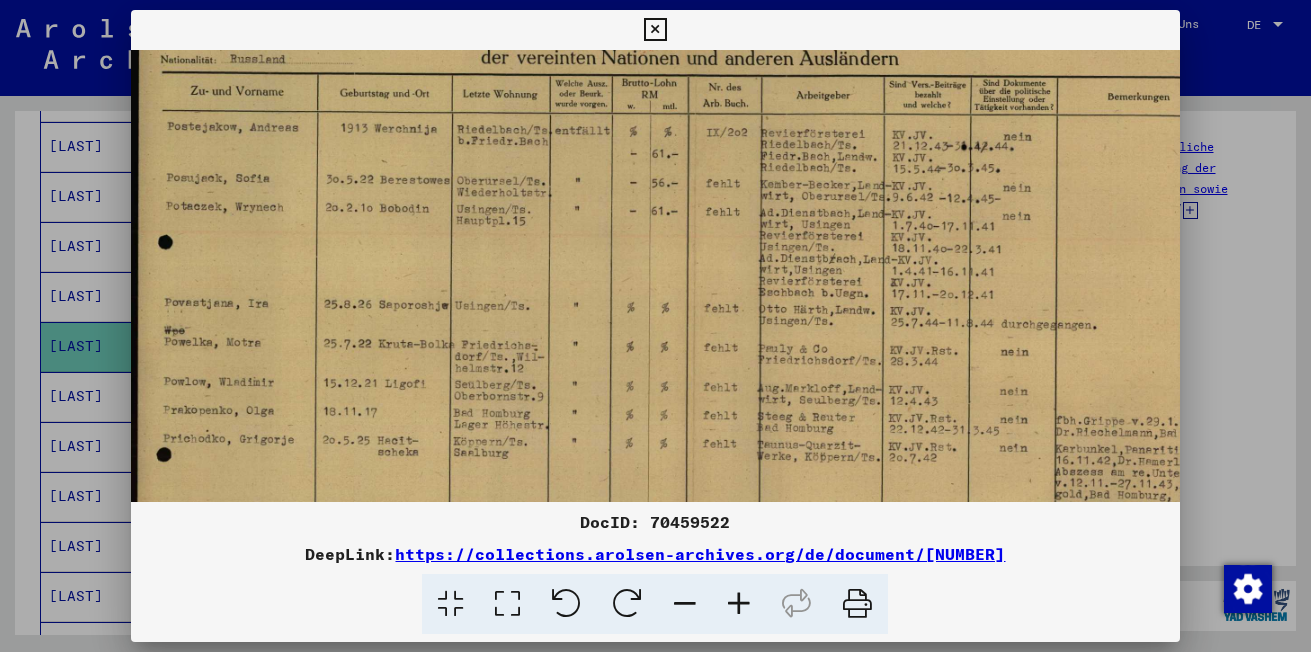 scroll, scrollTop: 102, scrollLeft: 0, axis: vertical 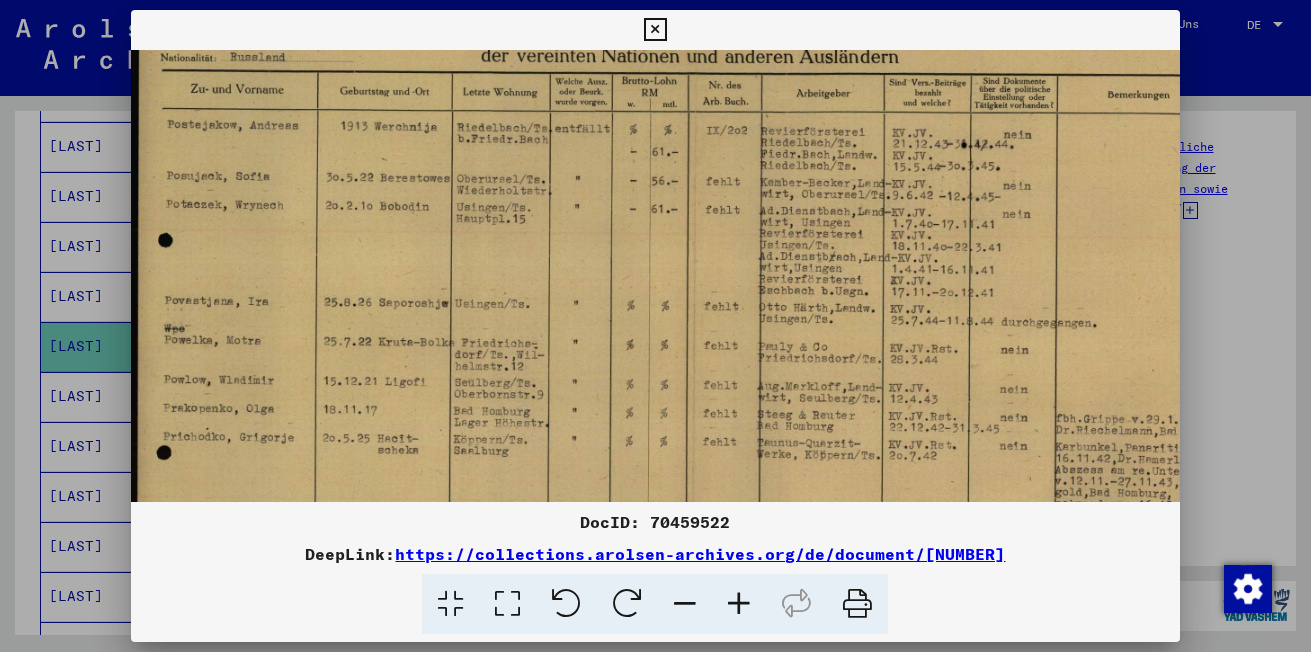drag, startPoint x: 720, startPoint y: 449, endPoint x: 742, endPoint y: 347, distance: 104.34558 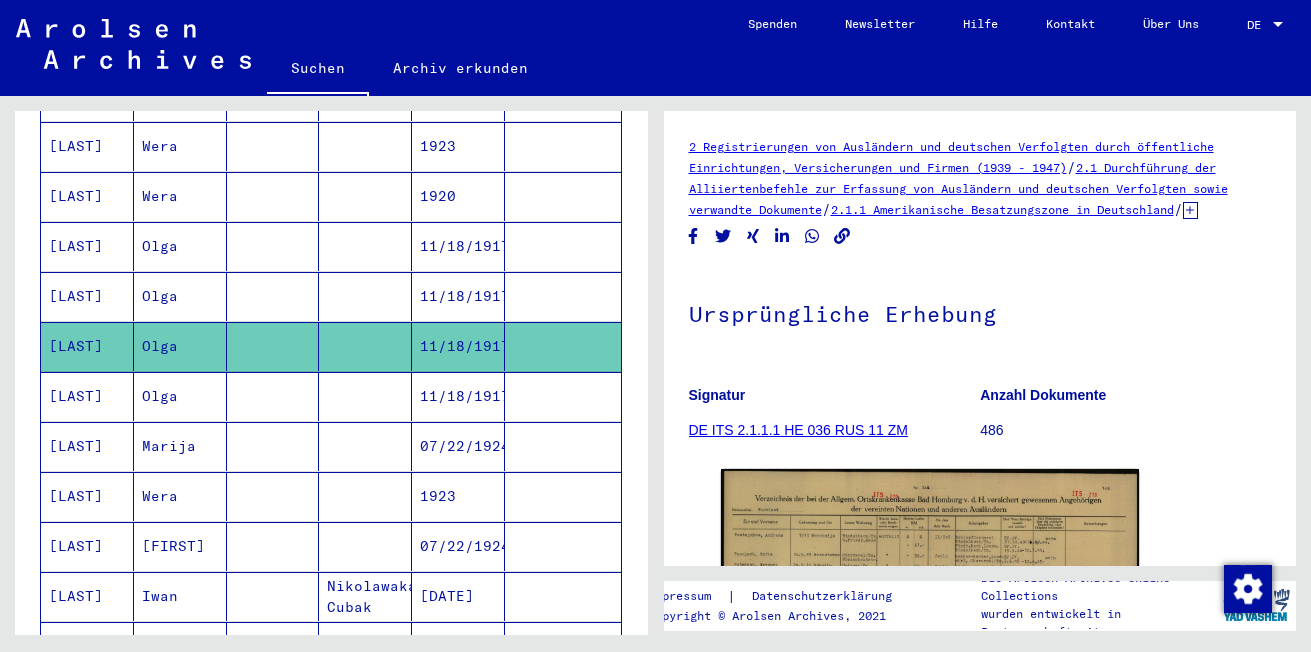 click on "[LAST]" at bounding box center [87, 446] 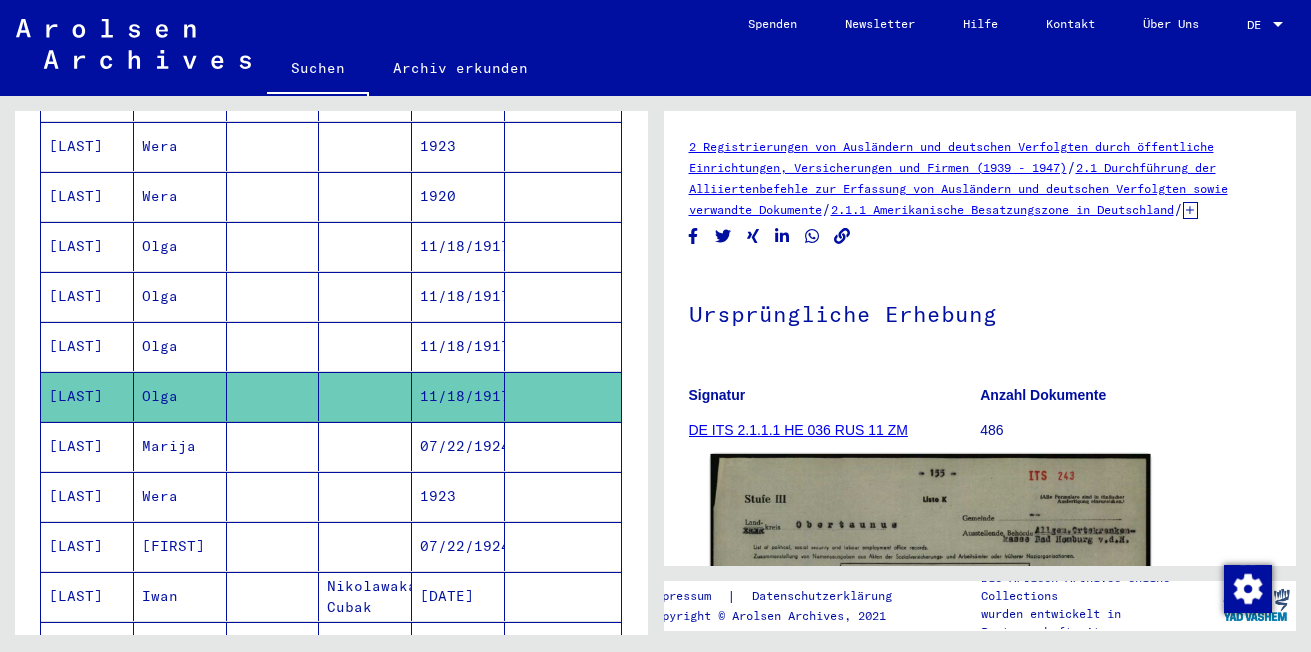 scroll, scrollTop: 0, scrollLeft: 0, axis: both 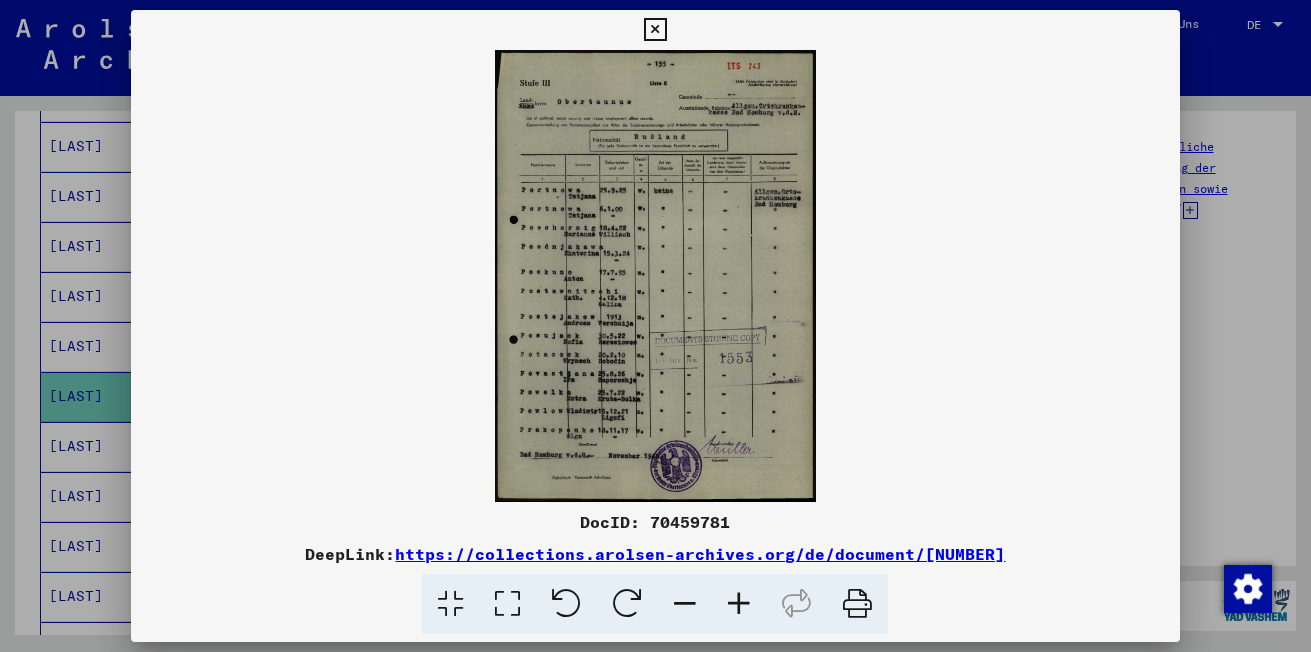 click at bounding box center [739, 604] 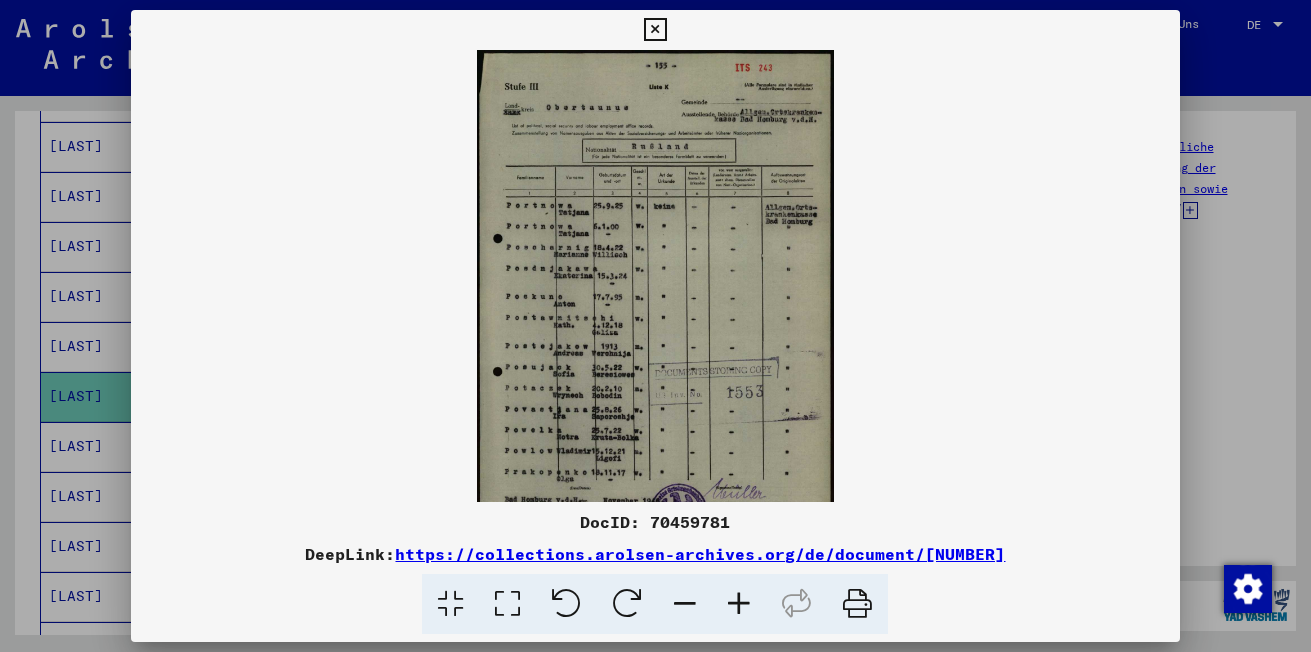 click at bounding box center [739, 604] 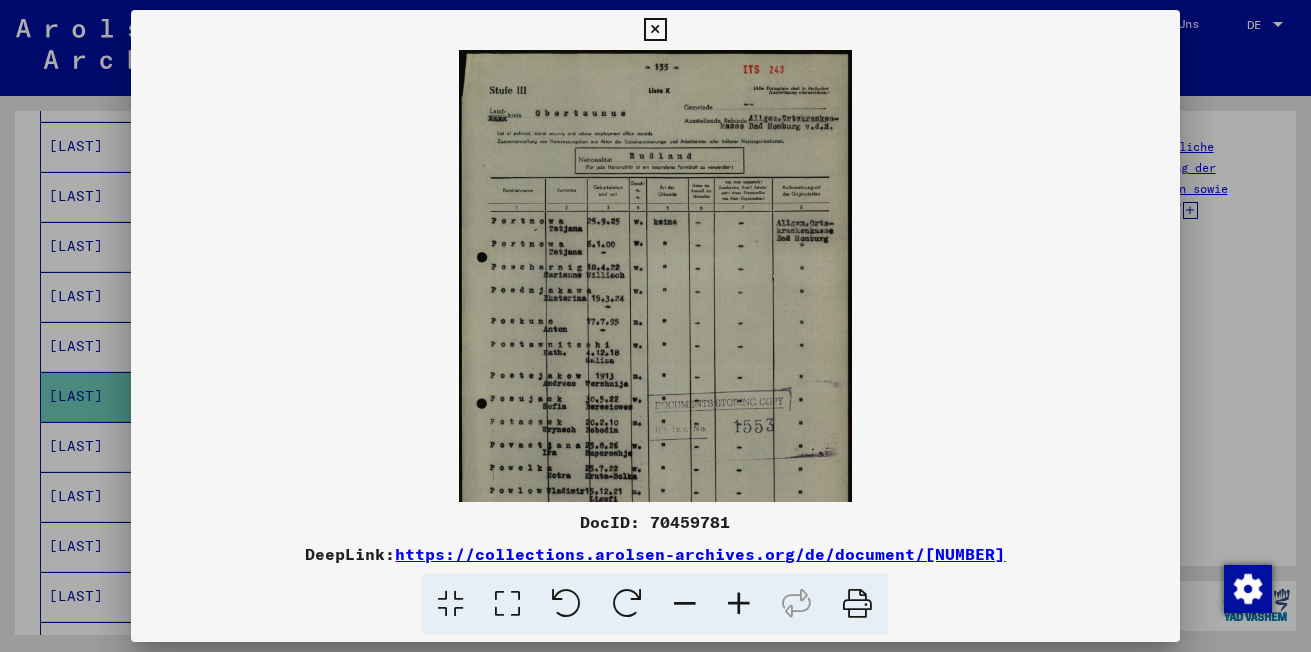 click at bounding box center [739, 604] 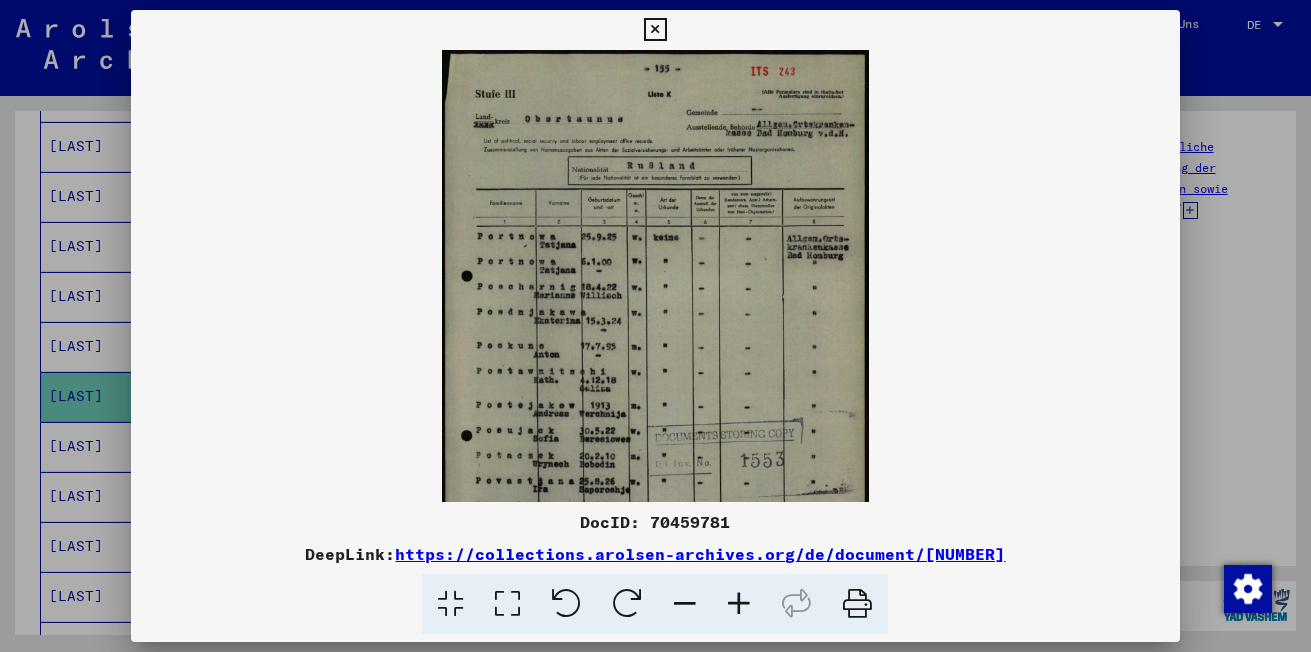 click at bounding box center (739, 604) 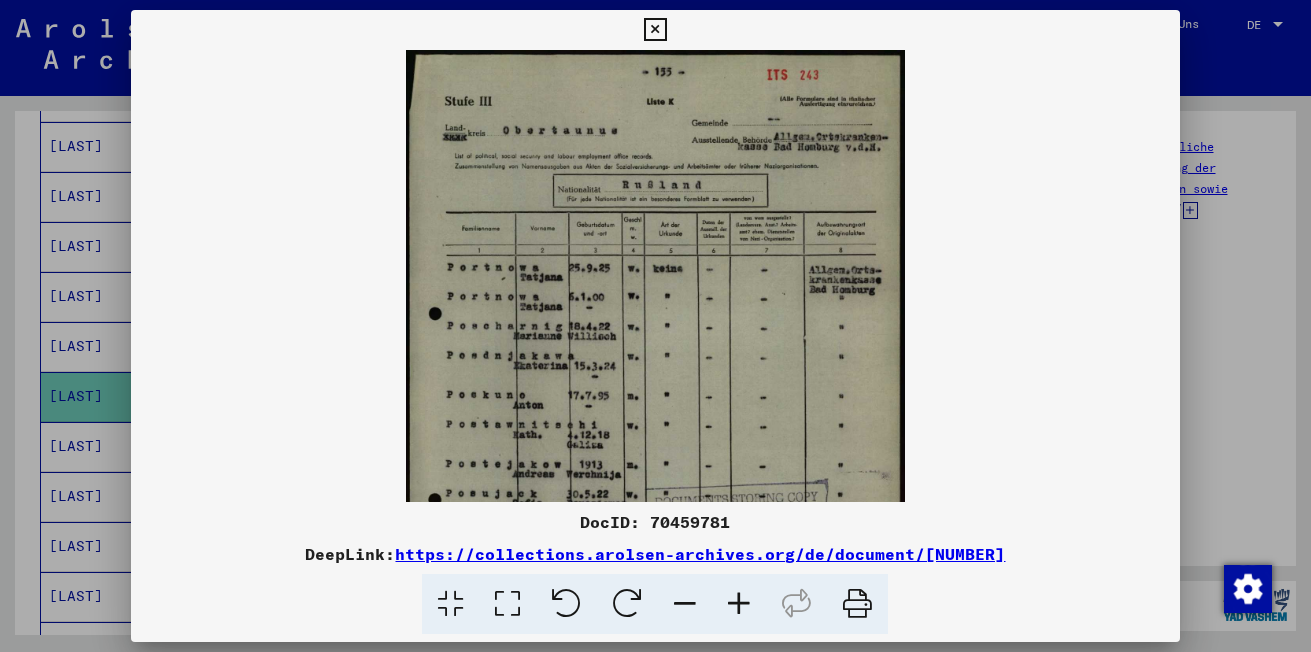 click at bounding box center [739, 604] 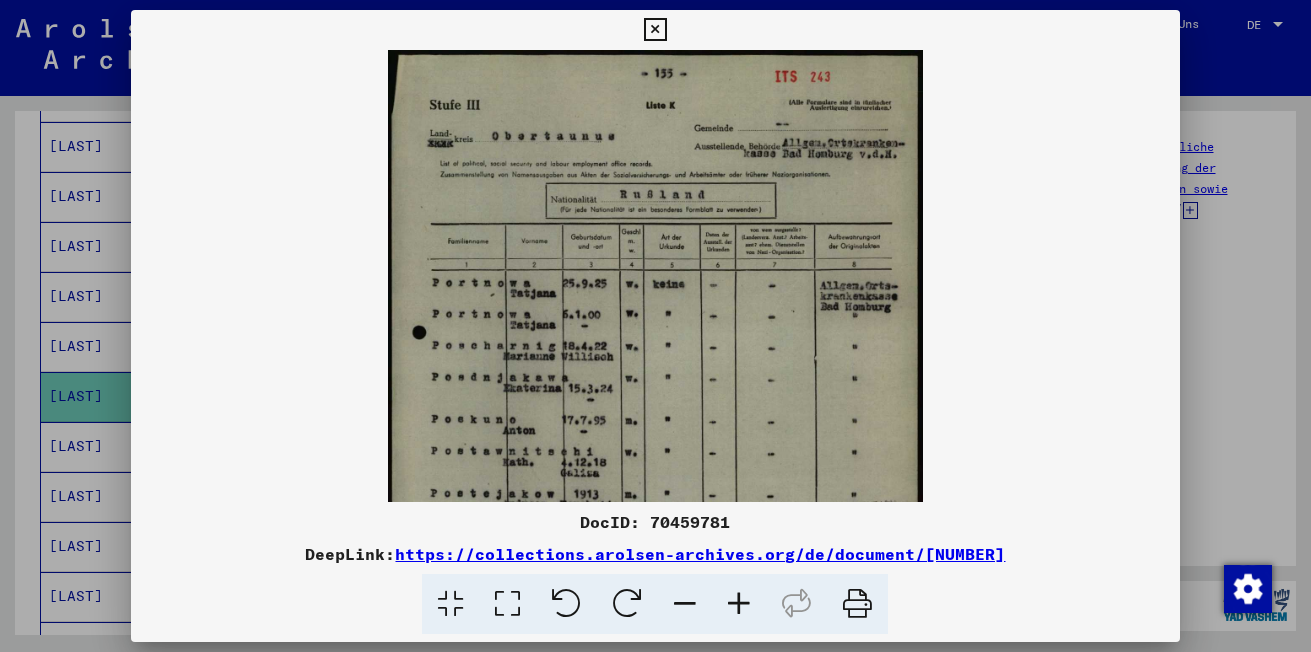 click at bounding box center (739, 604) 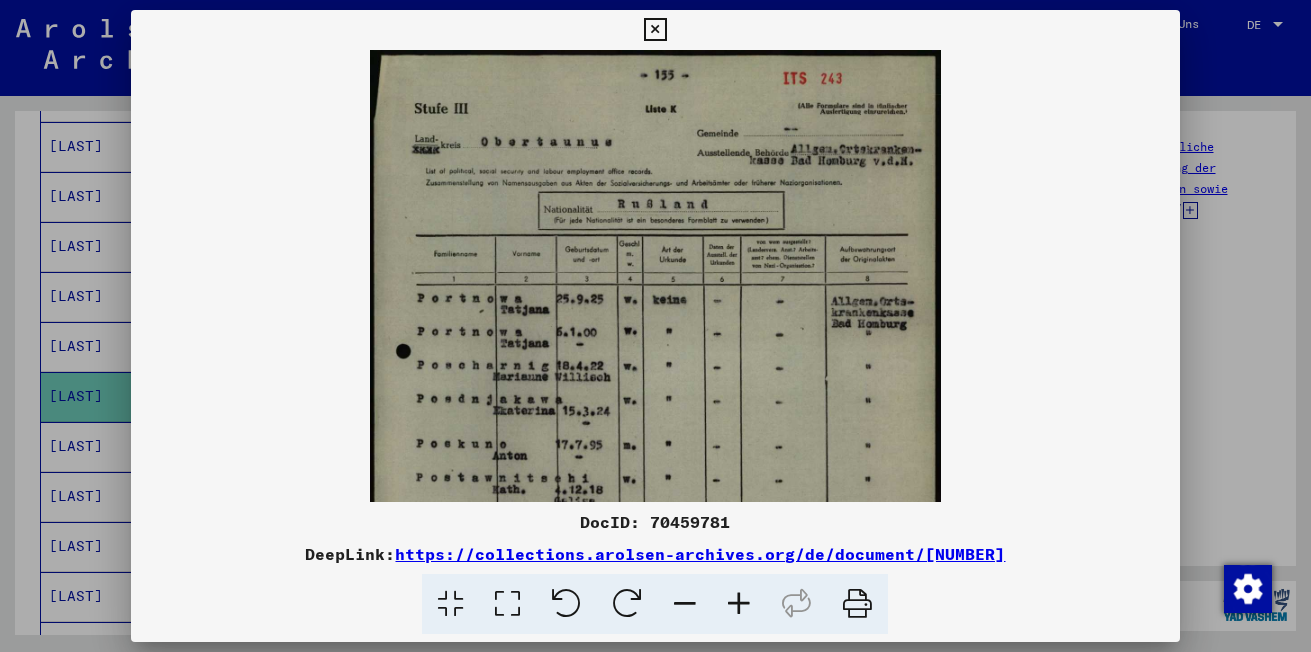 click at bounding box center [739, 604] 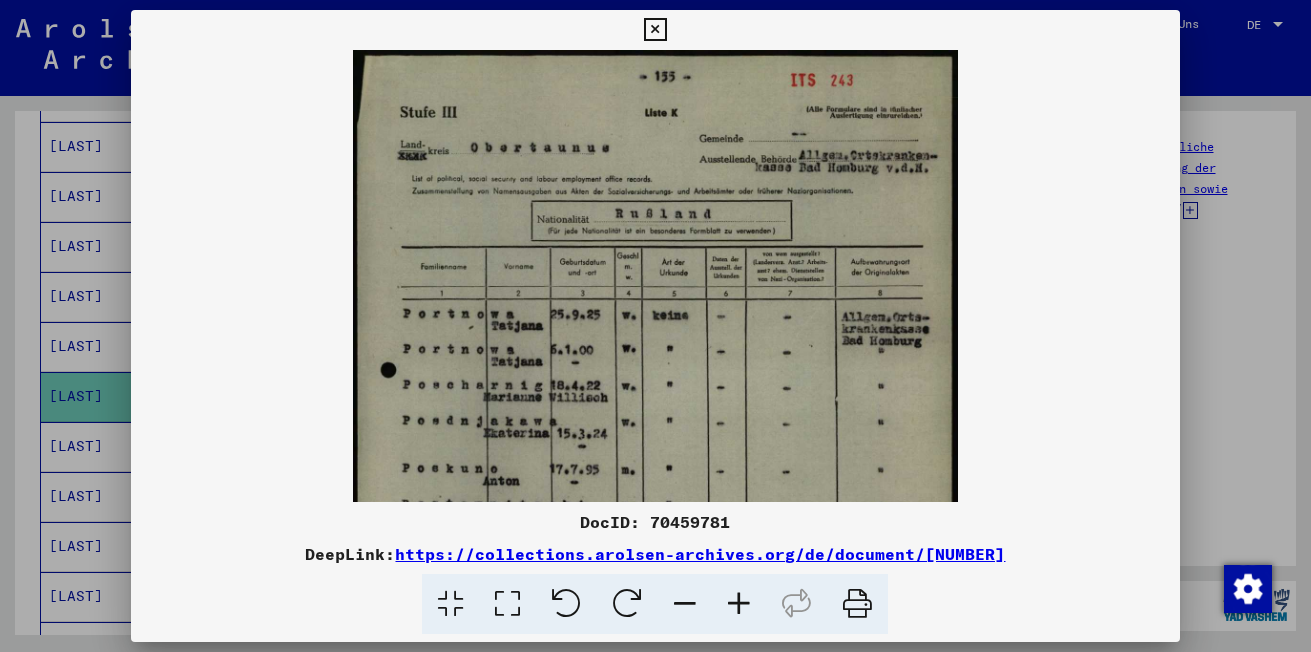 click at bounding box center (739, 604) 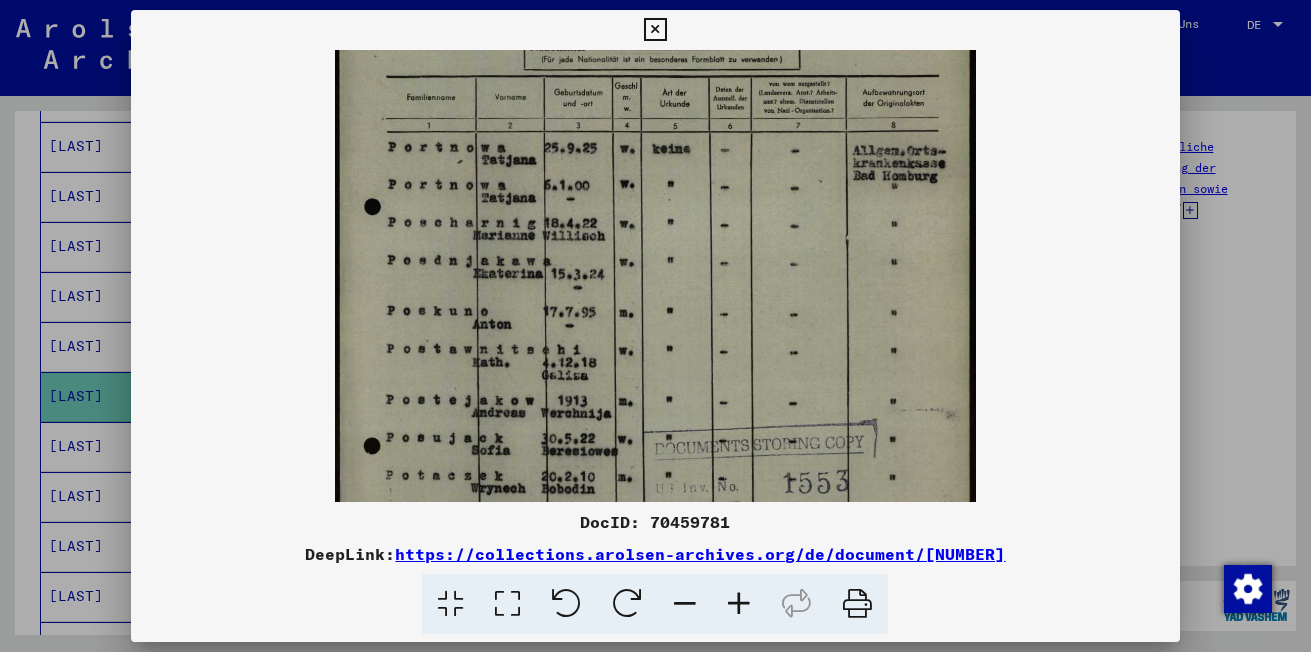 drag, startPoint x: 717, startPoint y: 443, endPoint x: 726, endPoint y: 264, distance: 179.22612 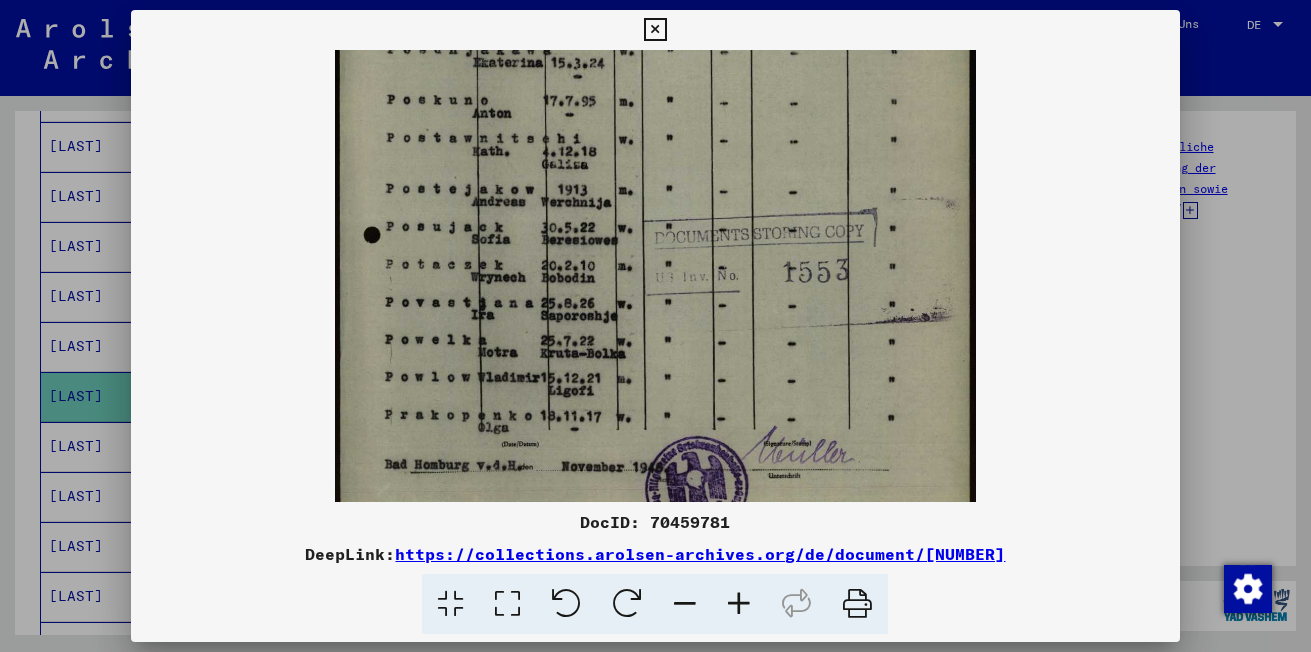 drag, startPoint x: 726, startPoint y: 336, endPoint x: 774, endPoint y: 121, distance: 220.29298 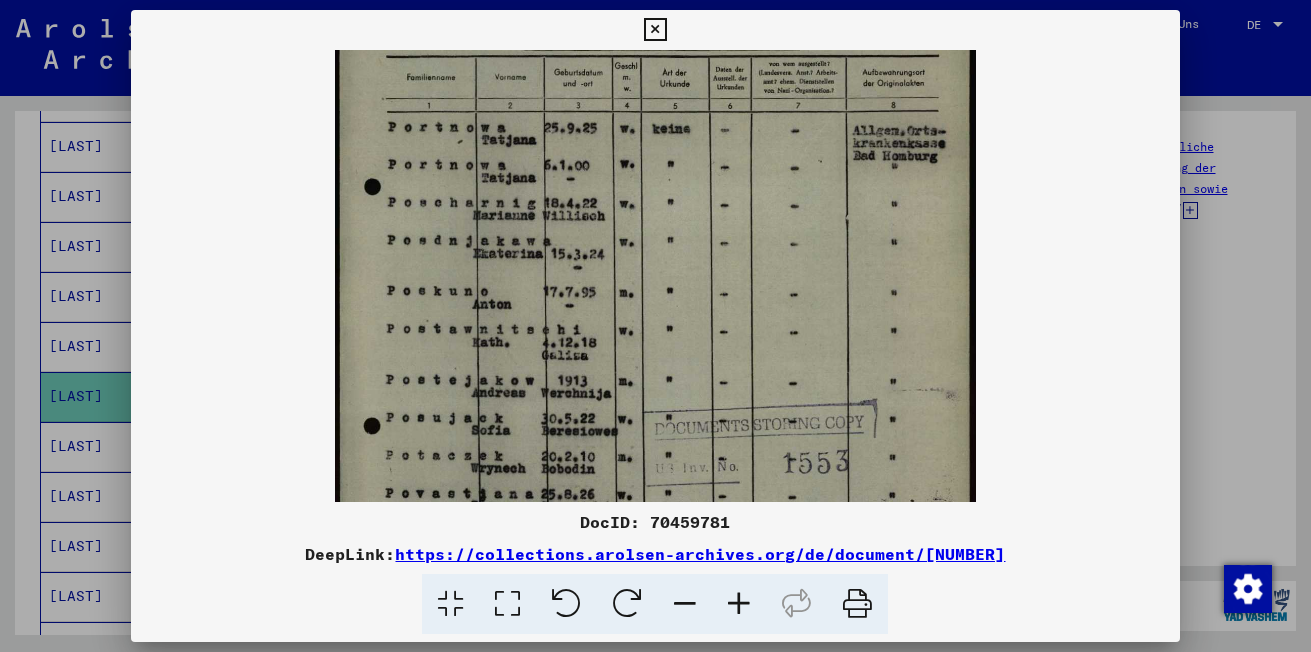 drag, startPoint x: 763, startPoint y: 209, endPoint x: 754, endPoint y: 404, distance: 195.20758 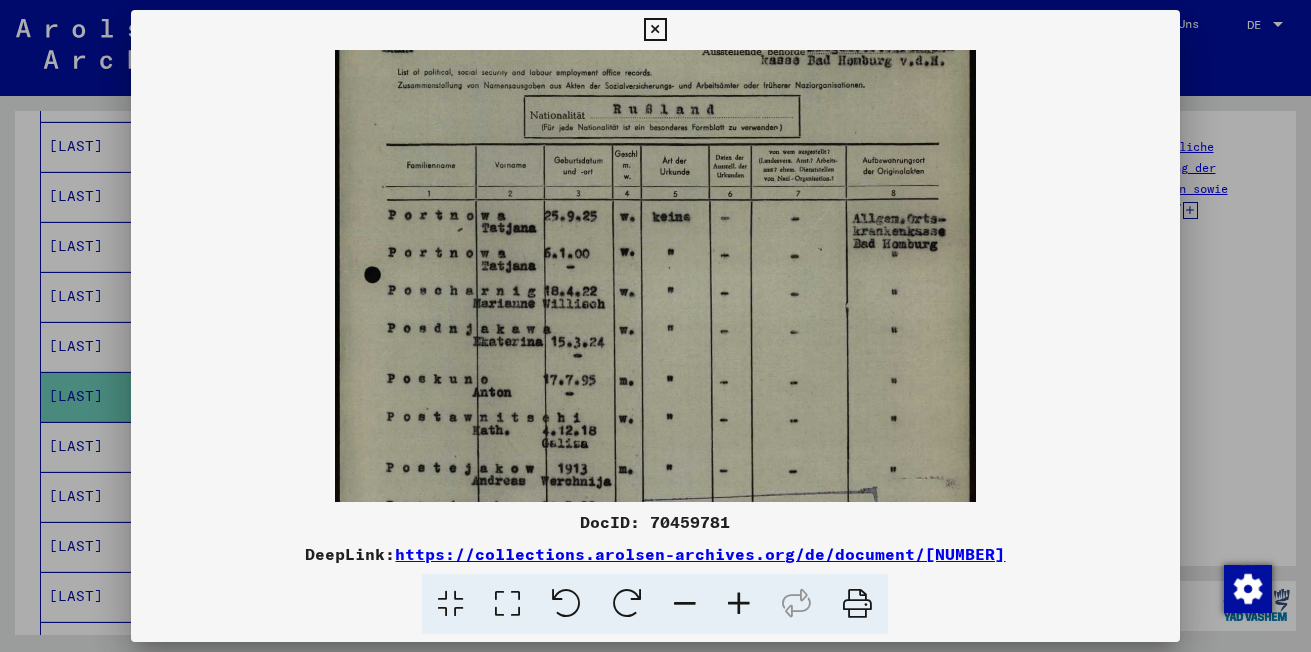 drag, startPoint x: 701, startPoint y: 257, endPoint x: 697, endPoint y: 318, distance: 61.13101 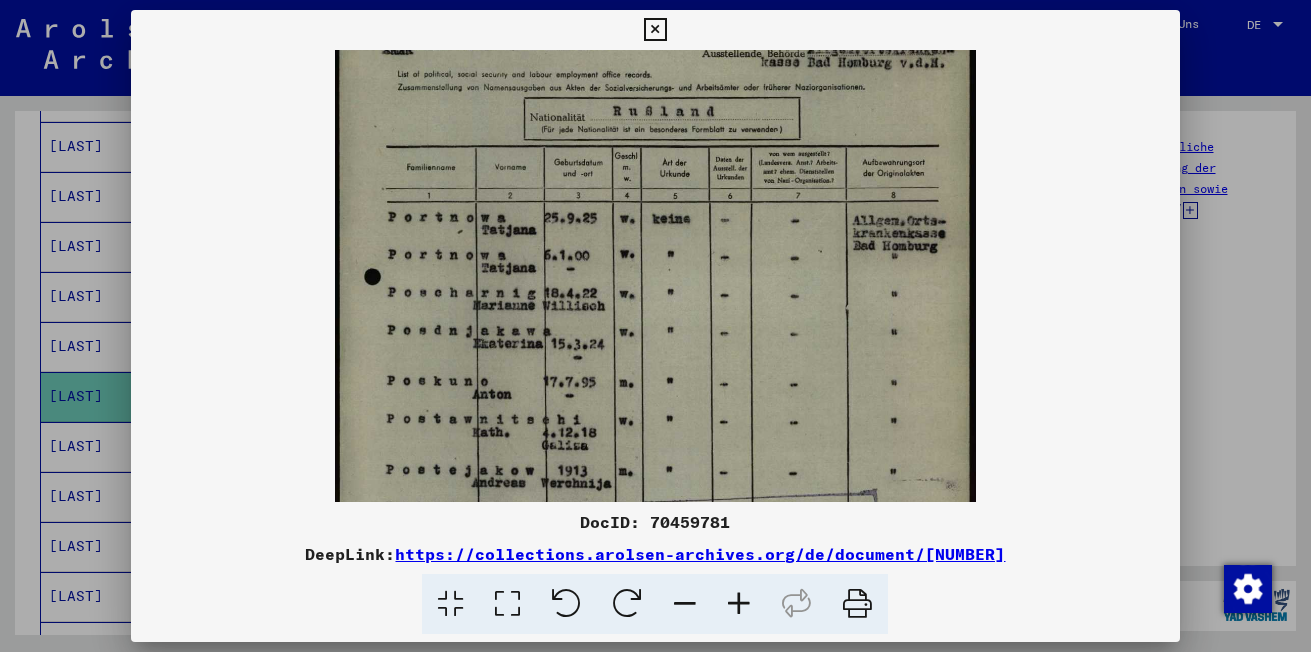 click at bounding box center (655, 30) 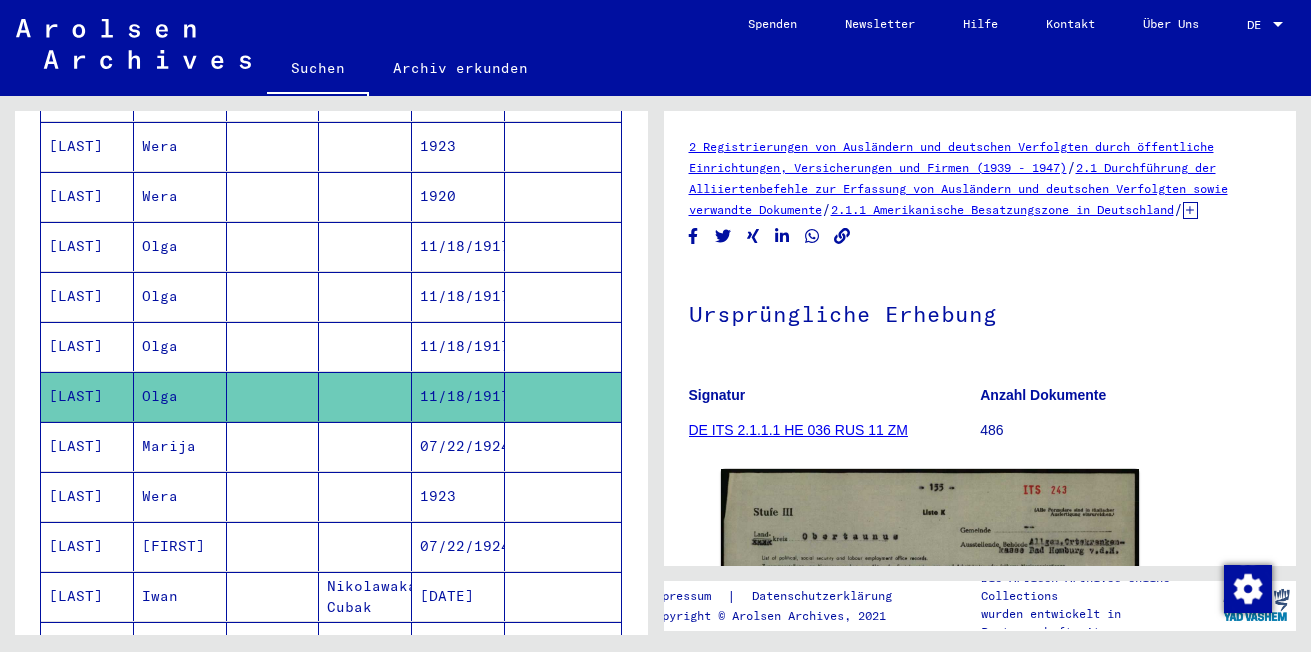click on "[LAST]" at bounding box center [87, 496] 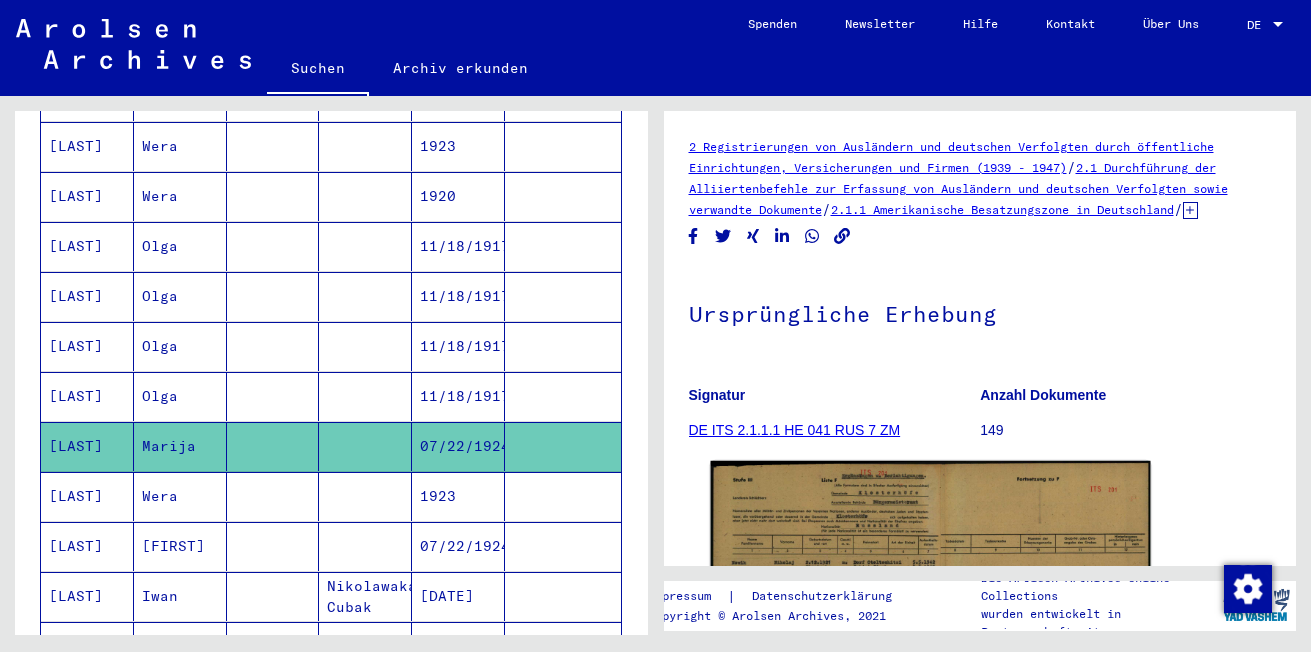 scroll, scrollTop: 0, scrollLeft: 0, axis: both 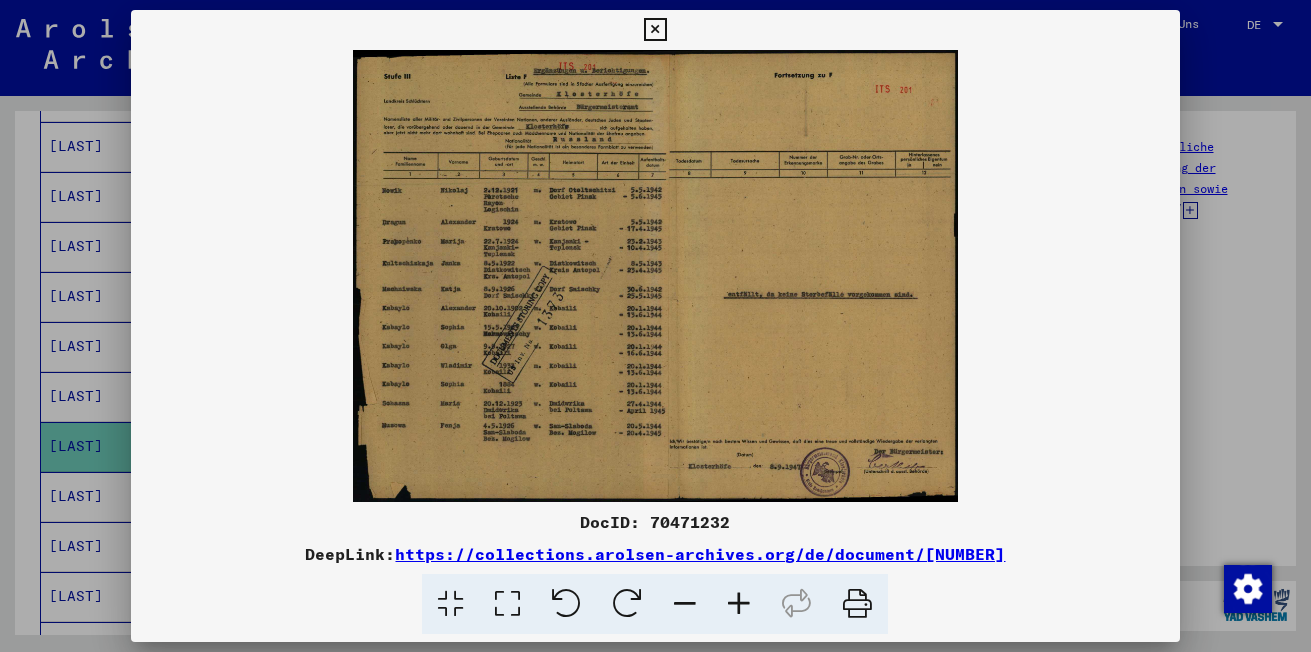 click at bounding box center [739, 604] 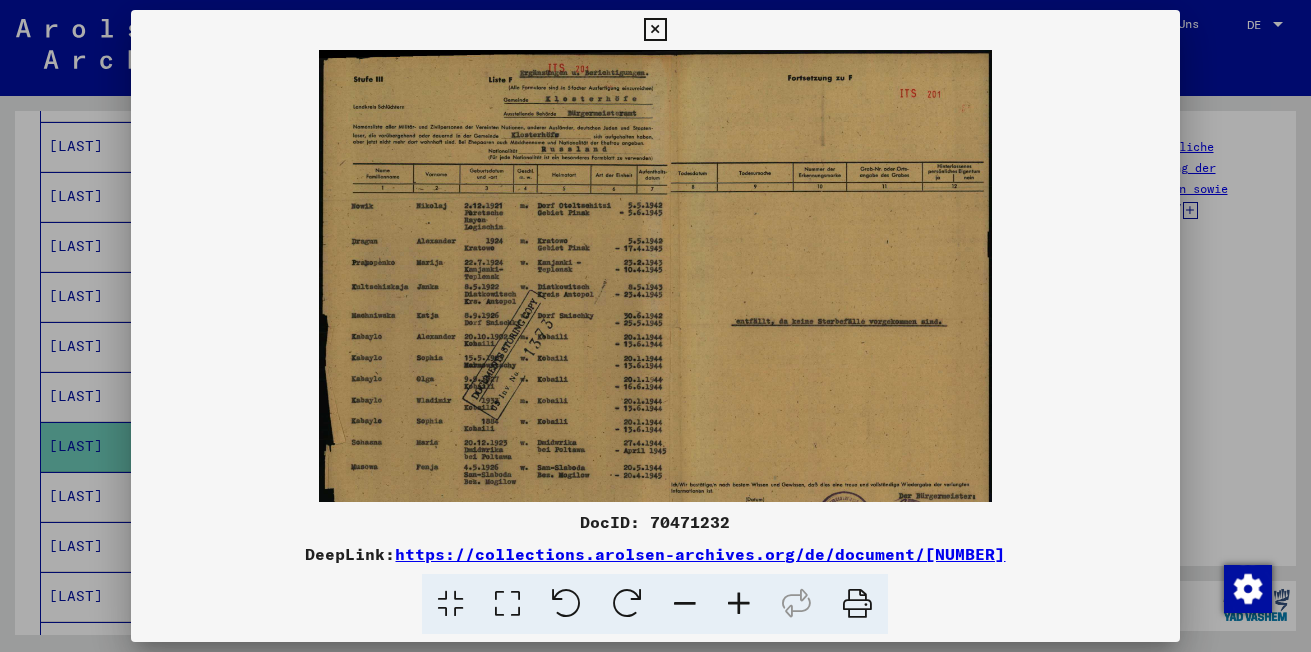 click at bounding box center (739, 604) 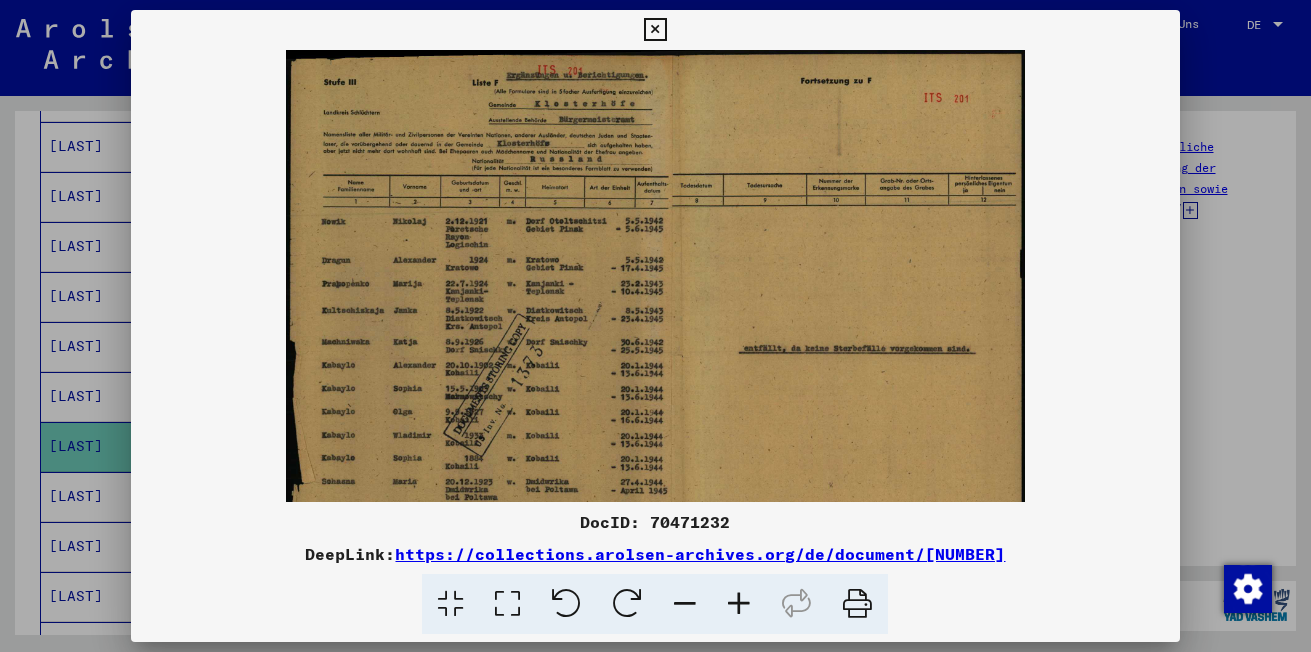 click at bounding box center (739, 604) 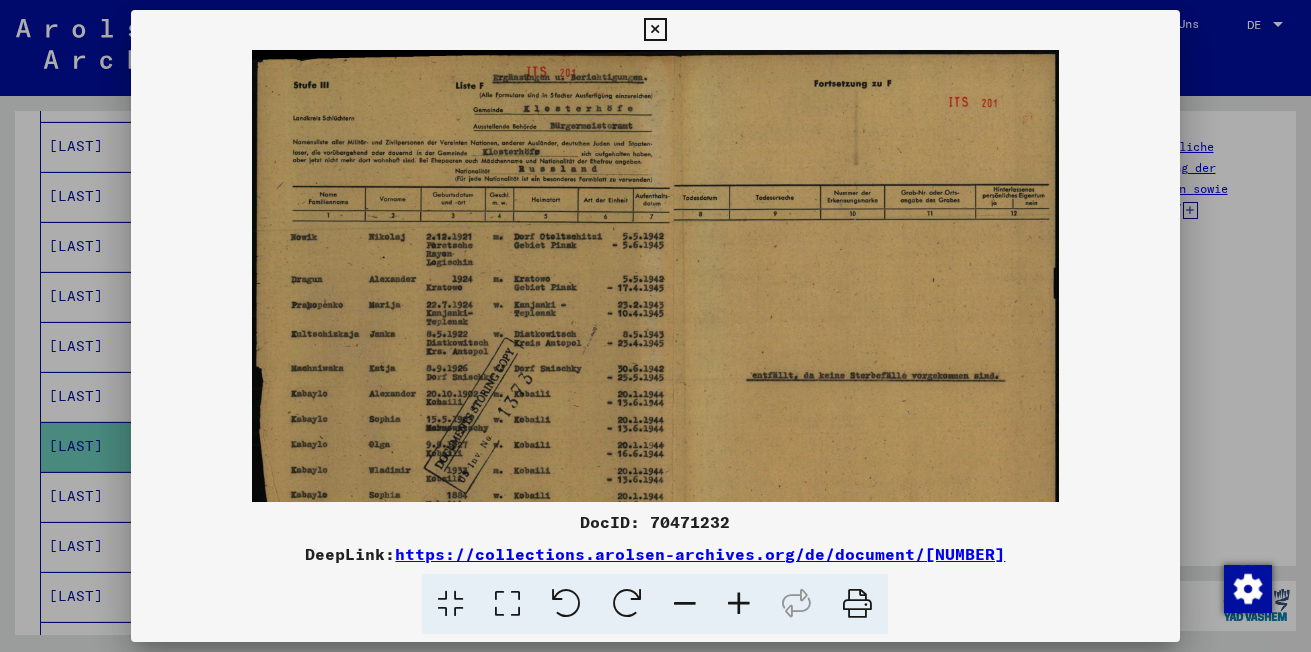 click at bounding box center [739, 604] 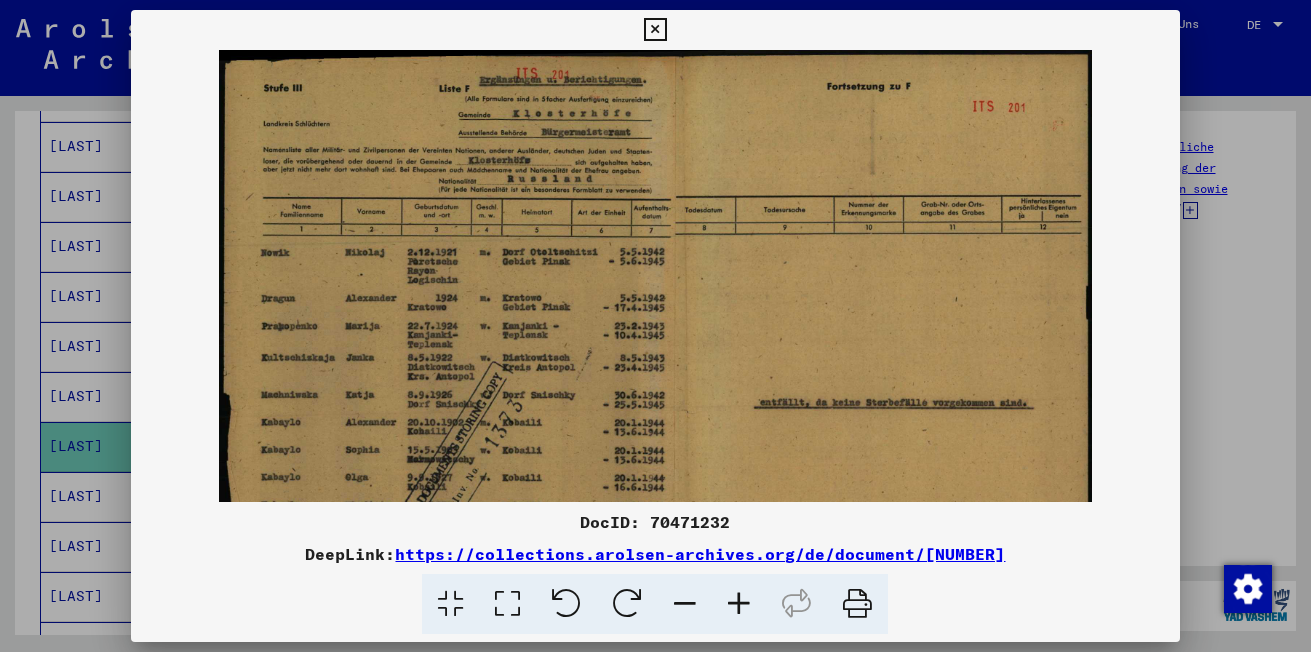 click at bounding box center (739, 604) 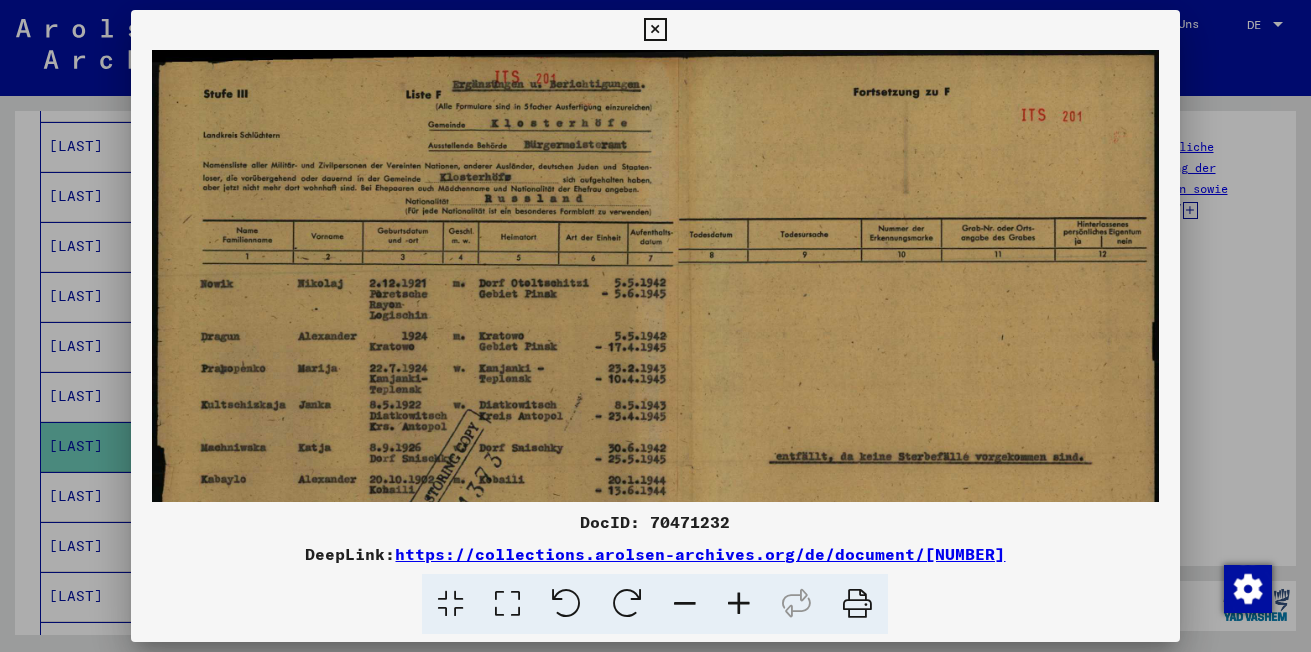click at bounding box center (739, 604) 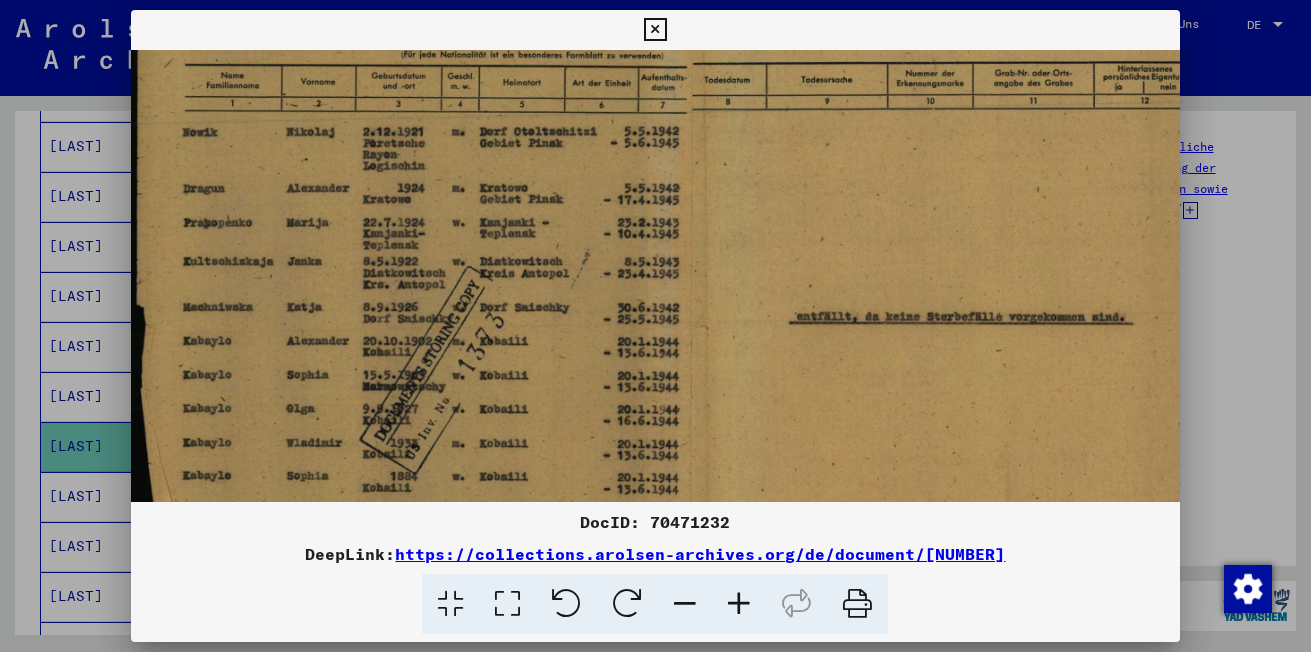 scroll, scrollTop: 175, scrollLeft: 0, axis: vertical 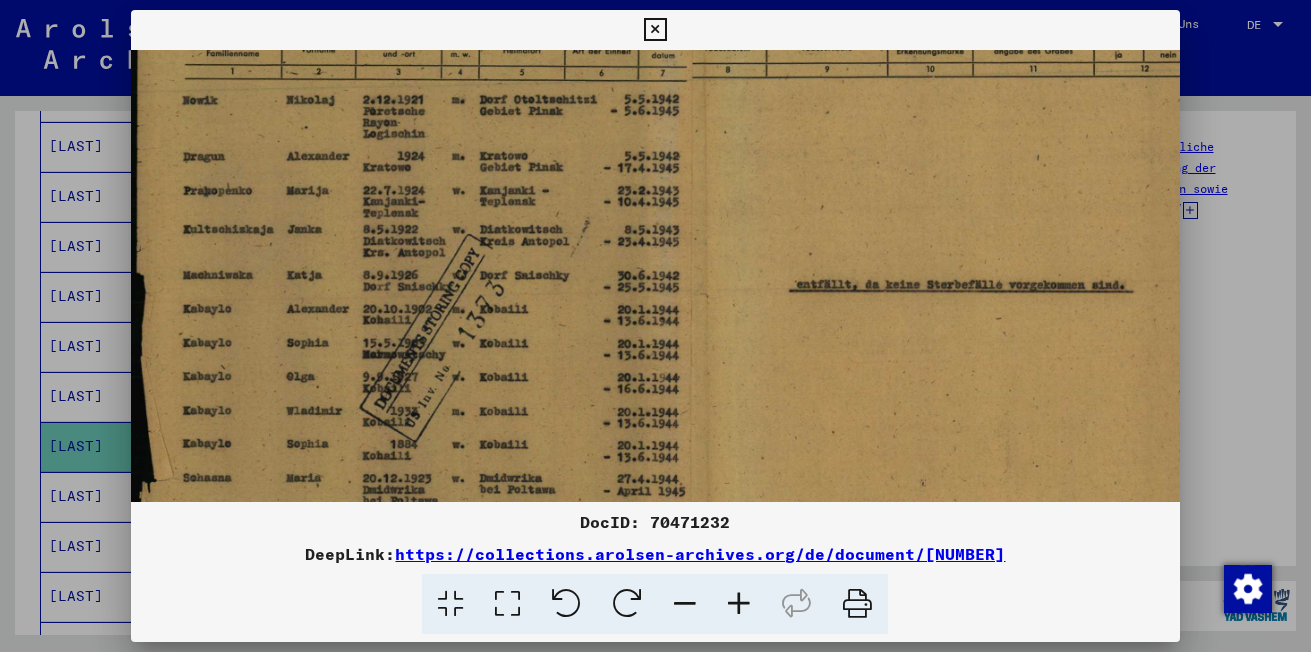 drag, startPoint x: 679, startPoint y: 421, endPoint x: 727, endPoint y: 222, distance: 204.7071 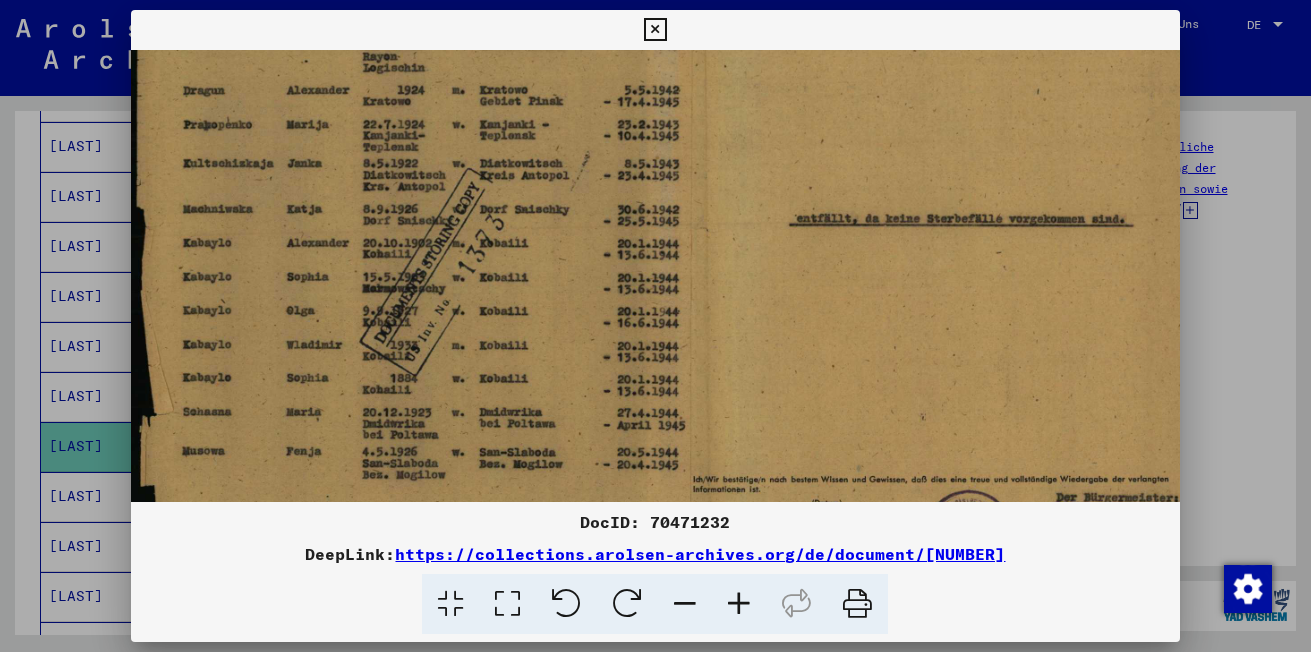 drag, startPoint x: 683, startPoint y: 348, endPoint x: 701, endPoint y: 285, distance: 65.52099 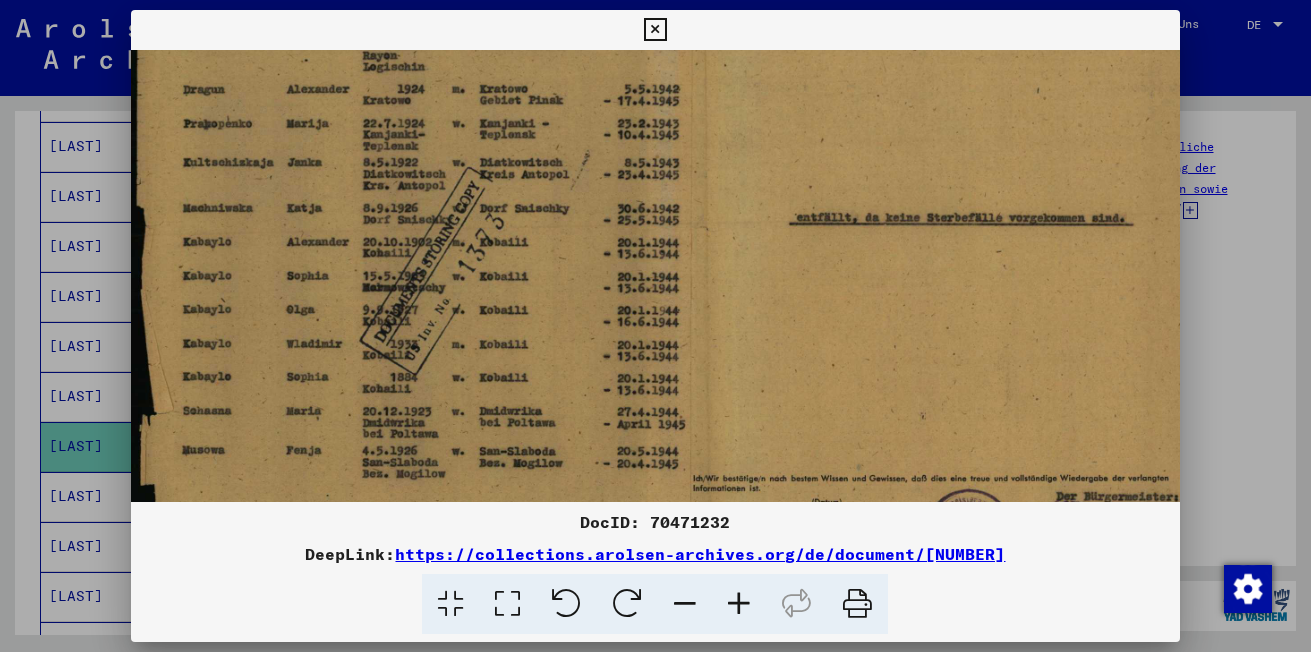 scroll, scrollTop: 182, scrollLeft: 0, axis: vertical 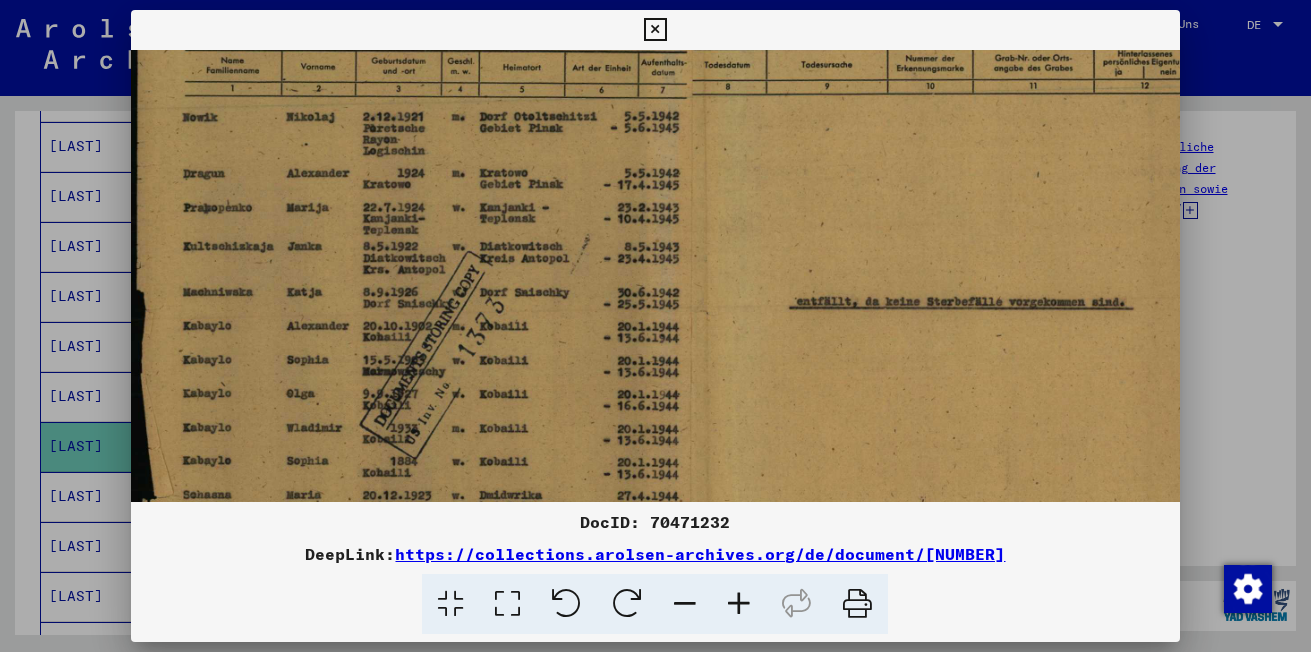drag, startPoint x: 680, startPoint y: 354, endPoint x: 717, endPoint y: 437, distance: 90.873535 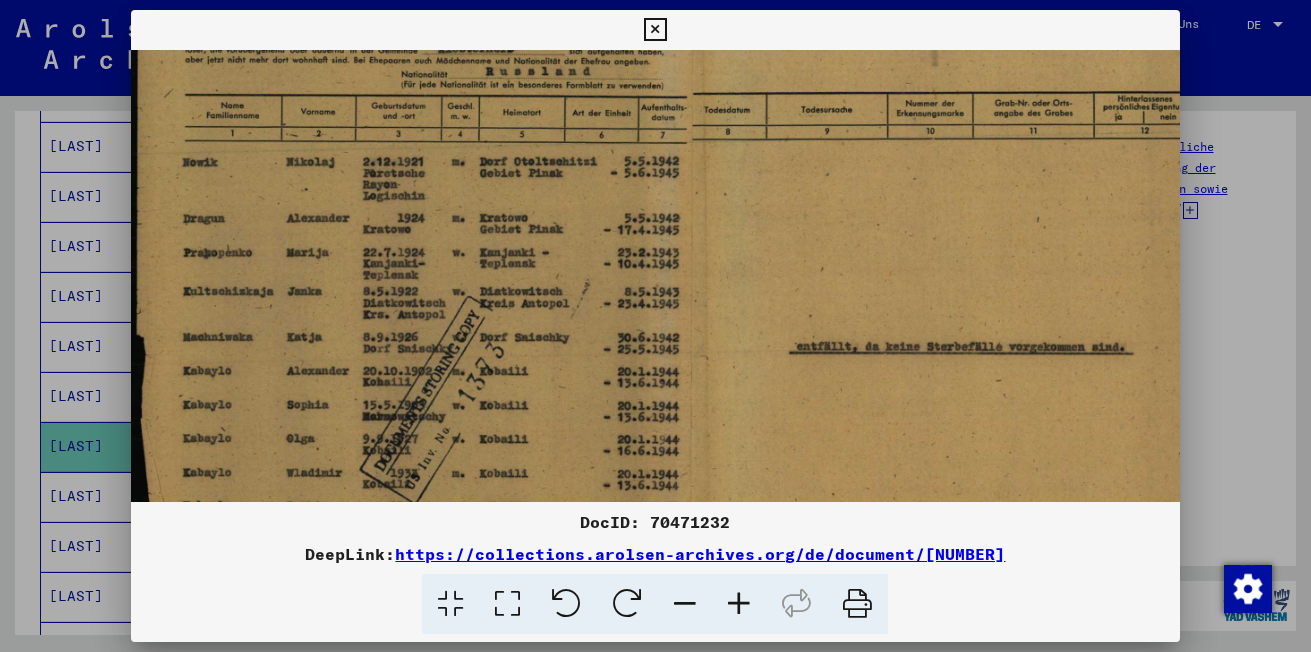 scroll, scrollTop: 108, scrollLeft: 0, axis: vertical 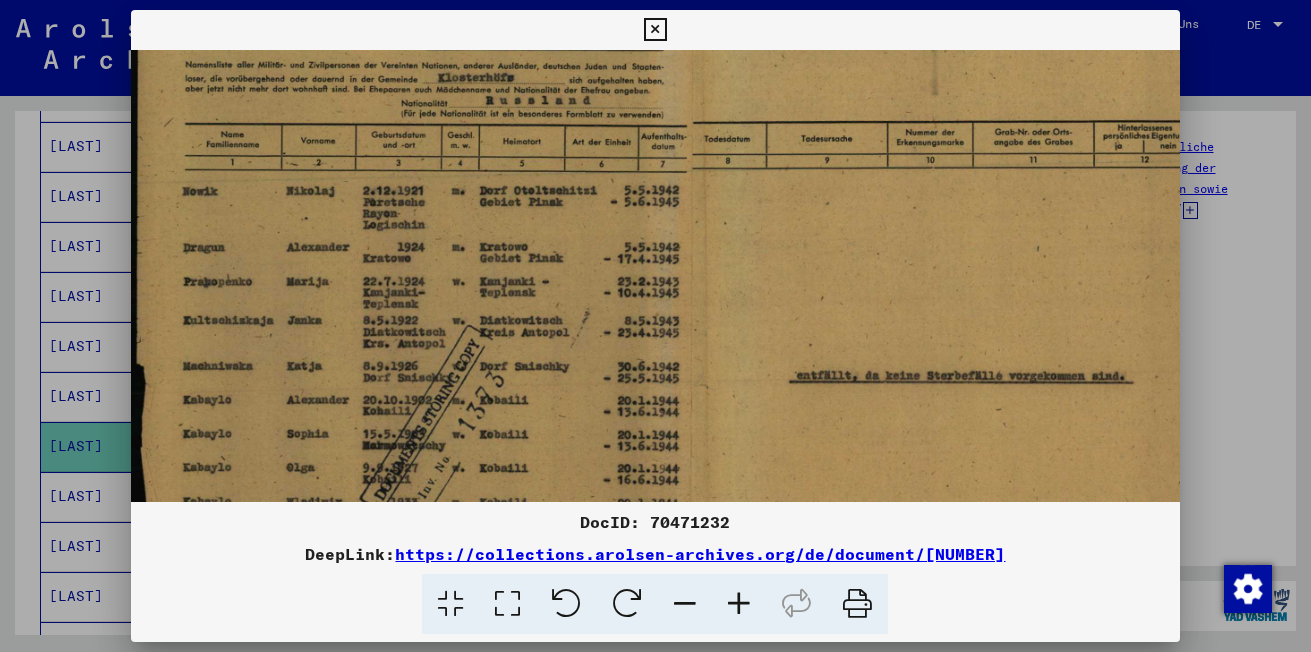 drag, startPoint x: 674, startPoint y: 310, endPoint x: 674, endPoint y: 384, distance: 74 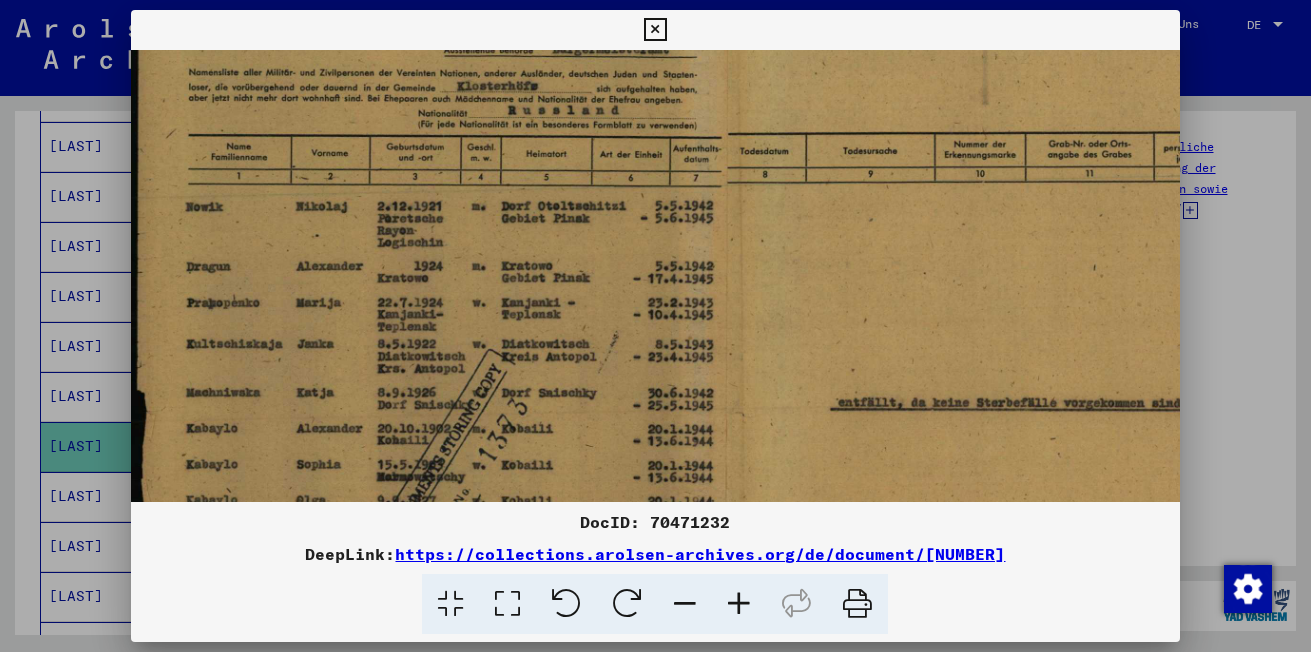 click at bounding box center (739, 604) 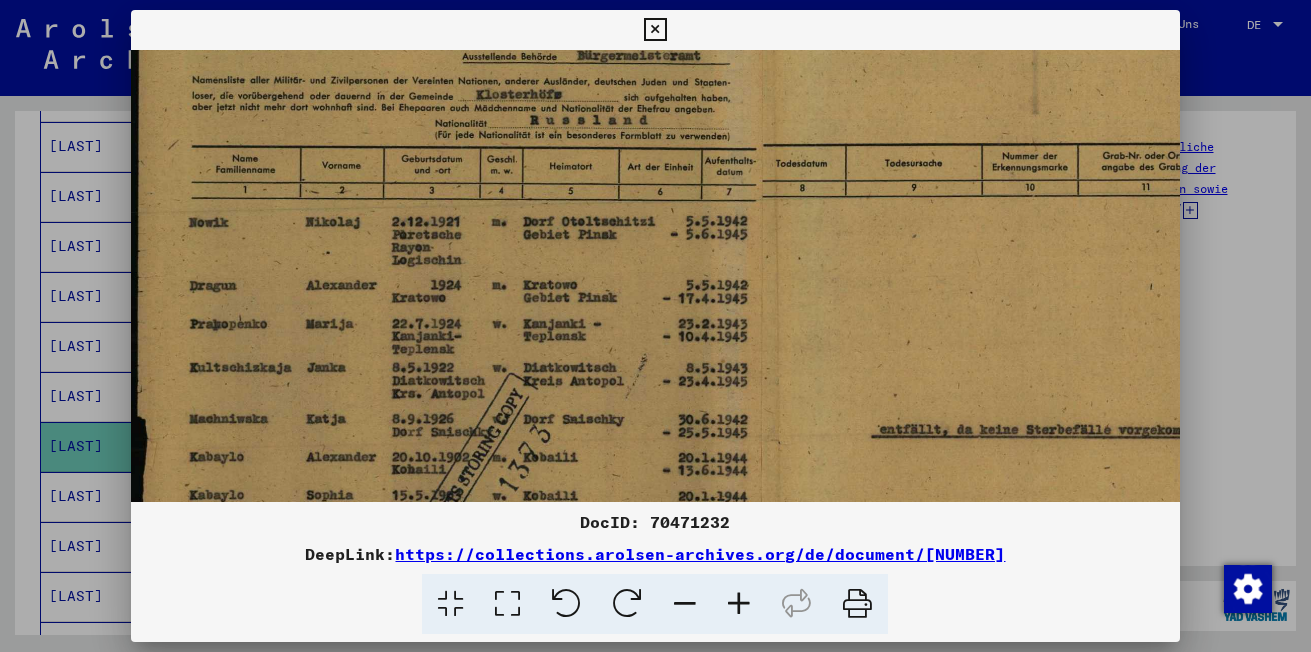 click at bounding box center (739, 604) 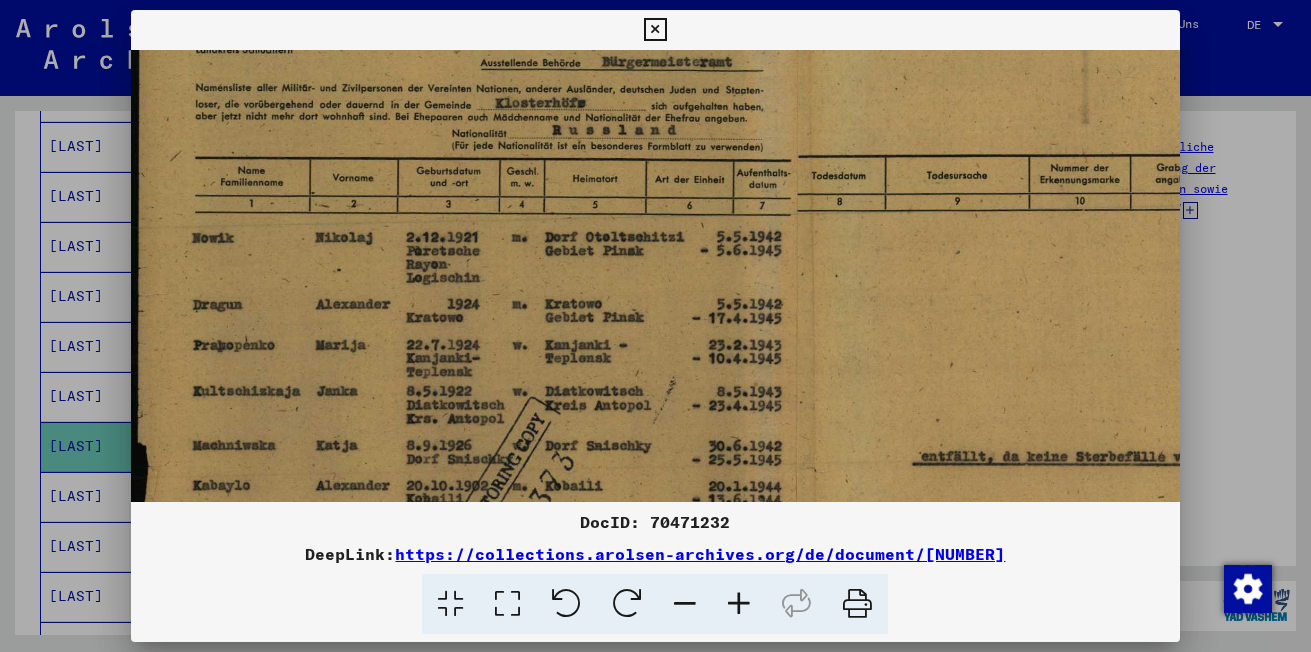 click at bounding box center [739, 604] 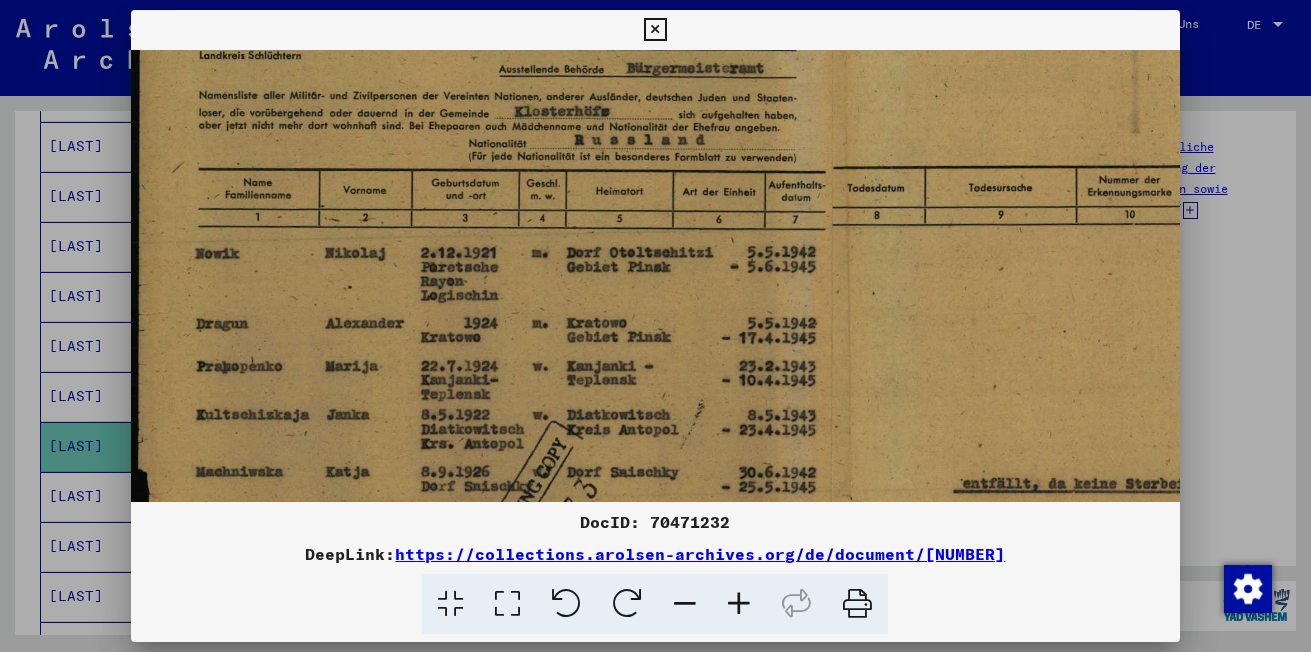 click at bounding box center (739, 604) 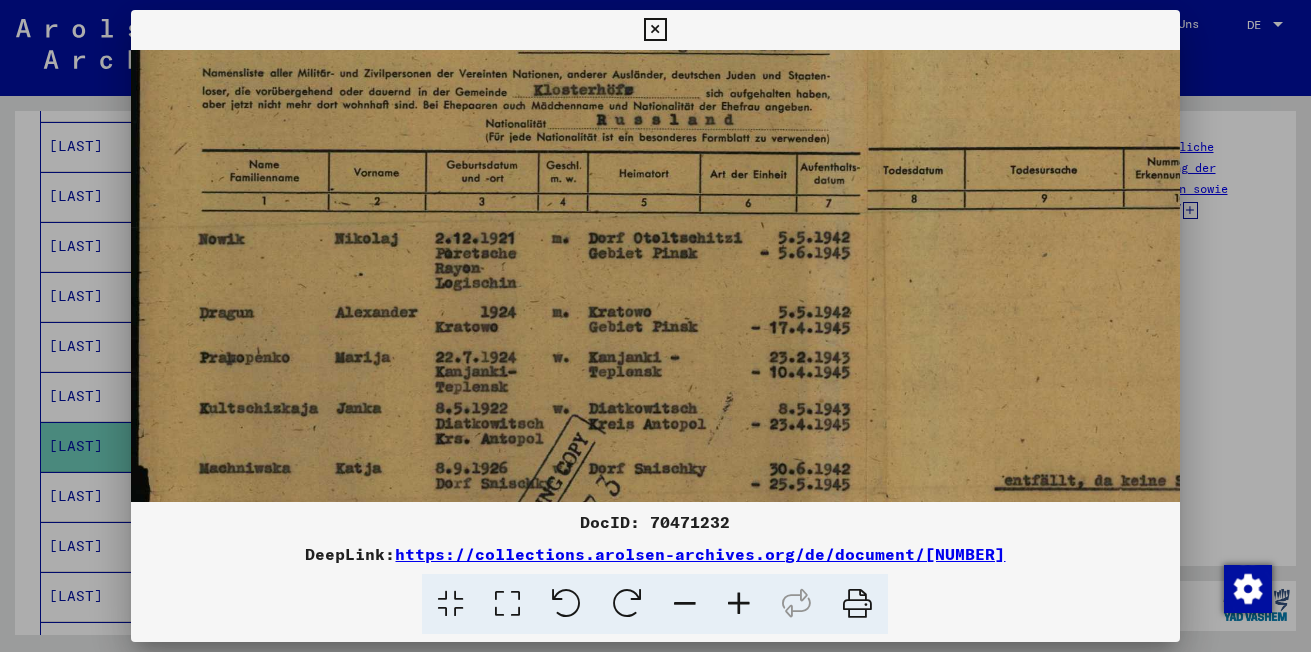 scroll, scrollTop: 143, scrollLeft: 0, axis: vertical 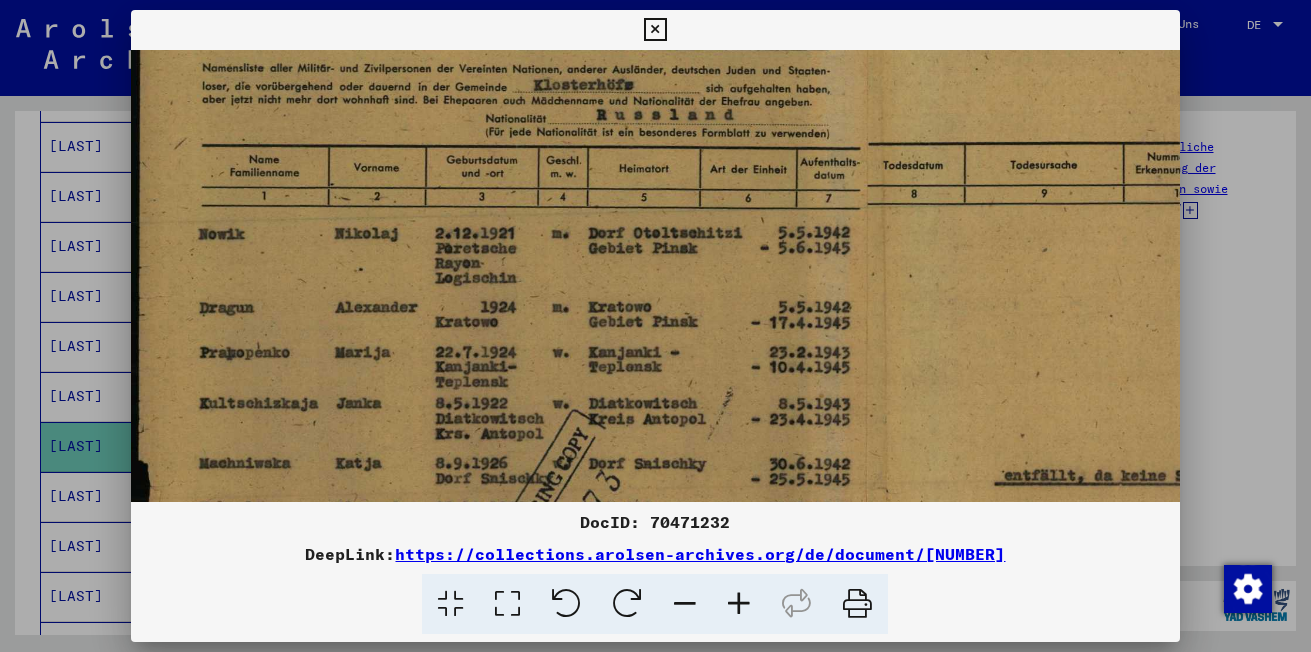 drag, startPoint x: 750, startPoint y: 357, endPoint x: 757, endPoint y: 338, distance: 20.248457 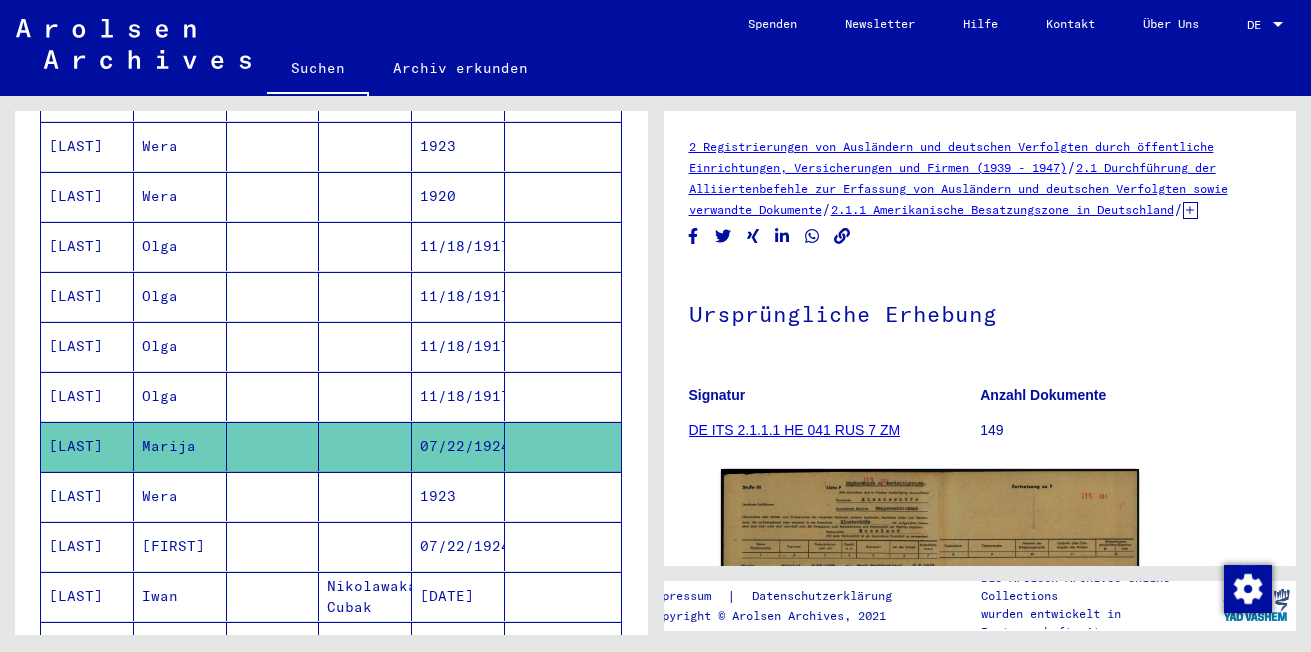 click on "[LAST]" at bounding box center (87, 596) 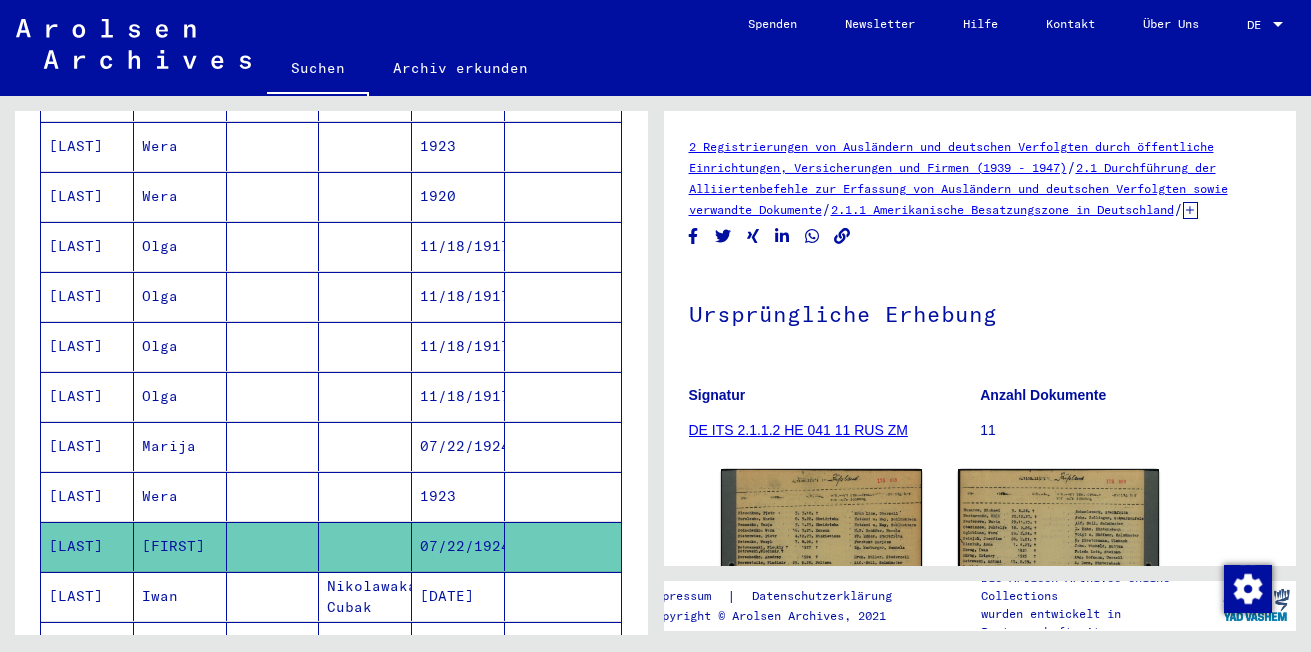 scroll, scrollTop: 0, scrollLeft: 0, axis: both 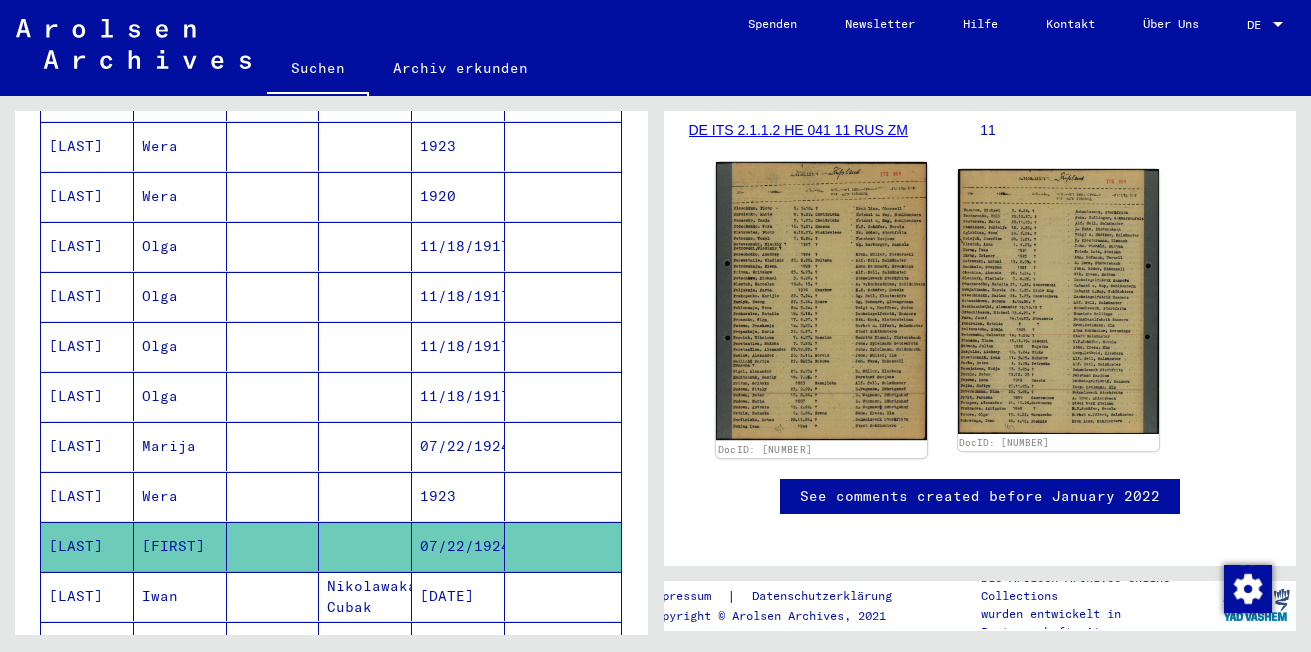 click 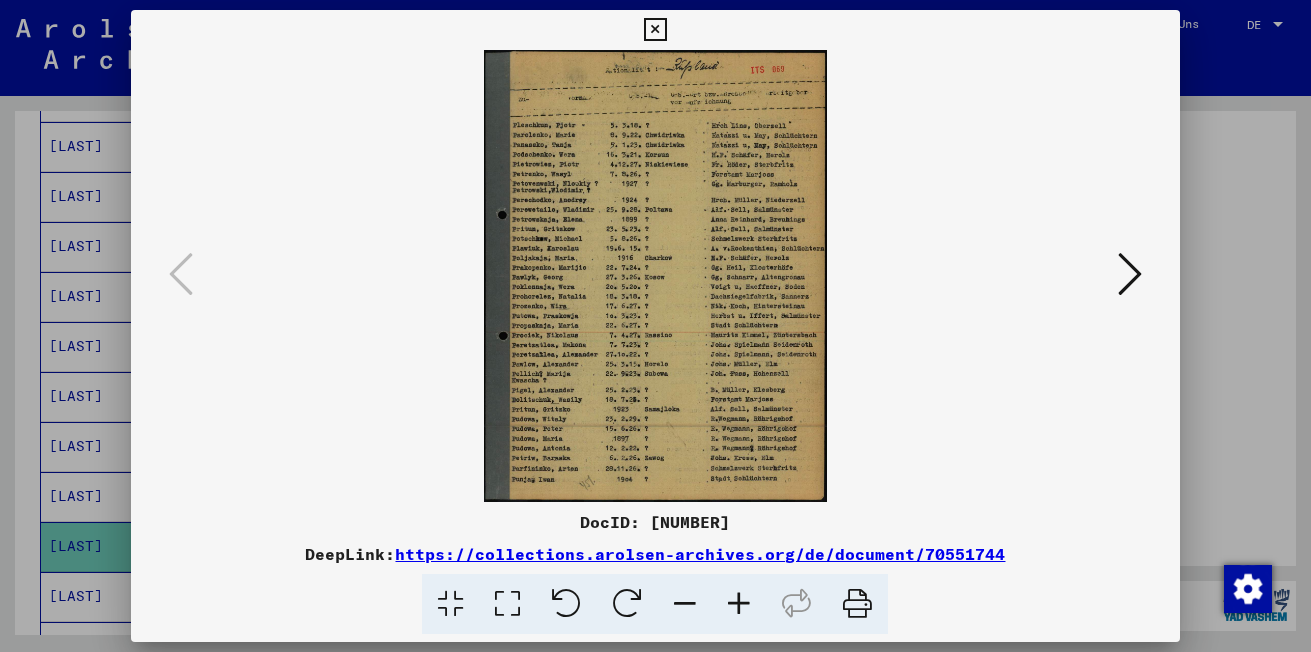 click at bounding box center (739, 604) 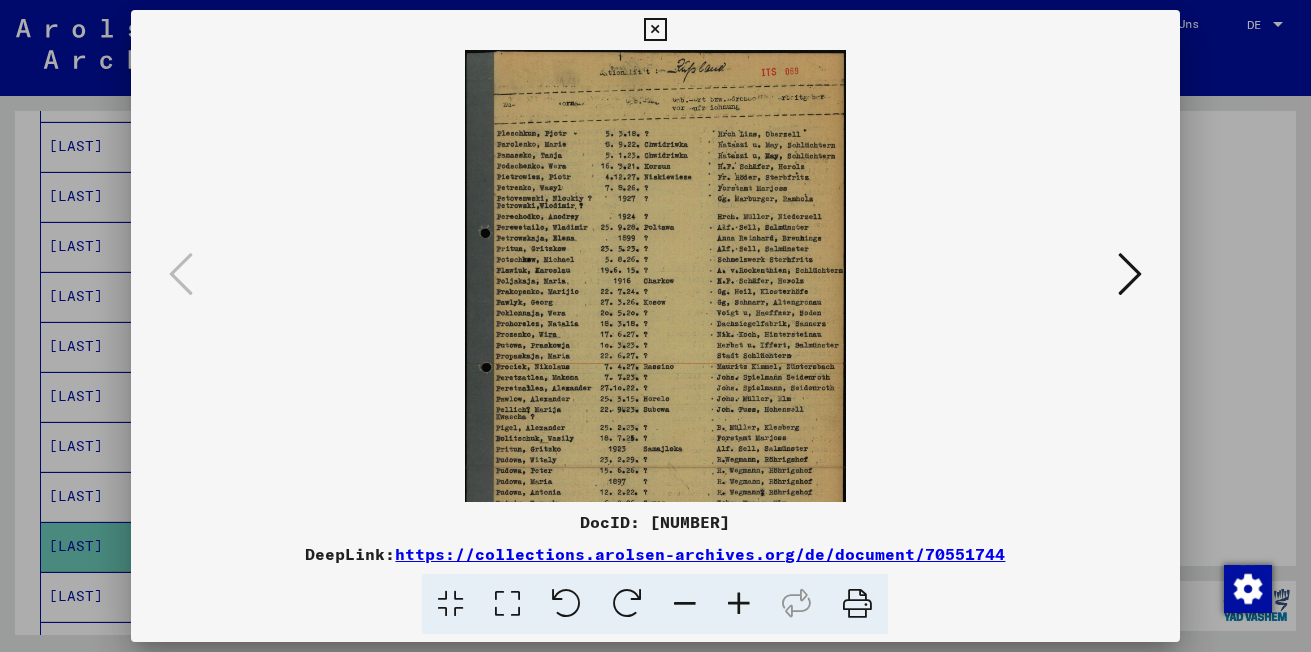 click at bounding box center [739, 604] 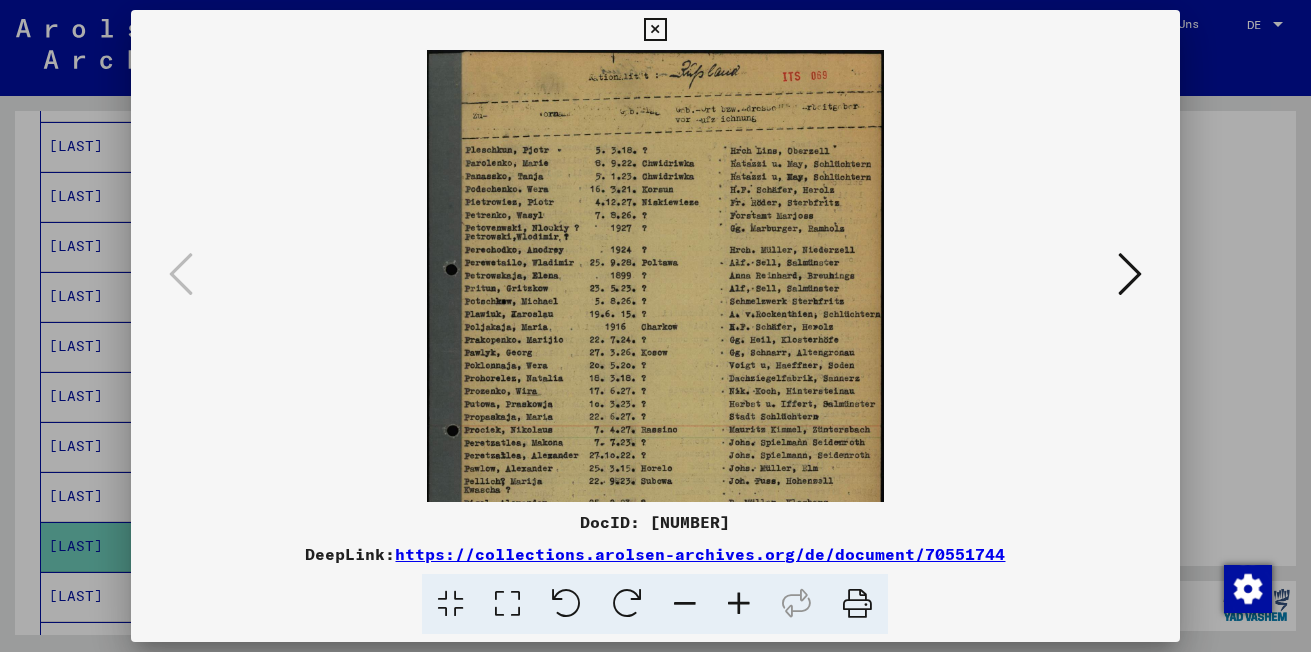 click at bounding box center (739, 604) 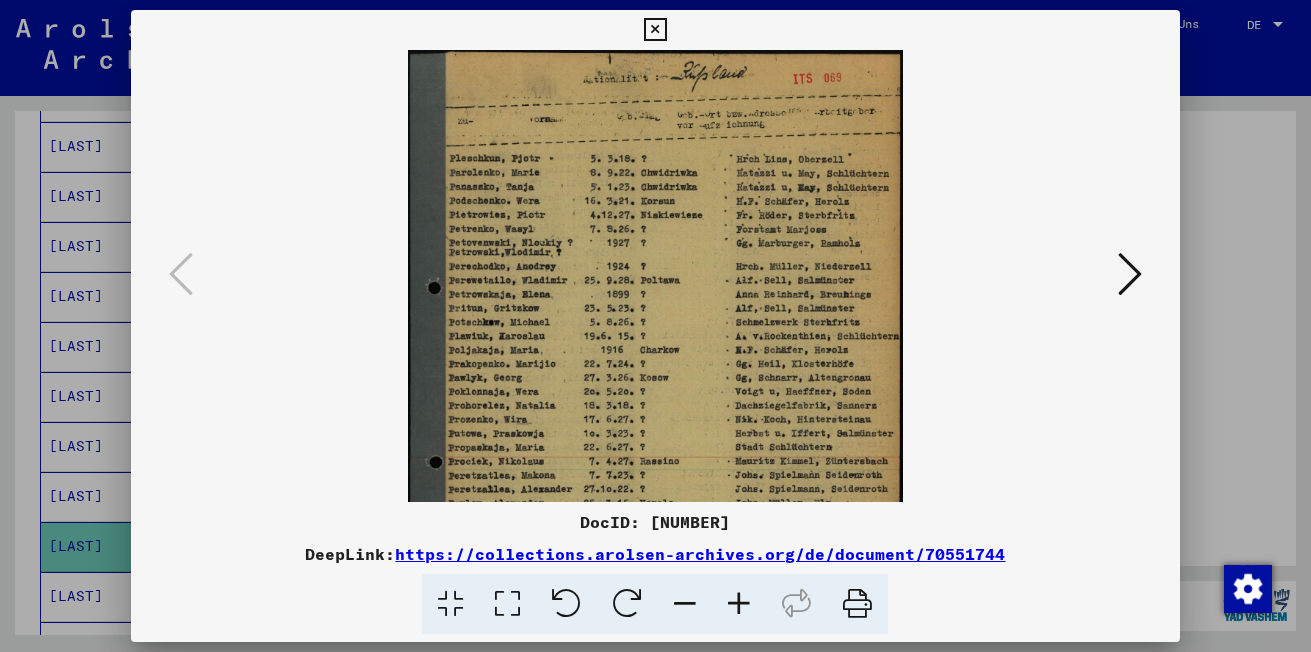 click at bounding box center [739, 604] 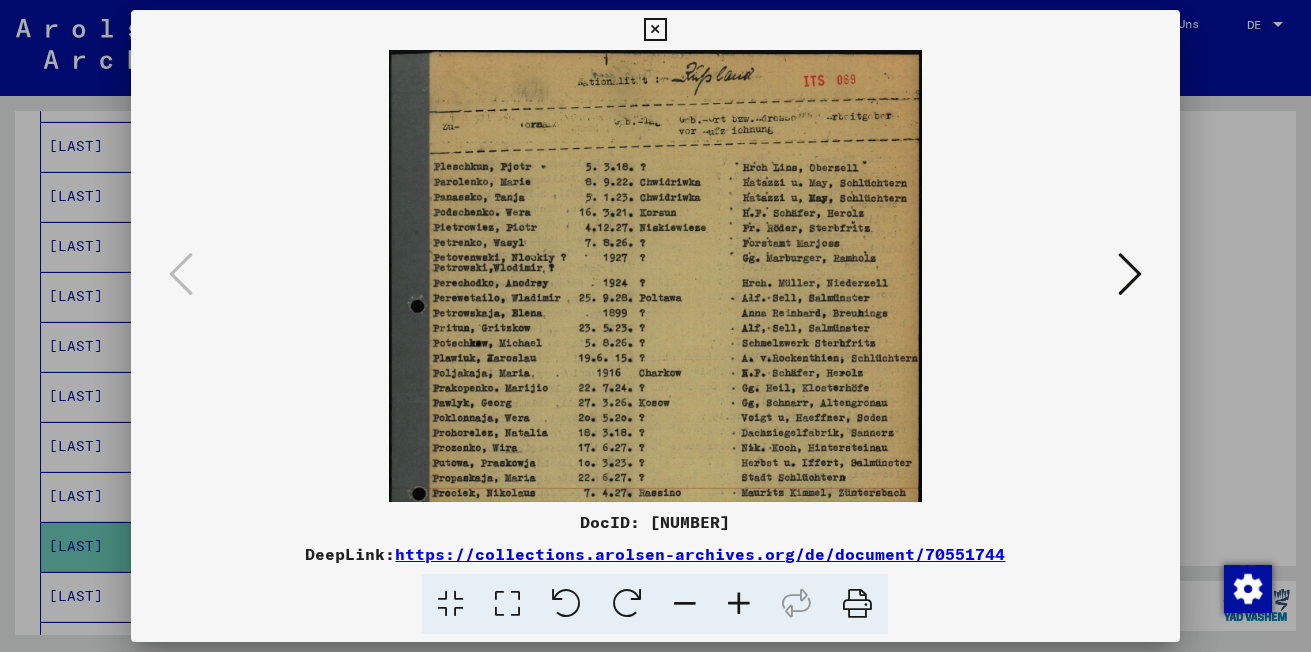 click at bounding box center [739, 604] 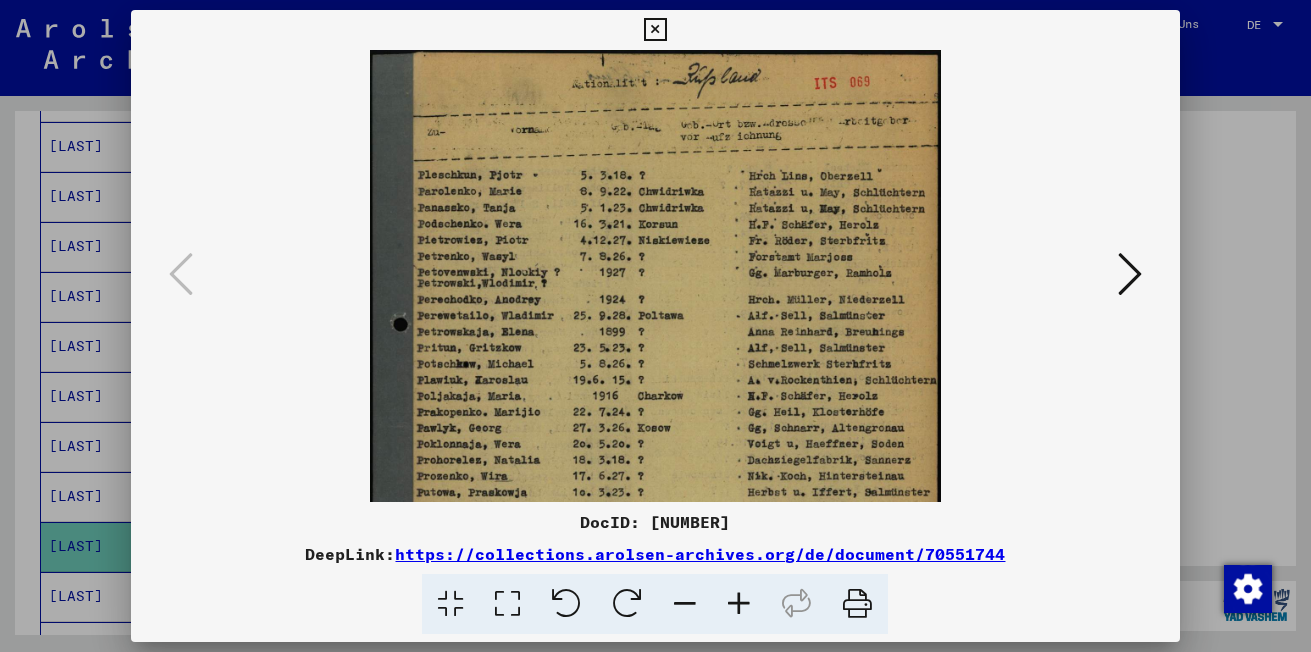 click at bounding box center [739, 604] 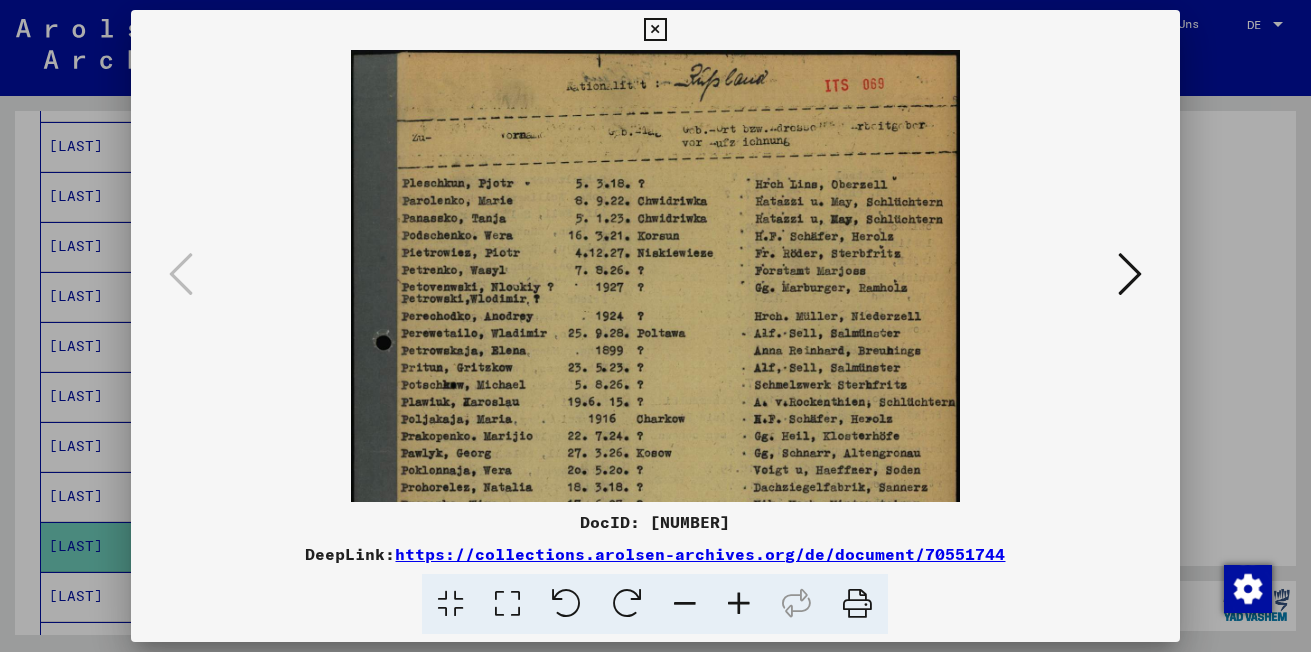 click at bounding box center [739, 604] 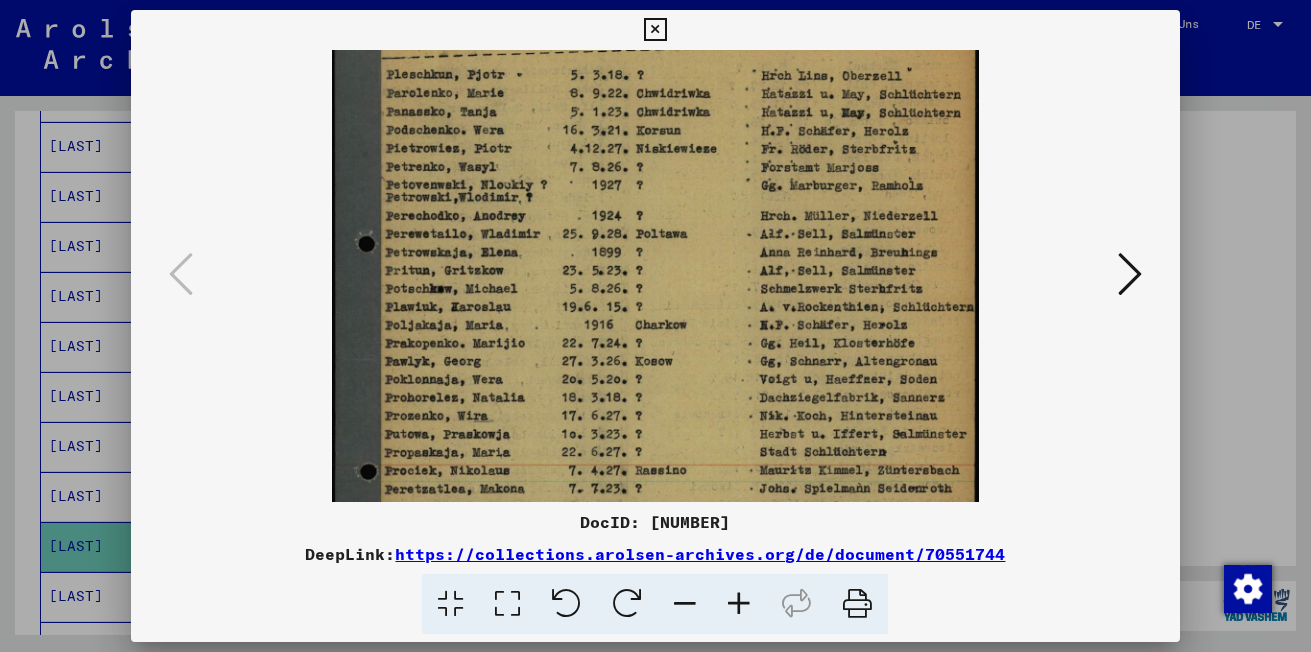 drag, startPoint x: 576, startPoint y: 381, endPoint x: 611, endPoint y: 264, distance: 122.12289 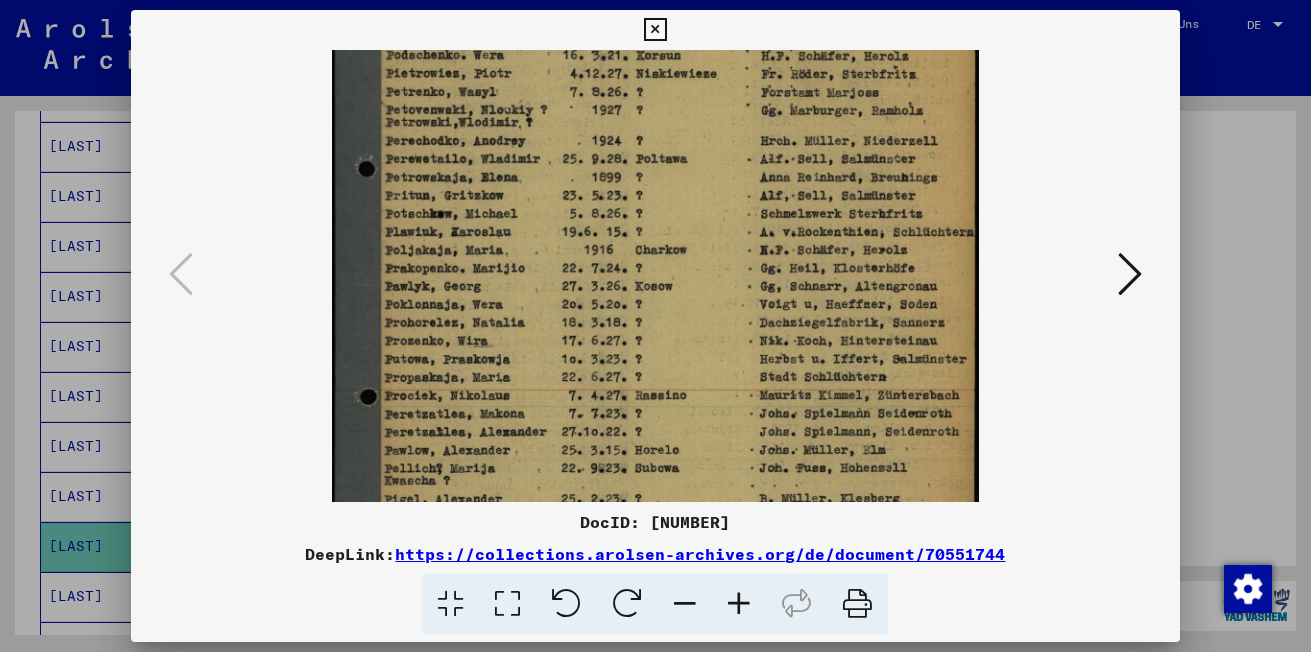 scroll, scrollTop: 202, scrollLeft: 0, axis: vertical 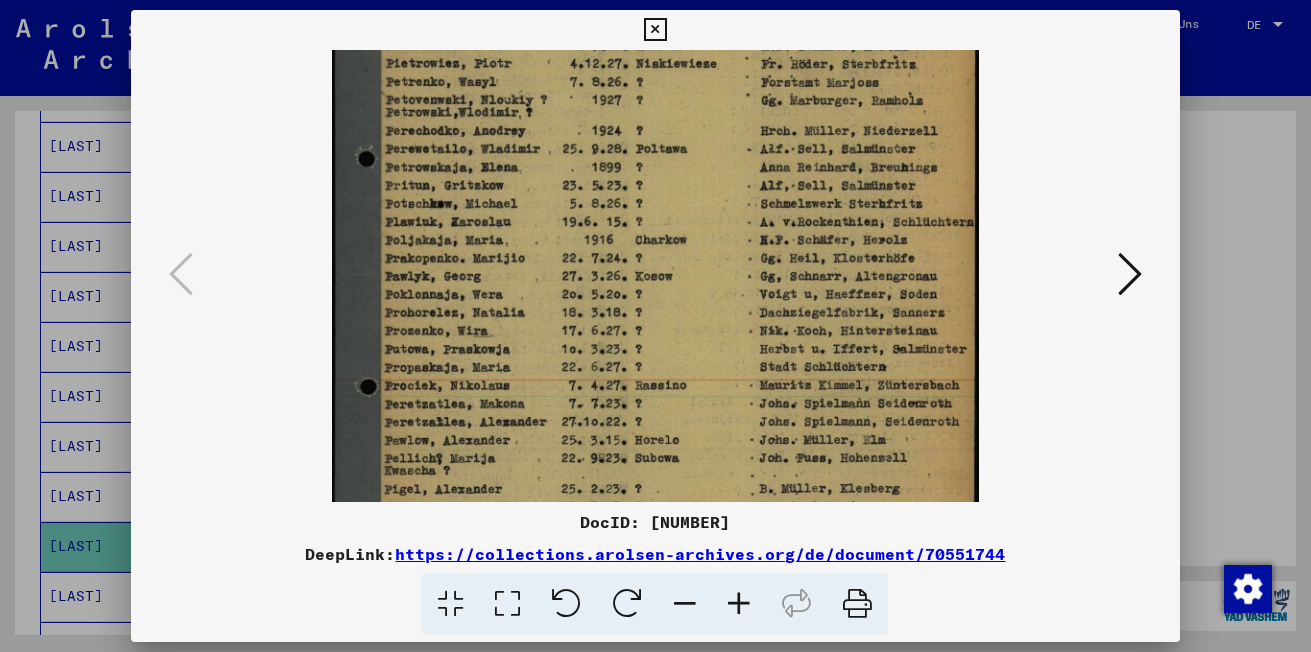 drag, startPoint x: 624, startPoint y: 337, endPoint x: 639, endPoint y: 252, distance: 86.313385 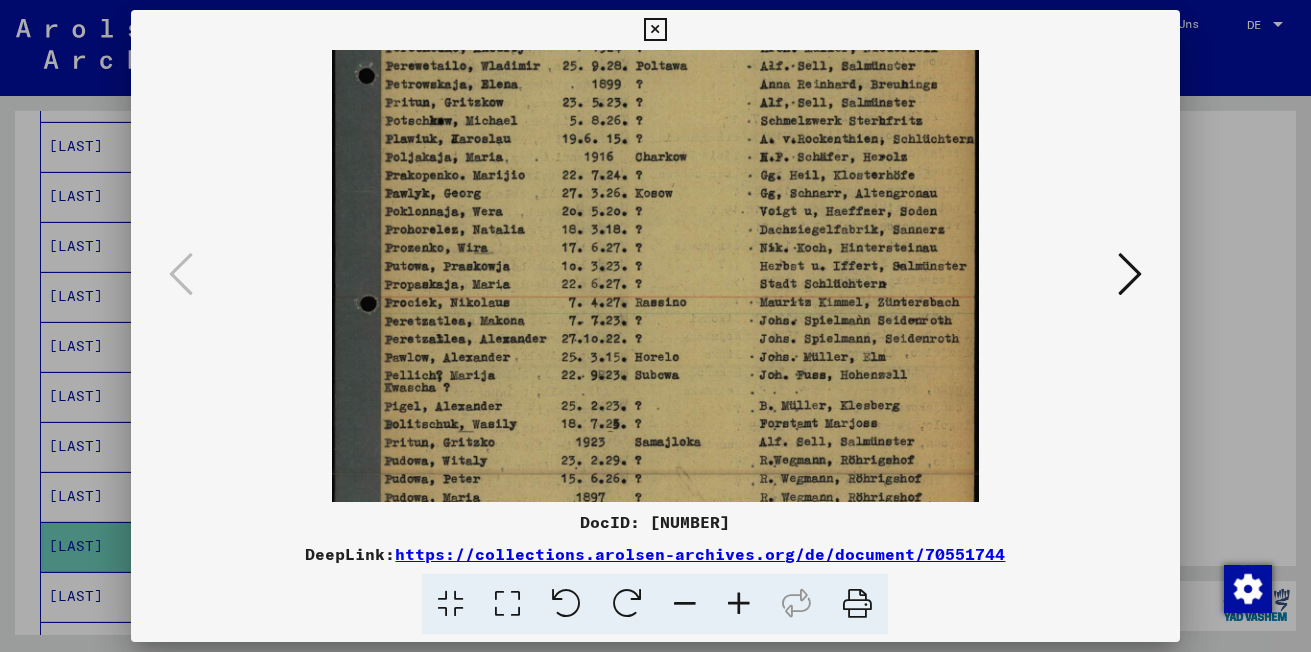 drag, startPoint x: 647, startPoint y: 300, endPoint x: 662, endPoint y: 217, distance: 84.34453 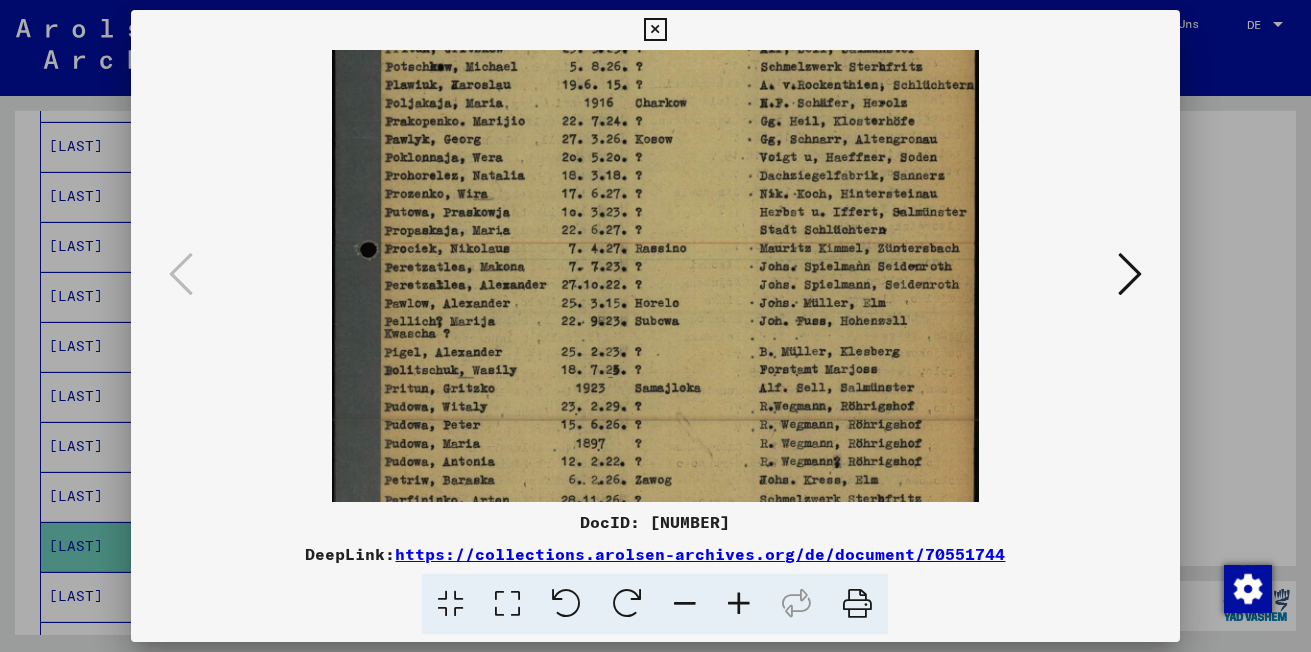 drag, startPoint x: 655, startPoint y: 278, endPoint x: 662, endPoint y: 219, distance: 59.413803 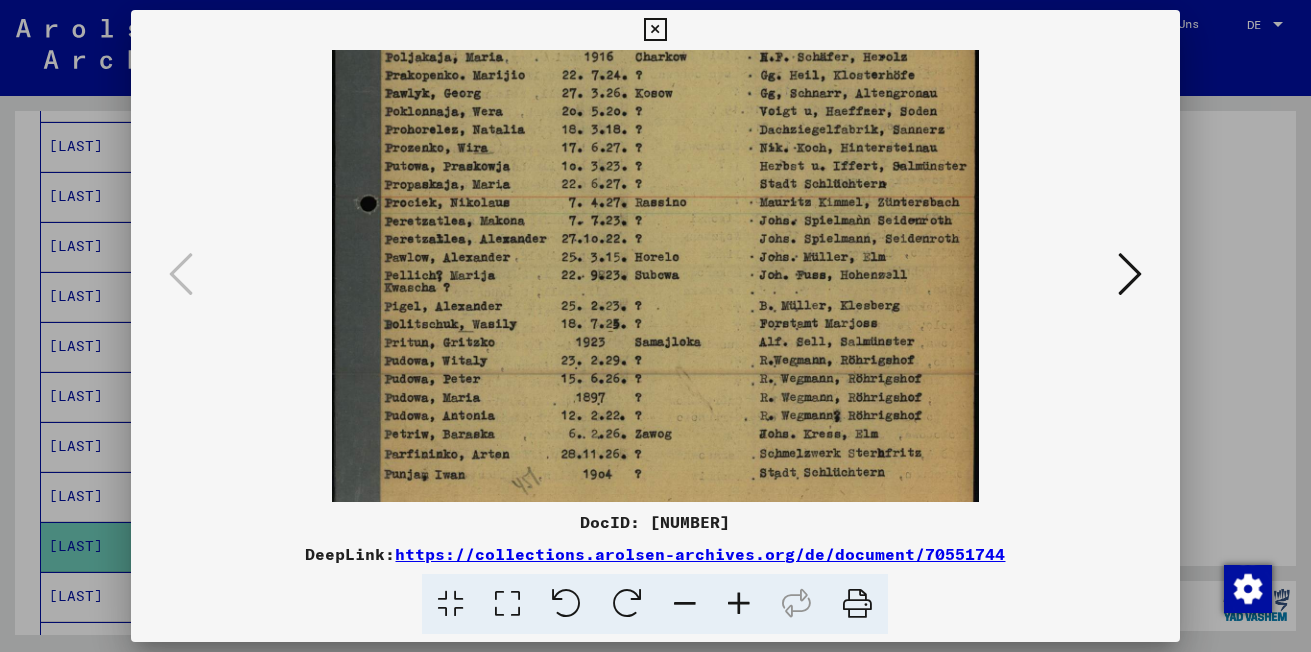 scroll, scrollTop: 400, scrollLeft: 0, axis: vertical 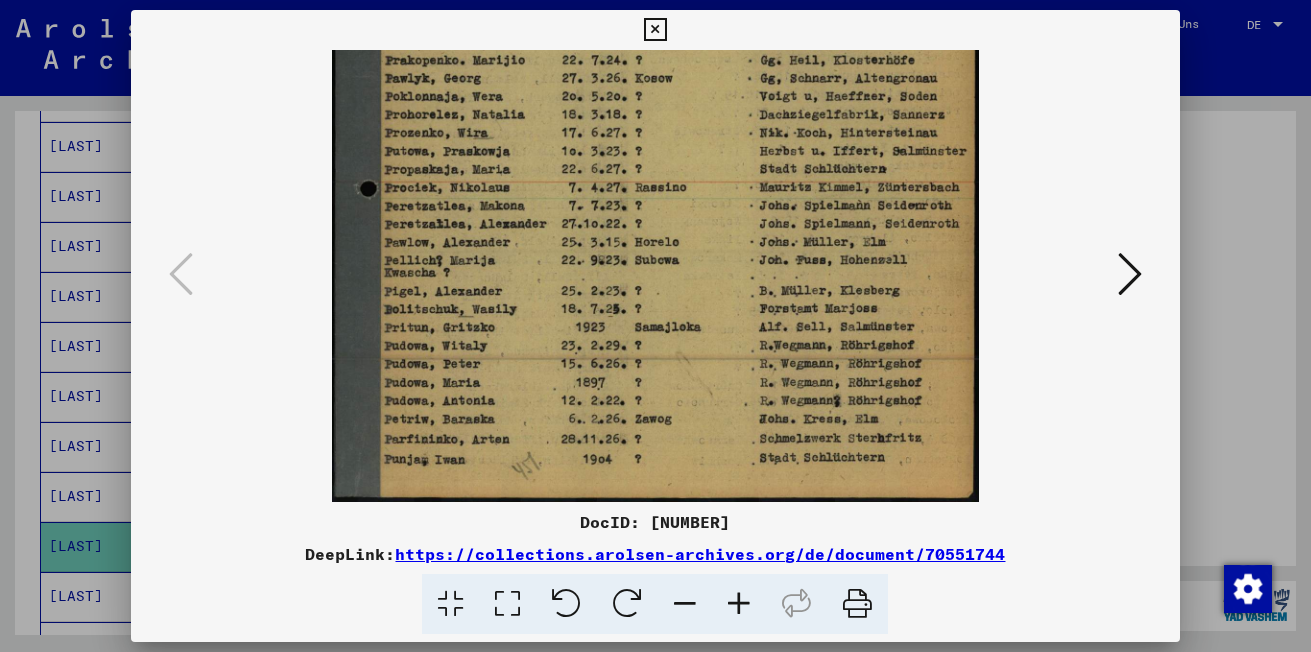 drag, startPoint x: 663, startPoint y: 296, endPoint x: 668, endPoint y: 220, distance: 76.1643 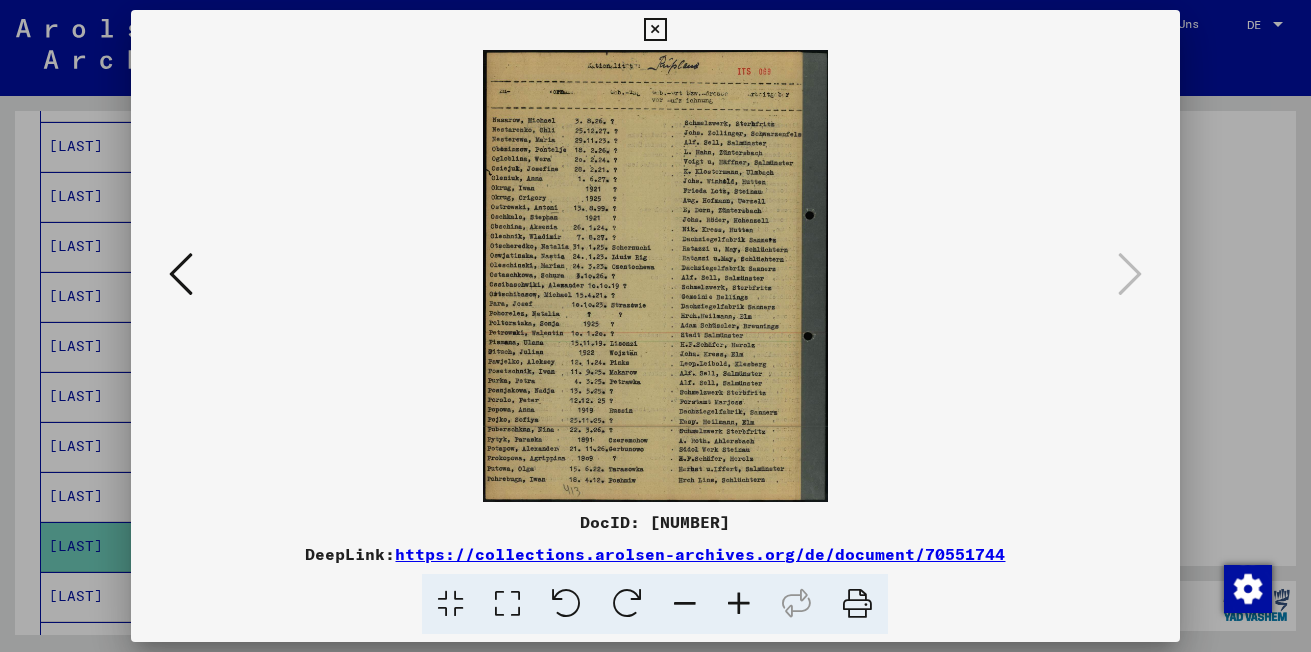 click at bounding box center [739, 604] 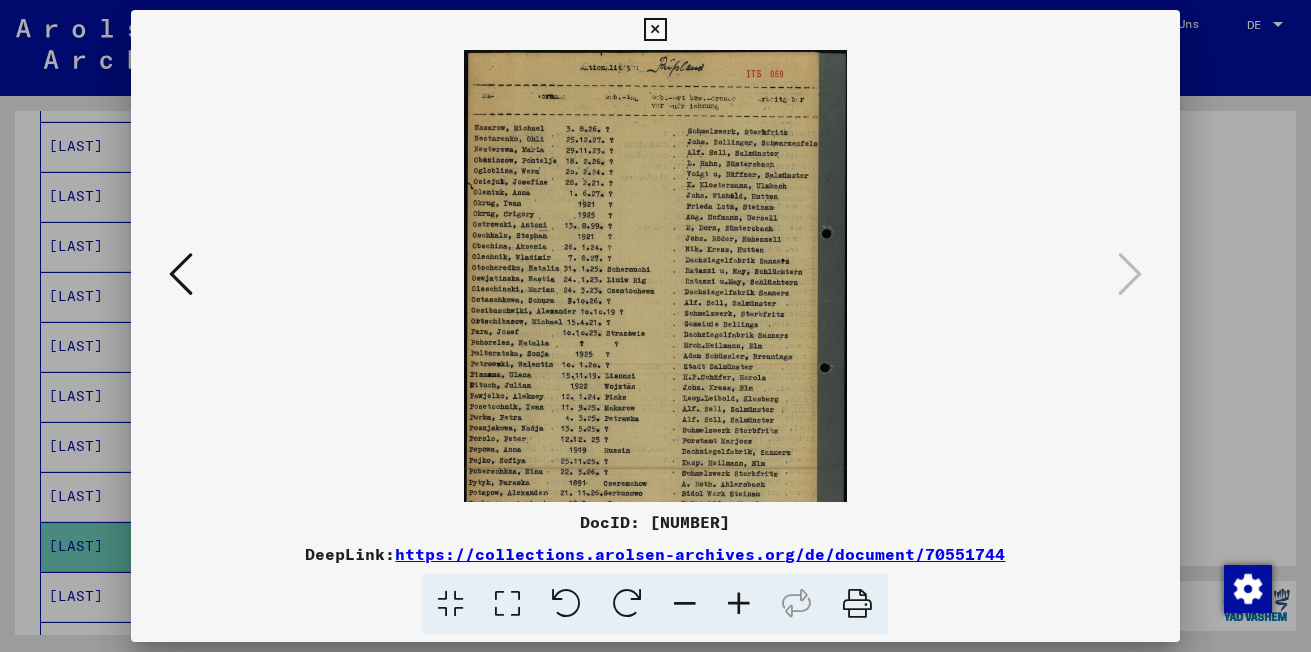 click at bounding box center [739, 604] 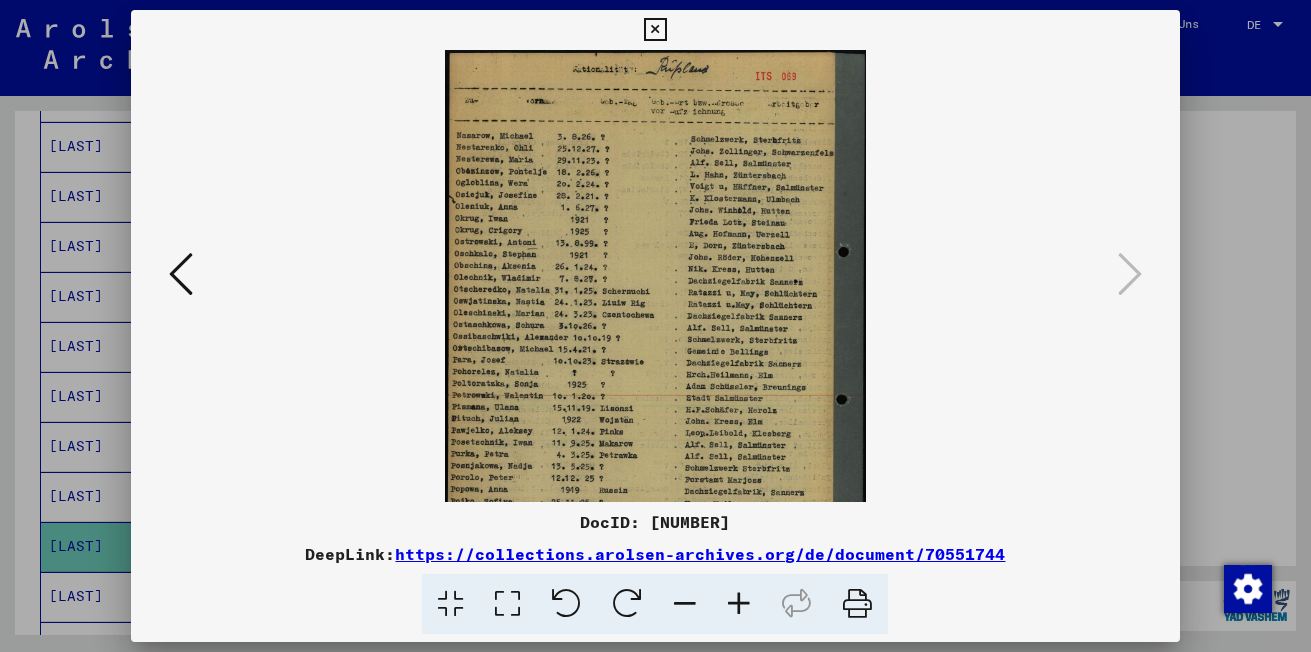 click at bounding box center (739, 604) 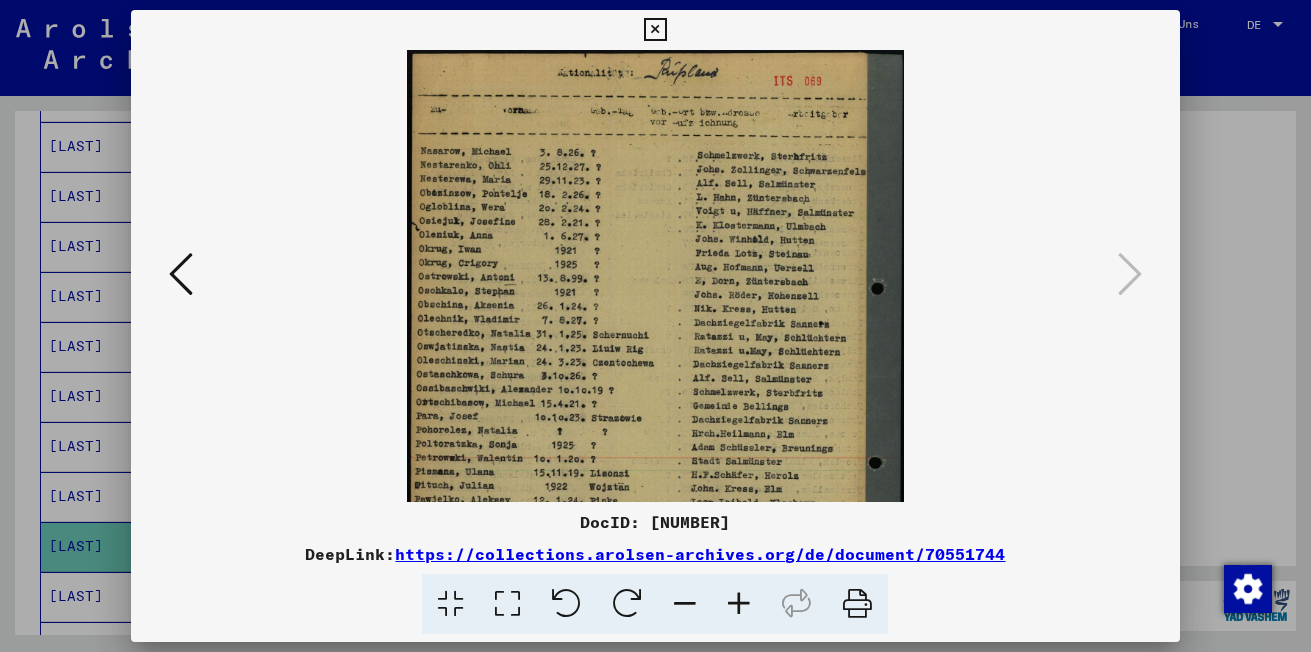 click at bounding box center [739, 604] 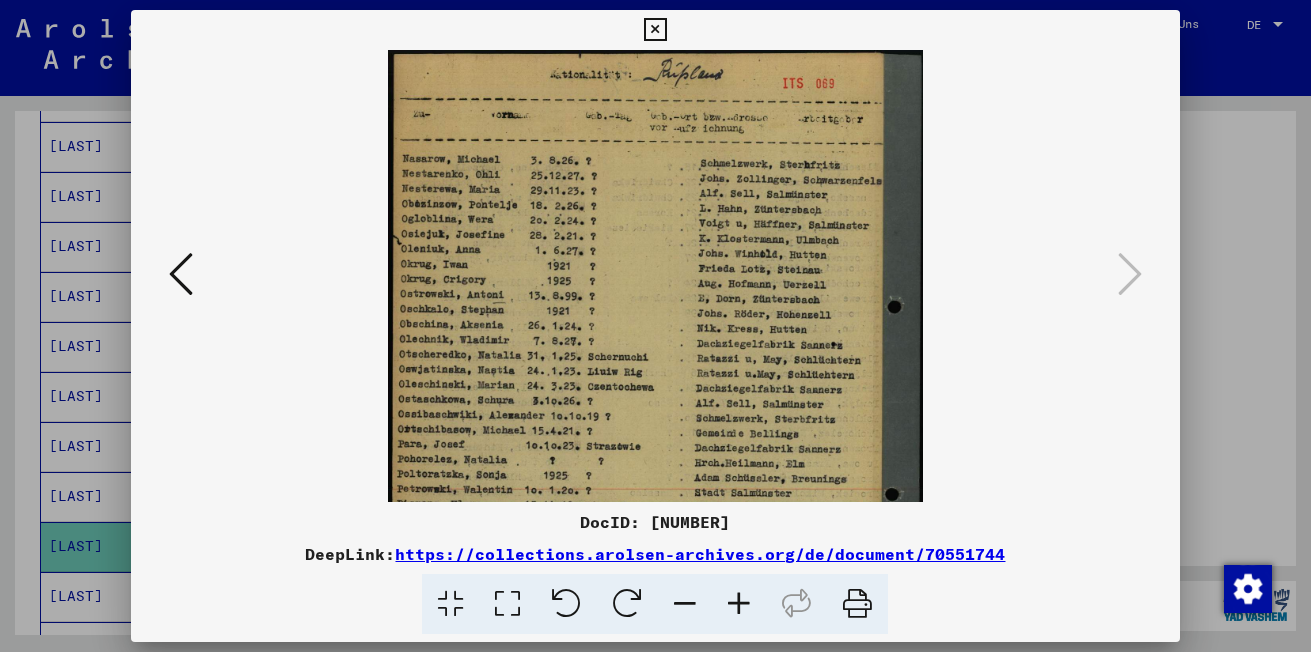 click at bounding box center (739, 604) 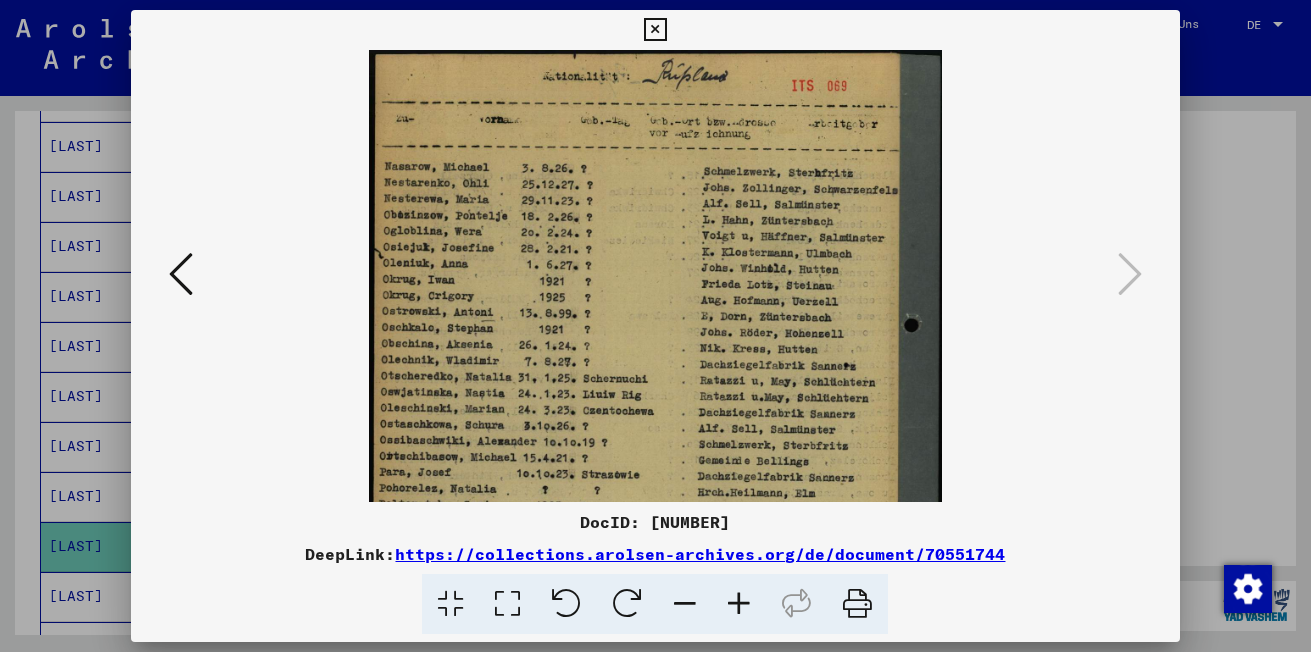 click at bounding box center [739, 604] 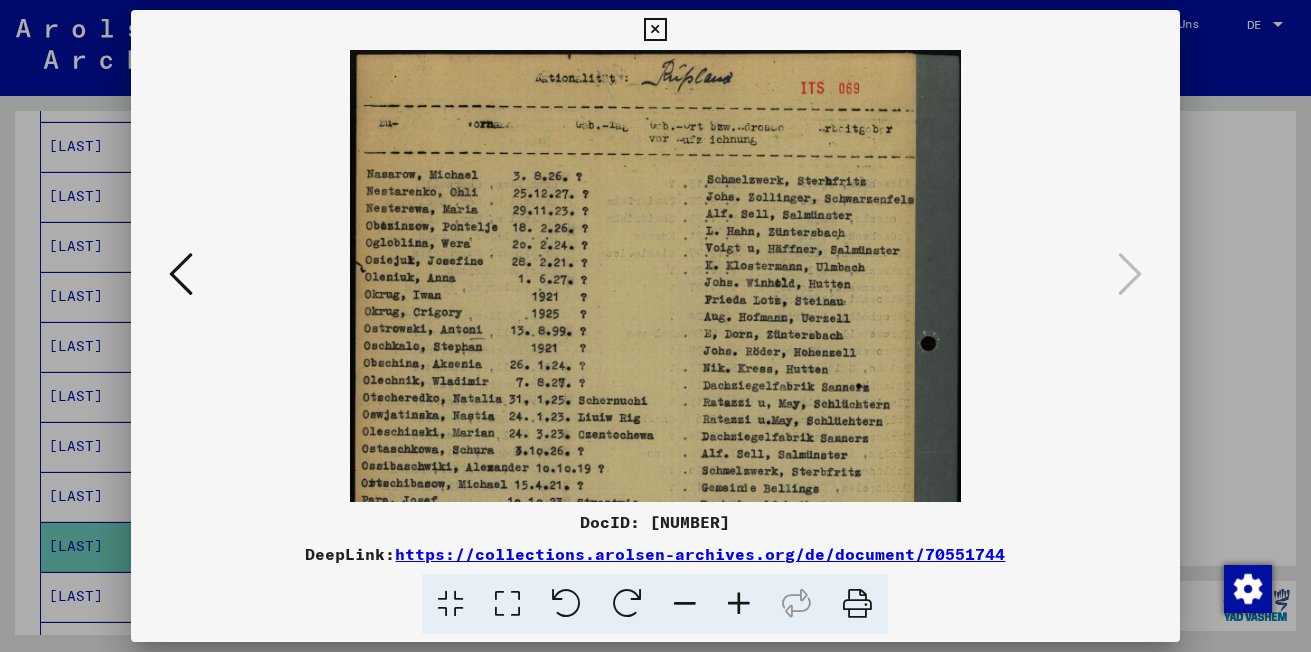 click at bounding box center (739, 604) 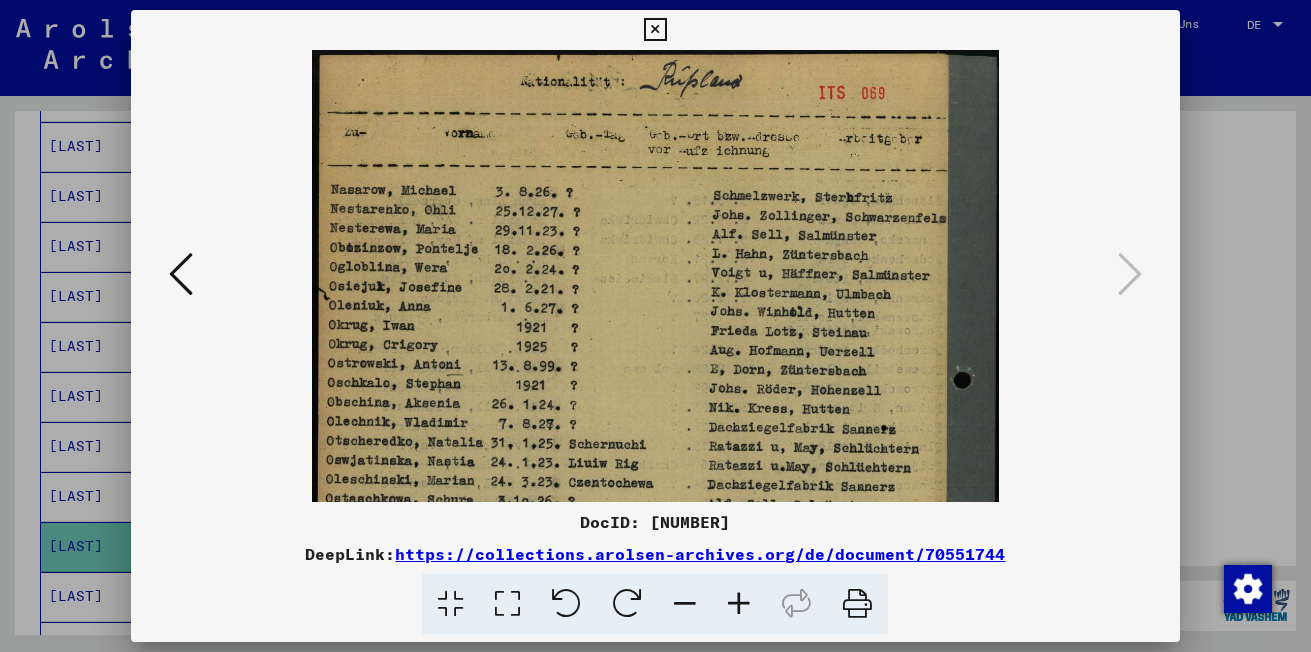 click at bounding box center [739, 604] 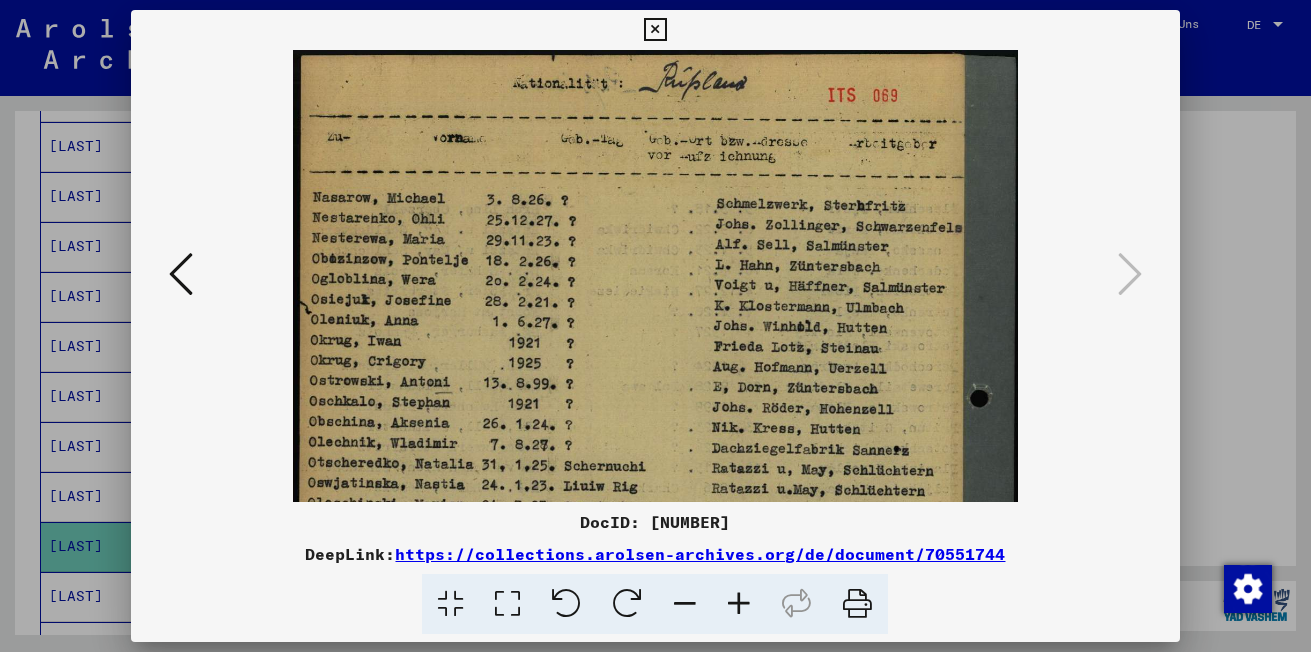 click at bounding box center [739, 604] 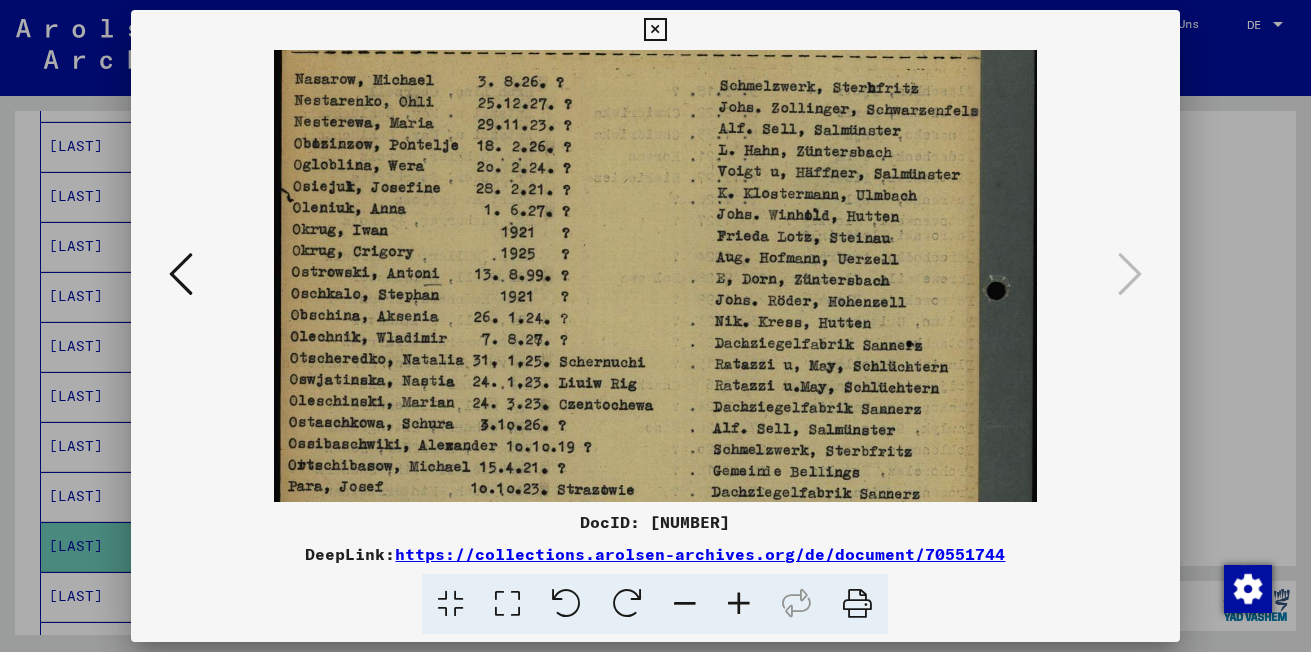 drag, startPoint x: 593, startPoint y: 431, endPoint x: 623, endPoint y: 314, distance: 120.784935 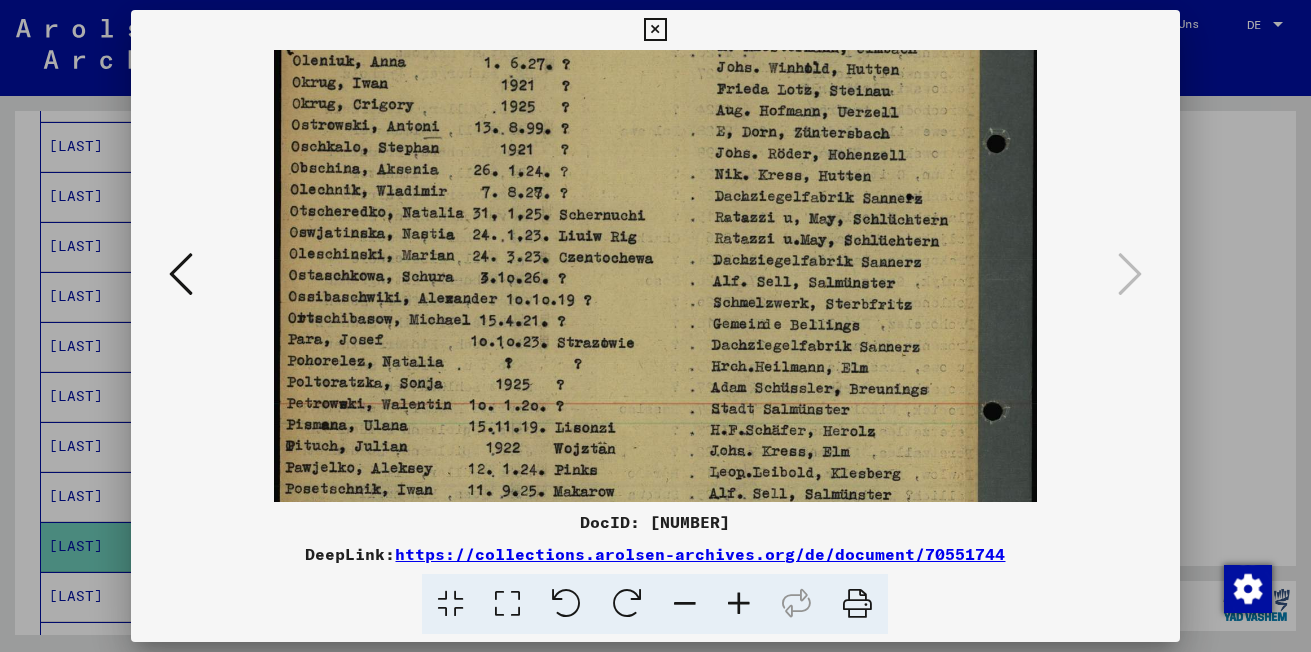 drag, startPoint x: 631, startPoint y: 283, endPoint x: 637, endPoint y: 253, distance: 30.594116 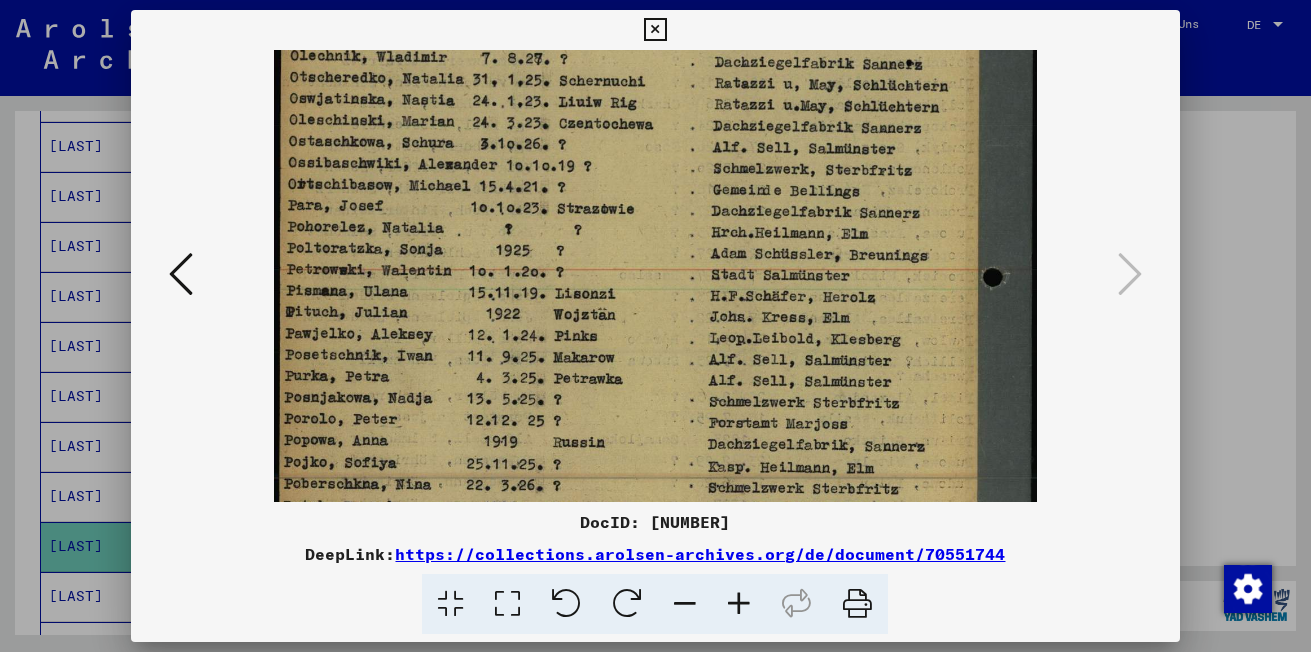 drag, startPoint x: 639, startPoint y: 314, endPoint x: 653, endPoint y: 239, distance: 76.29548 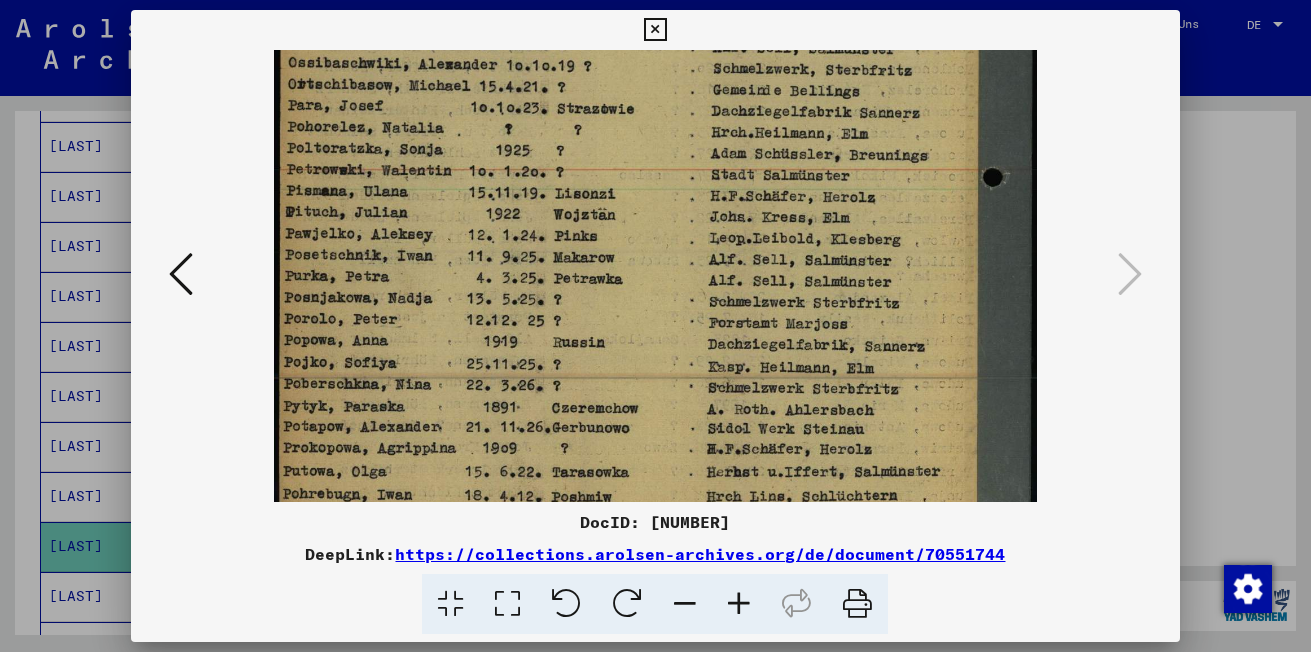 drag, startPoint x: 641, startPoint y: 312, endPoint x: 666, endPoint y: 225, distance: 90.52071 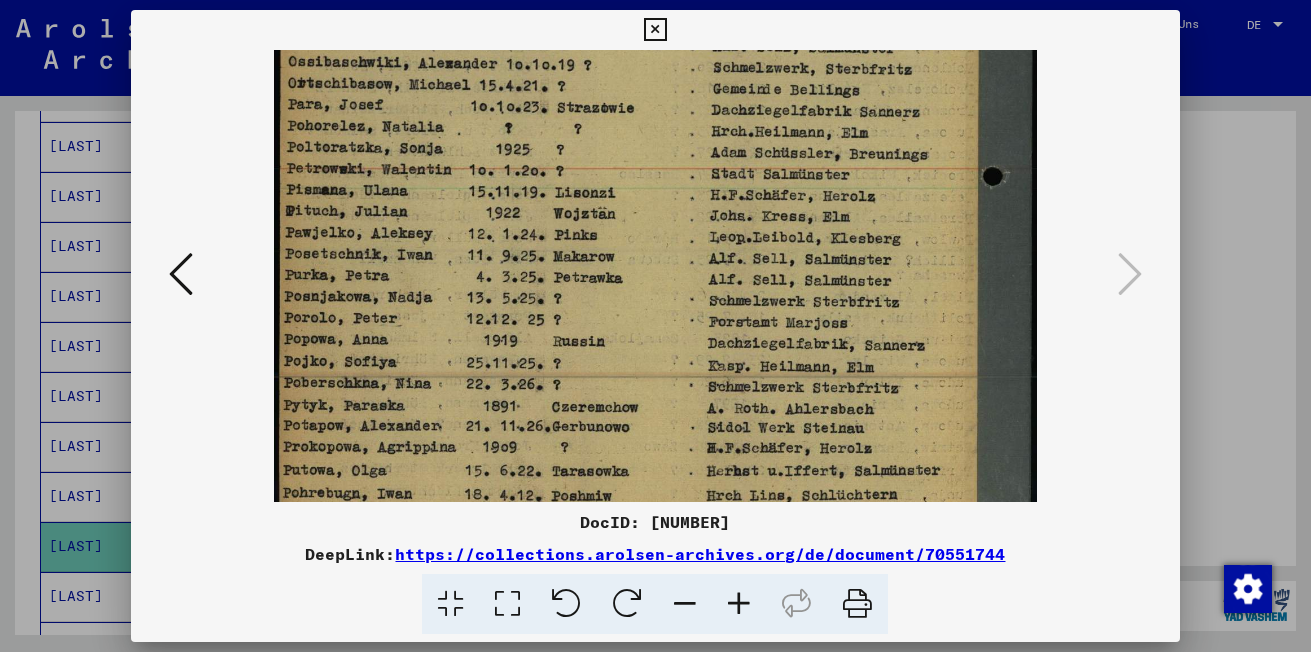 scroll, scrollTop: 550, scrollLeft: 0, axis: vertical 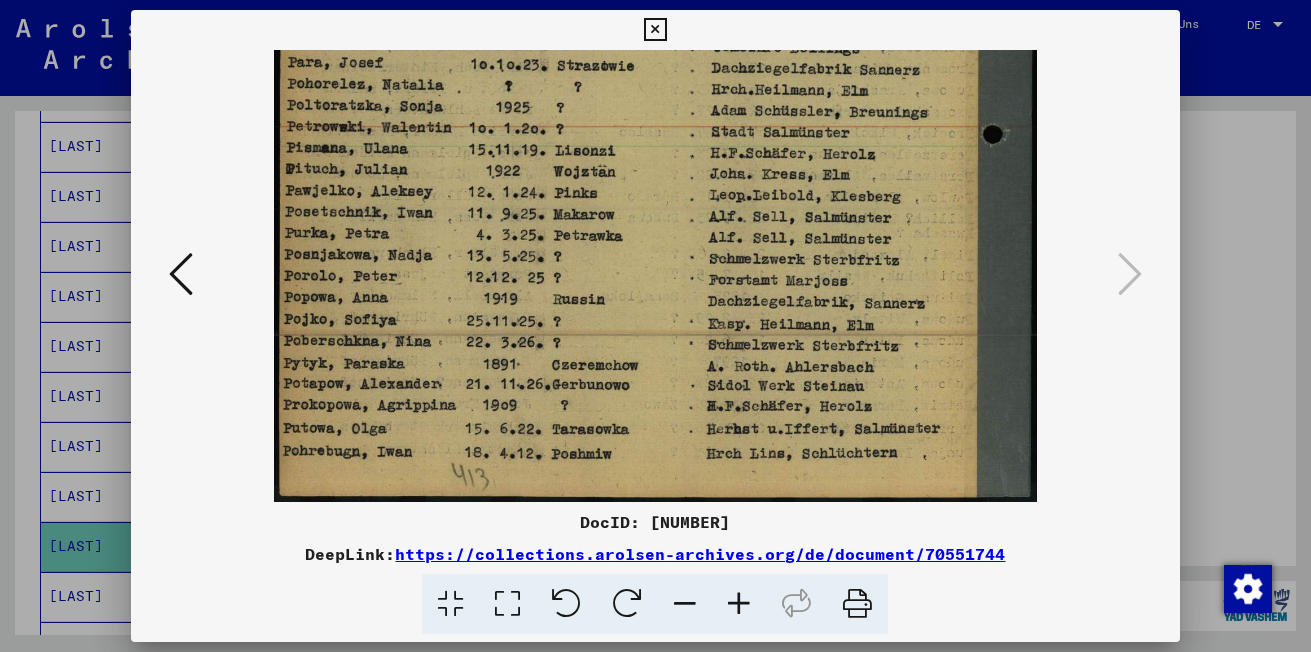 drag, startPoint x: 655, startPoint y: 292, endPoint x: 669, endPoint y: 239, distance: 54.81788 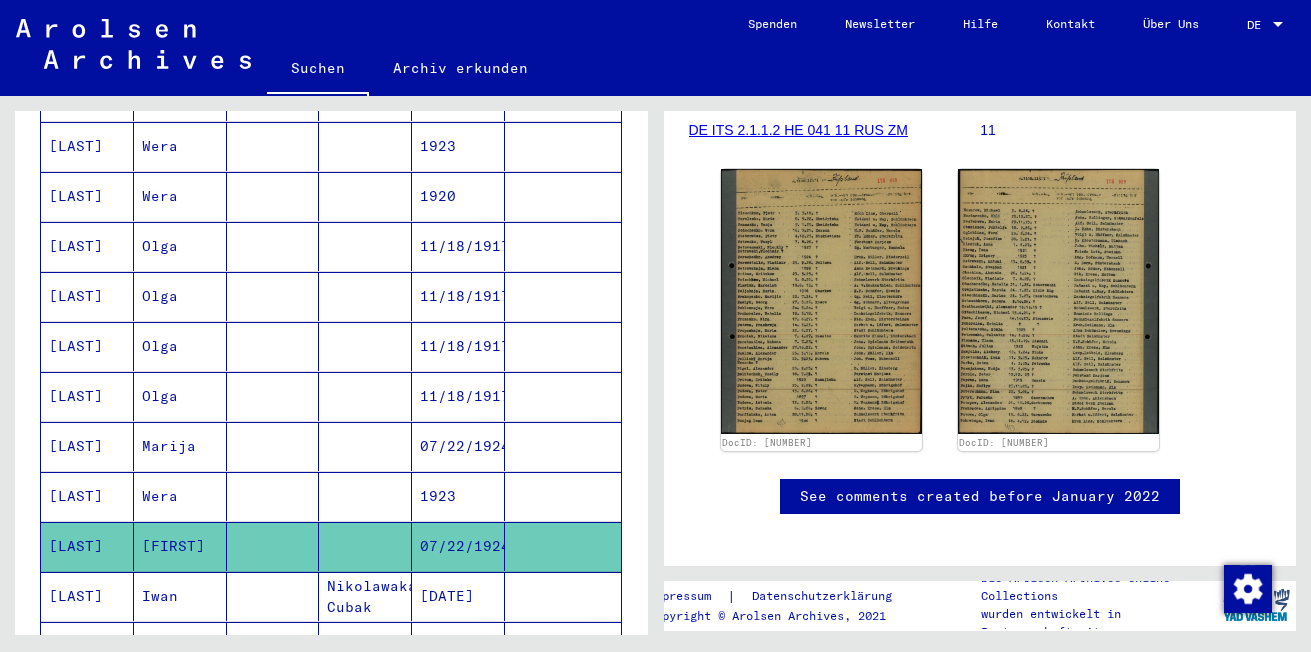 click 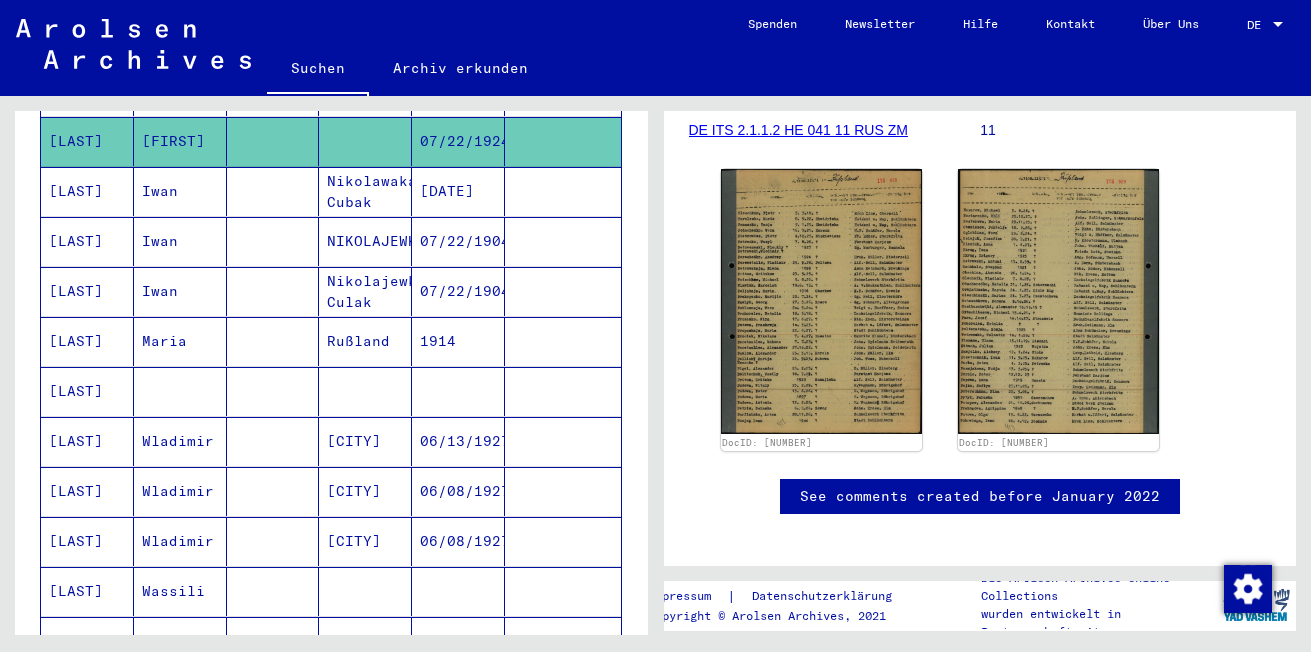 scroll, scrollTop: 883, scrollLeft: 0, axis: vertical 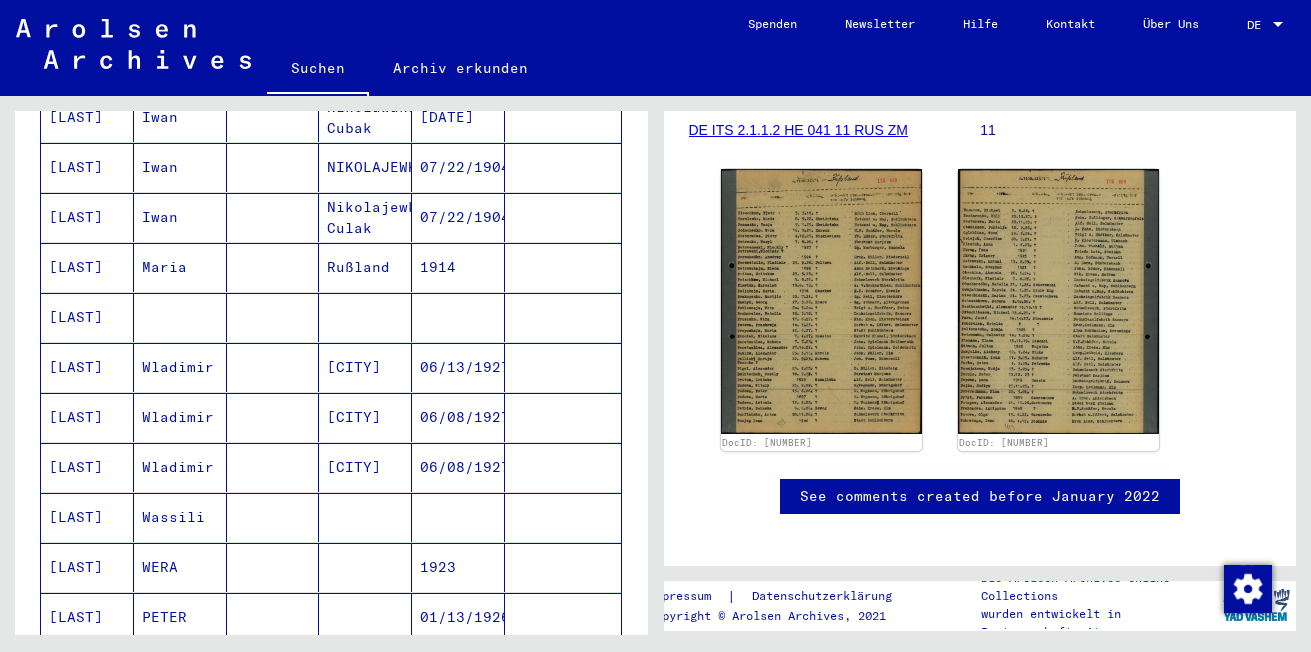 click on "[LAST]" at bounding box center (87, 417) 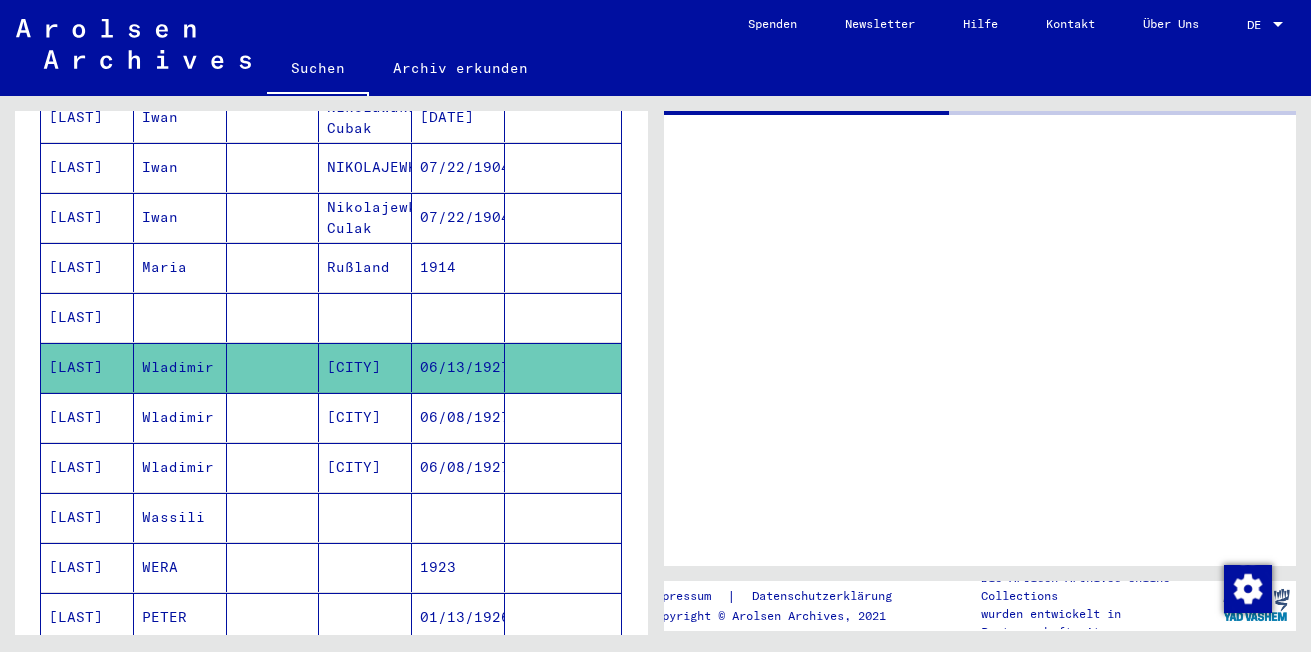 scroll, scrollTop: 0, scrollLeft: 0, axis: both 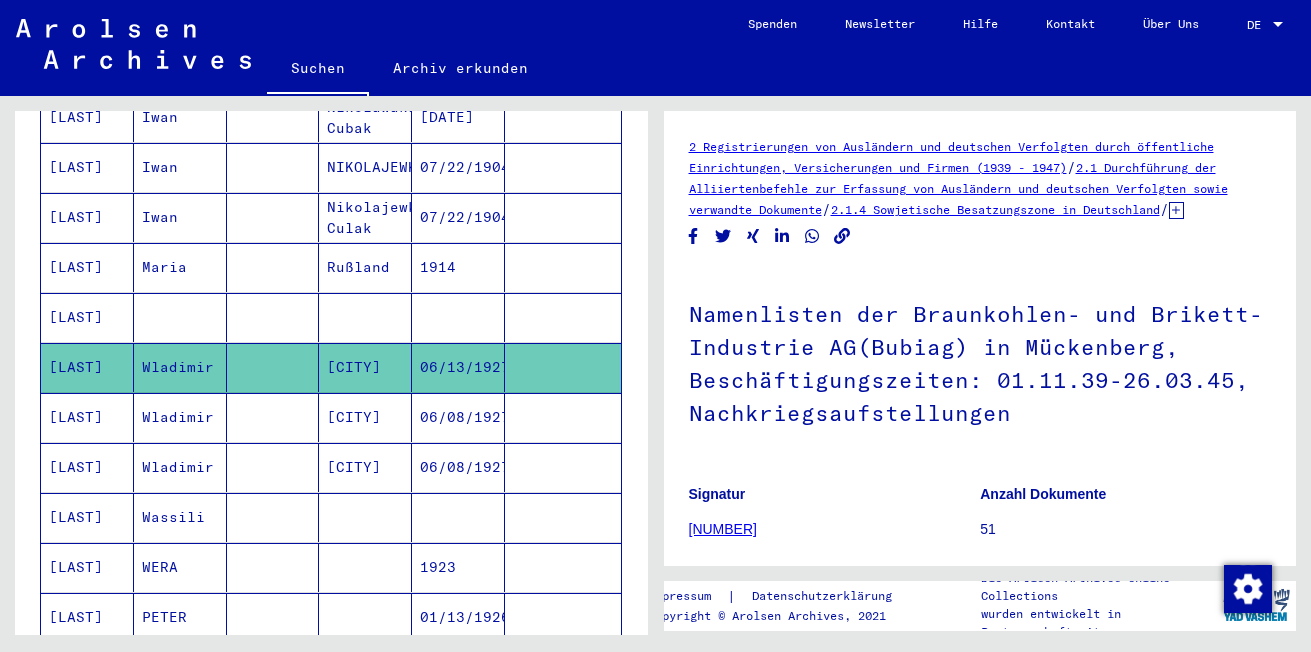 click on "[CITY]" 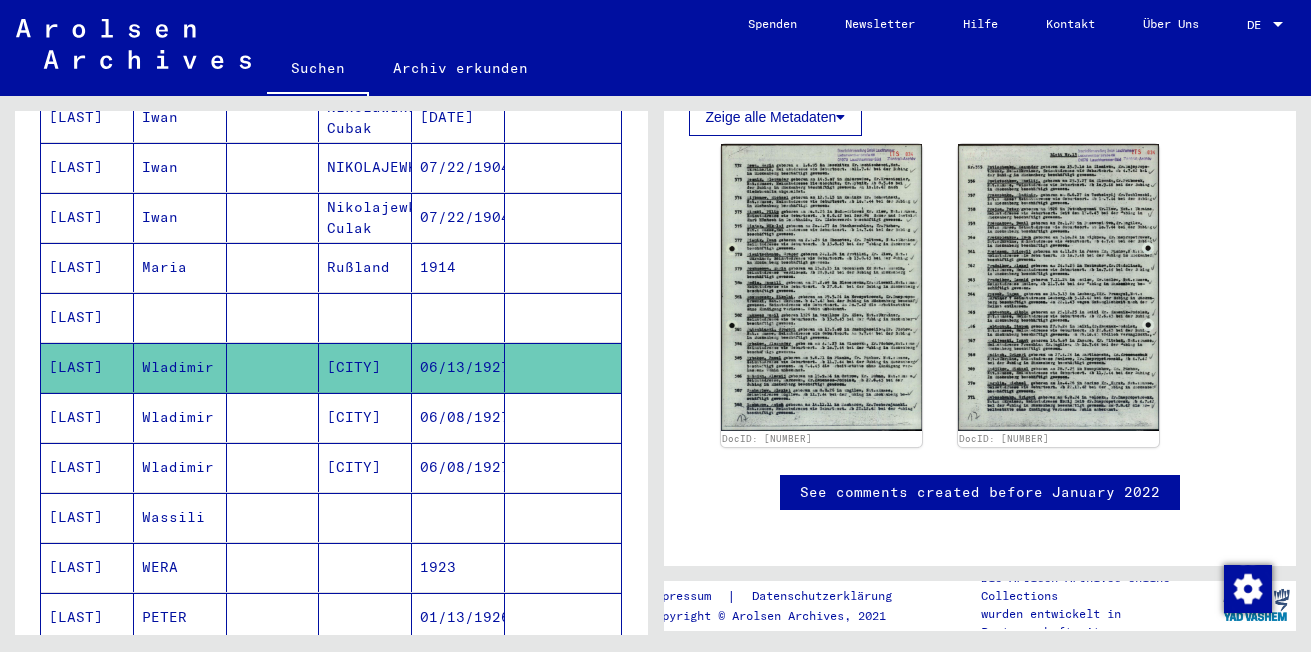 scroll, scrollTop: 703, scrollLeft: 0, axis: vertical 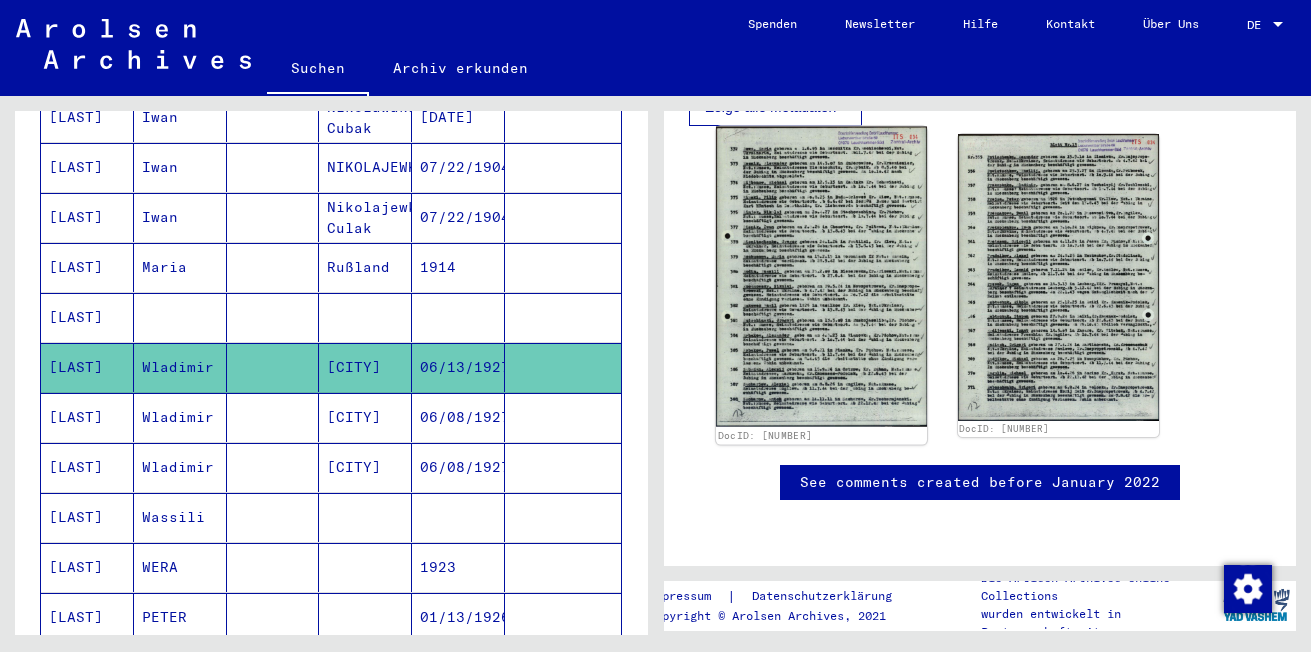 click 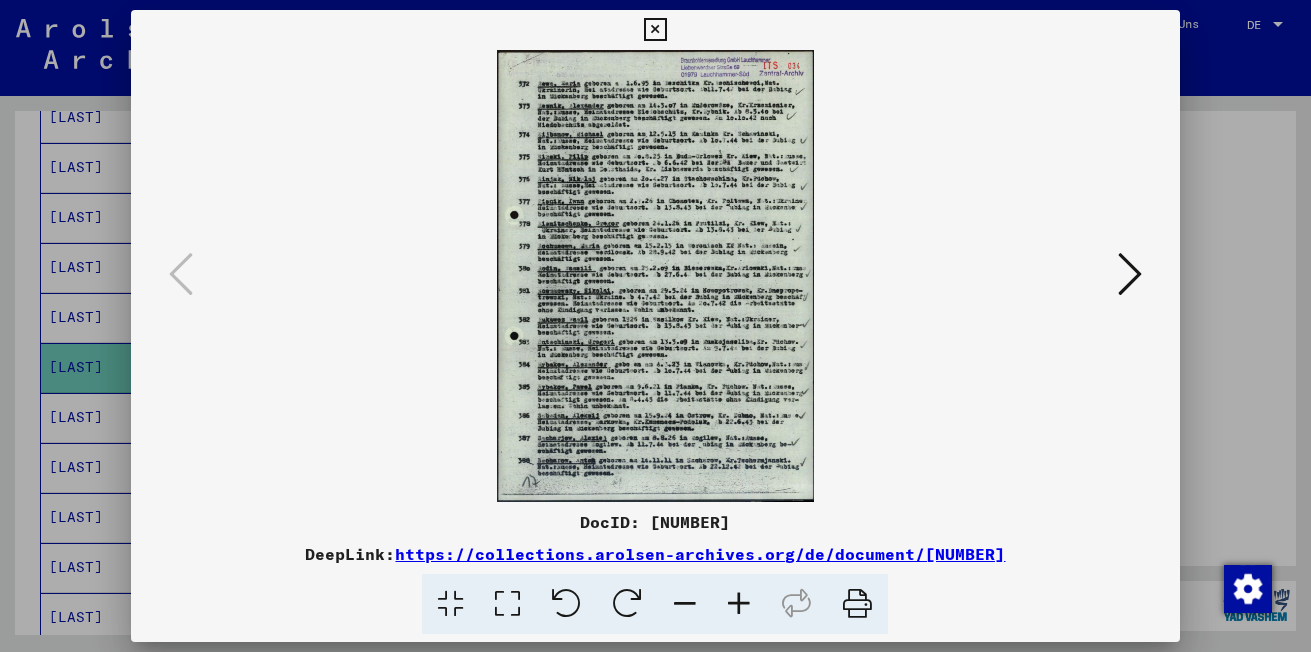 click at bounding box center (739, 604) 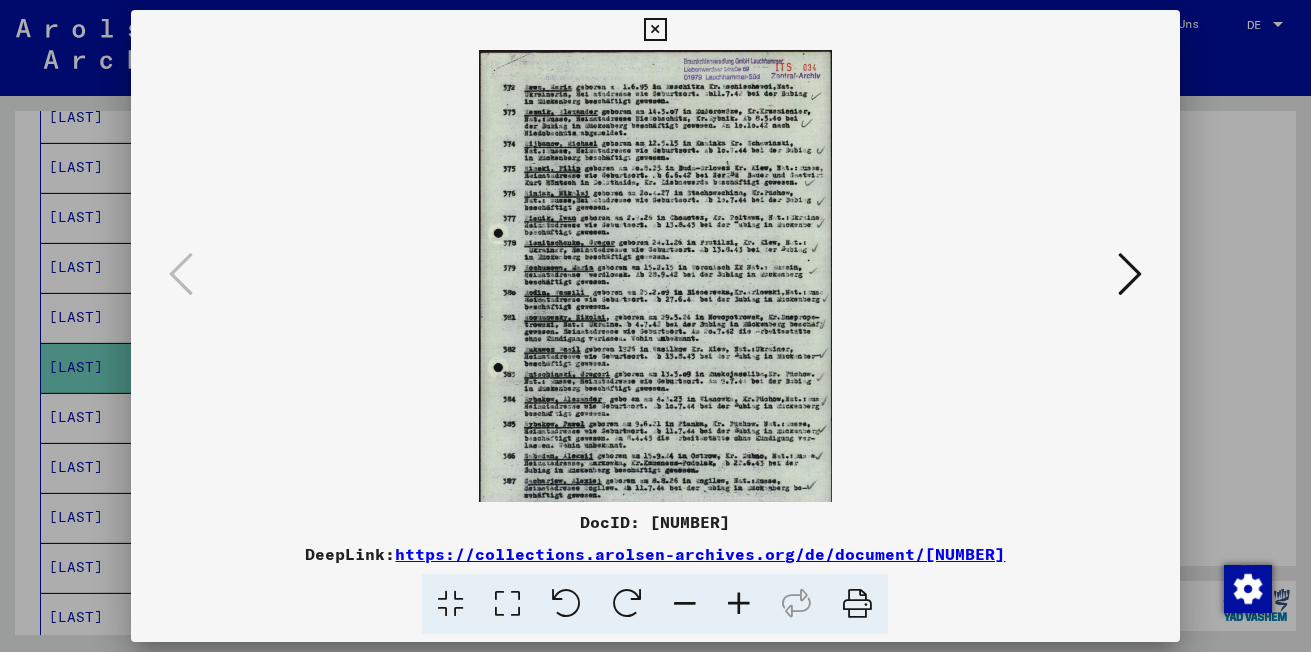click at bounding box center (739, 604) 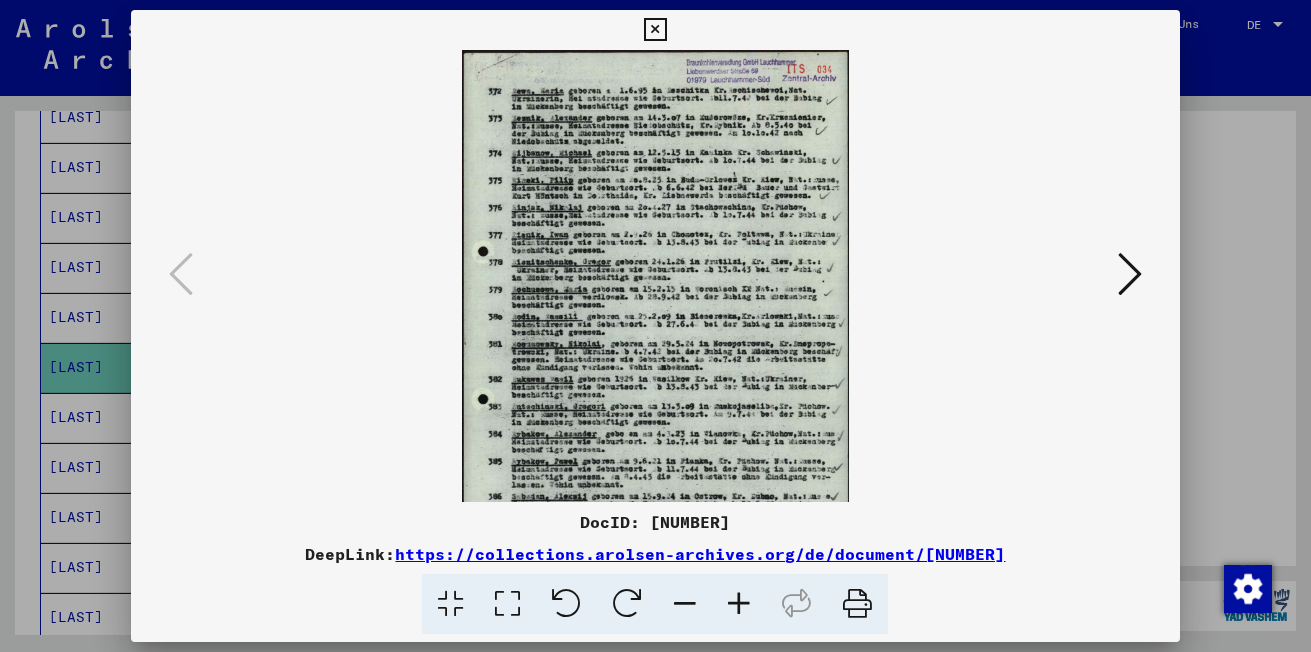 click at bounding box center [739, 604] 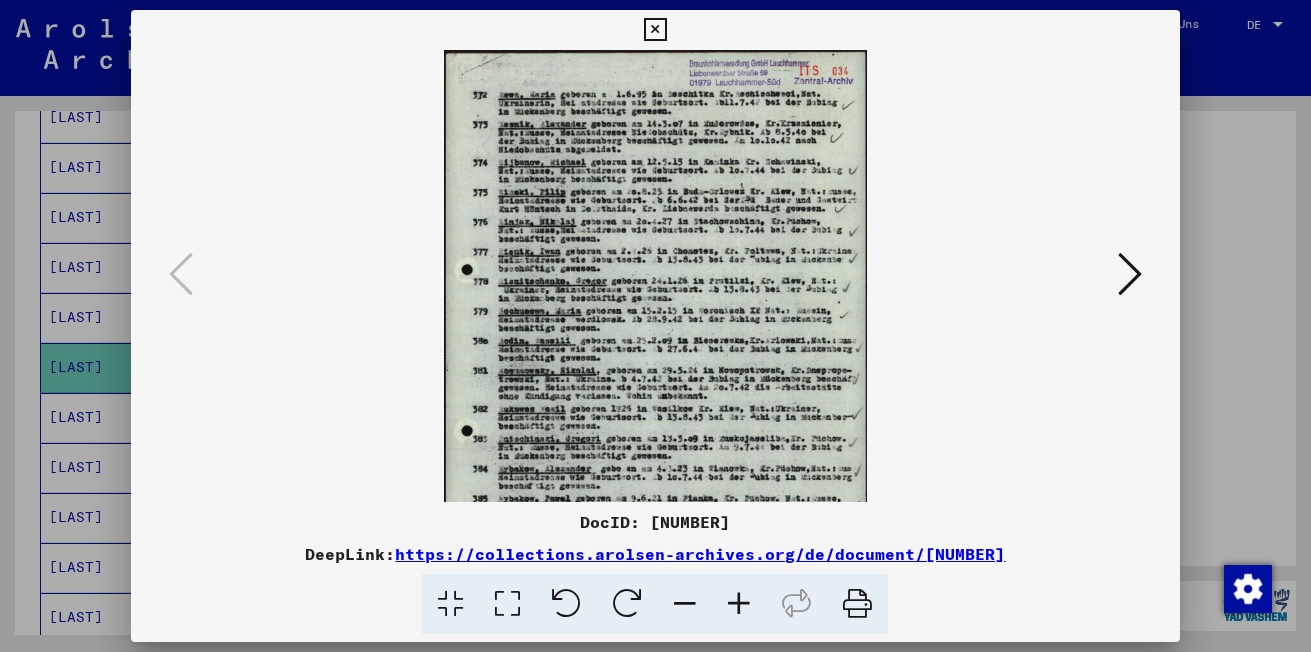 click at bounding box center [739, 604] 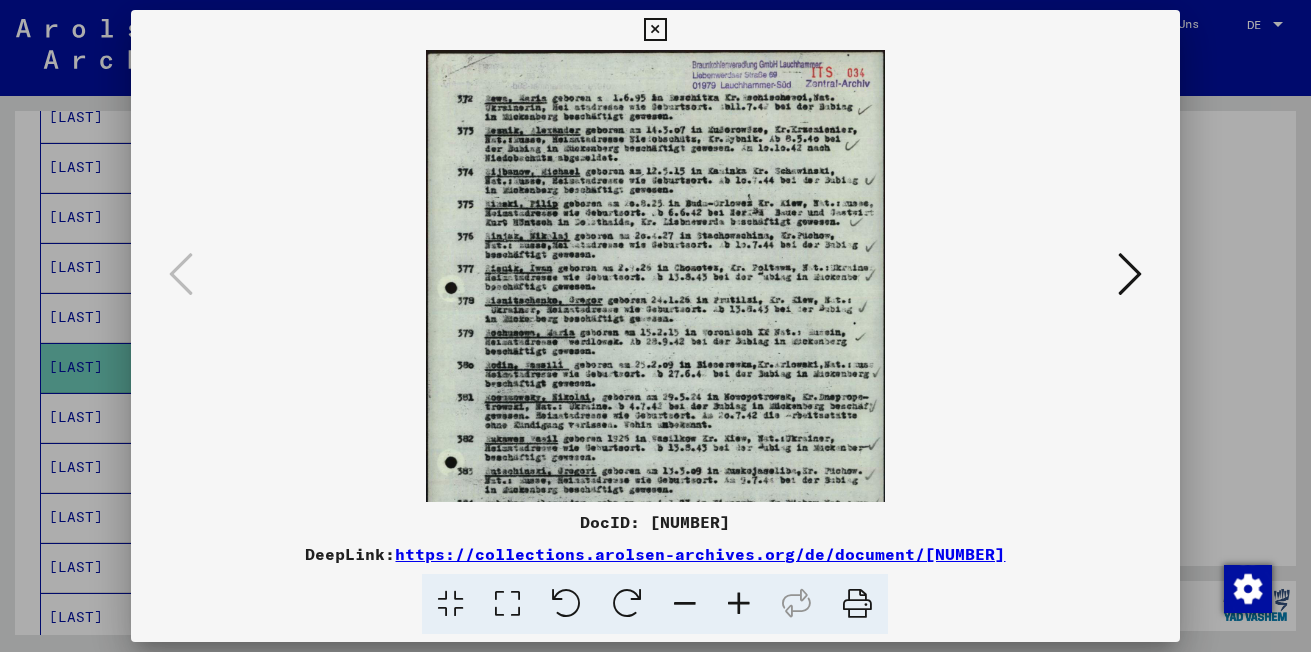 click at bounding box center [739, 604] 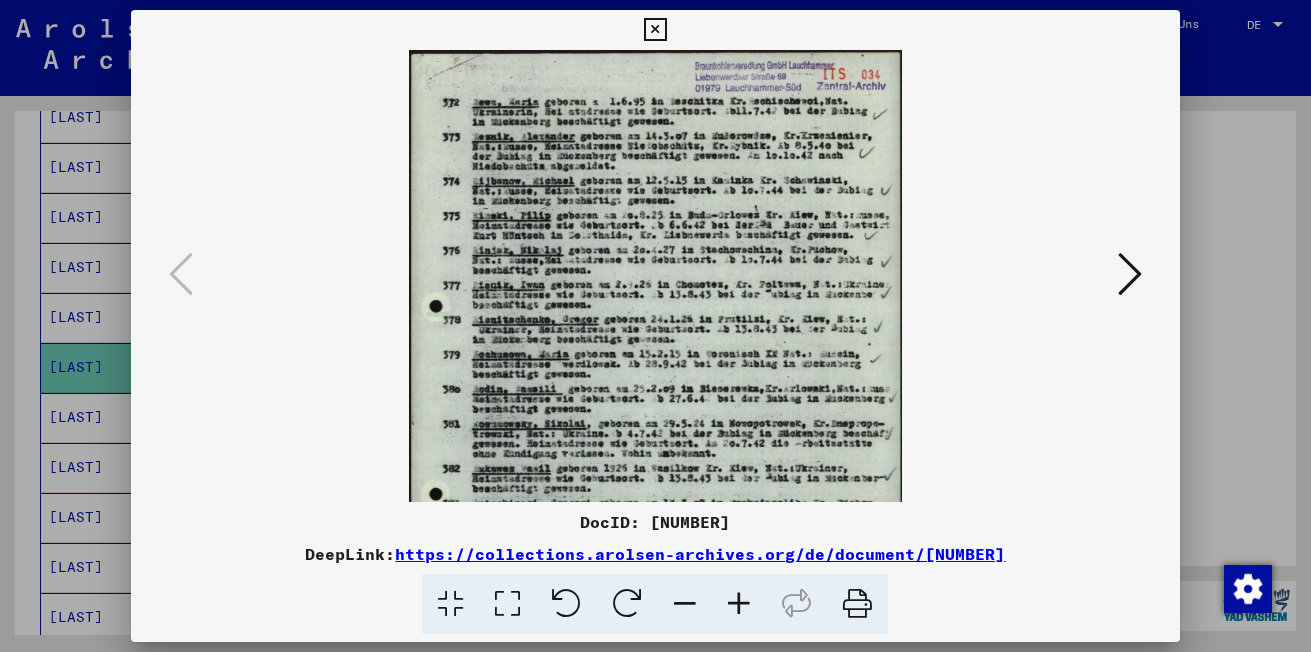 click at bounding box center (739, 604) 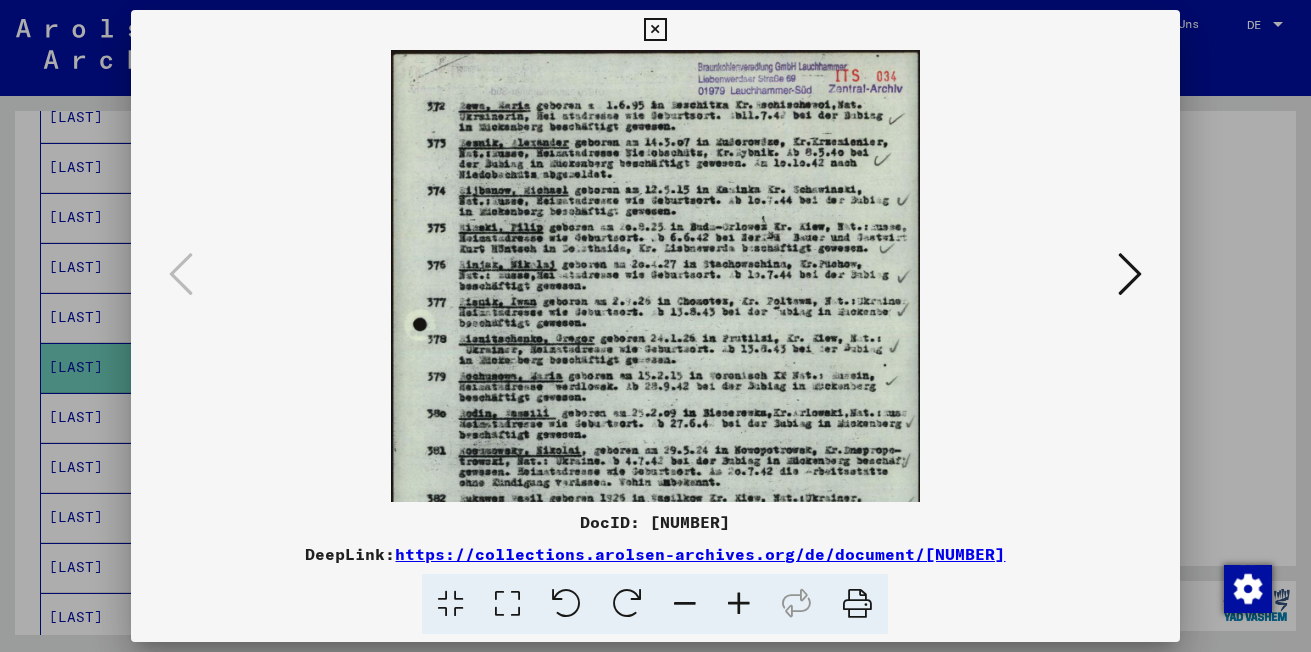 click at bounding box center (739, 604) 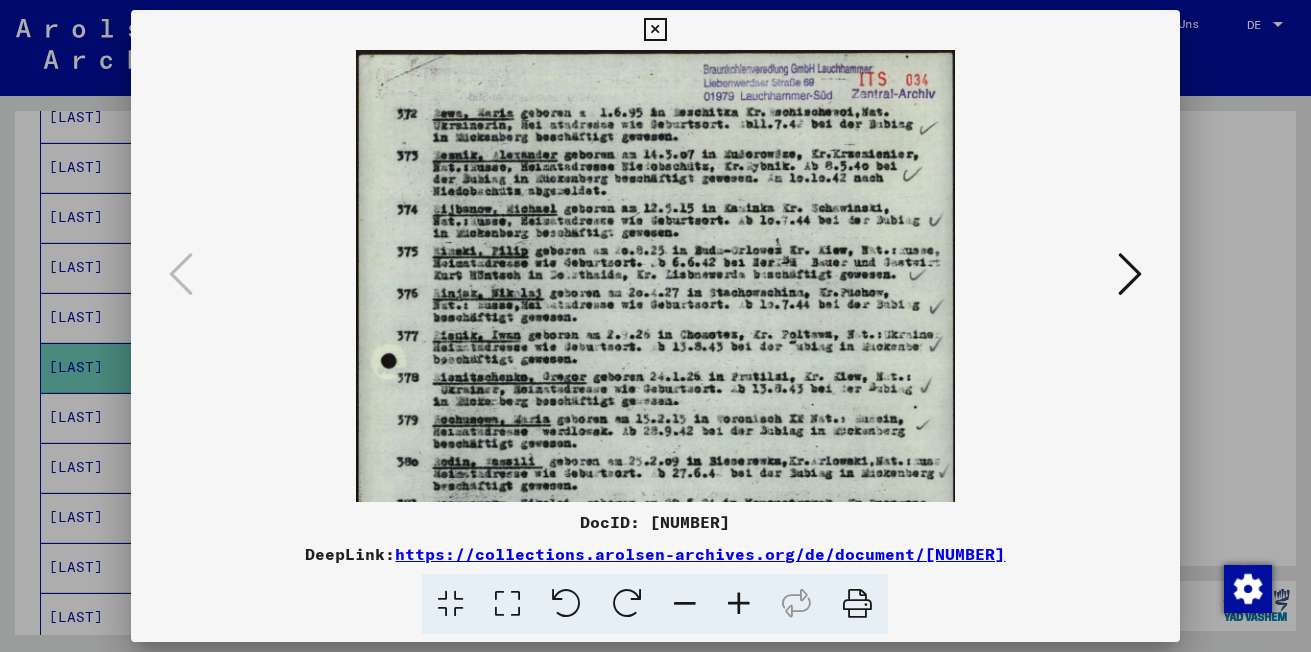 click at bounding box center (739, 604) 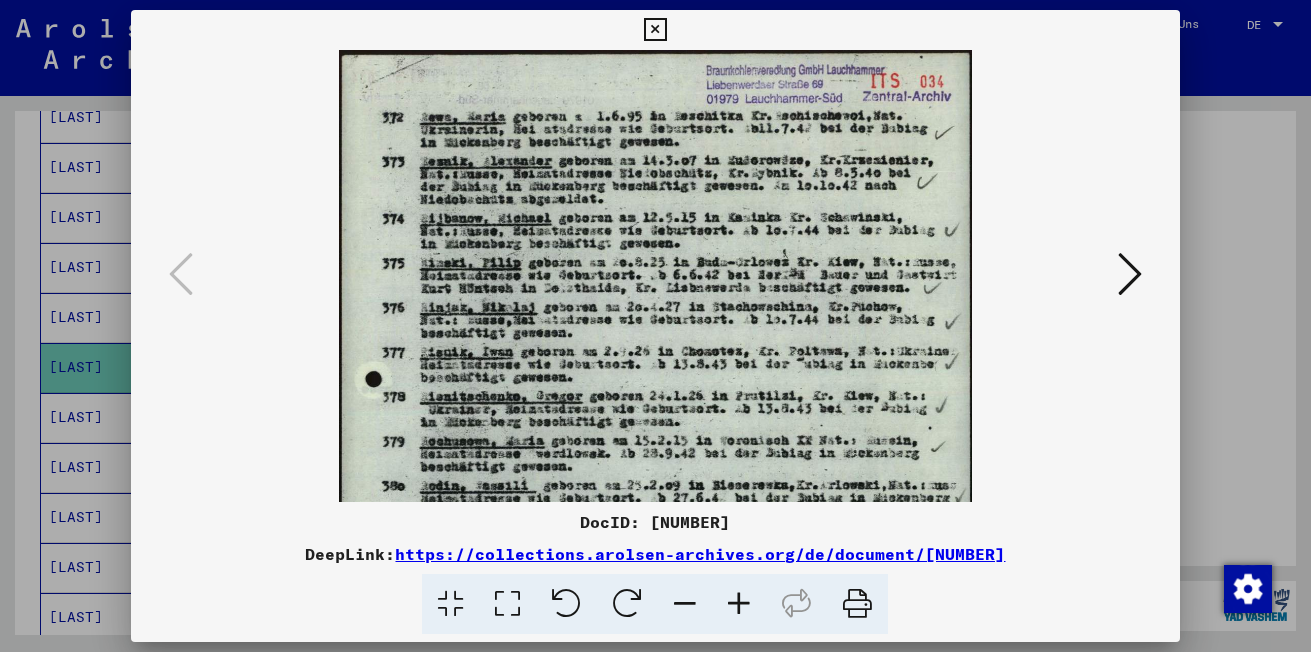 click at bounding box center (739, 604) 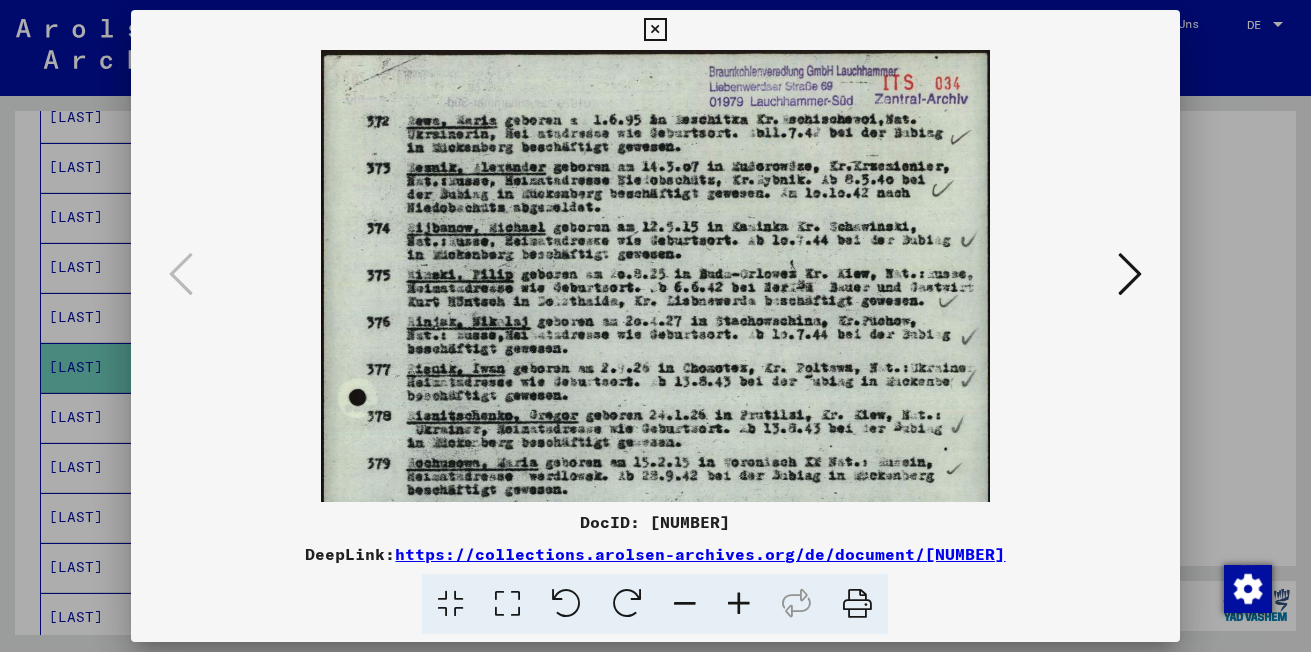 click at bounding box center [739, 604] 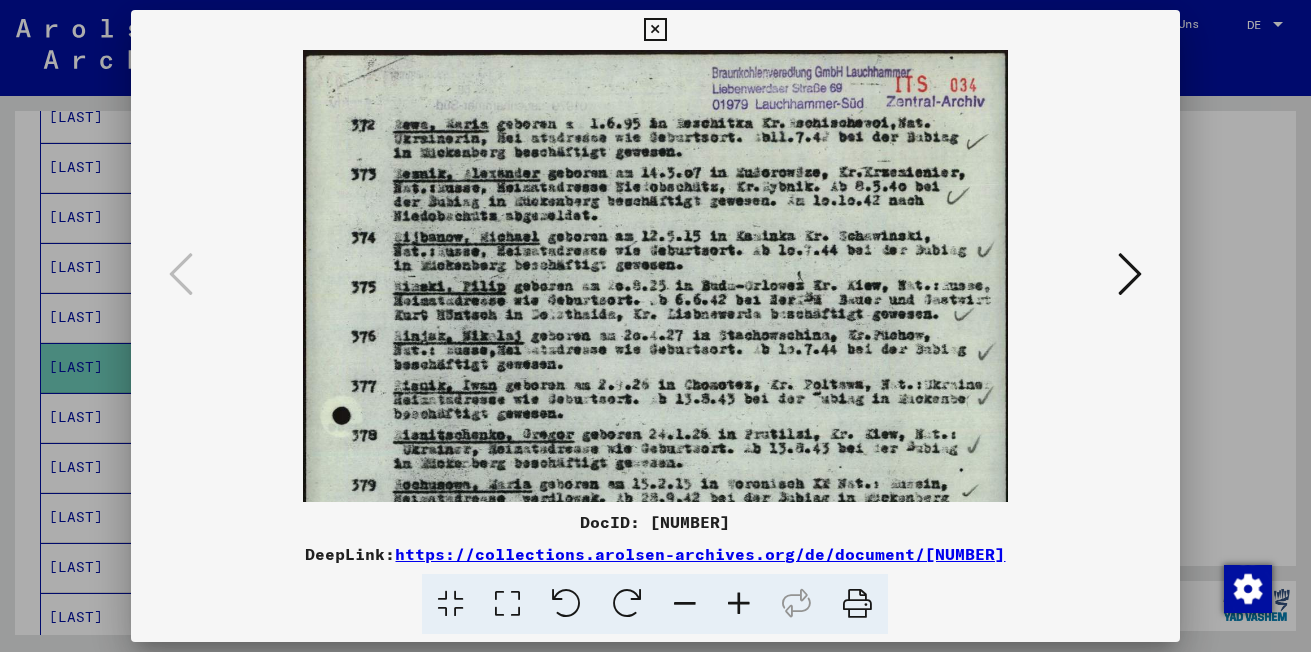 click at bounding box center [739, 604] 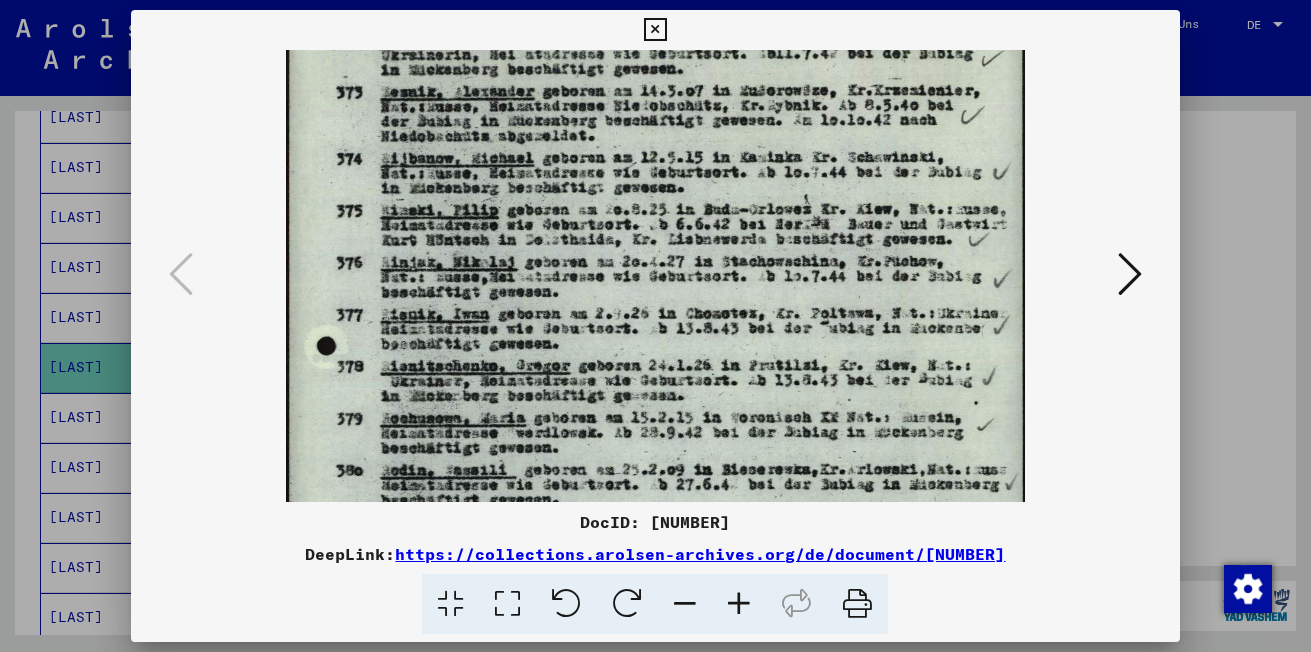 drag, startPoint x: 741, startPoint y: 371, endPoint x: 756, endPoint y: 283, distance: 89.26926 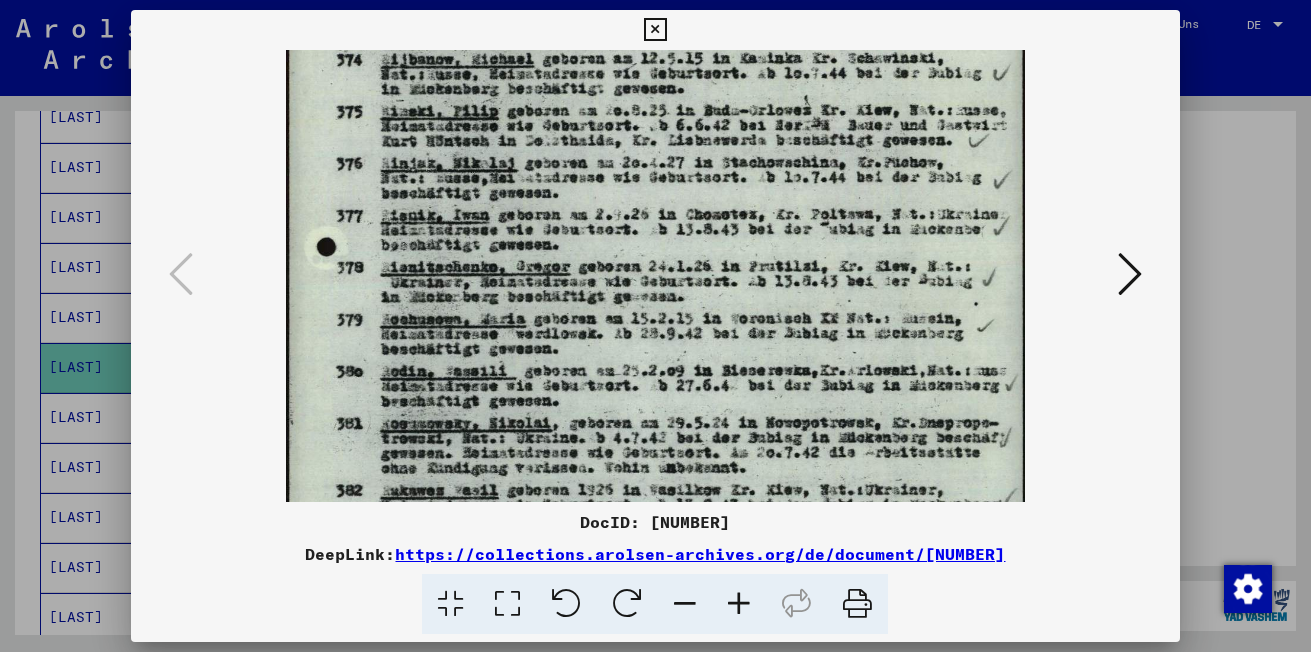 drag, startPoint x: 739, startPoint y: 366, endPoint x: 764, endPoint y: 267, distance: 102.10779 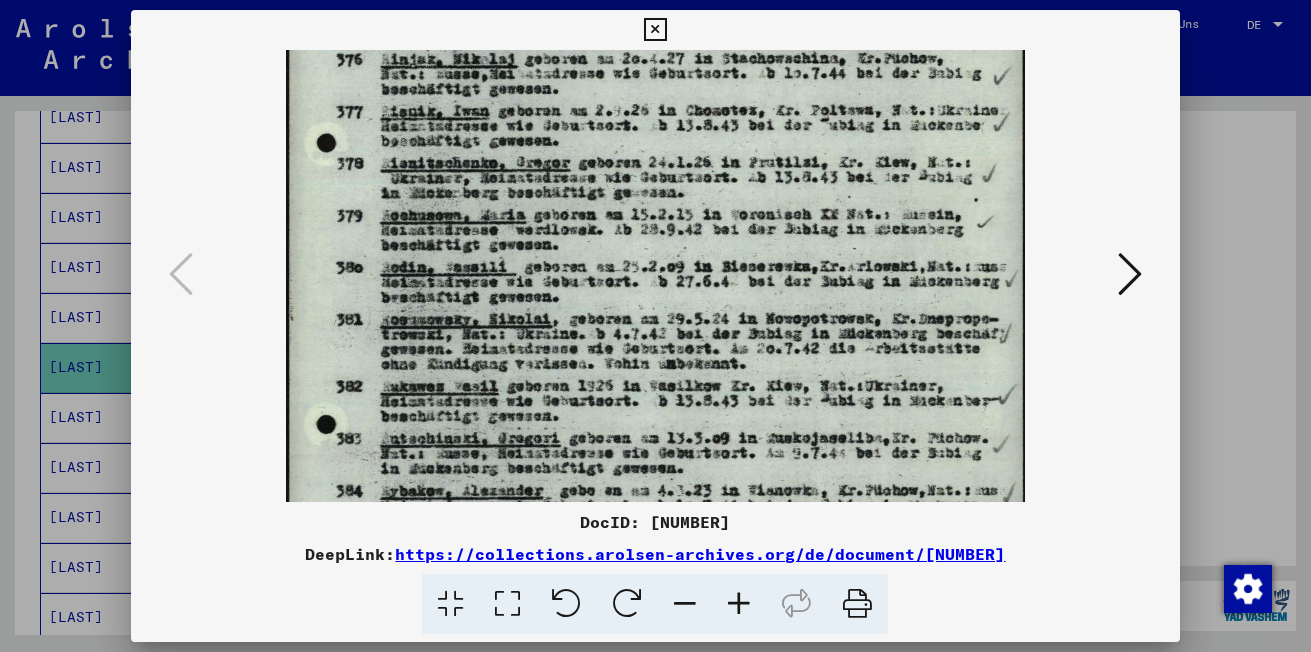 drag, startPoint x: 747, startPoint y: 317, endPoint x: 761, endPoint y: 244, distance: 74.330345 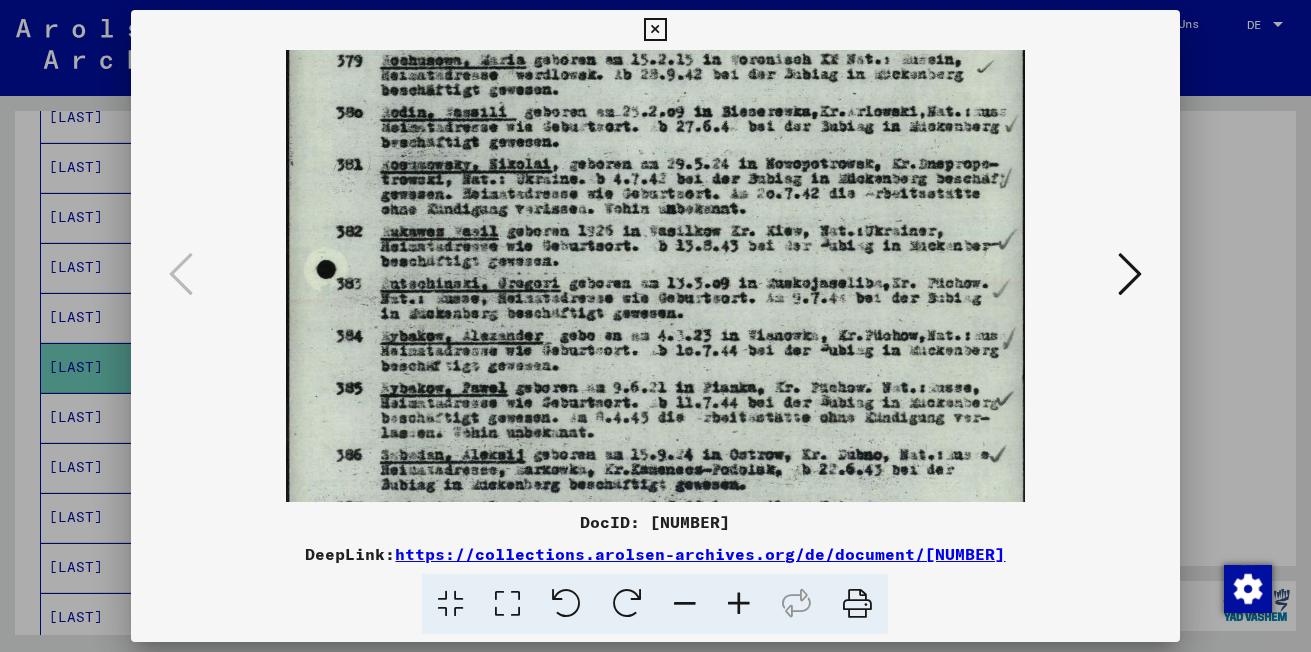 drag, startPoint x: 748, startPoint y: 351, endPoint x: 781, endPoint y: 206, distance: 148.70776 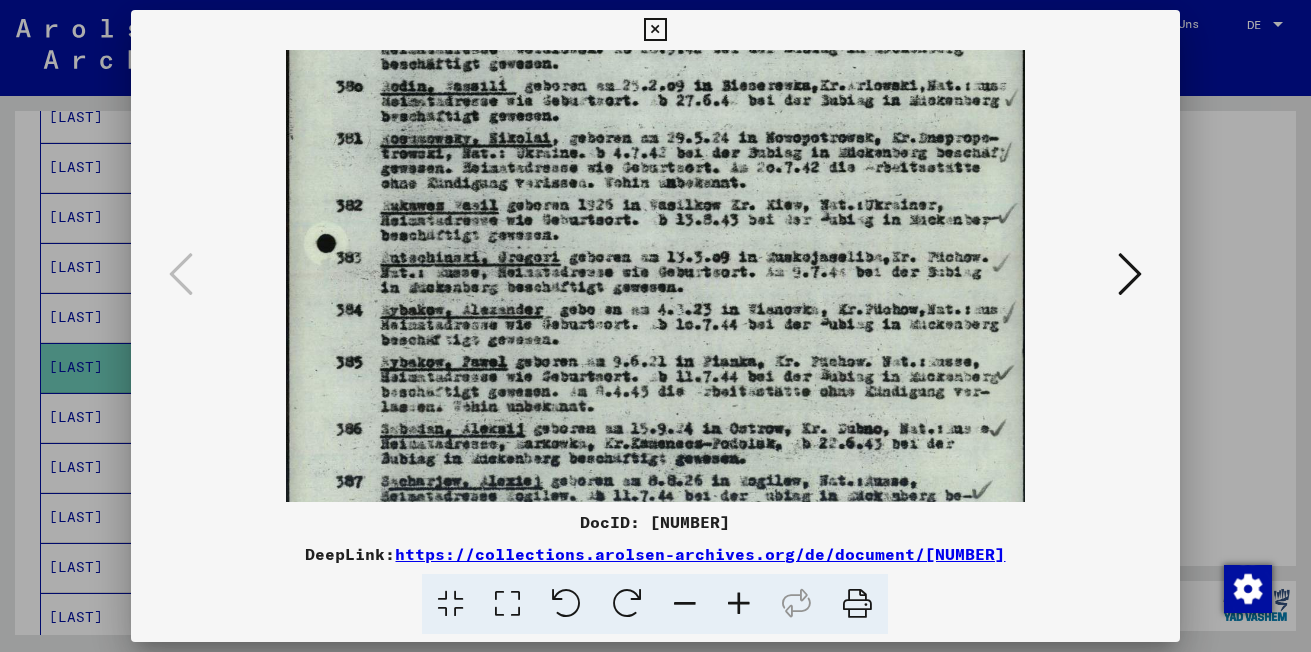 drag, startPoint x: 764, startPoint y: 298, endPoint x: 790, endPoint y: 218, distance: 84.118965 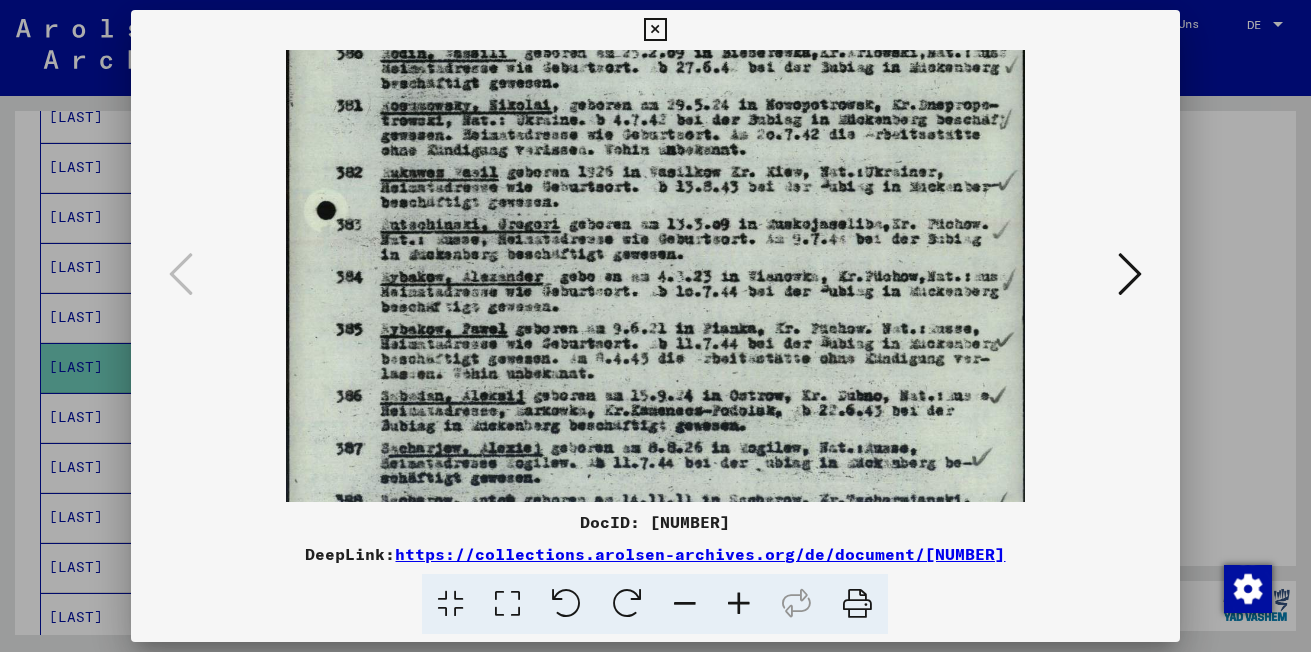 click at bounding box center (655, 30) 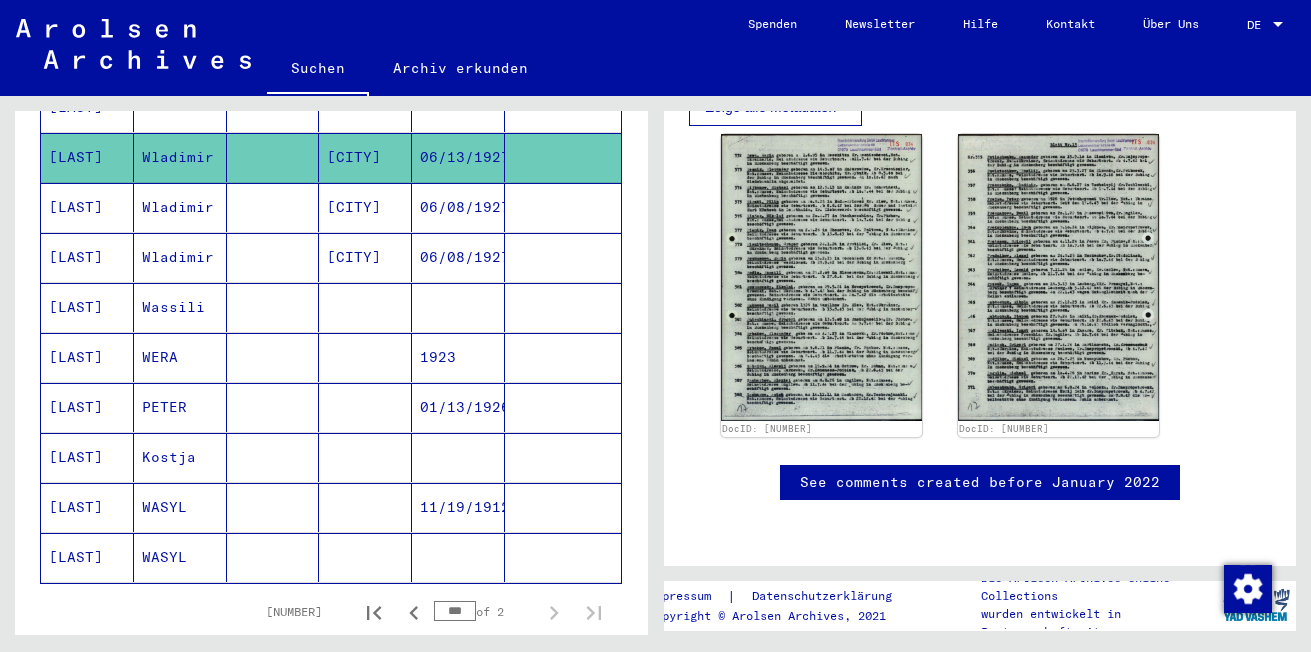 scroll, scrollTop: 1111, scrollLeft: 0, axis: vertical 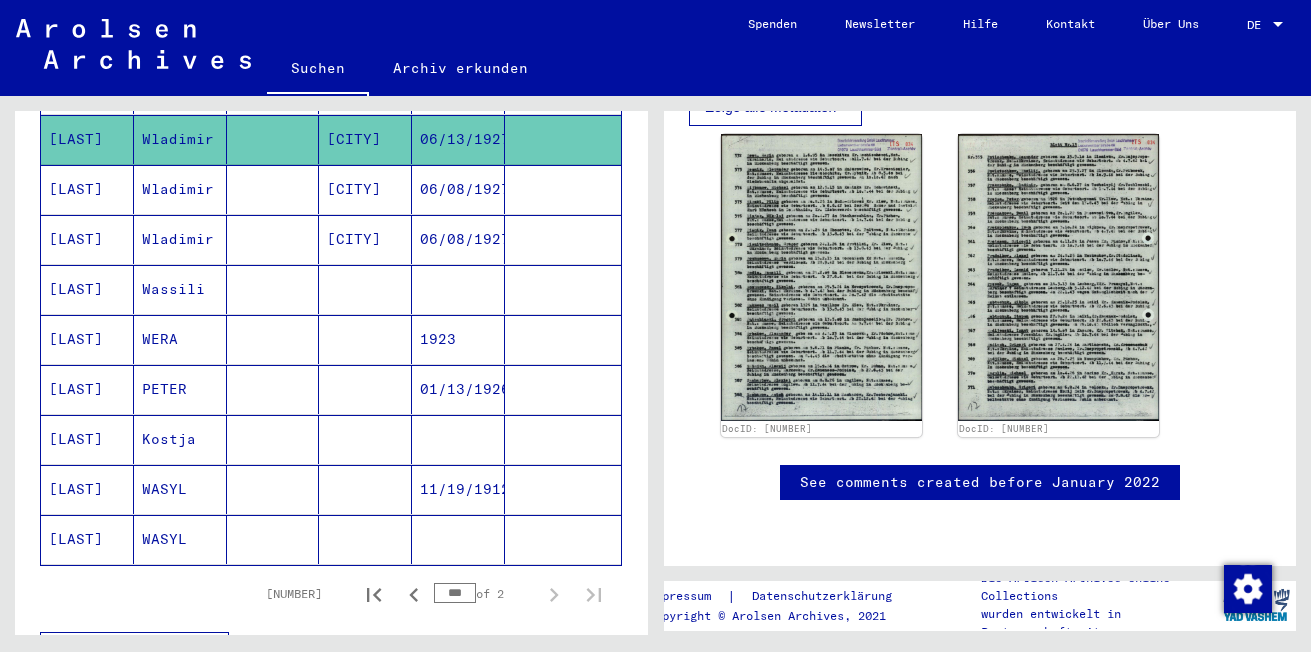 click on "[LAST]" 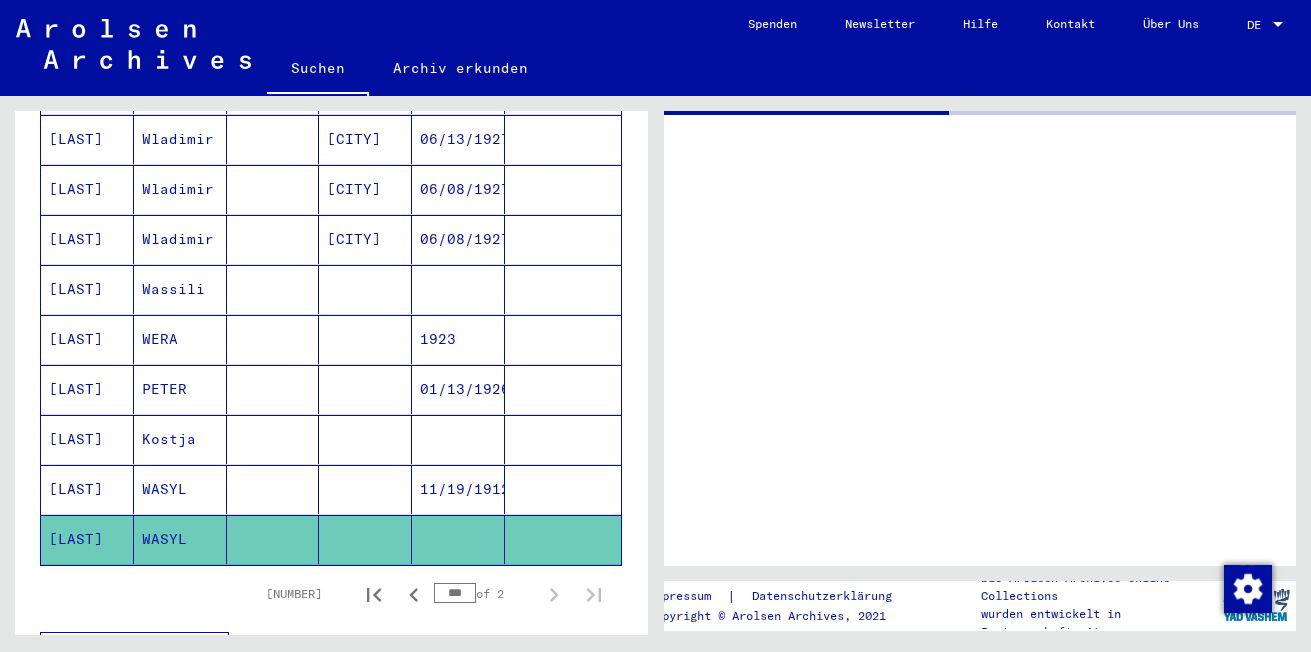 scroll, scrollTop: 0, scrollLeft: 0, axis: both 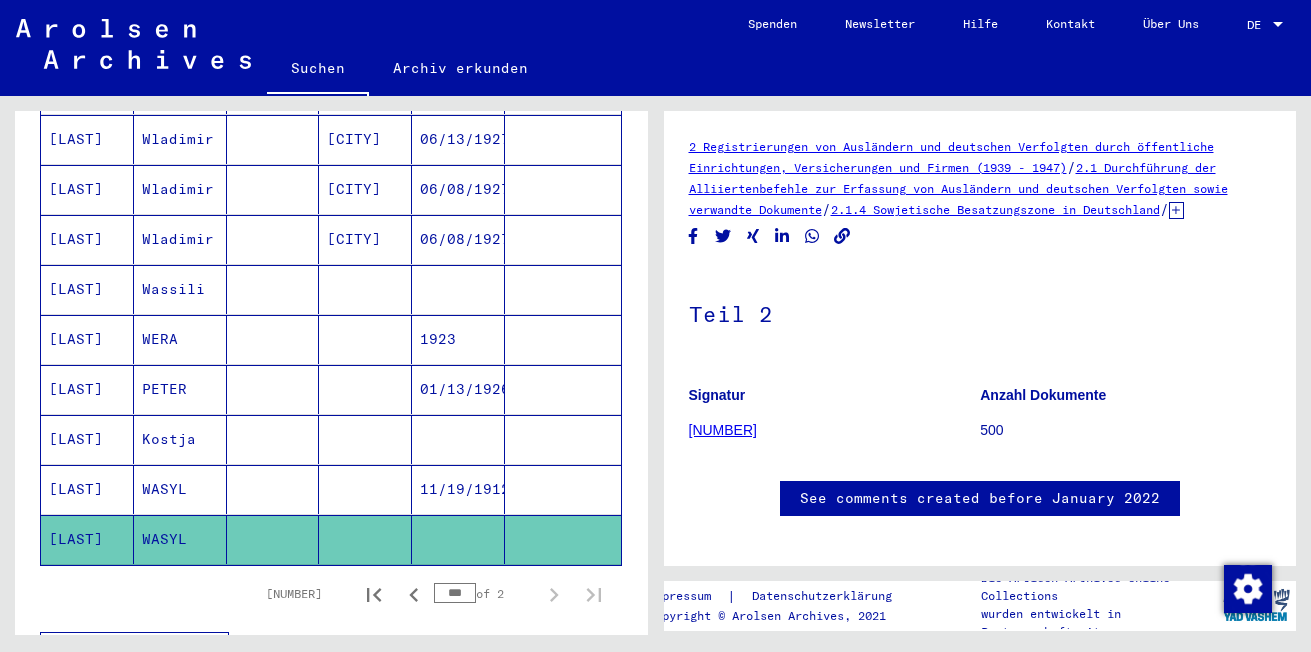 click on "[LAST]" at bounding box center (87, 539) 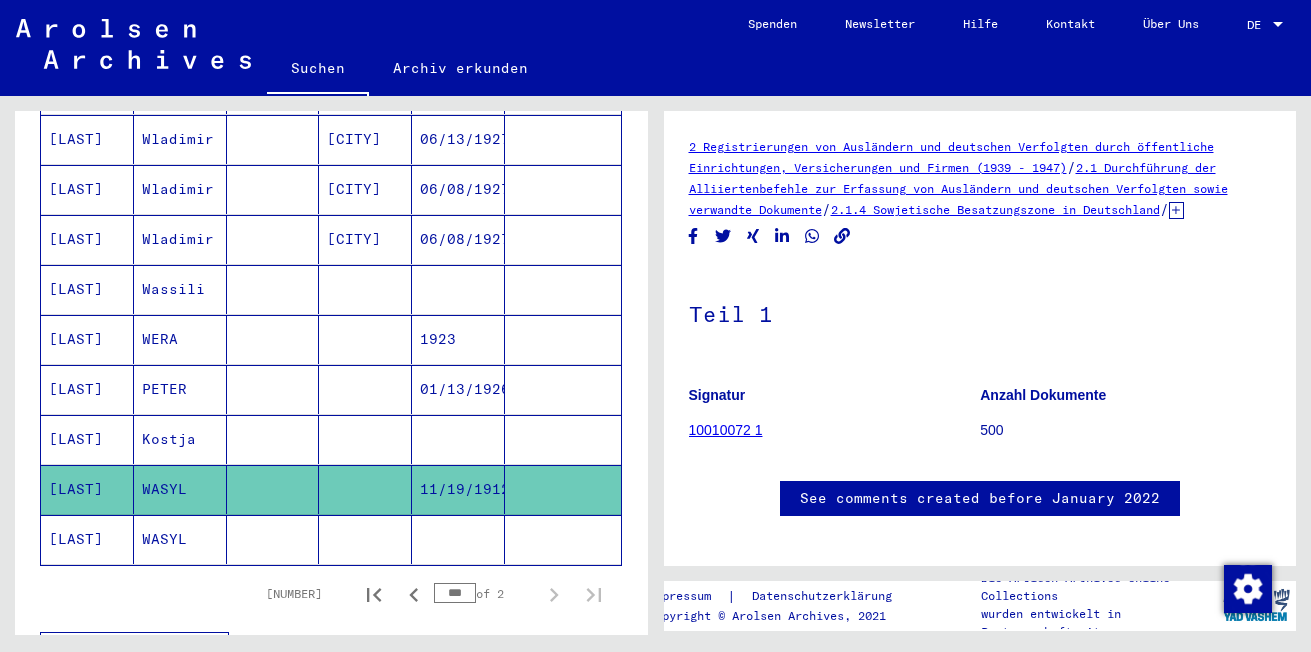 scroll, scrollTop: 0, scrollLeft: 0, axis: both 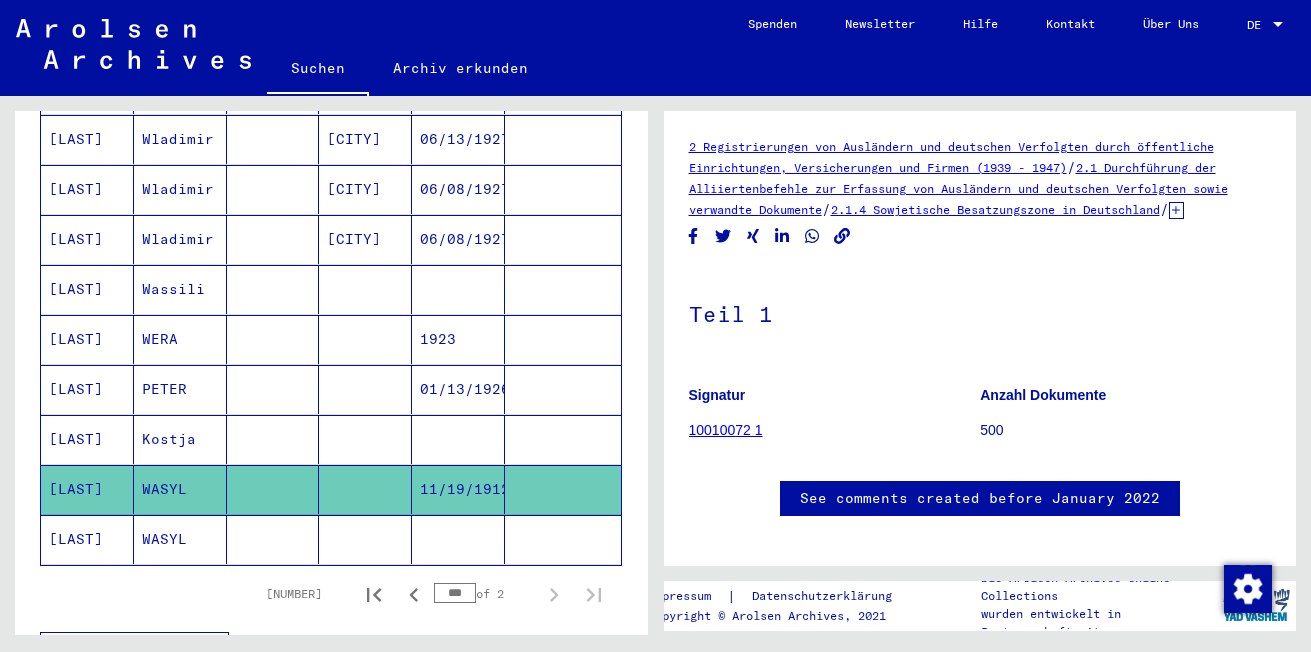 click on "[LAST]" at bounding box center (87, 489) 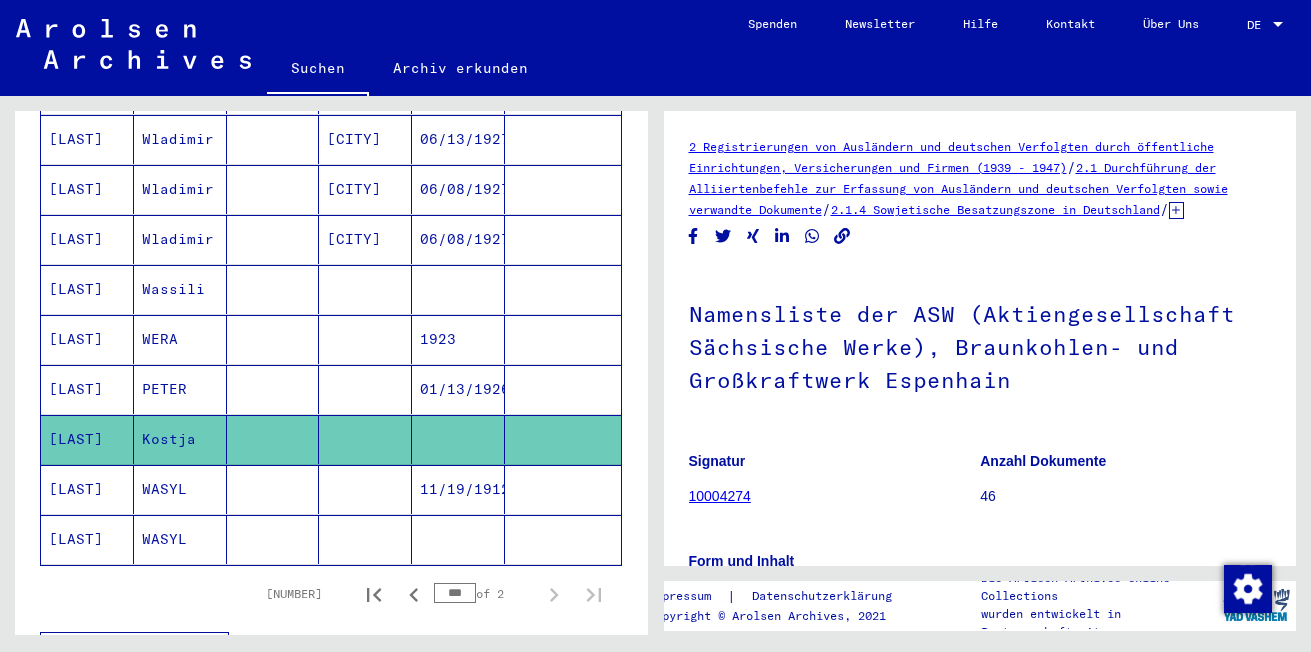 scroll, scrollTop: 0, scrollLeft: 0, axis: both 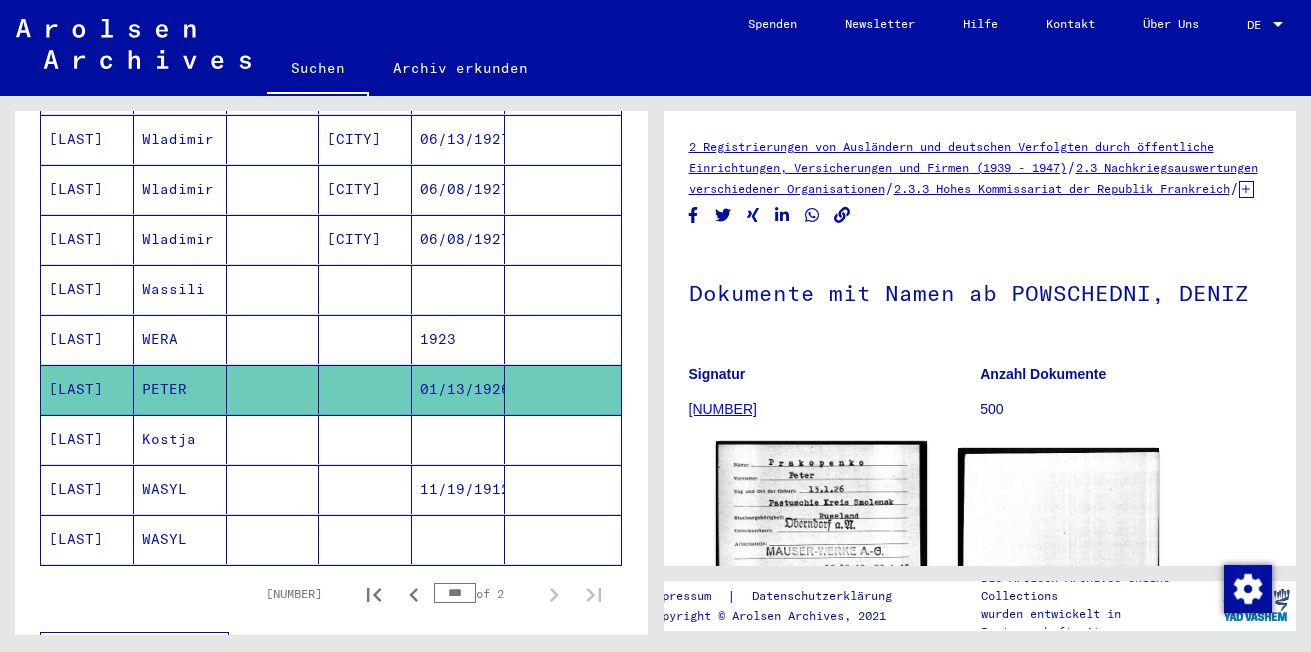 click 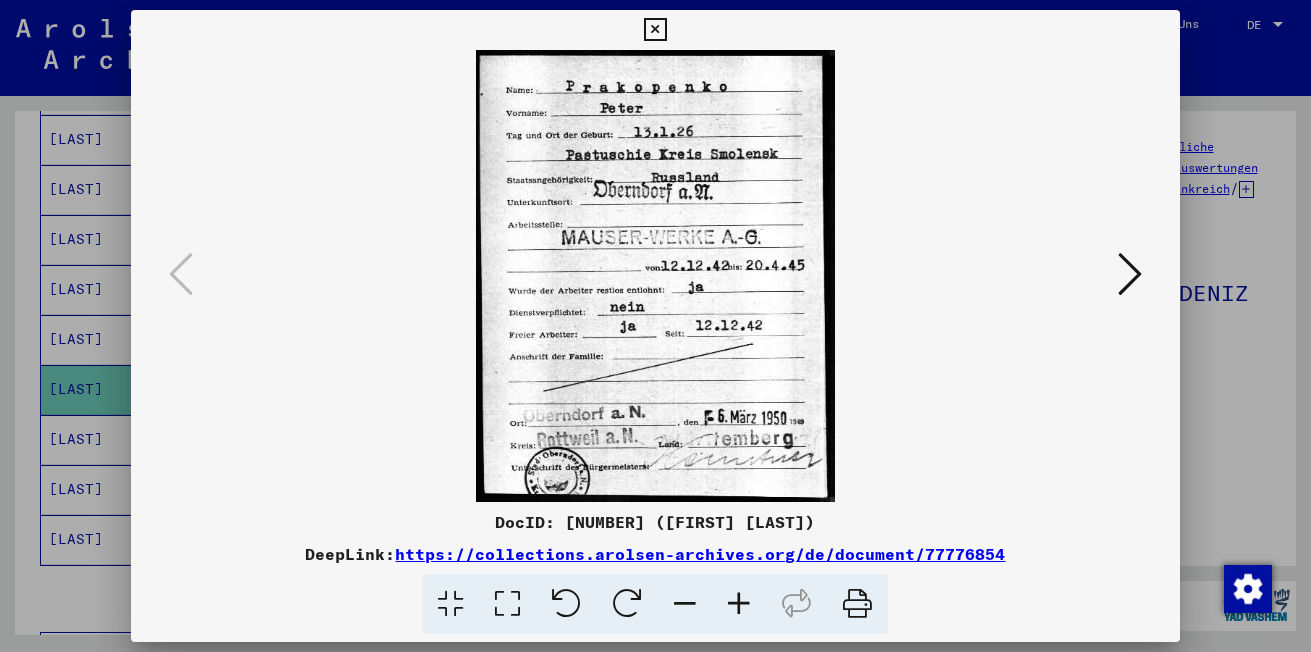 click at bounding box center (1130, 274) 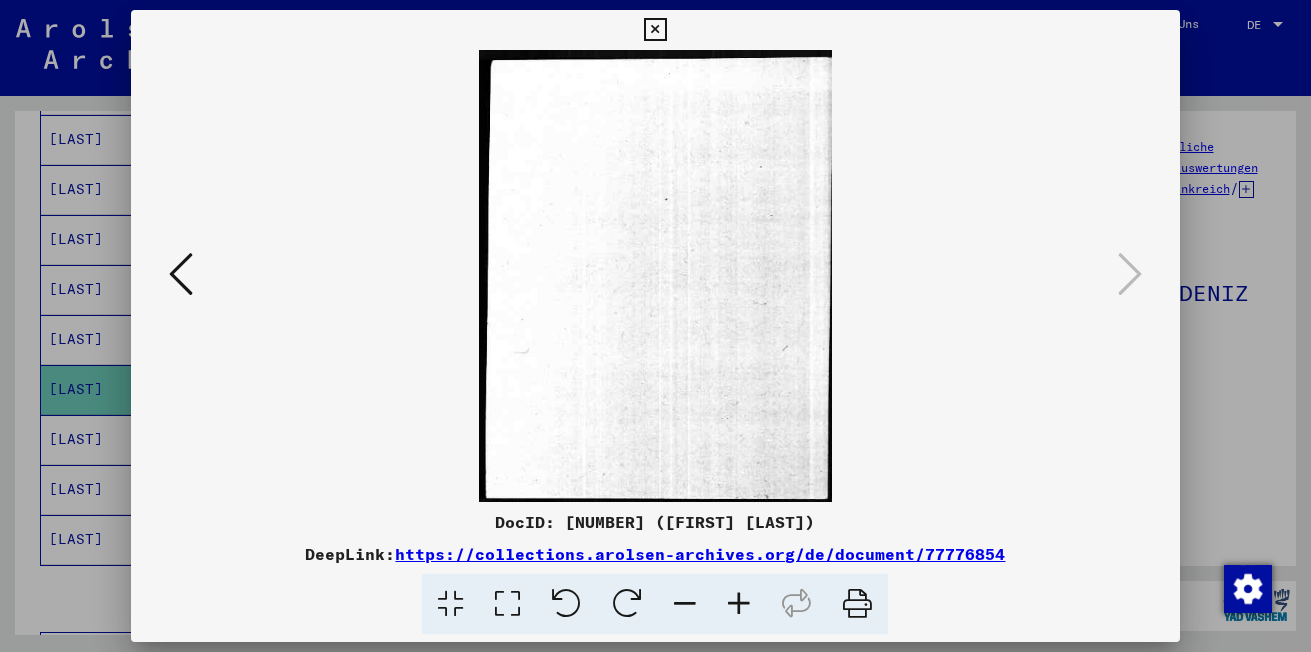 click at bounding box center (655, 30) 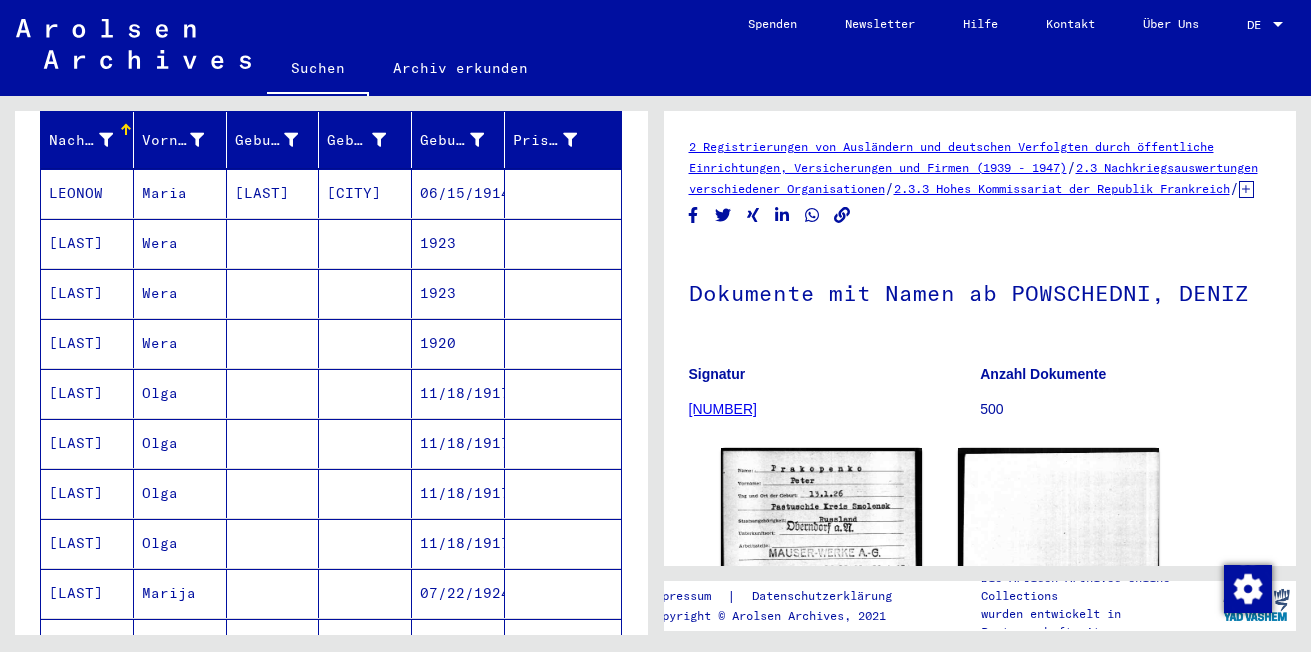 scroll, scrollTop: 0, scrollLeft: 0, axis: both 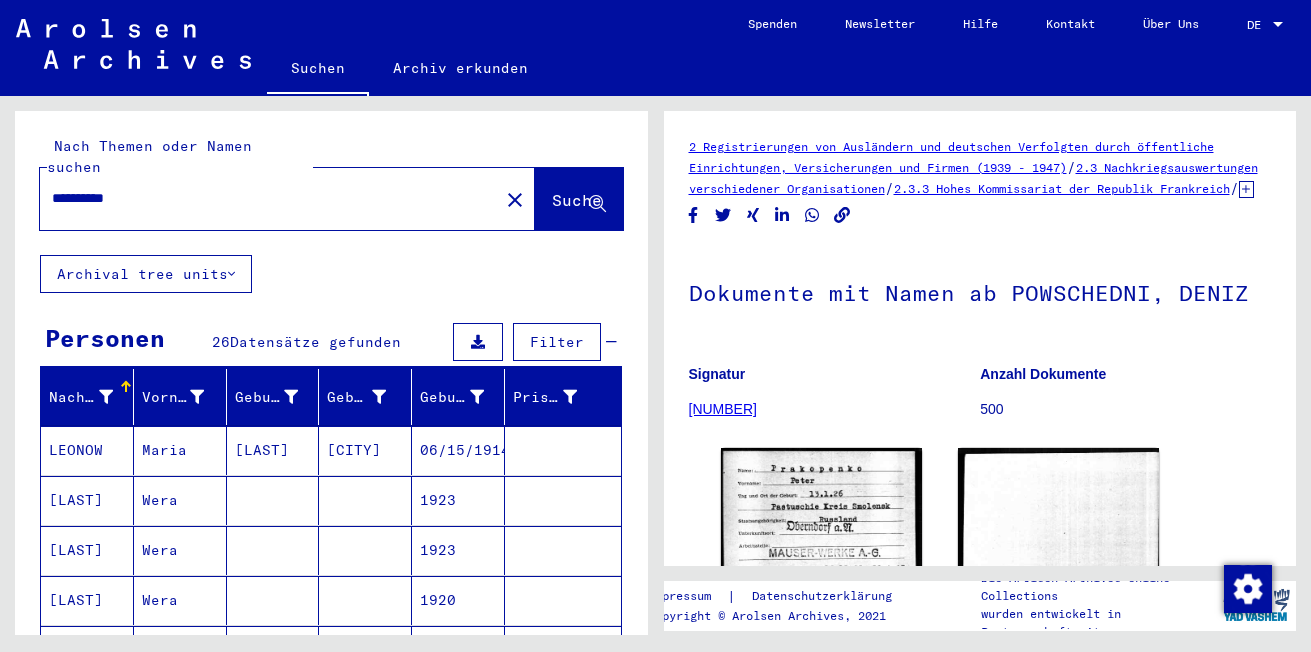drag, startPoint x: 57, startPoint y: 180, endPoint x: 191, endPoint y: 178, distance: 134.01492 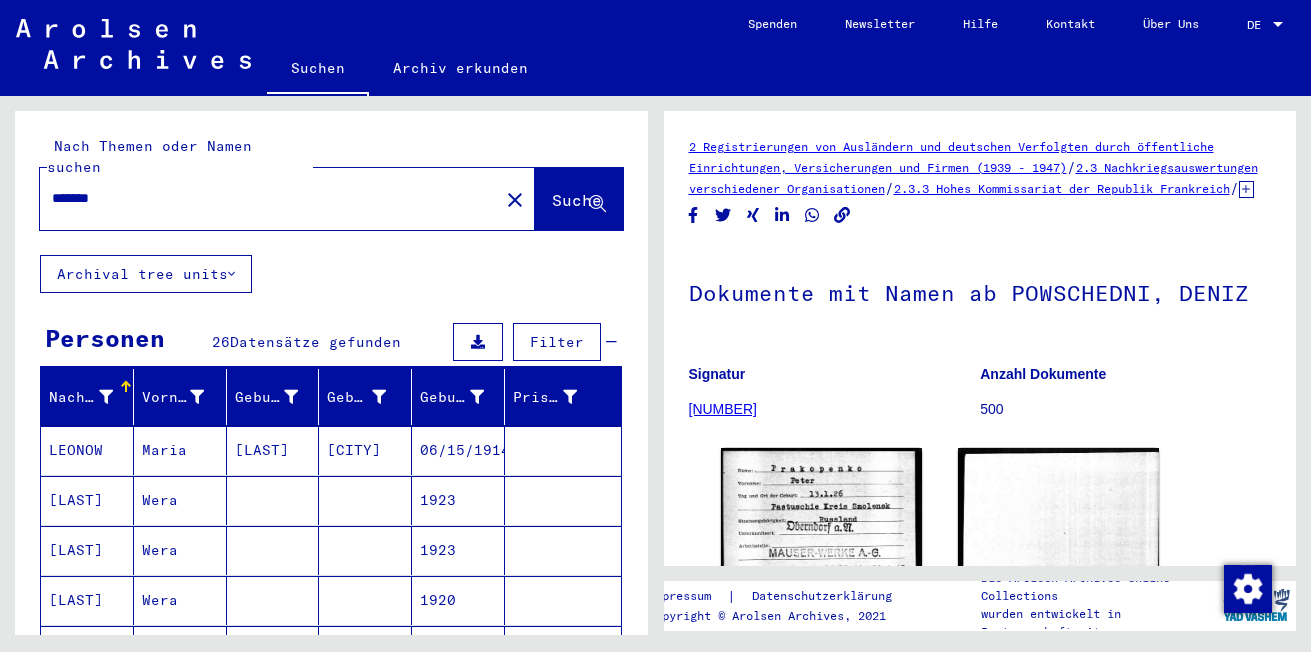 click on "*******" at bounding box center [269, 198] 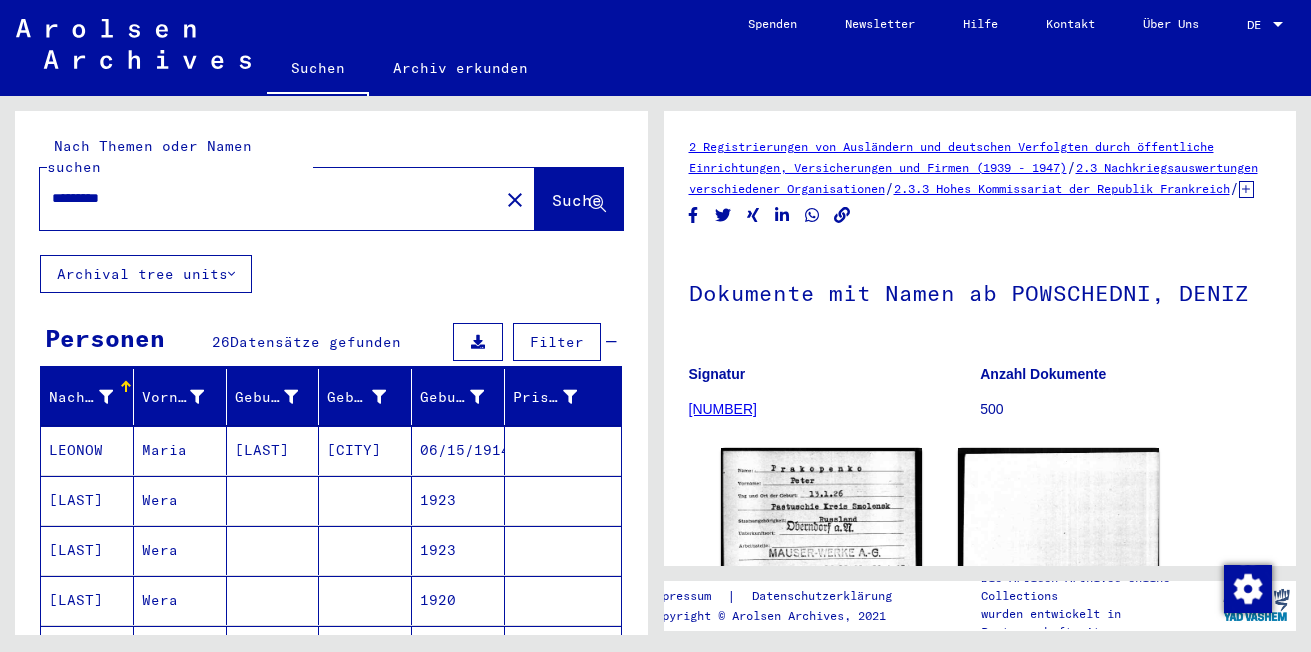 type on "*********" 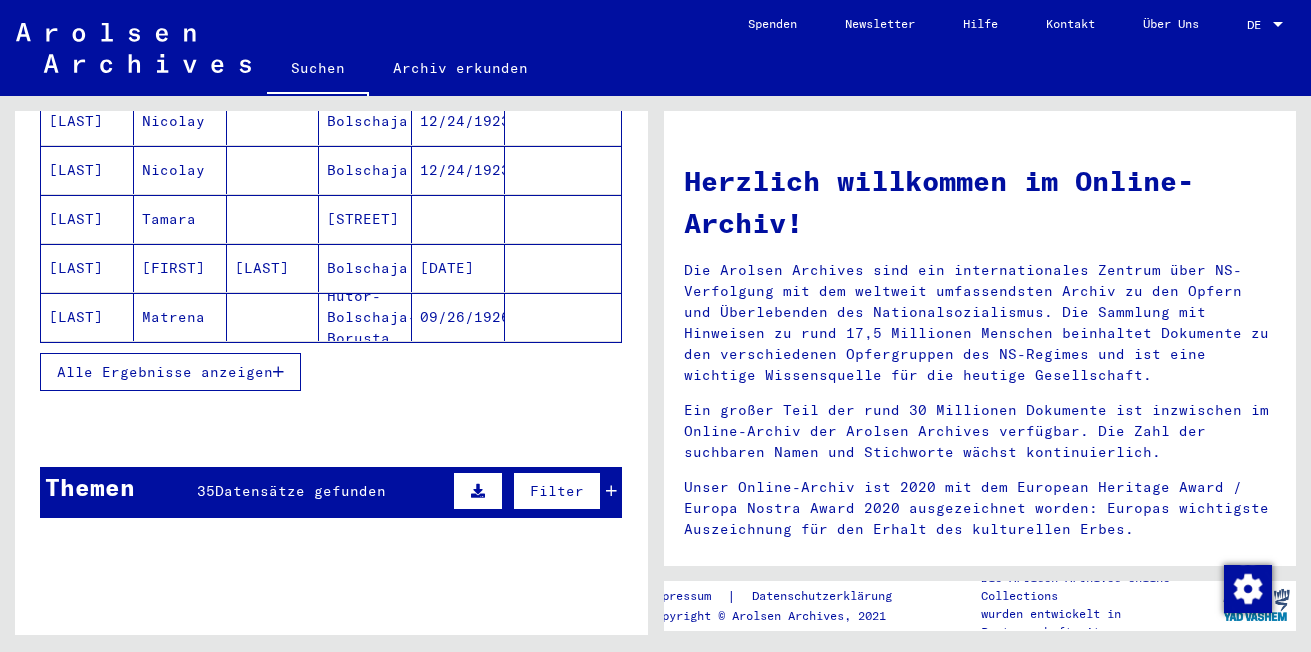 scroll, scrollTop: 281, scrollLeft: 0, axis: vertical 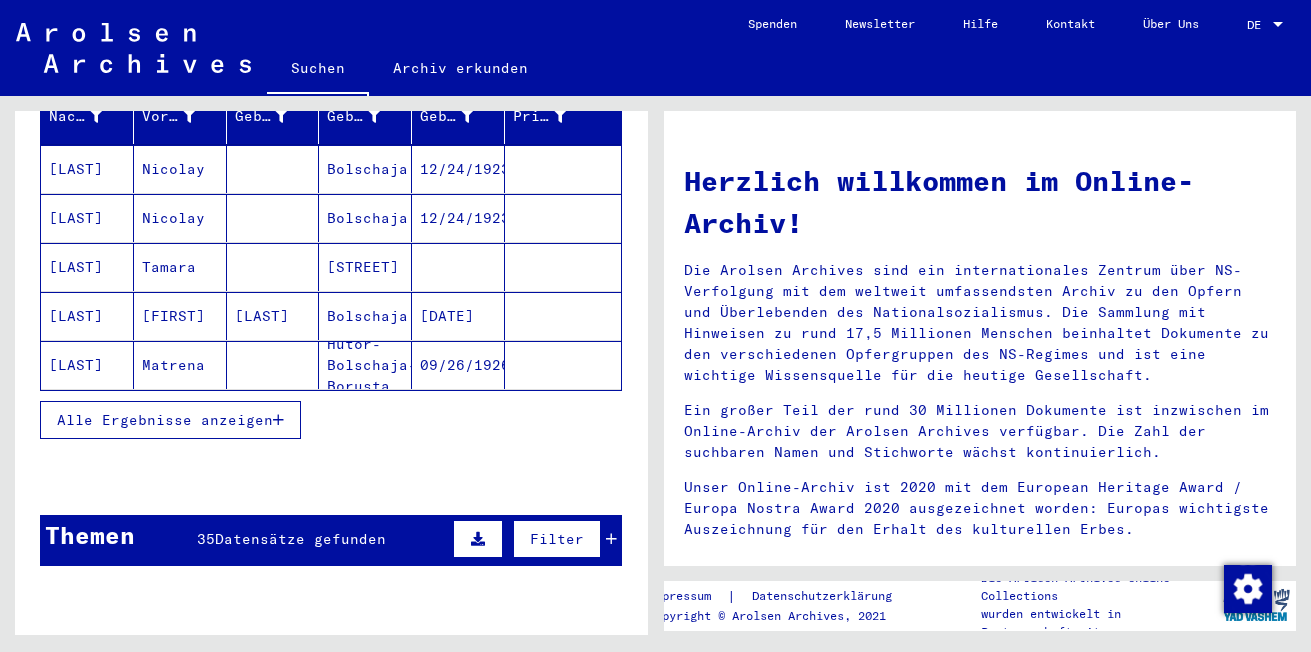click on "Alle Ergebnisse anzeigen" at bounding box center (165, 420) 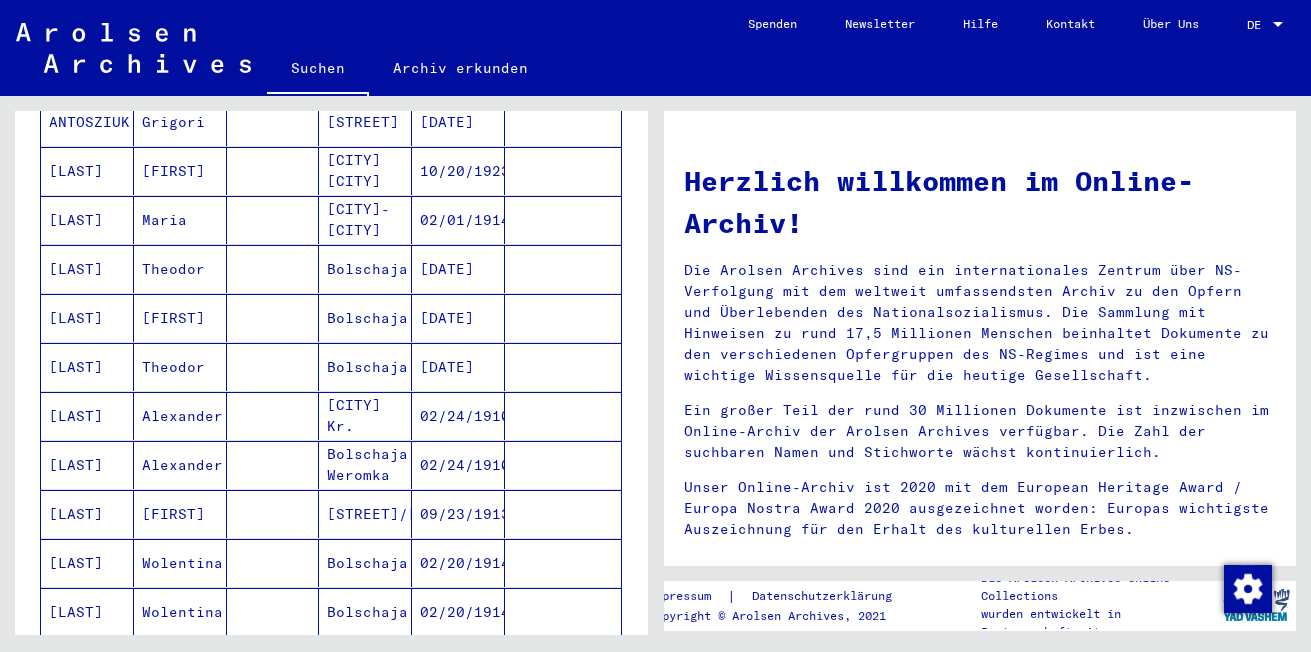 scroll, scrollTop: 0, scrollLeft: 0, axis: both 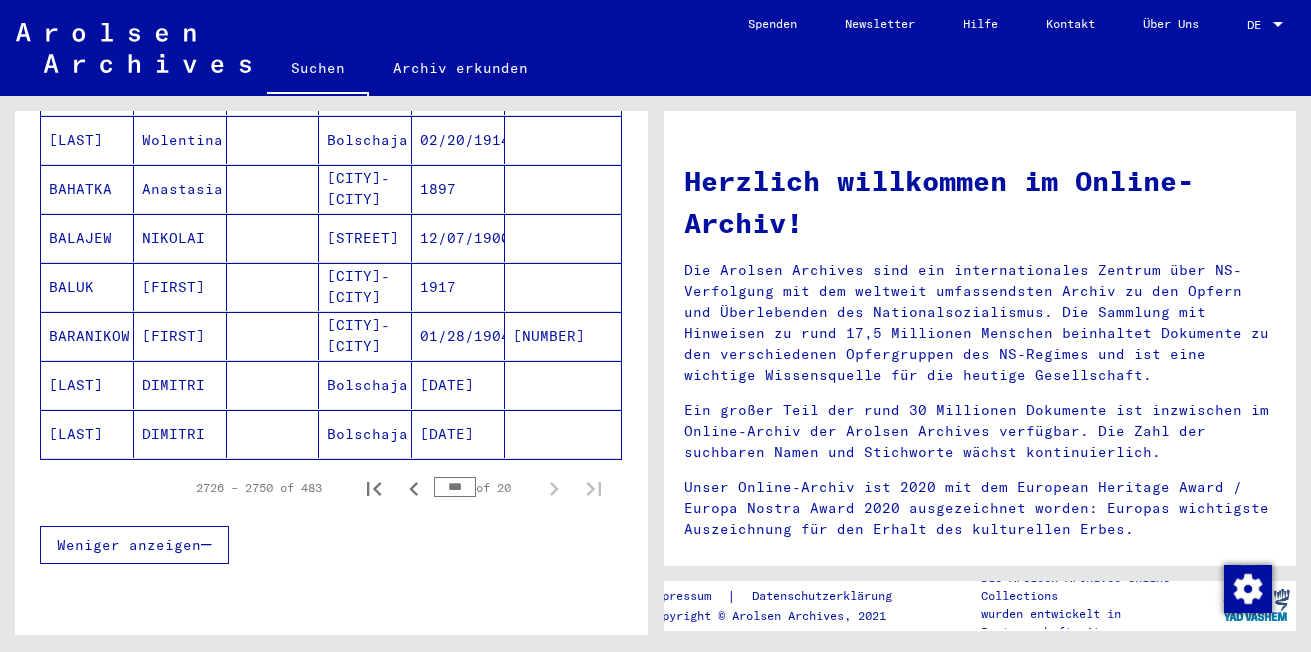 click on "***" at bounding box center (455, 487) 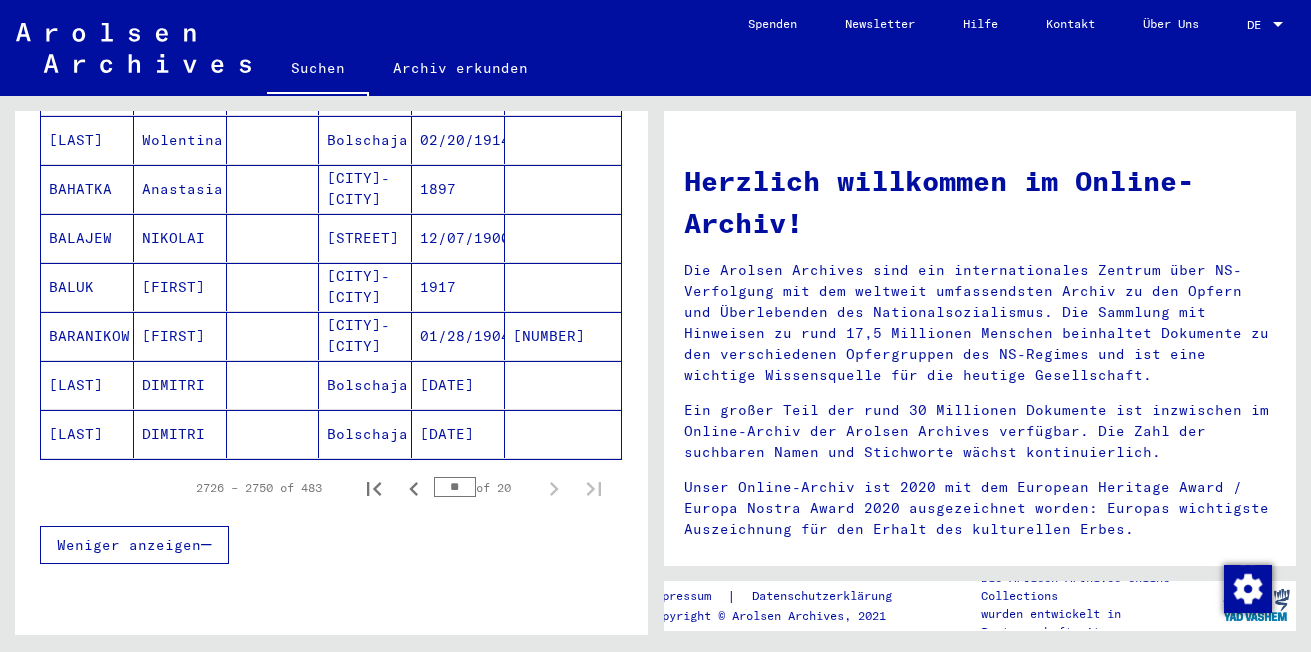 type on "*" 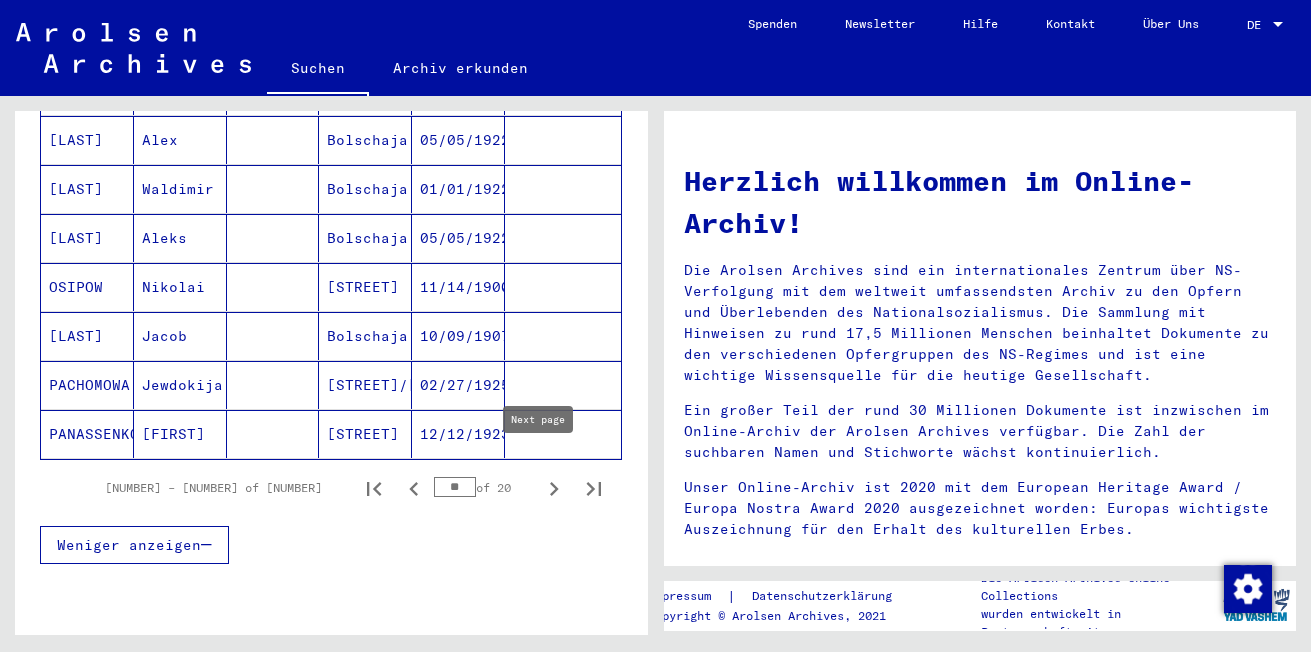 click 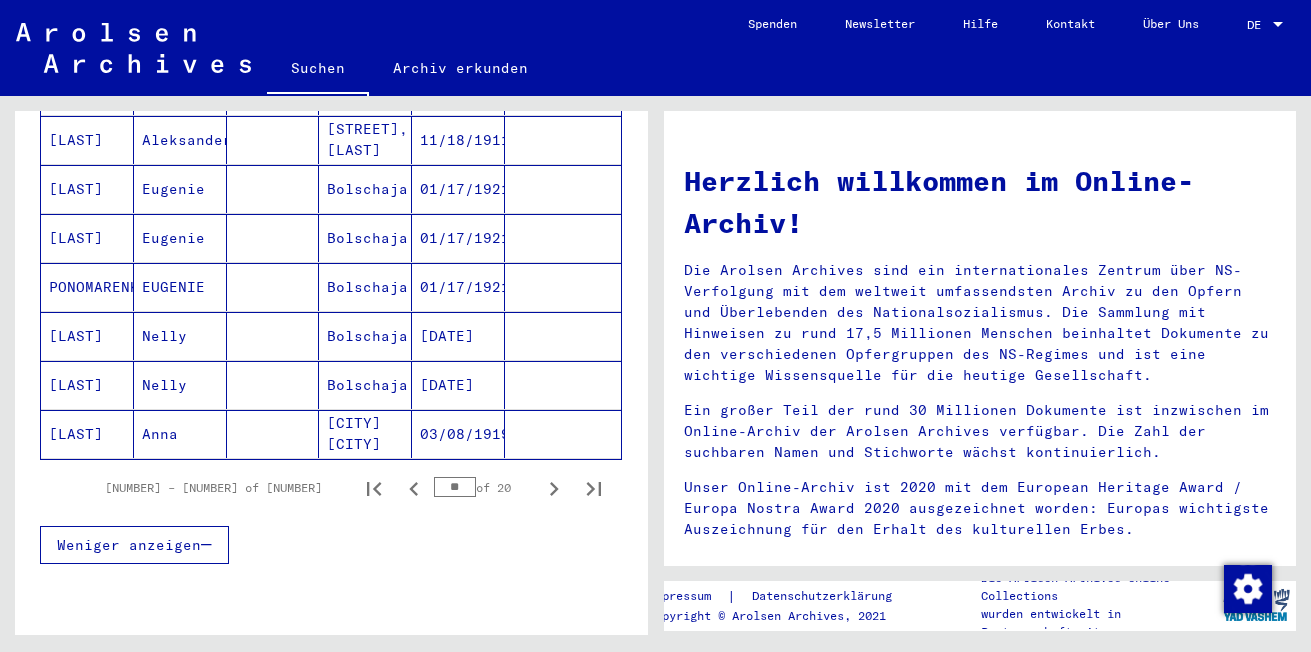 drag, startPoint x: 649, startPoint y: 453, endPoint x: 656, endPoint y: 410, distance: 43.56604 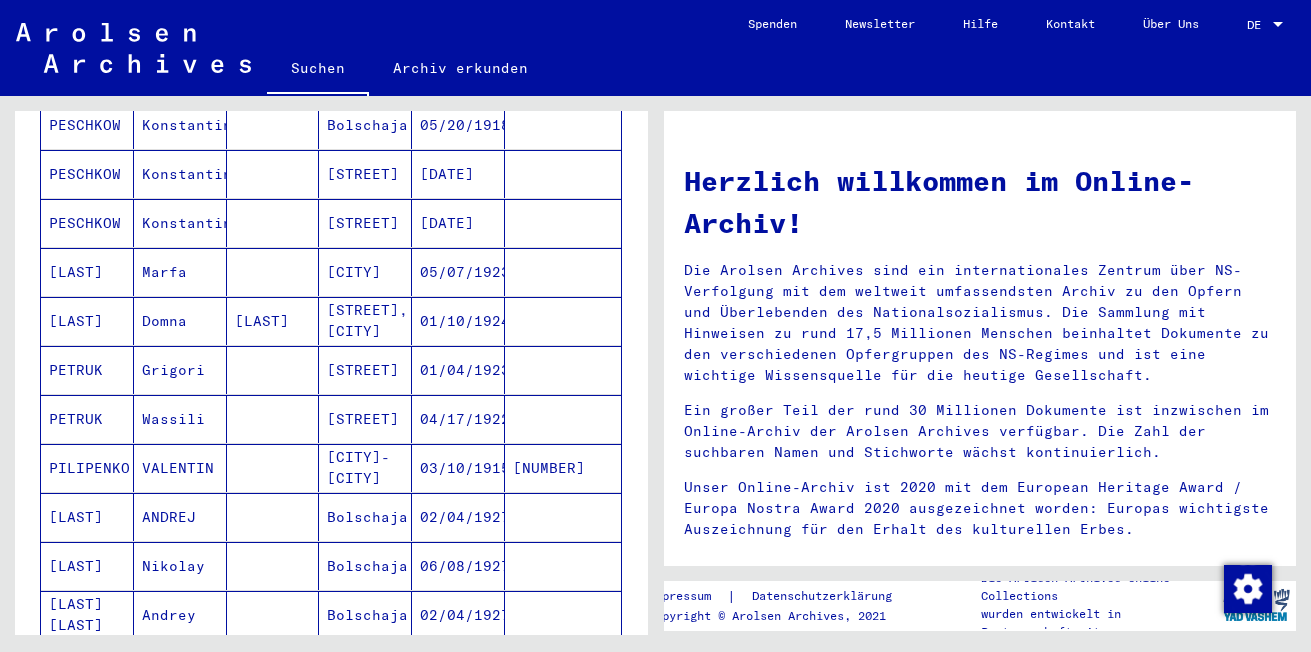 scroll, scrollTop: 0, scrollLeft: 0, axis: both 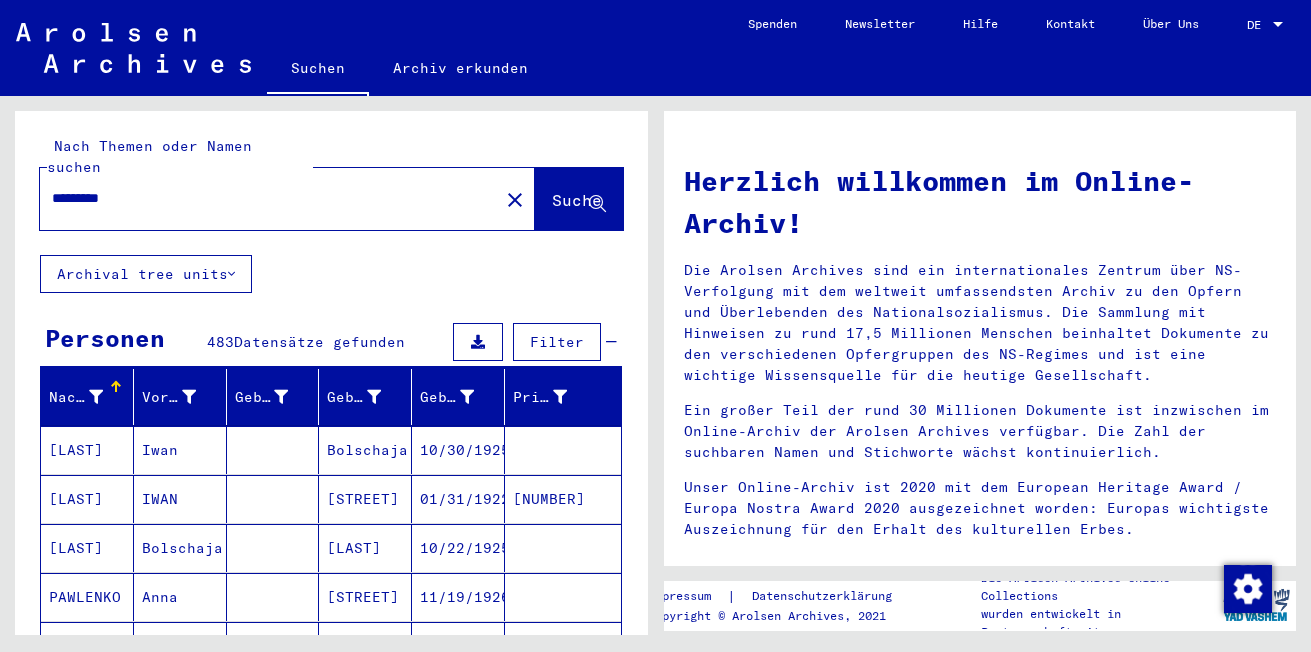 click on "*********" at bounding box center [263, 198] 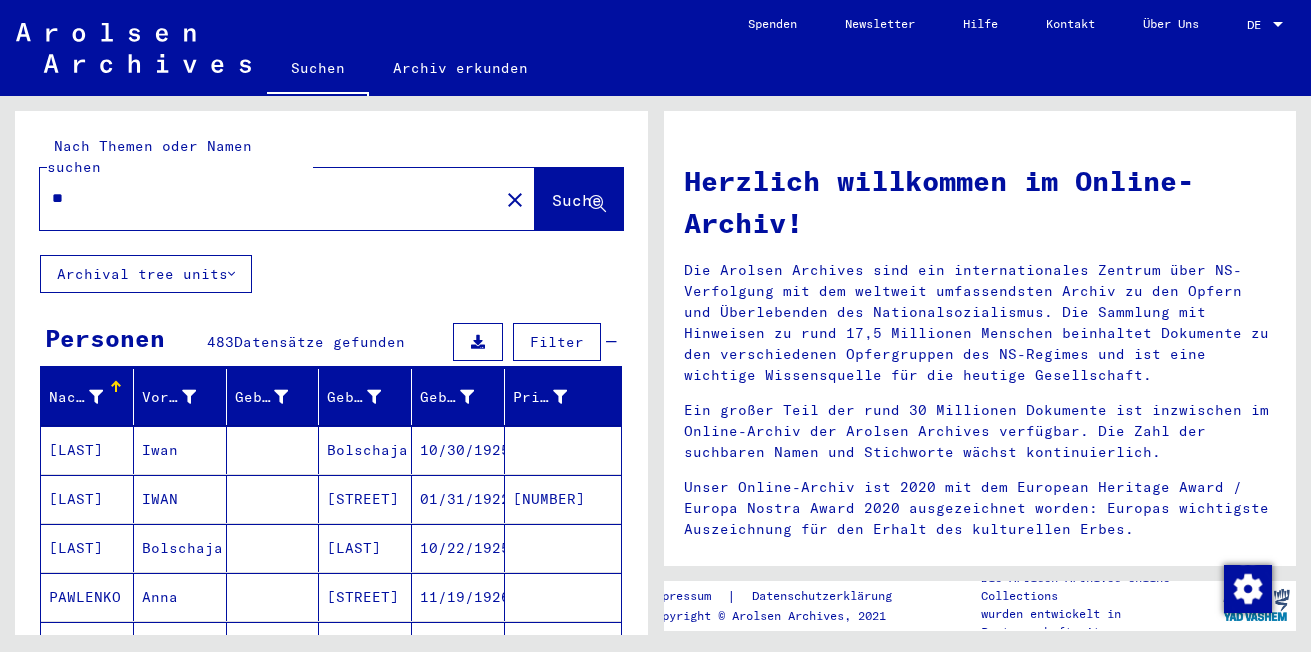 type on "*" 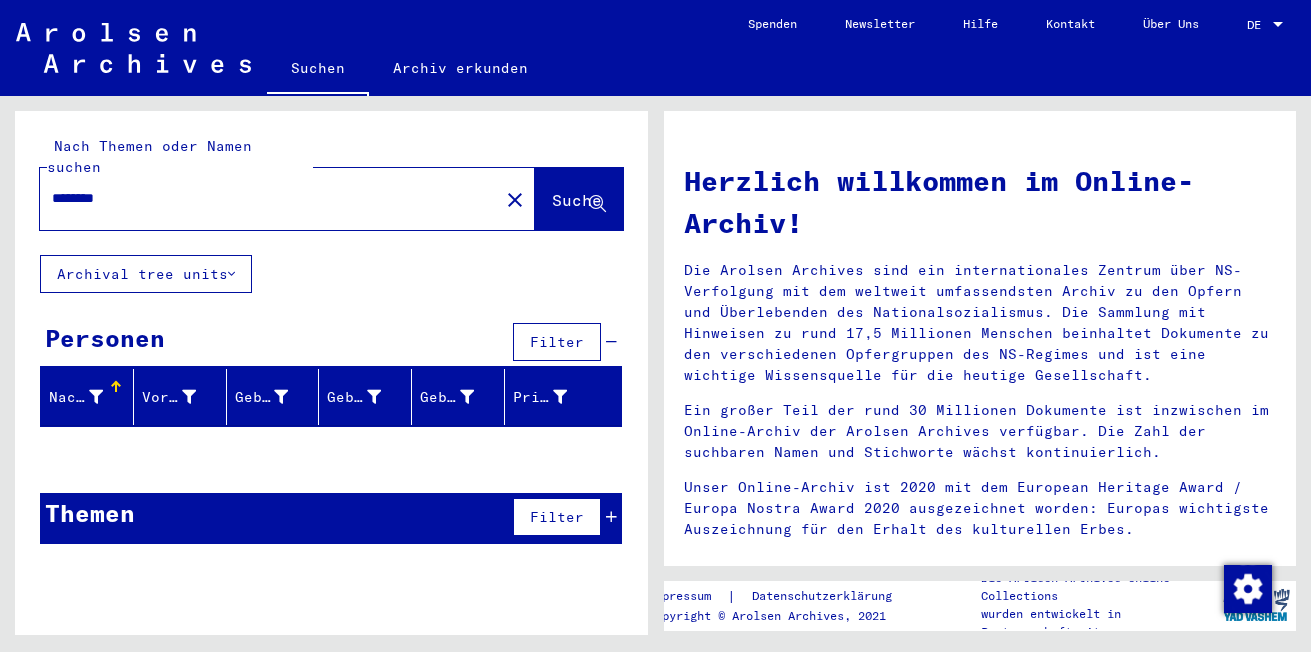 click on "********" at bounding box center [263, 198] 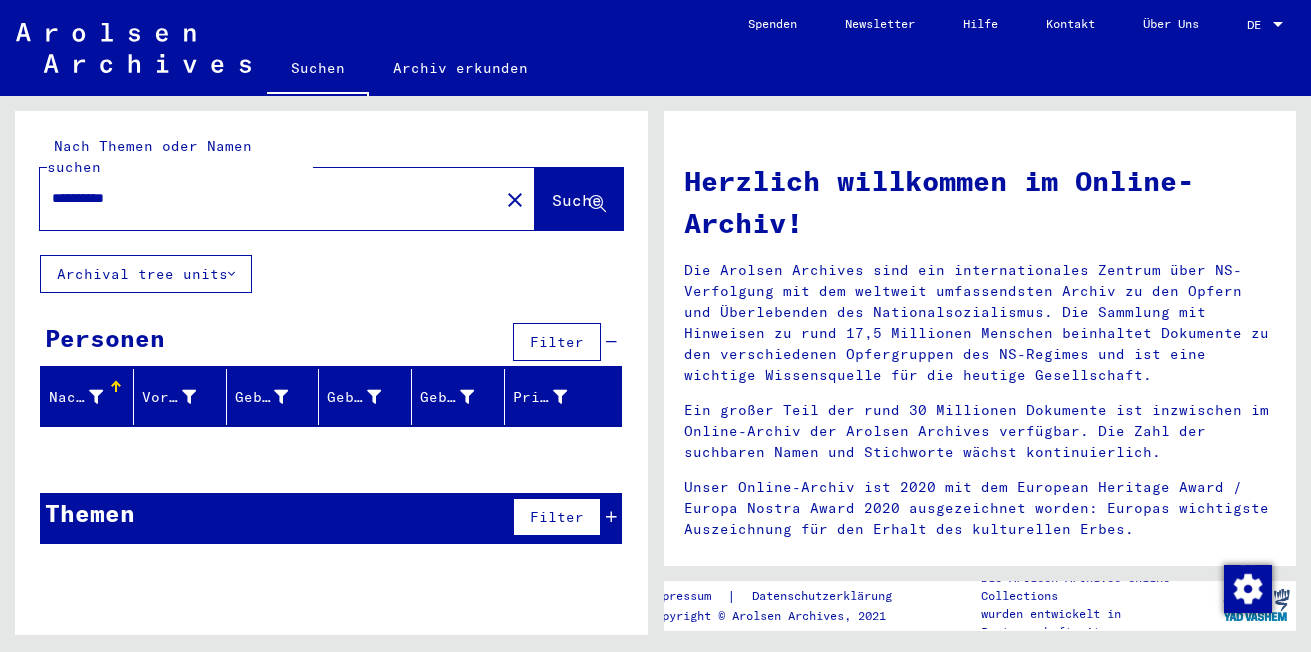 type on "**********" 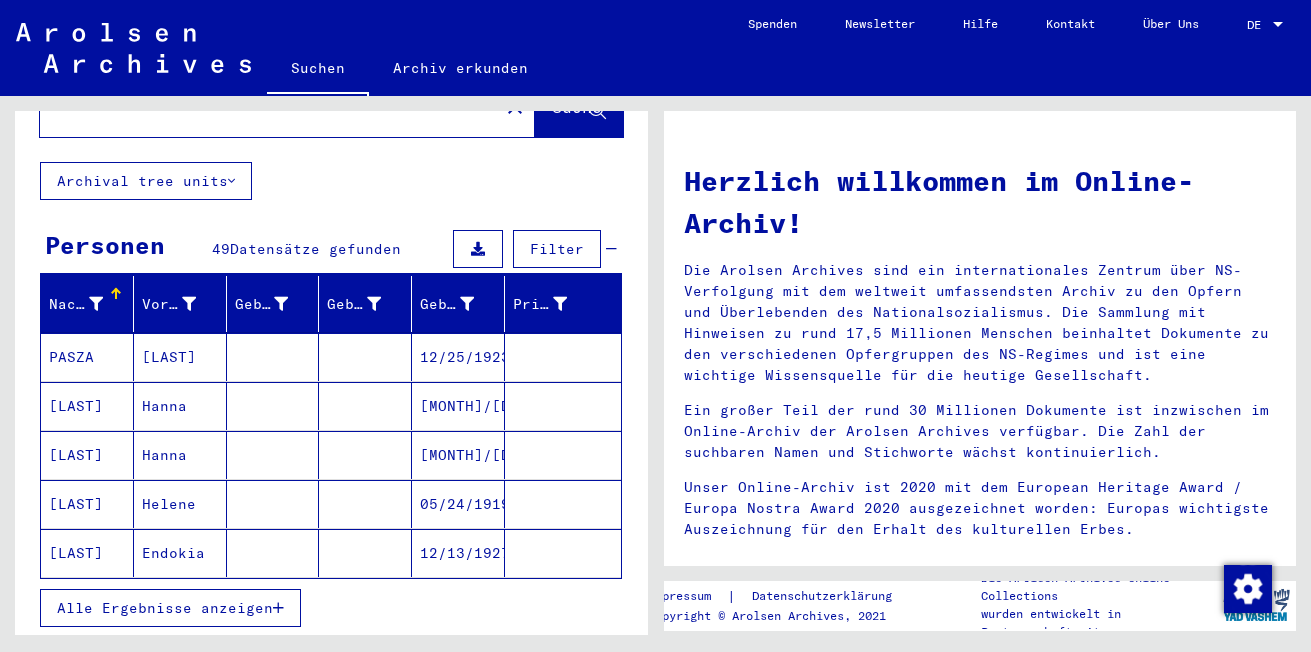 scroll, scrollTop: 122, scrollLeft: 0, axis: vertical 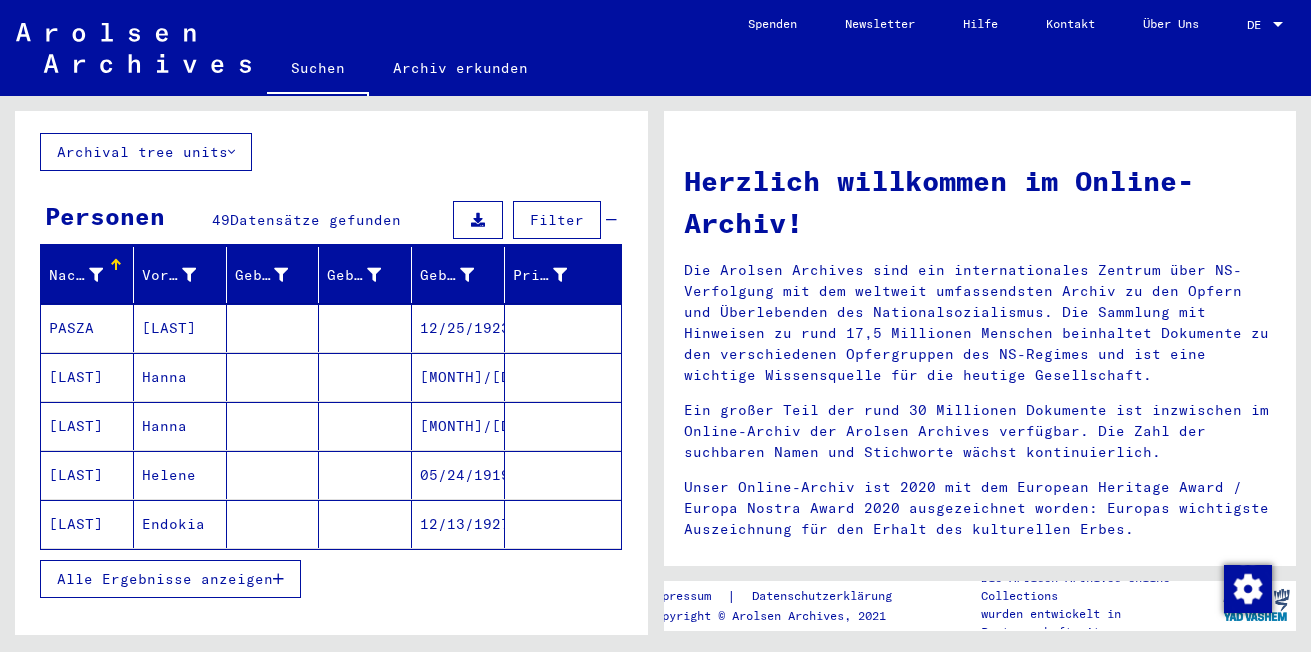 click on "Alle Ergebnisse anzeigen" at bounding box center (165, 579) 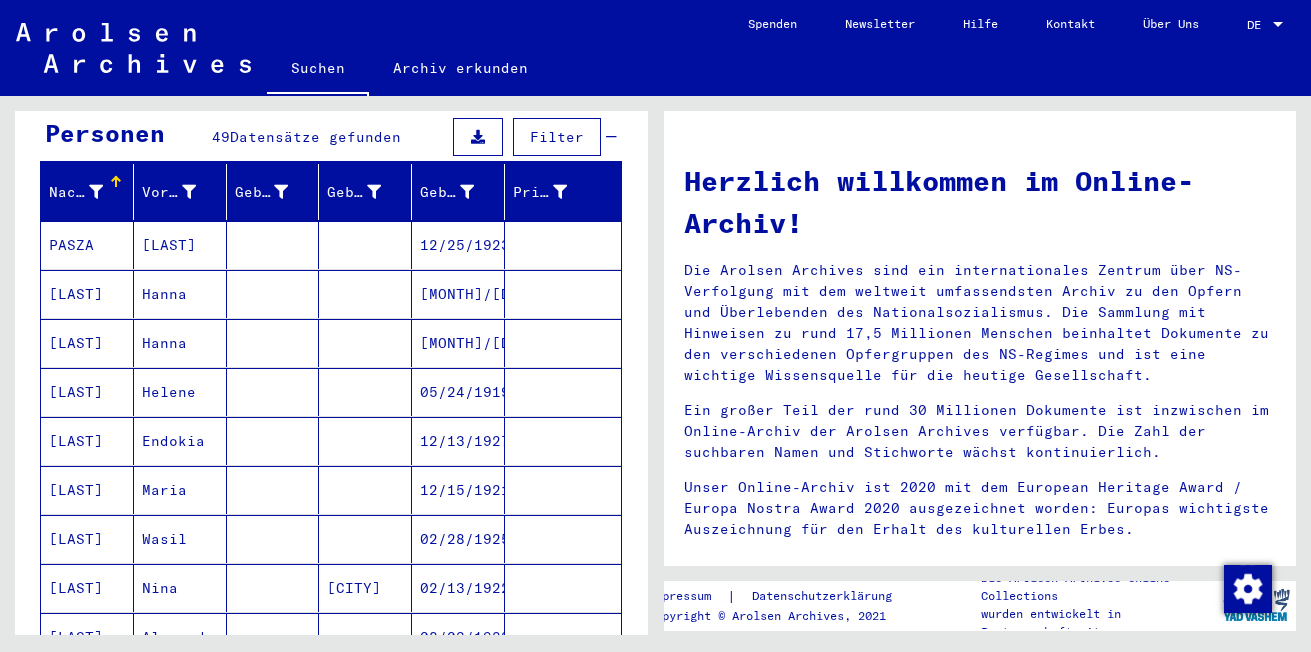 scroll, scrollTop: 227, scrollLeft: 0, axis: vertical 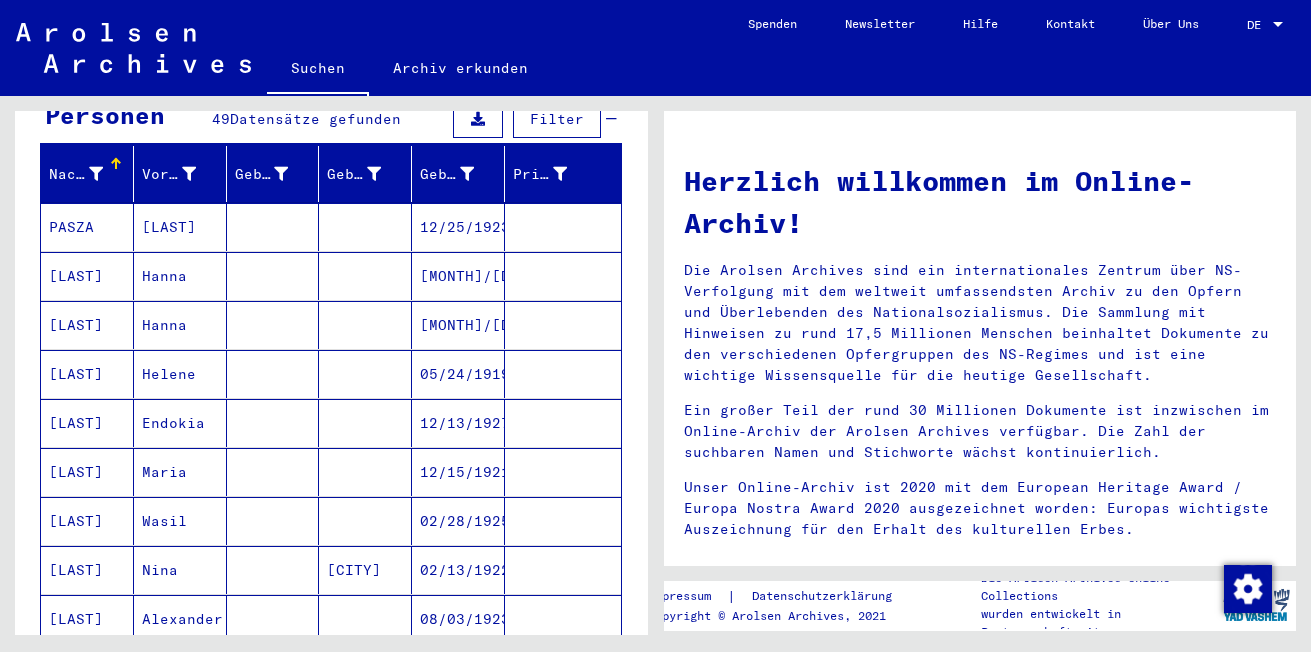 click on "[LAST]" at bounding box center [87, 325] 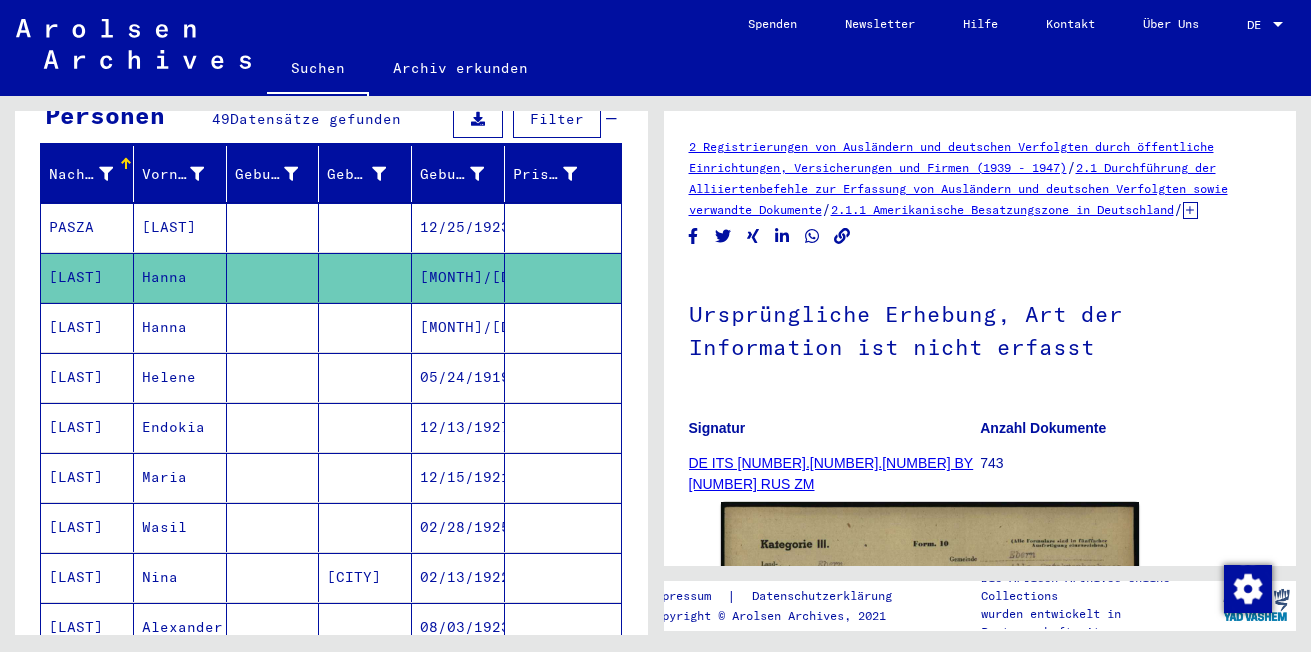 scroll, scrollTop: 111, scrollLeft: 0, axis: vertical 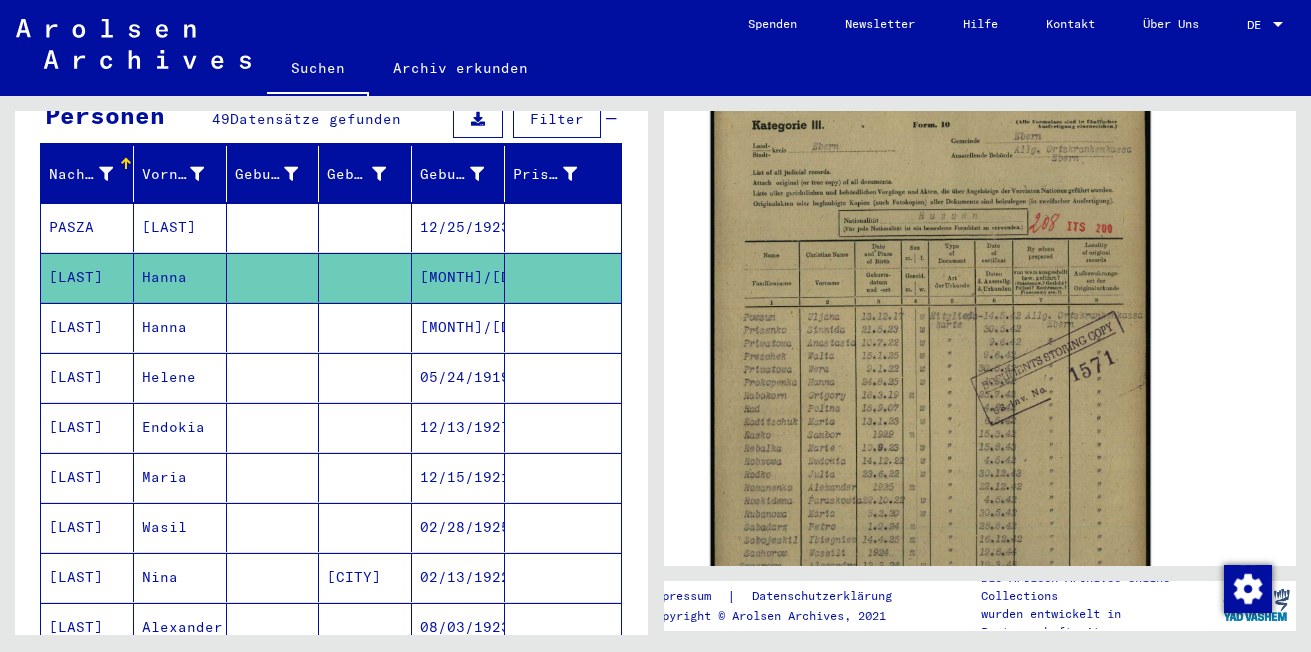 click 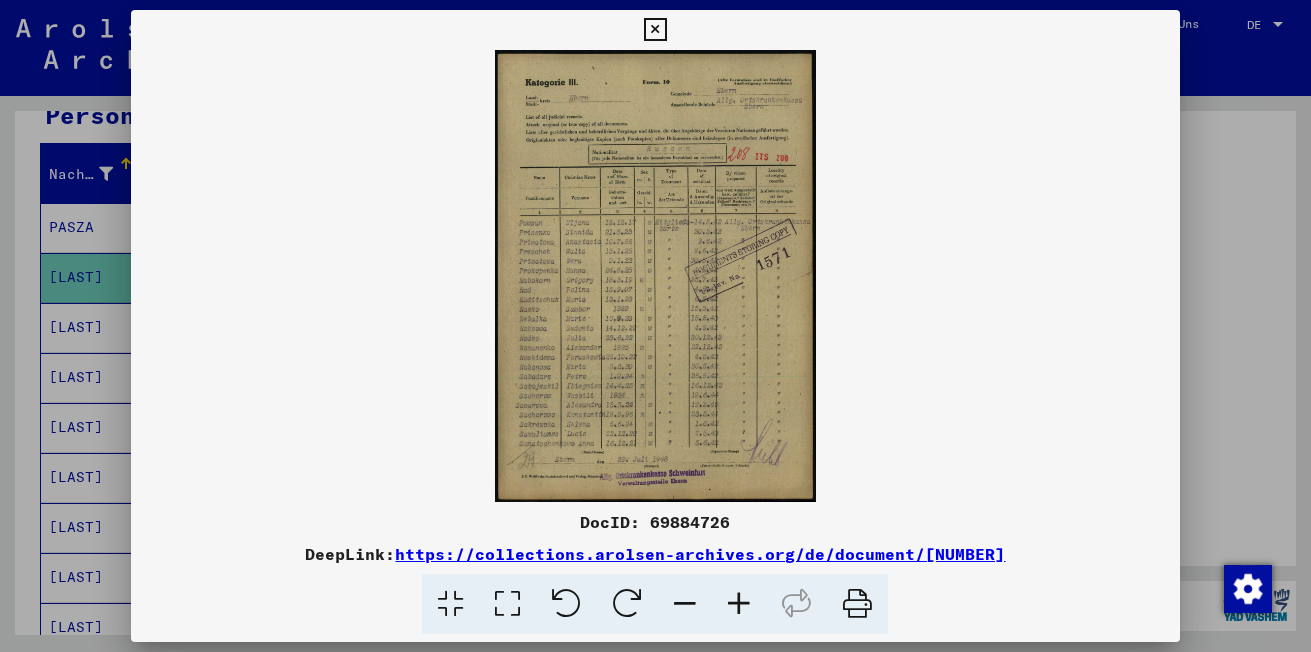 click at bounding box center (739, 604) 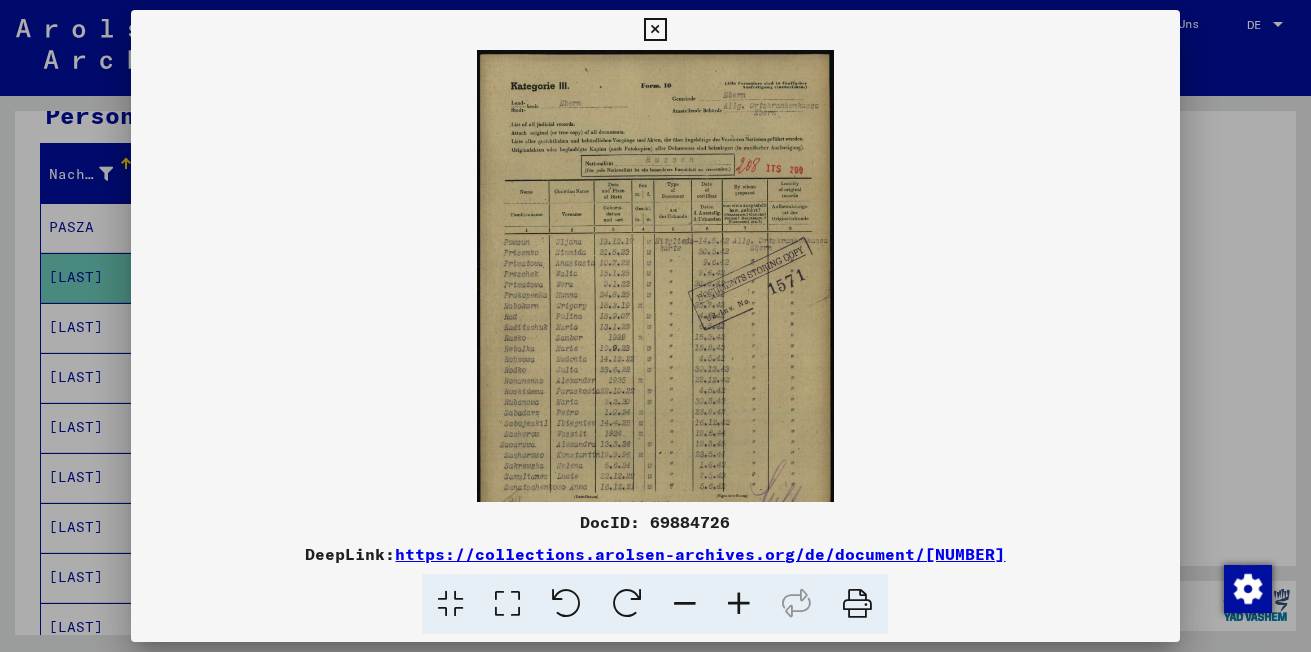 click at bounding box center (739, 604) 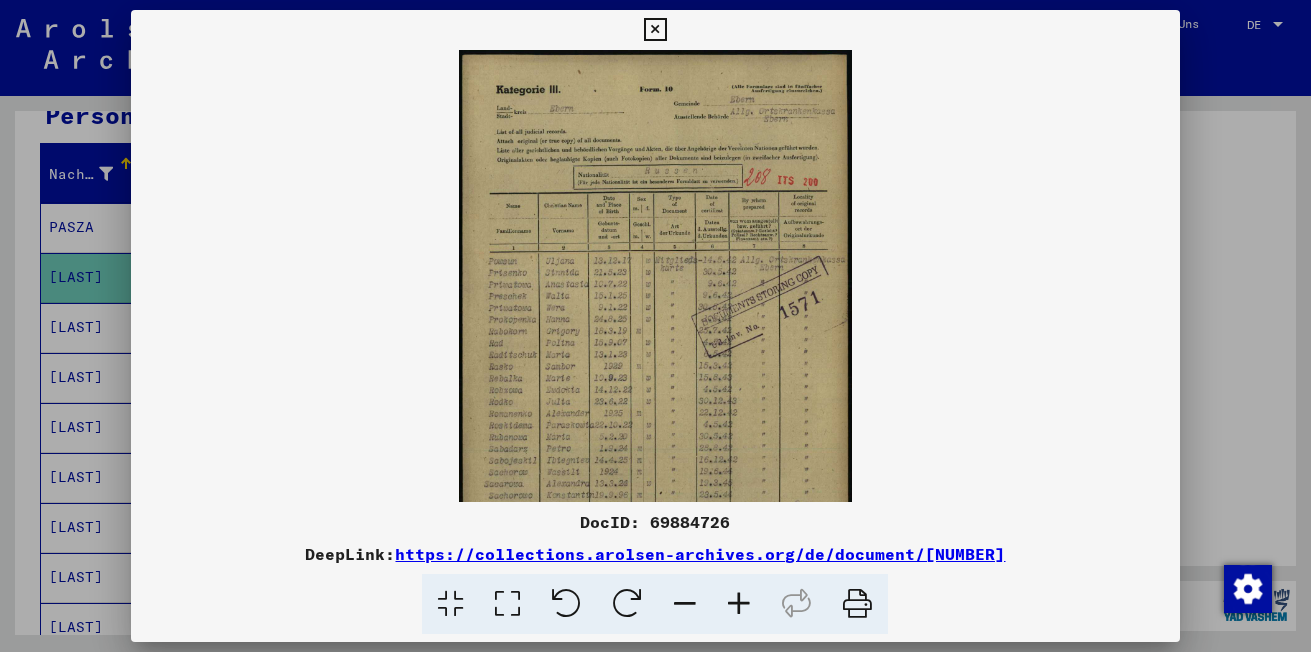 click at bounding box center [739, 604] 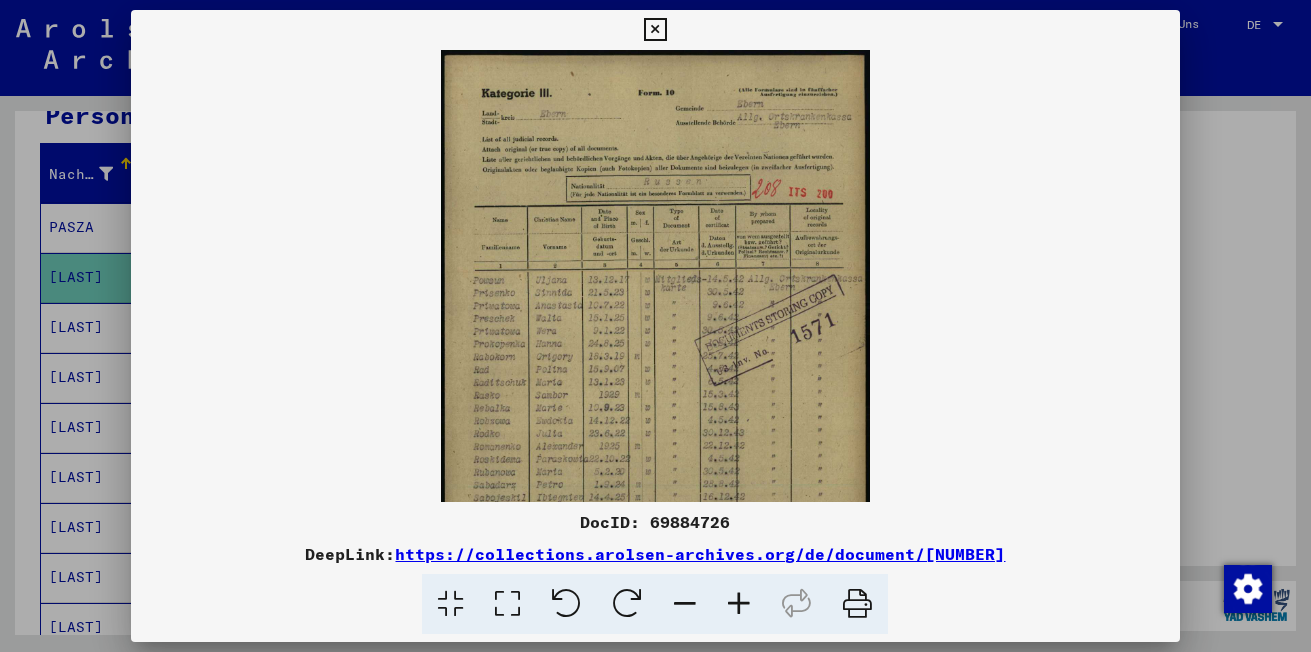 click at bounding box center [739, 604] 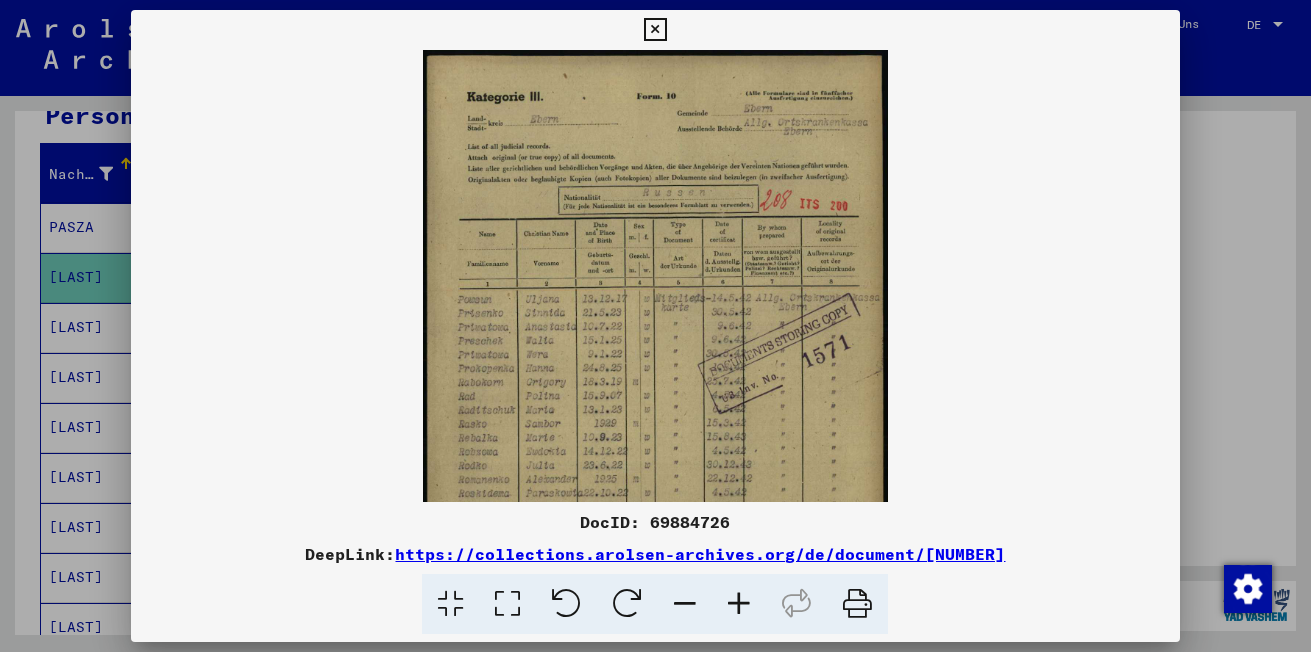 click at bounding box center (739, 604) 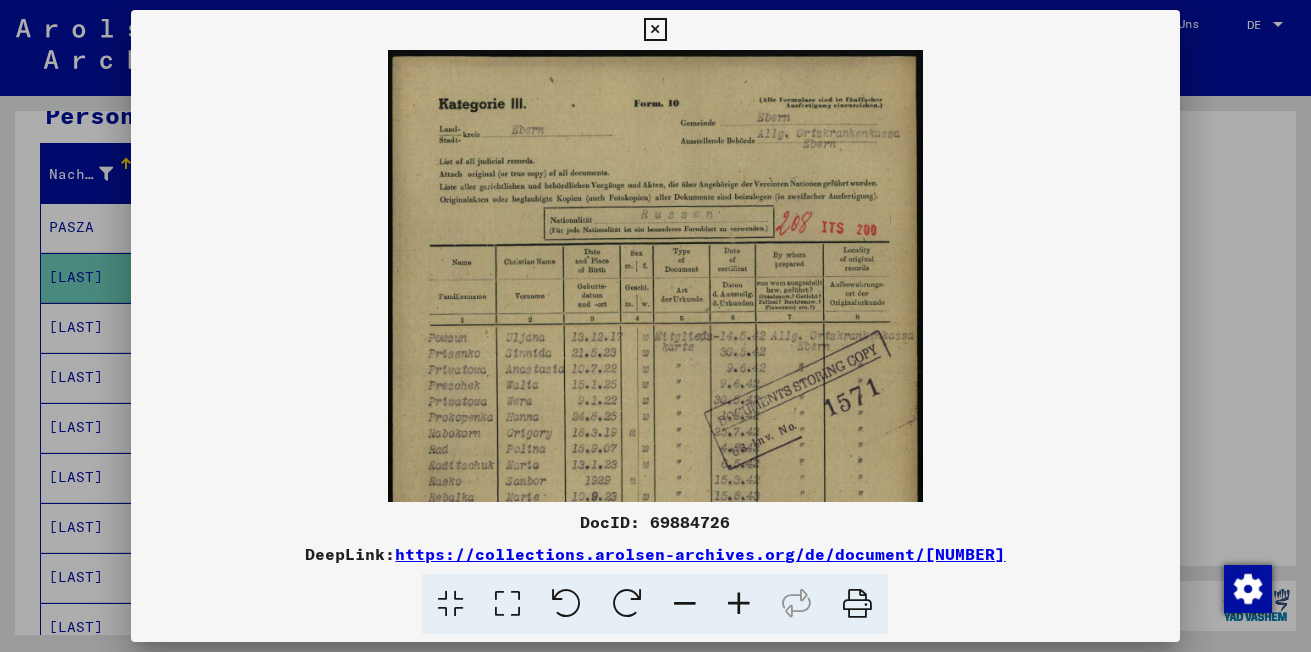 click at bounding box center [739, 604] 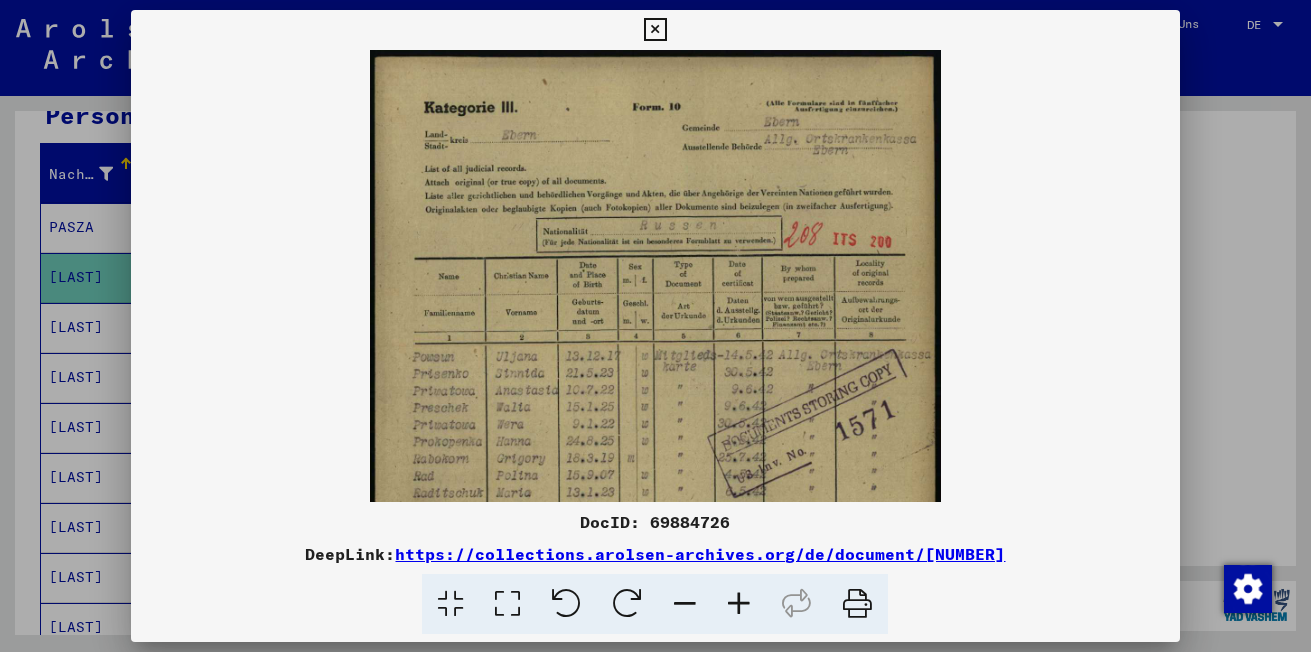 click at bounding box center (739, 604) 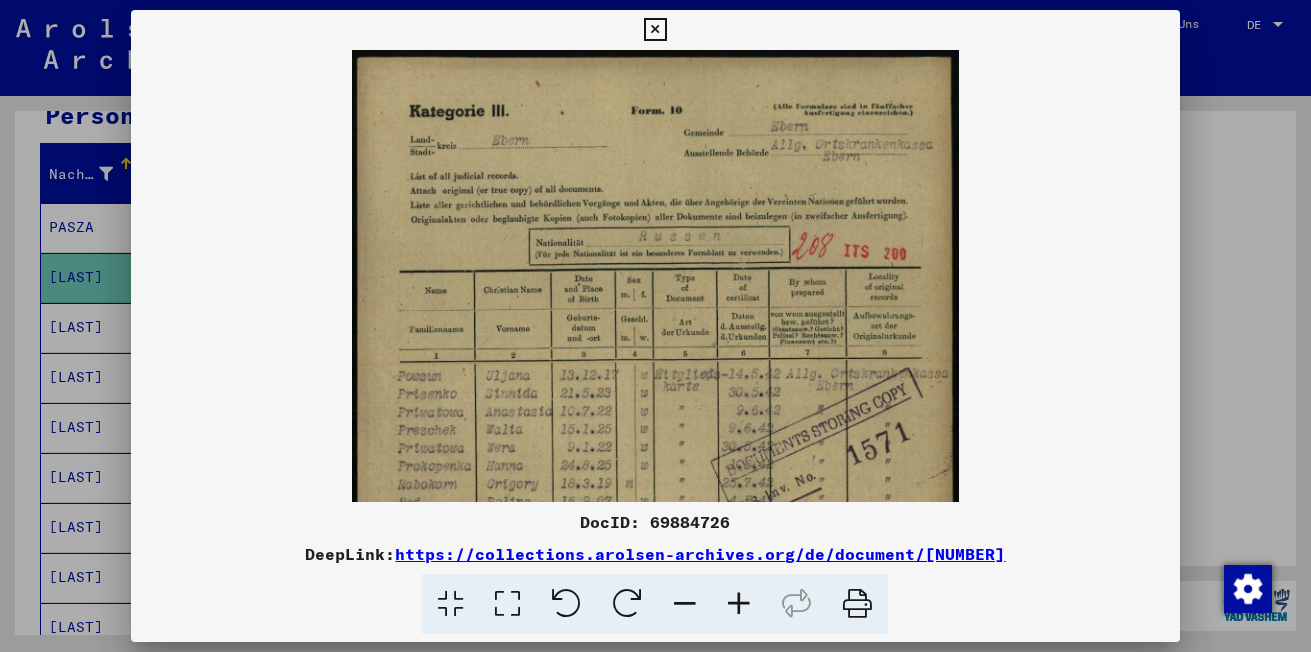 click at bounding box center (739, 604) 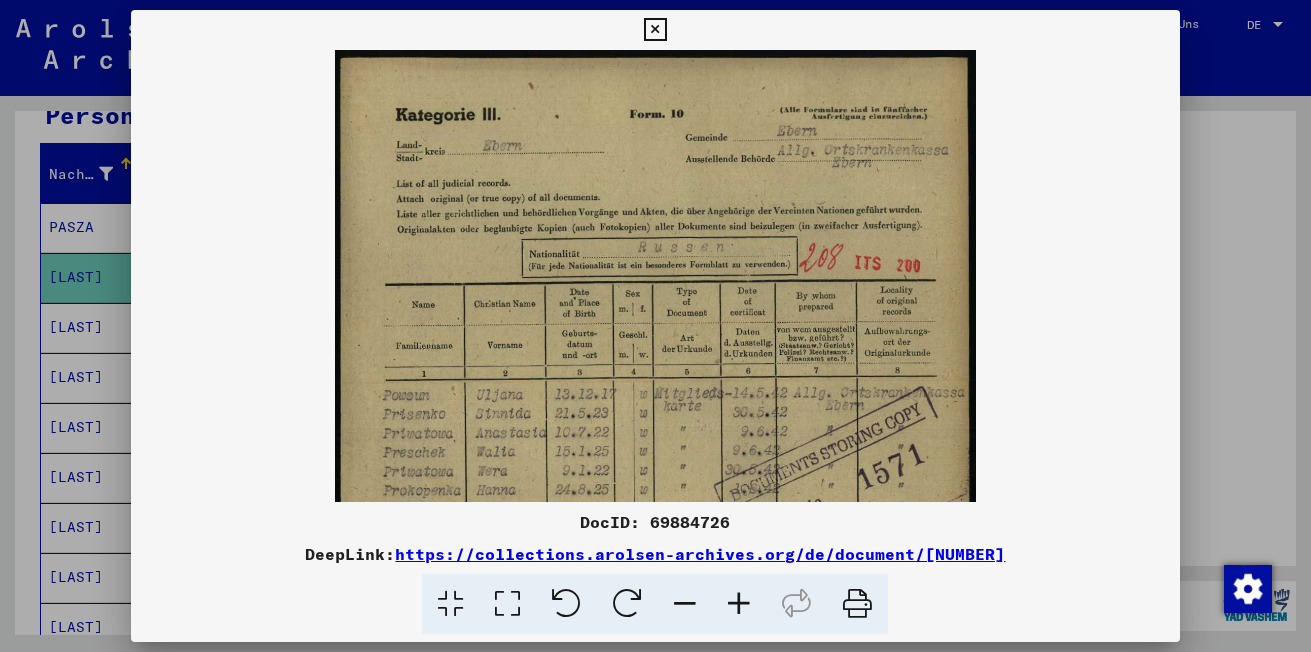 click at bounding box center [739, 604] 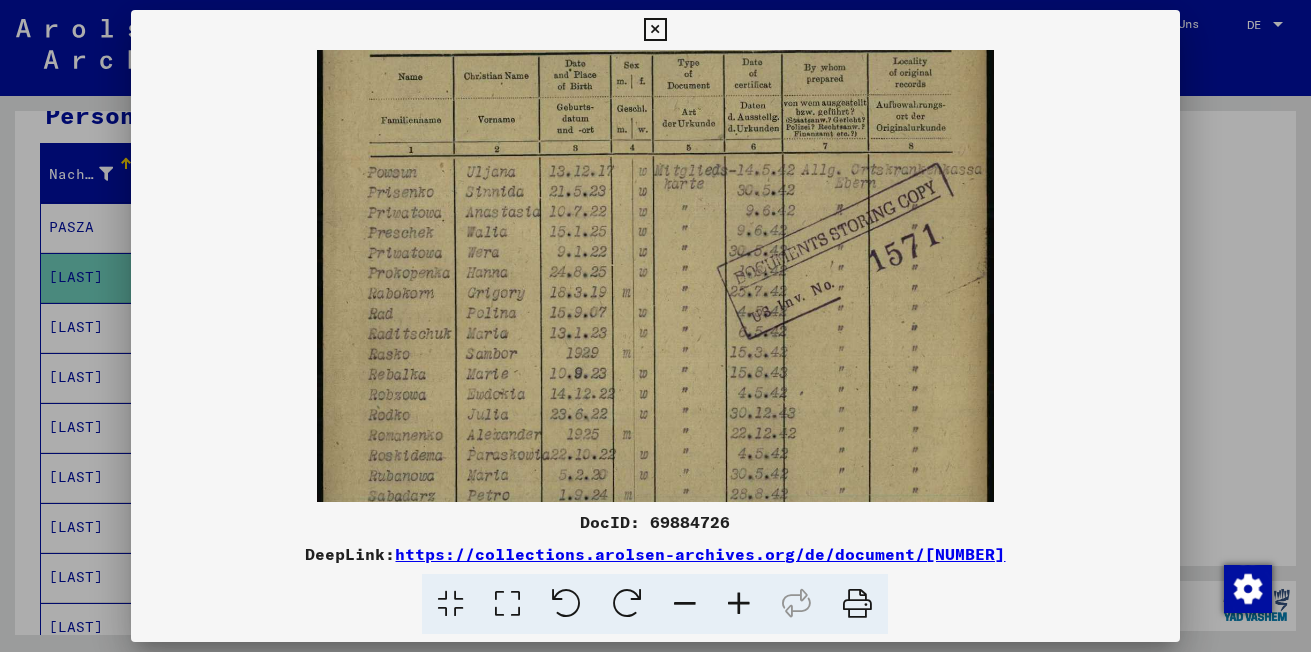 drag, startPoint x: 716, startPoint y: 348, endPoint x: 736, endPoint y: 150, distance: 199.00754 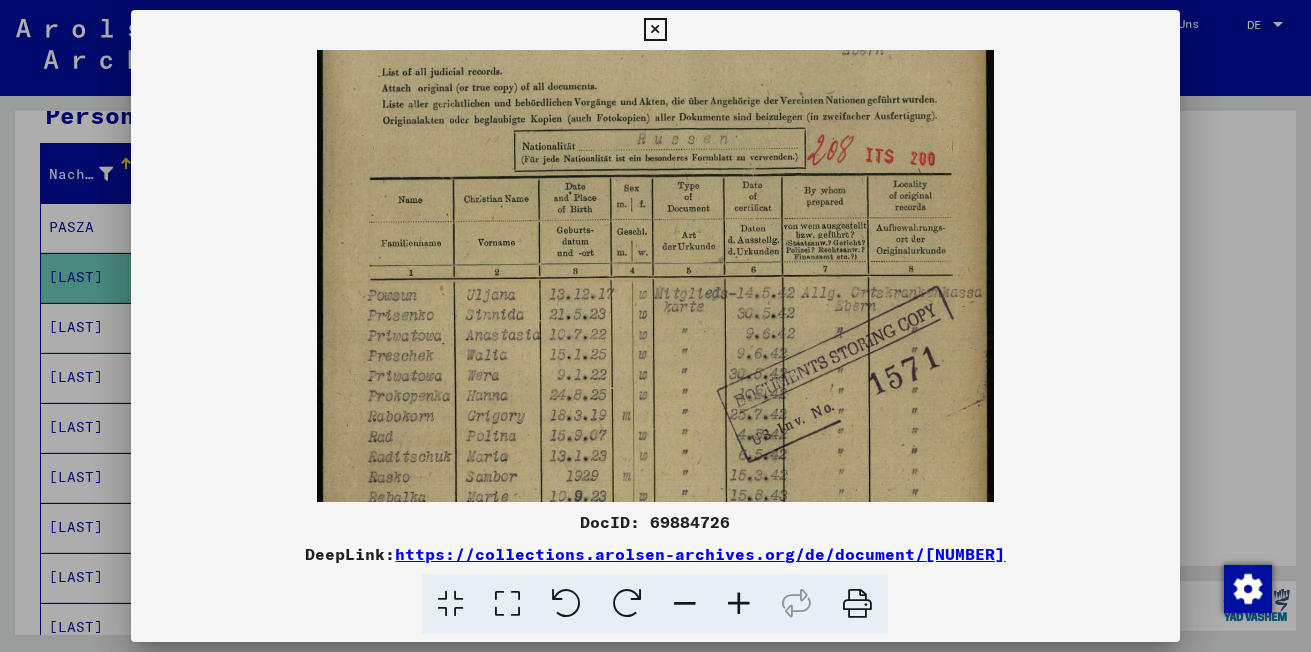 scroll, scrollTop: 100, scrollLeft: 0, axis: vertical 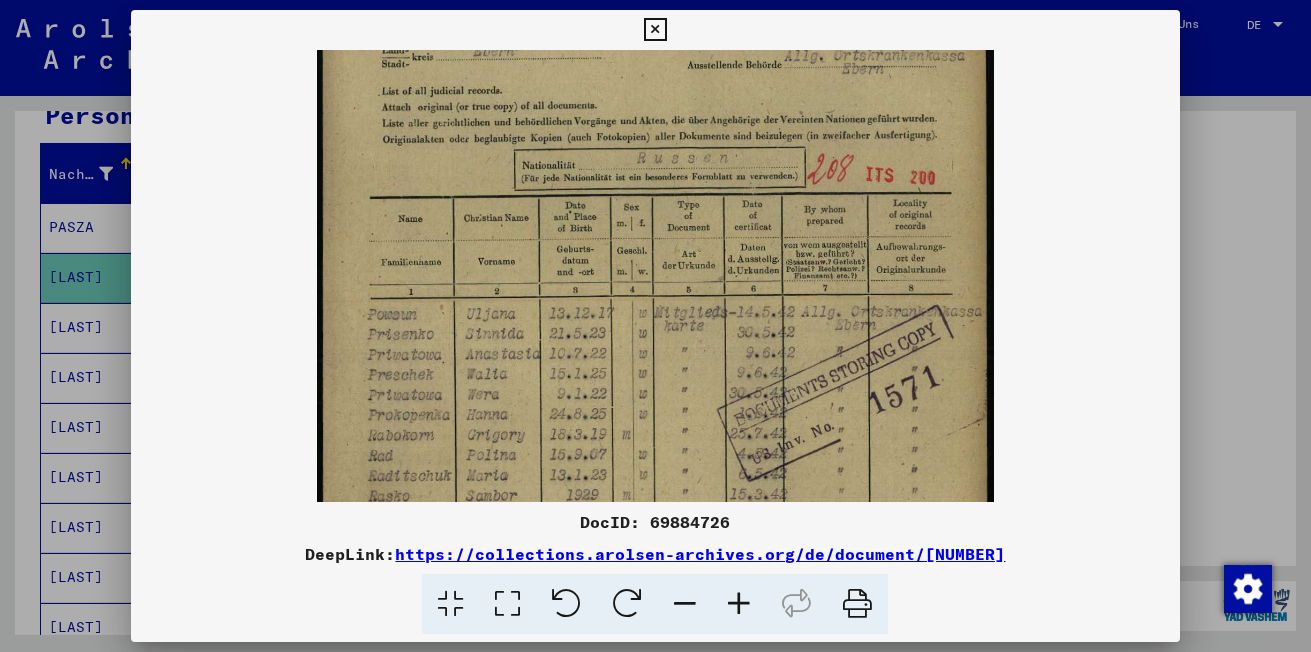 drag, startPoint x: 767, startPoint y: 372, endPoint x: 763, endPoint y: 519, distance: 147.05441 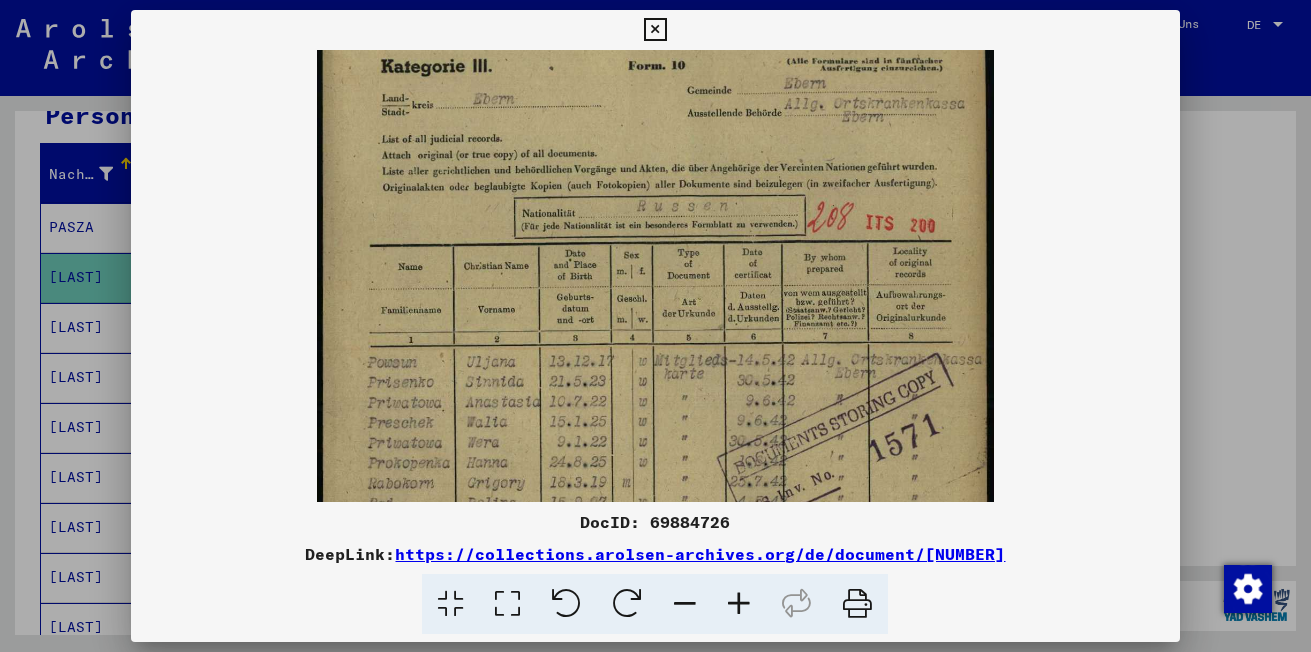 scroll, scrollTop: 50, scrollLeft: 0, axis: vertical 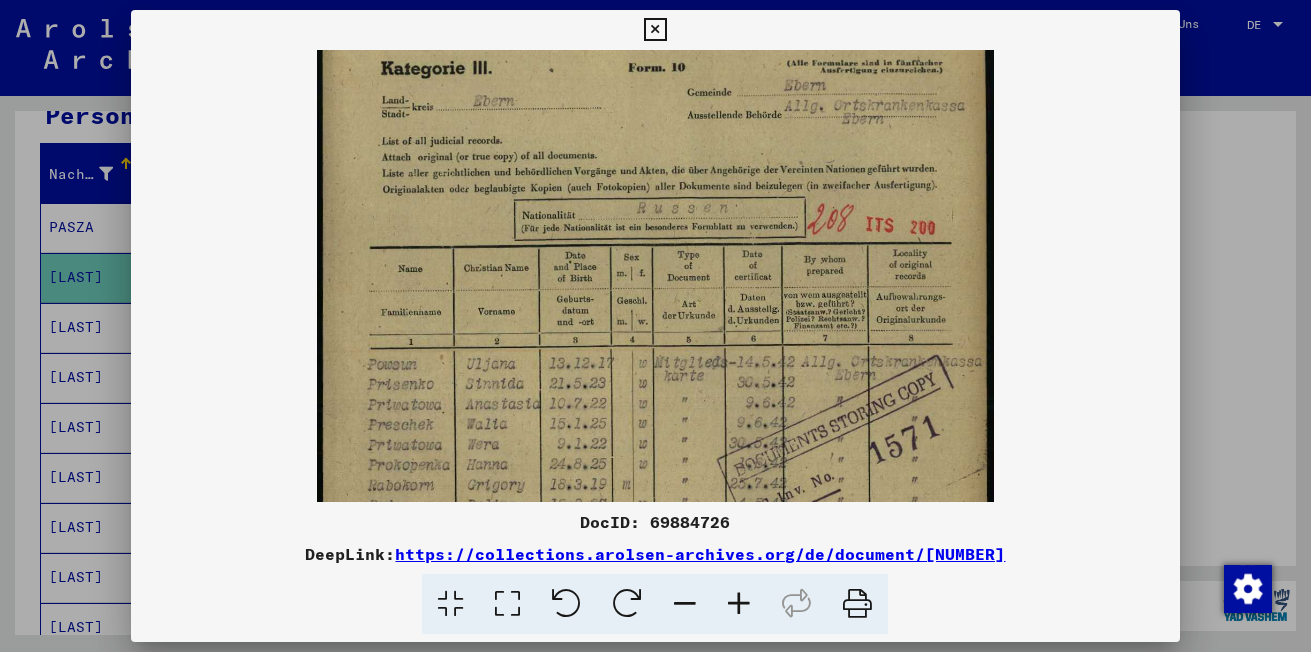 drag, startPoint x: 735, startPoint y: 438, endPoint x: 734, endPoint y: 454, distance: 16.03122 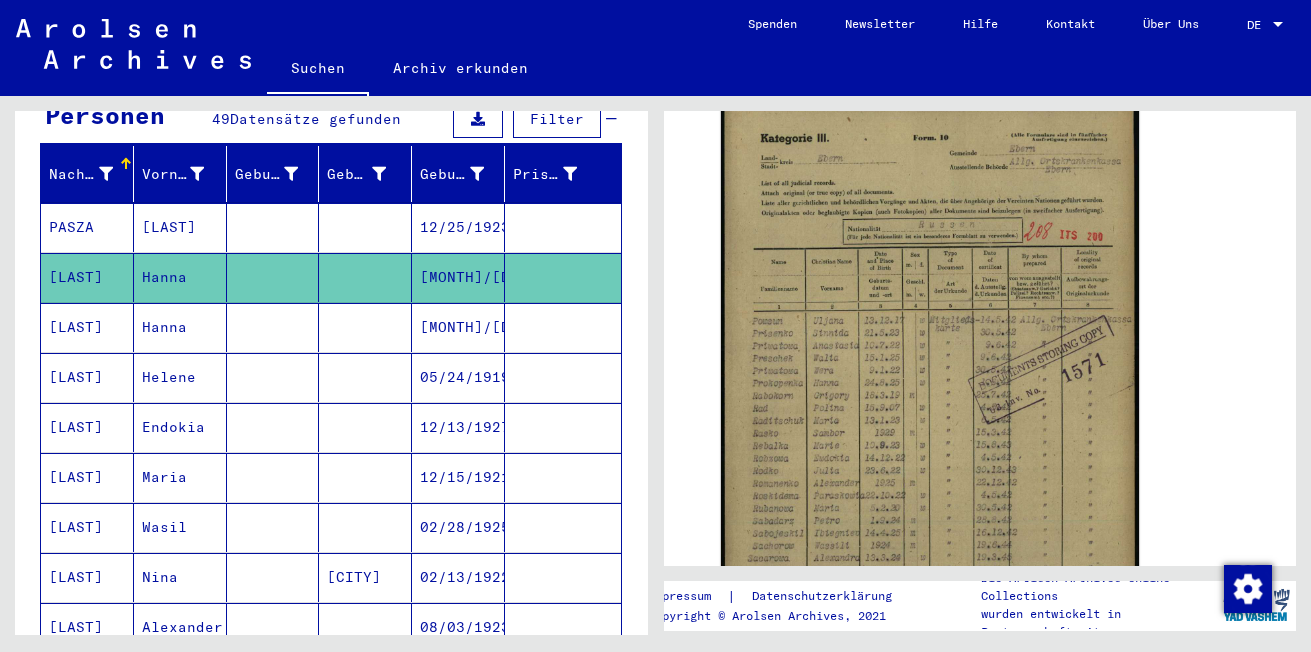 click on "[LAST]" at bounding box center [87, 377] 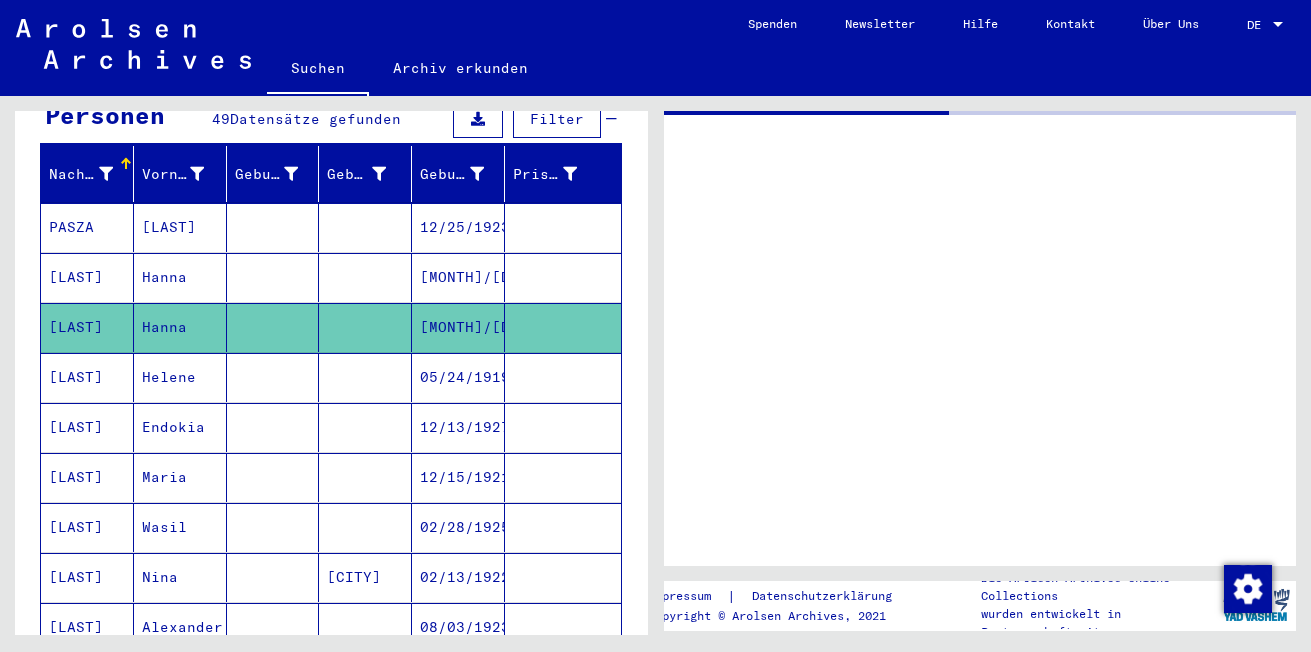 scroll, scrollTop: 0, scrollLeft: 0, axis: both 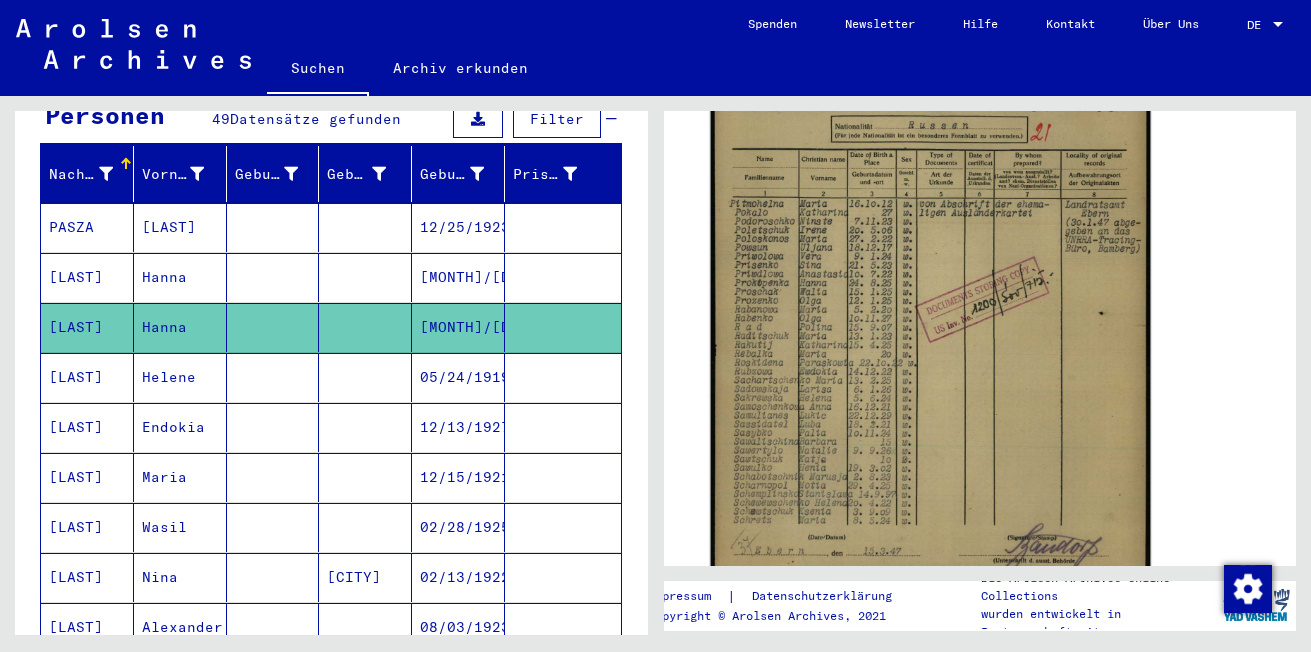 click 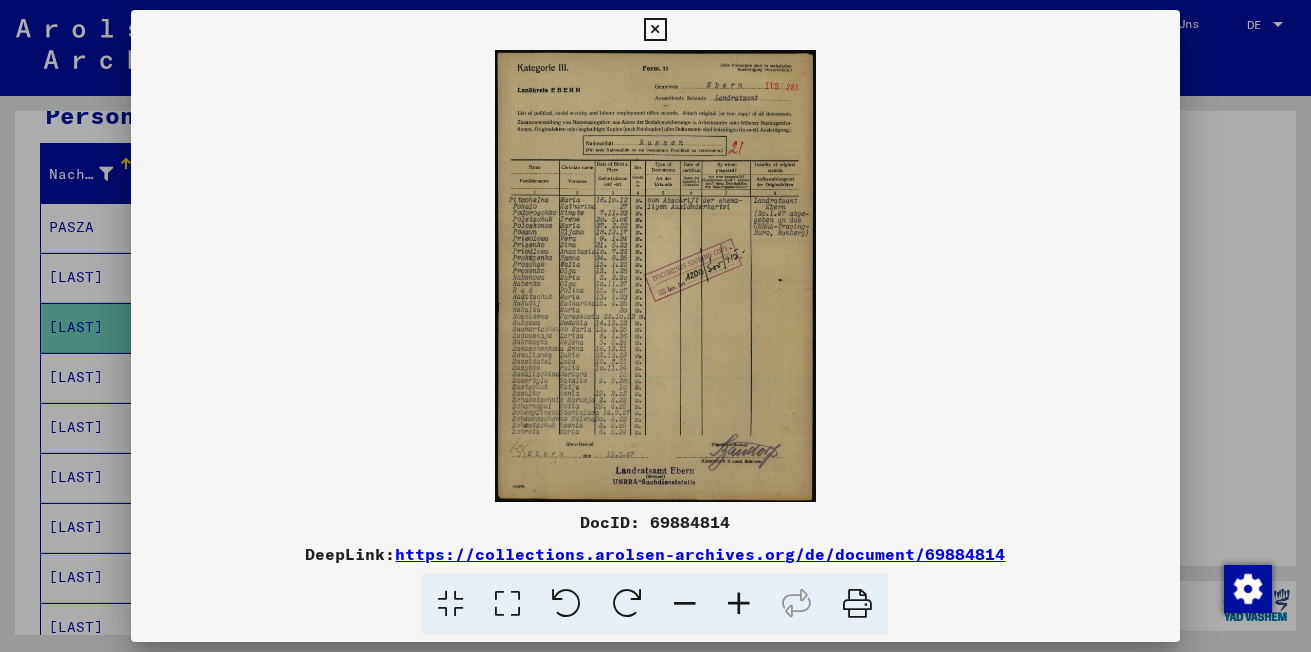 click at bounding box center (739, 604) 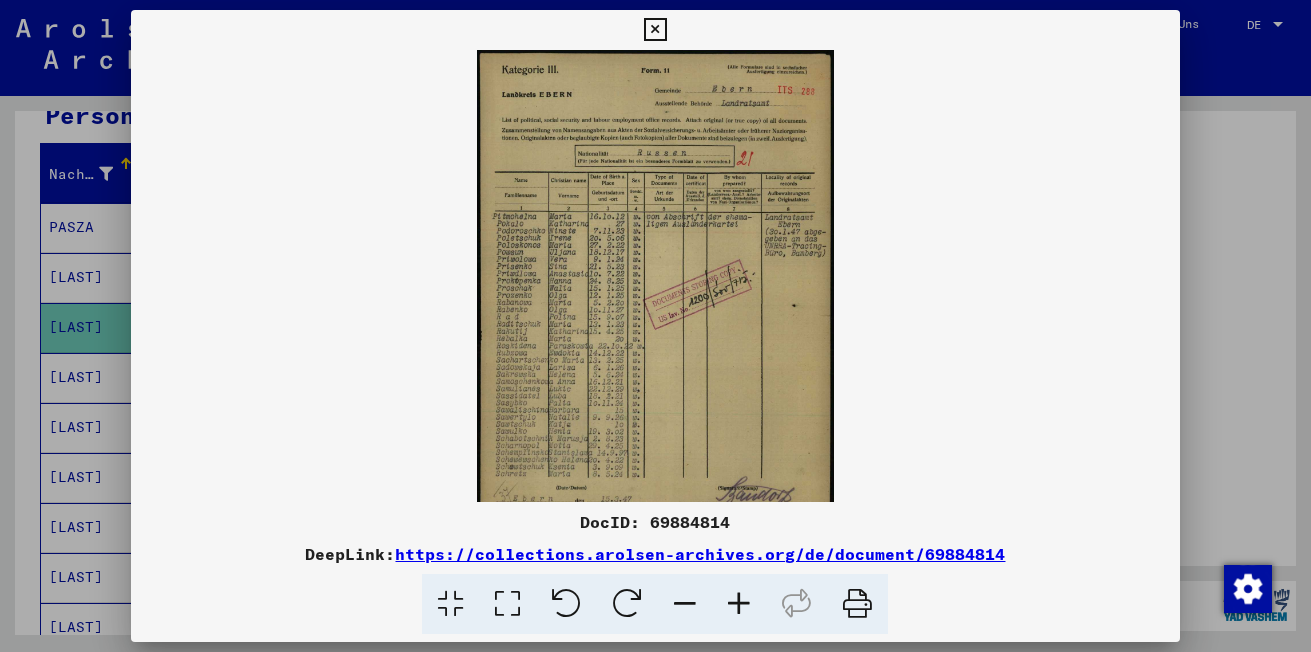click at bounding box center [739, 604] 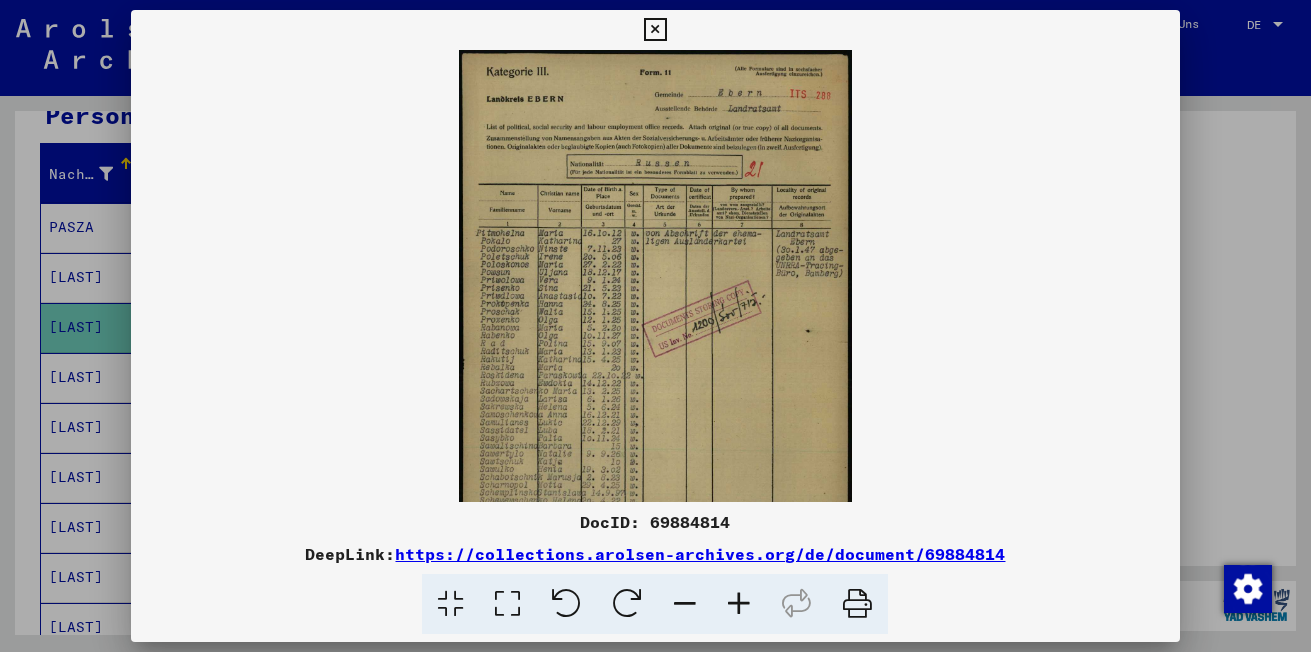 click at bounding box center [739, 604] 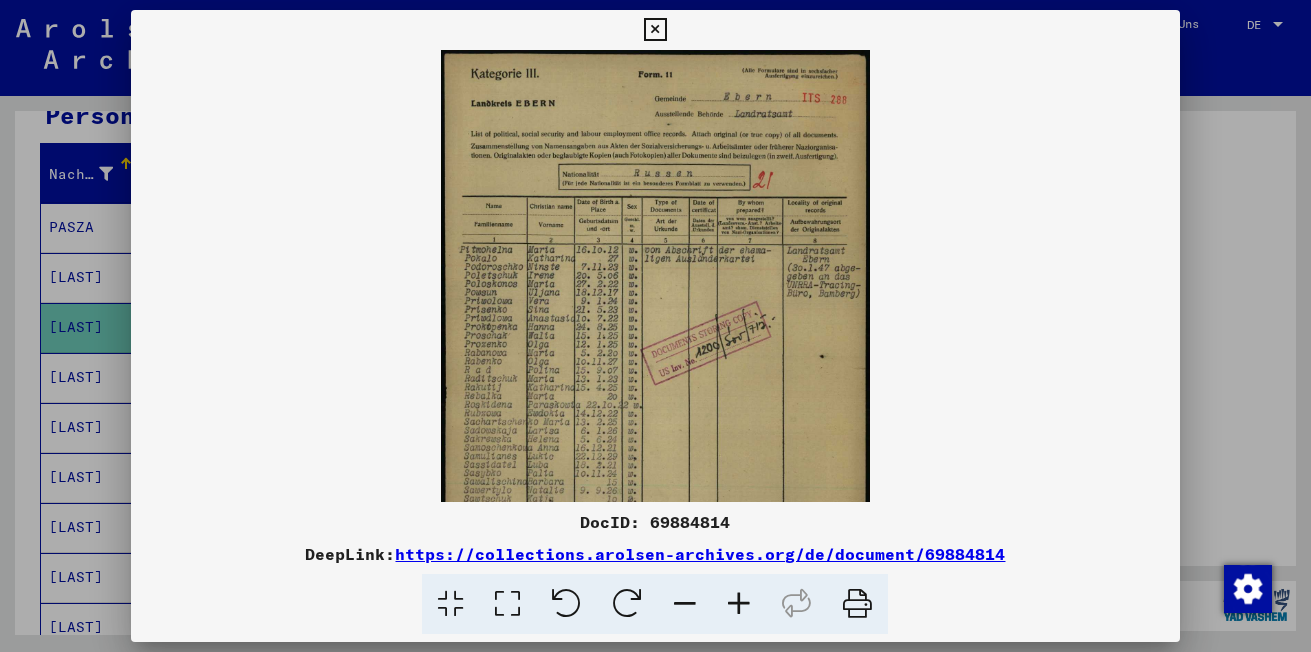 click at bounding box center [739, 604] 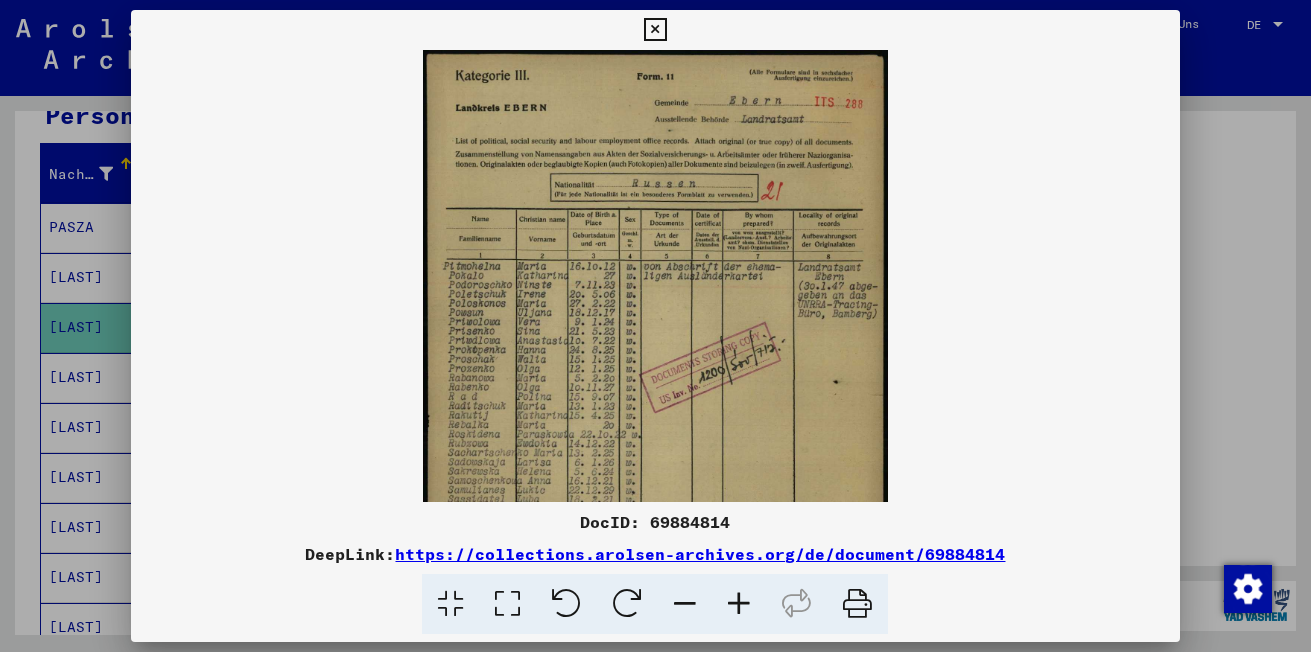 click at bounding box center (739, 604) 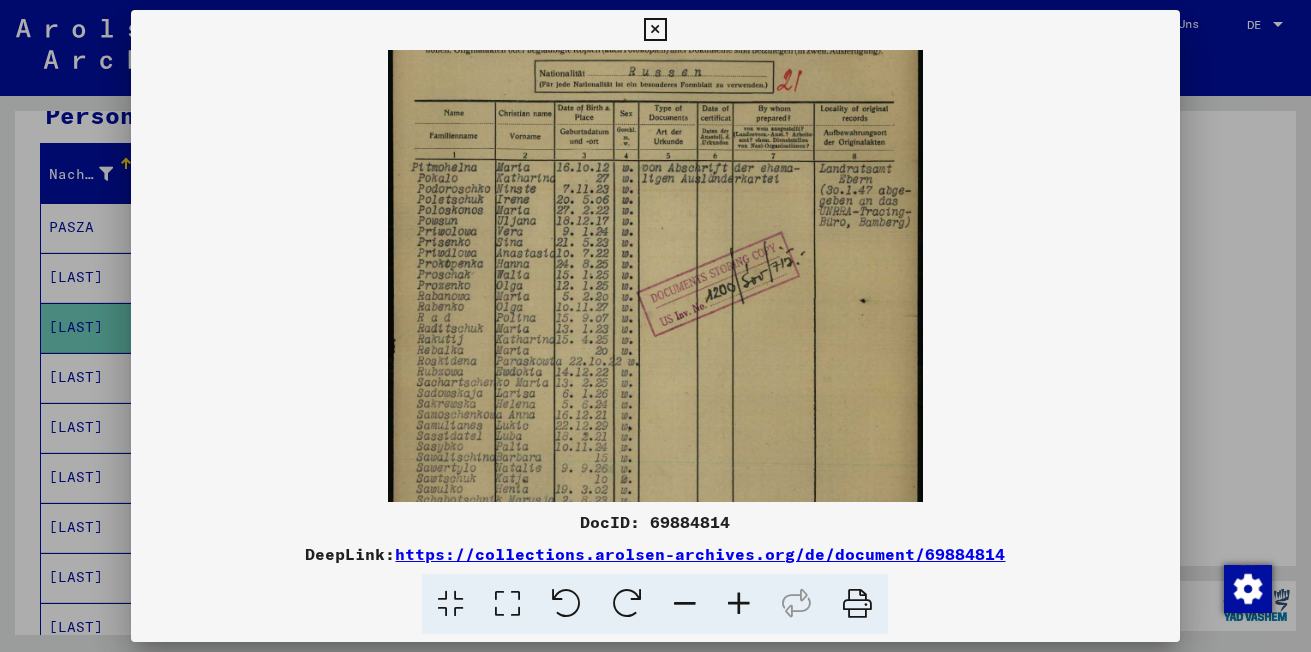 scroll, scrollTop: 144, scrollLeft: 0, axis: vertical 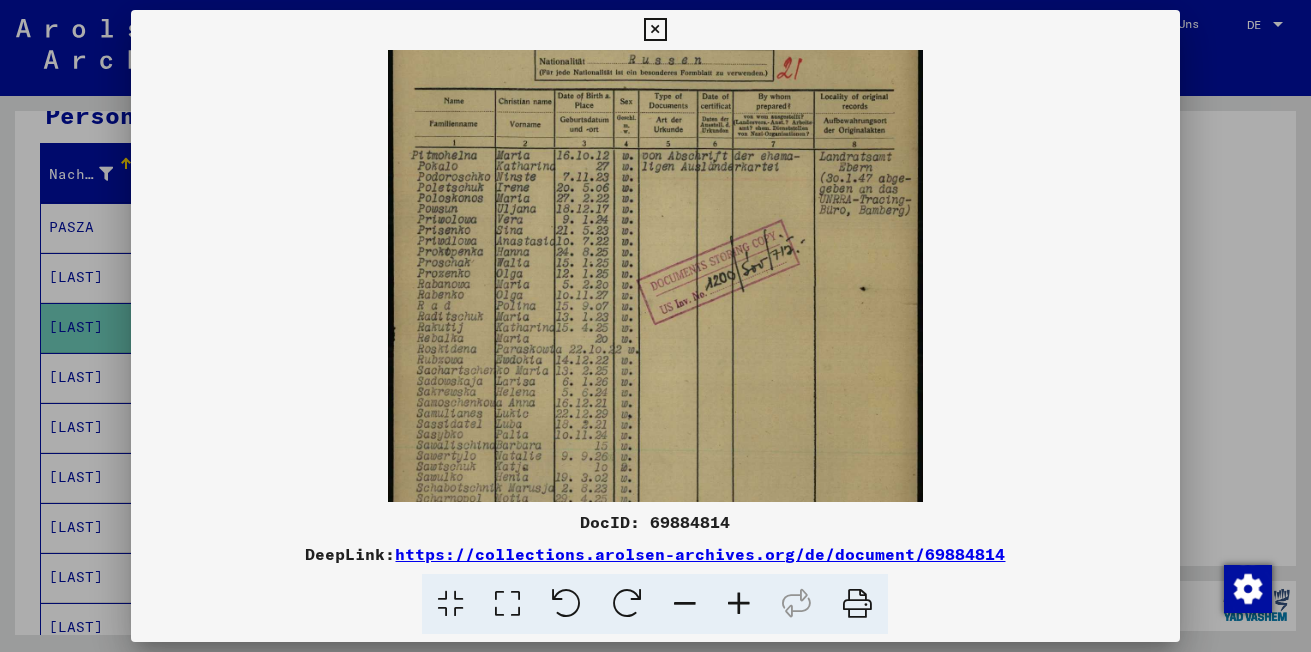 drag, startPoint x: 725, startPoint y: 360, endPoint x: 762, endPoint y: 217, distance: 147.70917 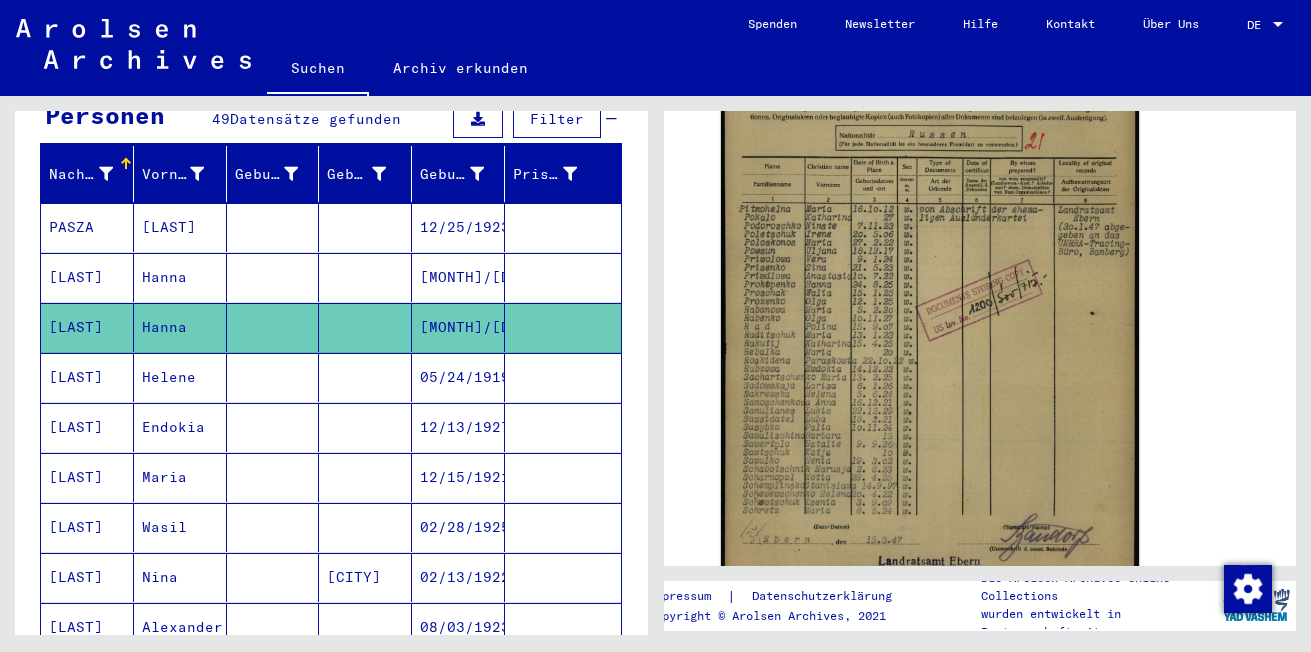 click on "[LAST]" at bounding box center (87, 427) 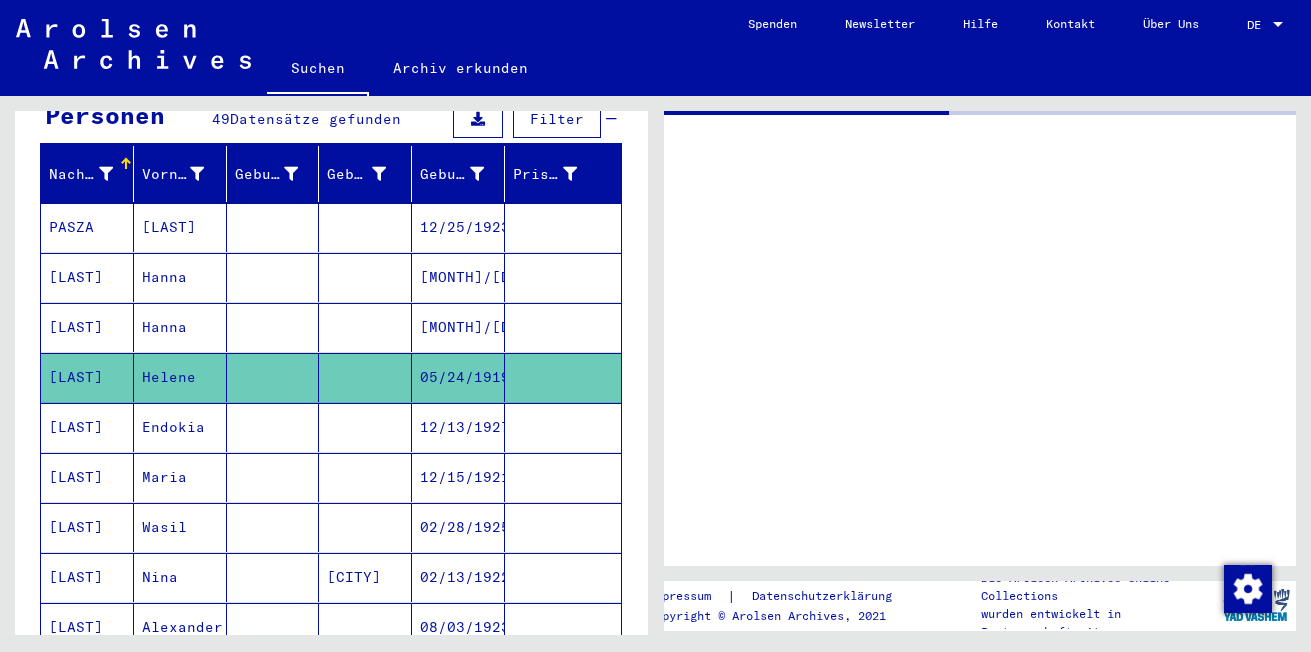scroll, scrollTop: 0, scrollLeft: 0, axis: both 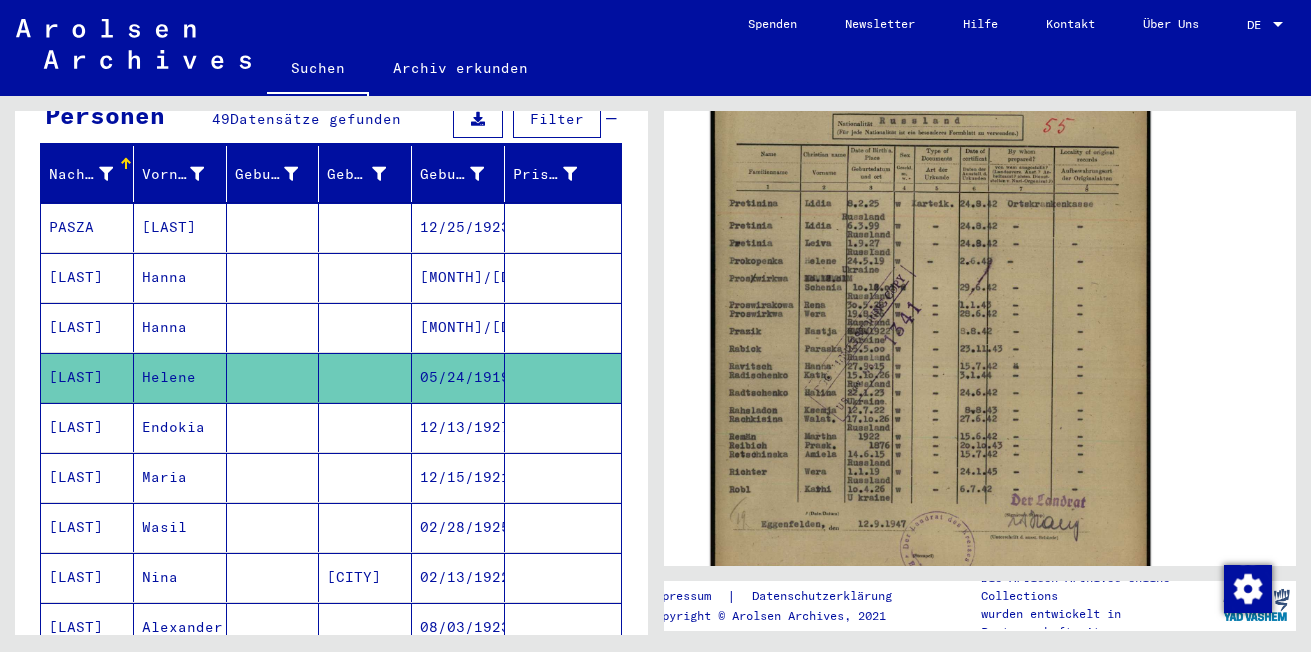 click 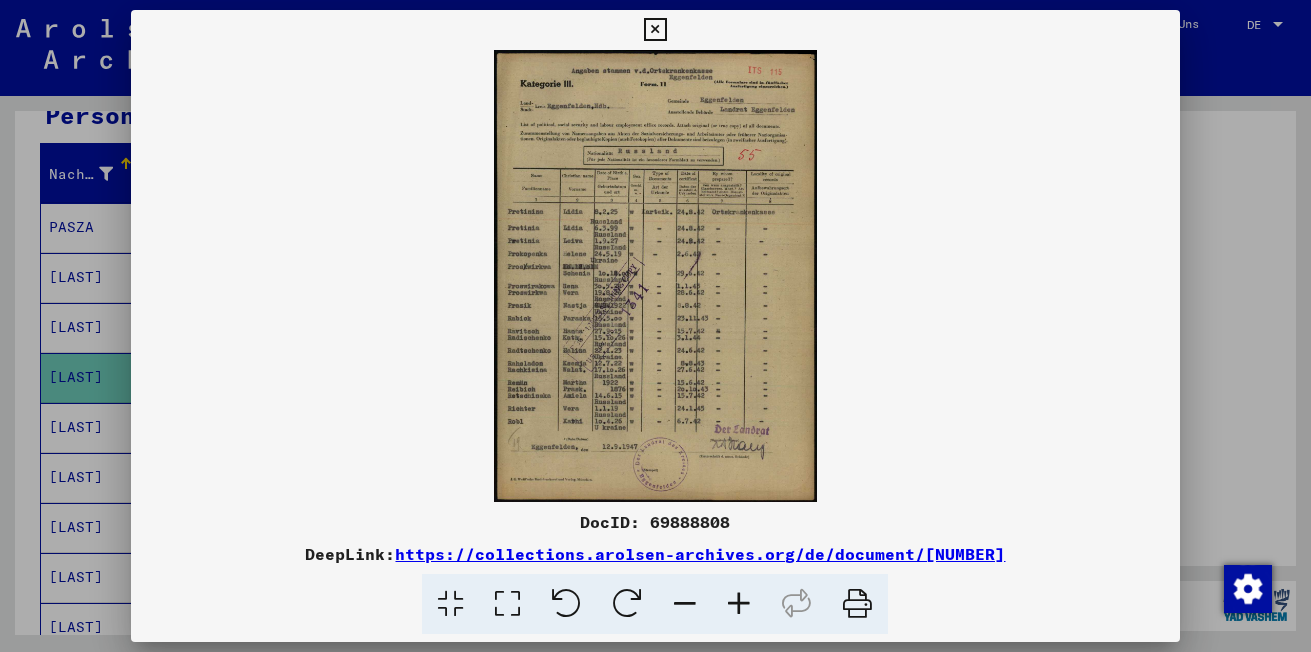 click at bounding box center [739, 604] 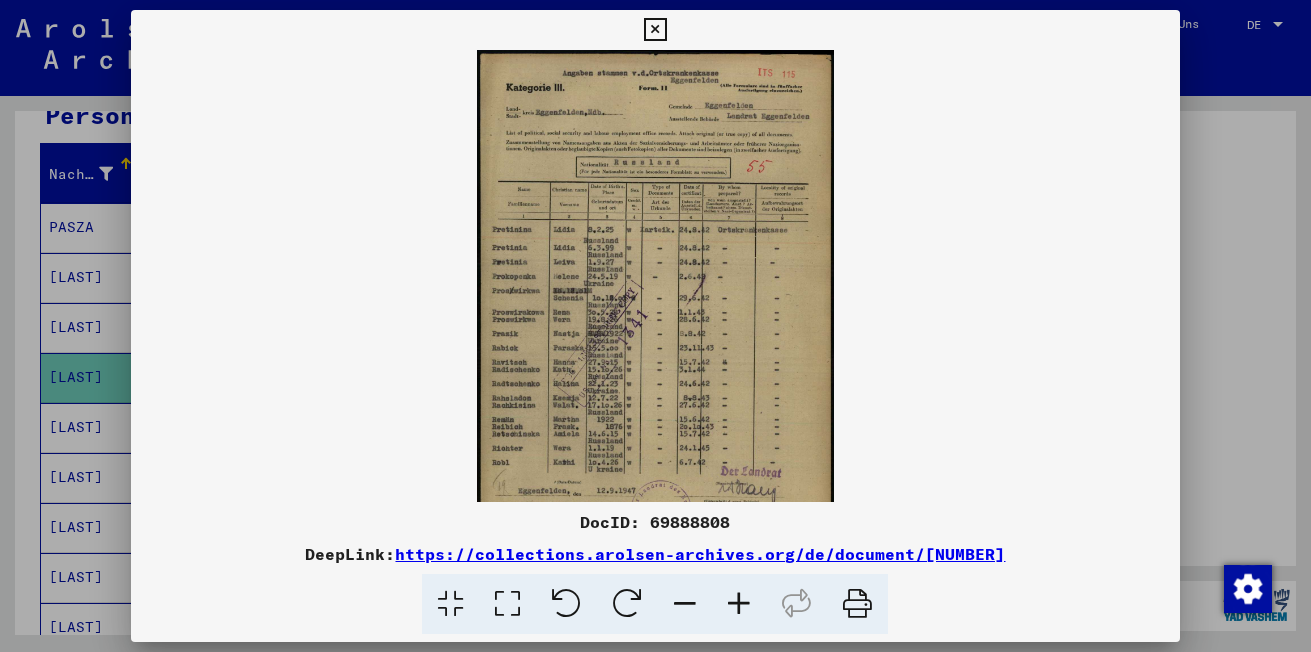 click at bounding box center (739, 604) 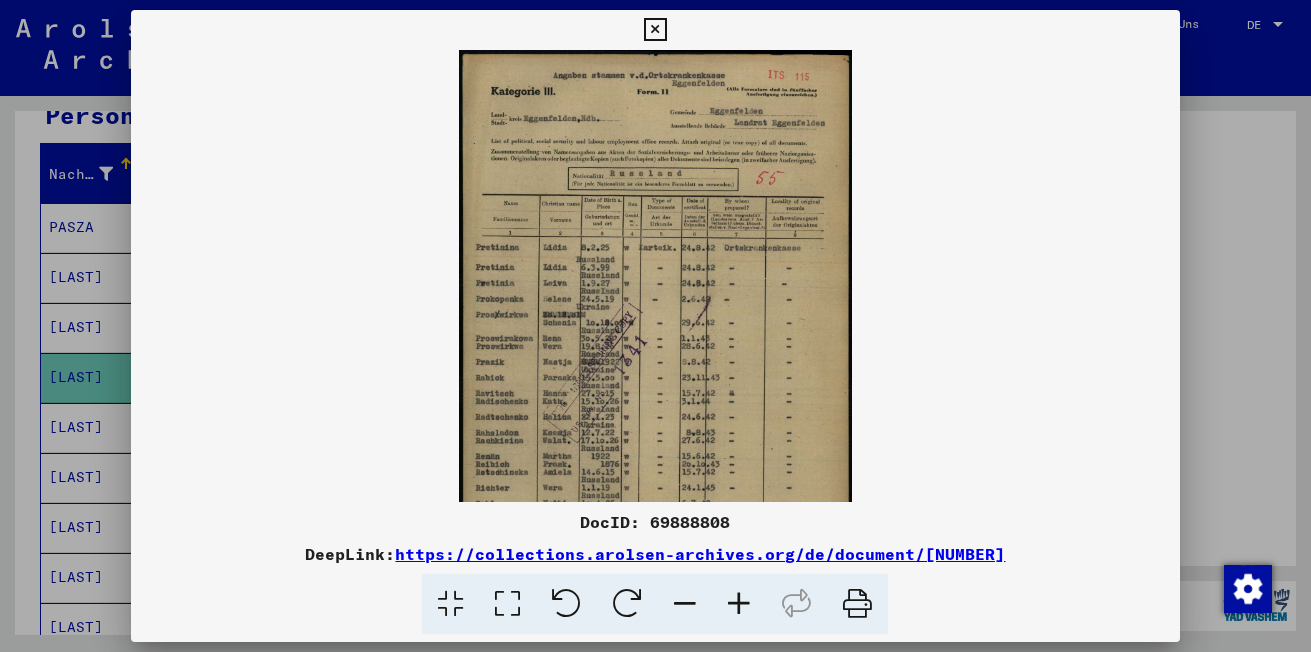 click at bounding box center (739, 604) 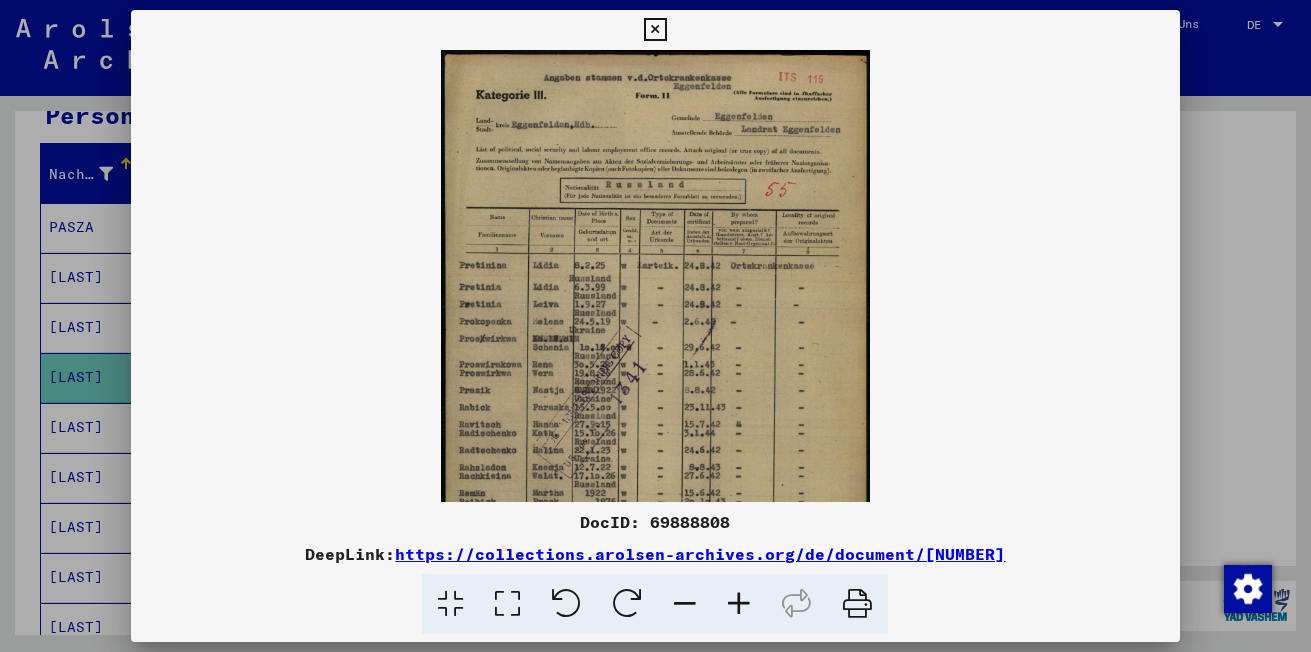 click at bounding box center [739, 604] 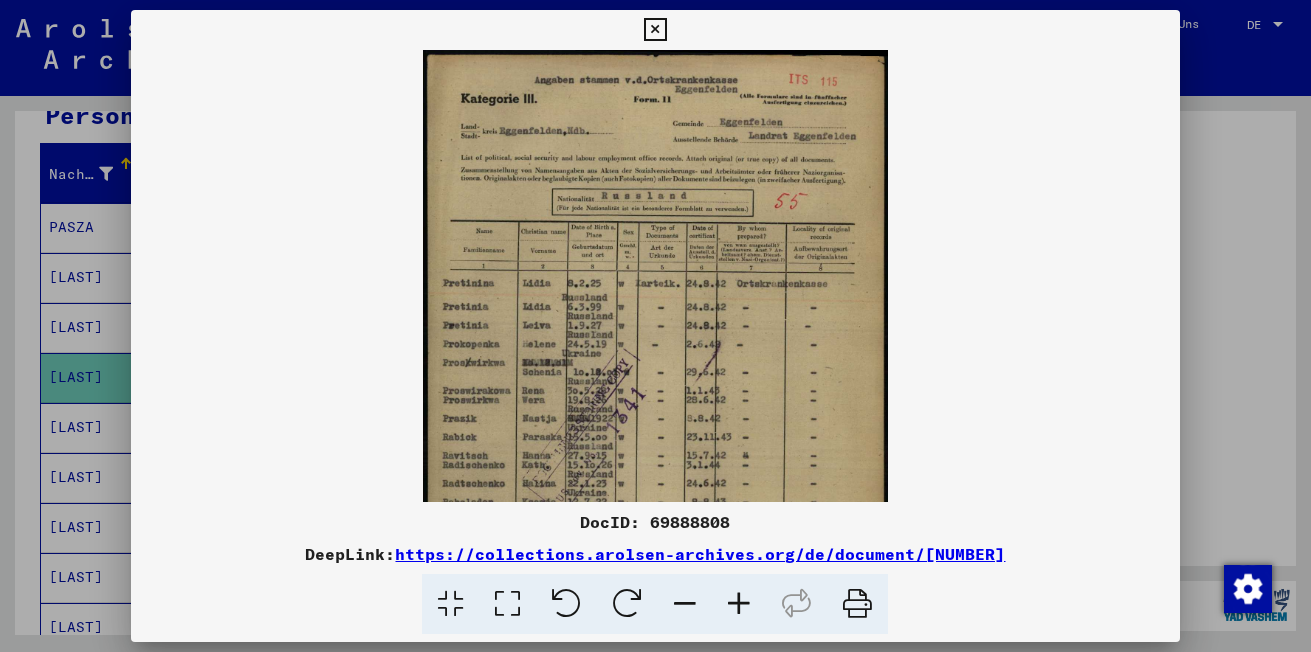 click at bounding box center [739, 604] 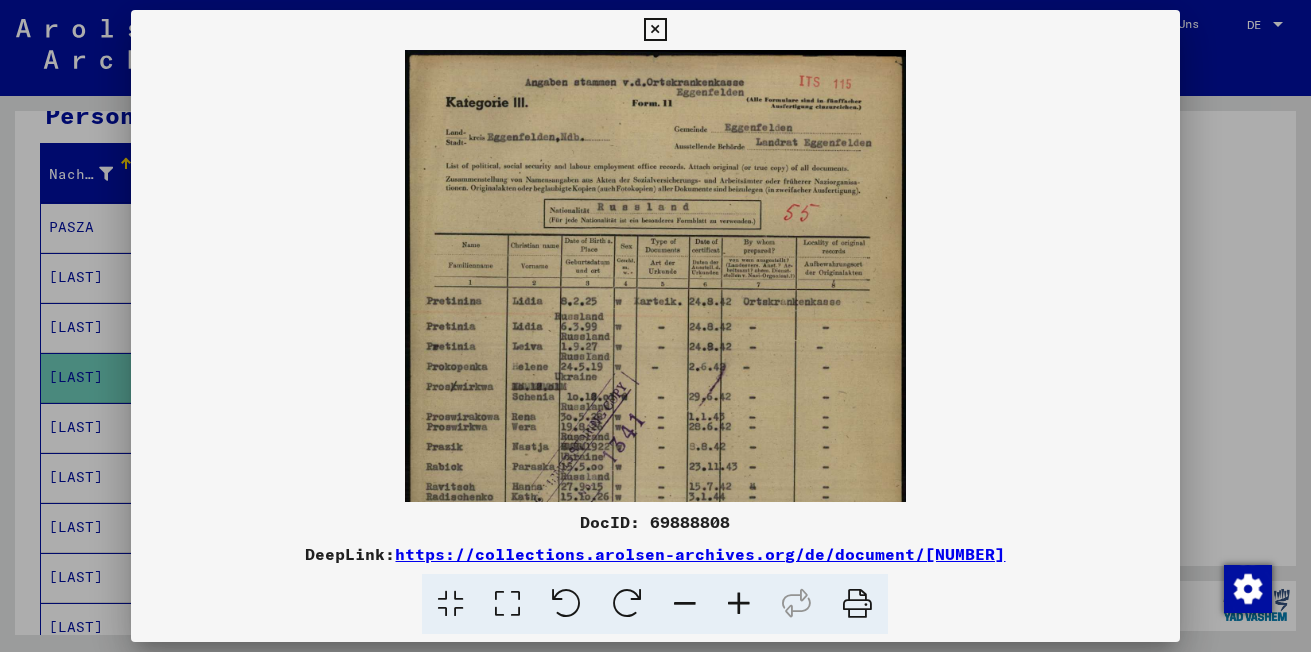 click at bounding box center (739, 604) 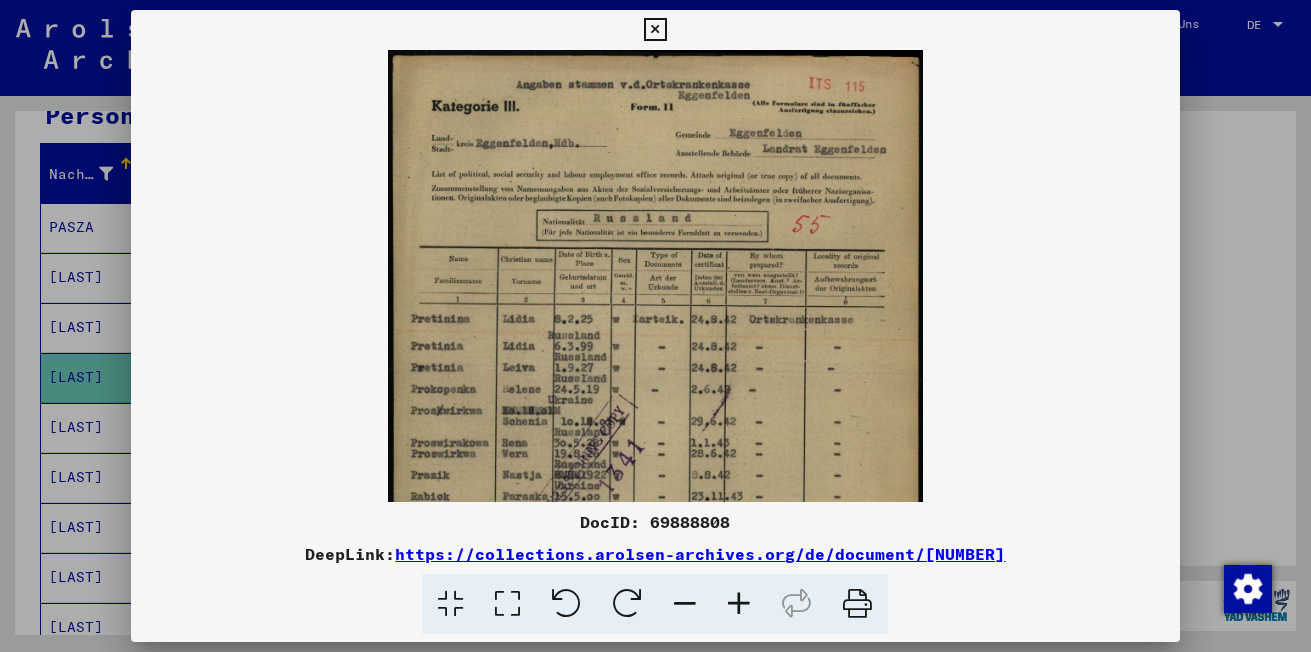 click at bounding box center [739, 604] 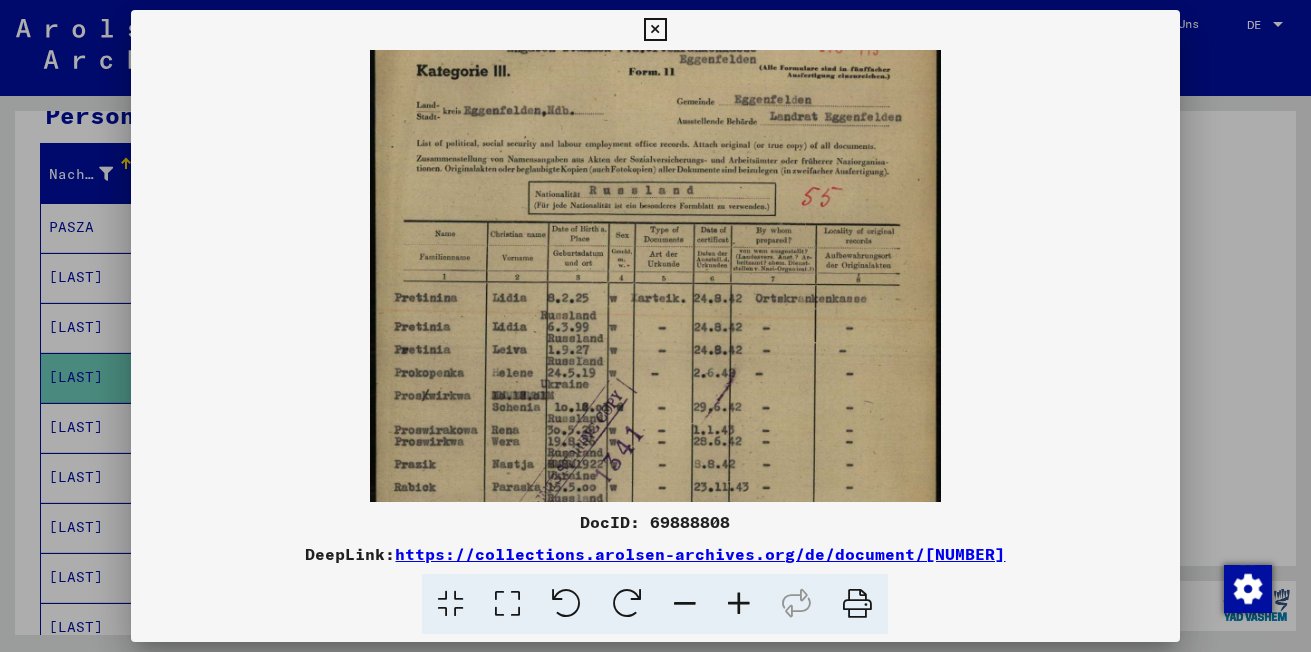 scroll, scrollTop: 69, scrollLeft: 0, axis: vertical 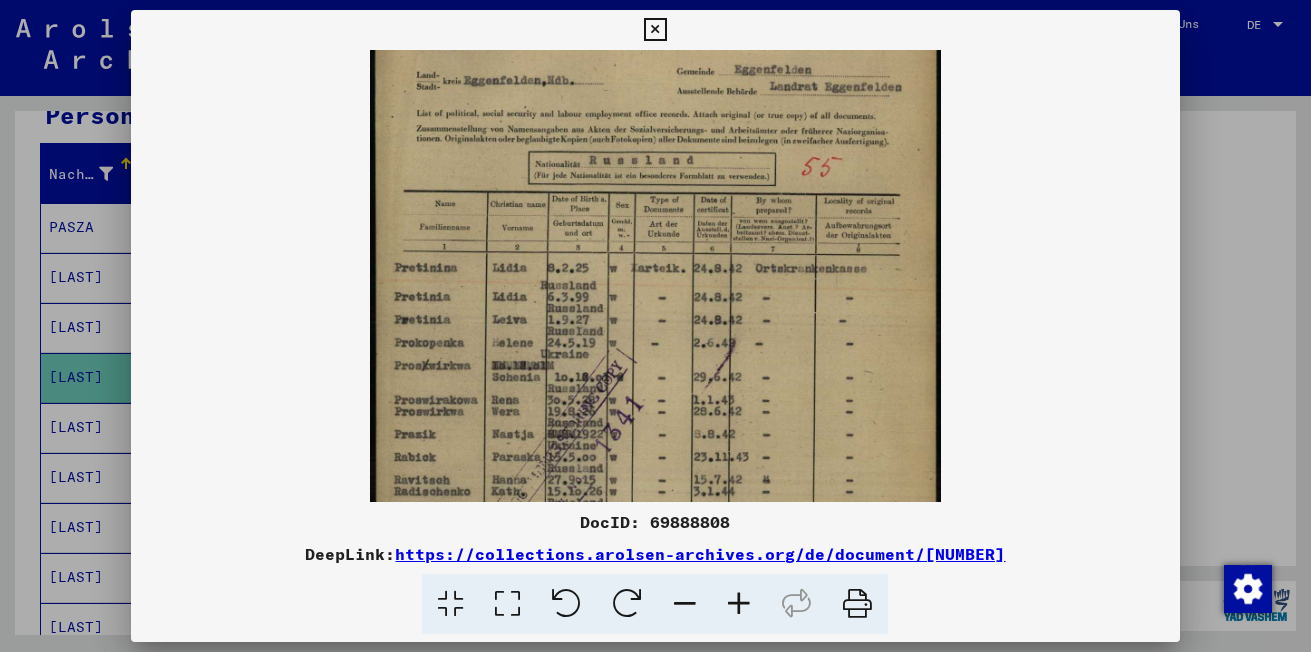 drag, startPoint x: 749, startPoint y: 398, endPoint x: 753, endPoint y: 329, distance: 69.115845 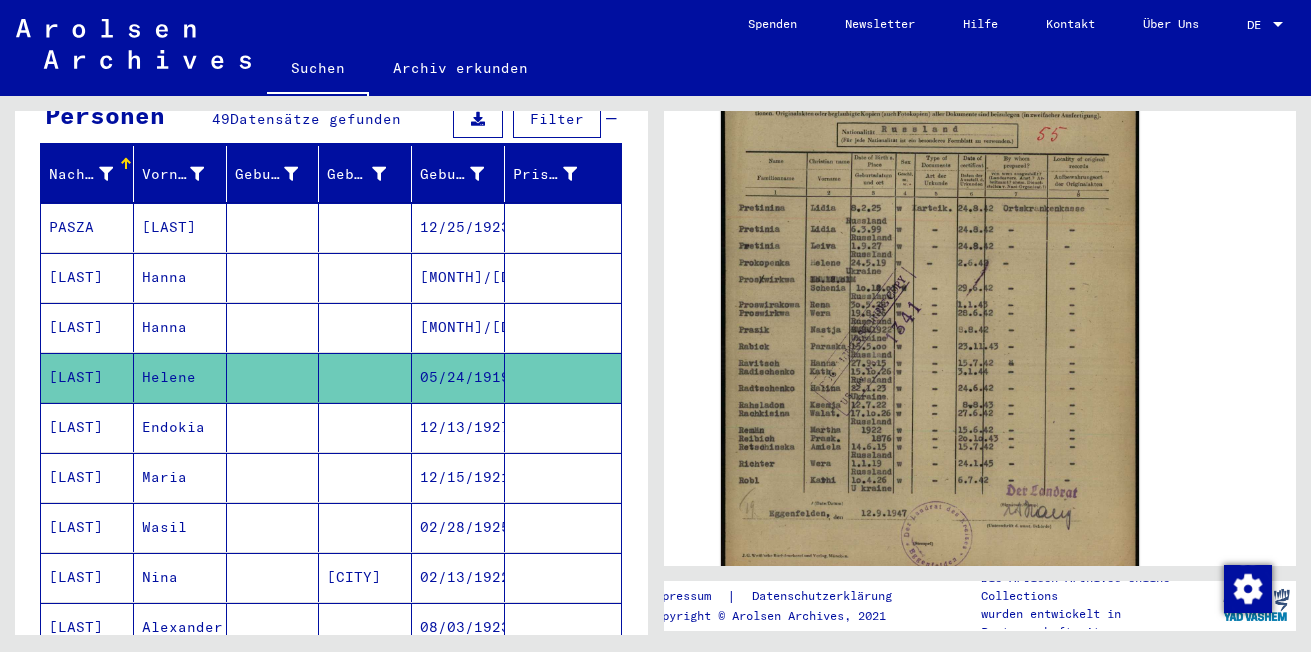 click on "[LAST]" at bounding box center [87, 477] 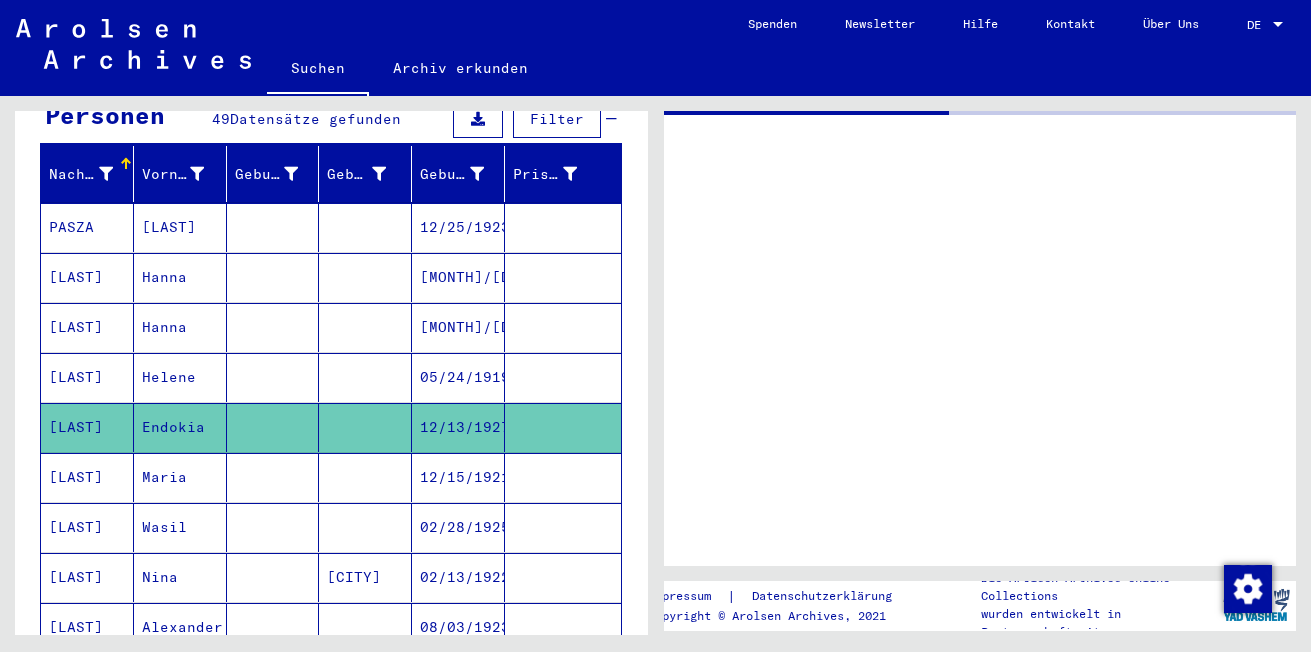 scroll, scrollTop: 0, scrollLeft: 0, axis: both 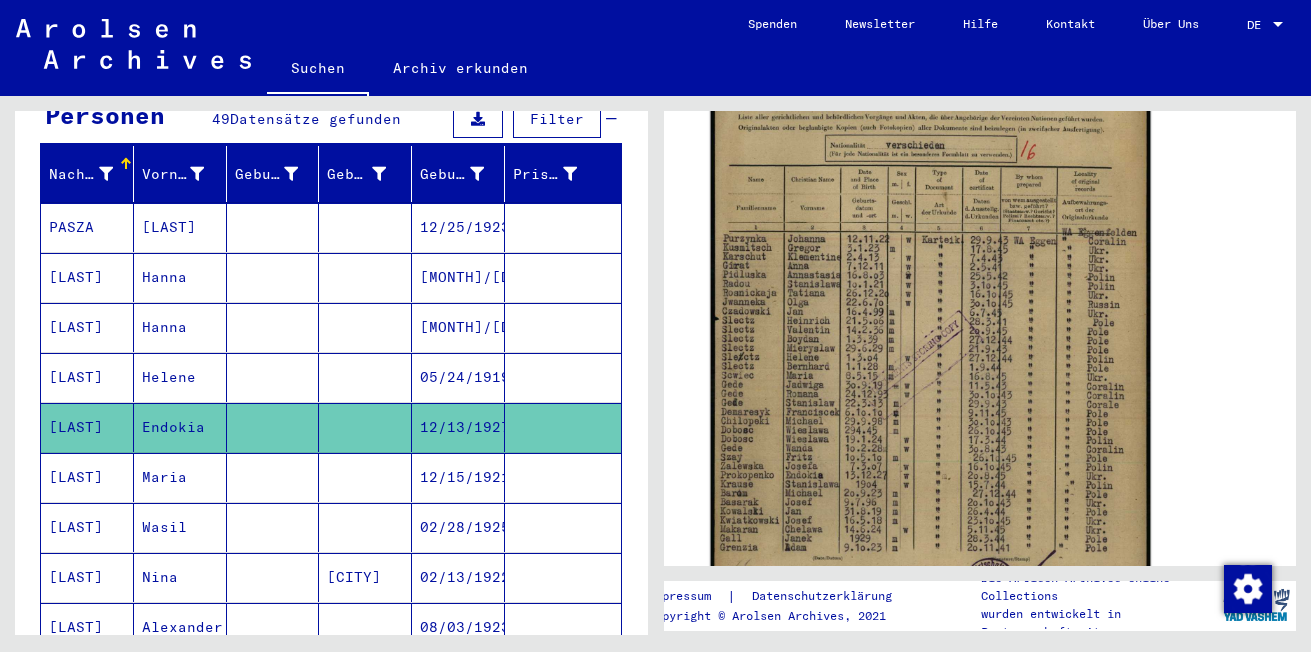 click 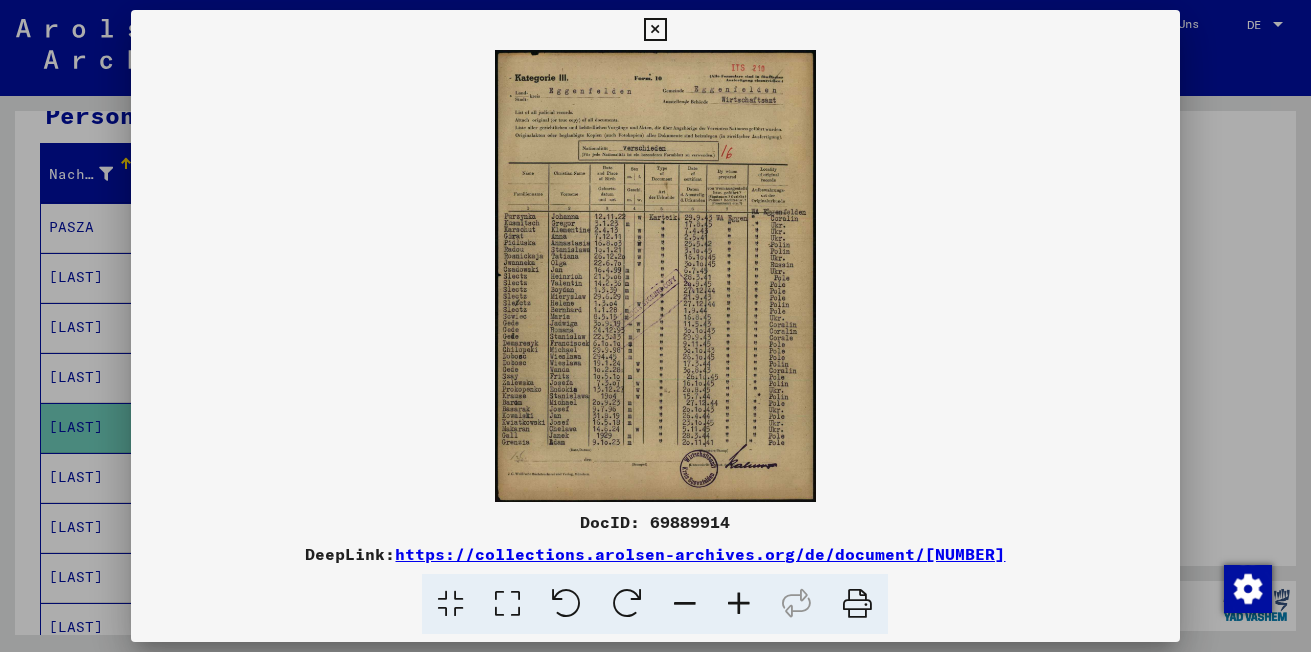 click at bounding box center [739, 604] 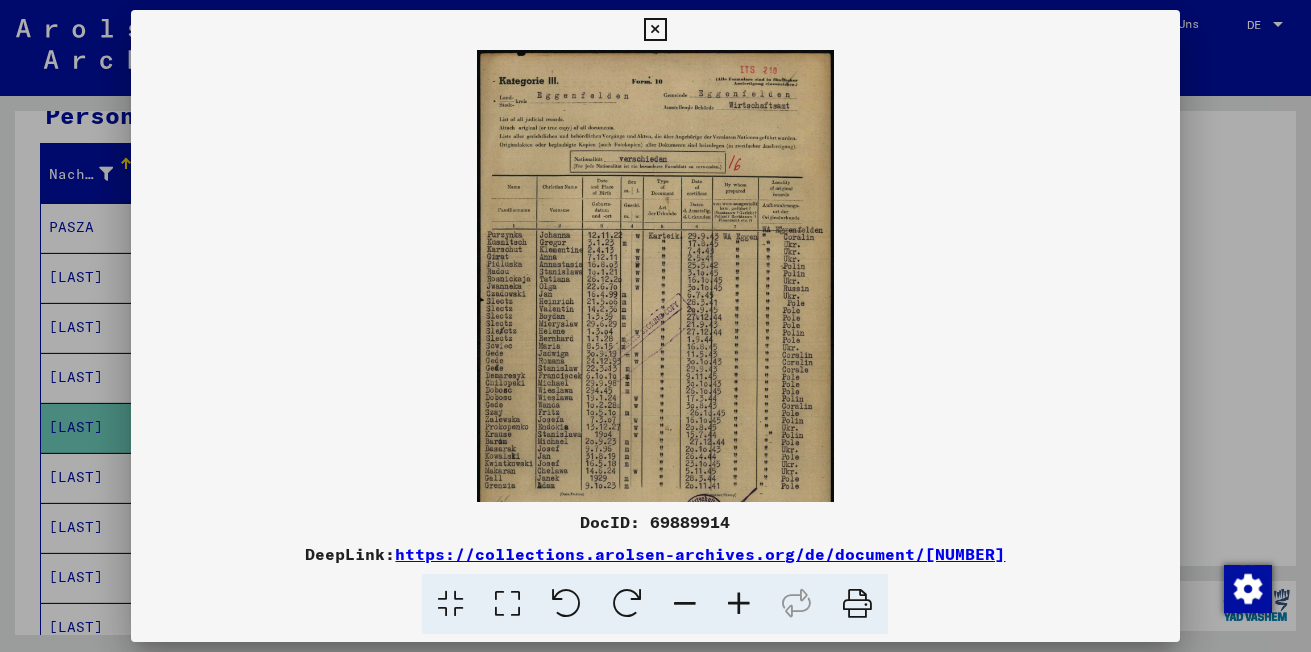 click at bounding box center (739, 604) 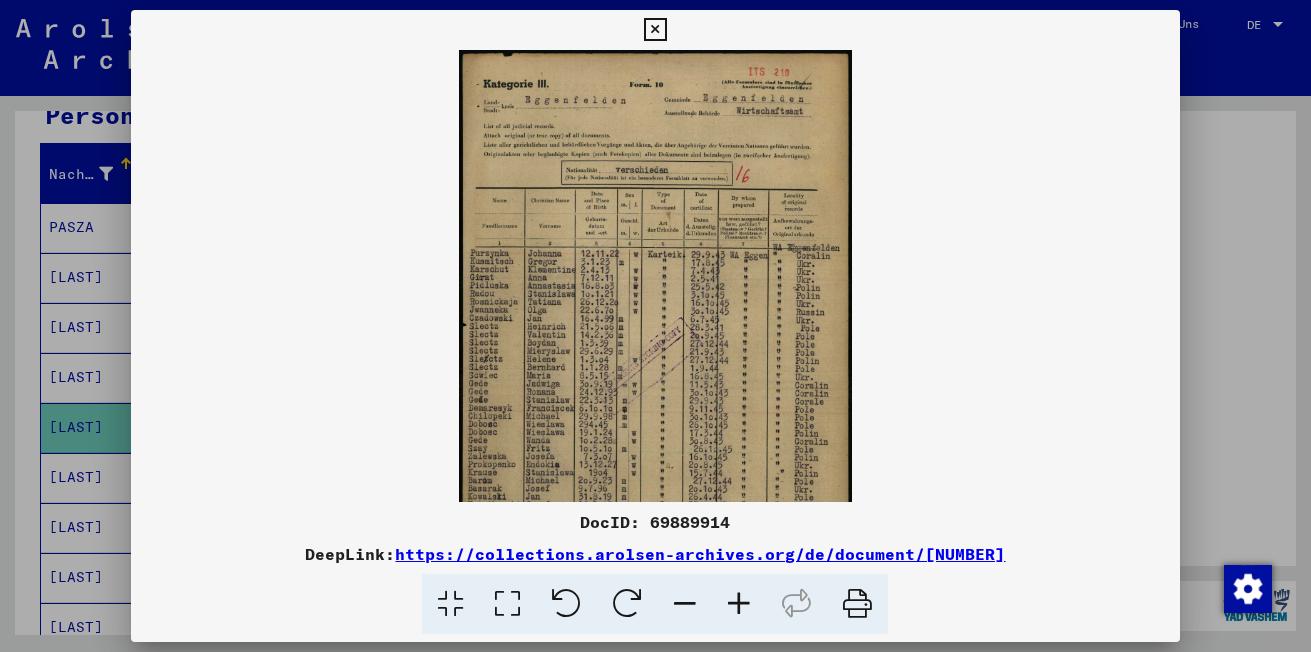 click at bounding box center [739, 604] 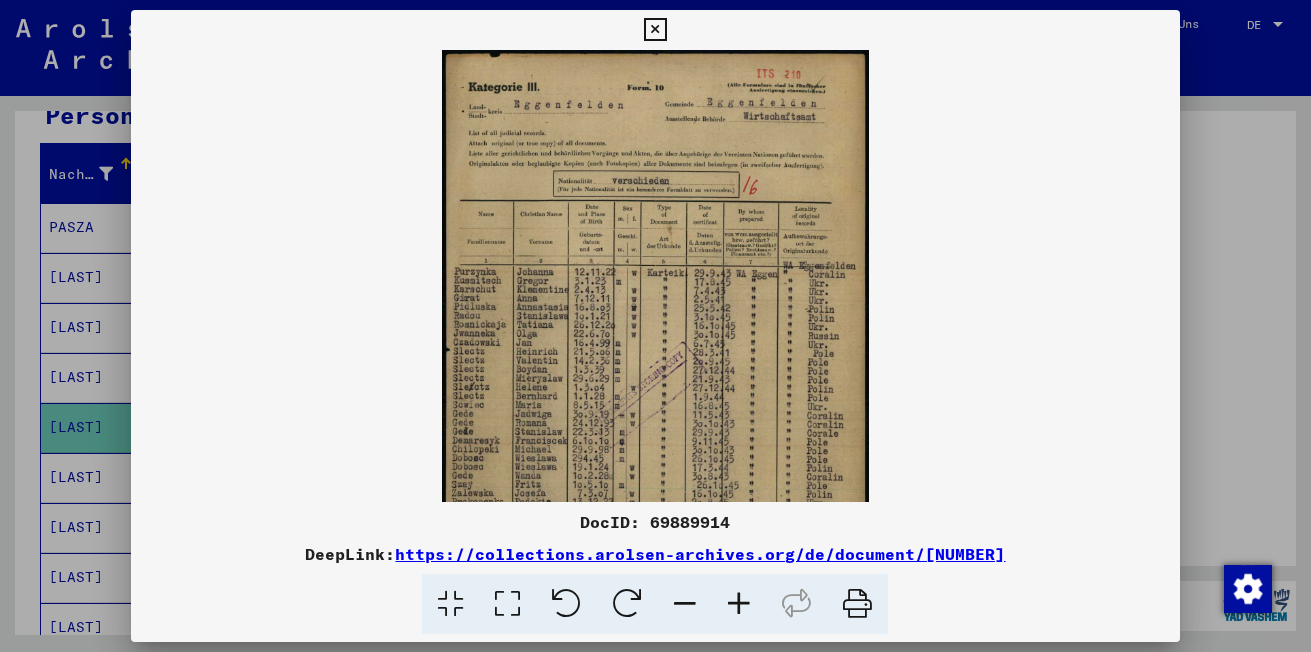 click at bounding box center (739, 604) 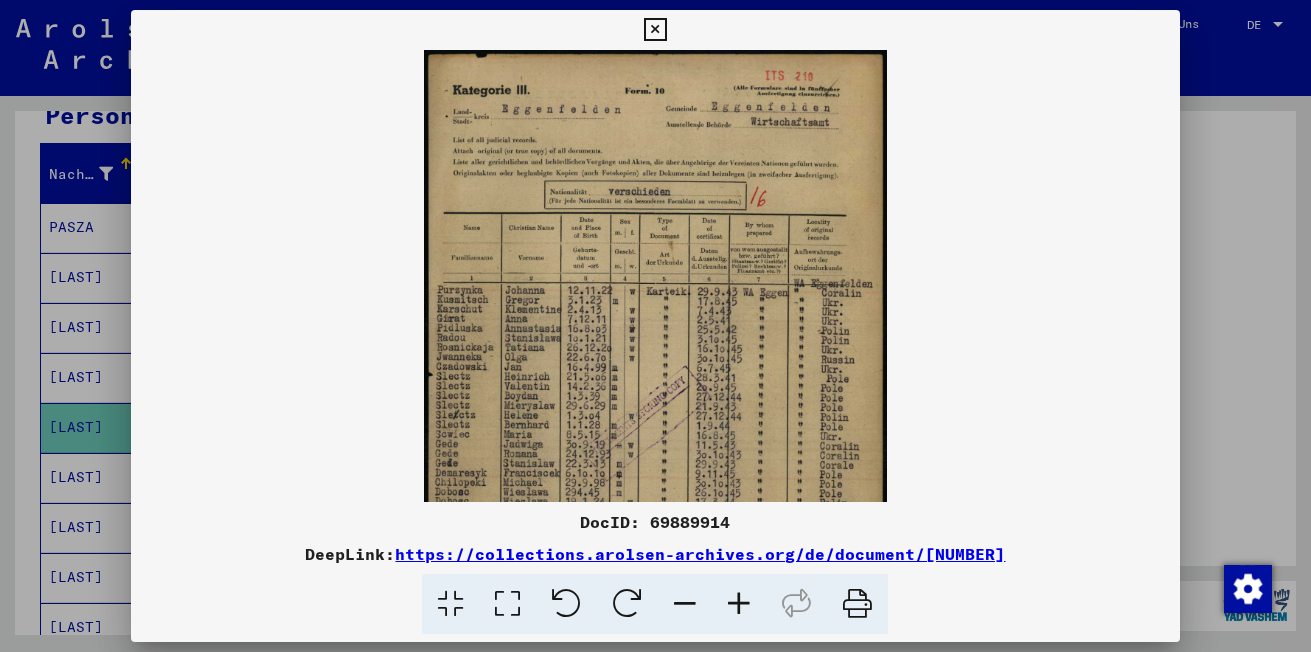 click at bounding box center [739, 604] 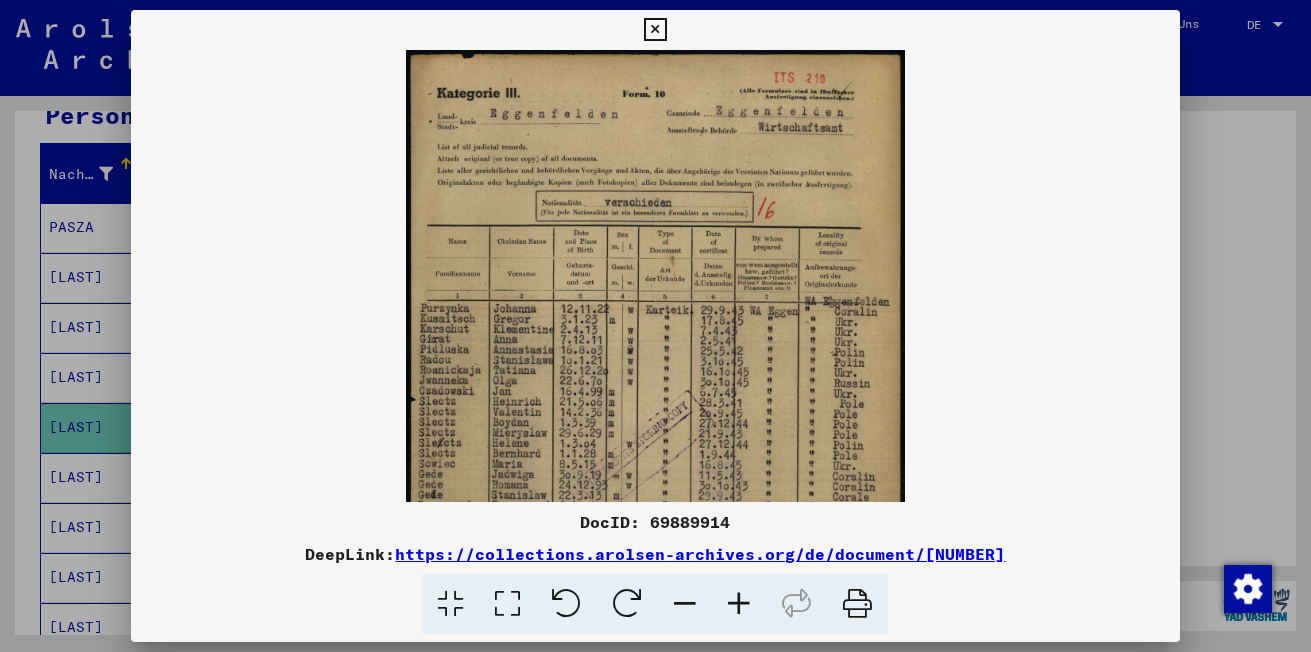 click at bounding box center (739, 604) 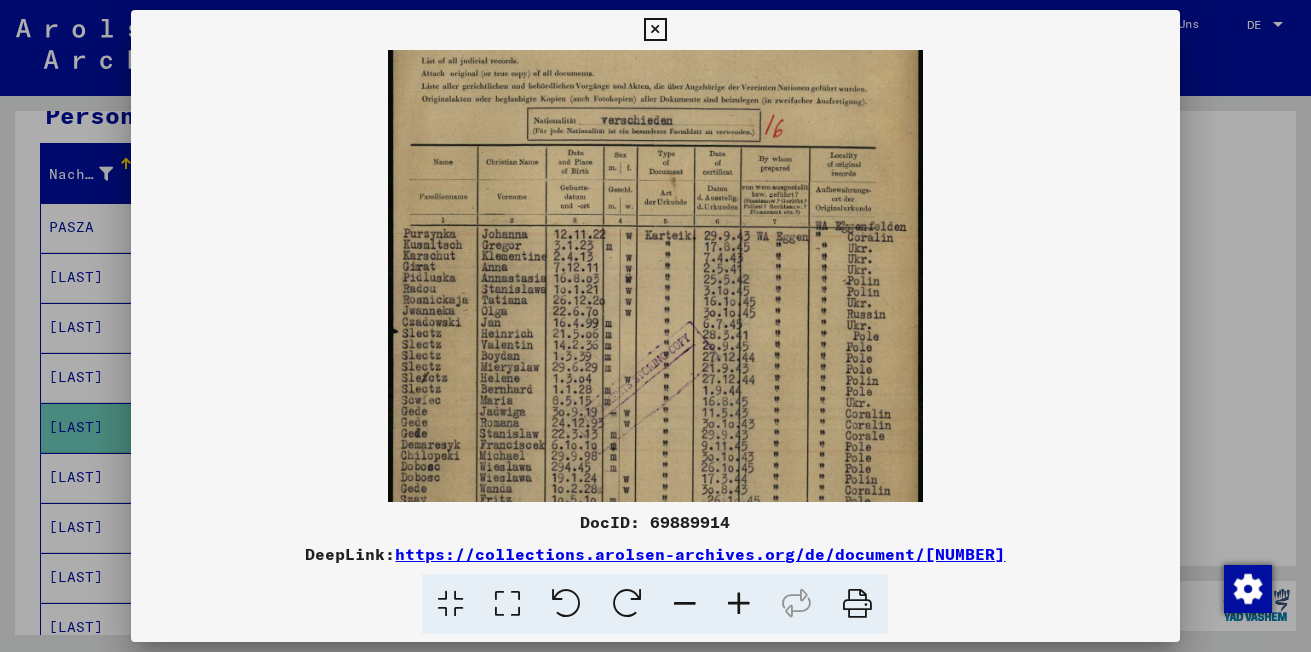 scroll, scrollTop: 152, scrollLeft: 0, axis: vertical 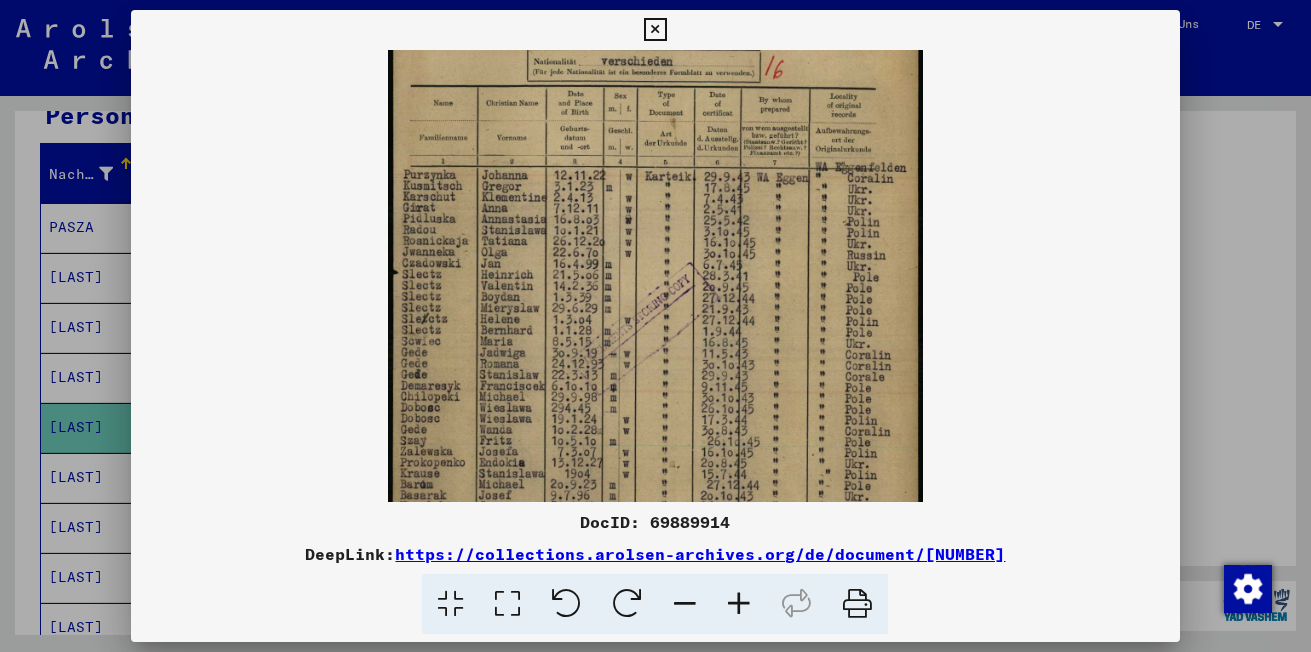 drag, startPoint x: 749, startPoint y: 377, endPoint x: 769, endPoint y: 238, distance: 140.43147 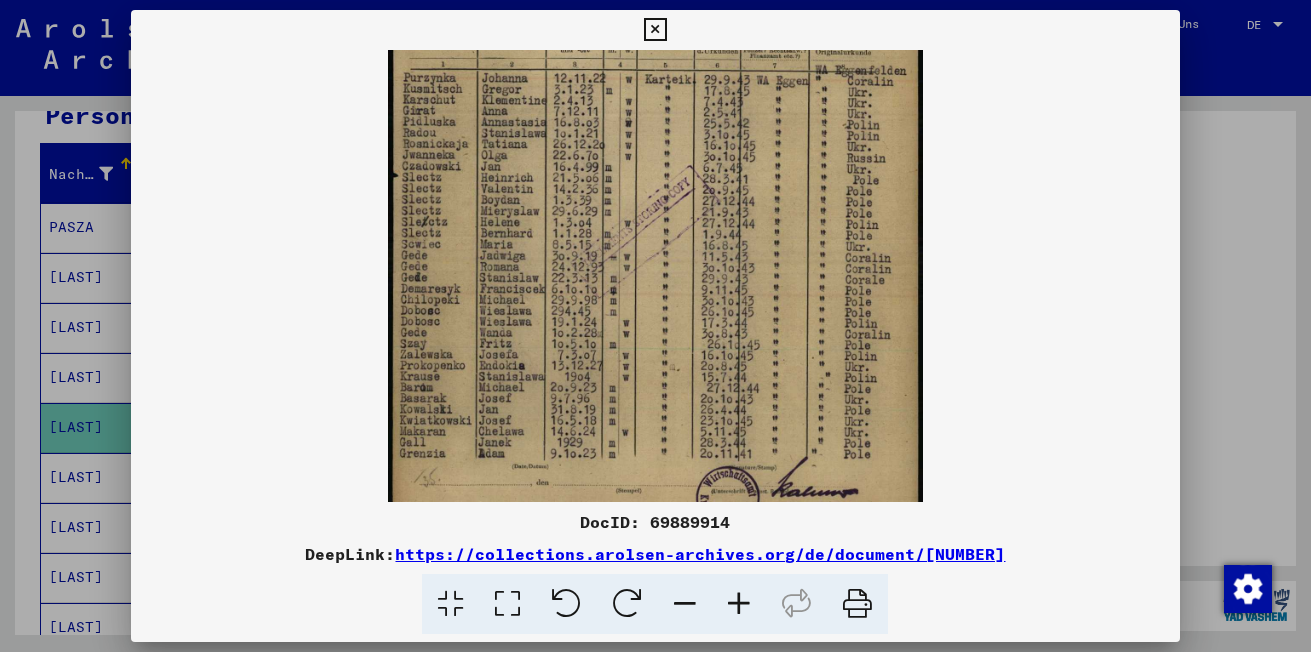 scroll, scrollTop: 265, scrollLeft: 0, axis: vertical 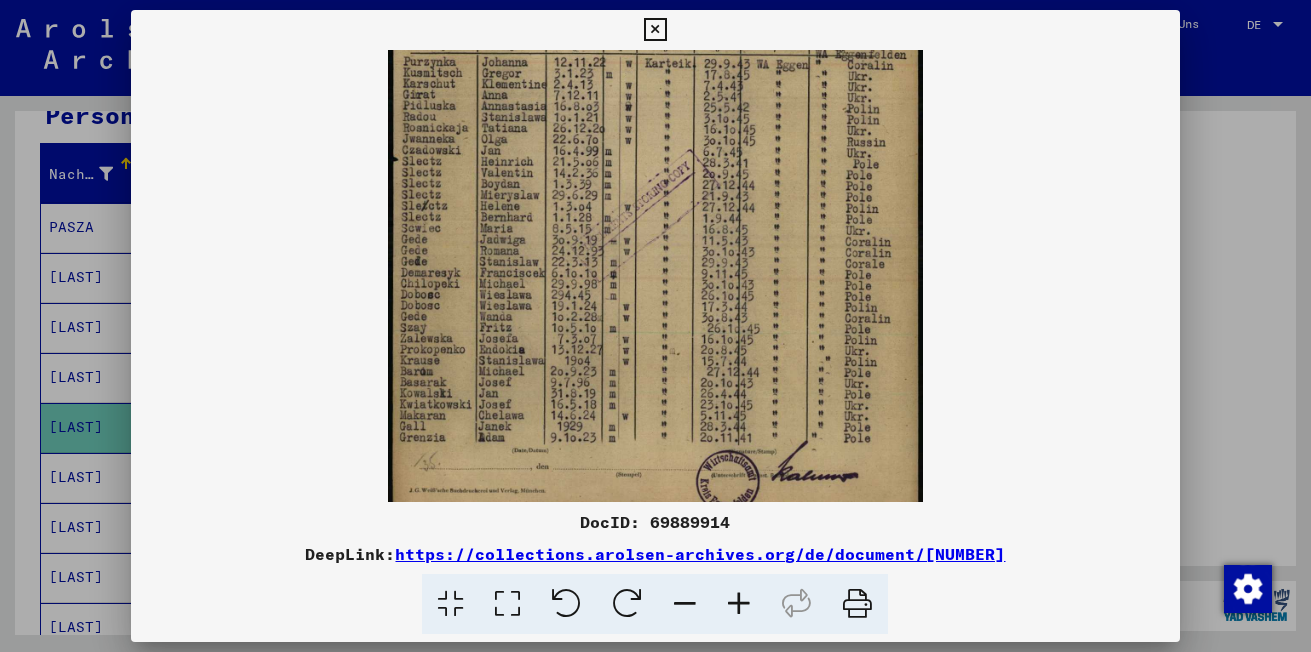drag, startPoint x: 755, startPoint y: 345, endPoint x: 763, endPoint y: 232, distance: 113.28283 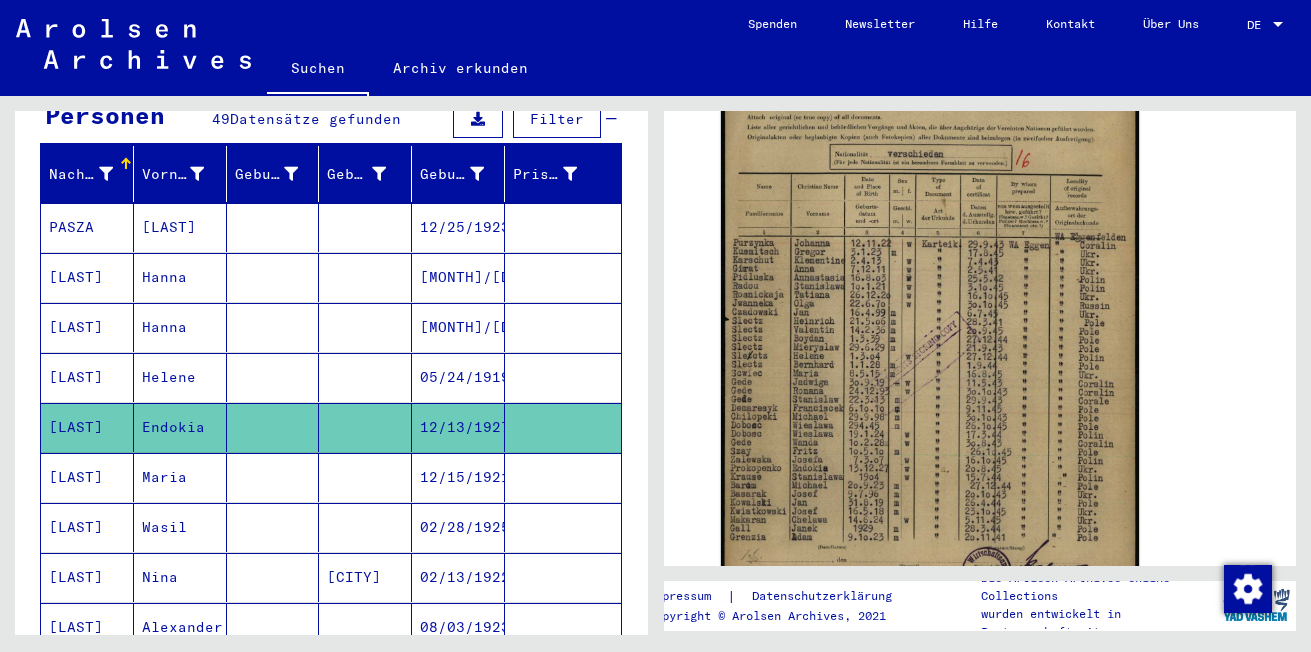 click on "[LAST]" at bounding box center (87, 527) 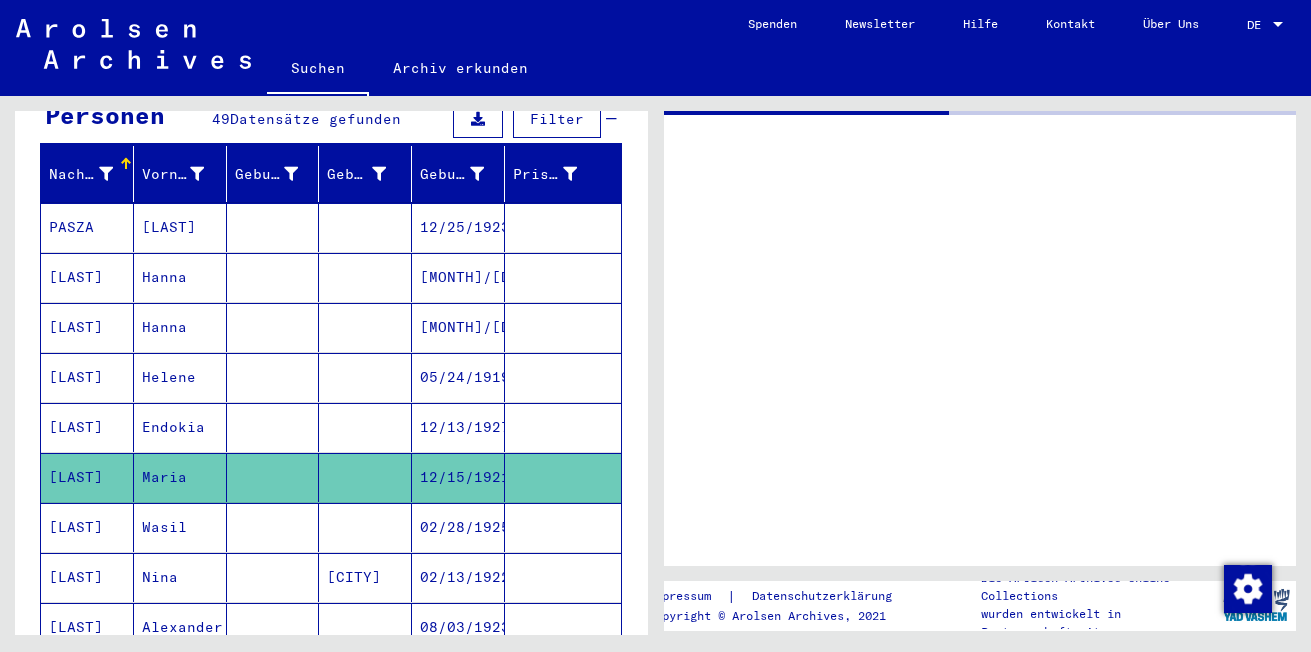scroll, scrollTop: 0, scrollLeft: 0, axis: both 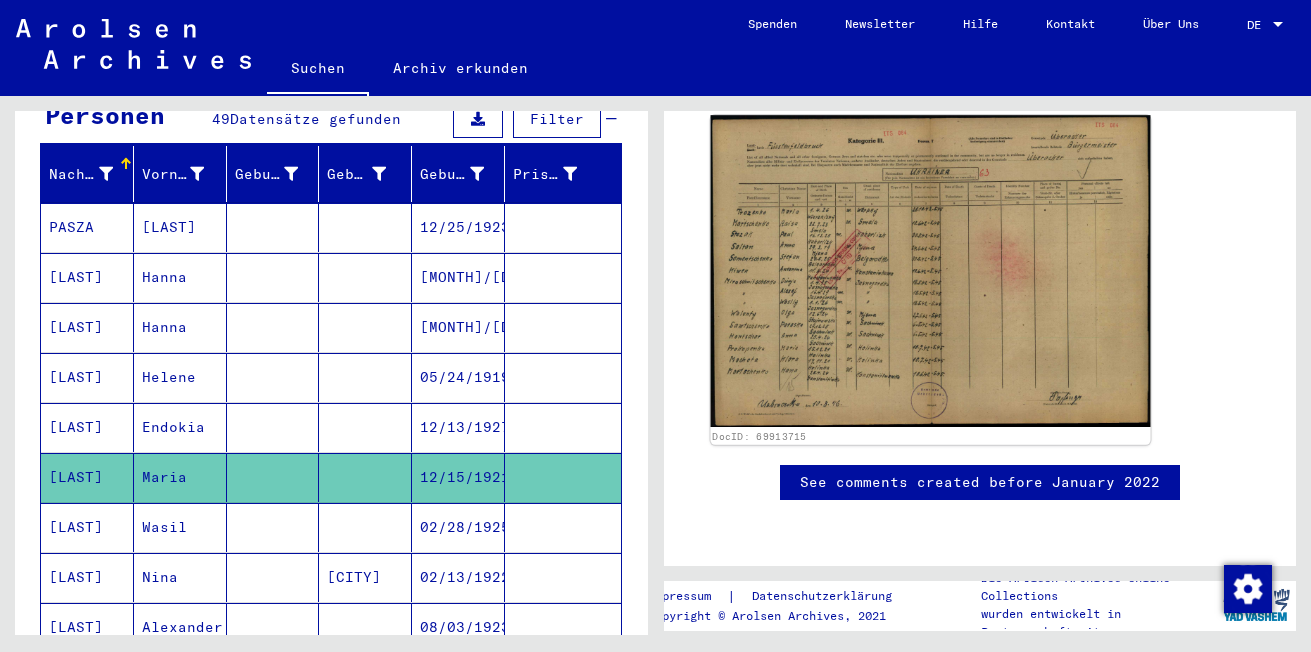 click 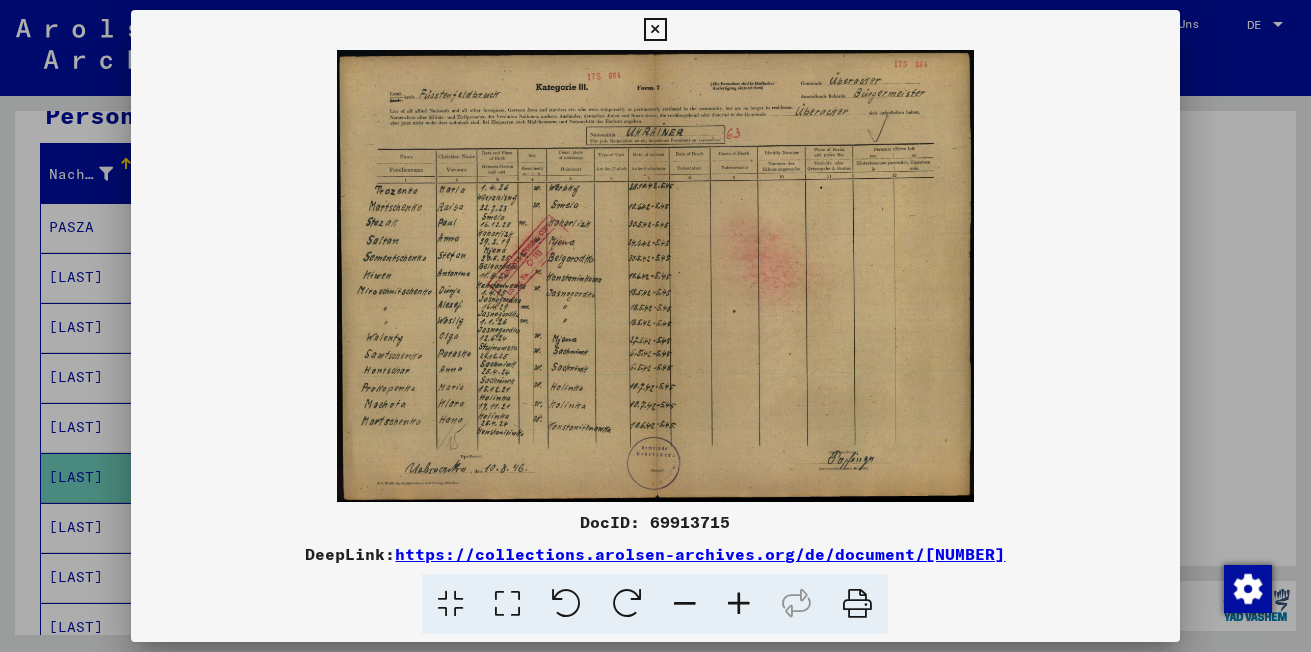click at bounding box center [739, 604] 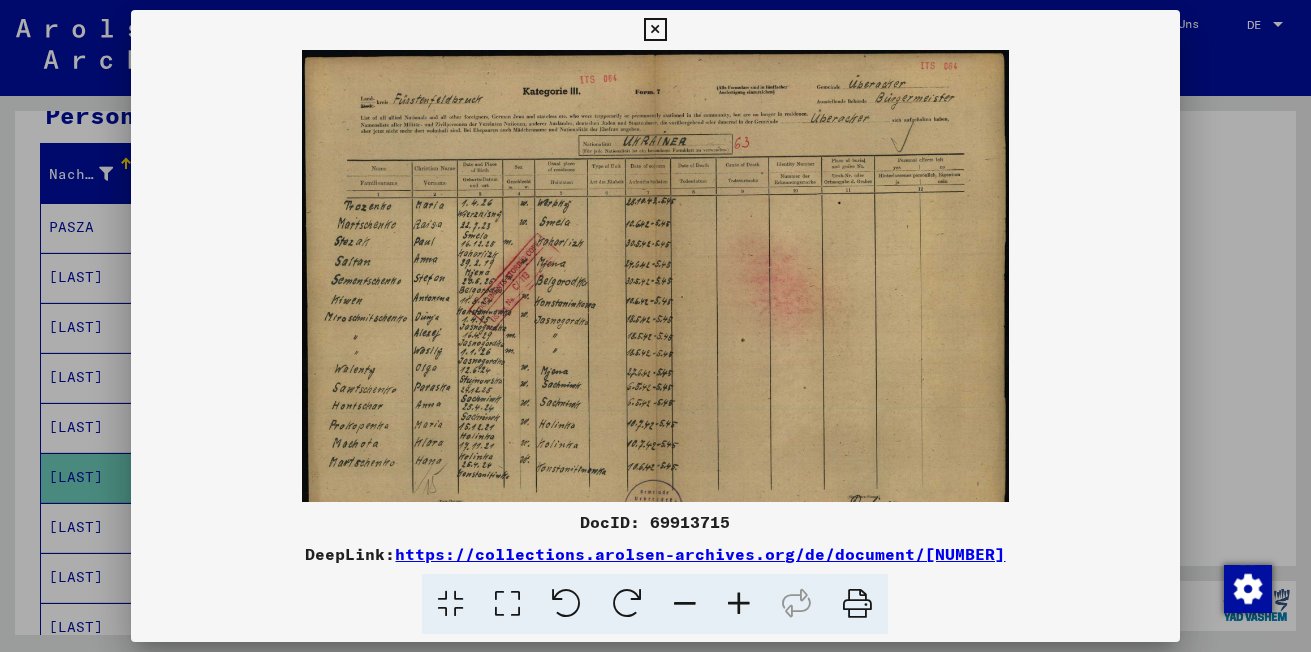click at bounding box center (739, 604) 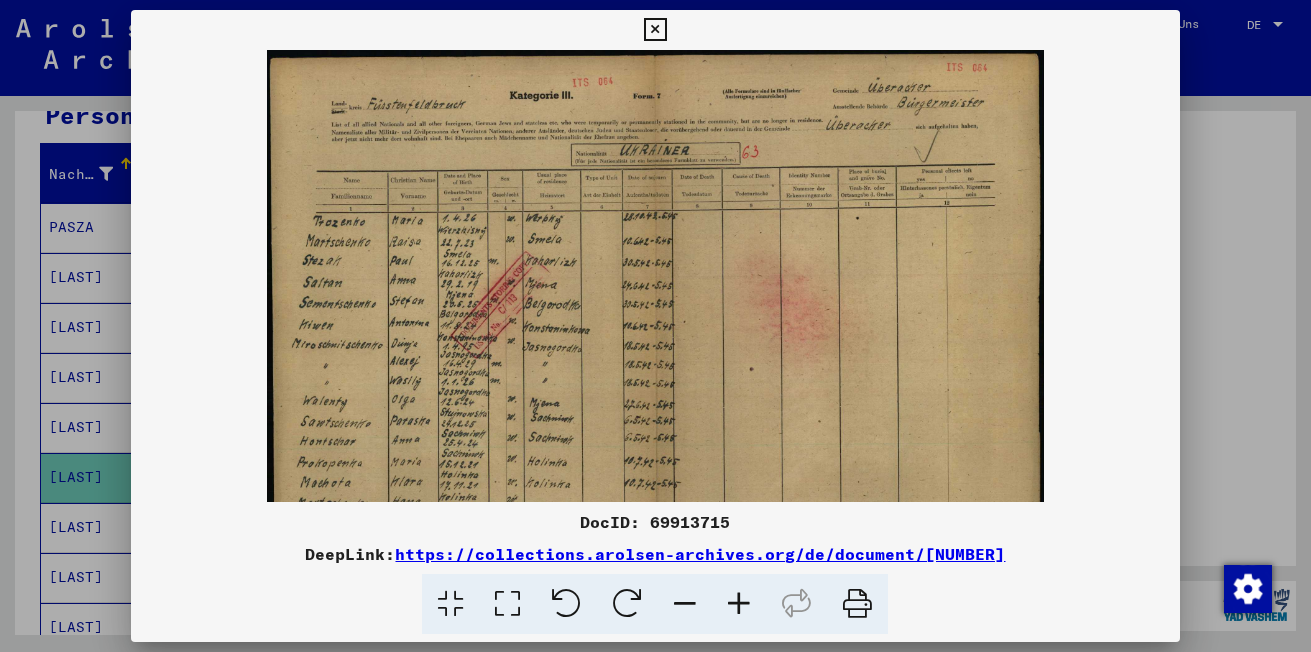 click at bounding box center (739, 604) 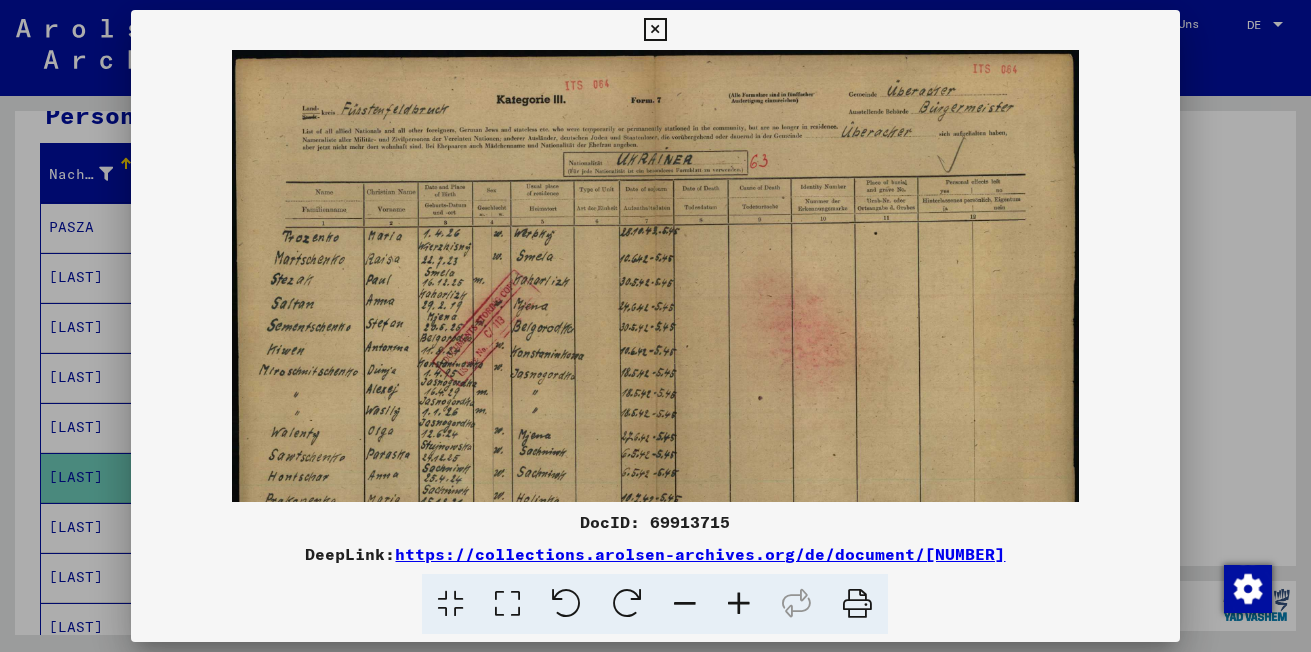 click at bounding box center (739, 604) 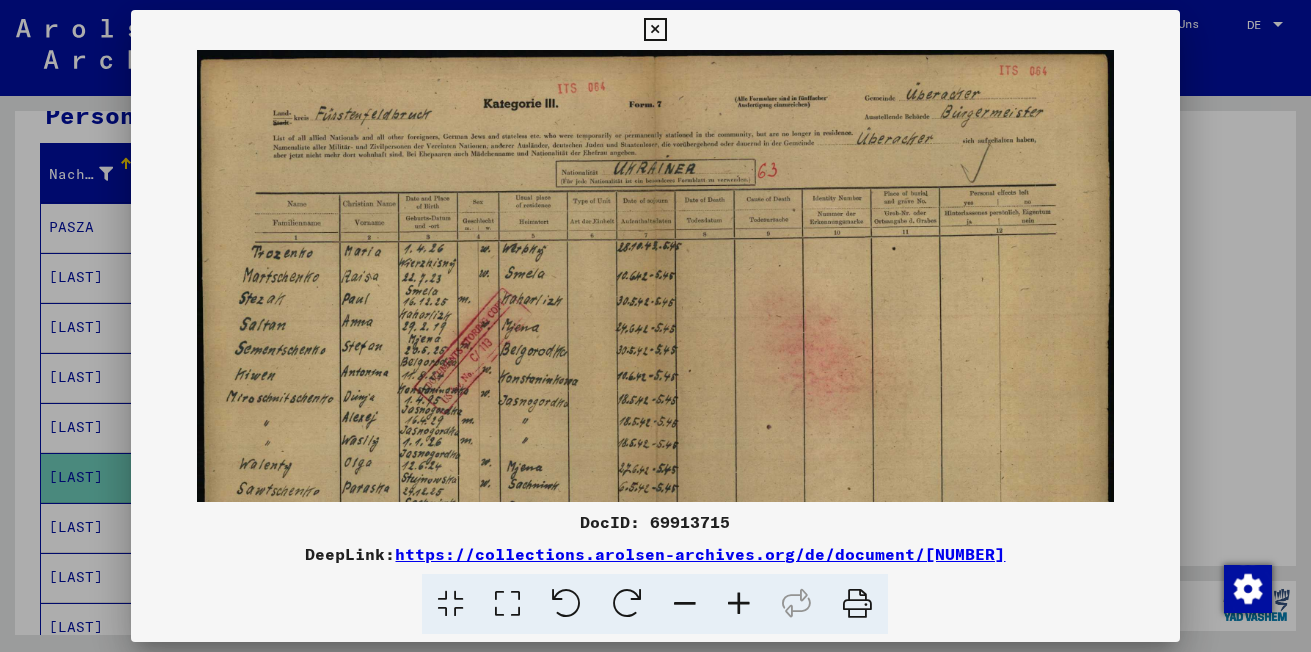 click at bounding box center [739, 604] 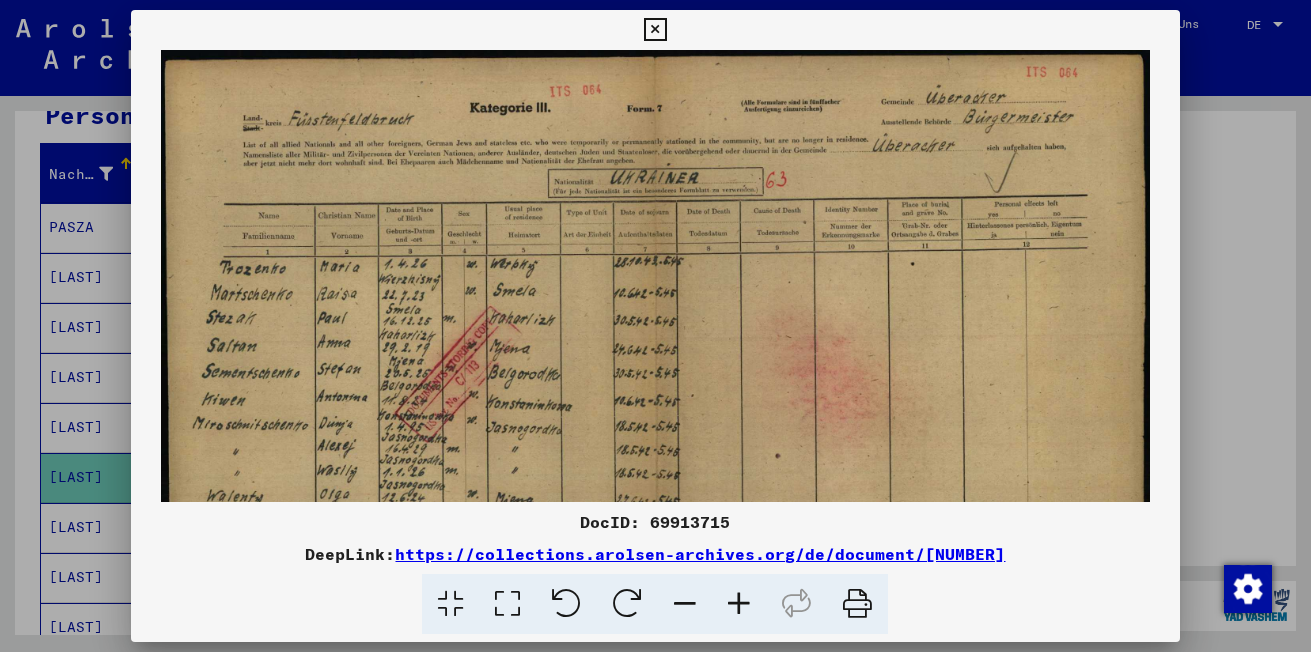 click at bounding box center (739, 604) 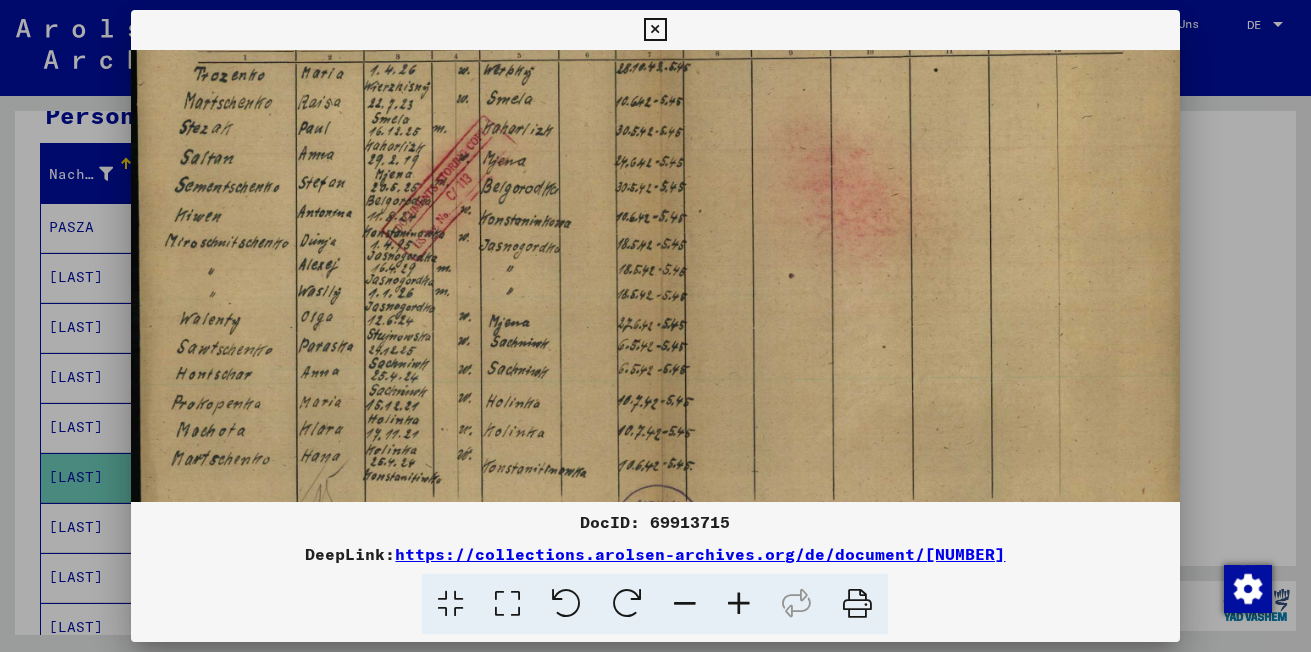 drag, startPoint x: 720, startPoint y: 441, endPoint x: 771, endPoint y: 283, distance: 166.0271 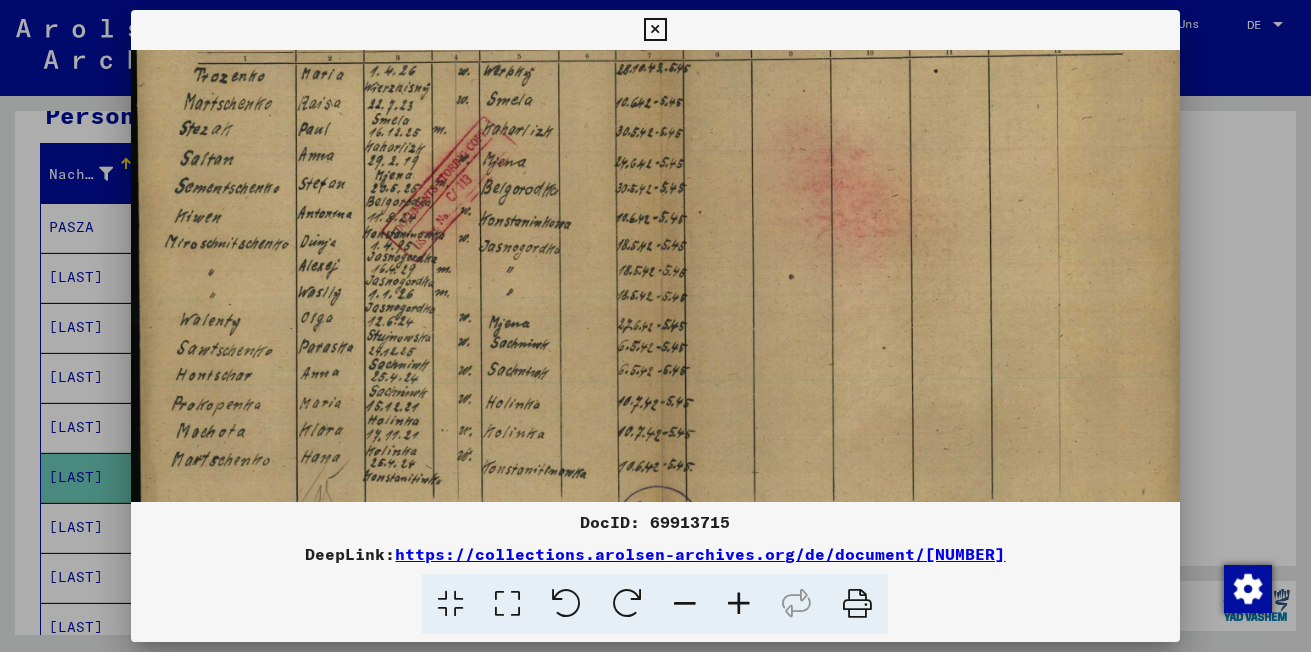 click at bounding box center [655, 30] 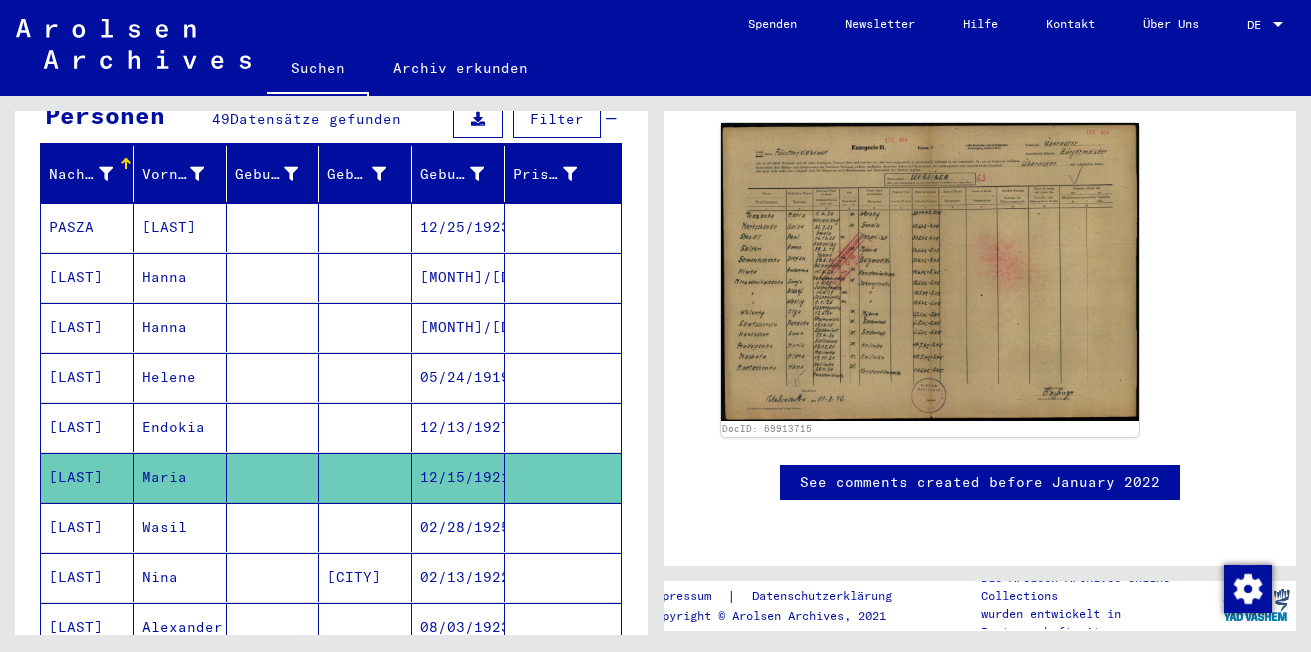 click on "[LAST]" at bounding box center [87, 577] 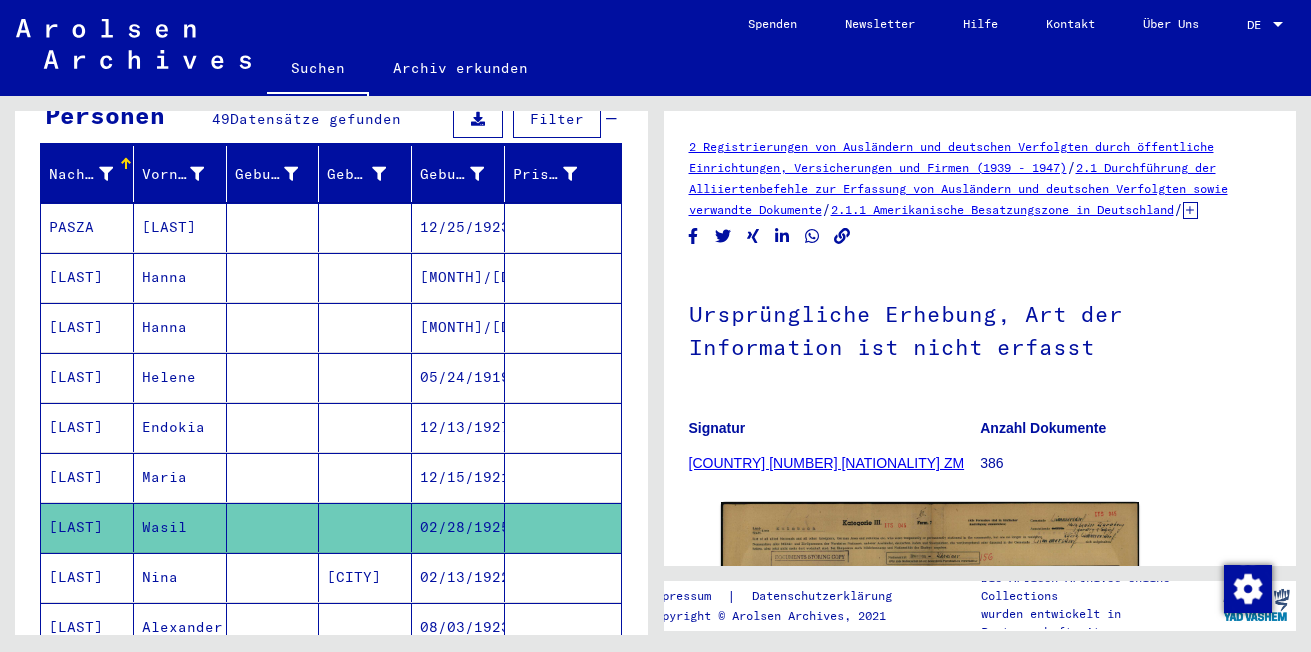 scroll, scrollTop: 0, scrollLeft: 0, axis: both 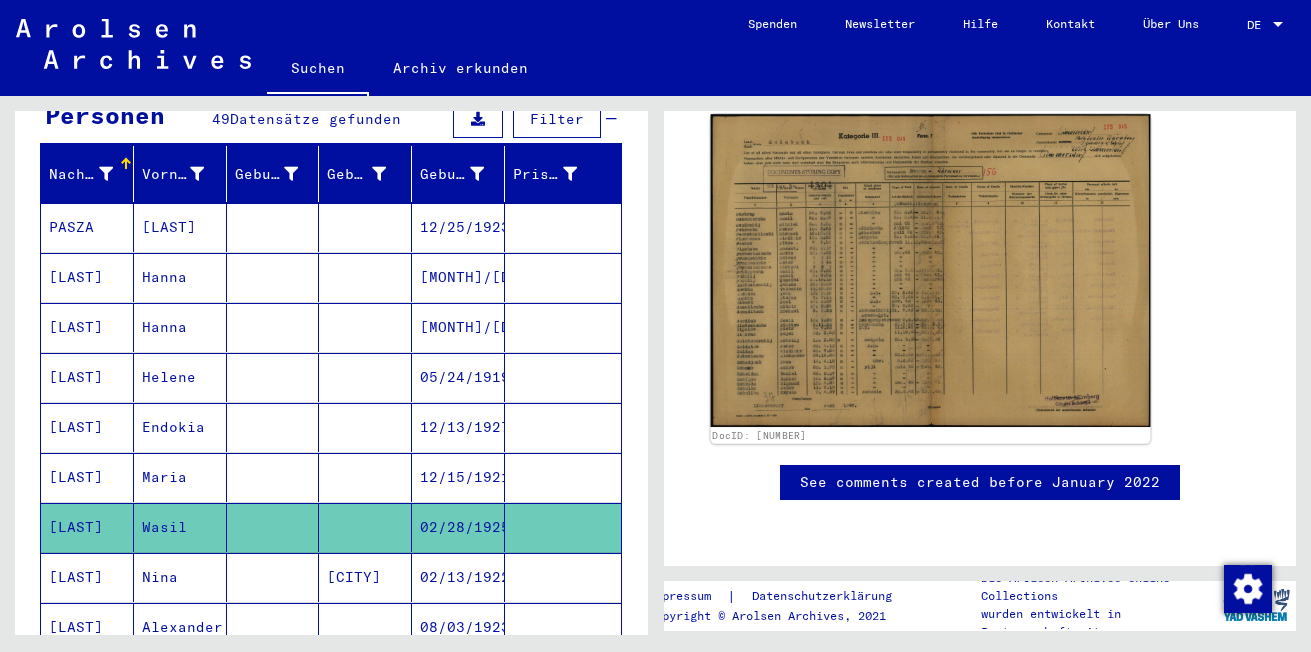 click 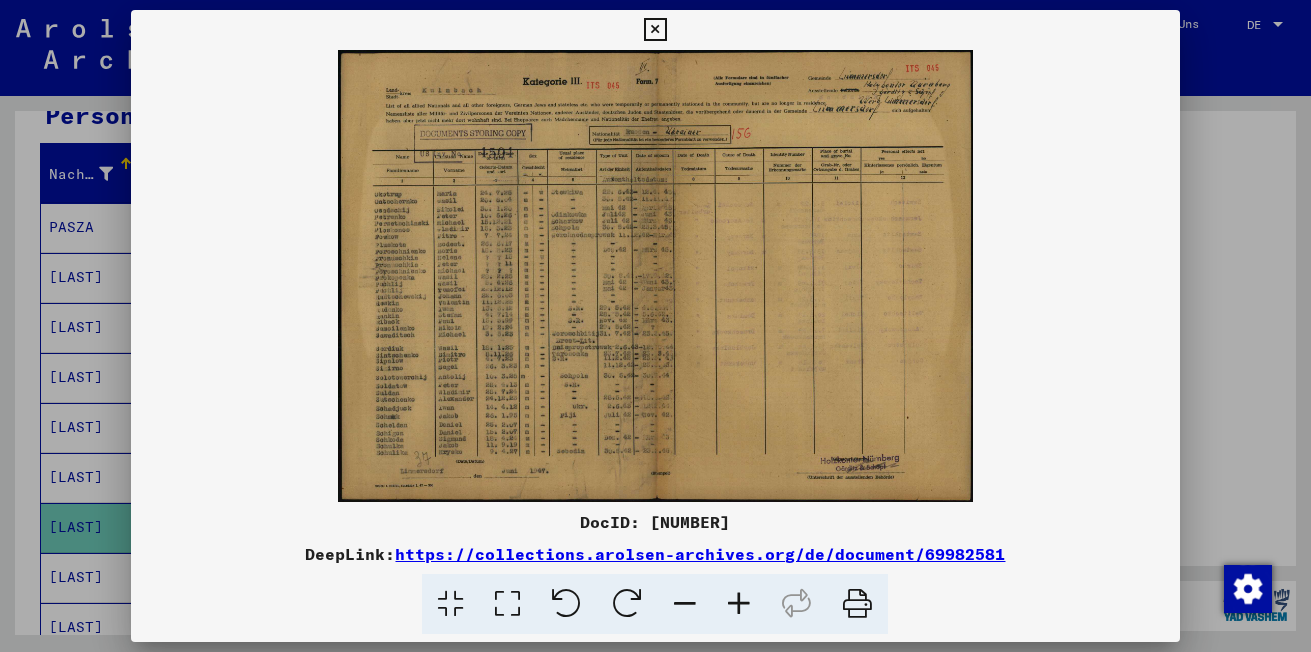 click at bounding box center (739, 604) 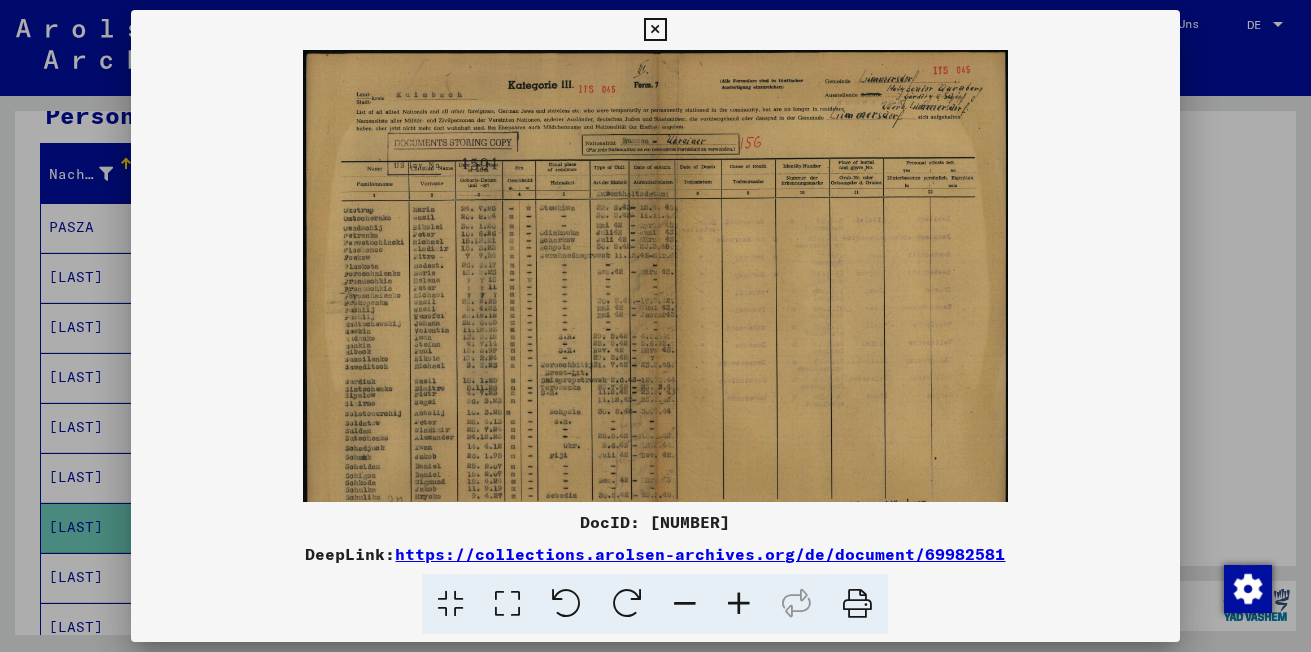 click at bounding box center (739, 604) 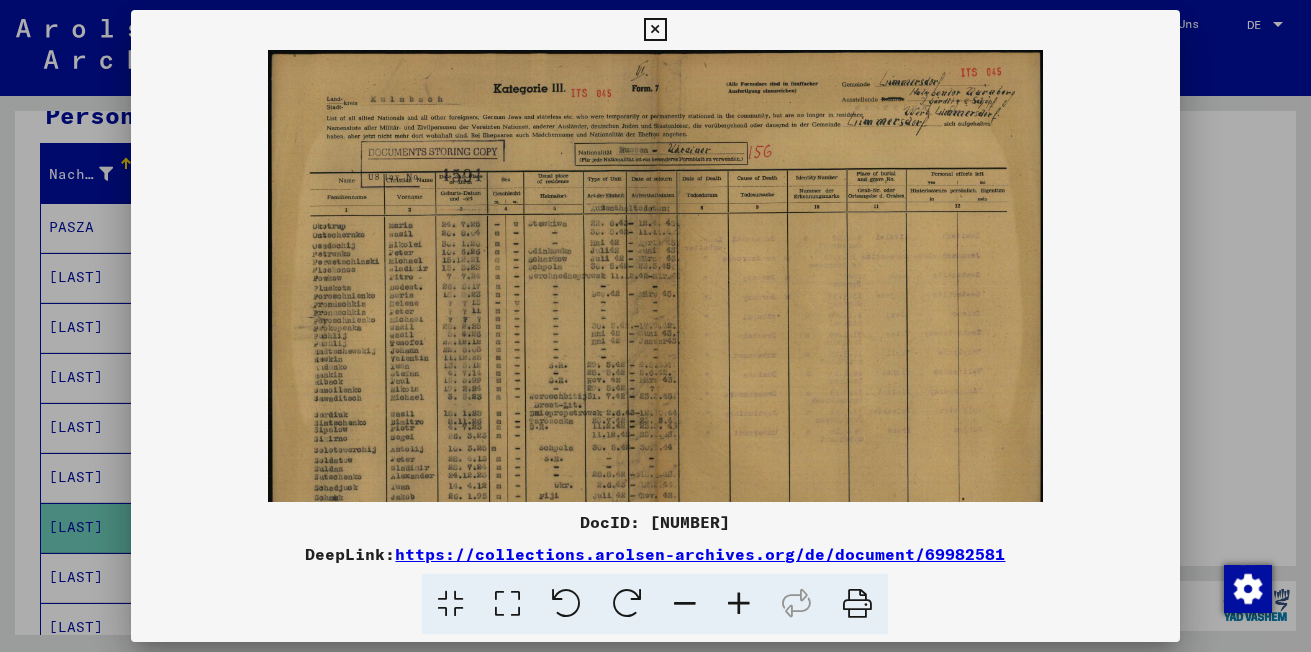 click at bounding box center [739, 604] 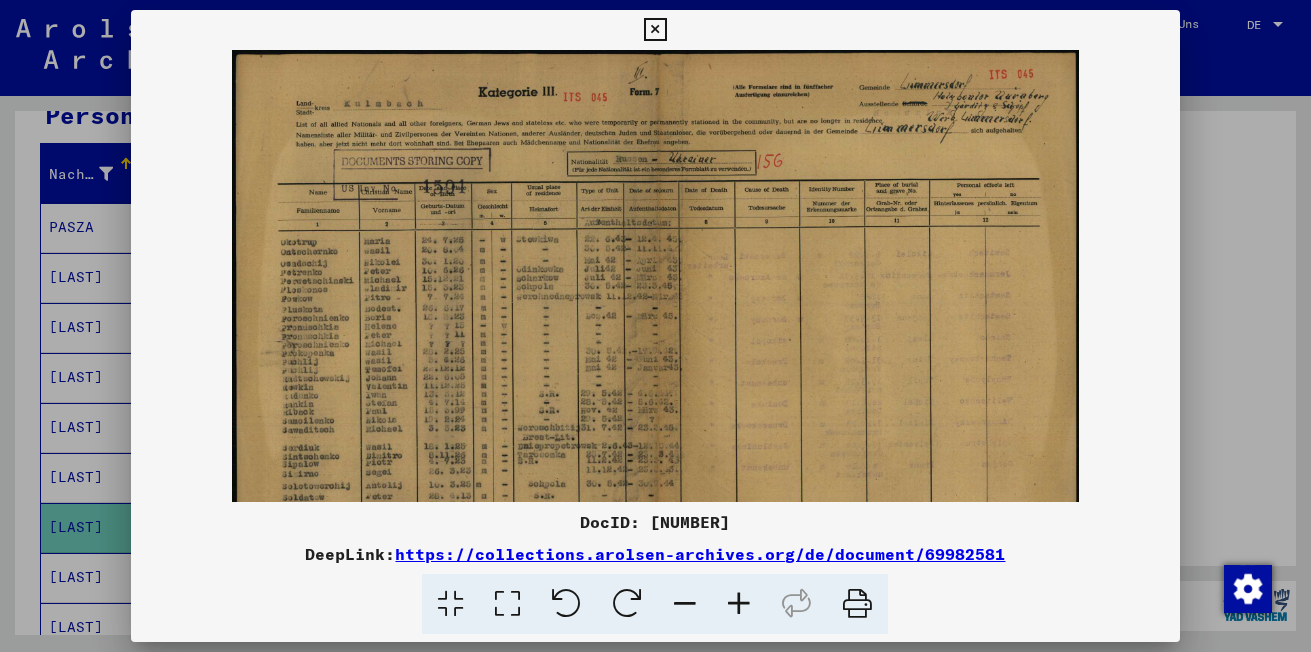 click at bounding box center (739, 604) 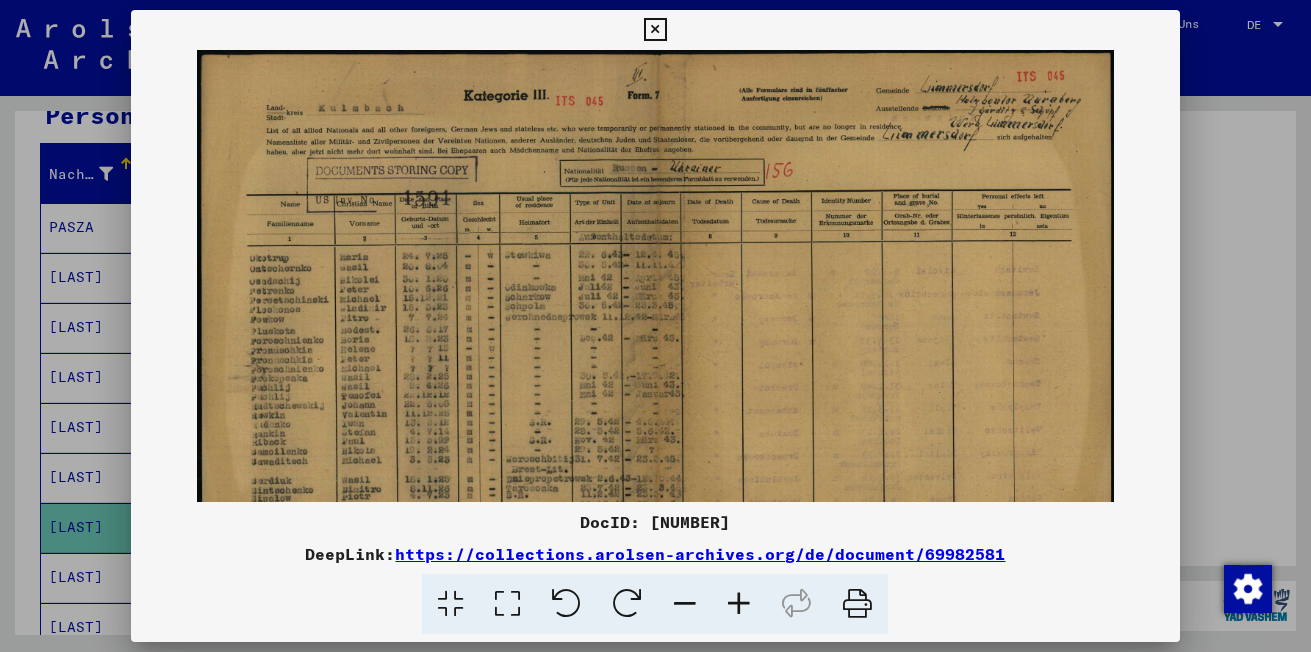 drag, startPoint x: 732, startPoint y: 597, endPoint x: 709, endPoint y: 496, distance: 103.58572 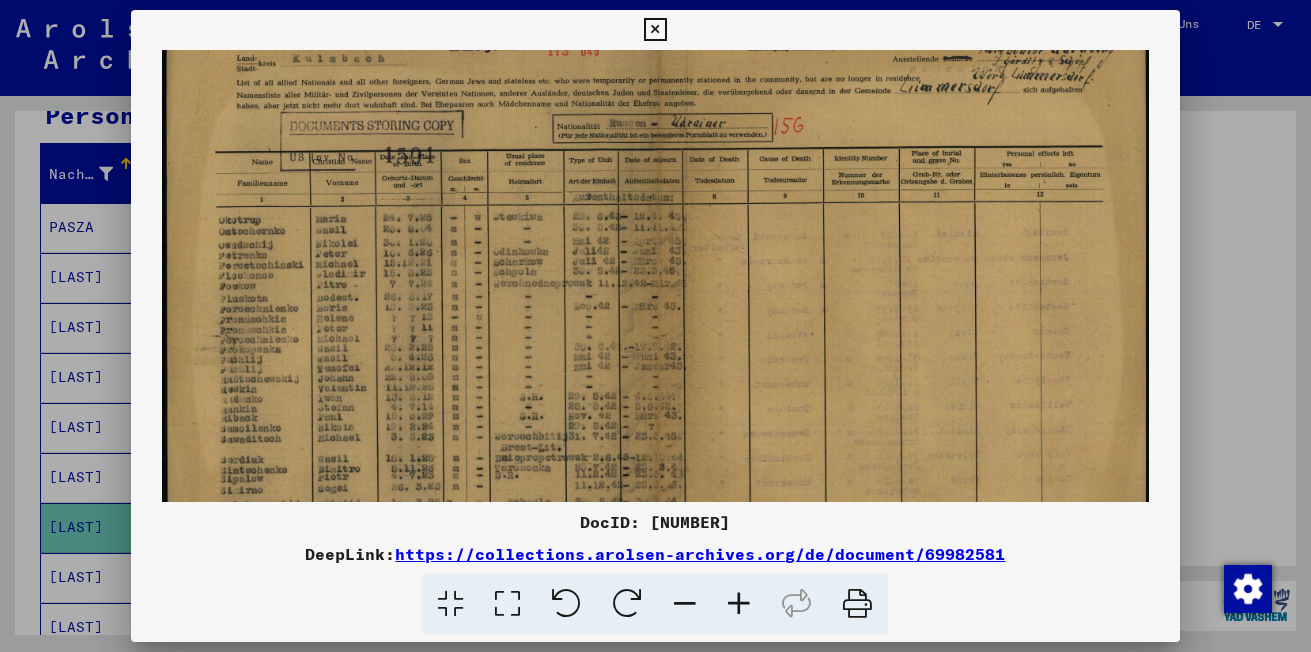 scroll, scrollTop: 106, scrollLeft: 0, axis: vertical 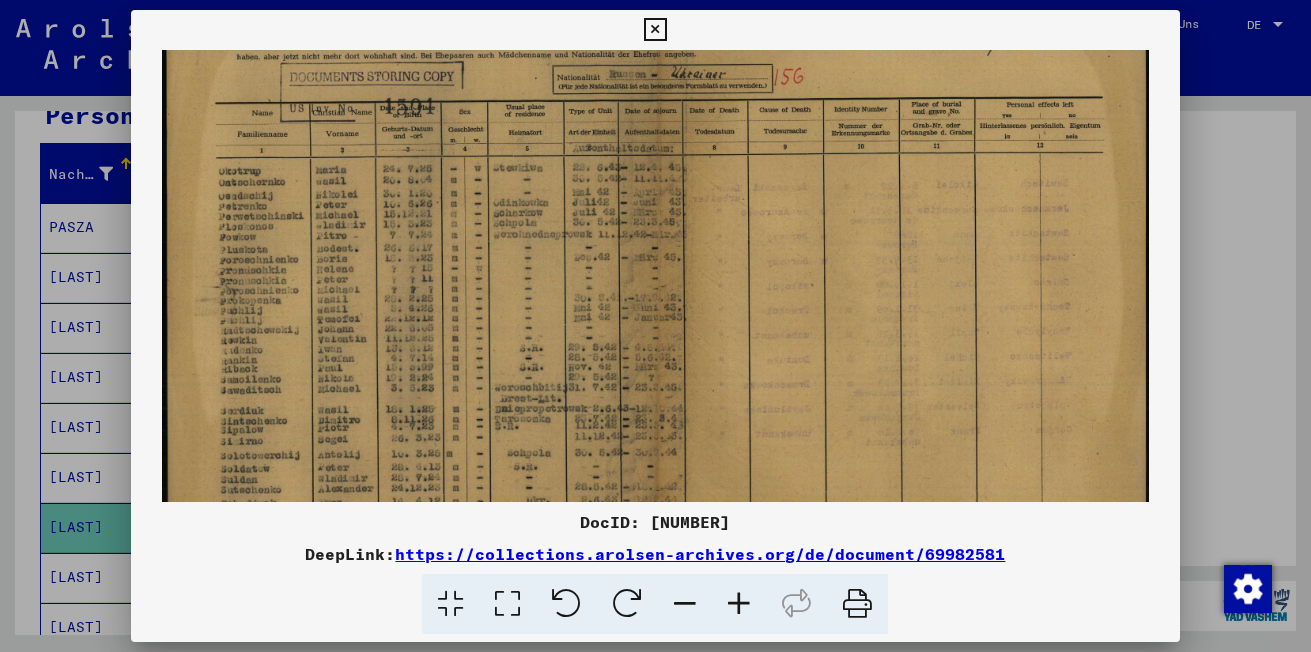 drag, startPoint x: 789, startPoint y: 392, endPoint x: 863, endPoint y: 295, distance: 122.0041 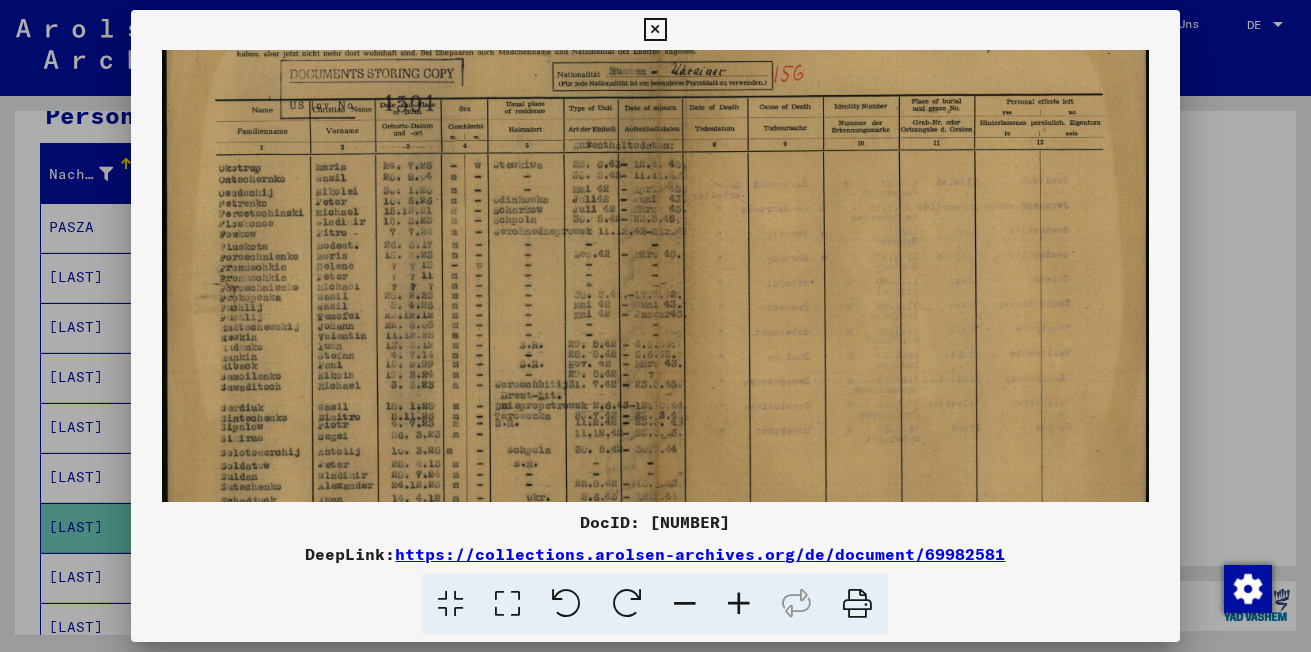 click at bounding box center (739, 604) 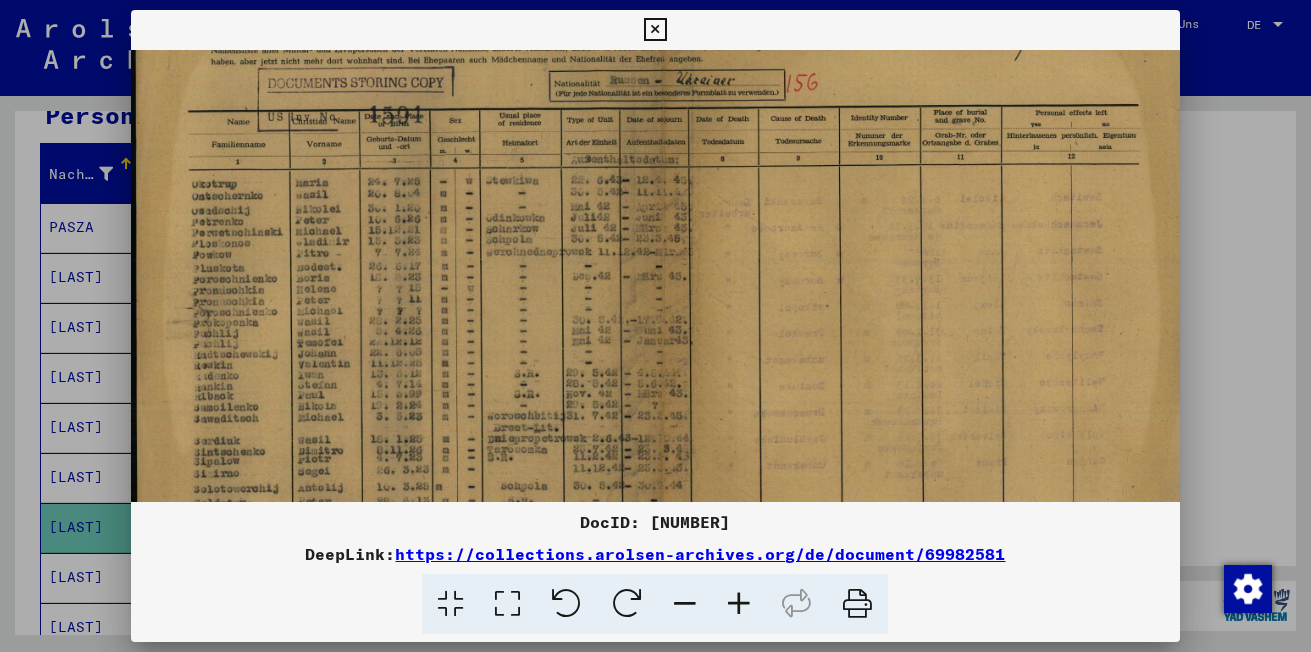 click at bounding box center (739, 604) 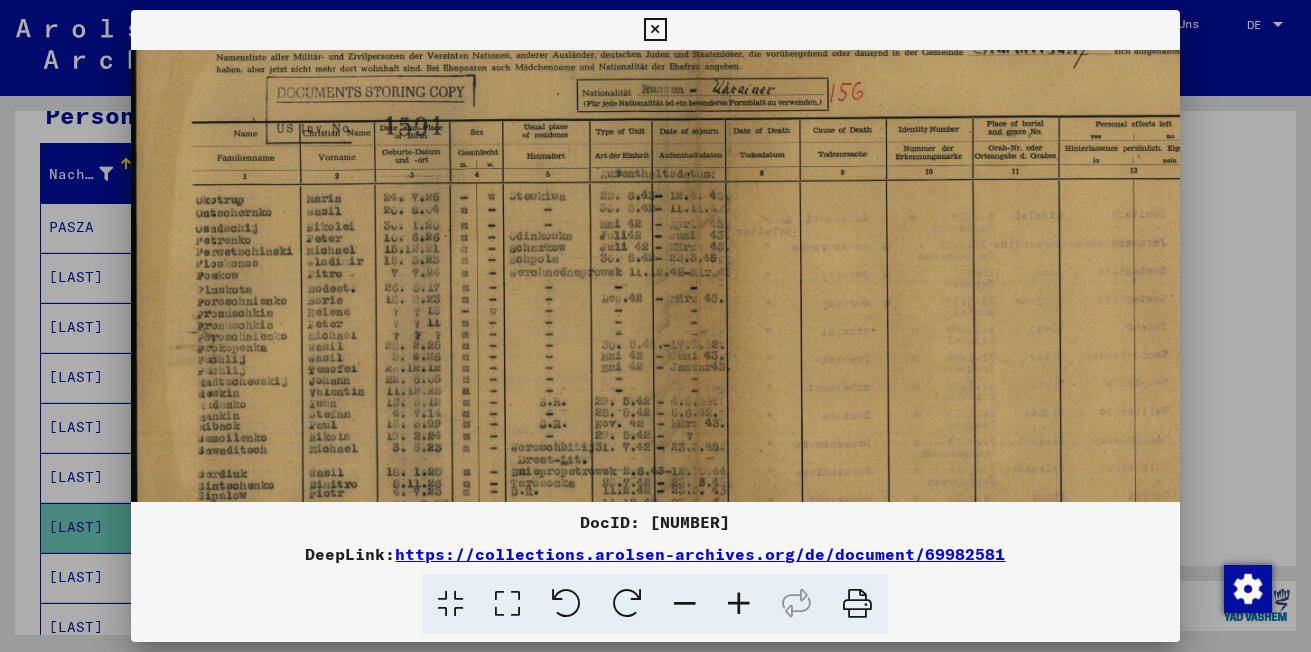 click at bounding box center [739, 604] 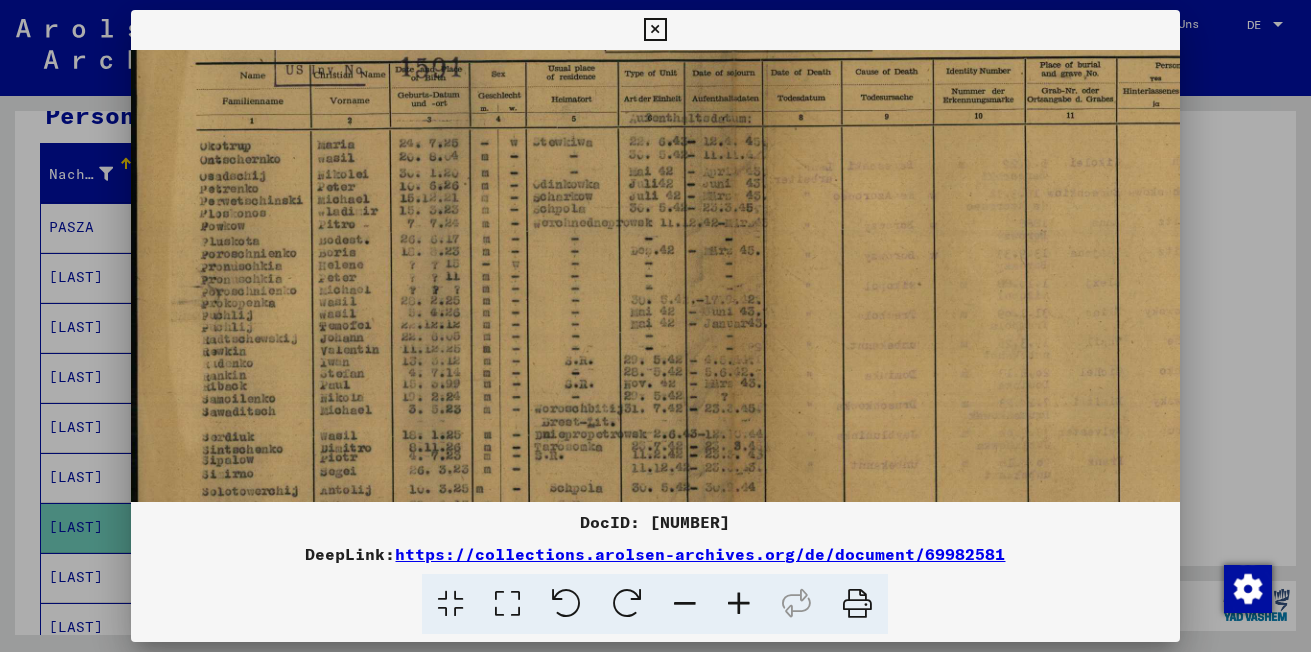 drag, startPoint x: 445, startPoint y: 381, endPoint x: 612, endPoint y: 155, distance: 281.0071 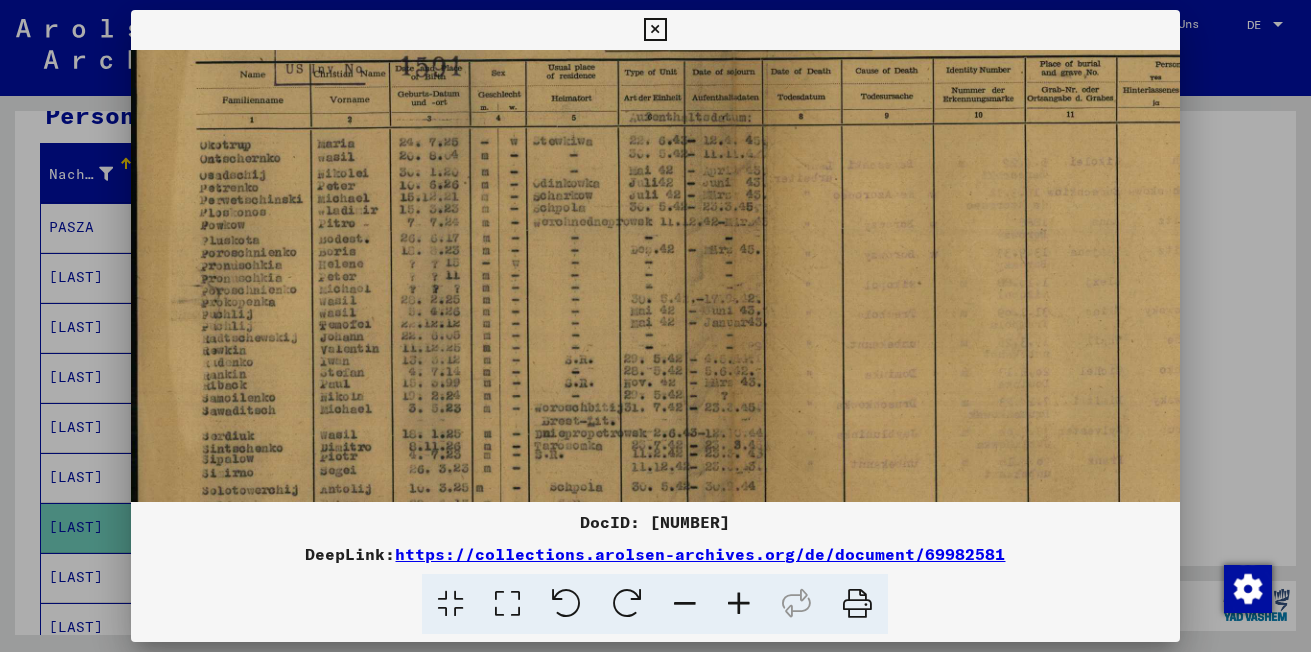 click at bounding box center (655, 30) 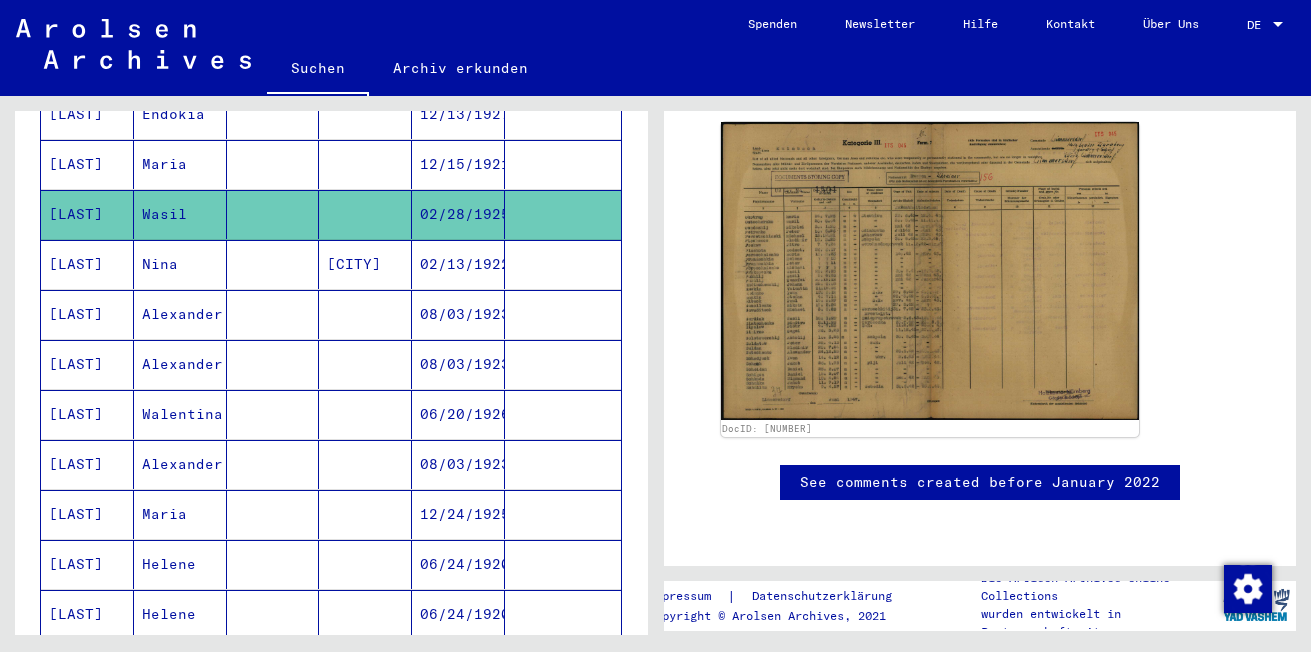 scroll, scrollTop: 558, scrollLeft: 0, axis: vertical 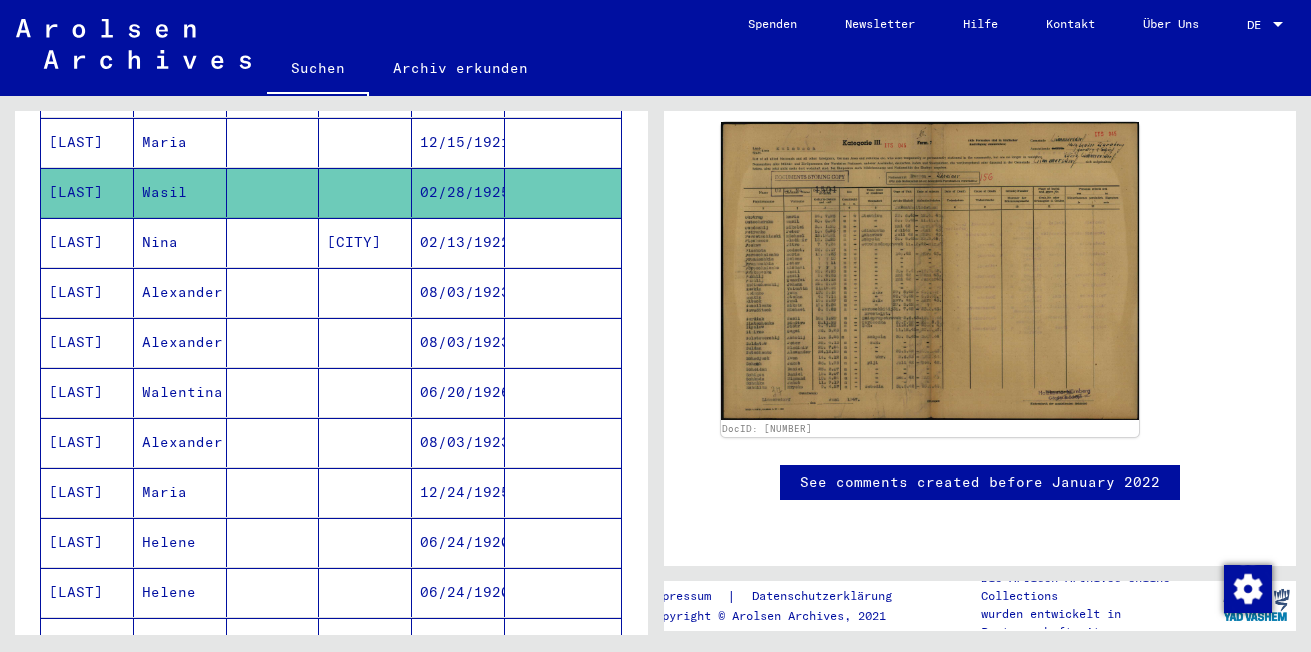 click on "[LAST]" at bounding box center [87, 292] 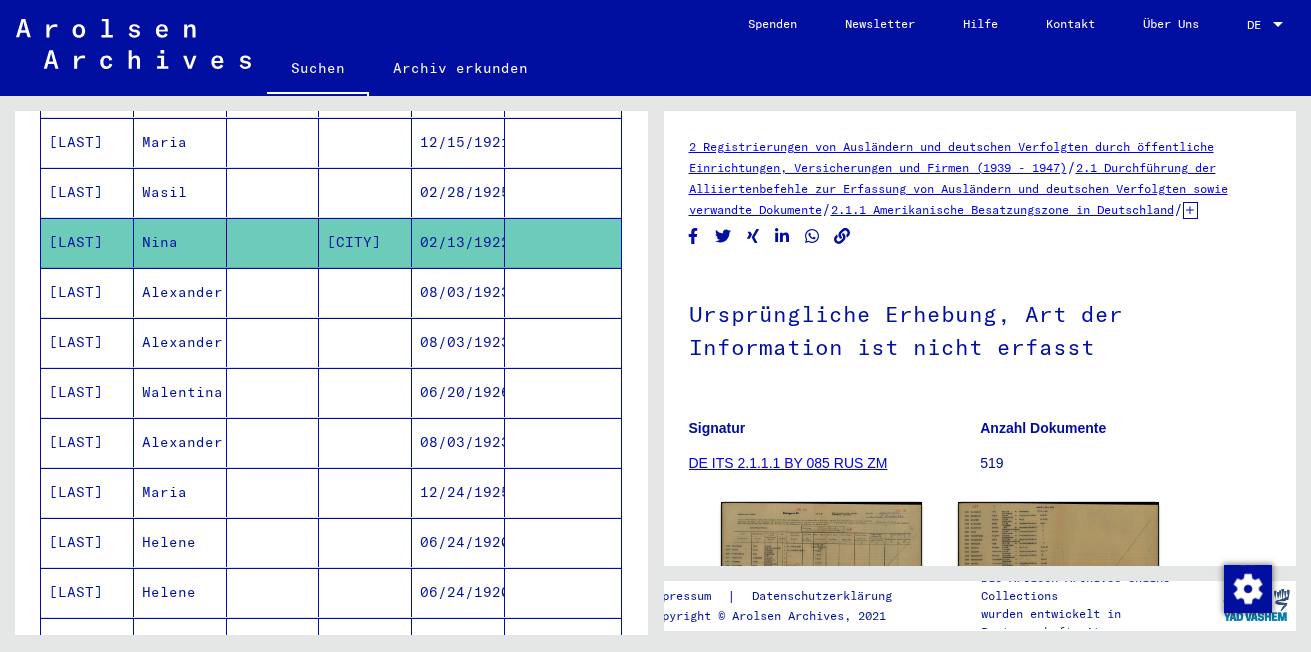 scroll, scrollTop: 0, scrollLeft: 0, axis: both 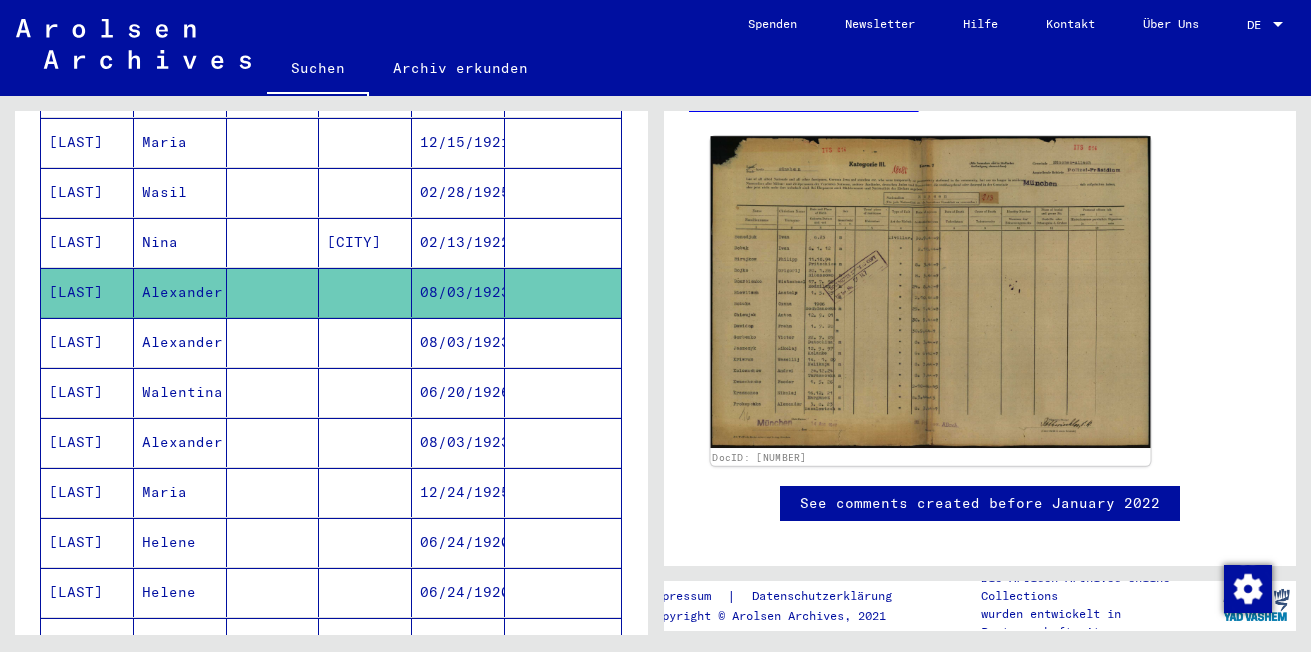click 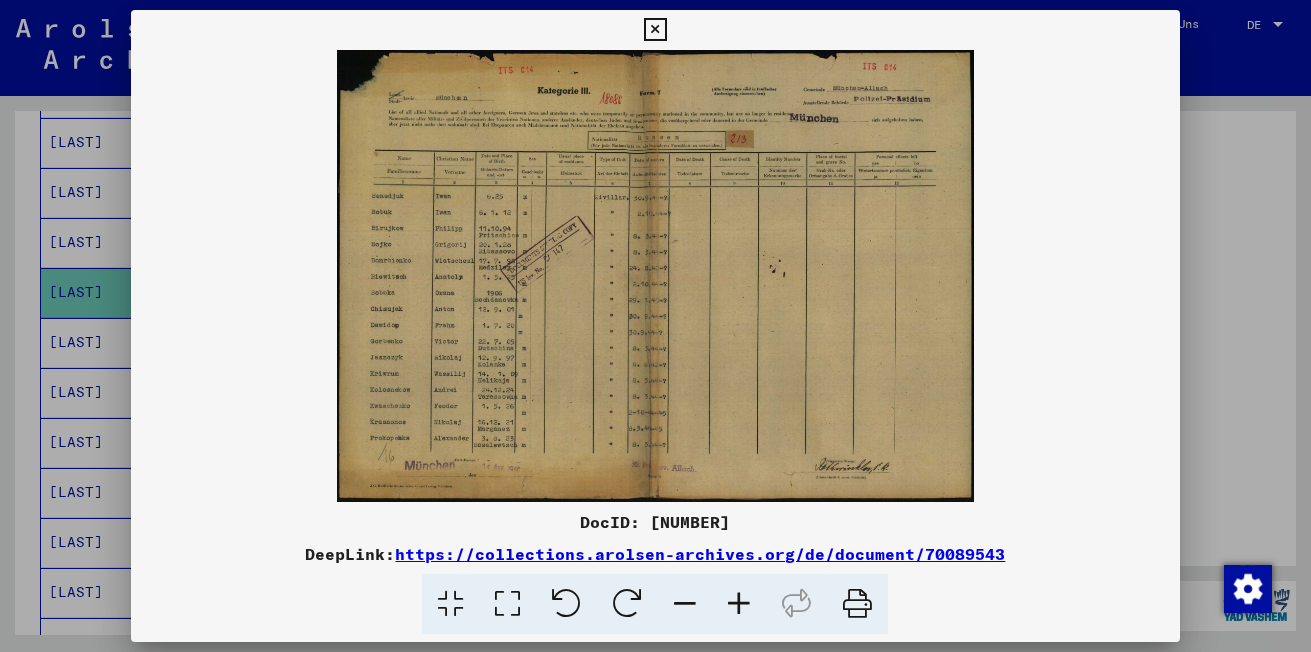 click at bounding box center [739, 604] 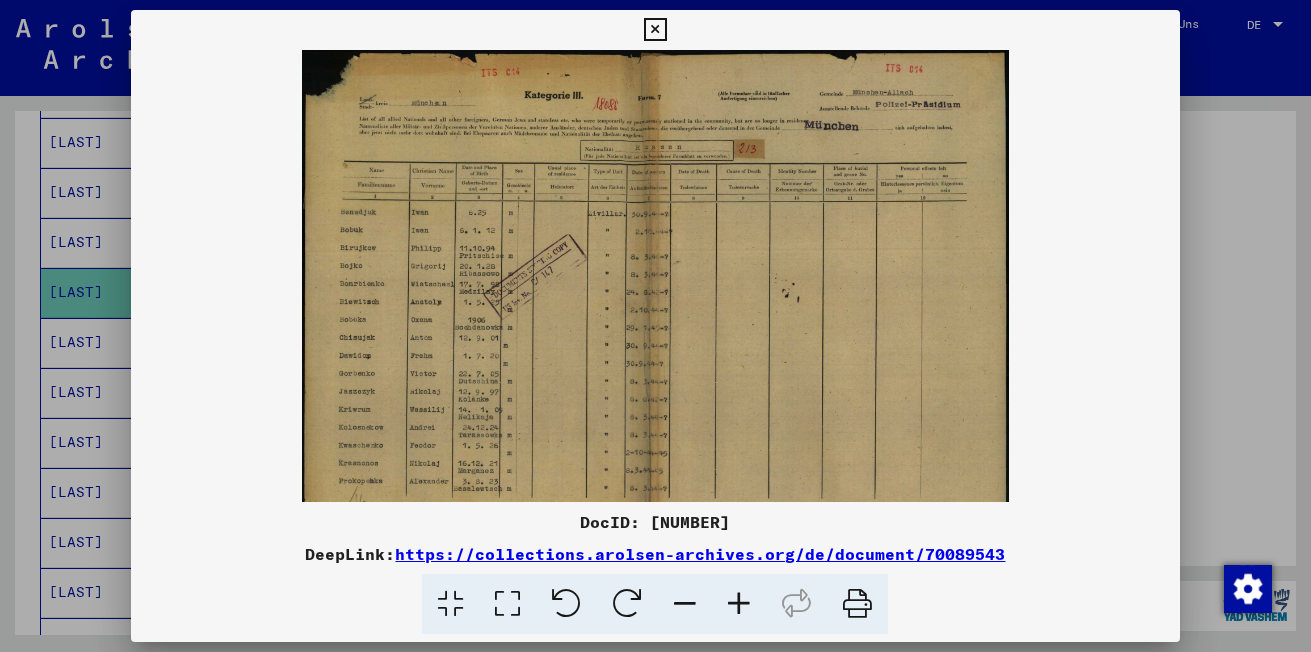 click at bounding box center (739, 604) 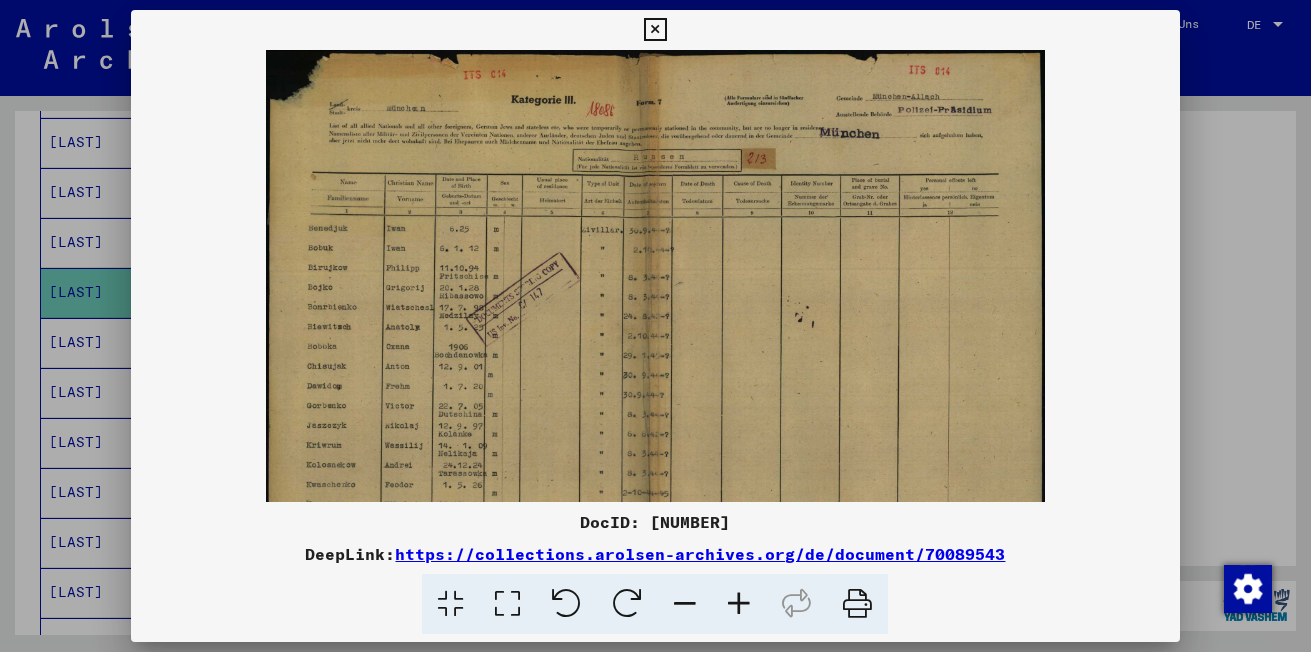 click at bounding box center [739, 604] 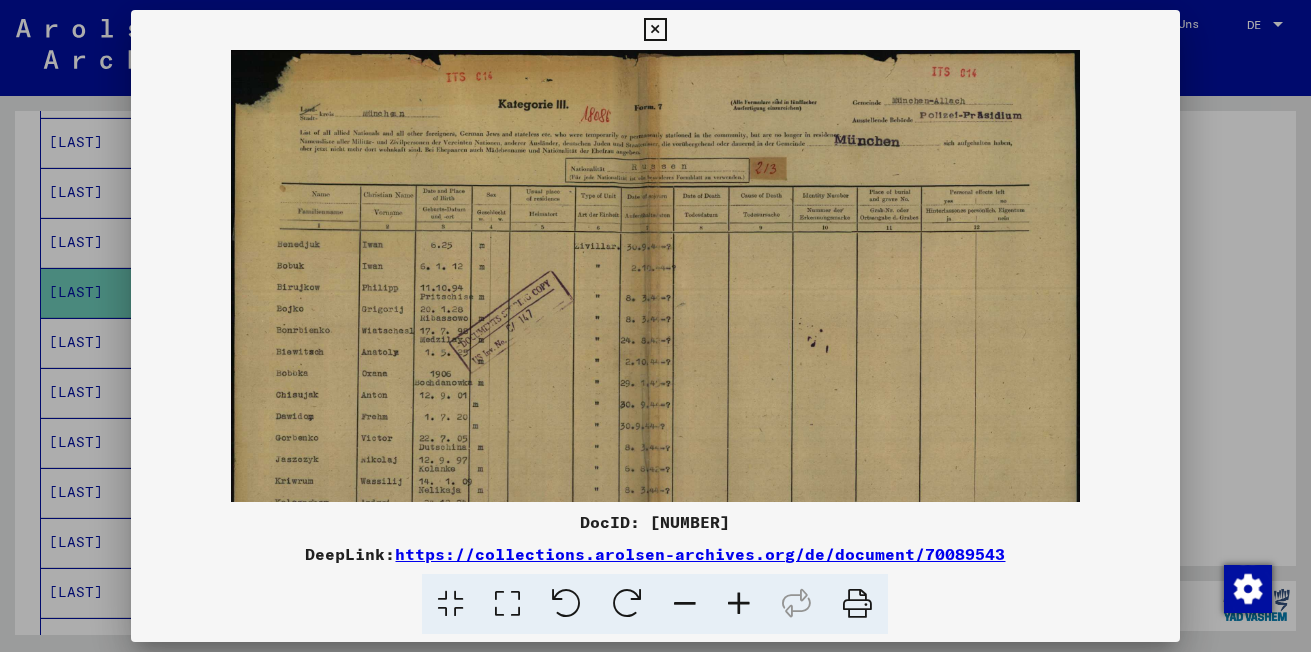 click at bounding box center (739, 604) 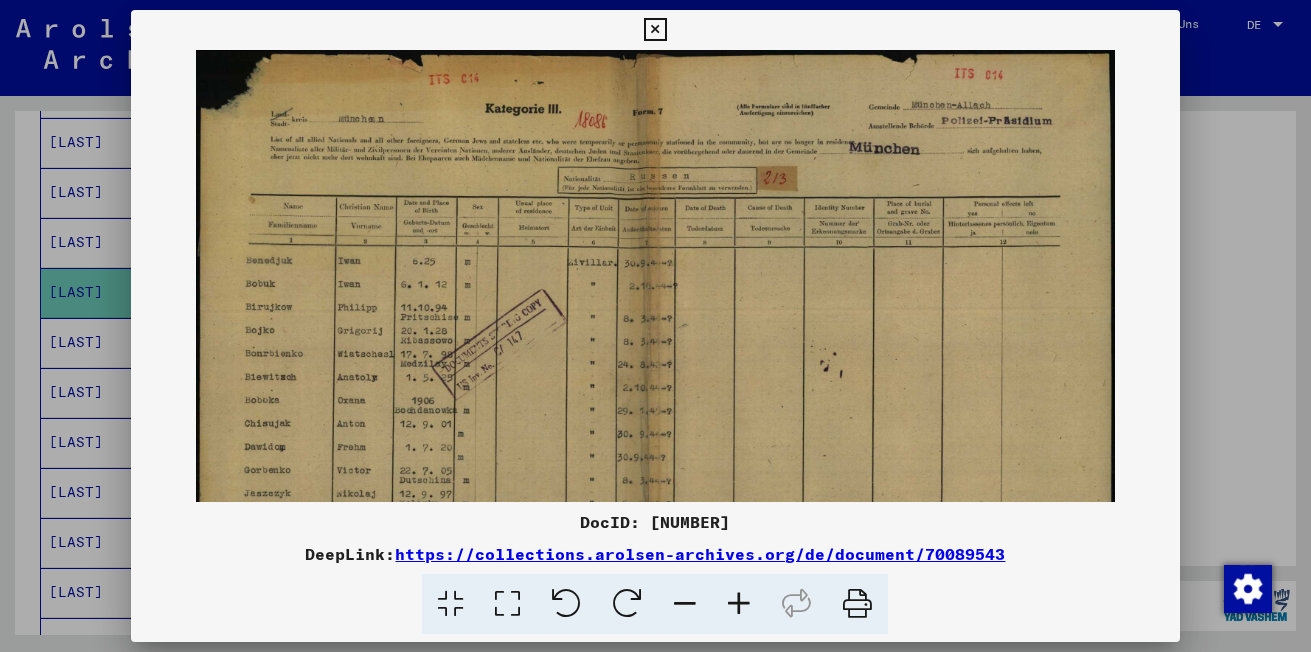 click at bounding box center (739, 604) 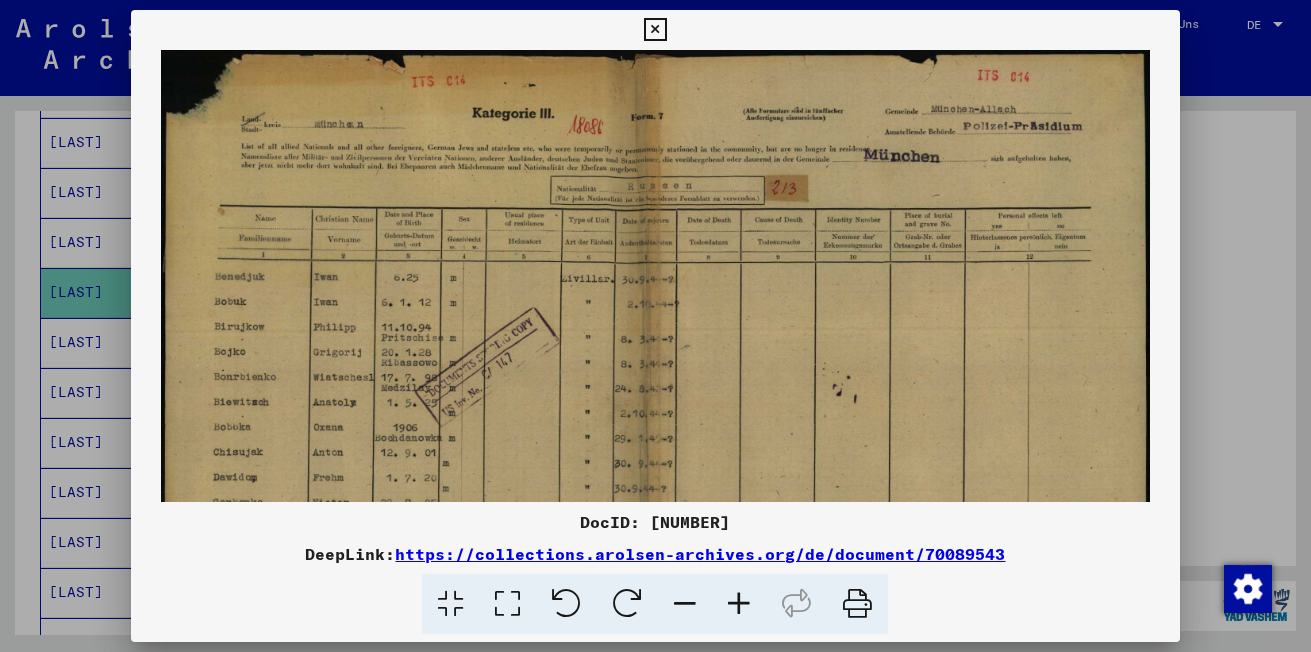 click at bounding box center [739, 604] 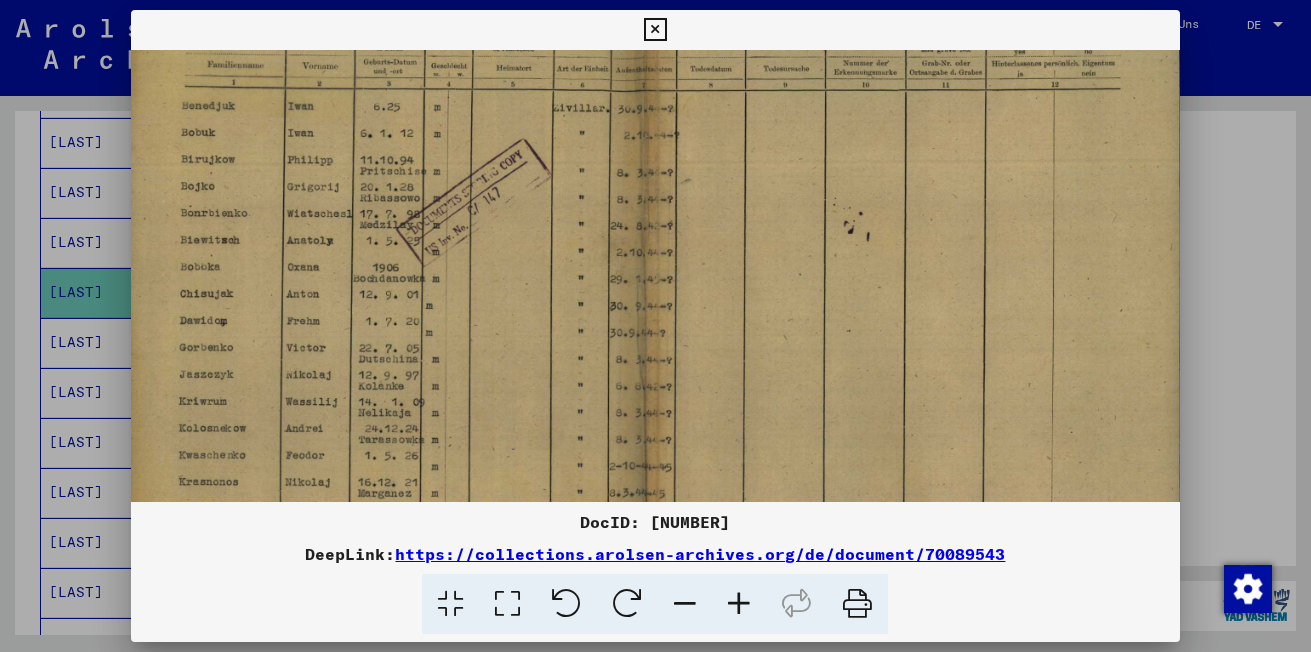 scroll, scrollTop: 215, scrollLeft: 6, axis: both 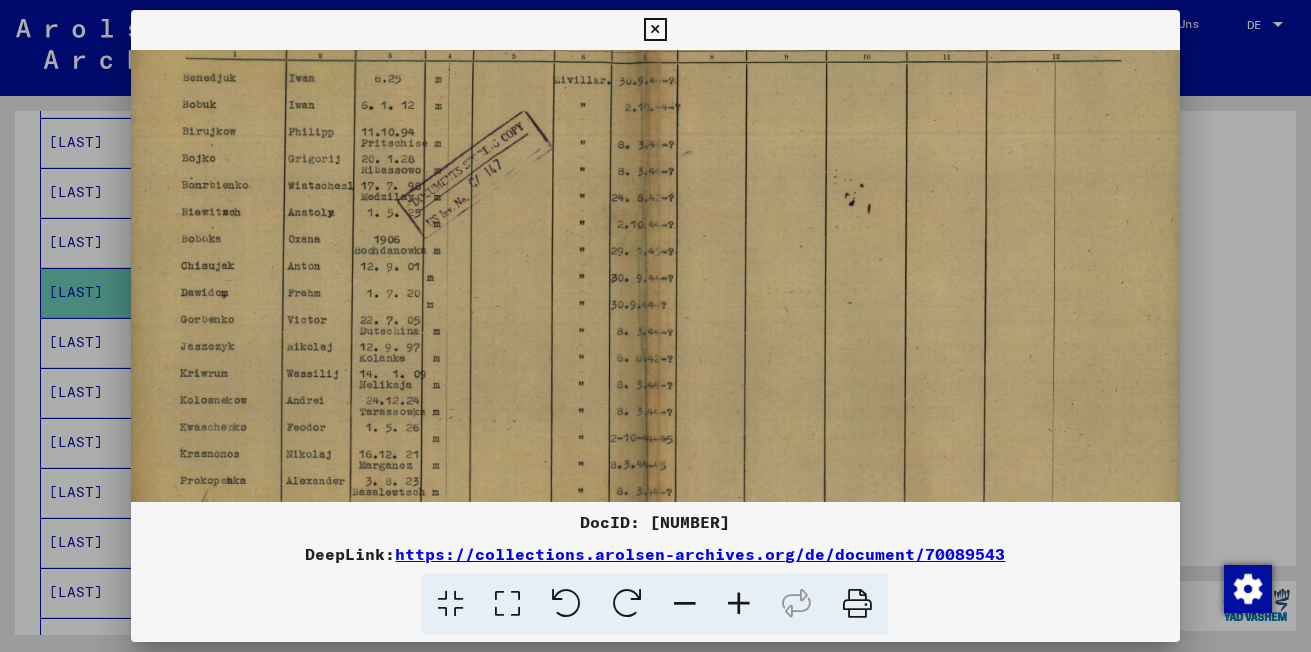 drag, startPoint x: 575, startPoint y: 330, endPoint x: 610, endPoint y: 143, distance: 190.24721 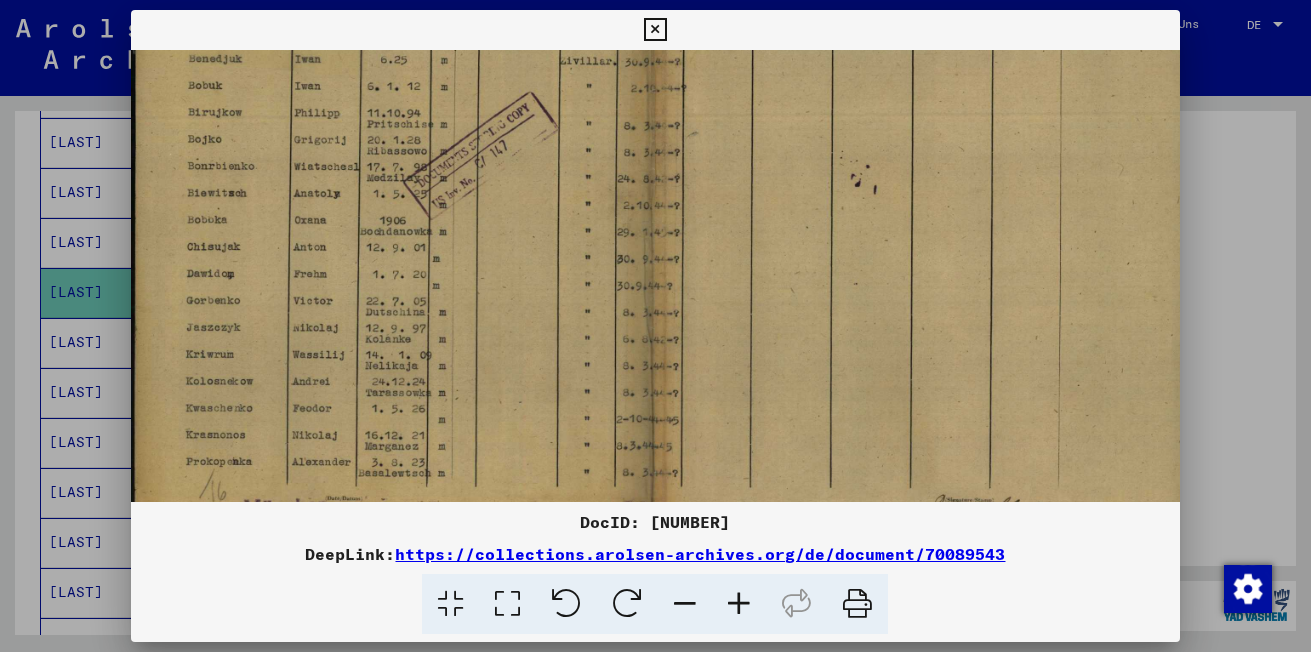 scroll, scrollTop: 266, scrollLeft: 0, axis: vertical 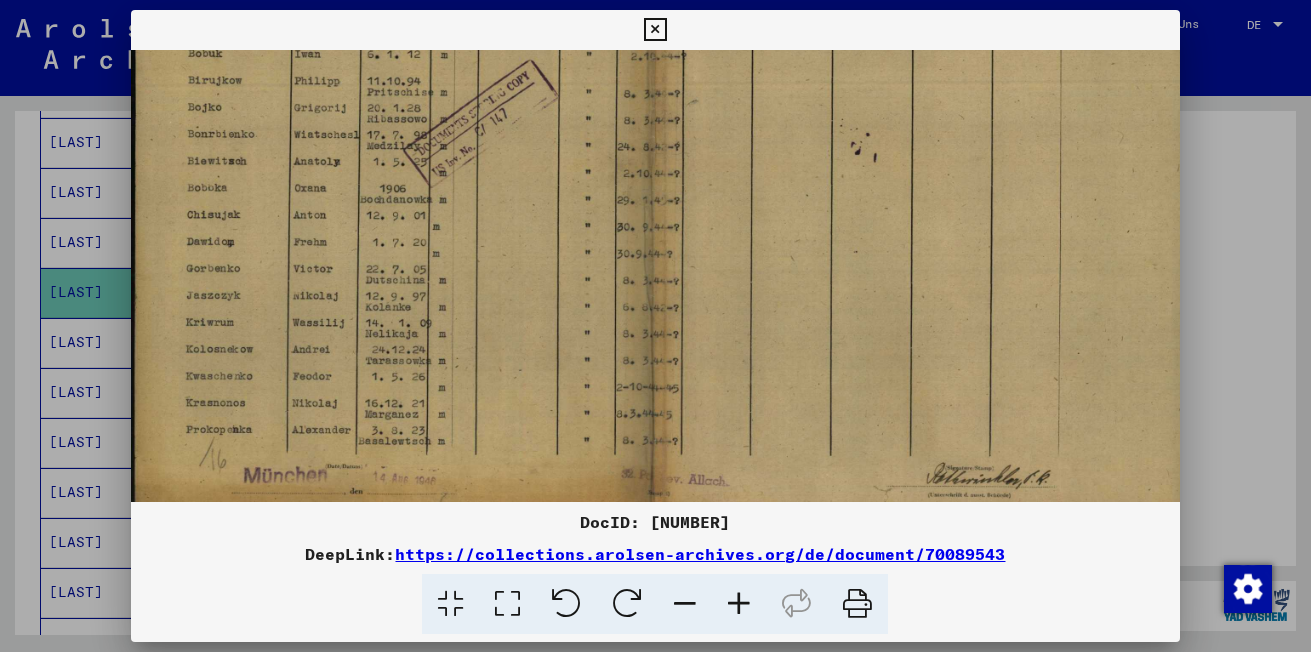 drag, startPoint x: 581, startPoint y: 246, endPoint x: 618, endPoint y: 196, distance: 62.201286 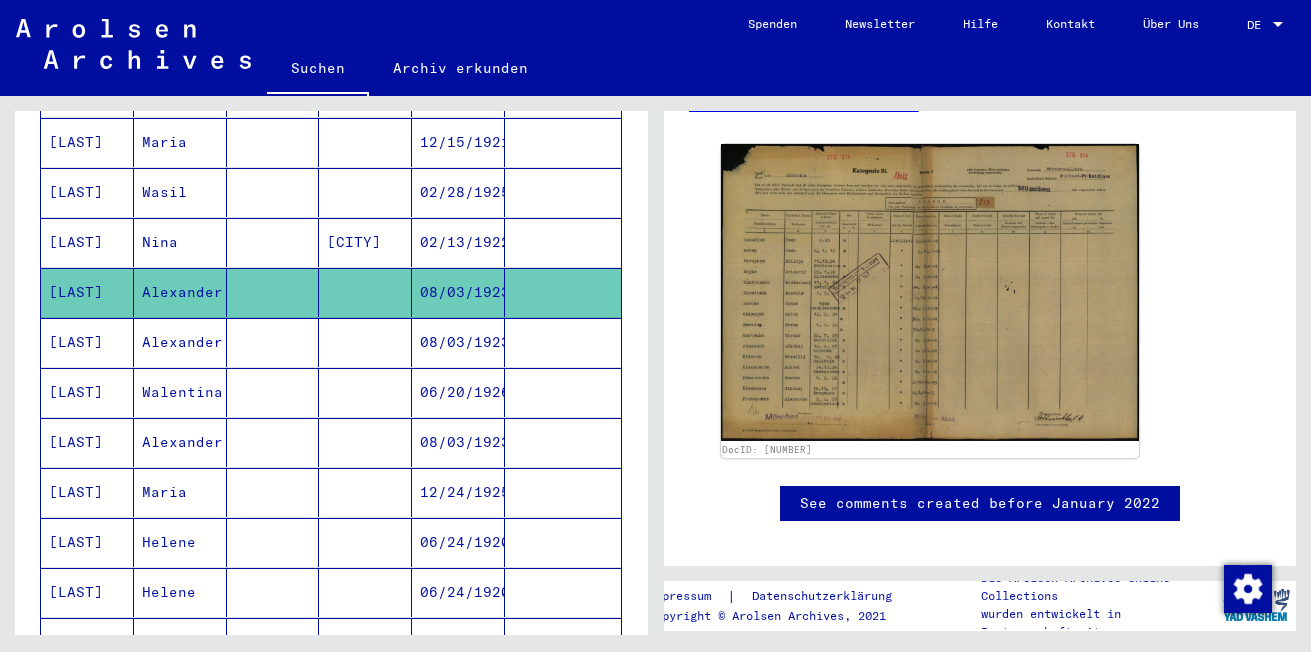 click on "[LAST]" at bounding box center (87, 392) 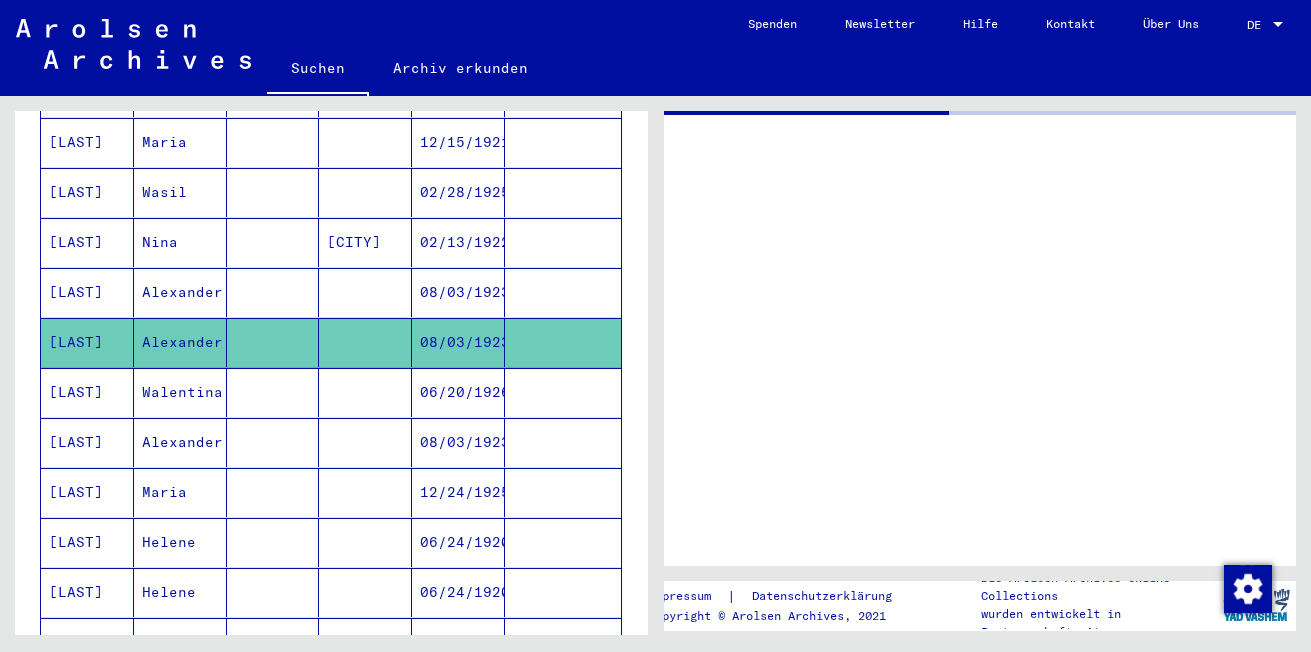 scroll, scrollTop: 0, scrollLeft: 0, axis: both 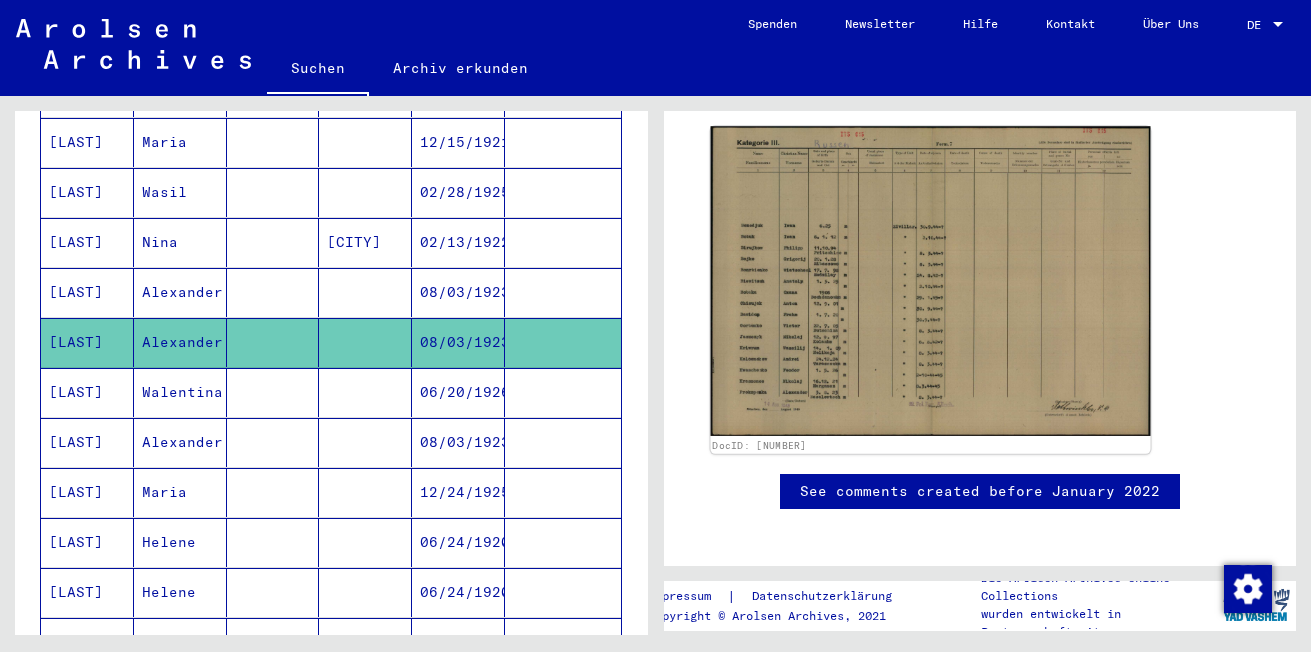 click 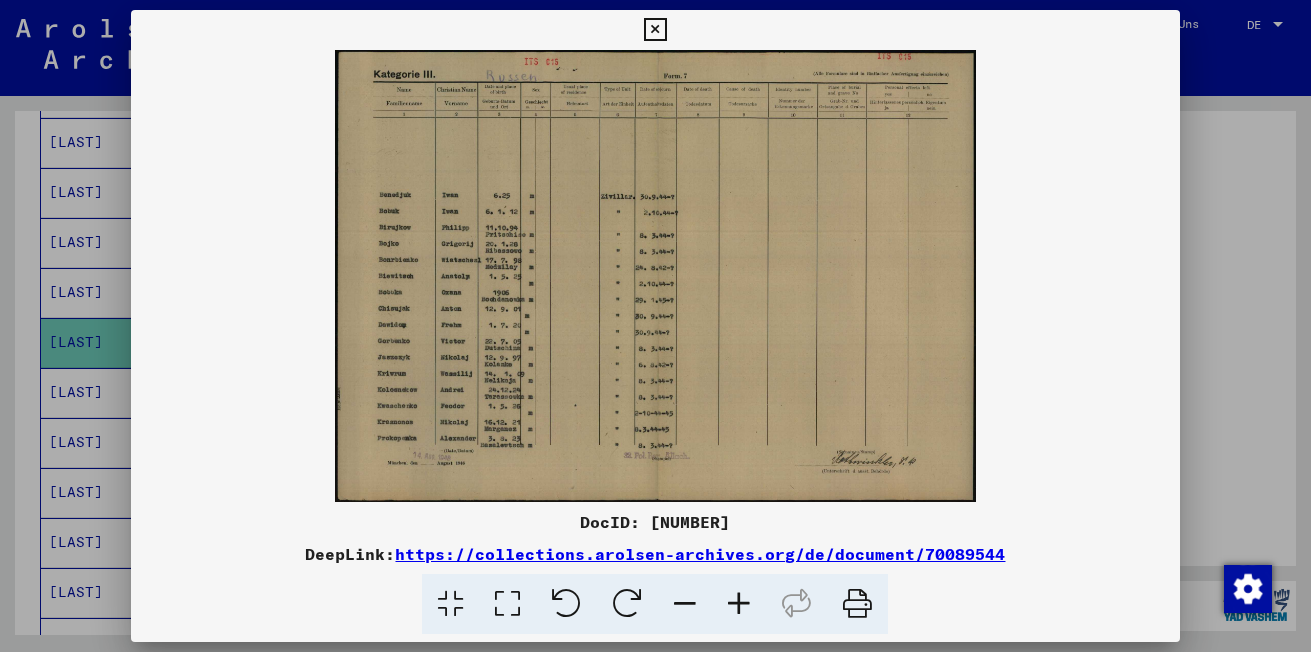 click at bounding box center (739, 604) 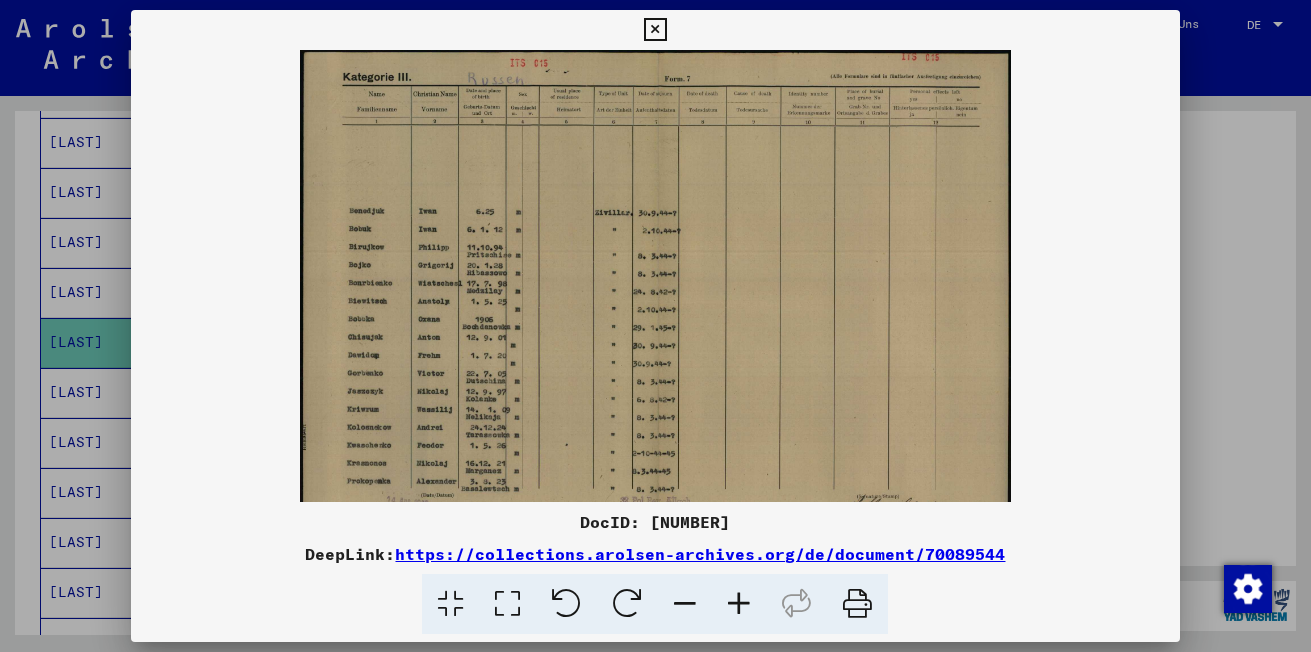 click at bounding box center (739, 604) 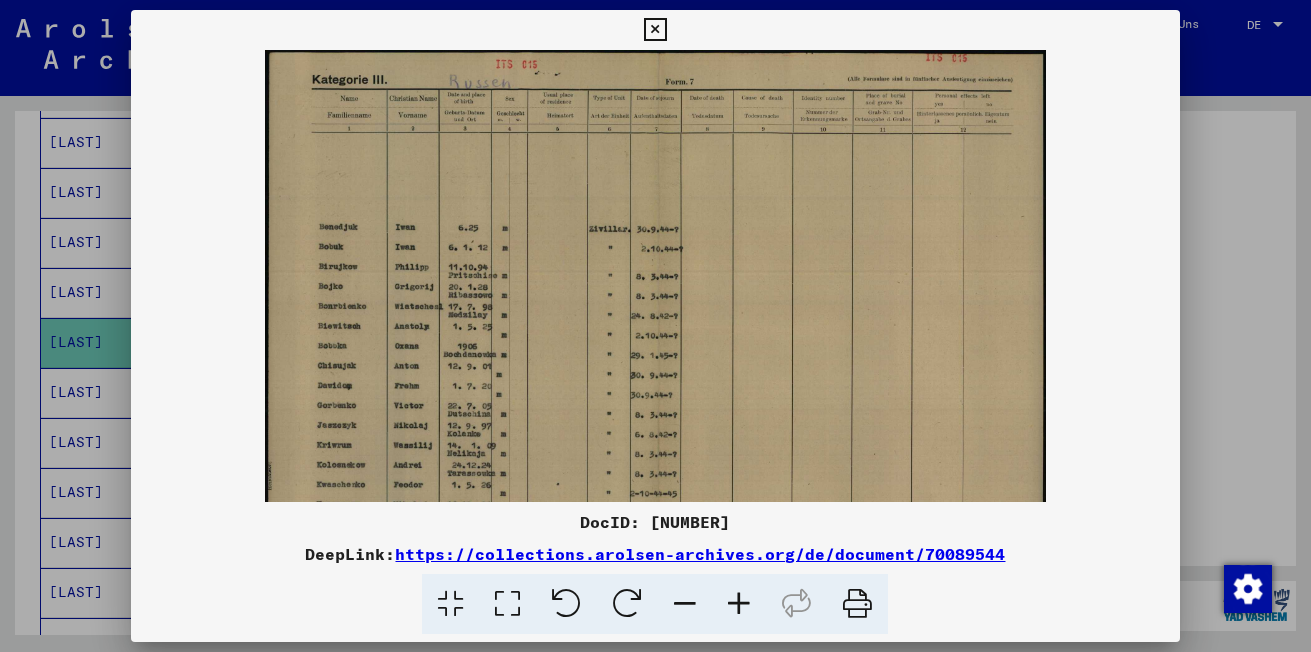 click at bounding box center [739, 604] 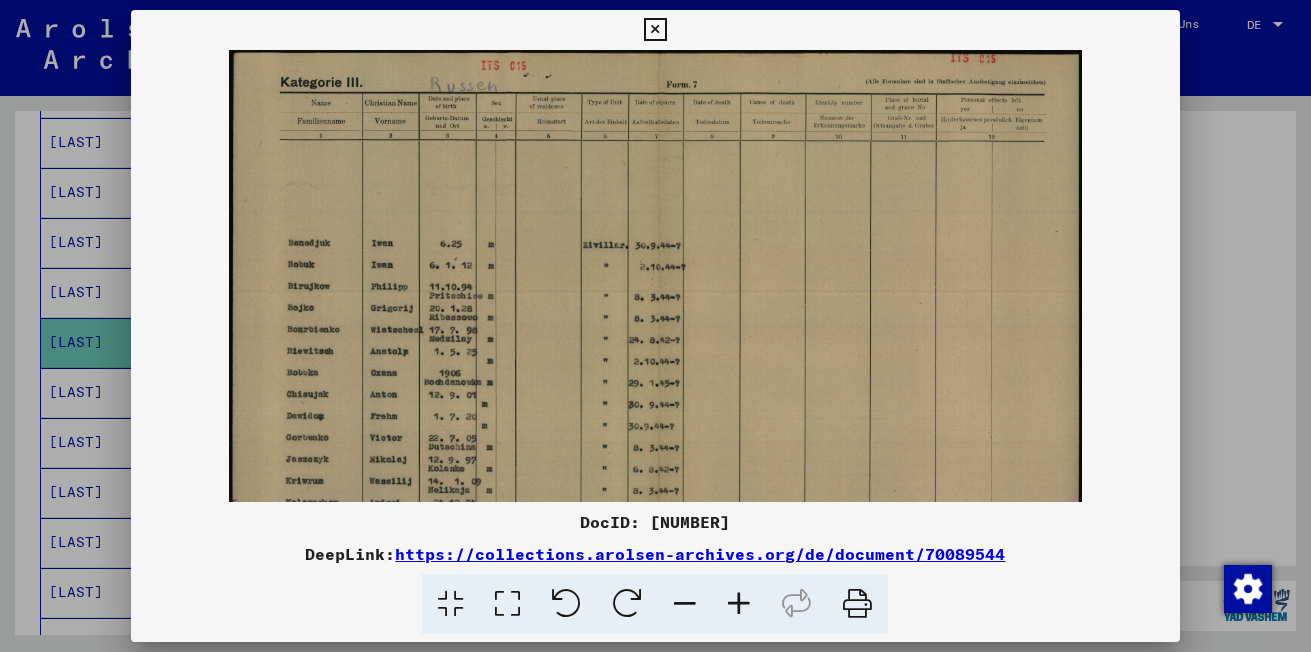click at bounding box center [739, 604] 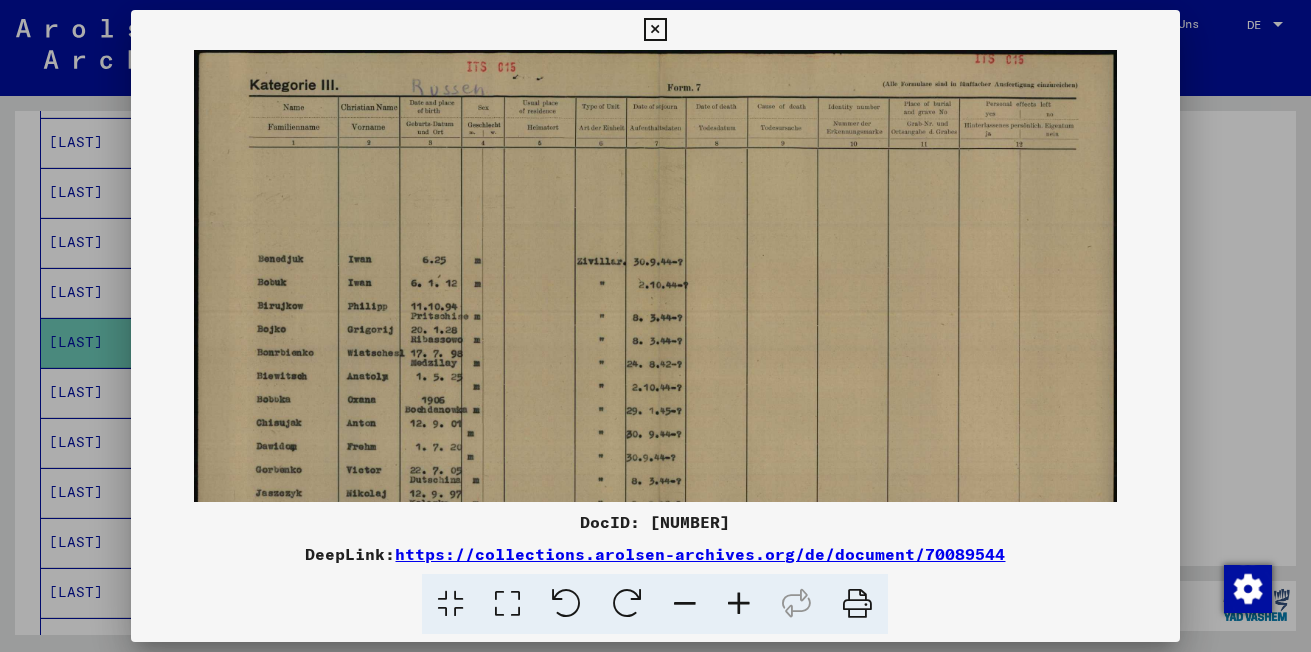 click at bounding box center [739, 604] 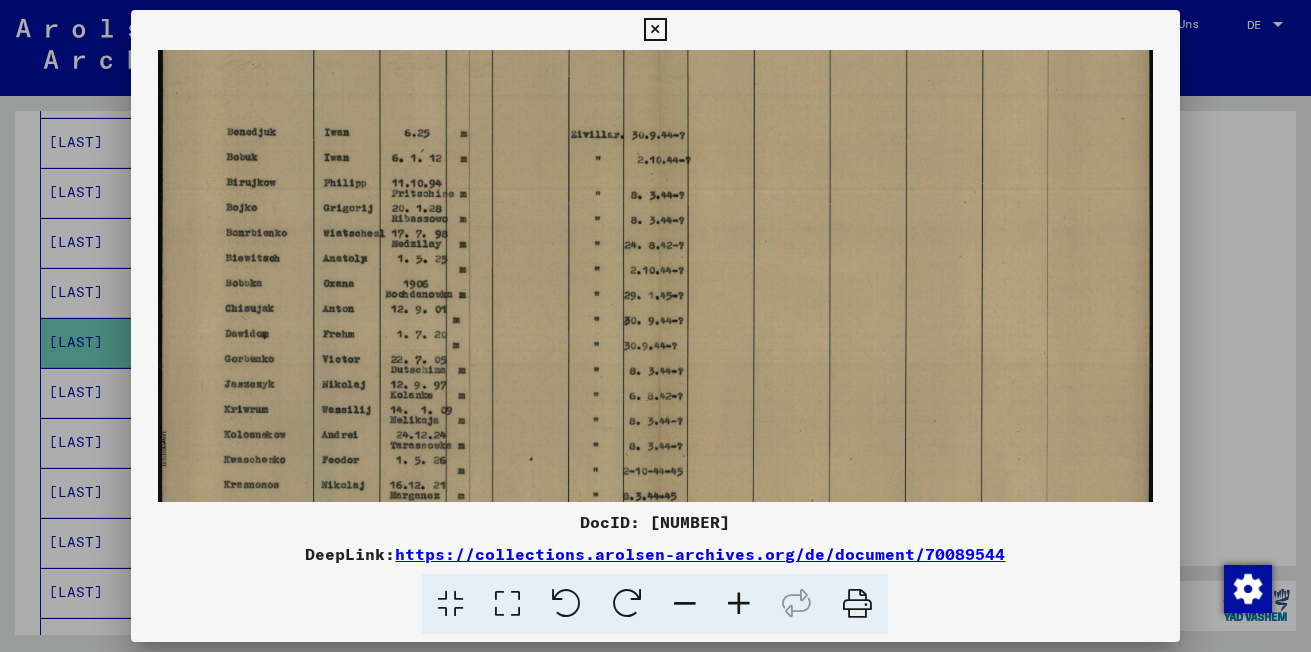 drag, startPoint x: 631, startPoint y: 378, endPoint x: 676, endPoint y: 254, distance: 131.91286 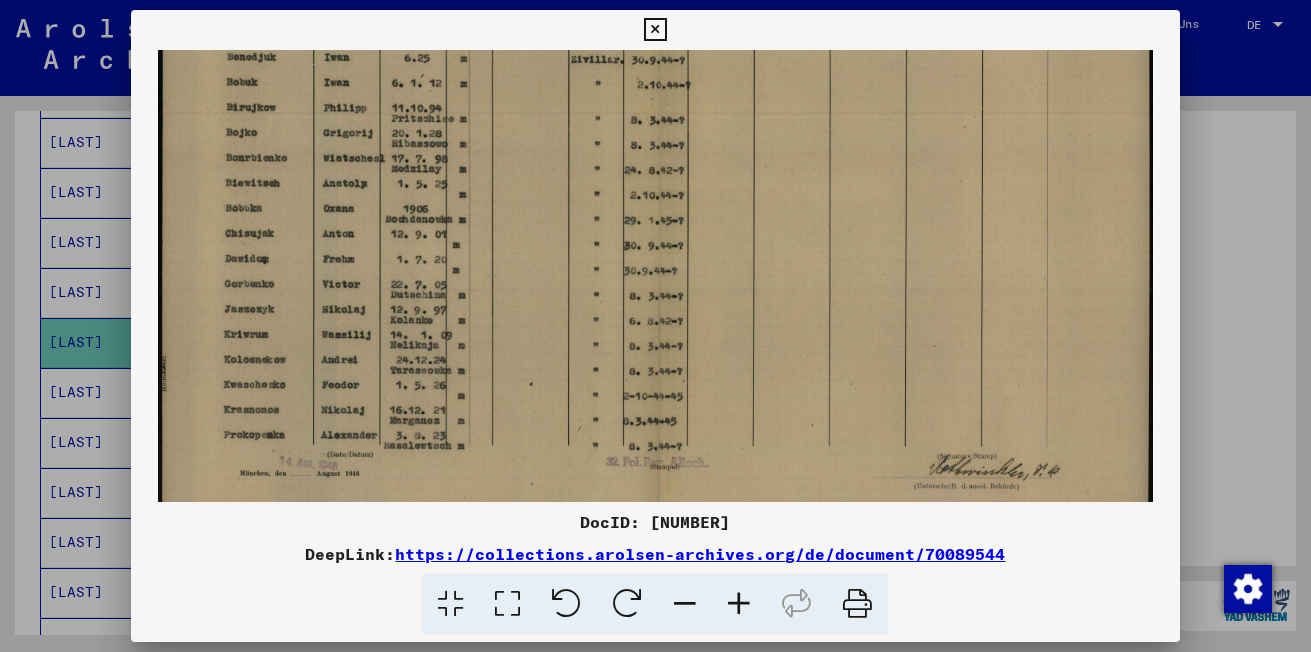 scroll, scrollTop: 220, scrollLeft: 0, axis: vertical 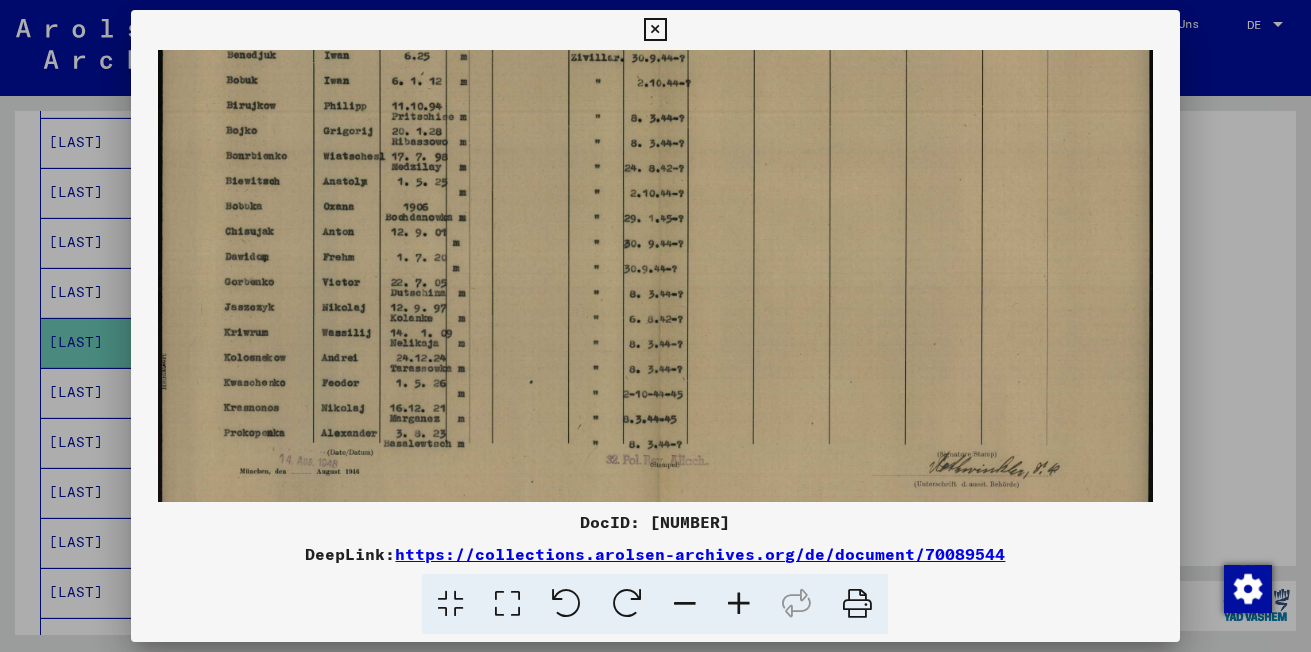 drag, startPoint x: 661, startPoint y: 298, endPoint x: 675, endPoint y: 240, distance: 59.665737 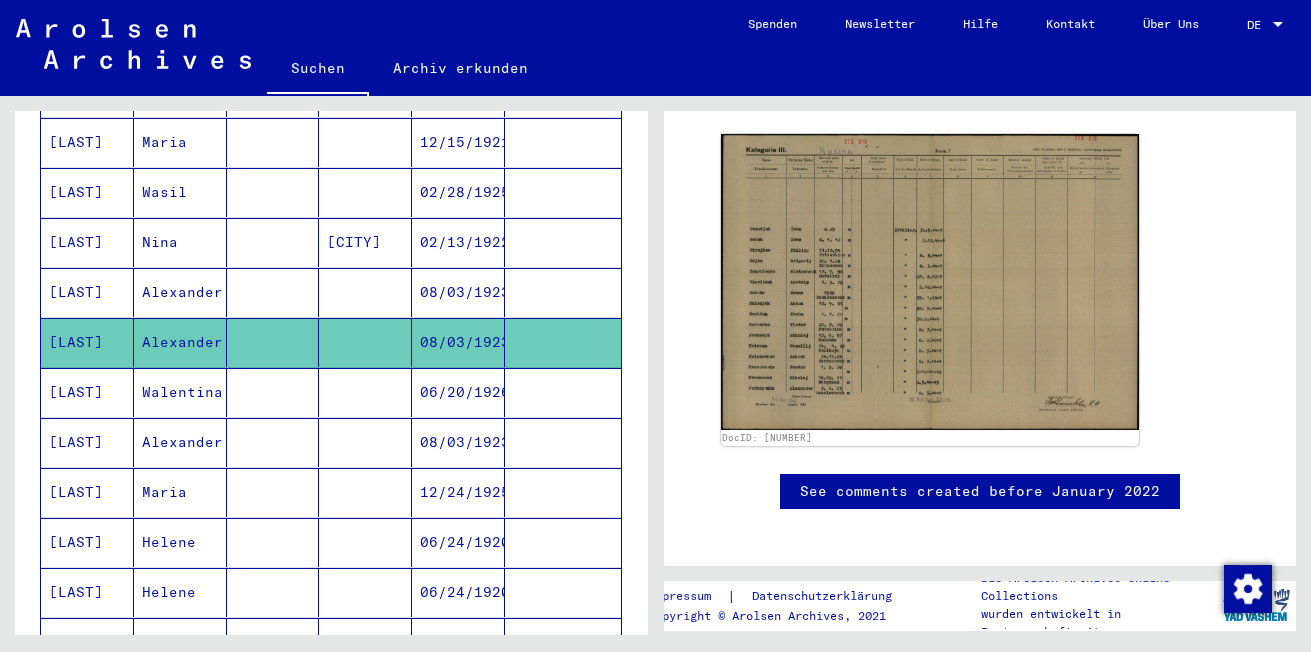 click on "[LAST]" at bounding box center (87, 442) 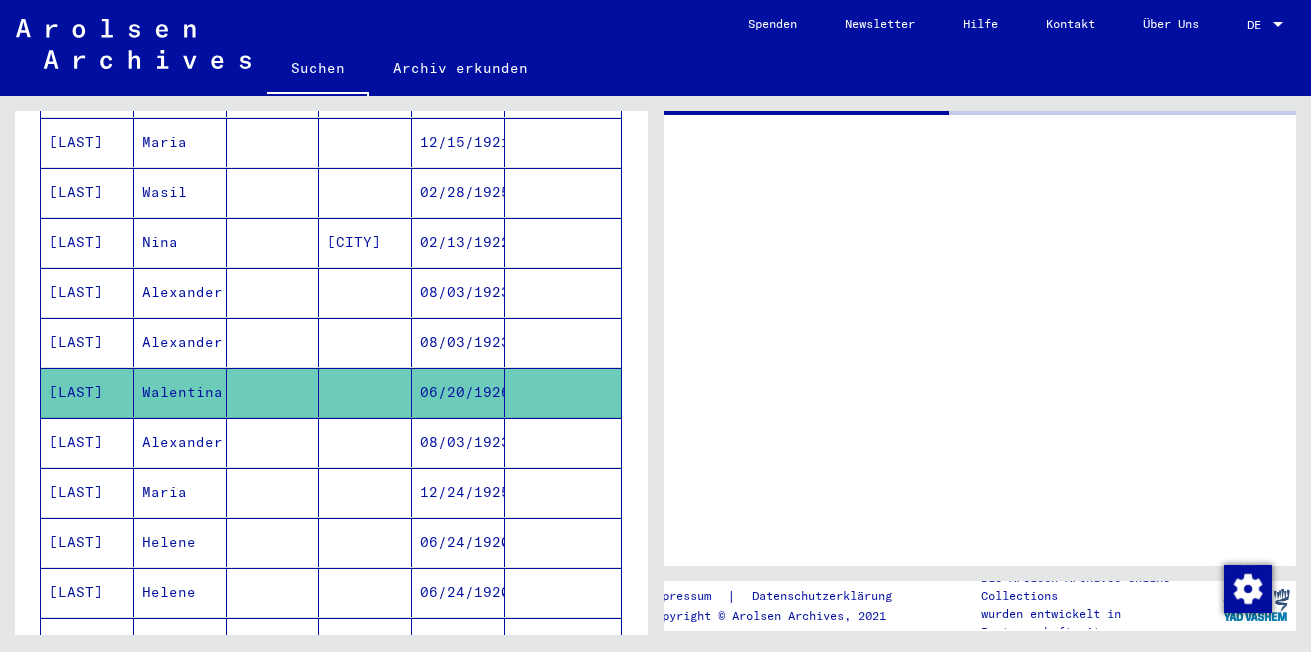scroll, scrollTop: 0, scrollLeft: 0, axis: both 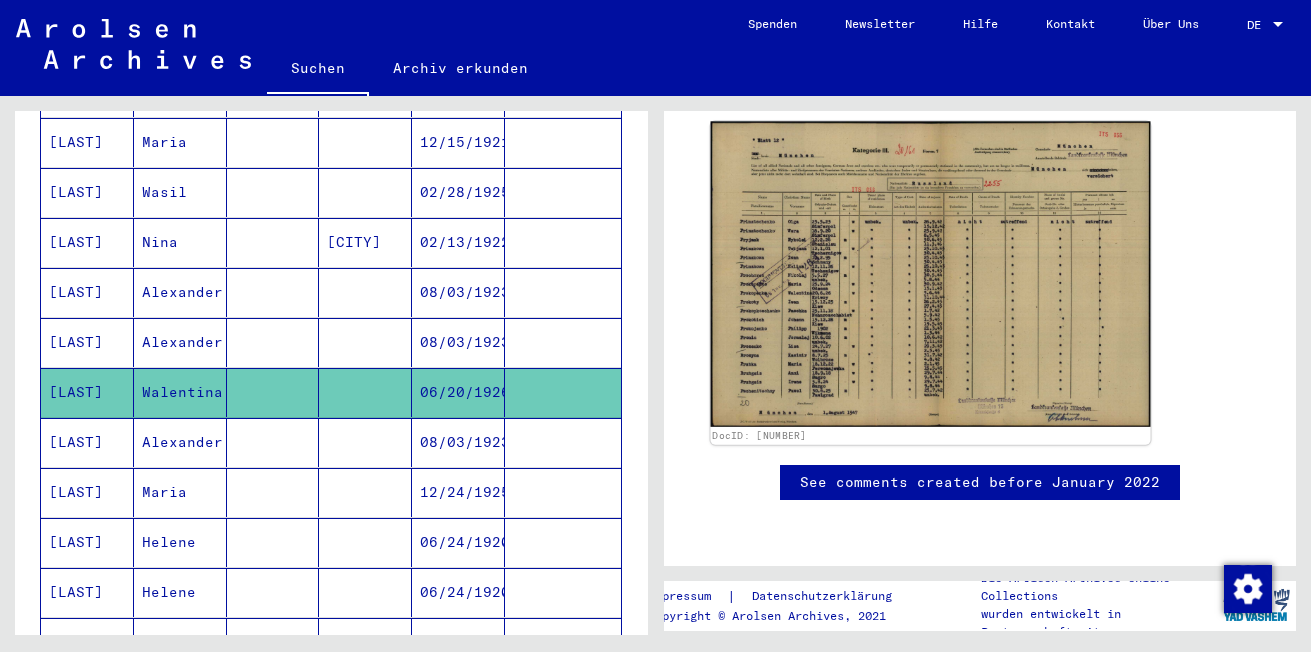click 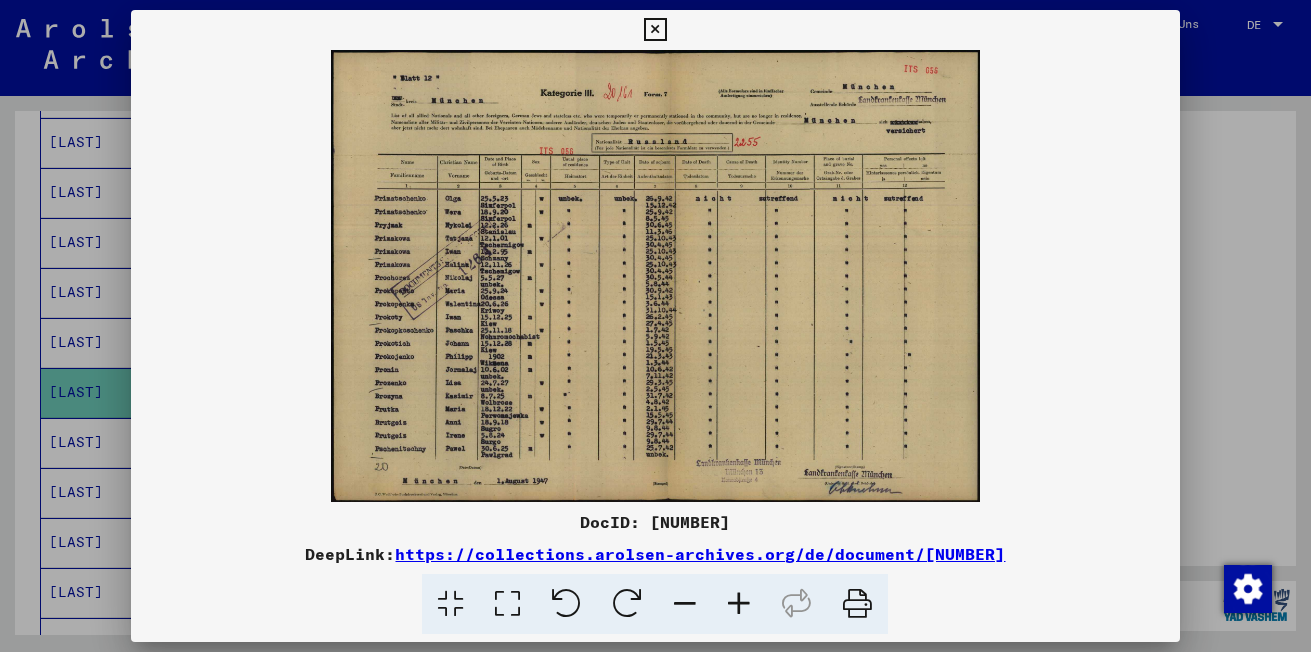 click at bounding box center [739, 604] 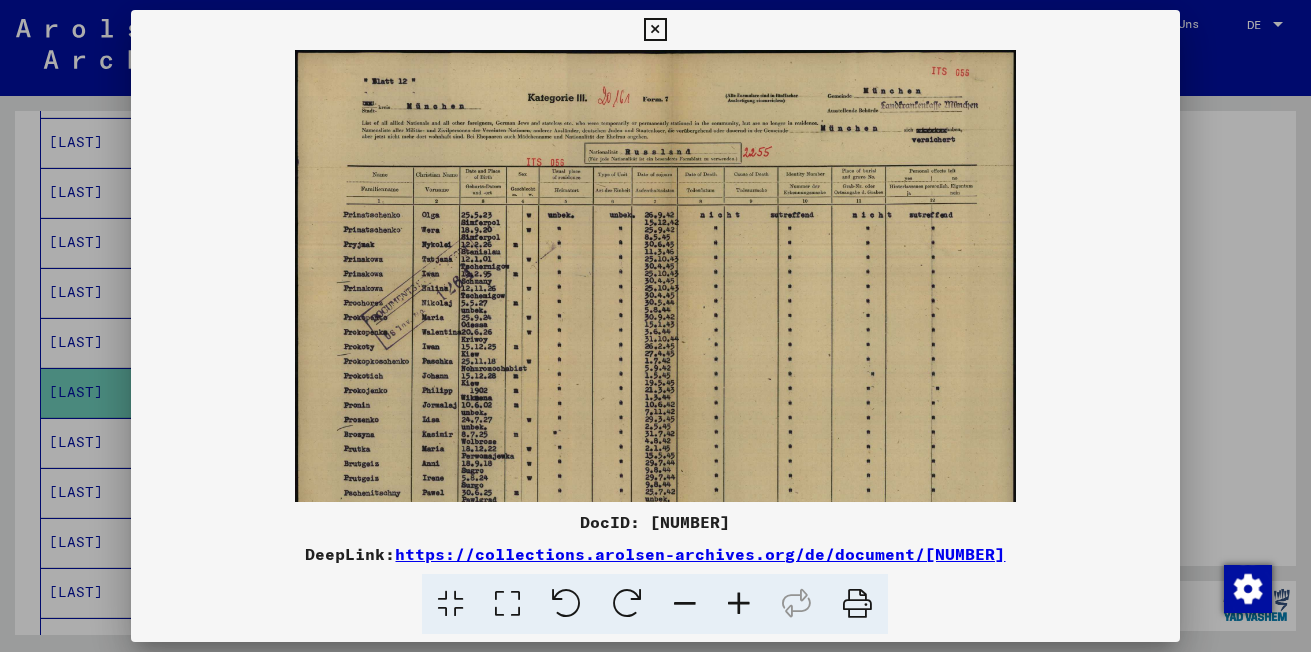 click at bounding box center (739, 604) 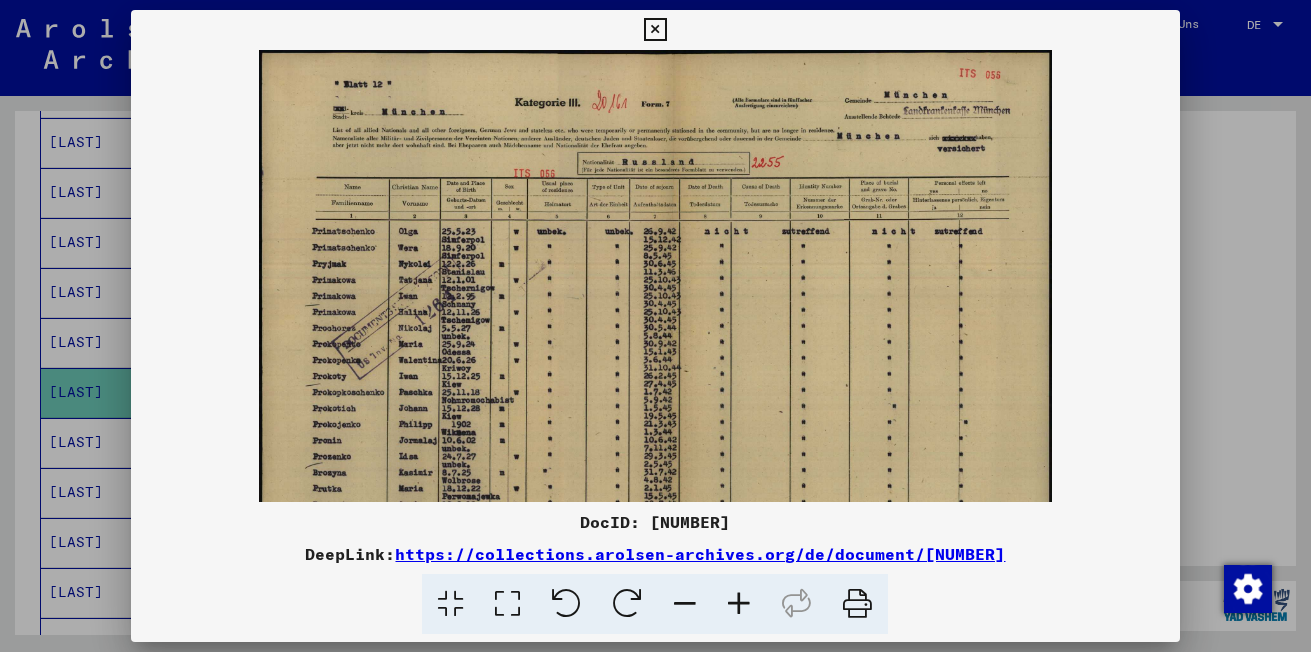 click at bounding box center (739, 604) 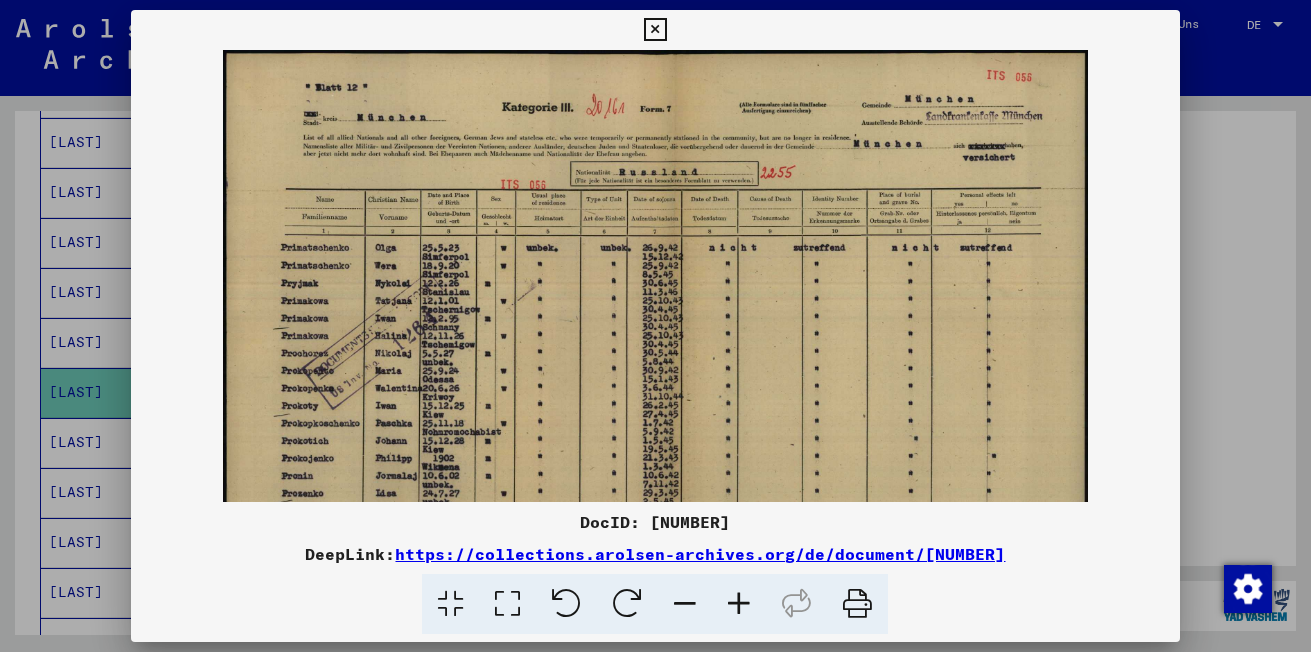 click at bounding box center (739, 604) 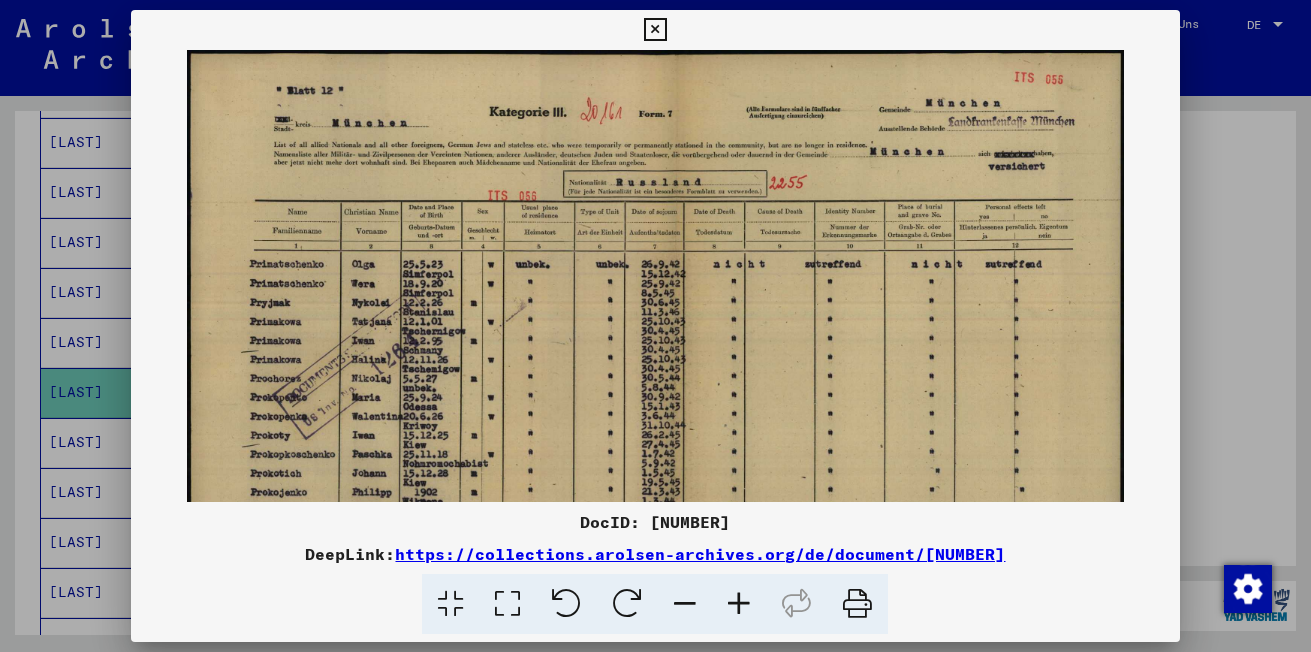 click at bounding box center [739, 604] 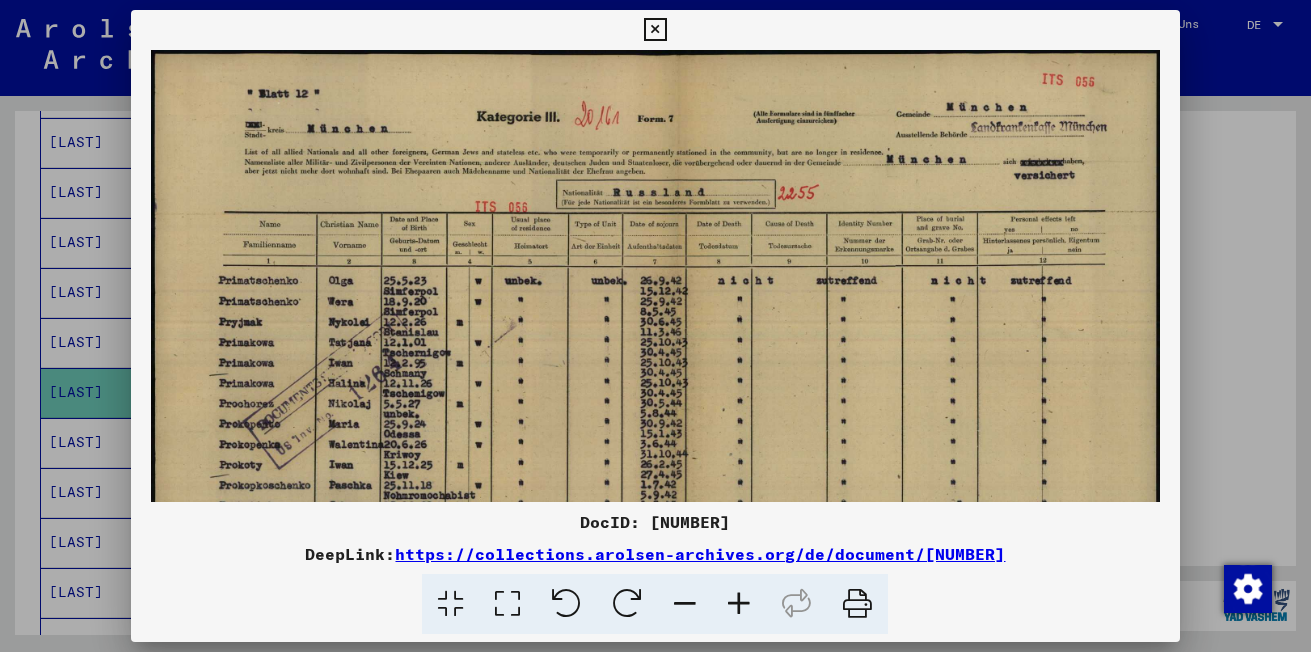 click at bounding box center [739, 604] 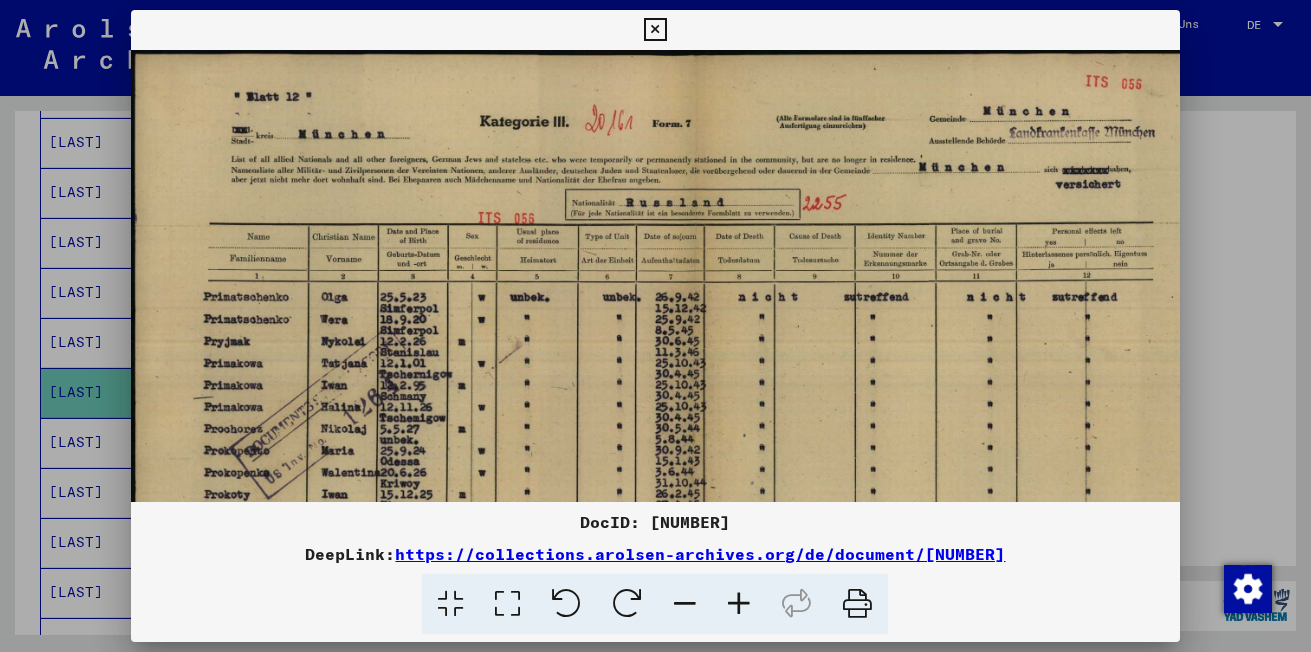 click at bounding box center (739, 604) 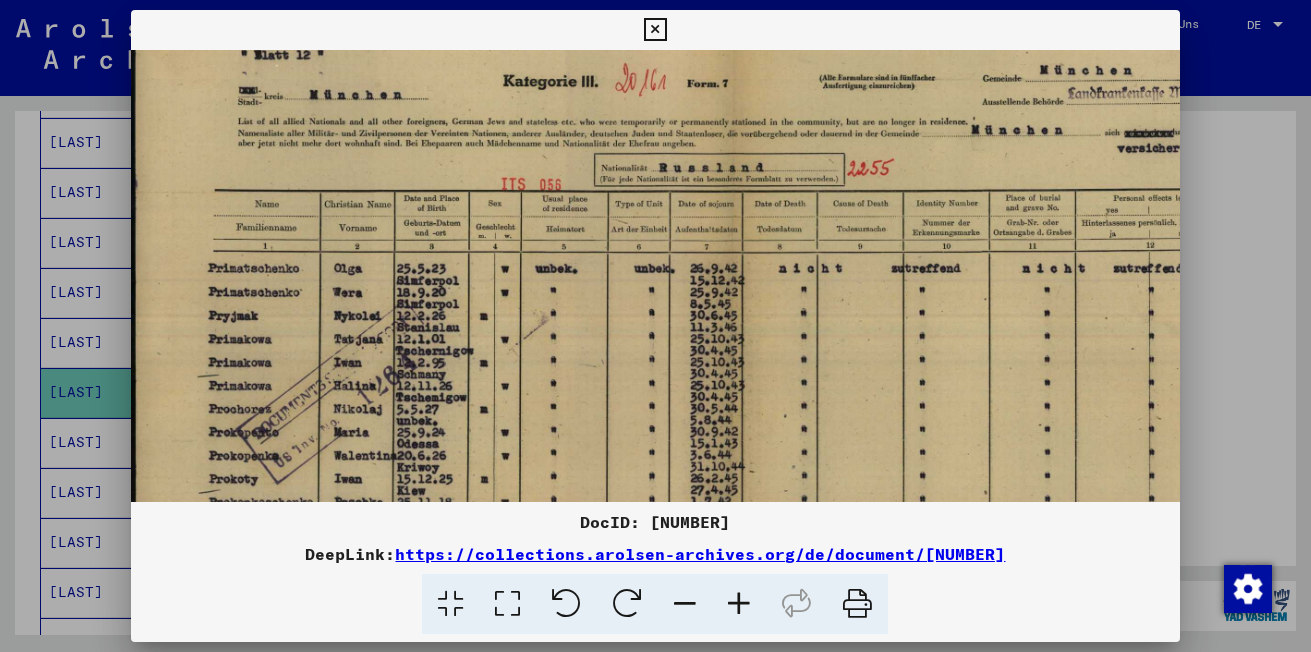 scroll, scrollTop: 52, scrollLeft: 0, axis: vertical 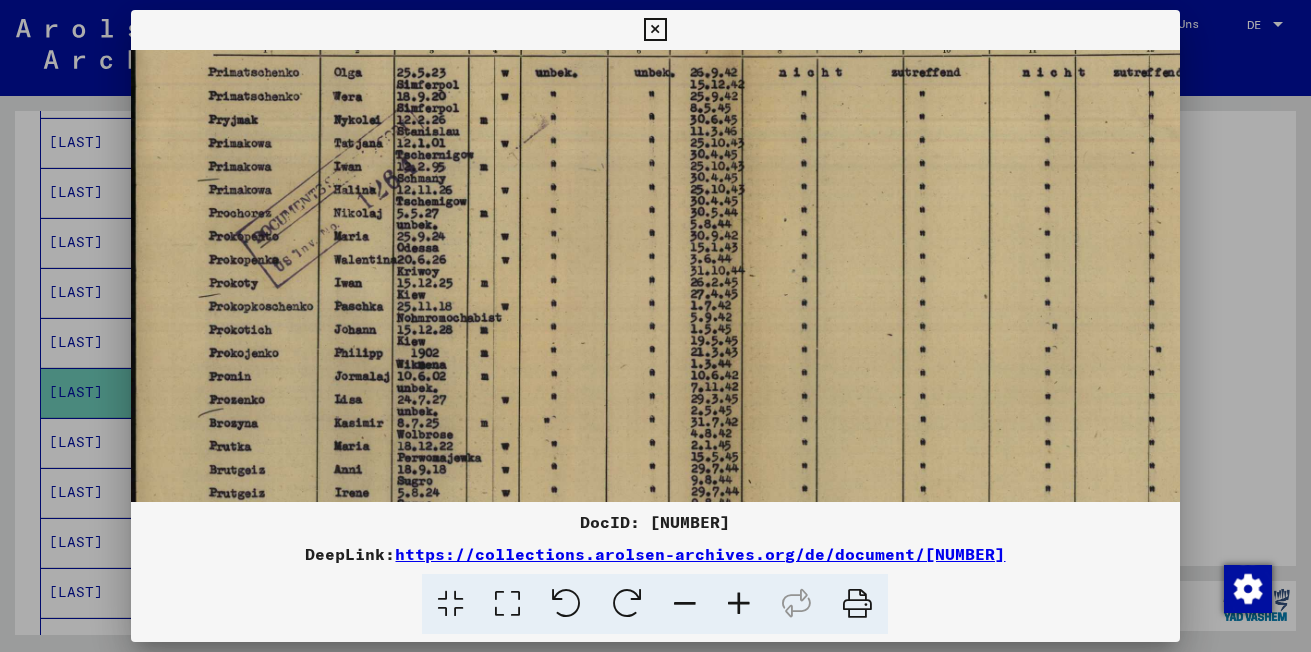 drag, startPoint x: 663, startPoint y: 426, endPoint x: 721, endPoint y: 185, distance: 247.88103 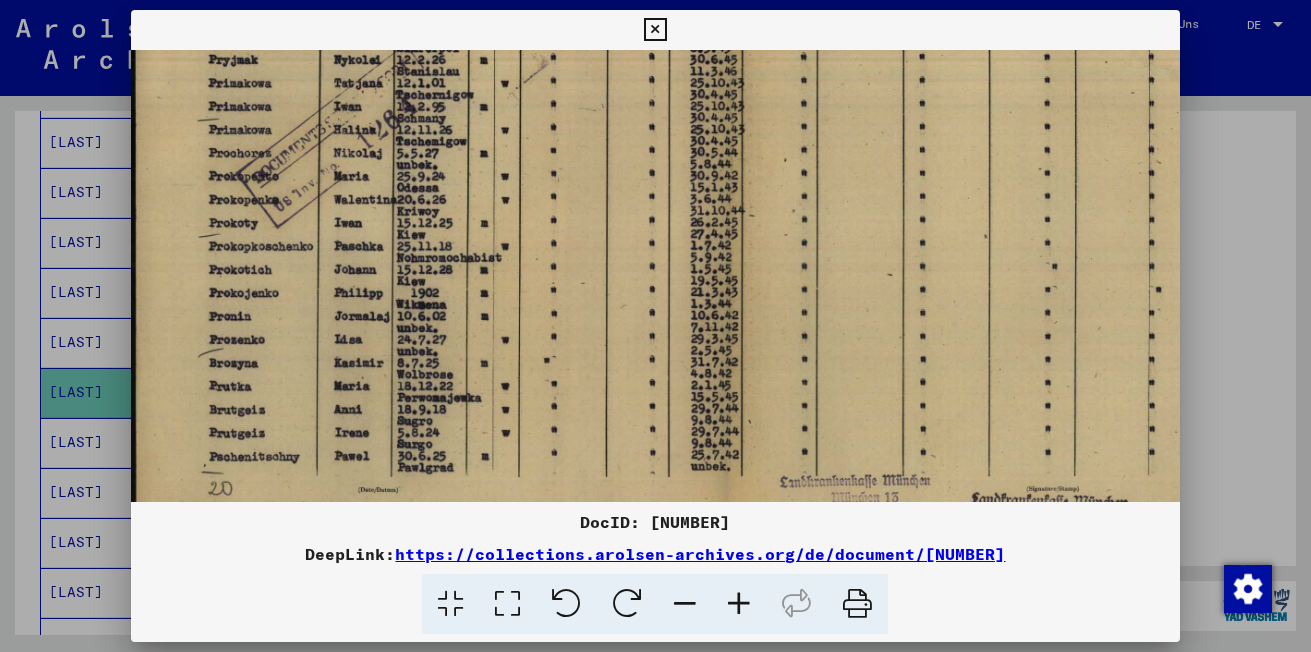 scroll, scrollTop: 300, scrollLeft: 0, axis: vertical 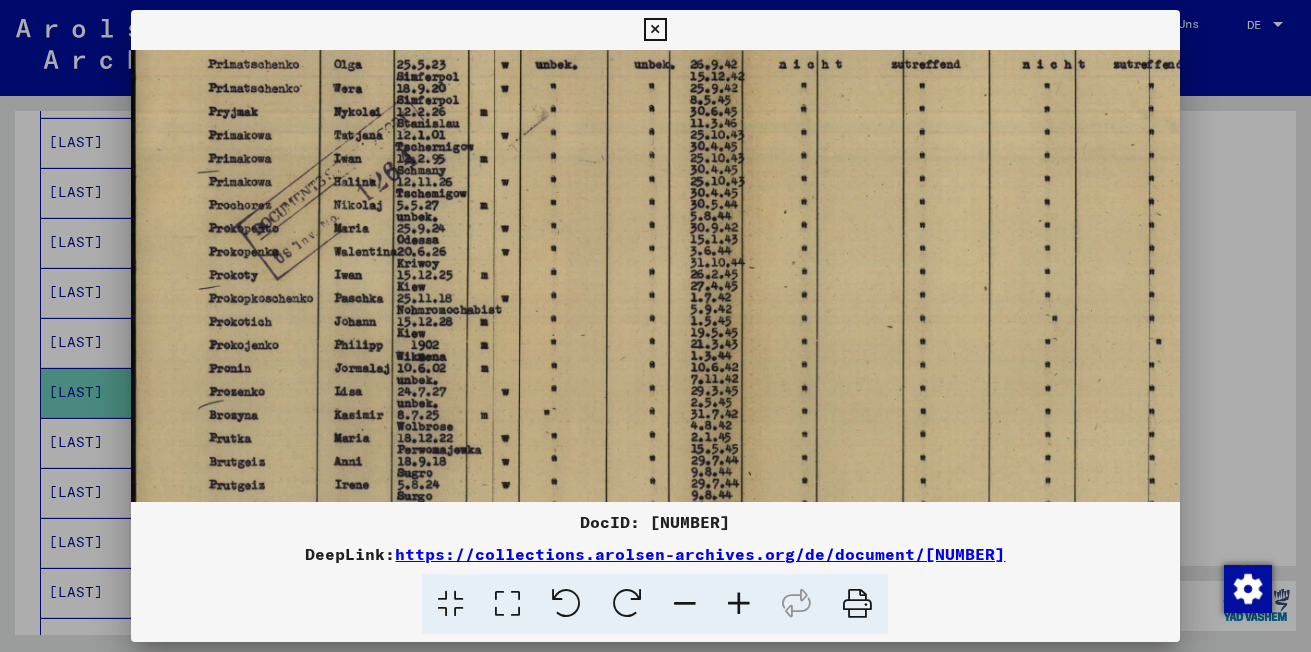 drag, startPoint x: 650, startPoint y: 326, endPoint x: 681, endPoint y: 324, distance: 31.06445 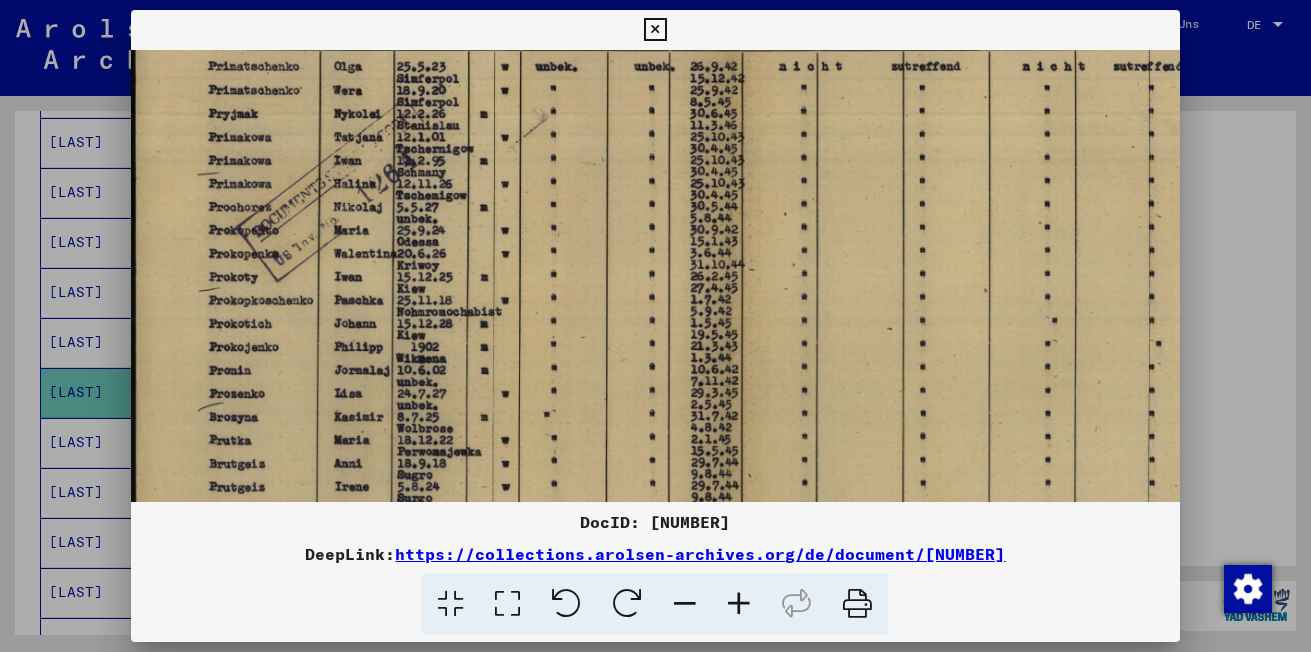 drag, startPoint x: 659, startPoint y: 28, endPoint x: 429, endPoint y: 130, distance: 251.60286 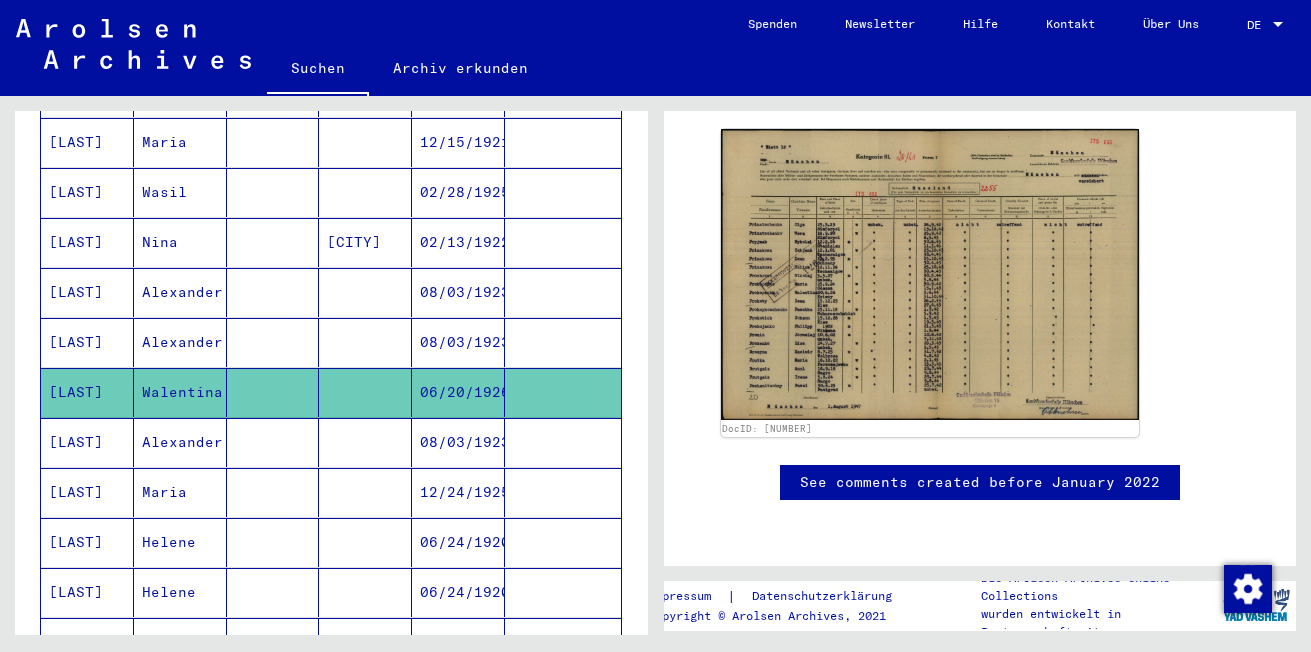 click on "[LAST]" at bounding box center [87, 492] 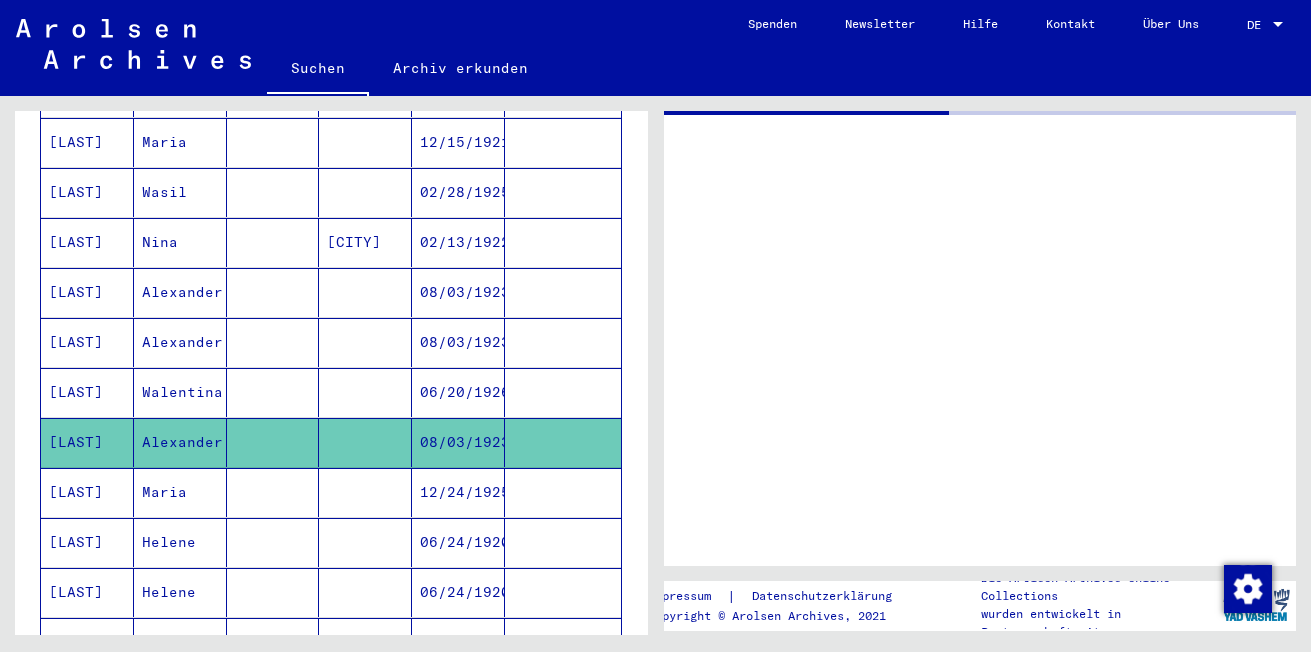 scroll, scrollTop: 0, scrollLeft: 0, axis: both 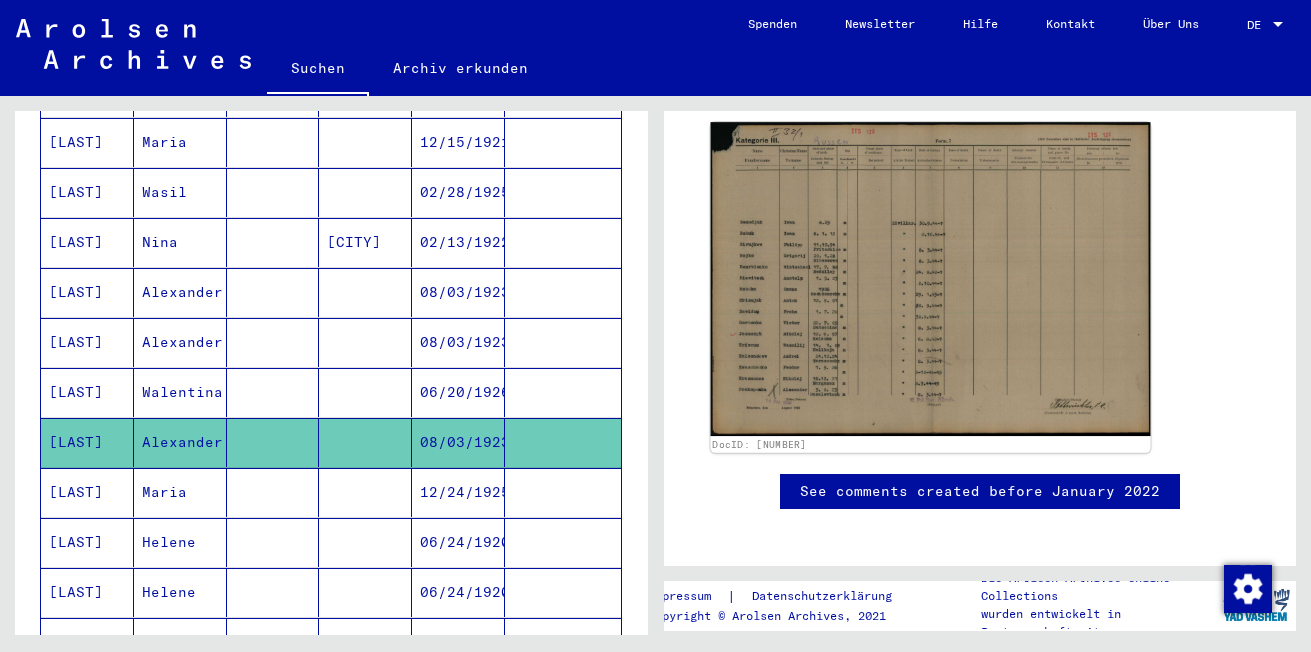 click 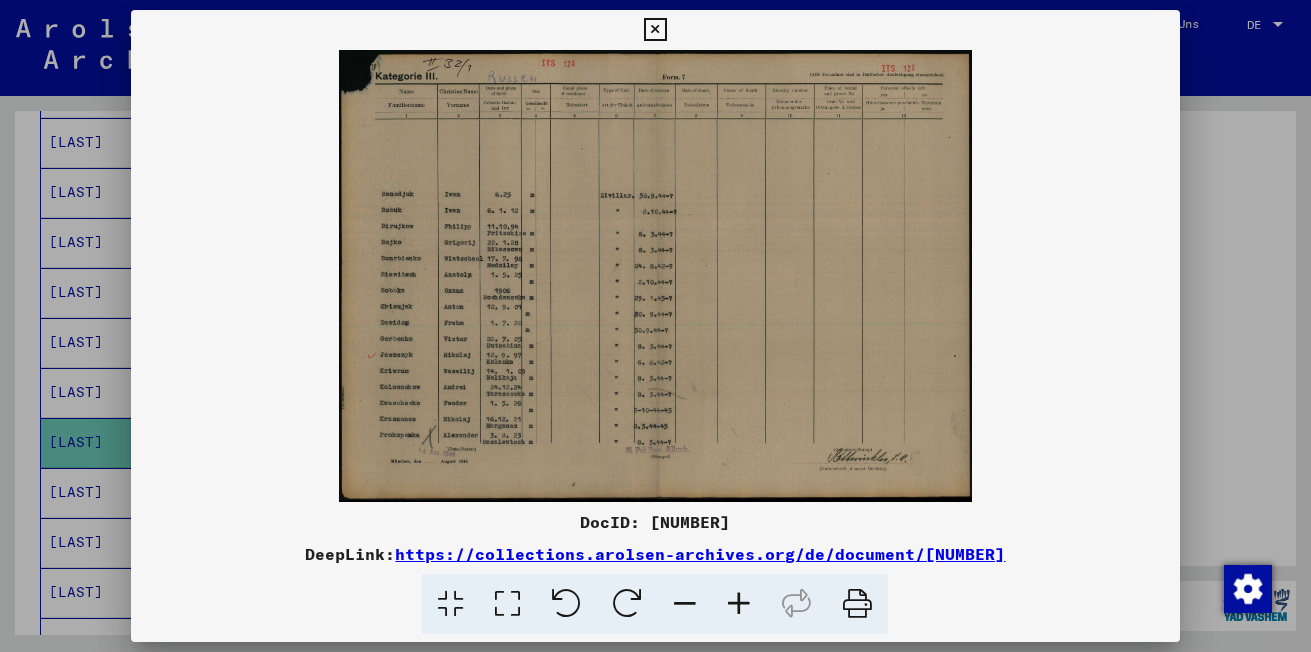 click at bounding box center [739, 604] 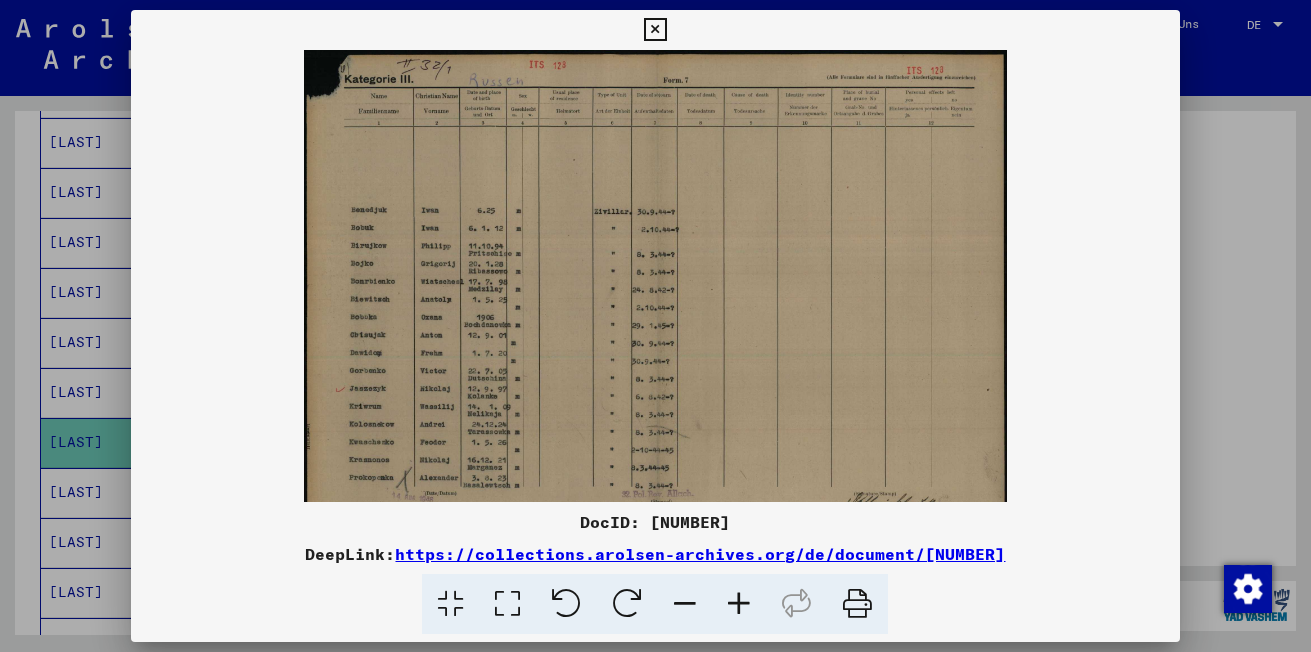 click at bounding box center [739, 604] 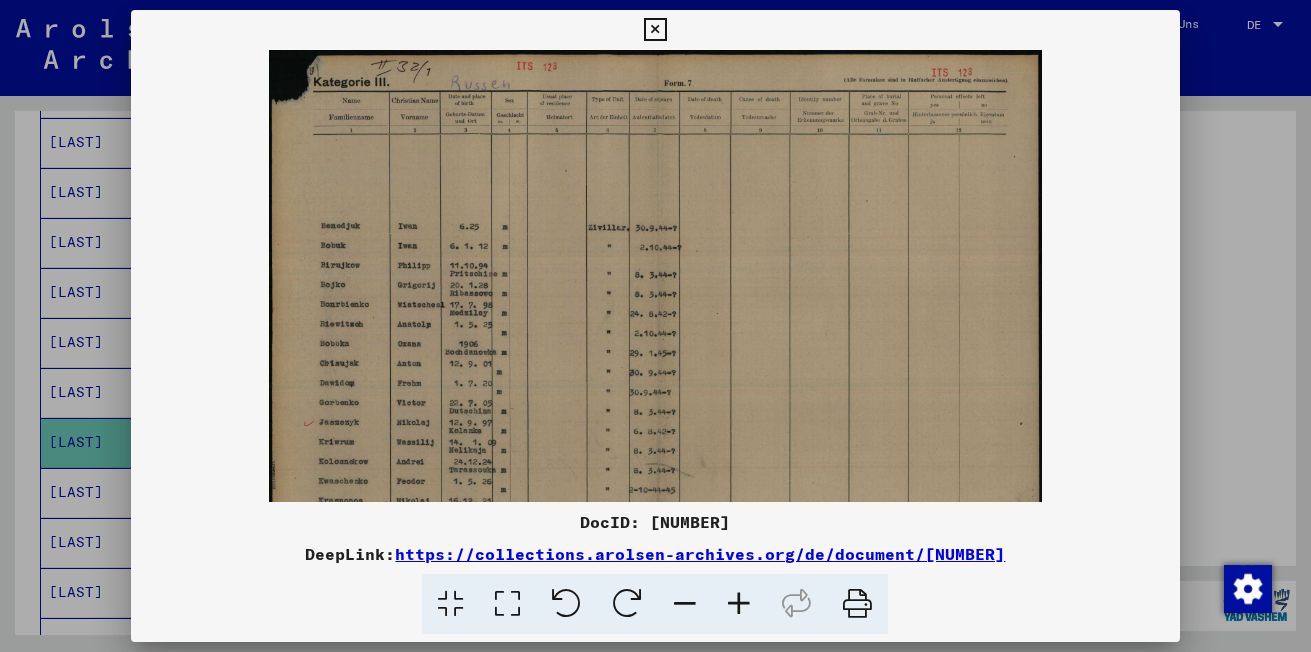click at bounding box center [739, 604] 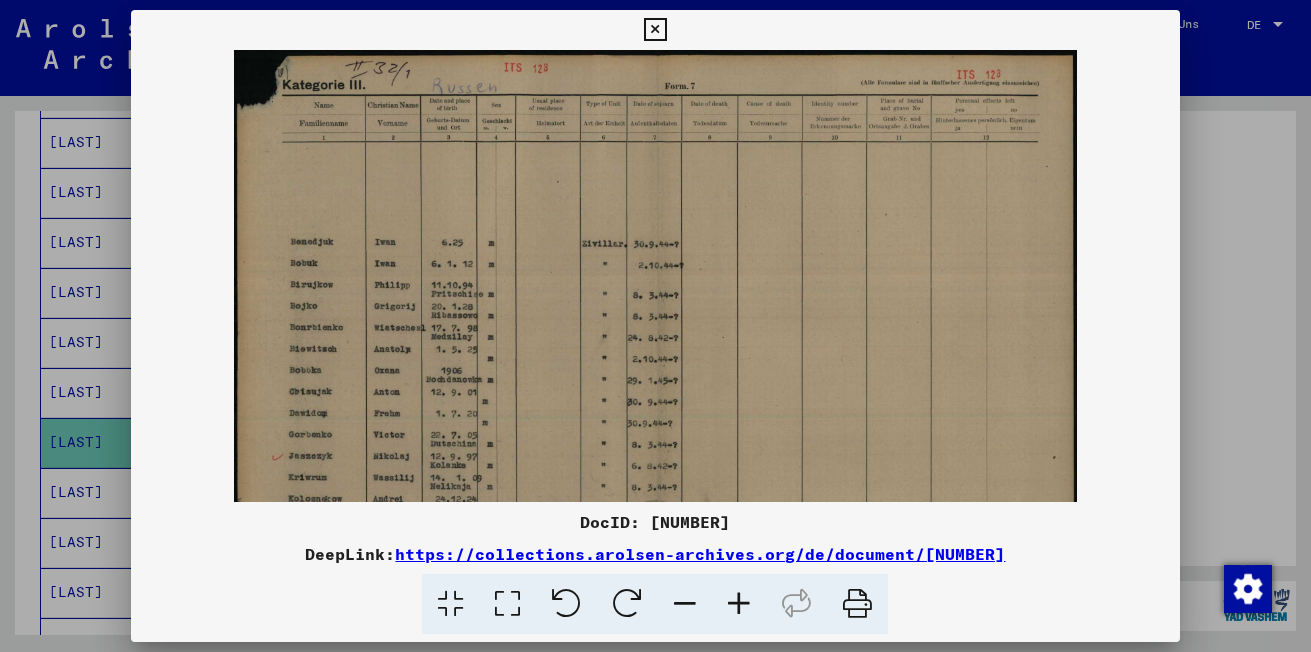 click at bounding box center [739, 604] 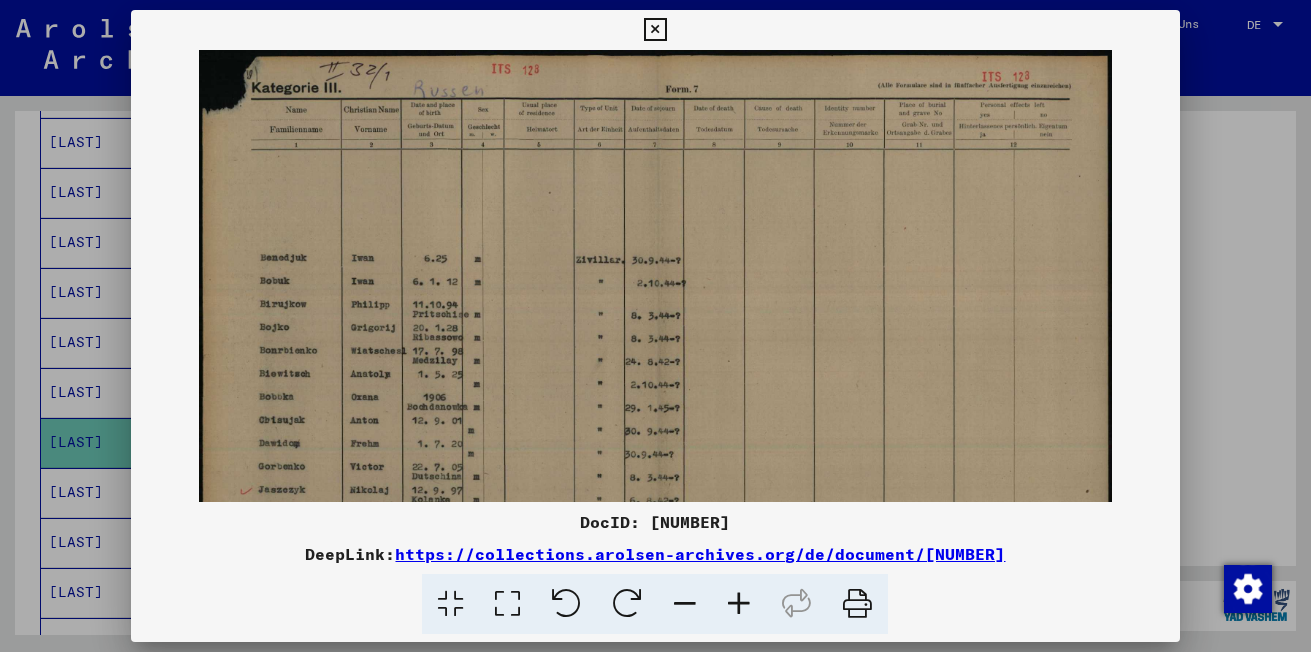 click at bounding box center [739, 604] 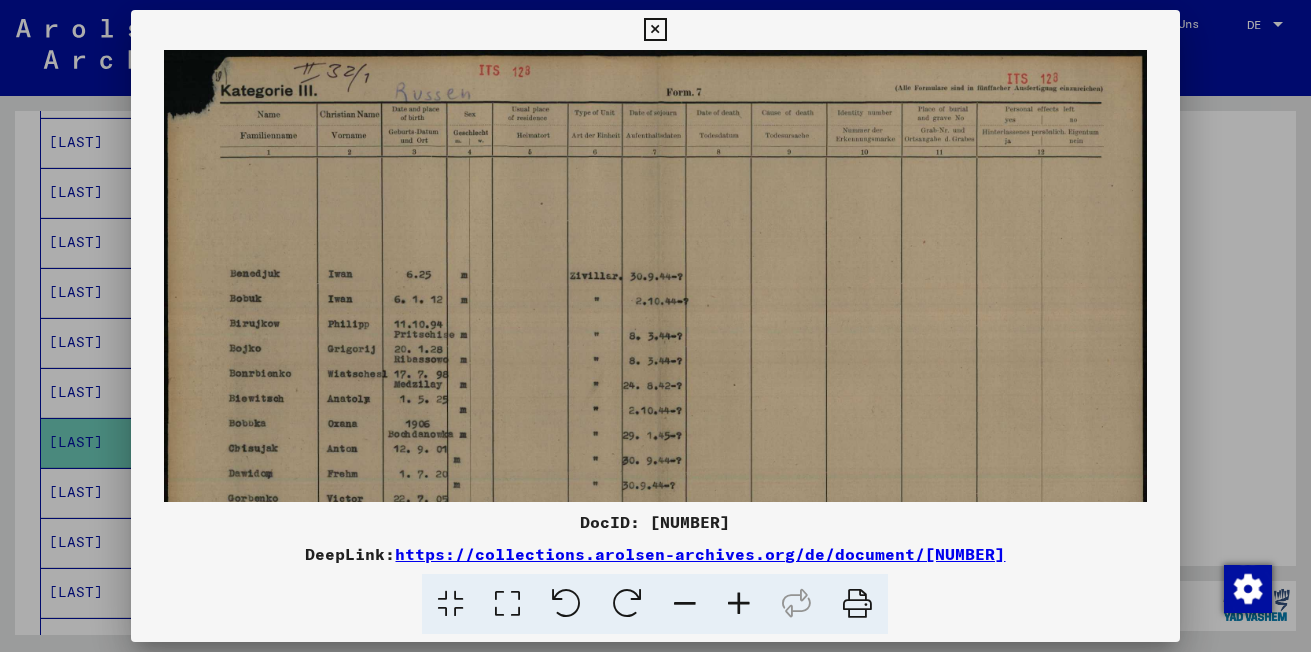 click at bounding box center [739, 604] 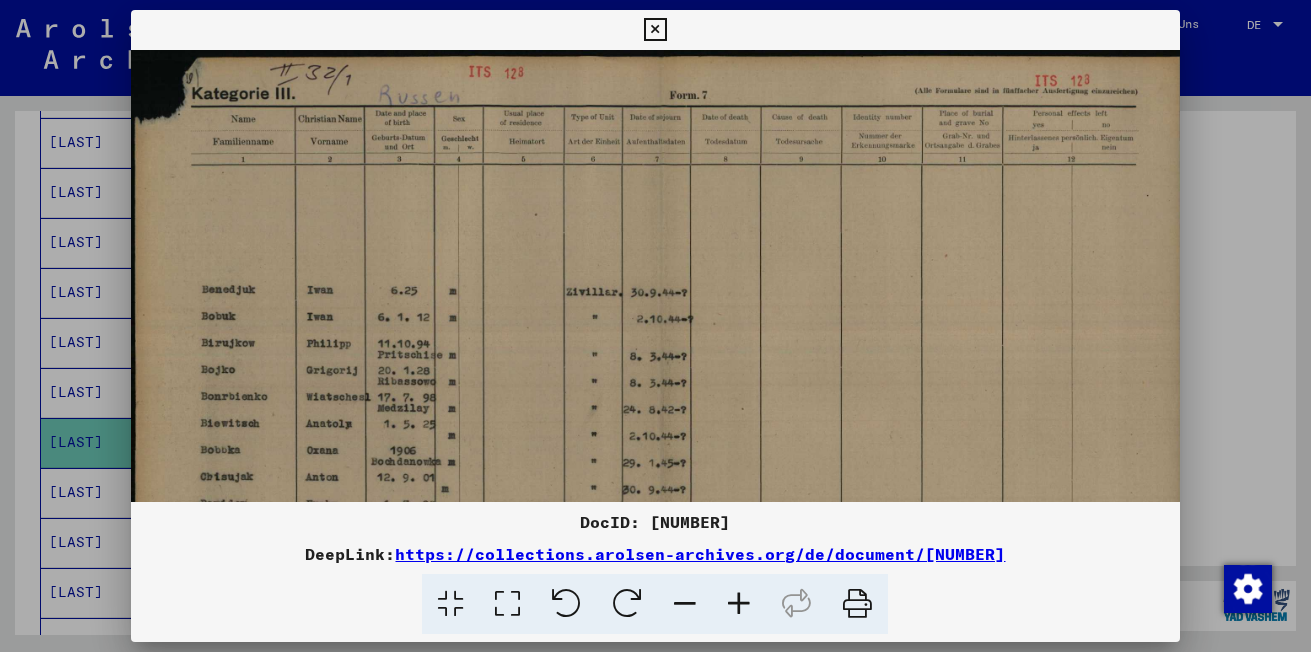 click at bounding box center [739, 604] 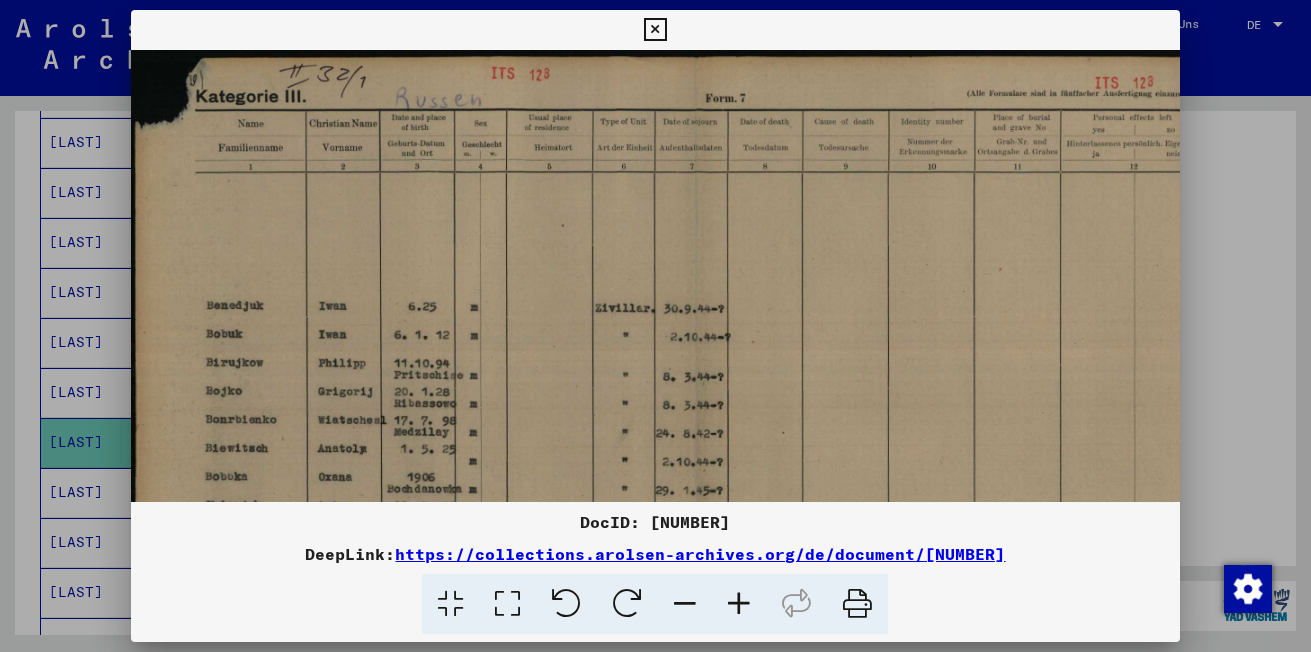 click at bounding box center [739, 604] 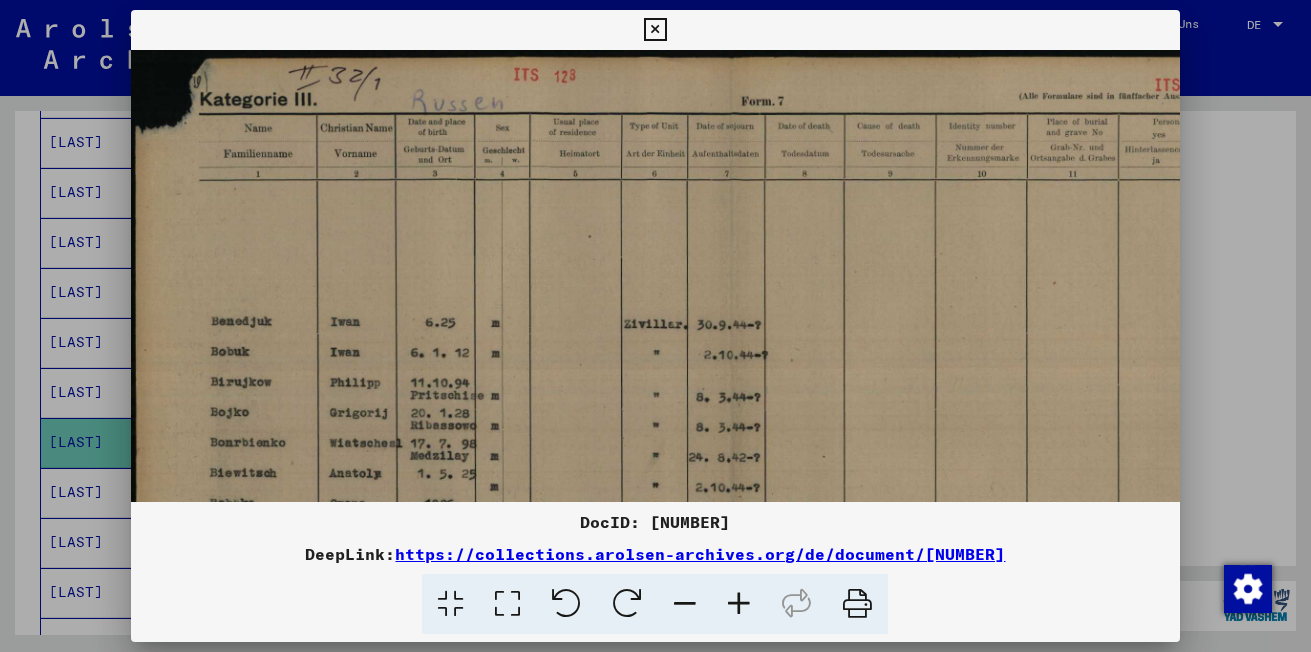 click at bounding box center (728, 476) 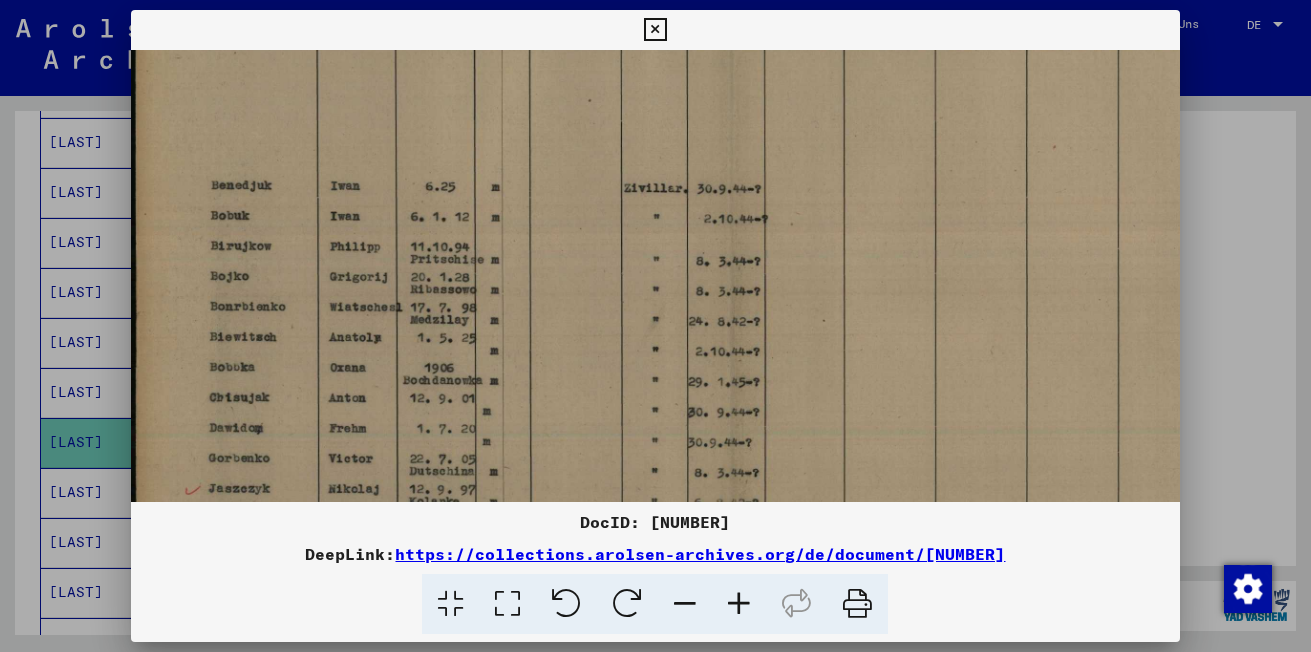 drag, startPoint x: 679, startPoint y: 348, endPoint x: 690, endPoint y: 272, distance: 76.79192 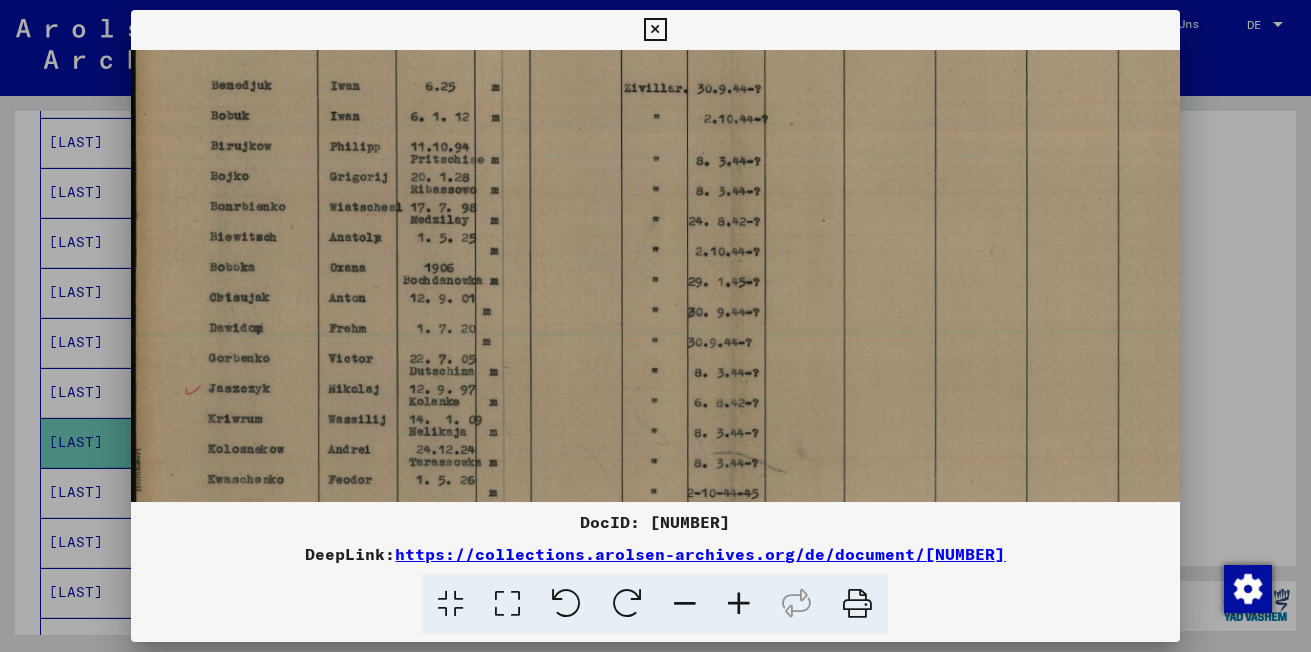 drag, startPoint x: 654, startPoint y: 376, endPoint x: 686, endPoint y: 283, distance: 98.35141 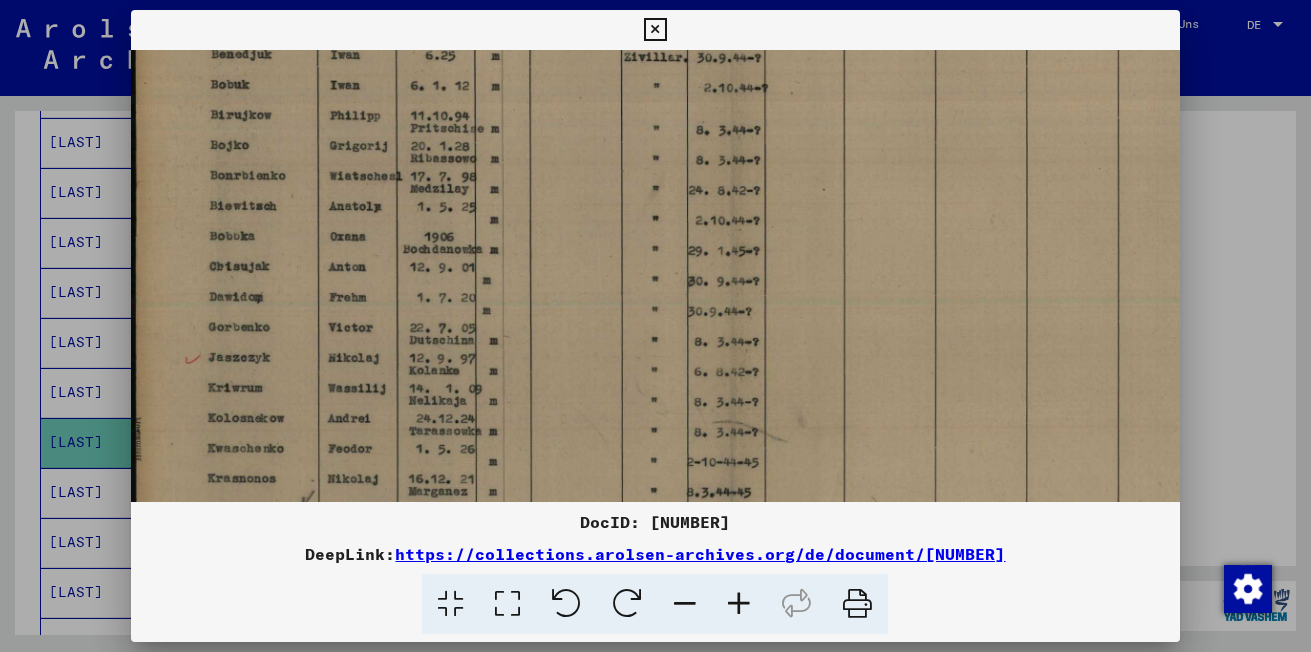 scroll, scrollTop: 331, scrollLeft: 0, axis: vertical 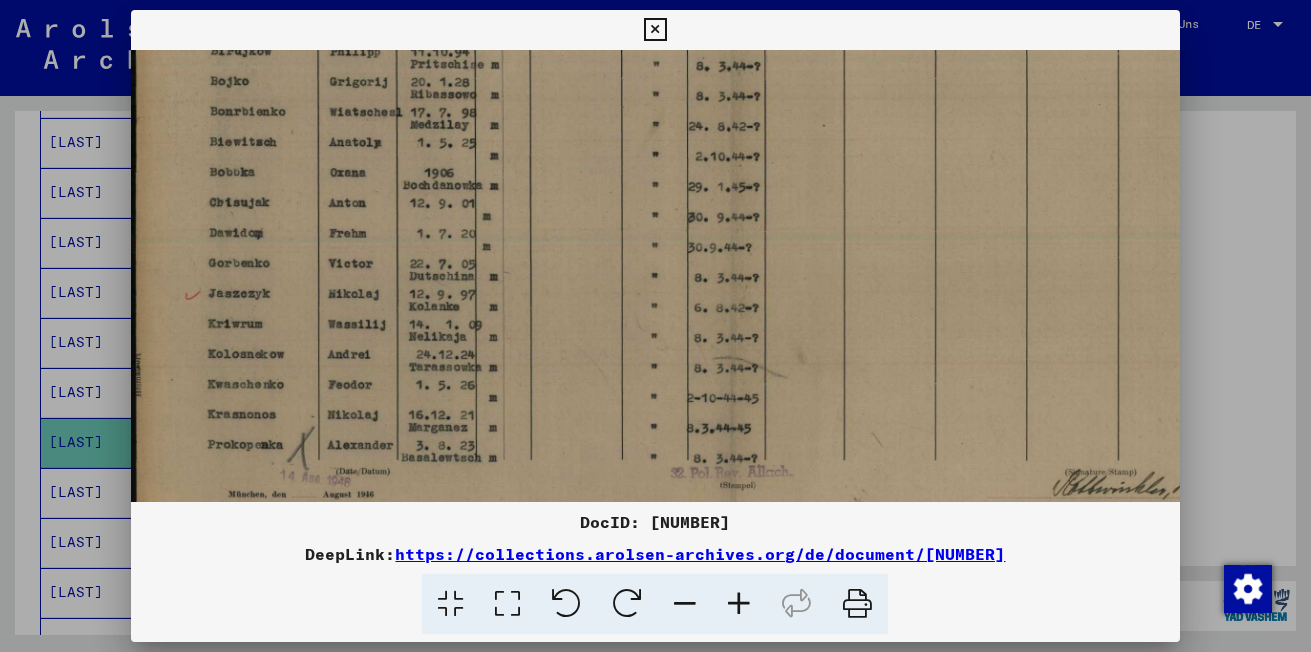 drag, startPoint x: 657, startPoint y: 364, endPoint x: 685, endPoint y: 271, distance: 97.123634 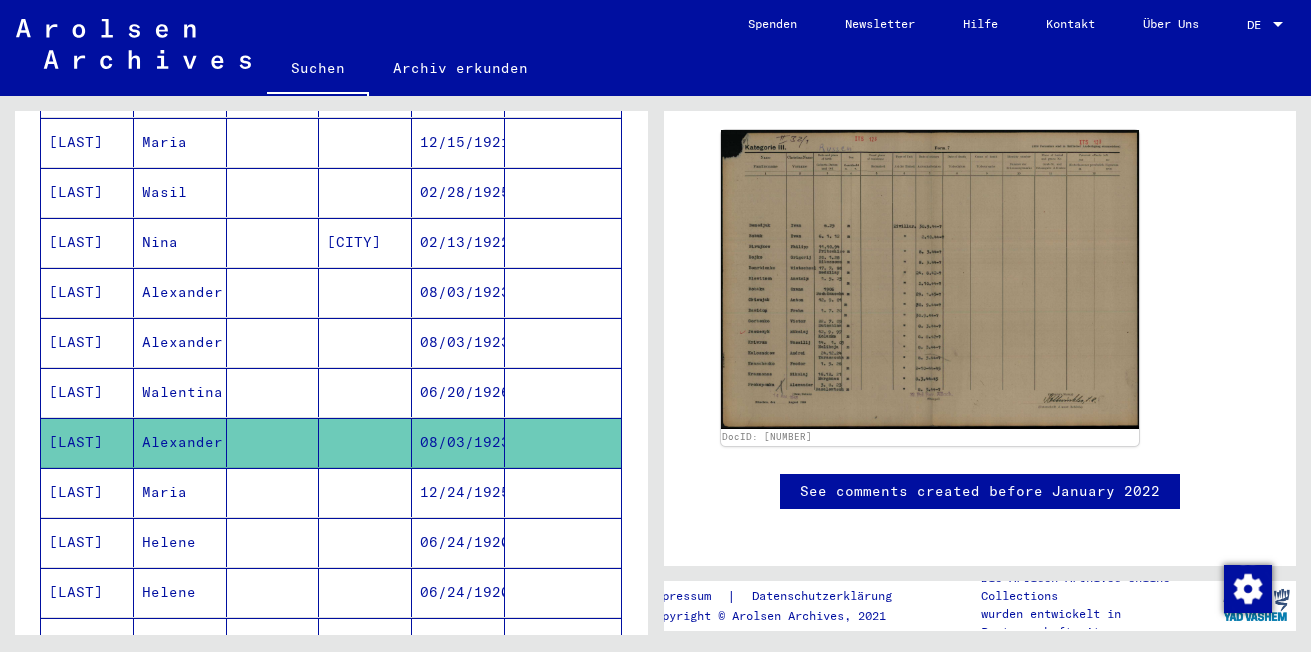 click on "[LAST]" at bounding box center (87, 542) 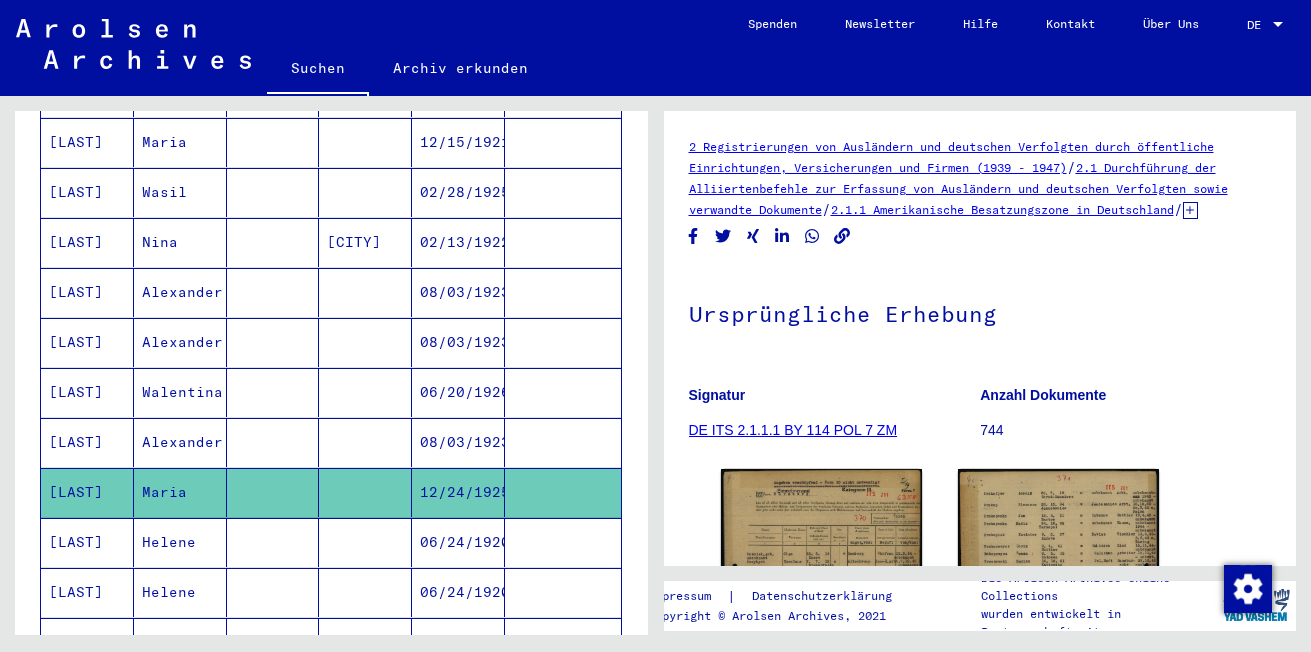 scroll, scrollTop: 0, scrollLeft: 0, axis: both 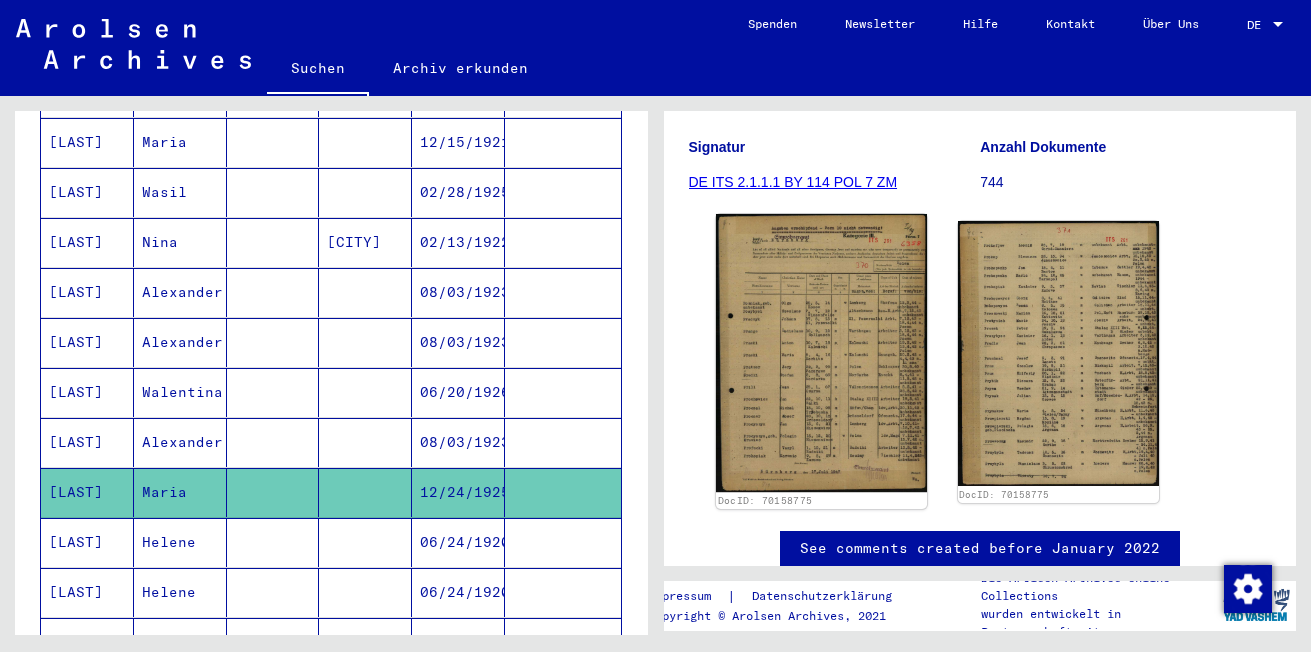 click 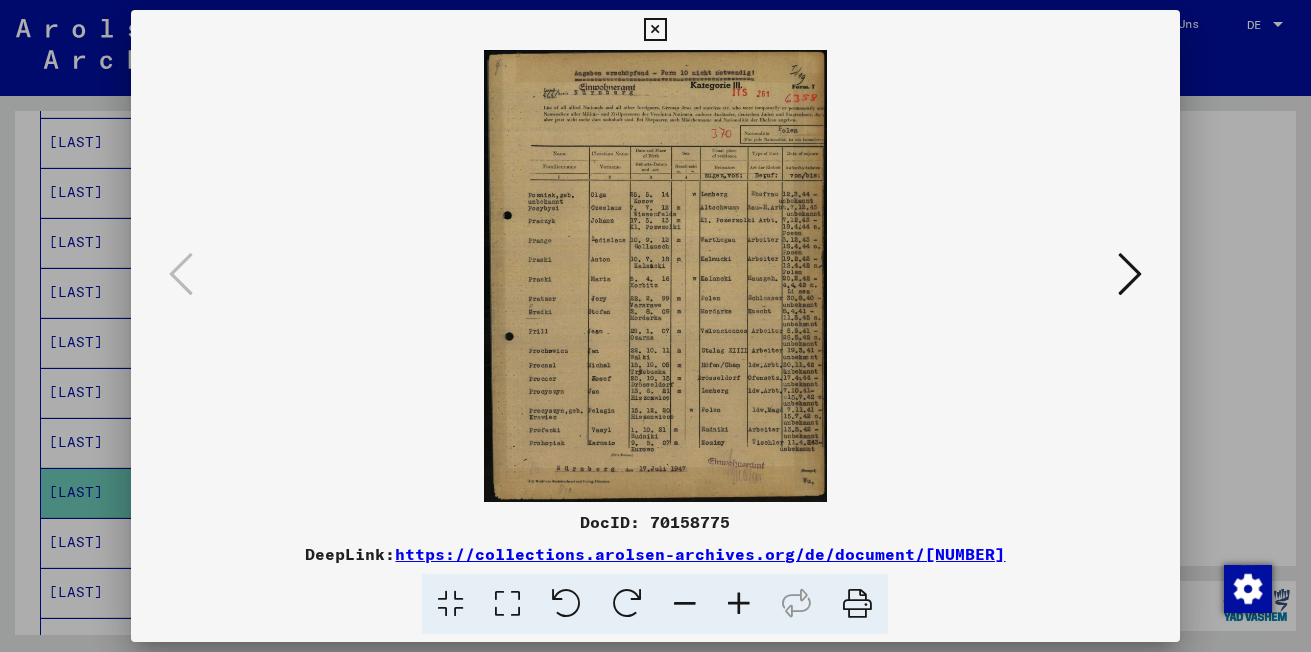 click at bounding box center (739, 604) 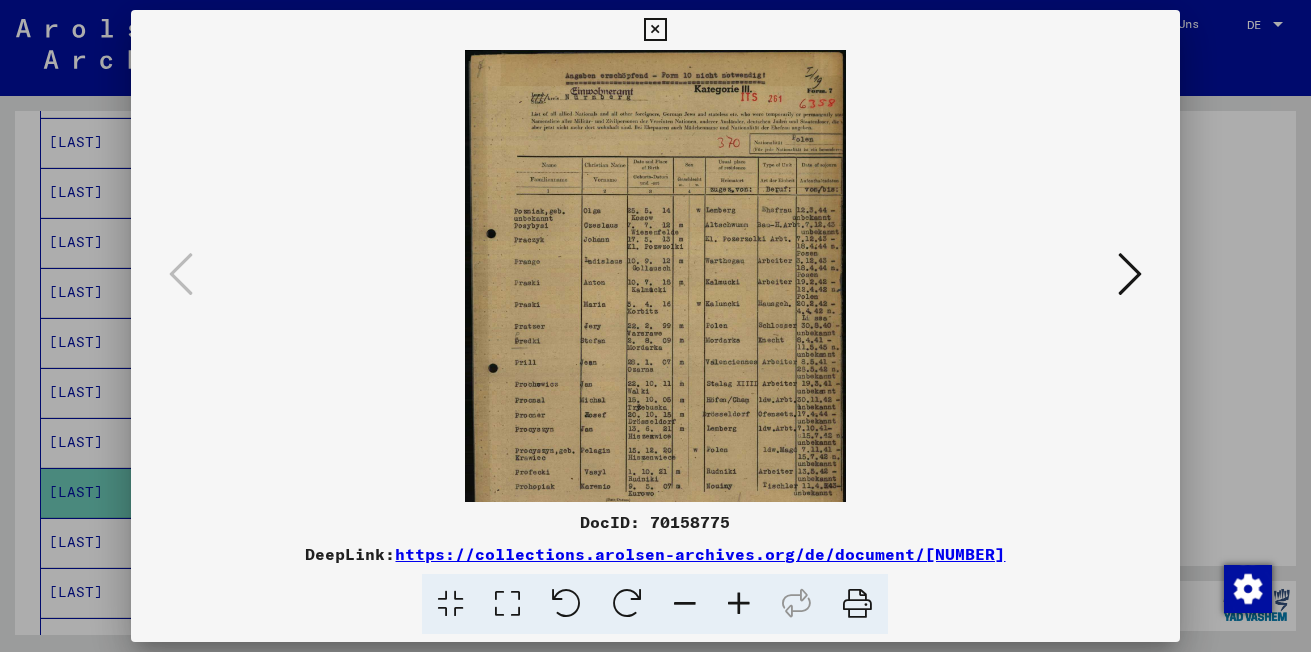 click at bounding box center (739, 604) 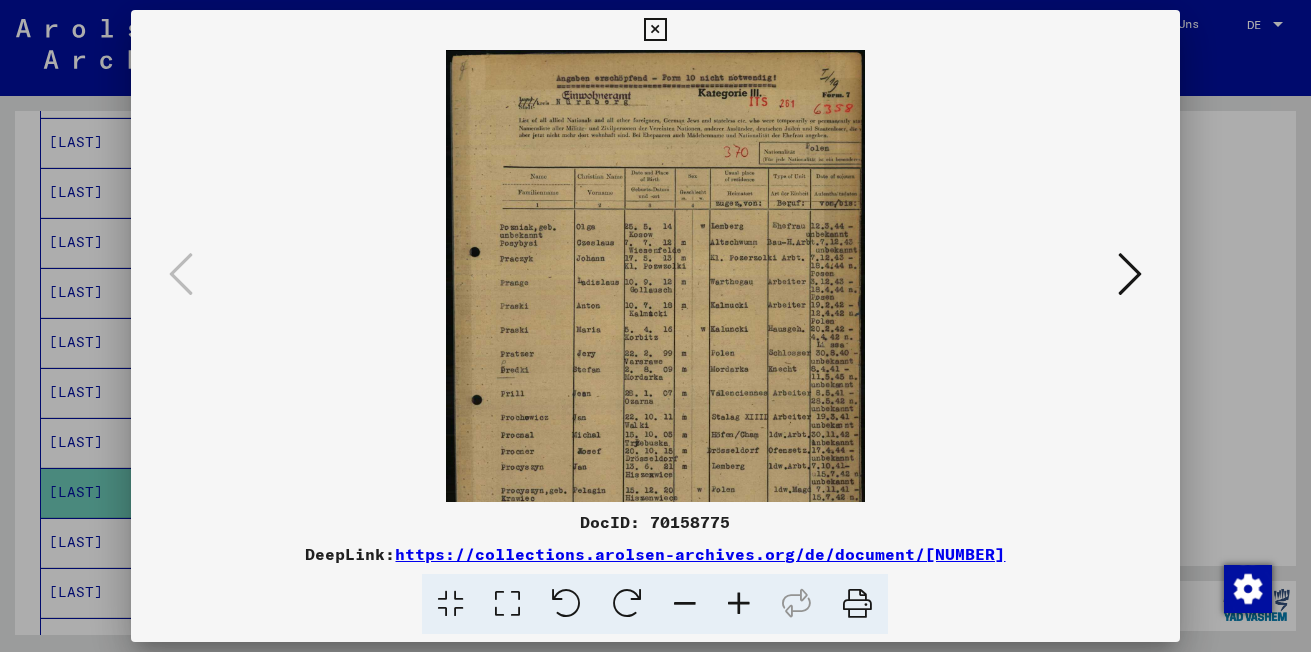 click at bounding box center (739, 604) 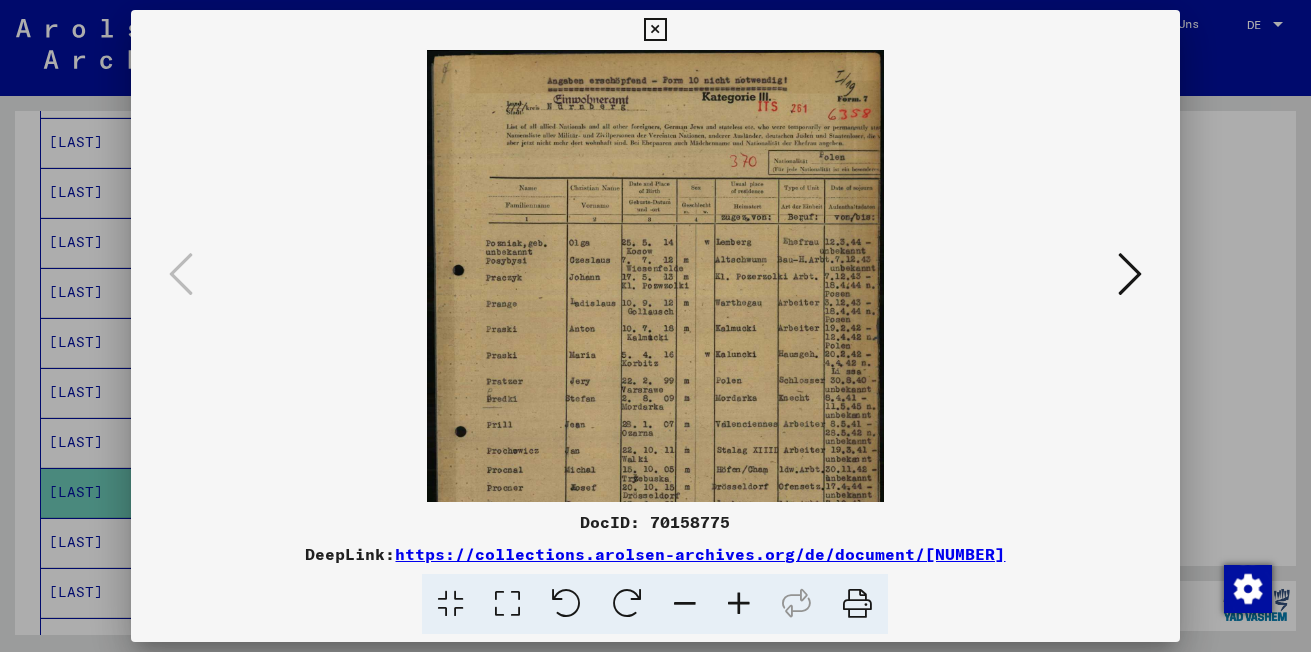 click at bounding box center (739, 604) 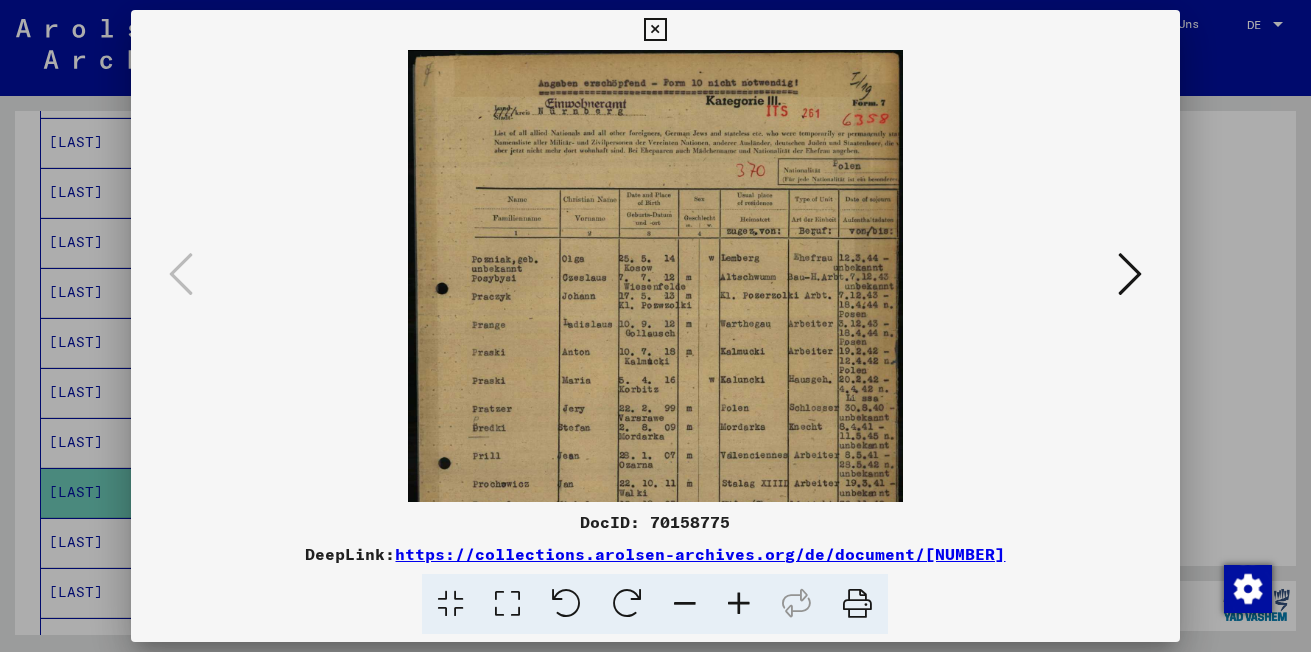 click at bounding box center (739, 604) 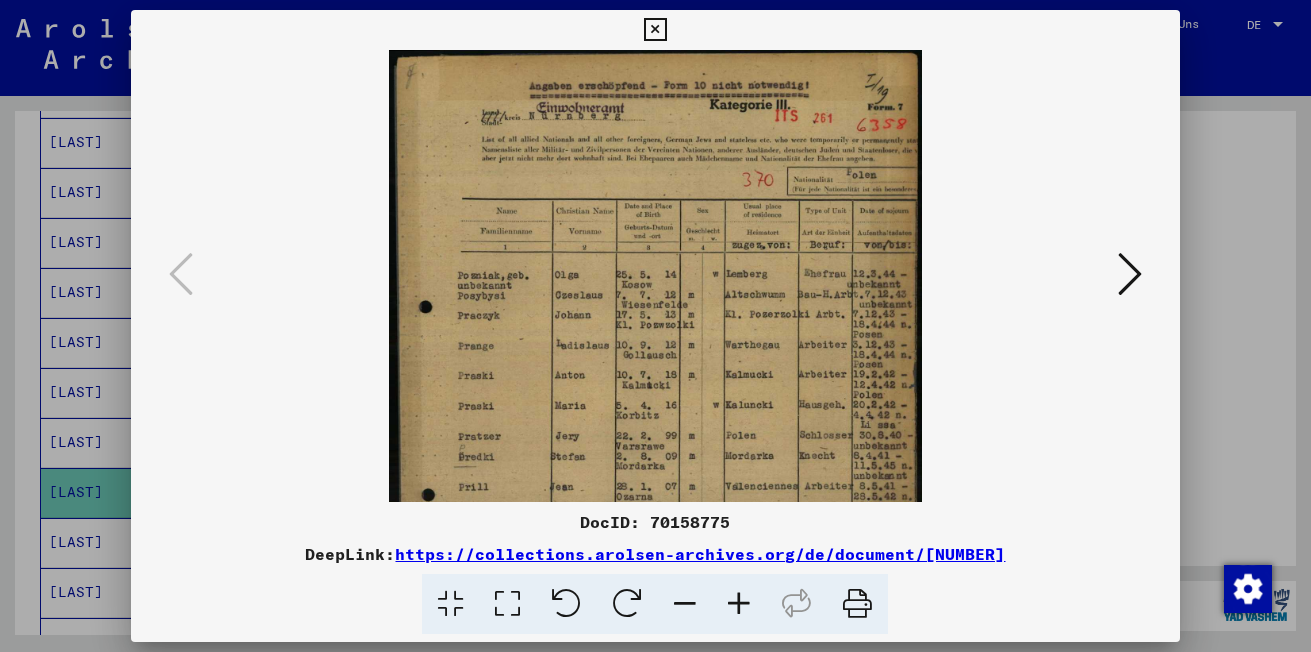 click at bounding box center (739, 604) 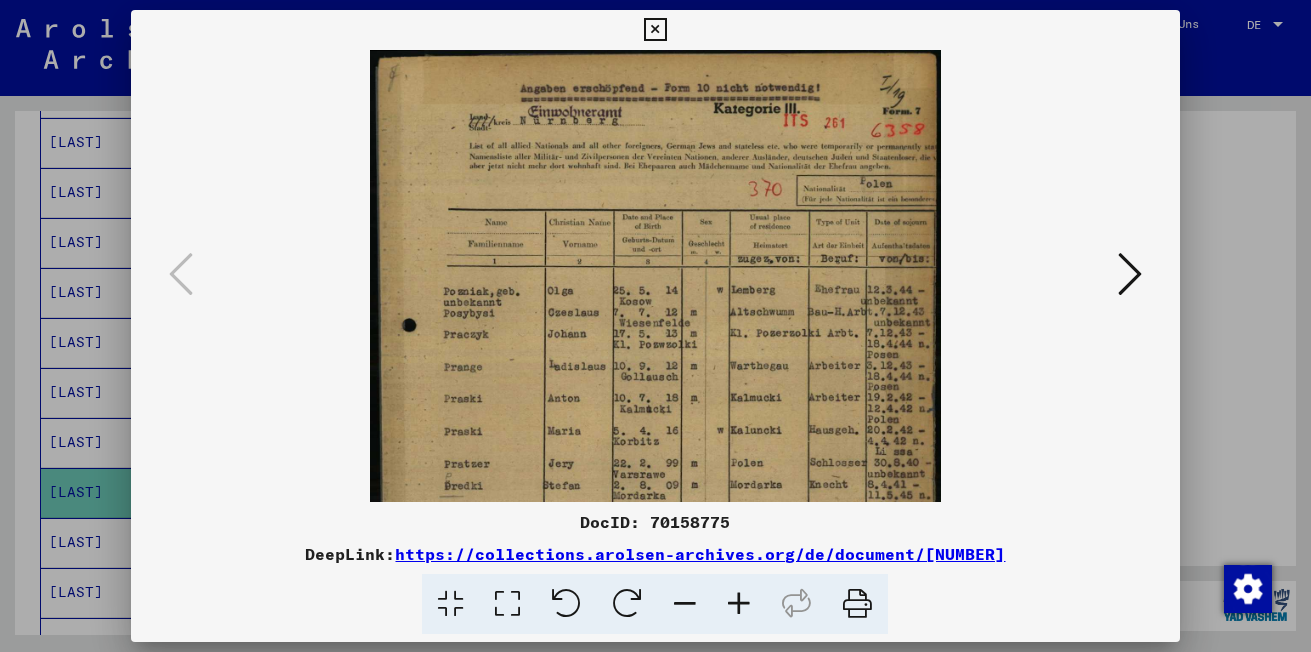 click at bounding box center (739, 604) 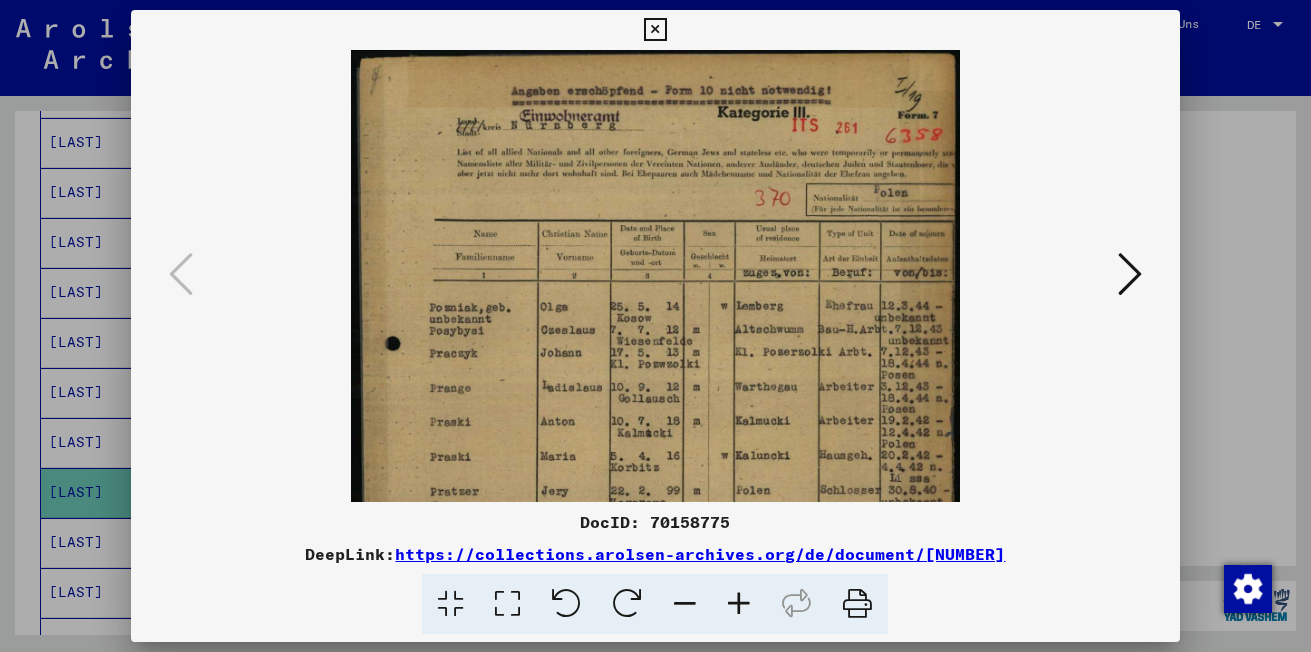 click at bounding box center [739, 604] 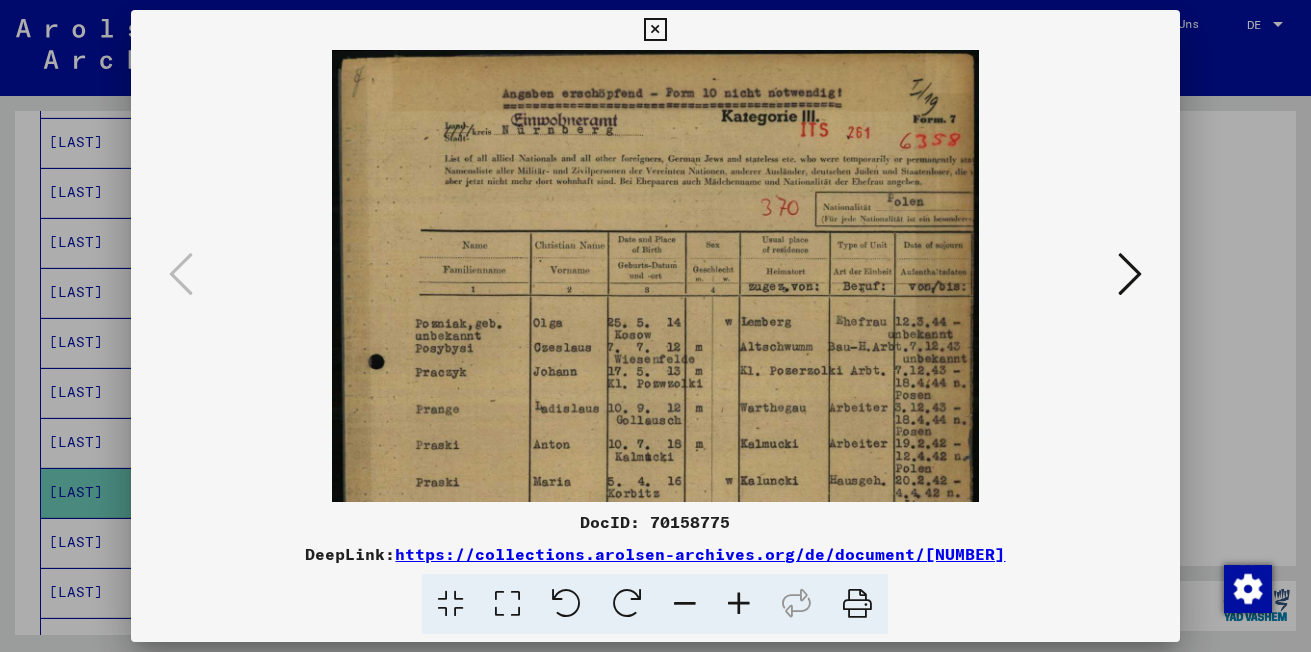 click at bounding box center (739, 604) 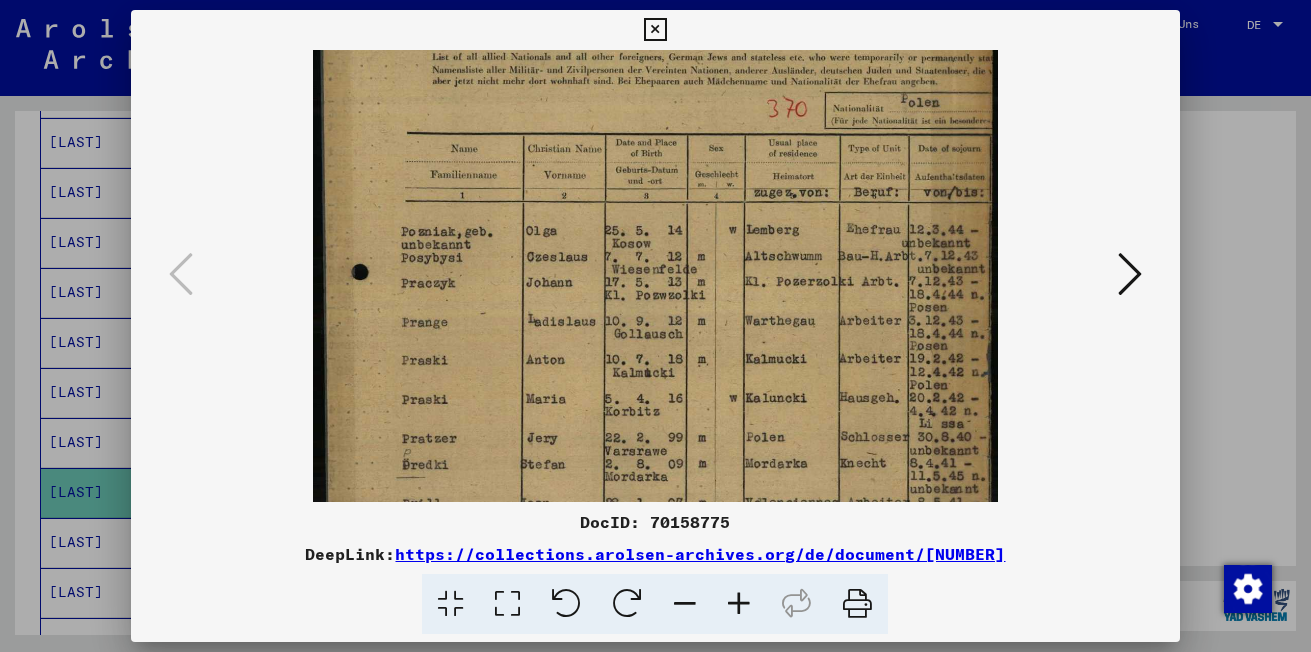 drag, startPoint x: 729, startPoint y: 464, endPoint x: 743, endPoint y: 356, distance: 108.903625 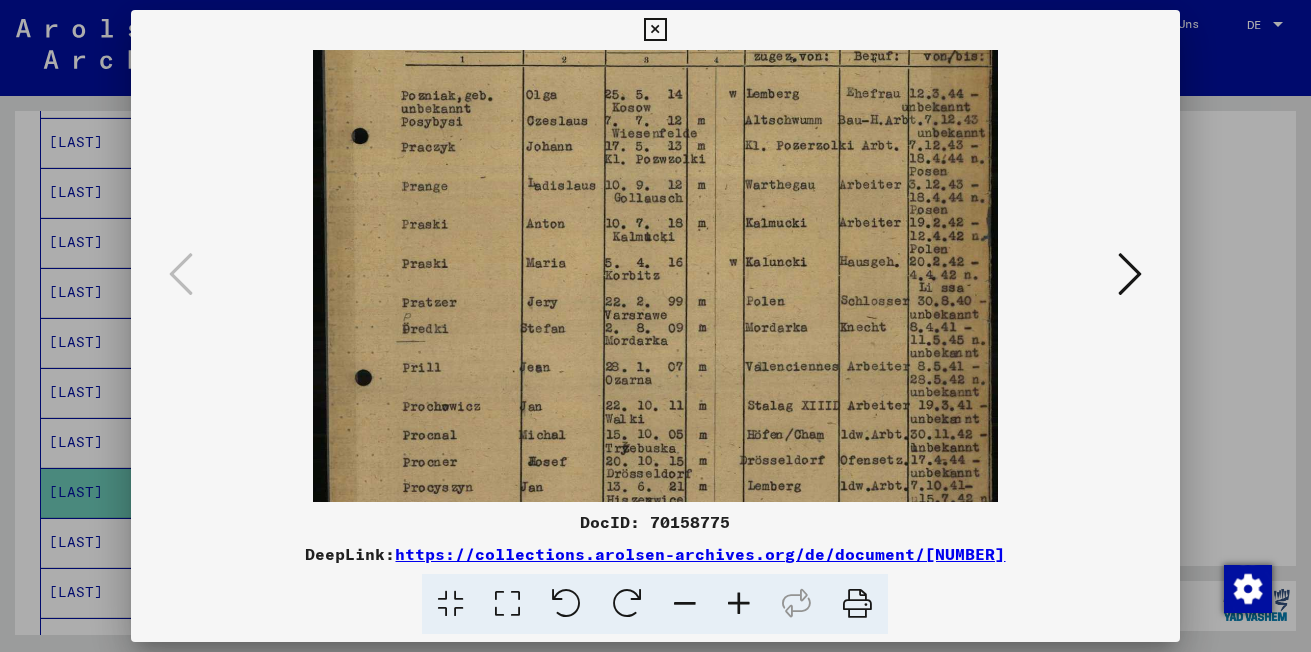 drag, startPoint x: 714, startPoint y: 420, endPoint x: 752, endPoint y: 287, distance: 138.32208 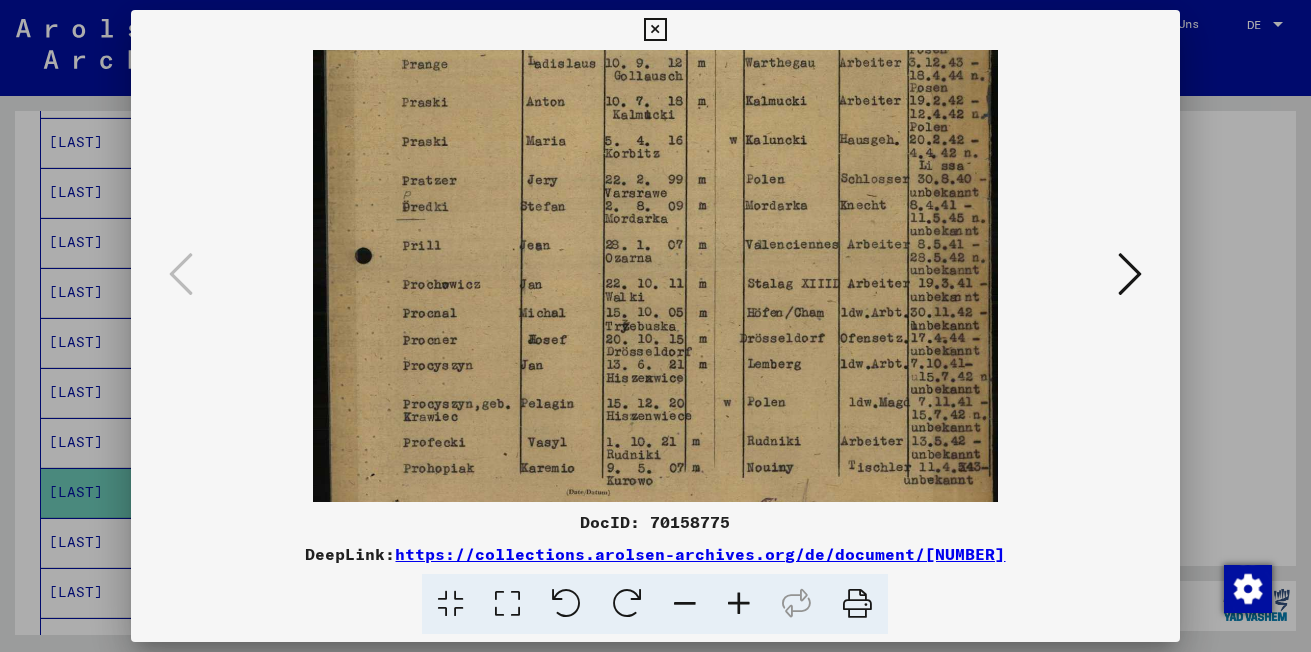 scroll, scrollTop: 384, scrollLeft: 0, axis: vertical 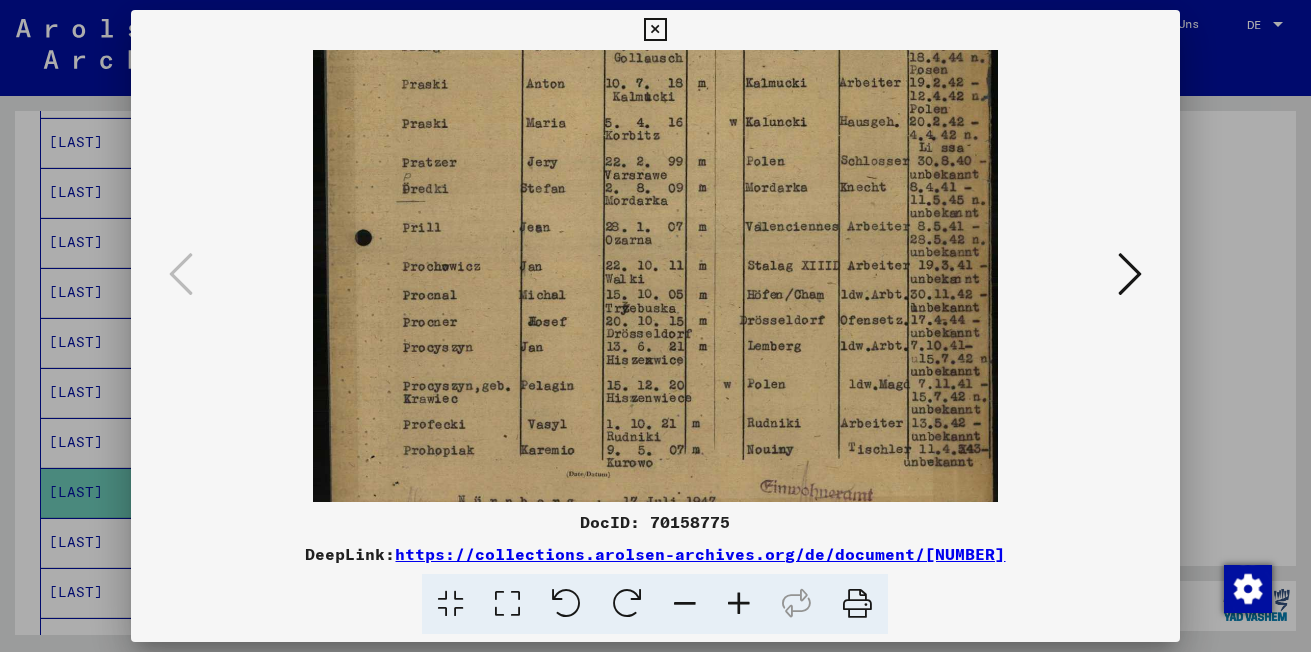 drag, startPoint x: 741, startPoint y: 380, endPoint x: 775, endPoint y: 240, distance: 144.06943 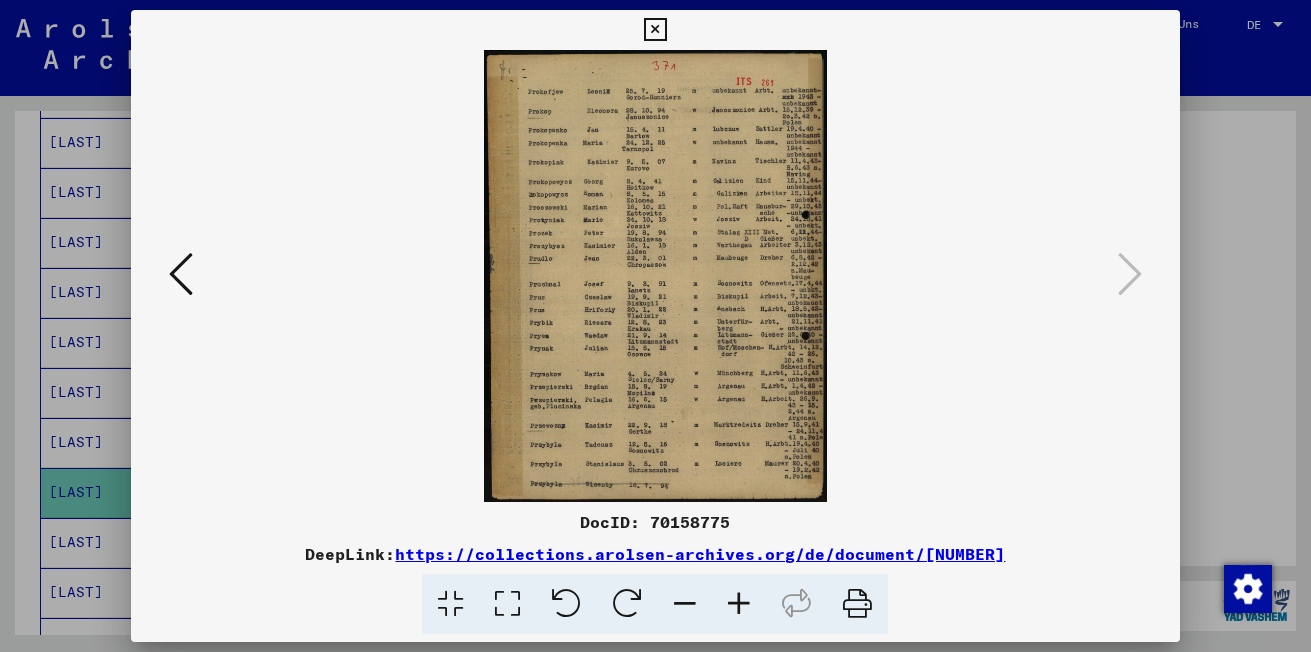scroll, scrollTop: 0, scrollLeft: 0, axis: both 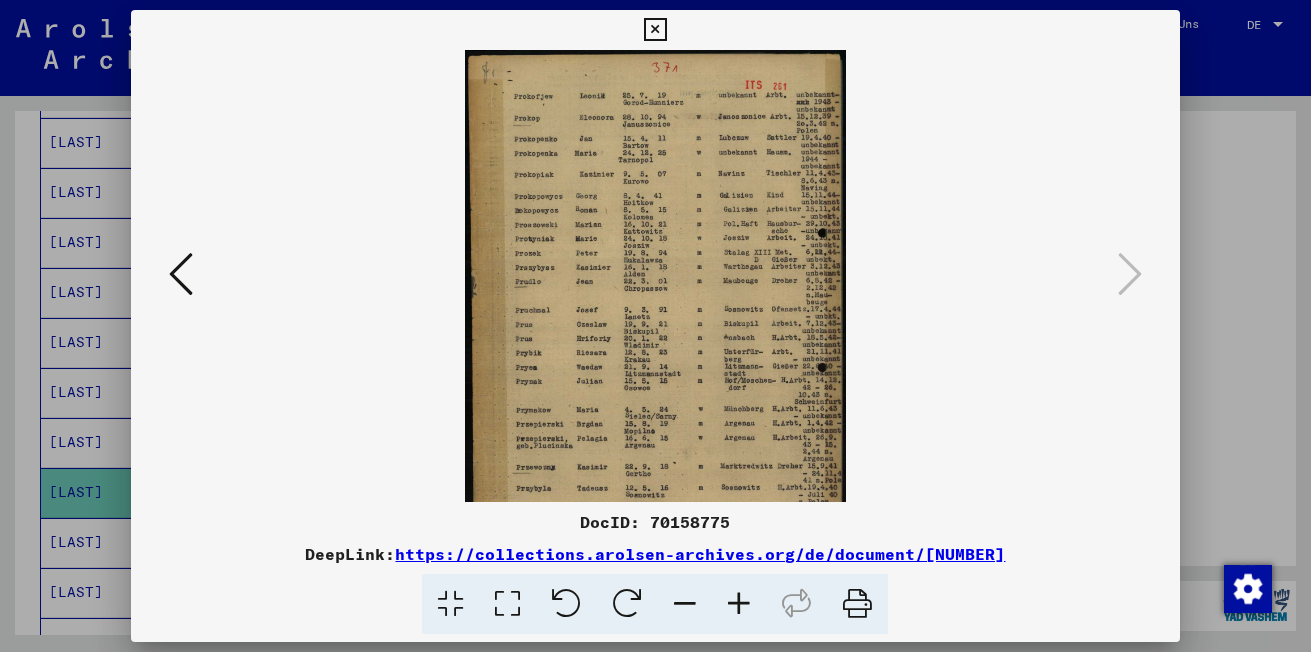 click at bounding box center [739, 604] 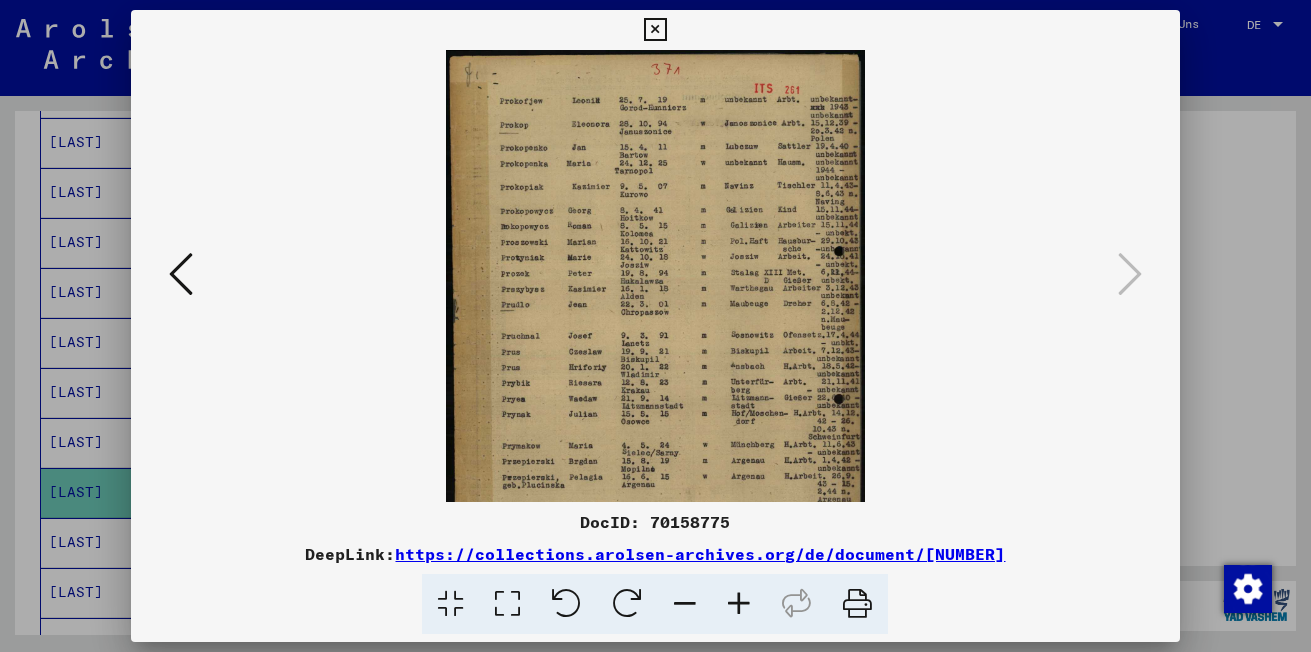 click at bounding box center [739, 604] 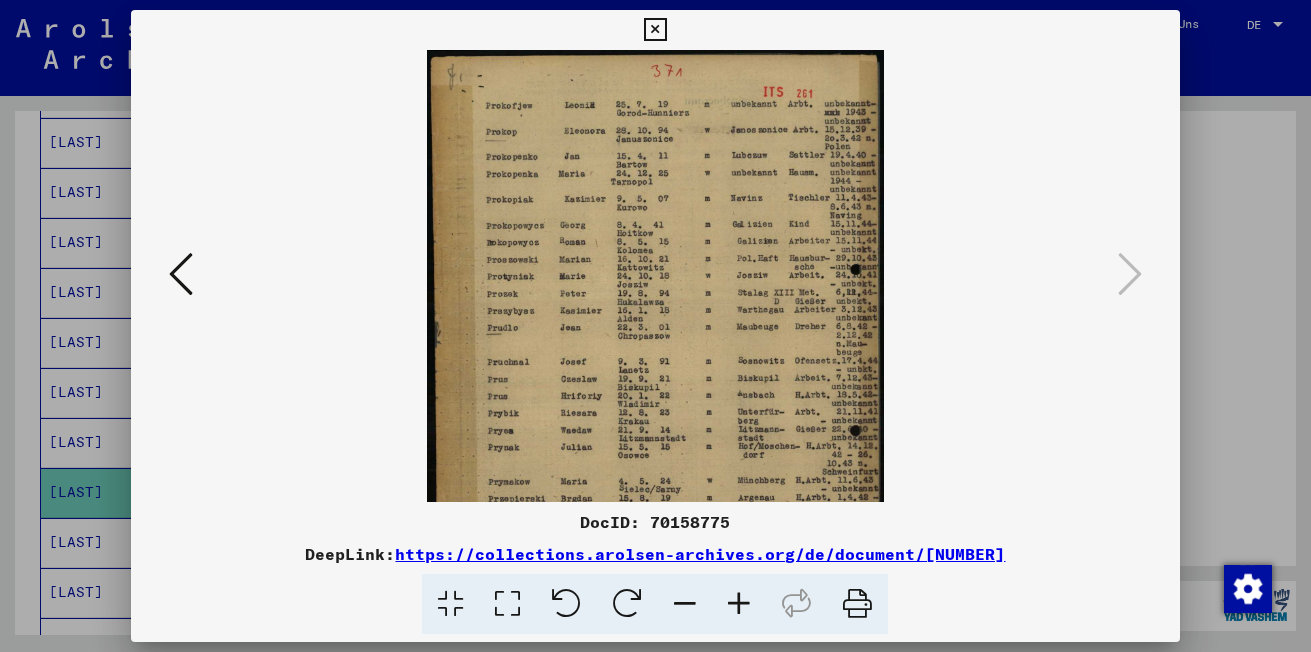 click at bounding box center (739, 604) 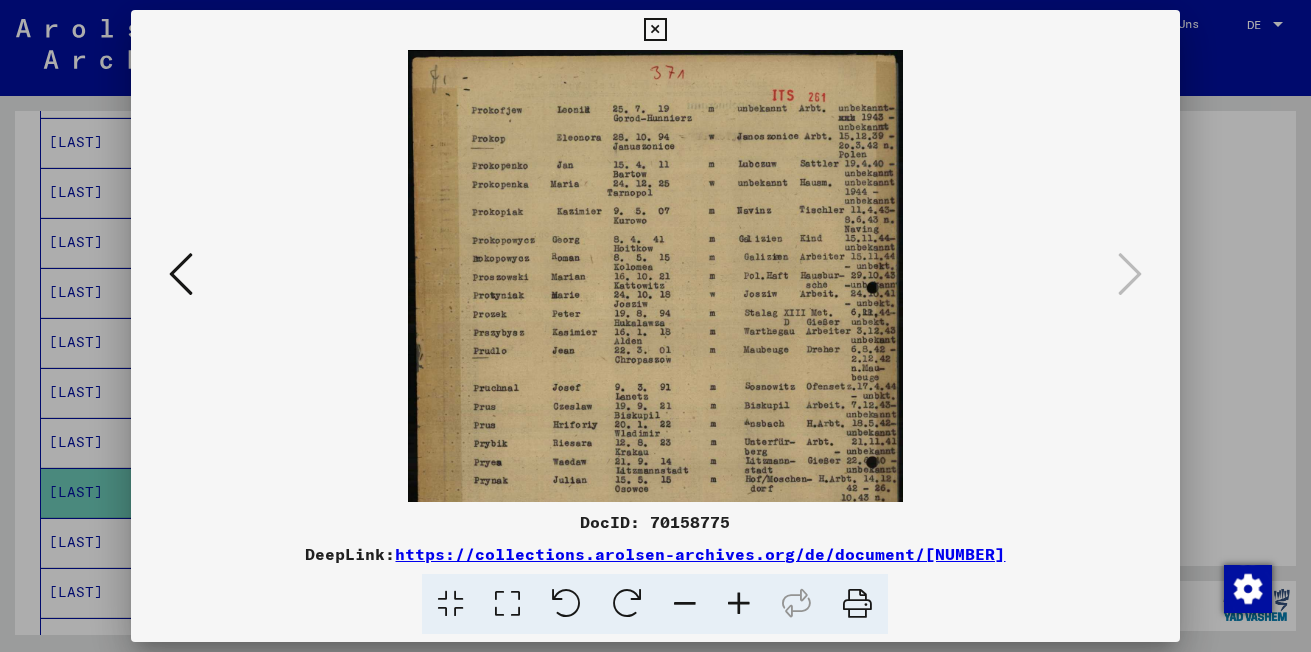 click at bounding box center [739, 604] 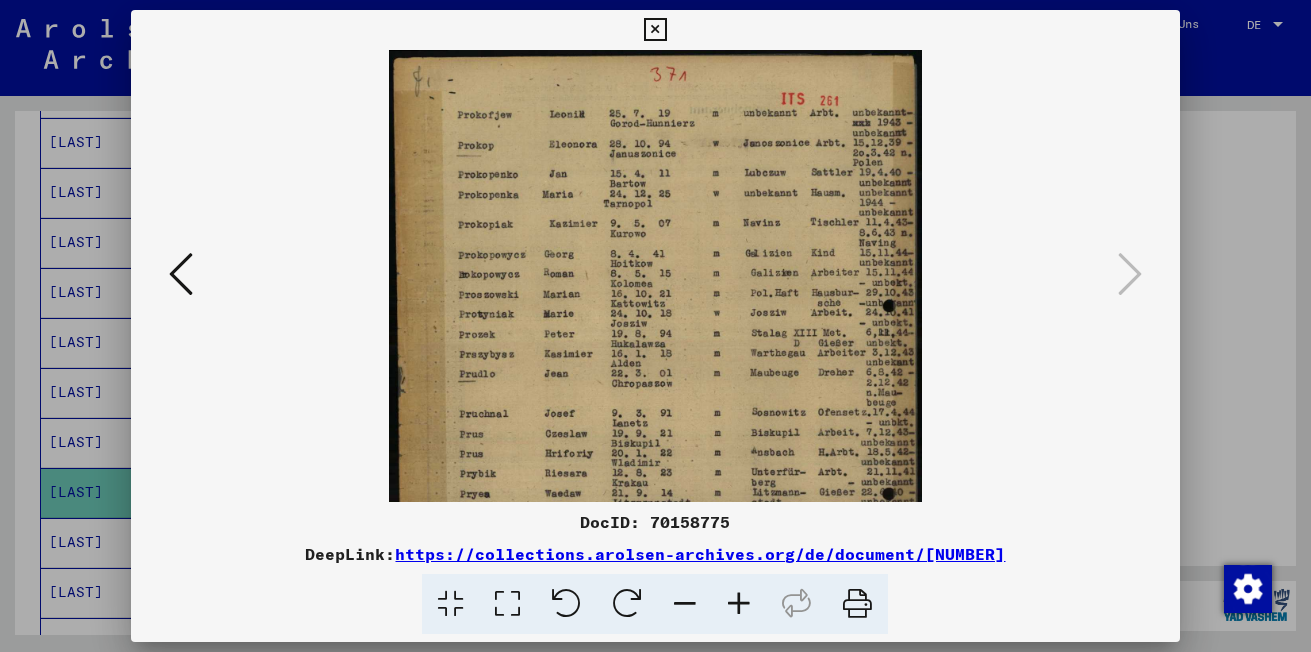 click at bounding box center (739, 604) 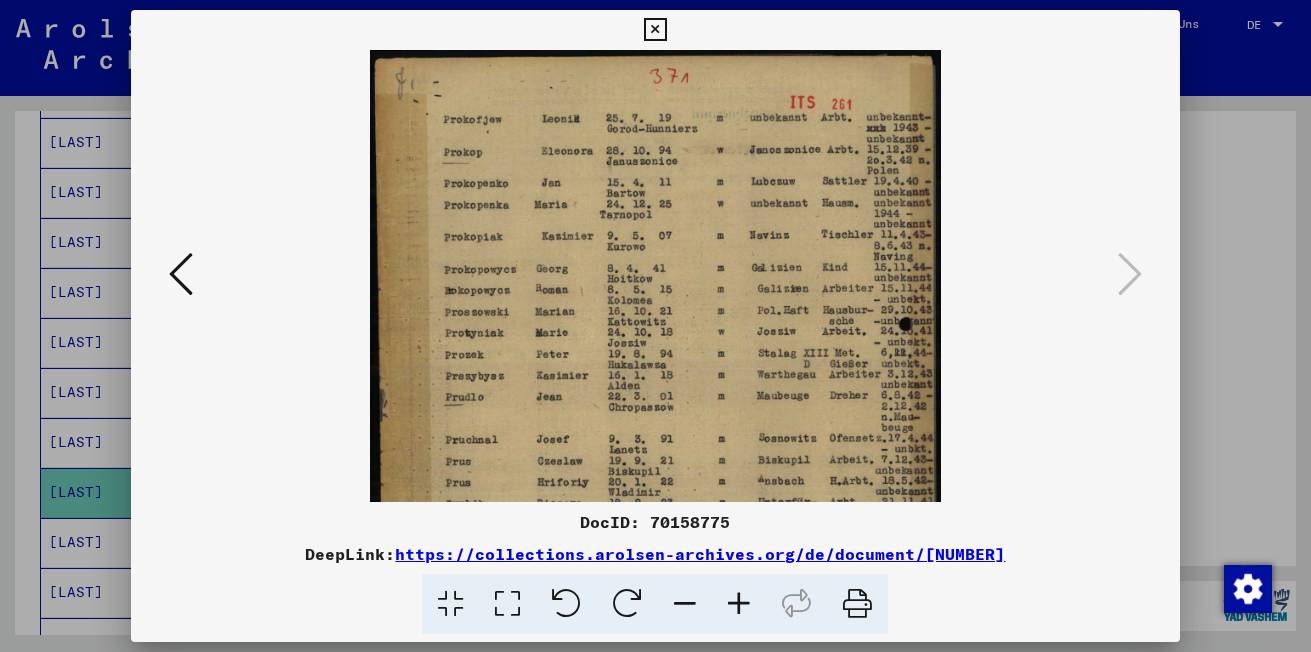 click at bounding box center (739, 604) 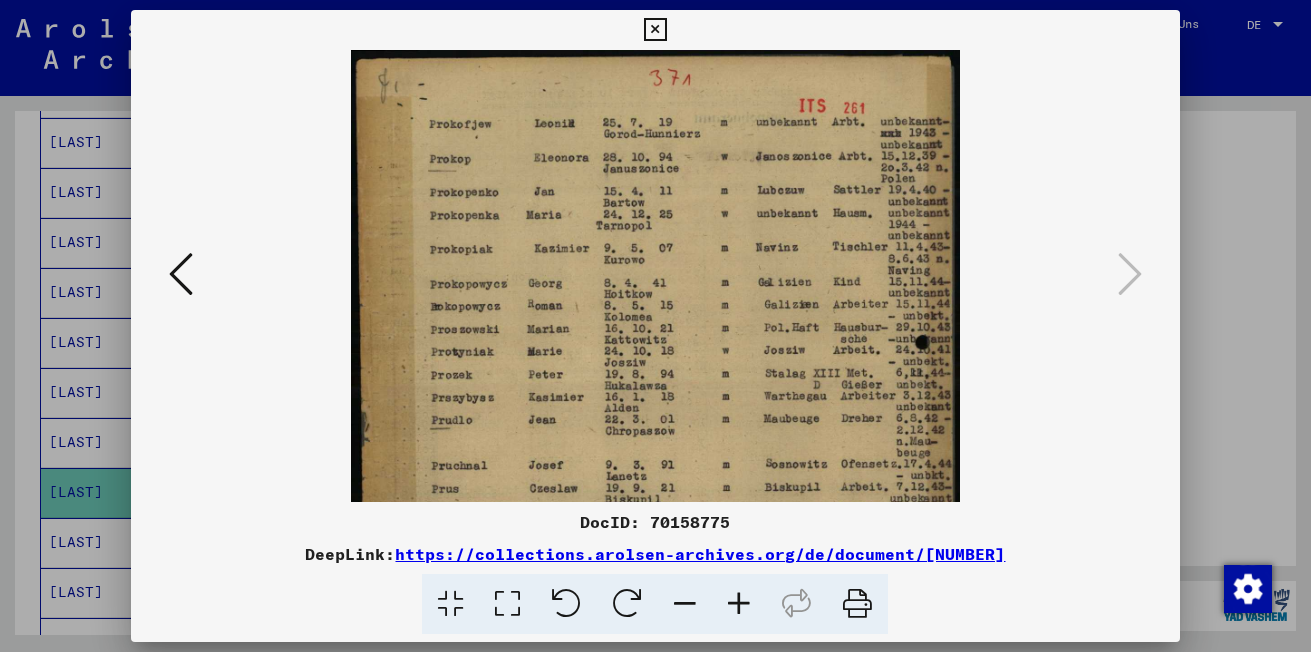 click at bounding box center (739, 604) 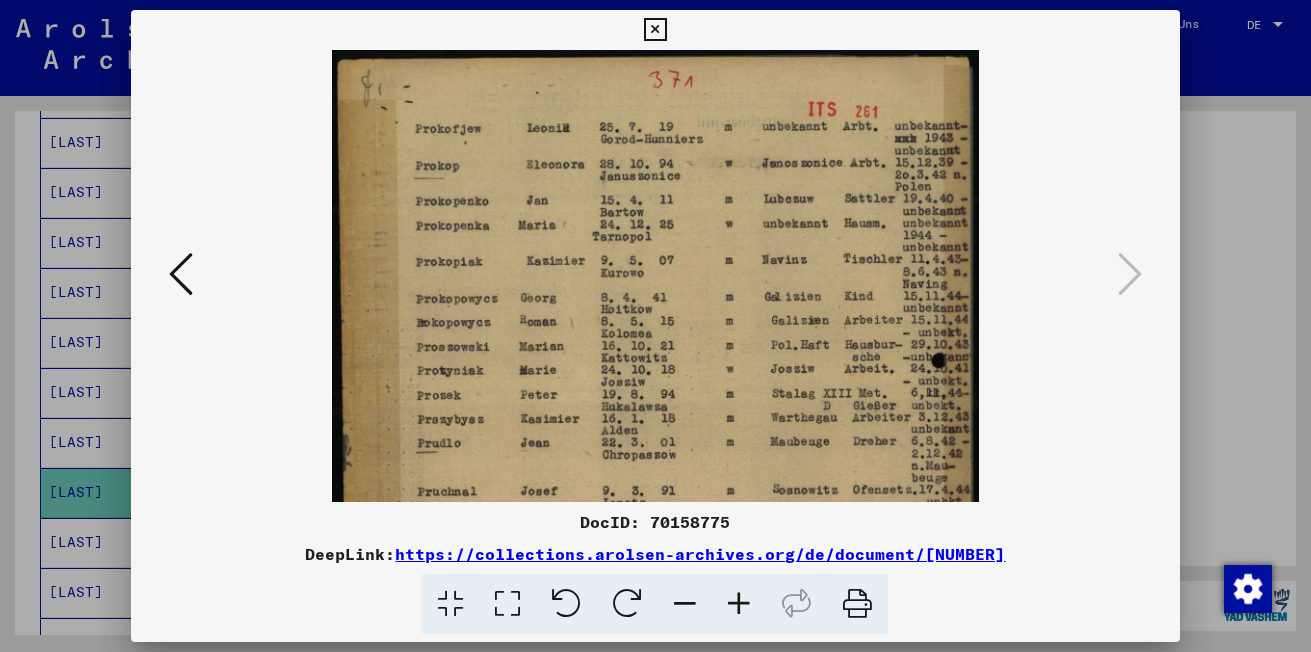 click at bounding box center (739, 604) 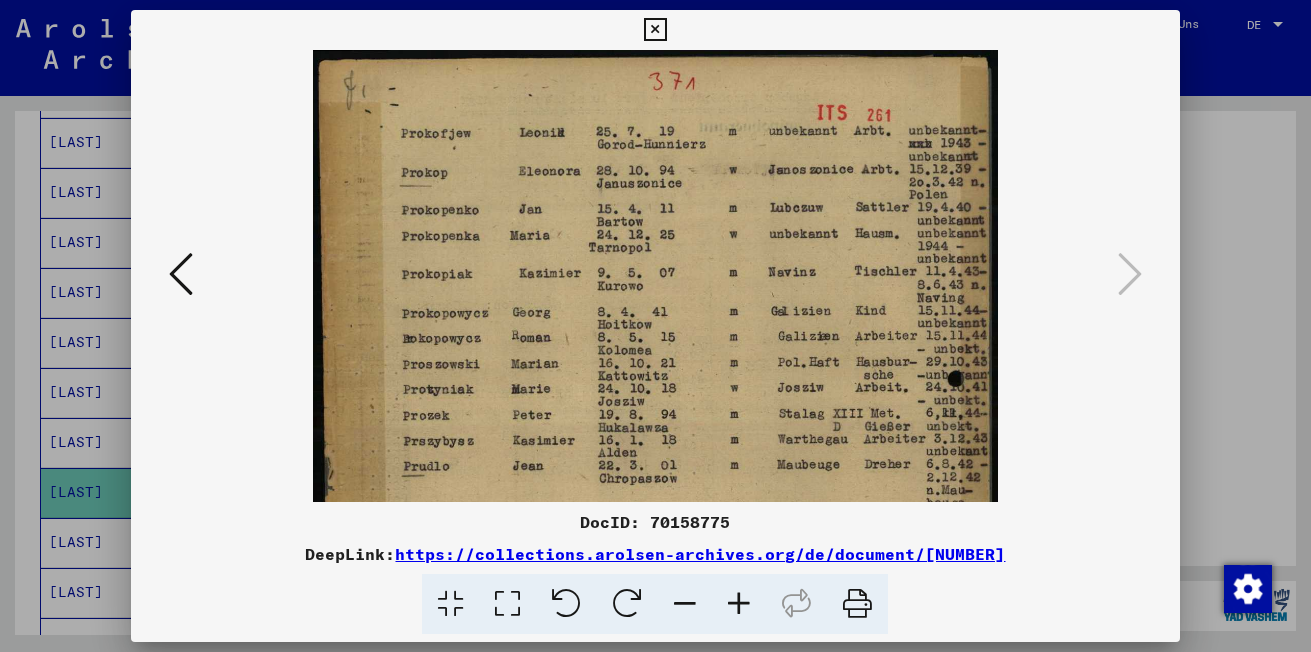 click at bounding box center [739, 604] 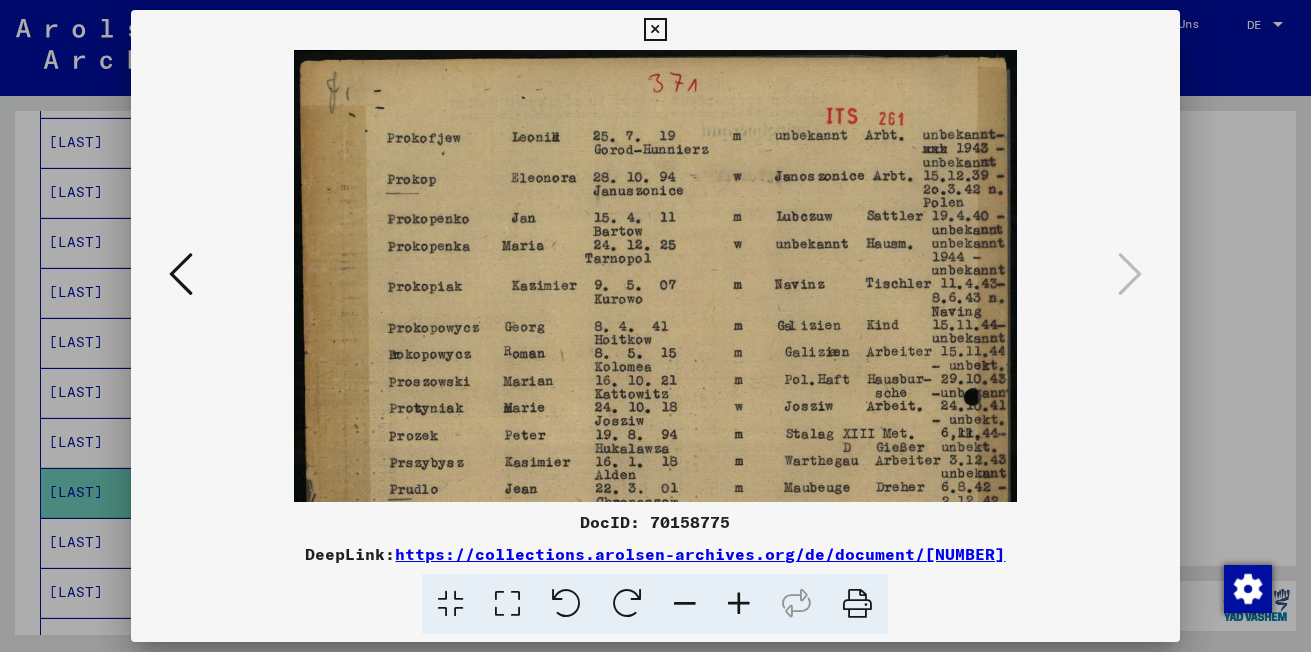 click at bounding box center [739, 604] 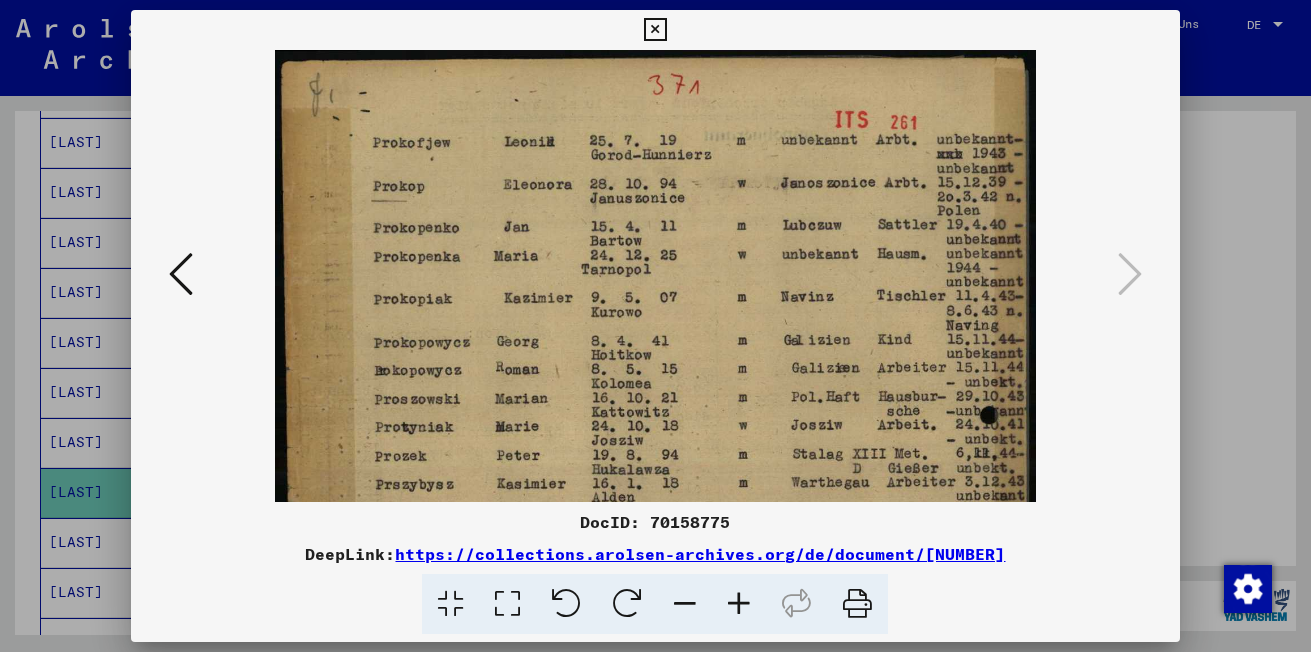 drag, startPoint x: 702, startPoint y: 401, endPoint x: 694, endPoint y: 165, distance: 236.13556 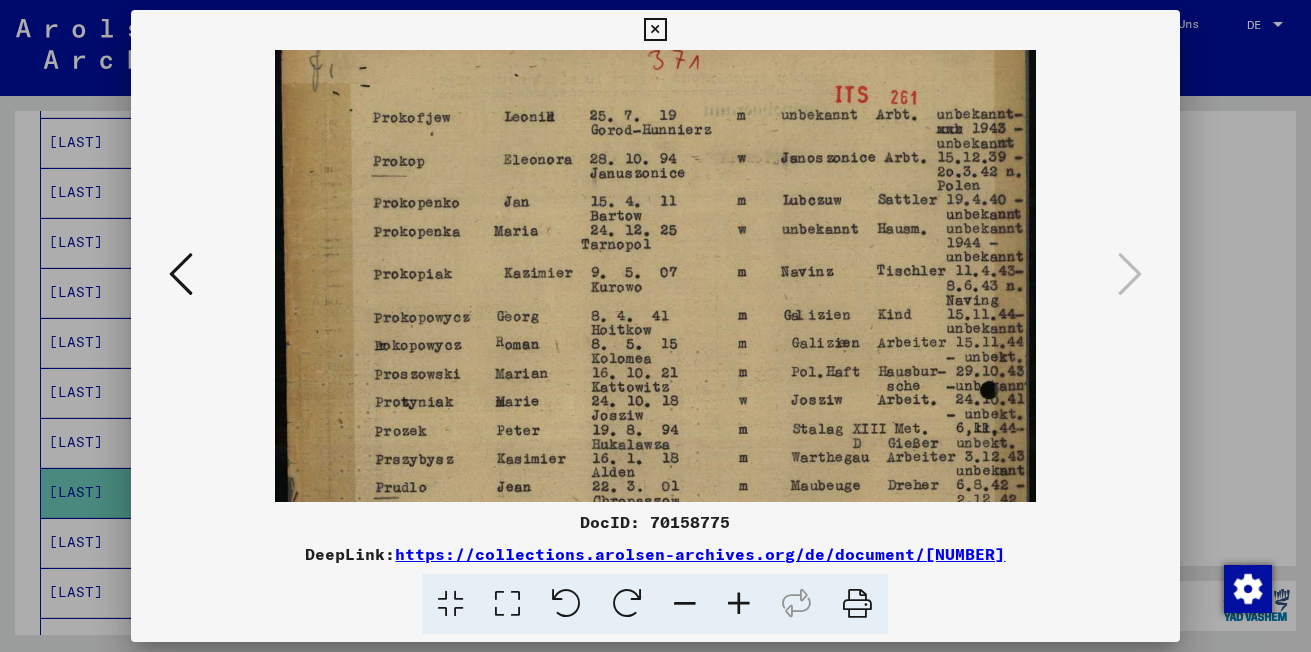 click at bounding box center (655, 30) 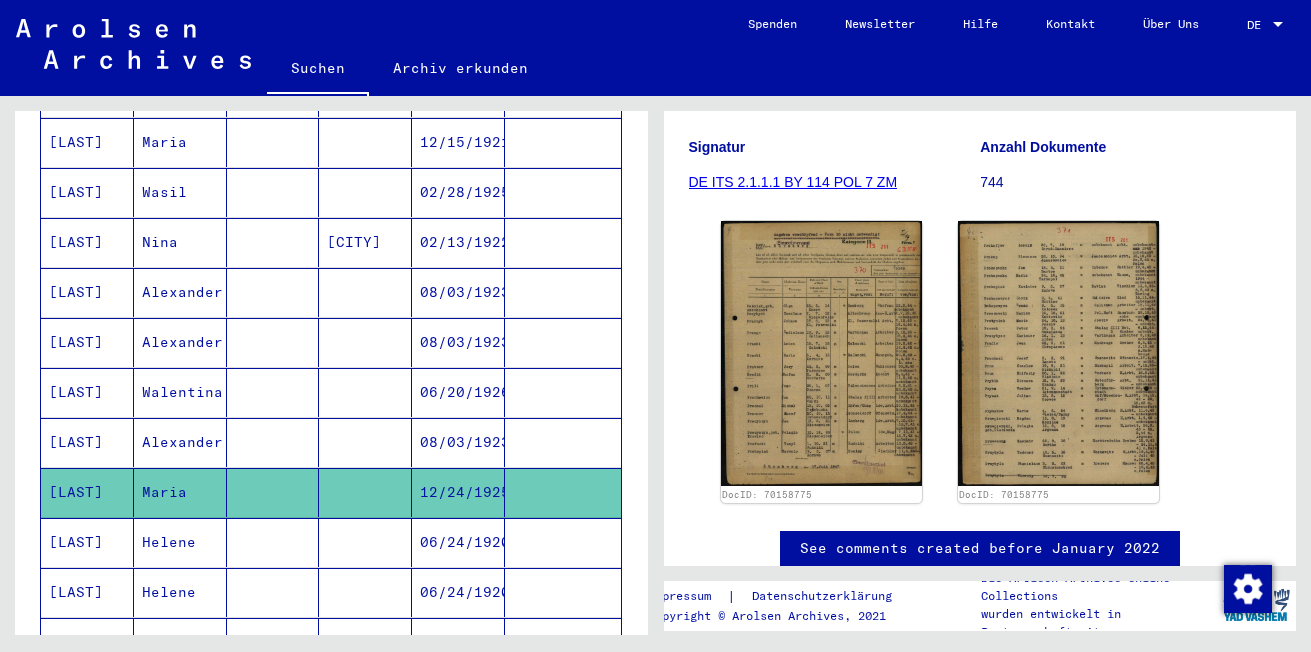 click on "[LAST]" at bounding box center (87, 592) 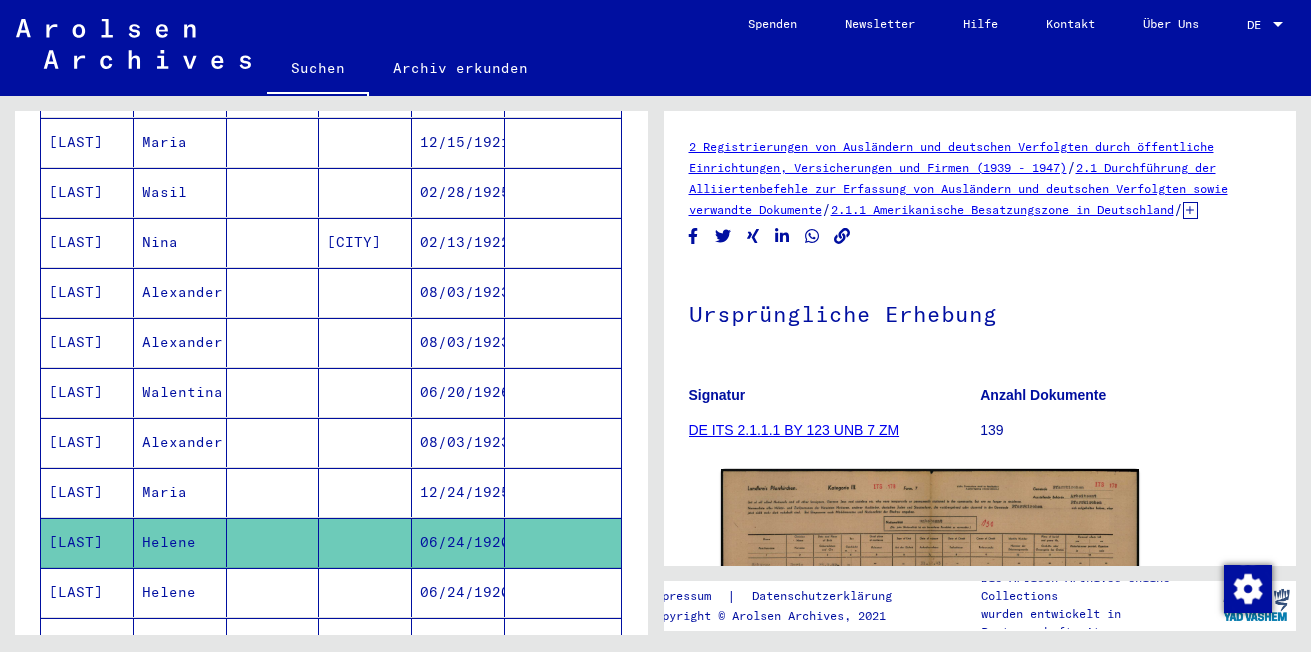 scroll, scrollTop: 0, scrollLeft: 0, axis: both 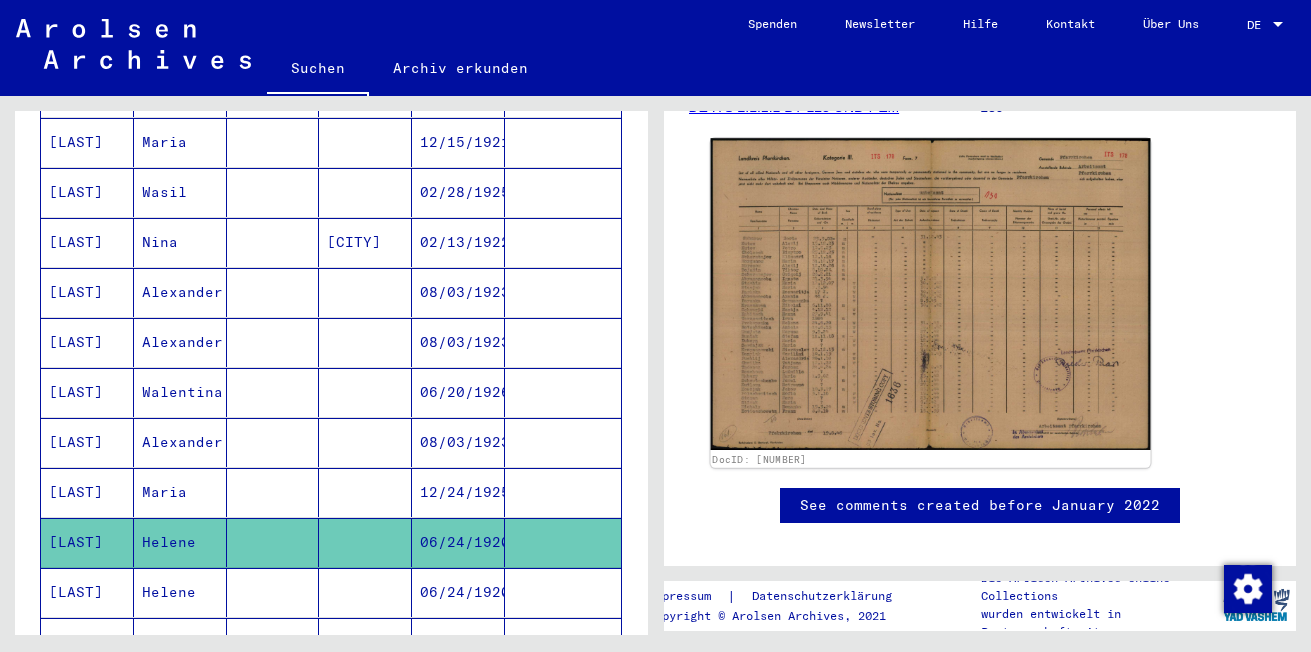 click 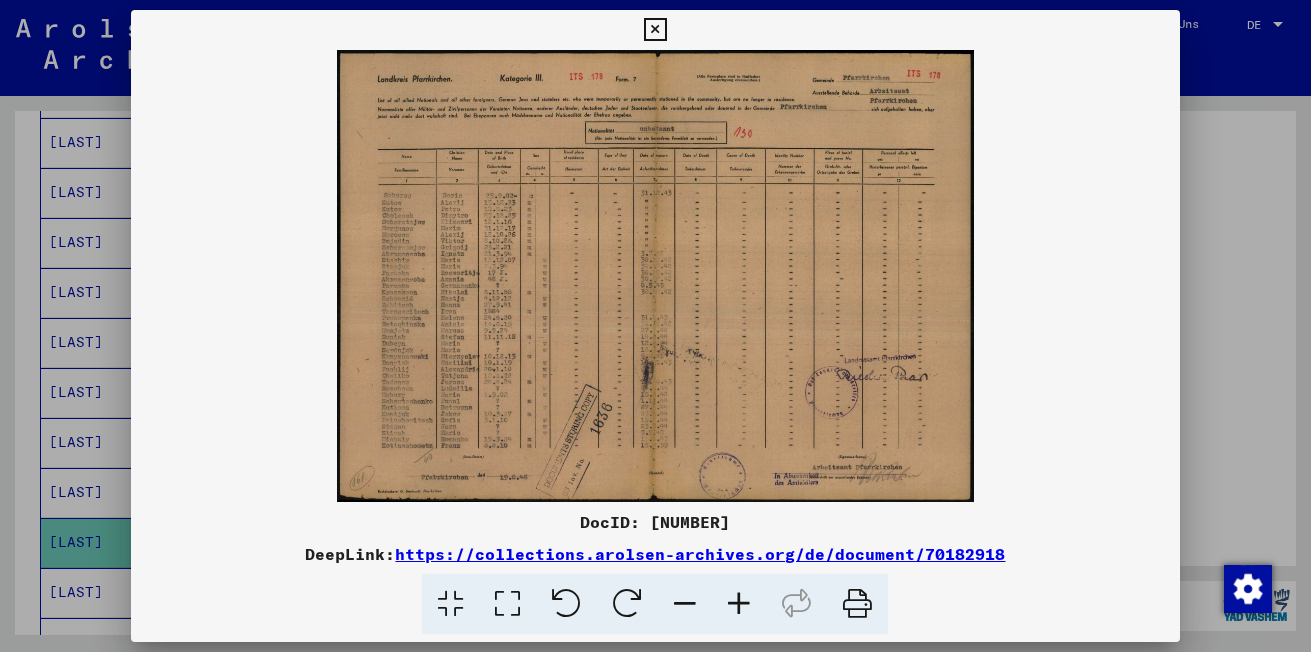 click at bounding box center [739, 604] 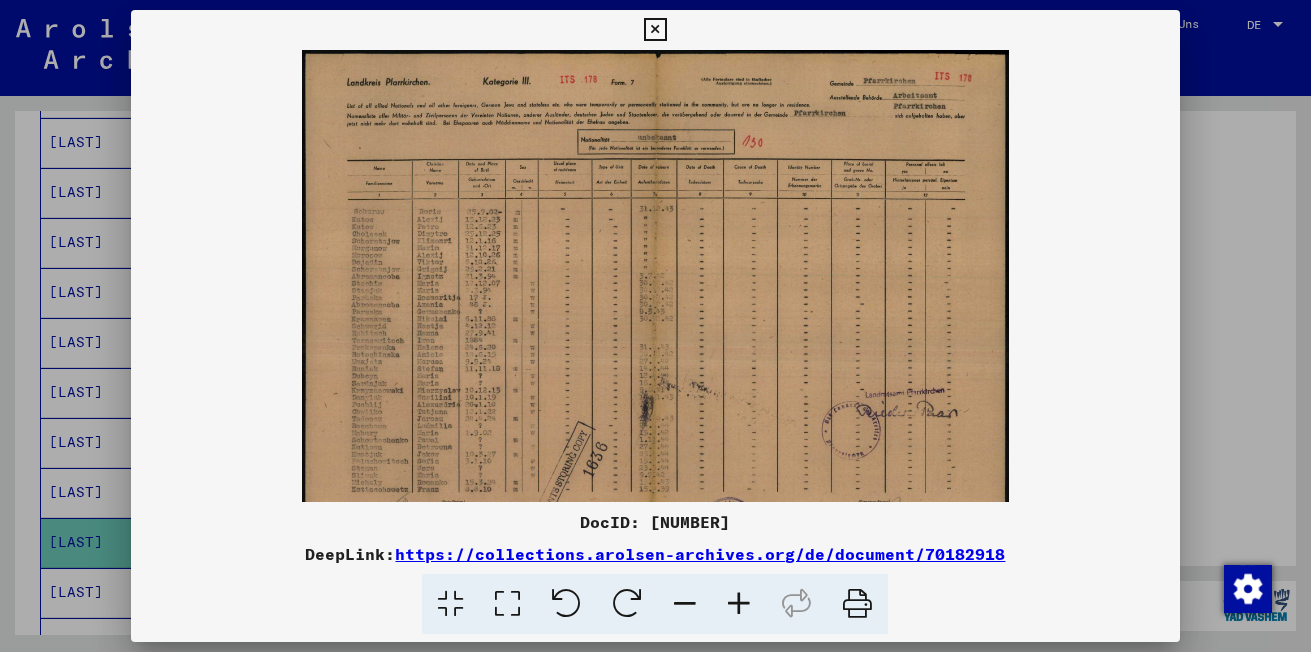 click at bounding box center [739, 604] 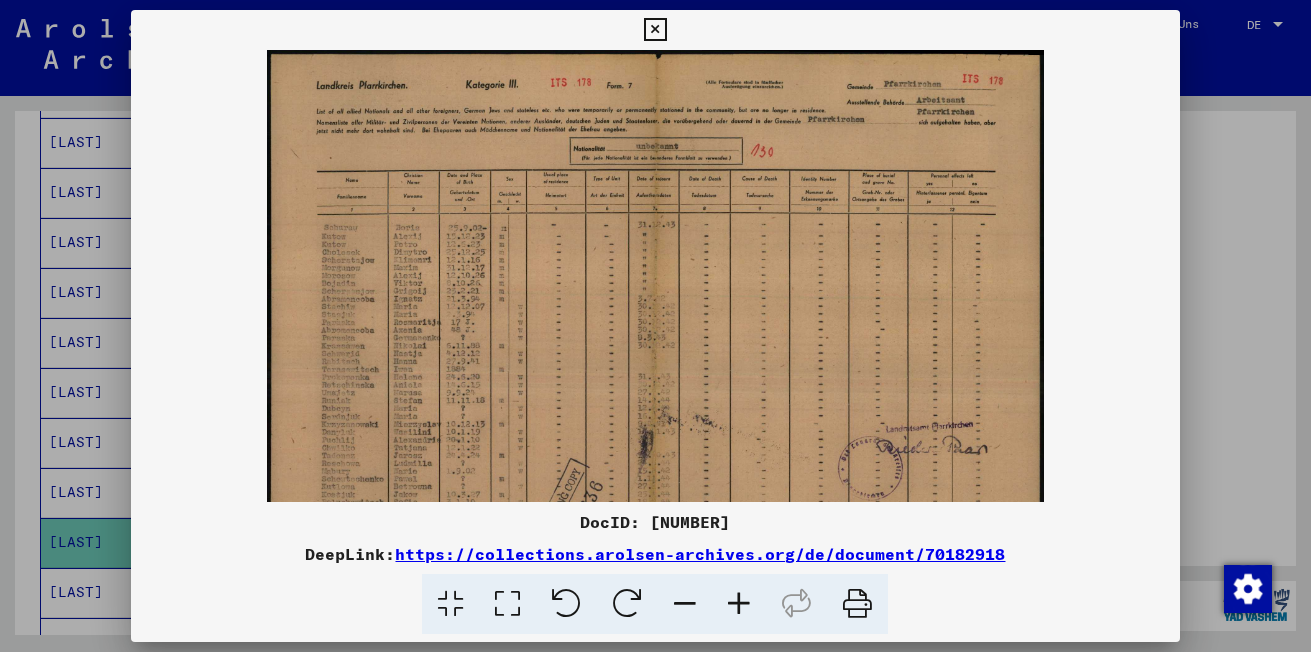 click at bounding box center [739, 604] 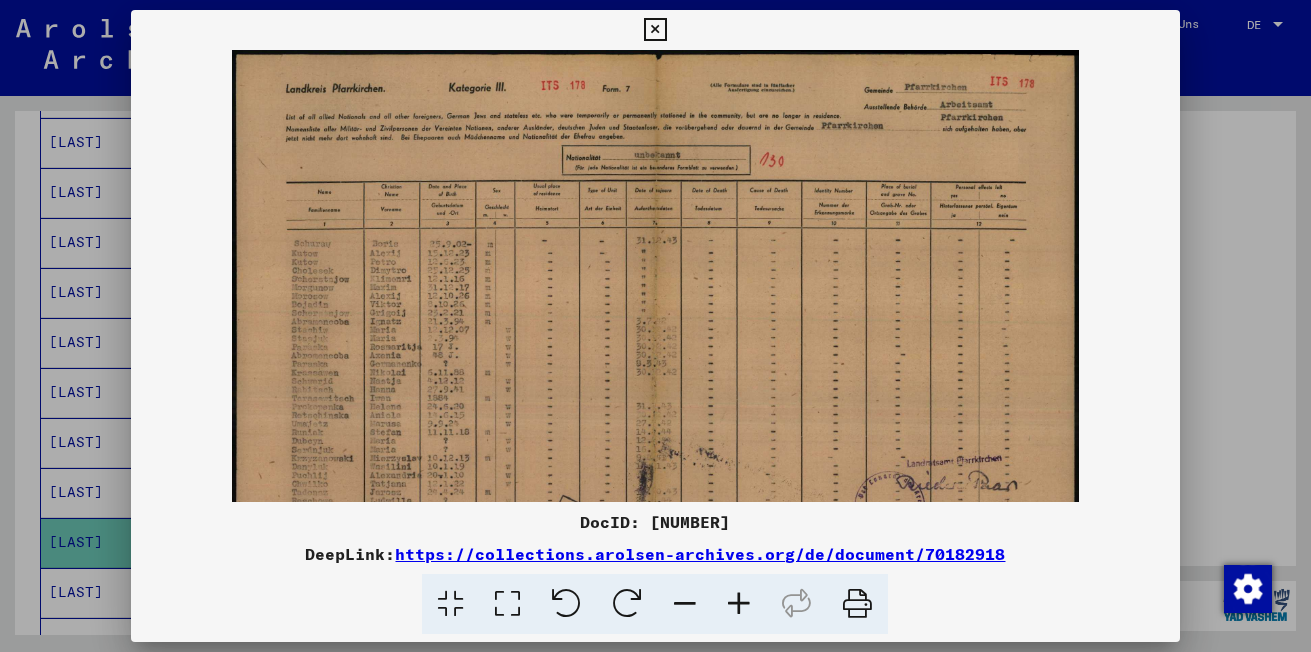click at bounding box center [739, 604] 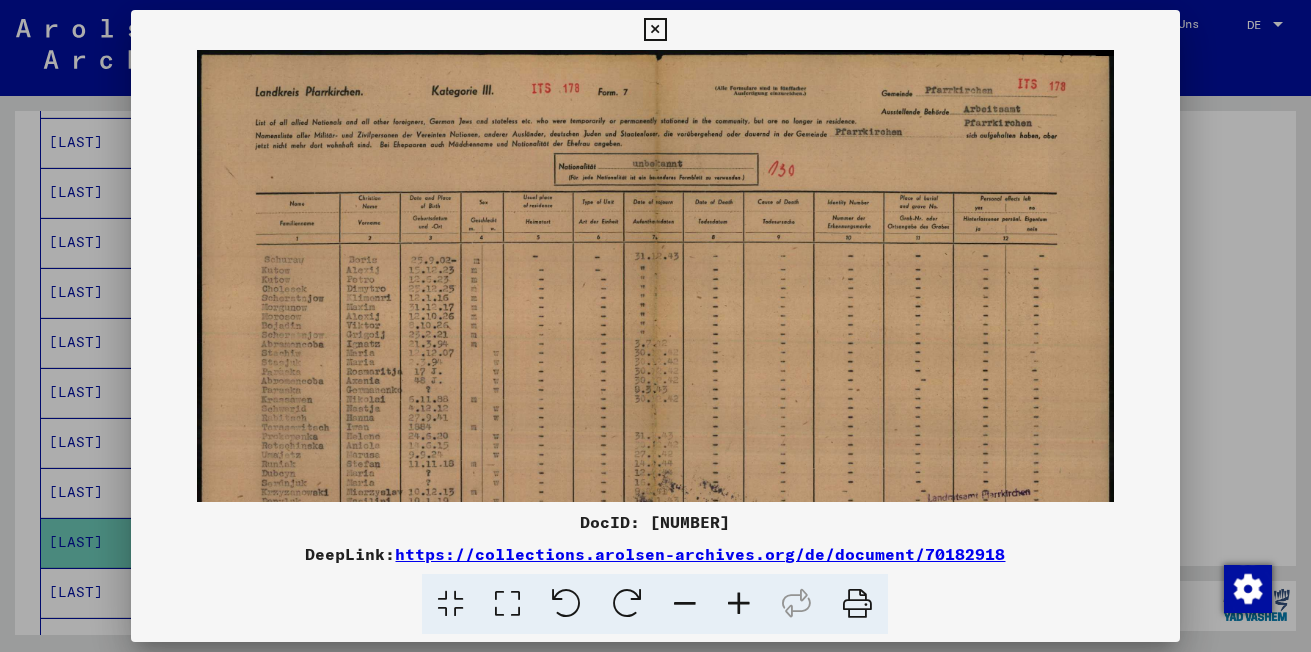 click at bounding box center [739, 604] 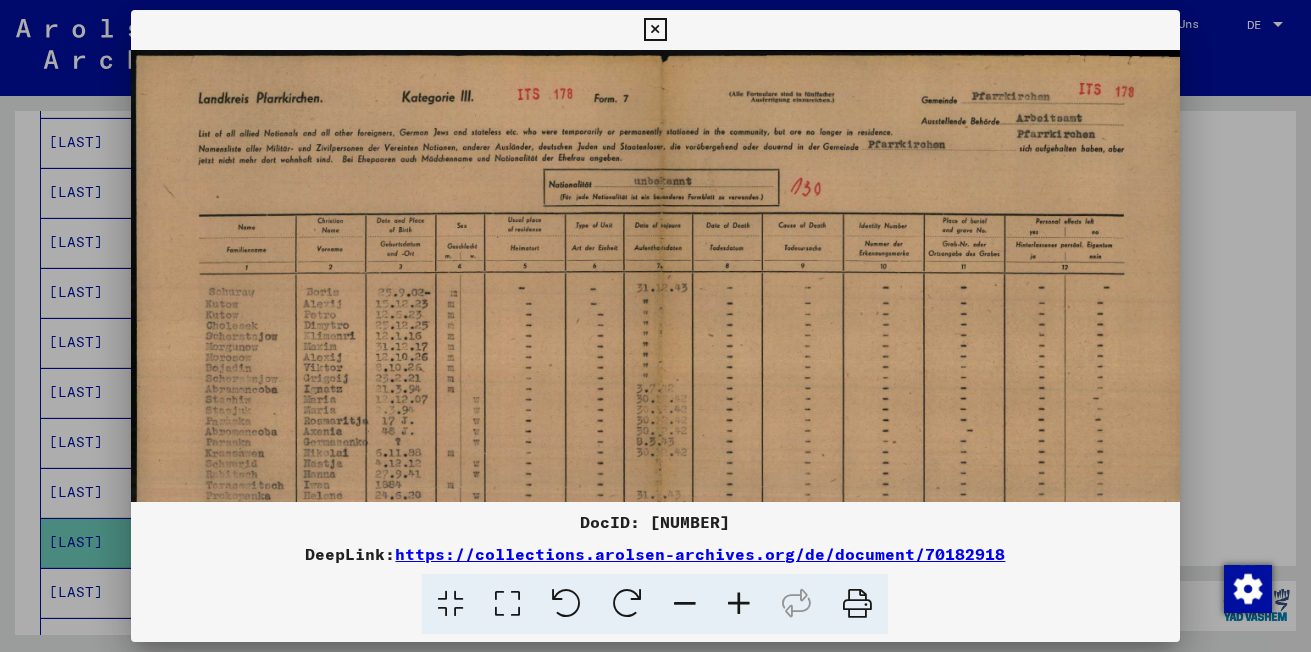 click at bounding box center (739, 604) 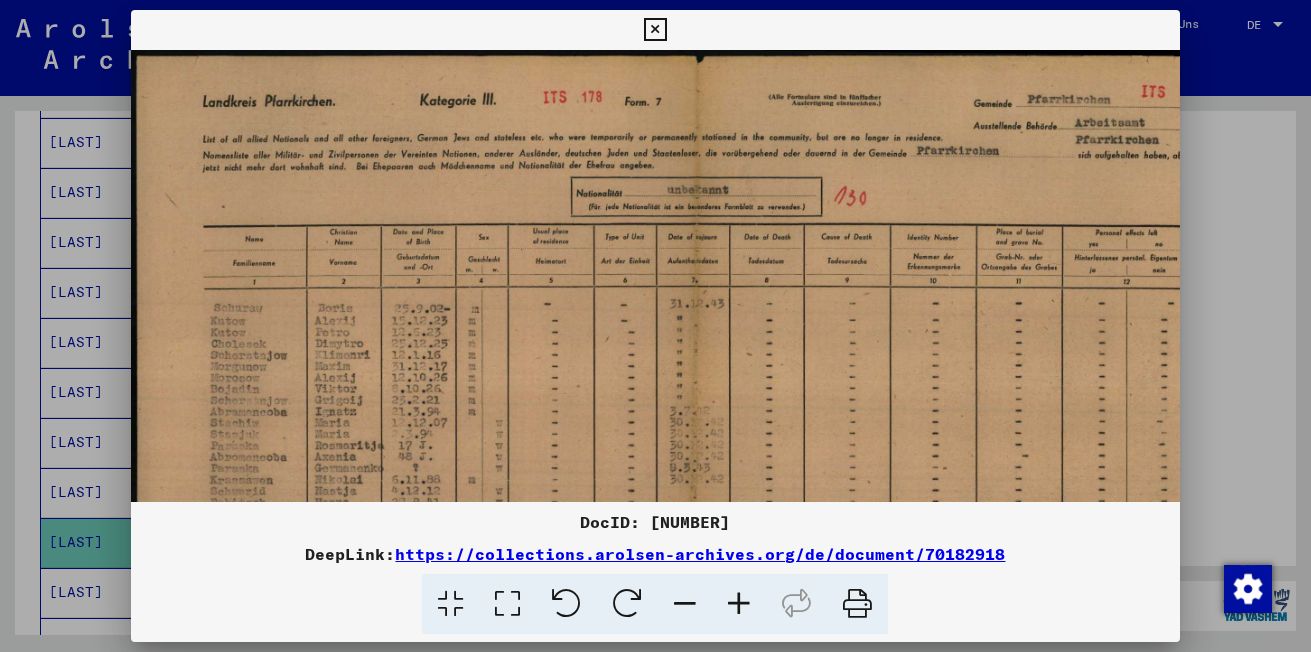 click at bounding box center [739, 604] 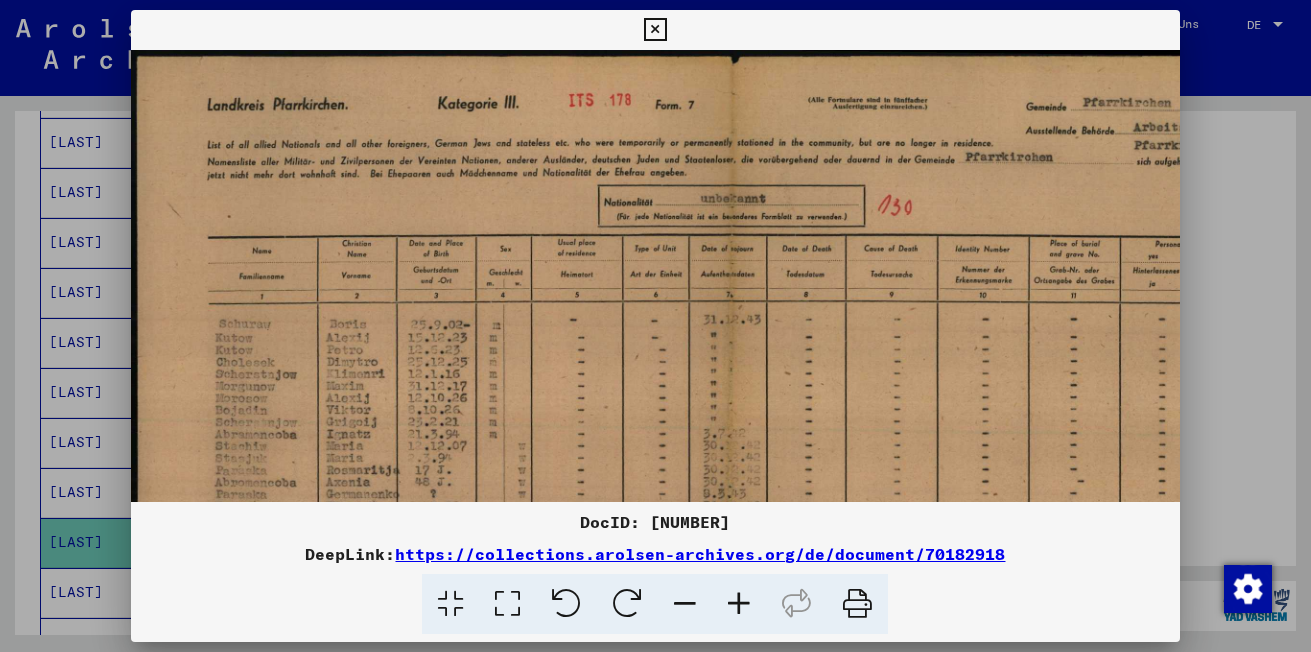 click at bounding box center (739, 604) 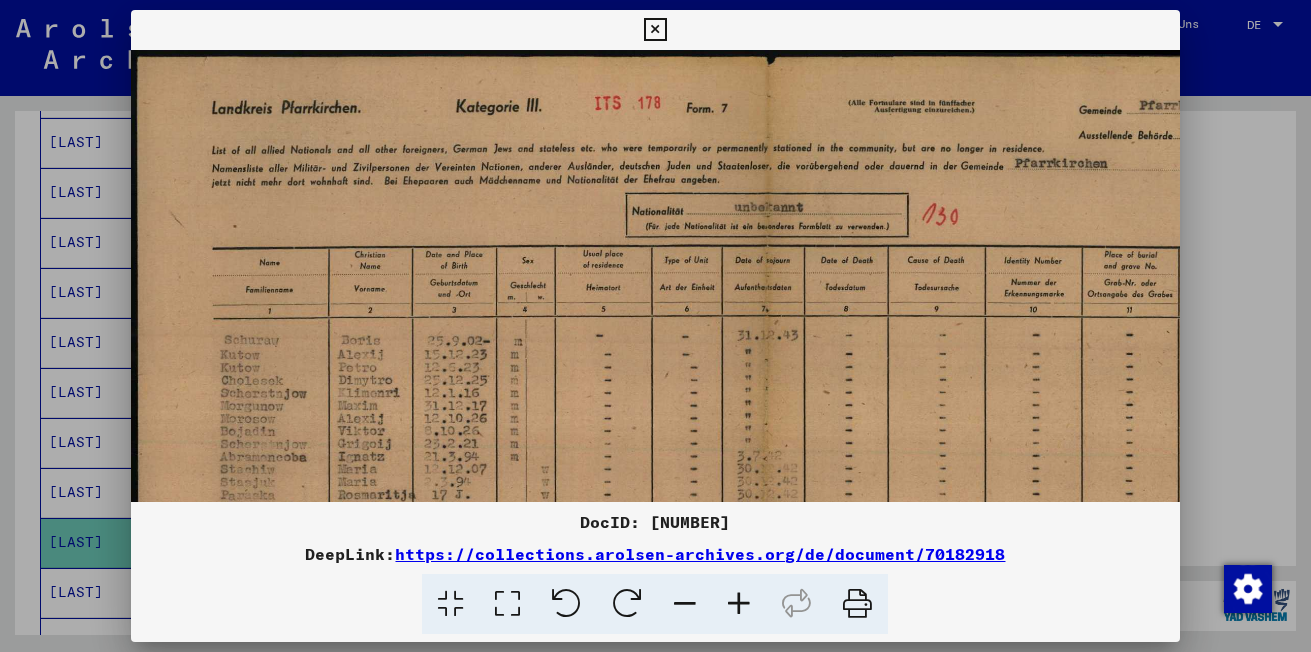 click at bounding box center [739, 604] 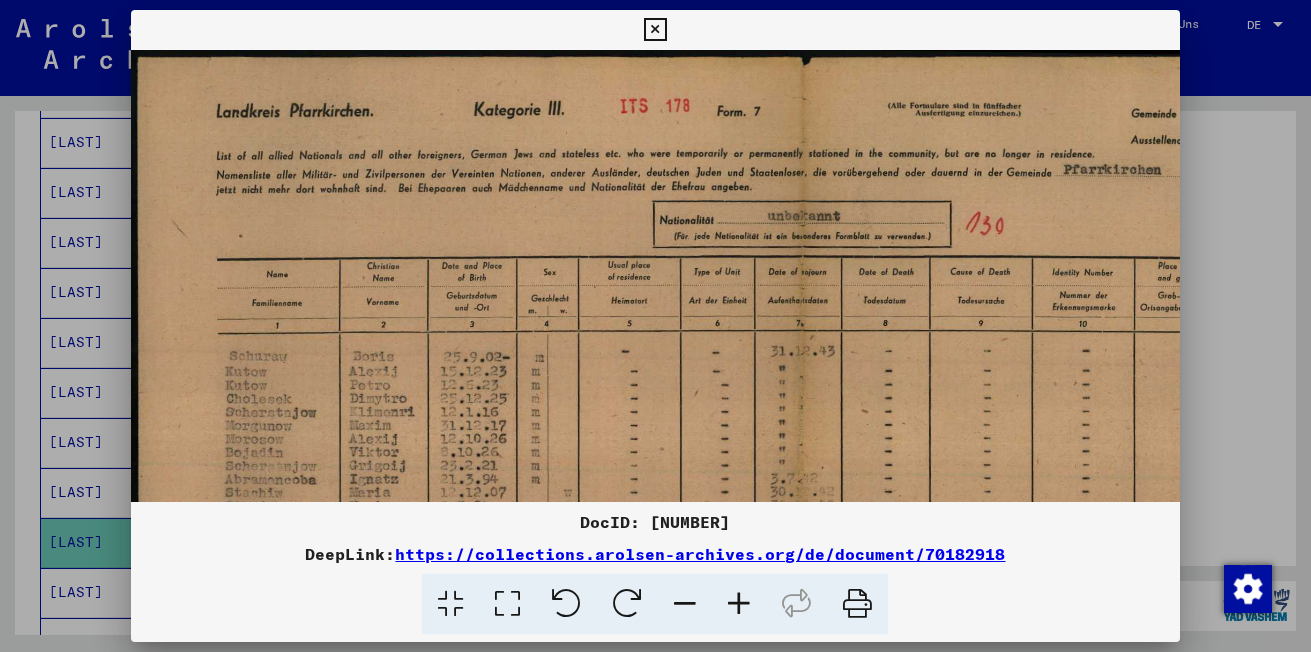 click at bounding box center (739, 604) 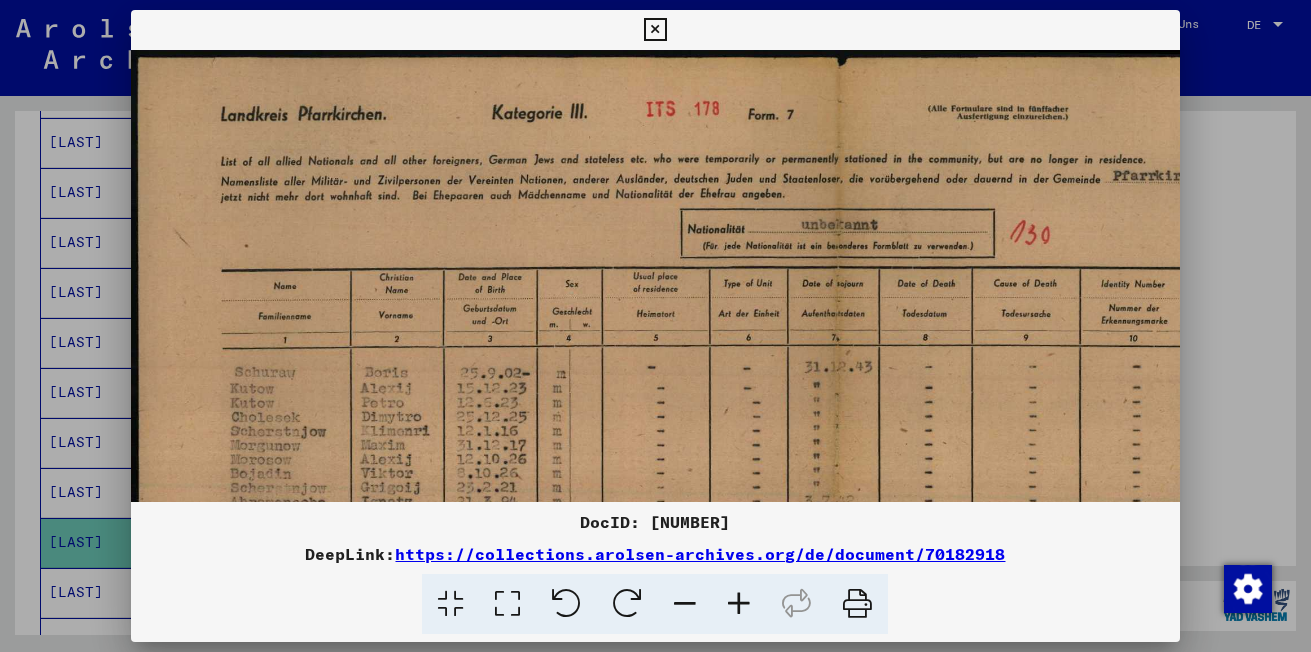 click at bounding box center (739, 604) 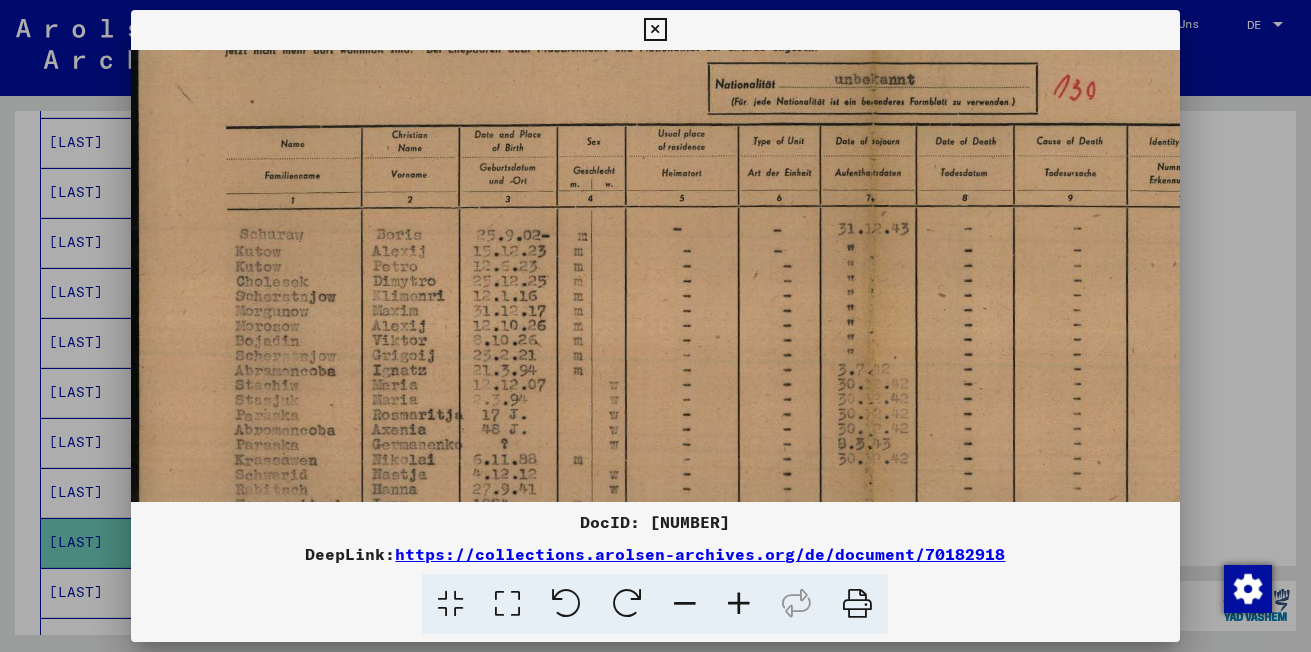 drag, startPoint x: 731, startPoint y: 353, endPoint x: 770, endPoint y: 288, distance: 75.802376 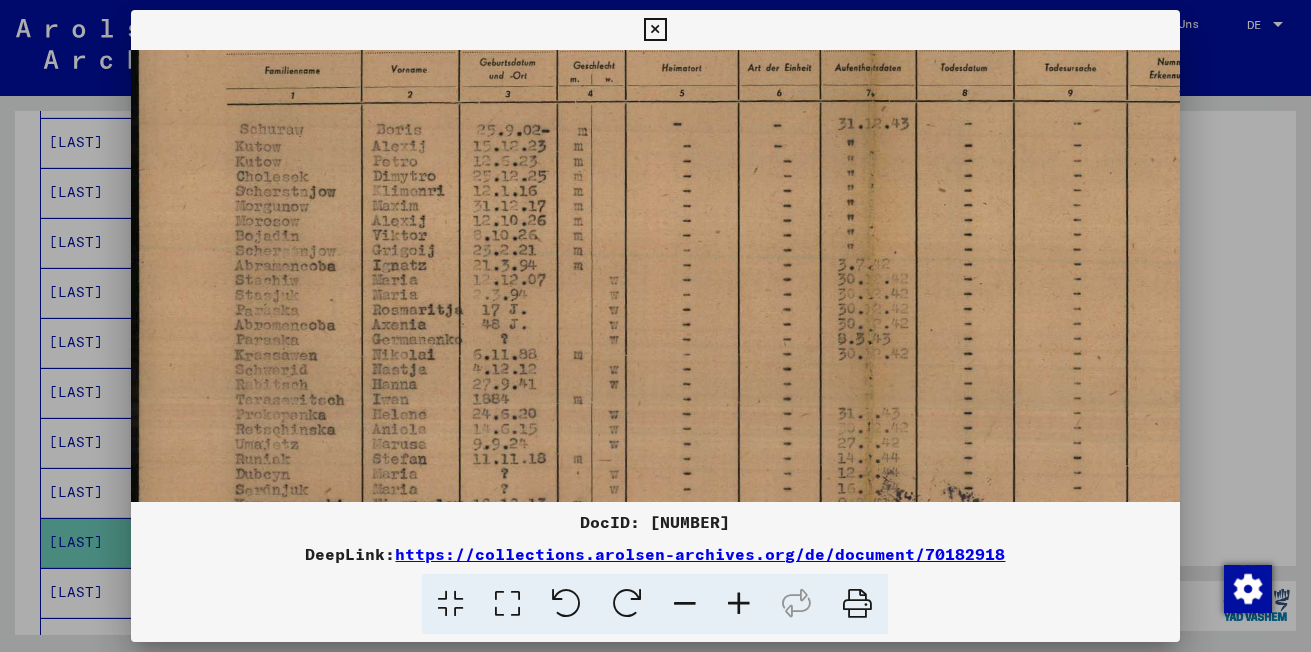 drag, startPoint x: 731, startPoint y: 385, endPoint x: 765, endPoint y: 280, distance: 110.36757 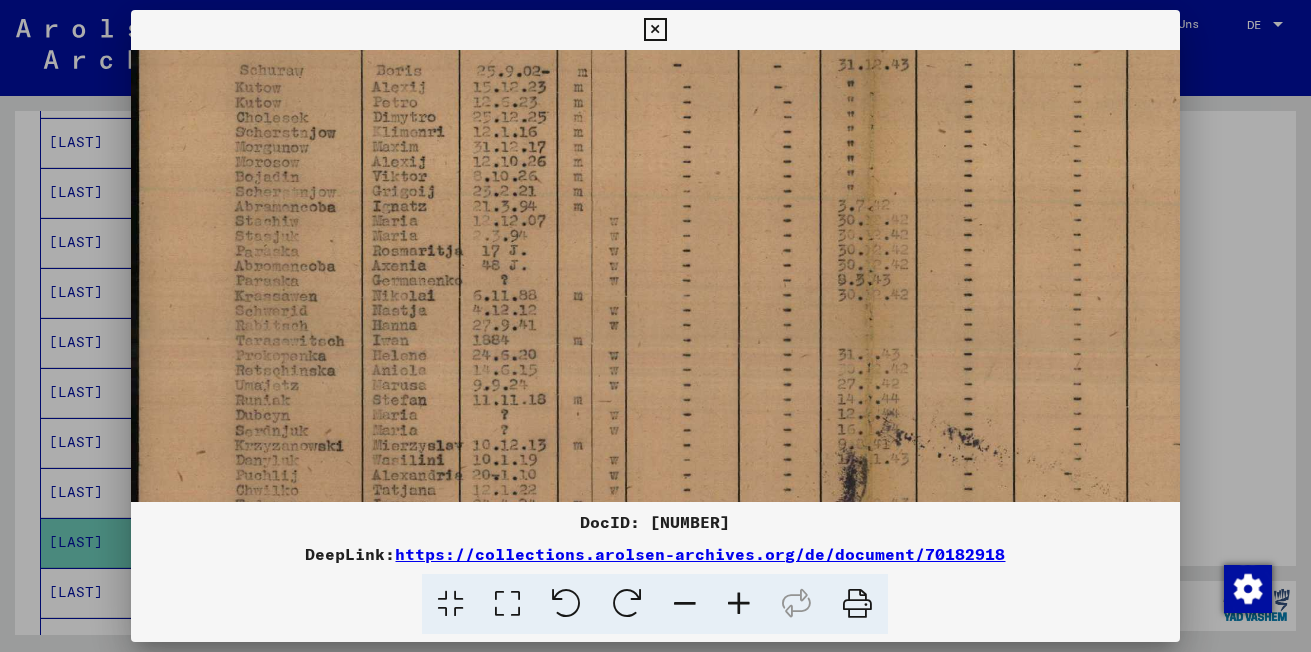 scroll, scrollTop: 341, scrollLeft: 0, axis: vertical 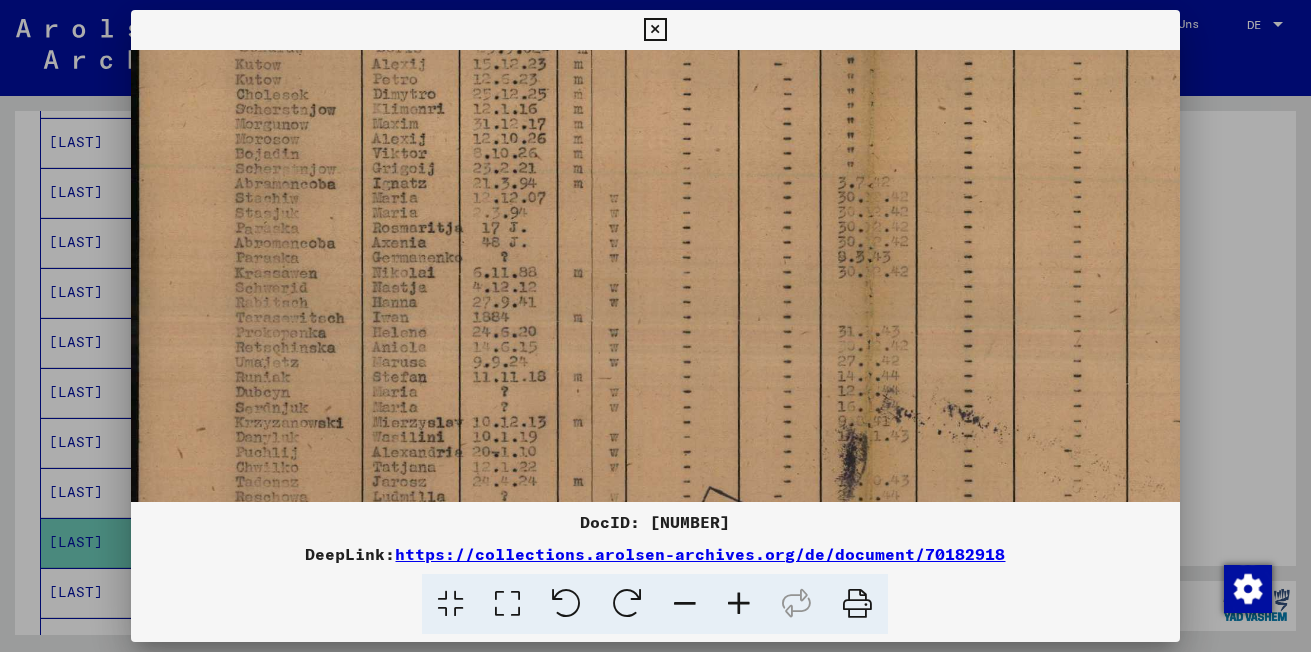 drag, startPoint x: 730, startPoint y: 354, endPoint x: 766, endPoint y: 272, distance: 89.55445 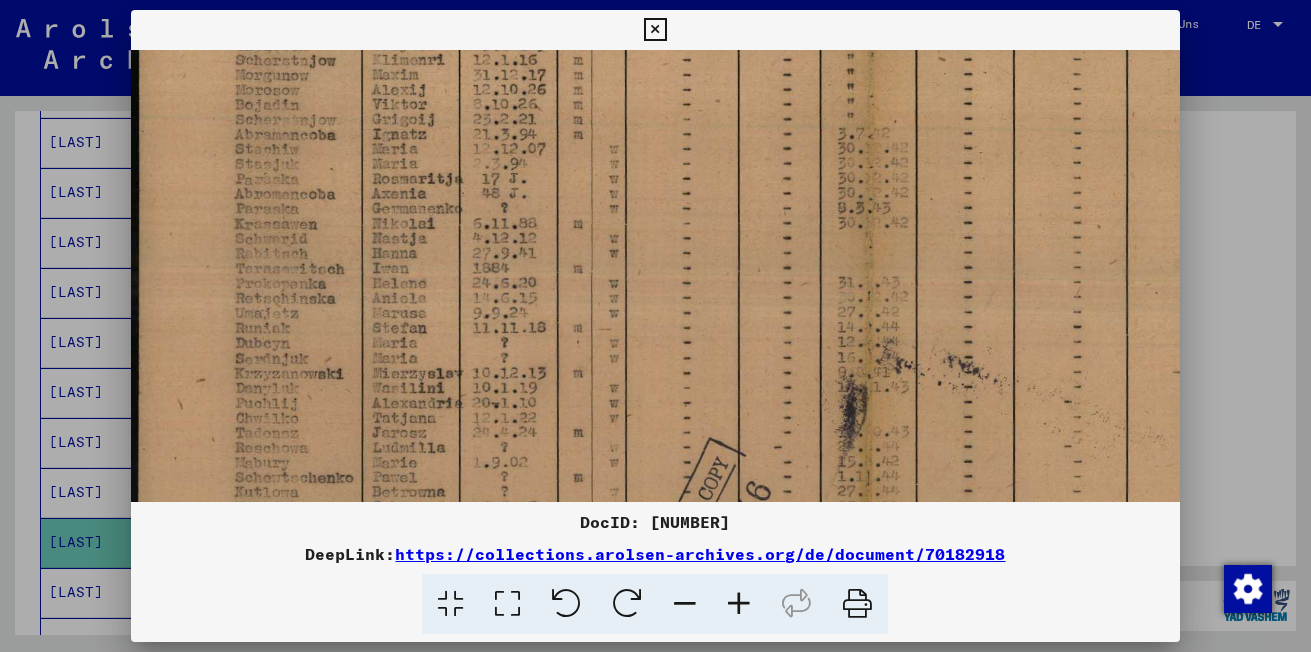 scroll, scrollTop: 395, scrollLeft: 0, axis: vertical 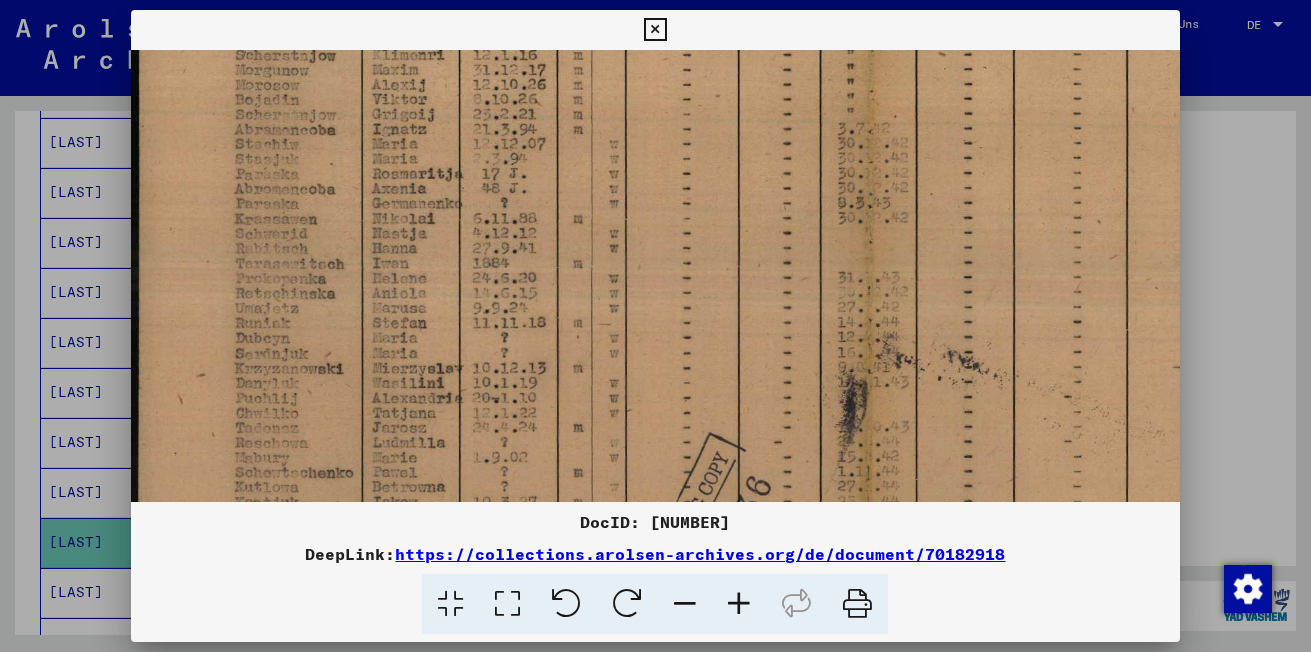 drag, startPoint x: 746, startPoint y: 341, endPoint x: 763, endPoint y: 287, distance: 56.61272 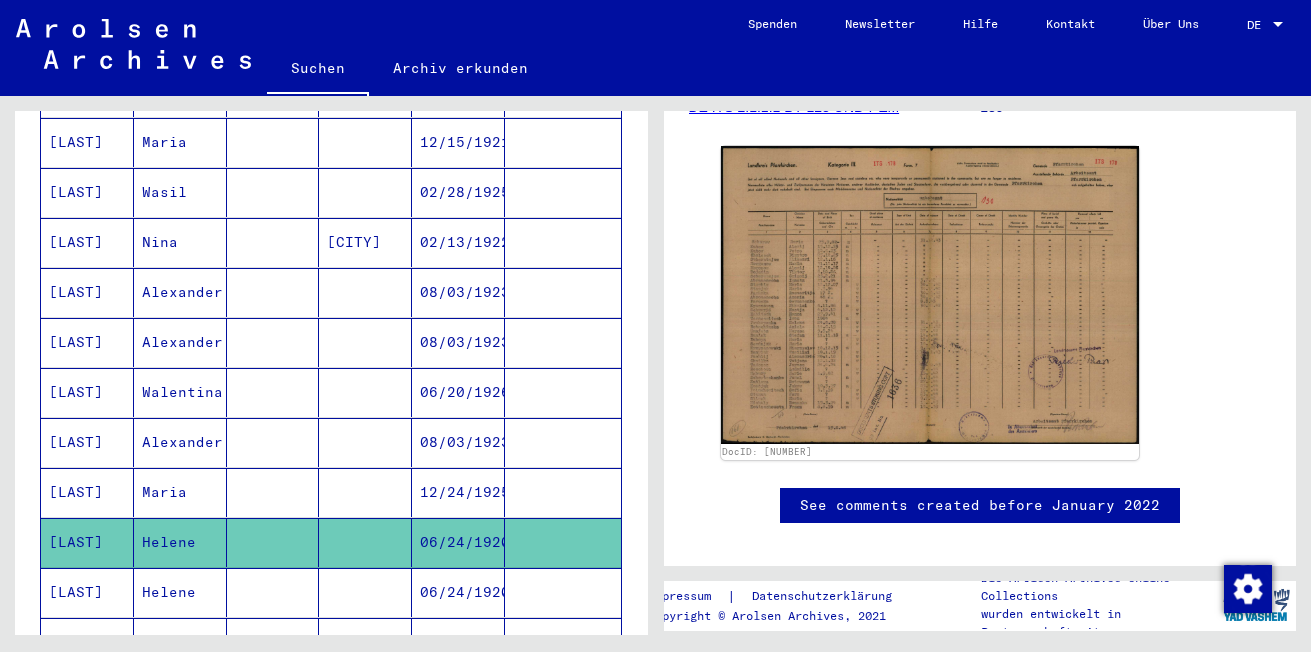 click 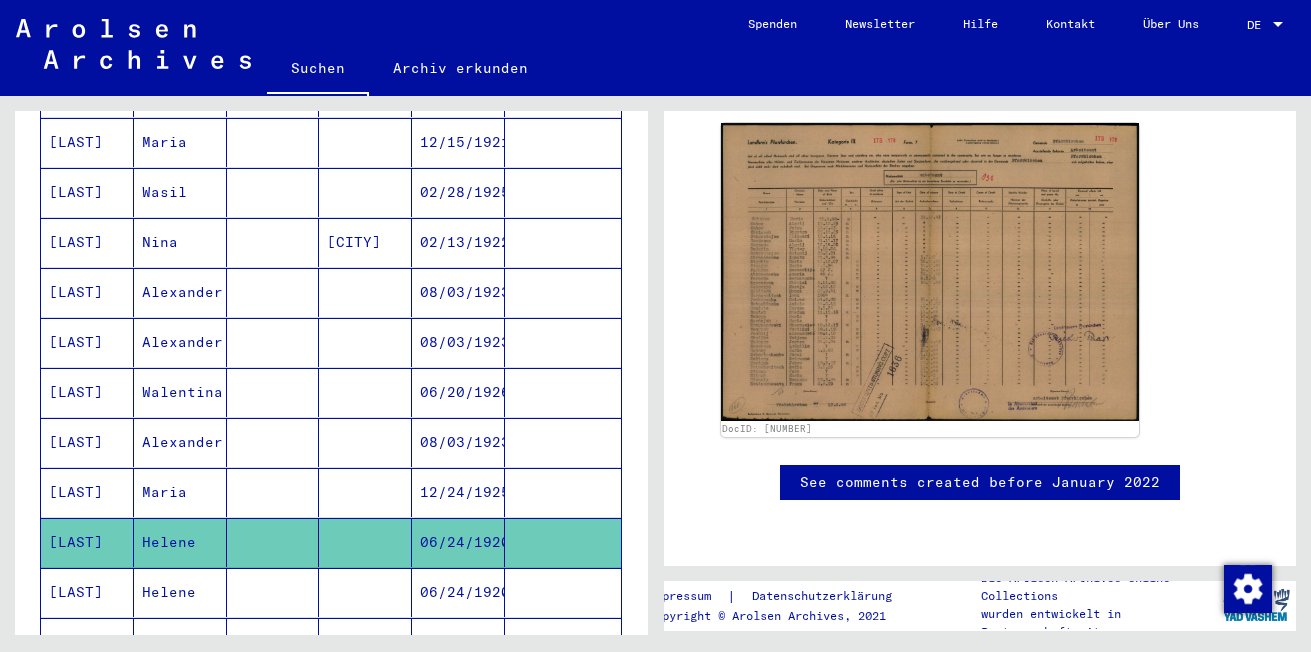 click on "2 Registrierungen von Ausländern und deutschen Verfolgten durch öffentliche Einrichtungen, Versicherungen und Firmen (1939 - 1947)   /   2.1 Durchführung der Alliiertenbefehle zur Erfassung von Ausländern und deutschen Verfolgten sowie verwandte Dokumente   /   2.1.1 Amerikanische Besatzungszone in Deutschland   /   2.1.1.1 Listen von Angehörigen der Vereinten Nationen, anderer Ausländer, deutscher Juden und Staatenloser, amerikanische Zone; Bayern, Hessen (1)   /   2.1.1.1 [COUNTRY] Unterlagen aus [COUNTRY]   /   2.1.1.1 [COUNTRY] [NUMBER] Dokumente aus dem Landkreis [CITY]   /   2.1.1.1 [COUNTRY] [NUMBER] [NATIONALITY] Nationalität/Herkunft der aufgeführten Personen: [NATIONALITY]   /   2.1.1.1 [COUNTRY] [NUMBER] [NATIONALITY] [NUMBER] Informationen über Ausländer, die während des Kriegs im Kreis [CITY] aufhielten   /  Ursprüngliche Erhebung  Signatur [COUNTRY] [NUMBER] [NATIONALITY] [NUMBER] ZM Anzahl Dokumente 139 DocID: 70182918 See comments created before January 2022" 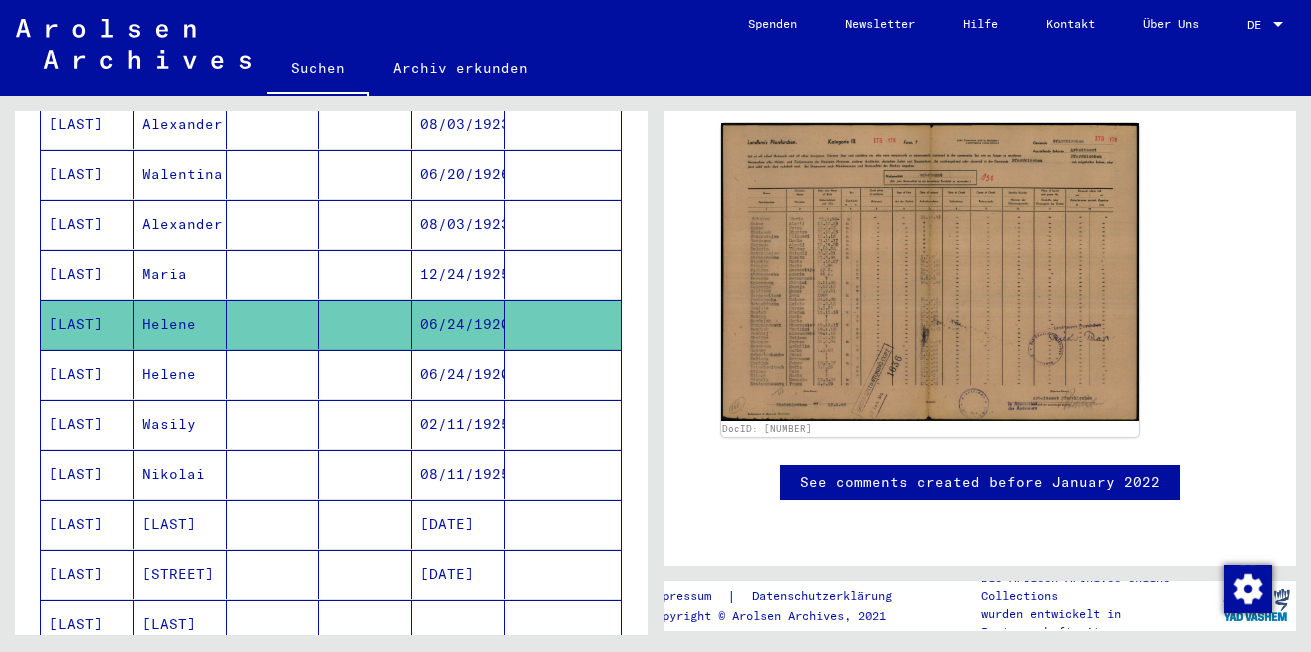 scroll, scrollTop: 787, scrollLeft: 0, axis: vertical 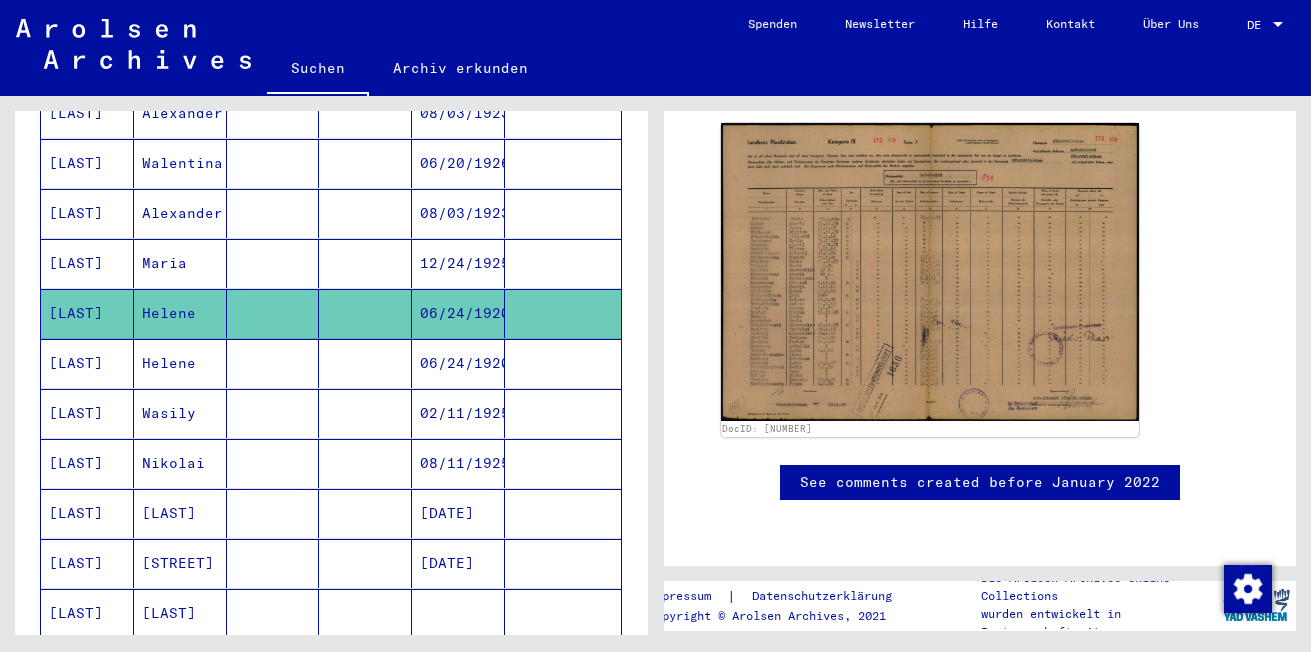 click on "[LAST]" 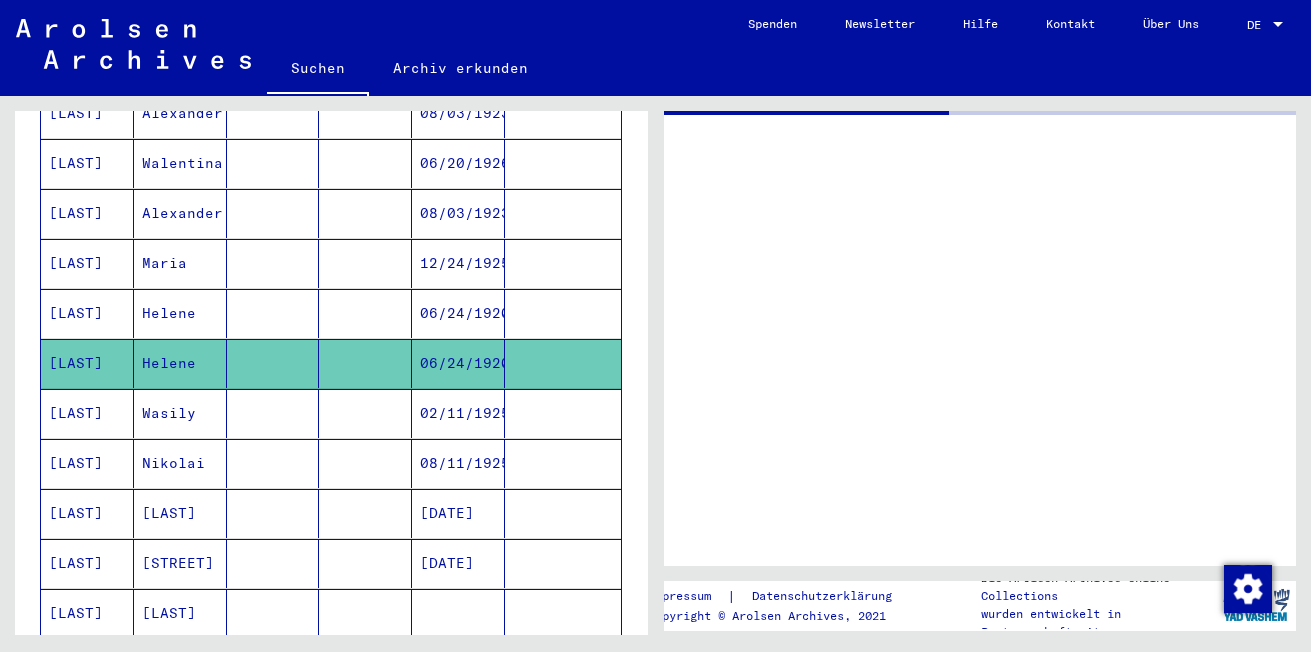 scroll, scrollTop: 0, scrollLeft: 0, axis: both 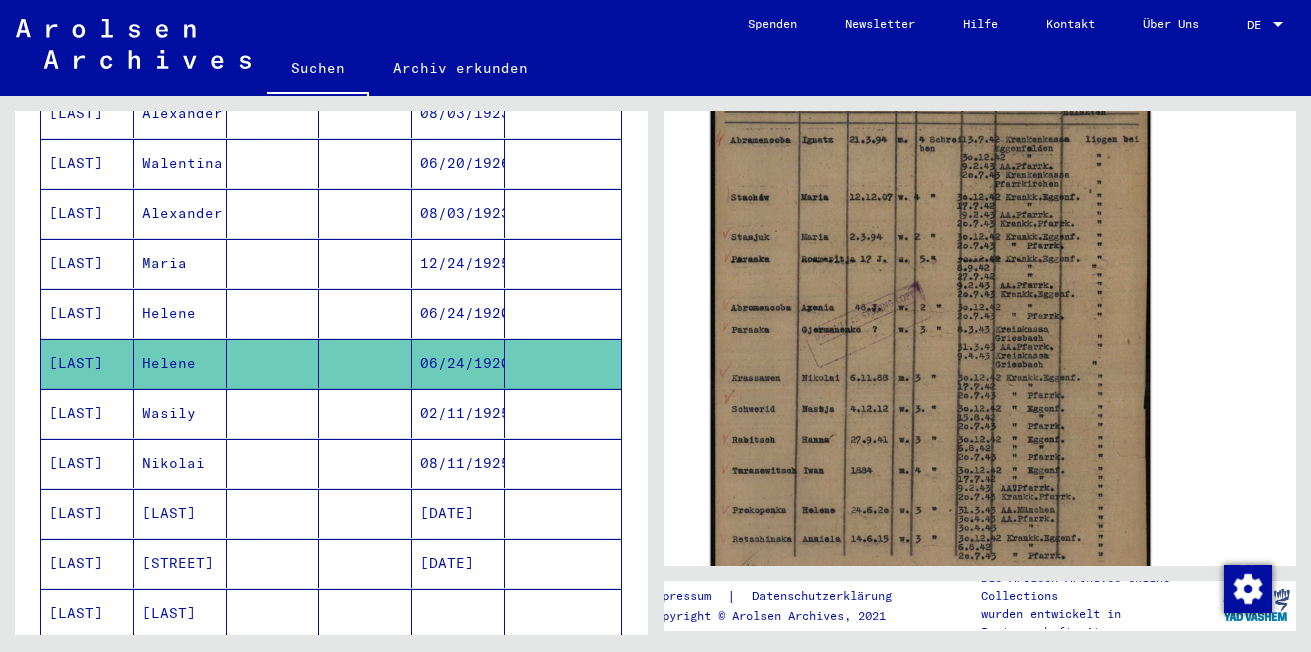 click 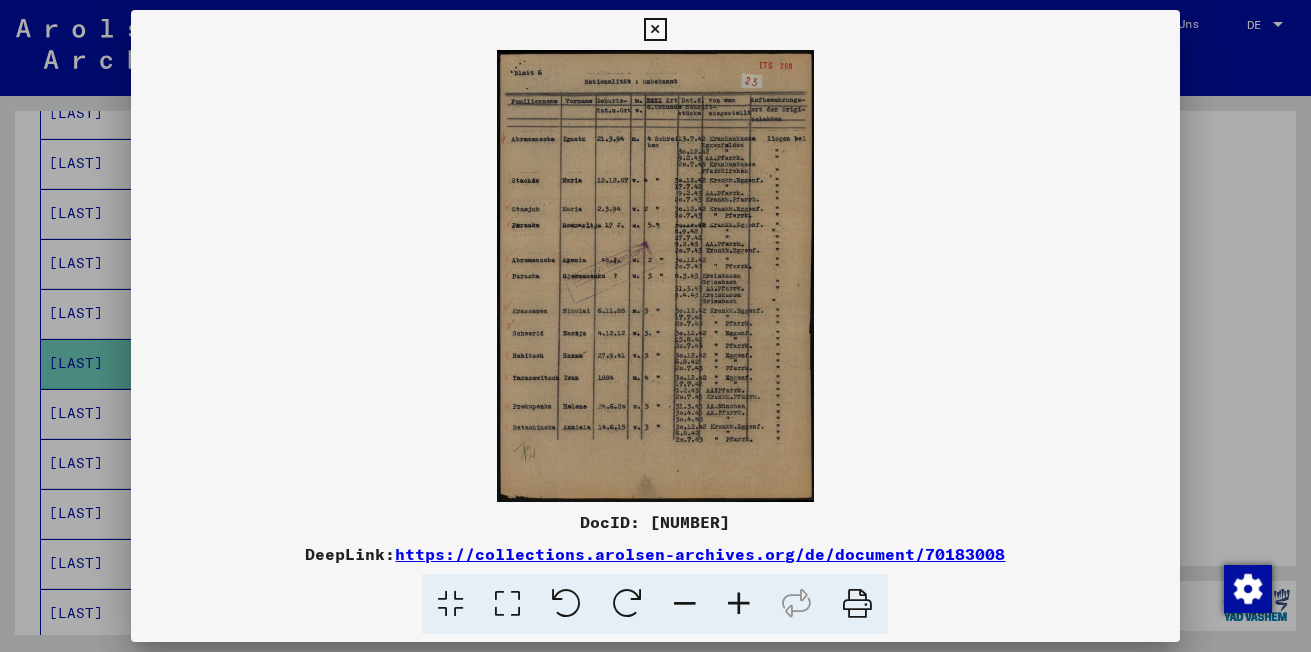 scroll, scrollTop: 436, scrollLeft: 0, axis: vertical 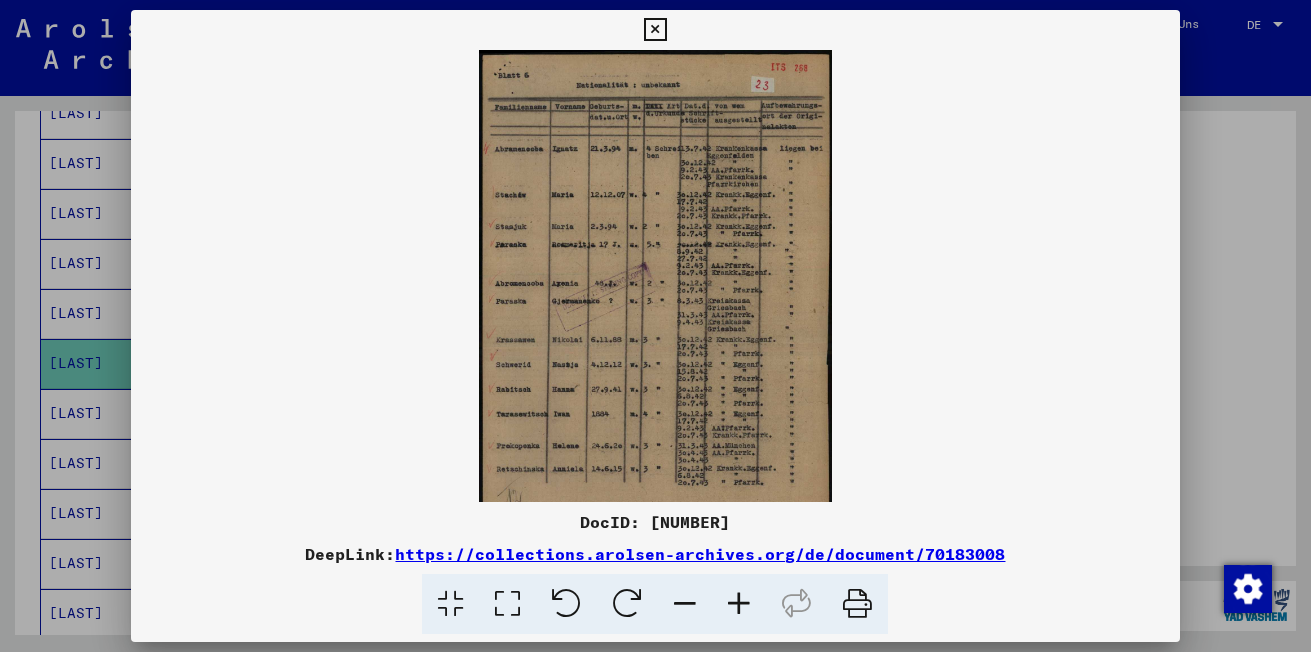 click at bounding box center (739, 604) 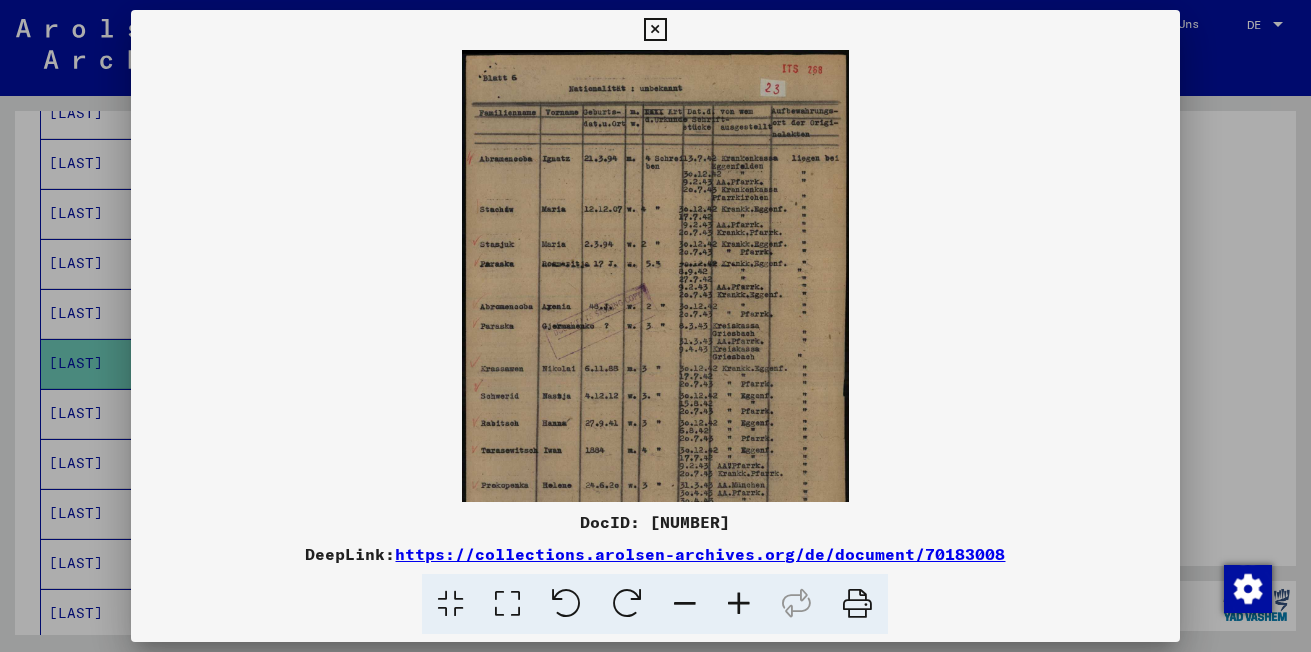 click at bounding box center (739, 604) 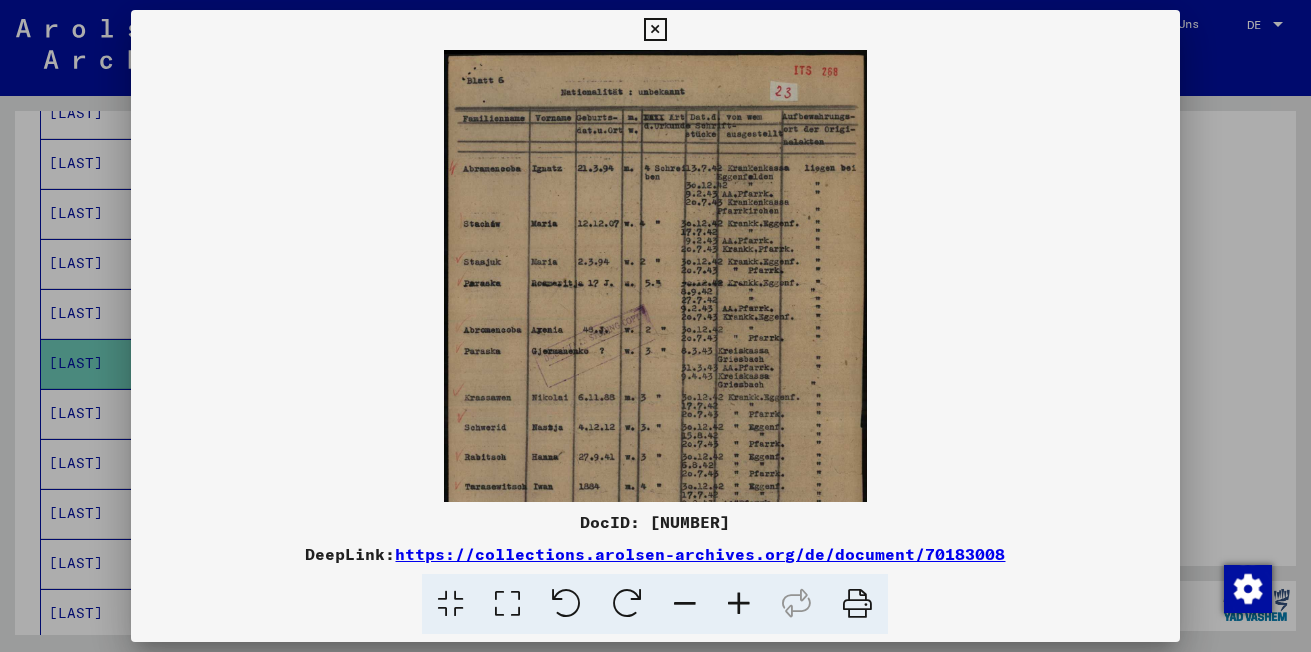 click at bounding box center (739, 604) 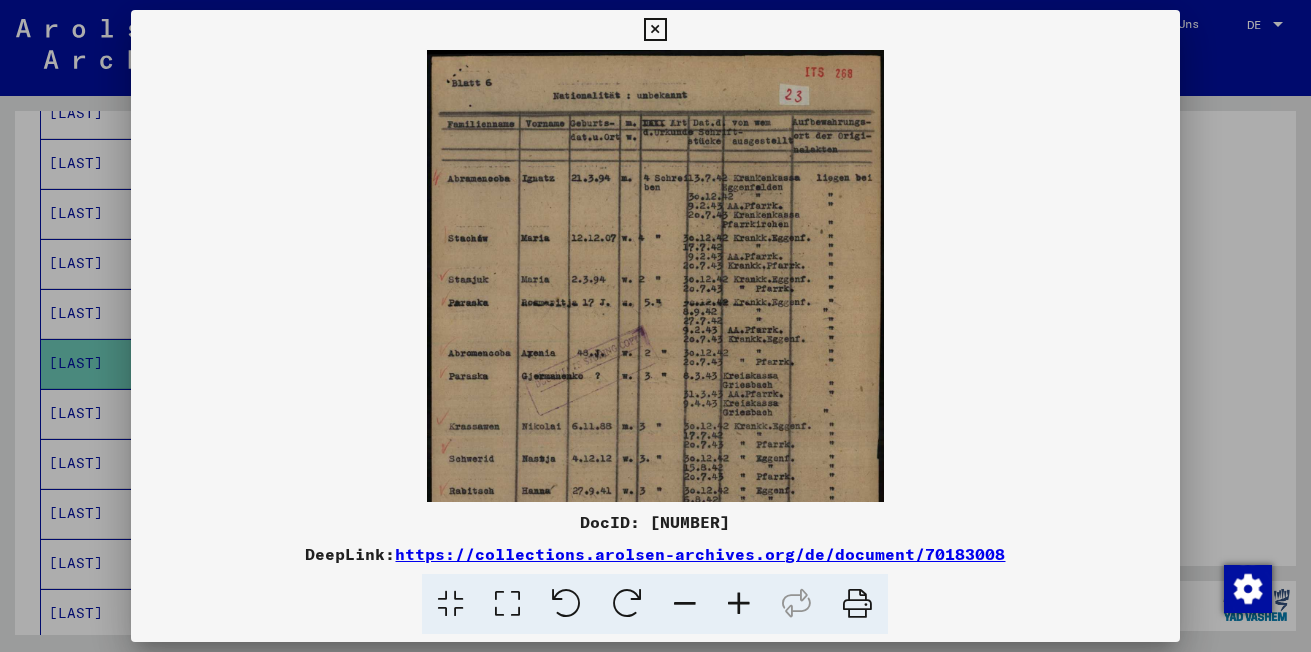 click at bounding box center [739, 604] 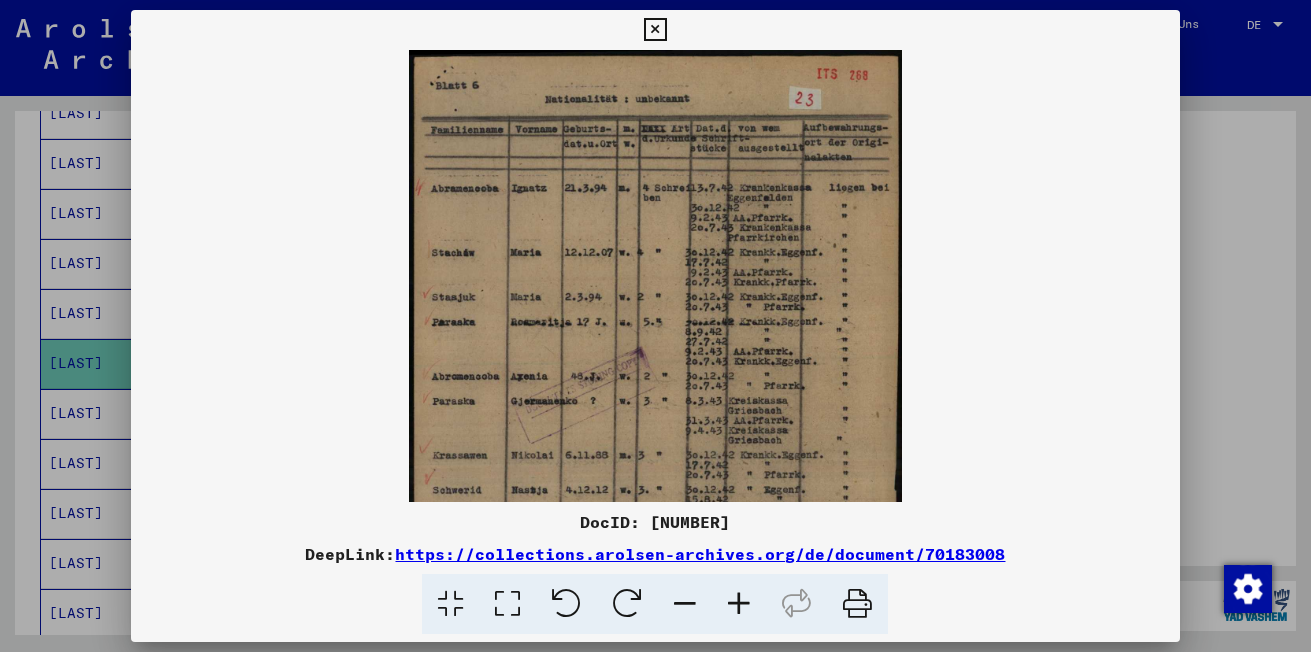 click at bounding box center [739, 604] 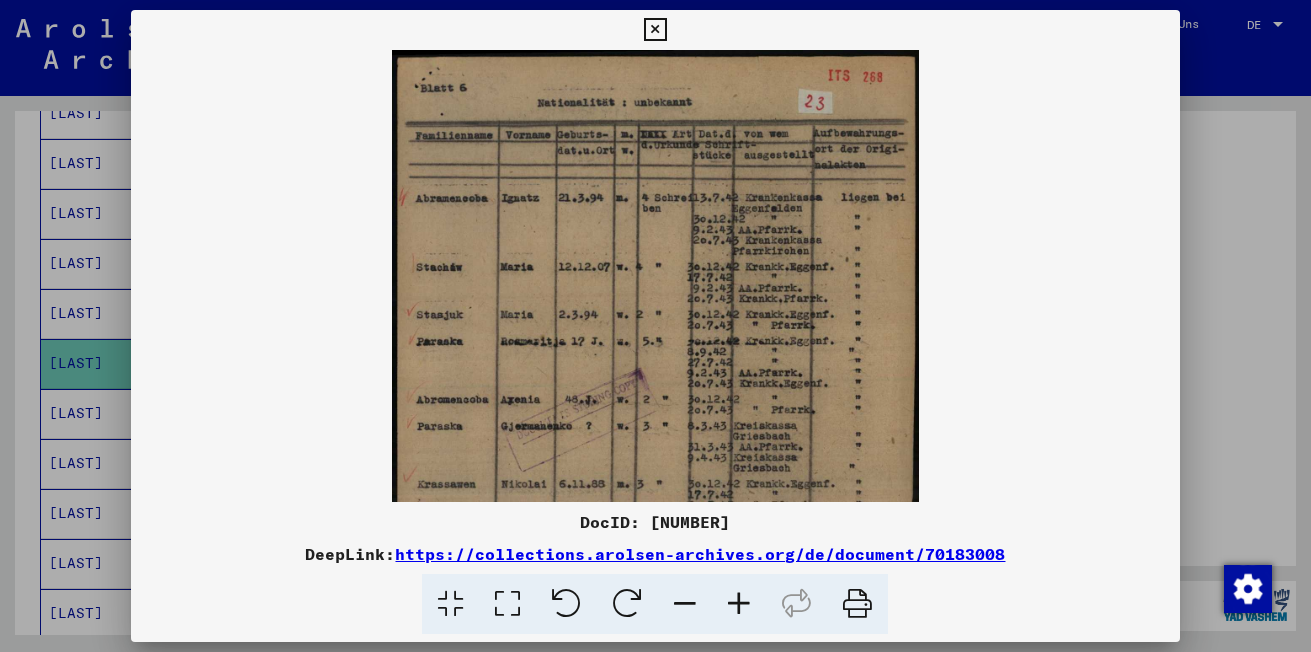 click at bounding box center [739, 604] 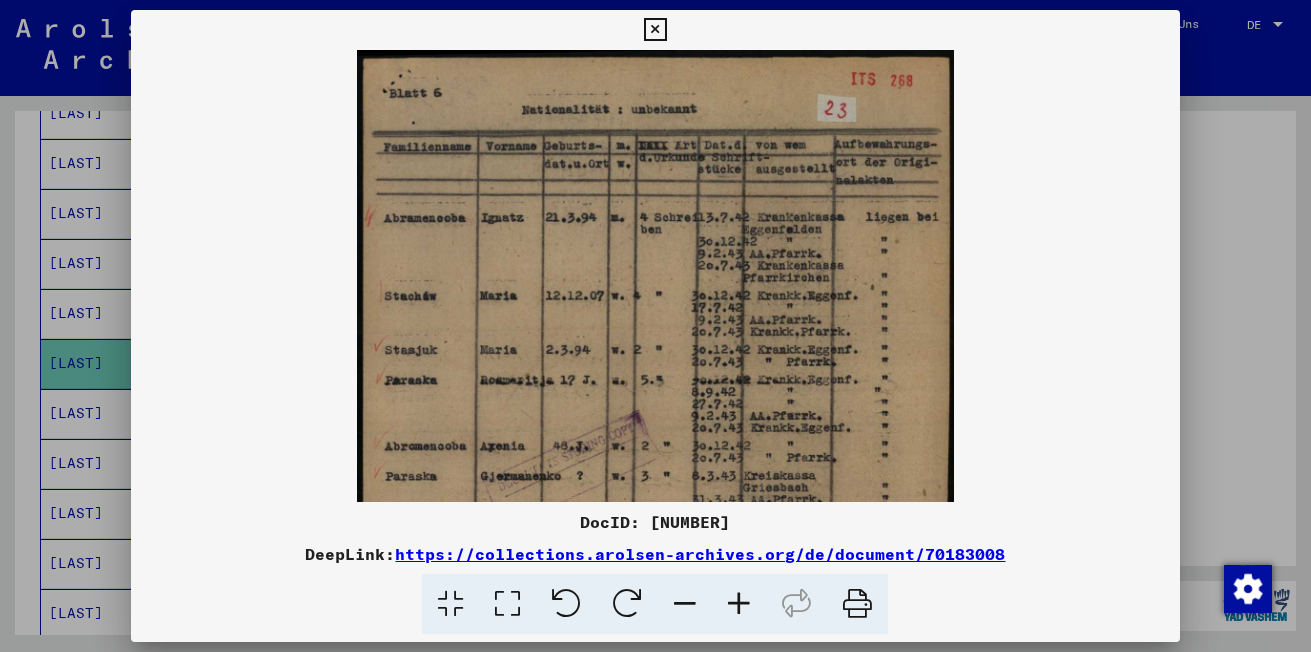 click at bounding box center (739, 604) 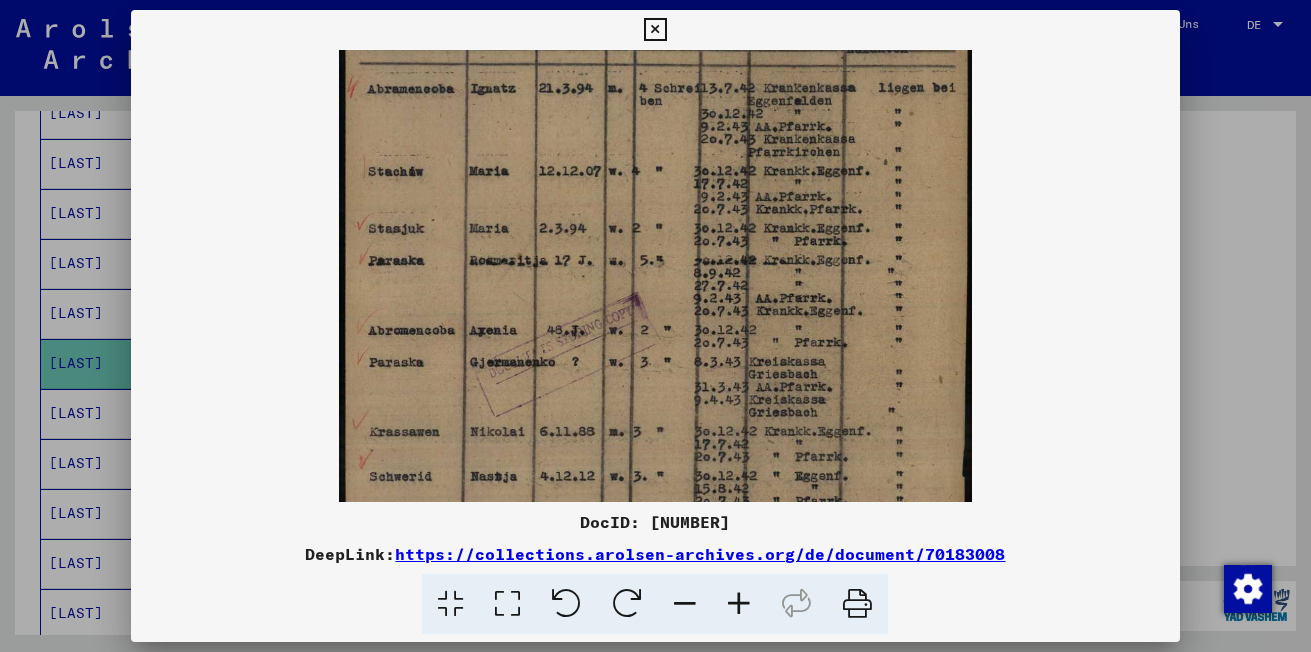 drag, startPoint x: 761, startPoint y: 413, endPoint x: 789, endPoint y: 312, distance: 104.80935 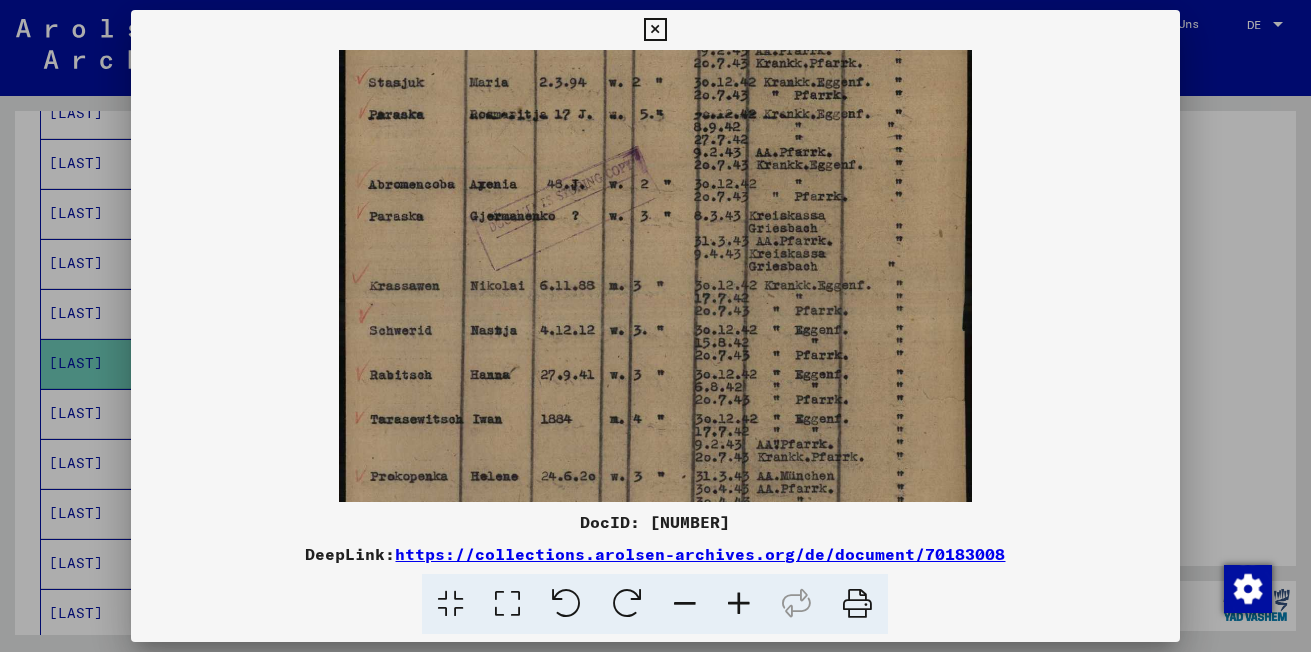 drag, startPoint x: 796, startPoint y: 367, endPoint x: 818, endPoint y: 268, distance: 101.414986 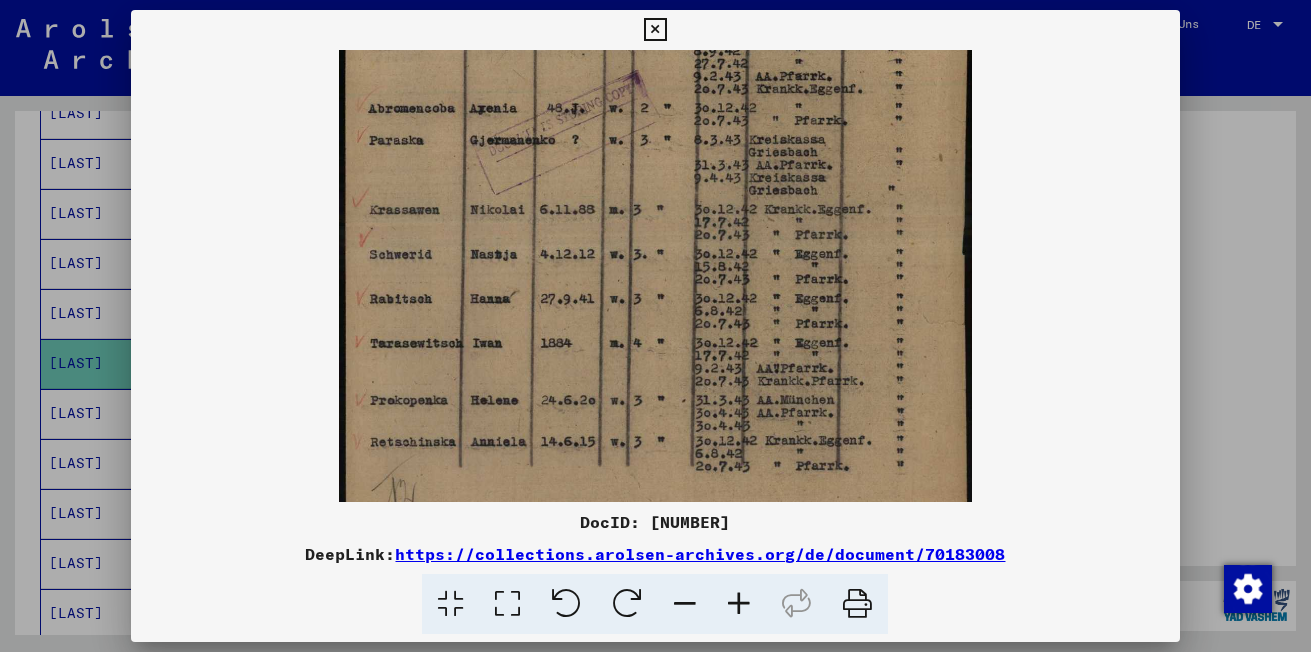 scroll, scrollTop: 404, scrollLeft: 0, axis: vertical 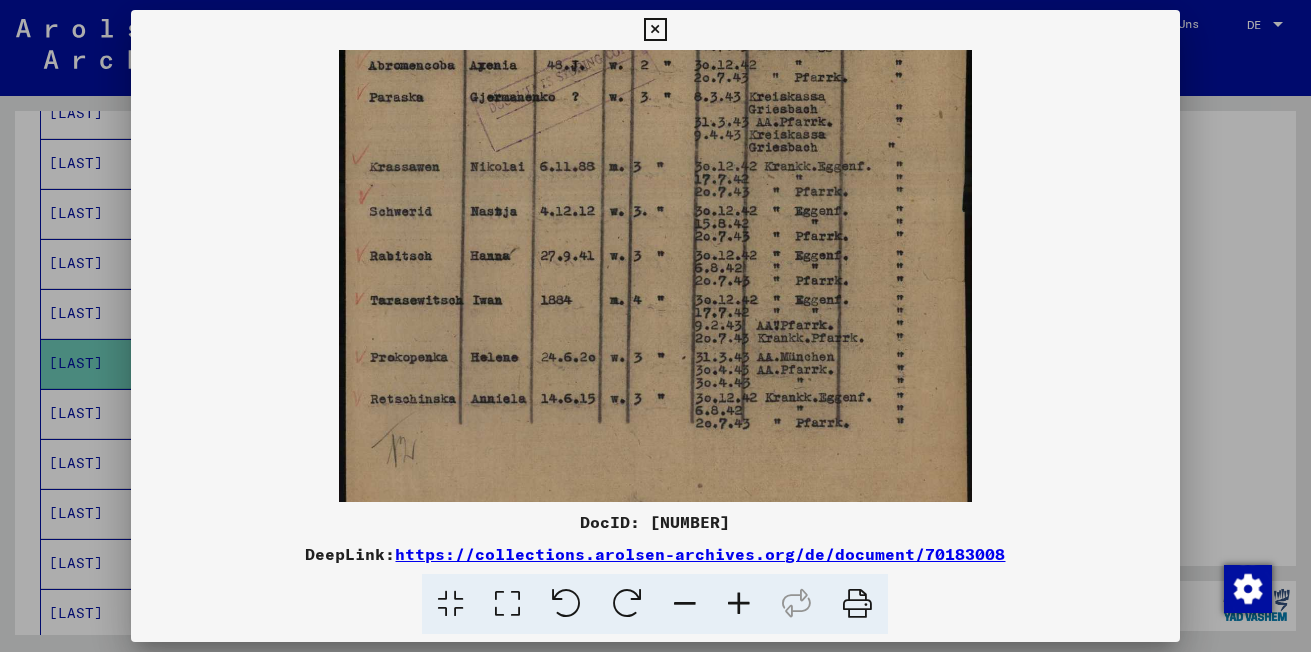 drag, startPoint x: 821, startPoint y: 272, endPoint x: 826, endPoint y: 243, distance: 29.427877 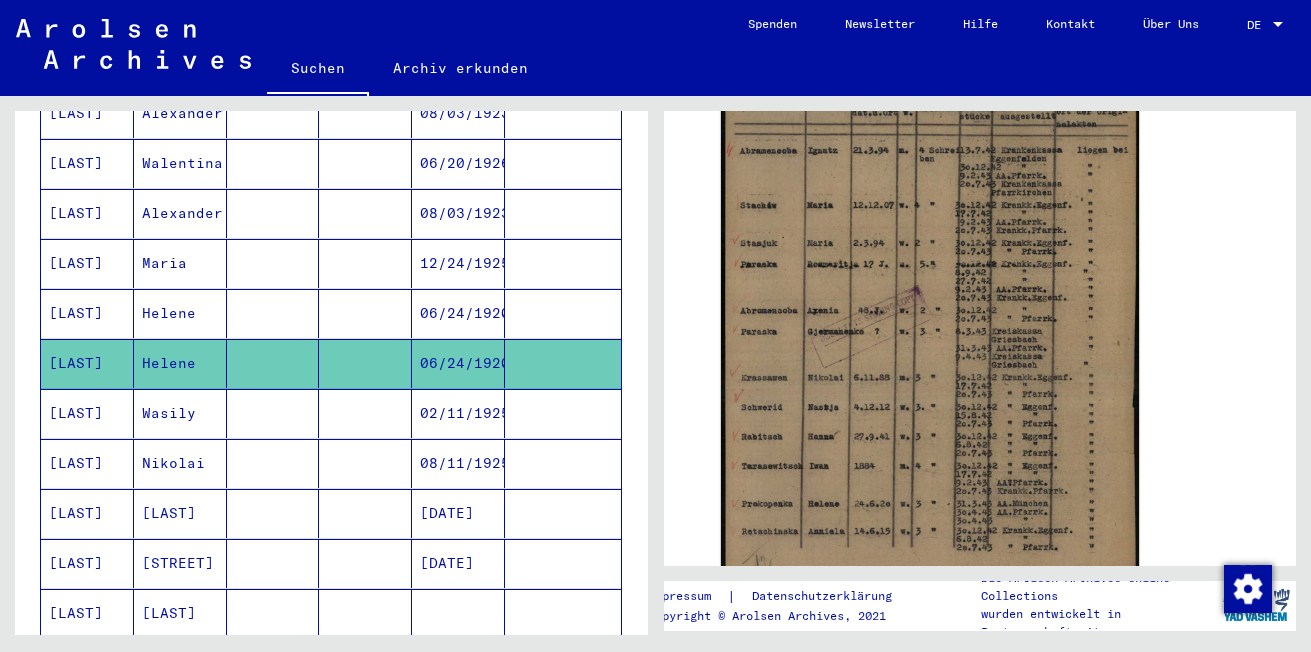 click on "[LAST]" at bounding box center (87, 463) 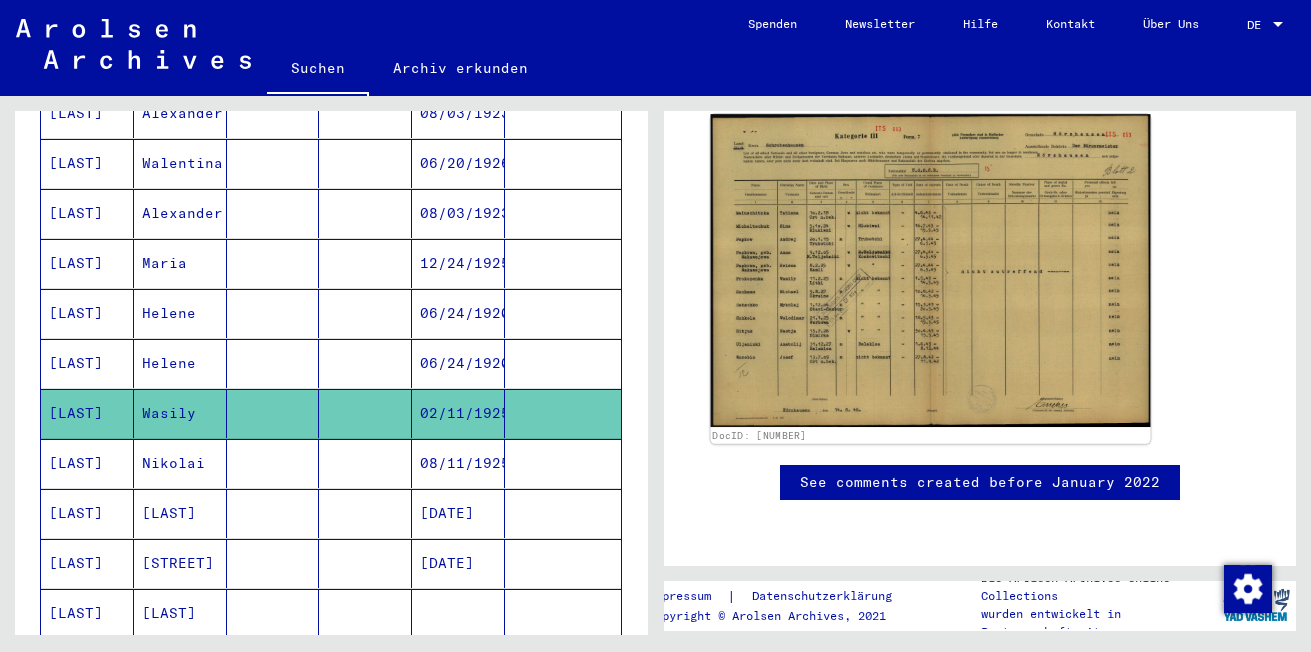 scroll, scrollTop: 363, scrollLeft: 0, axis: vertical 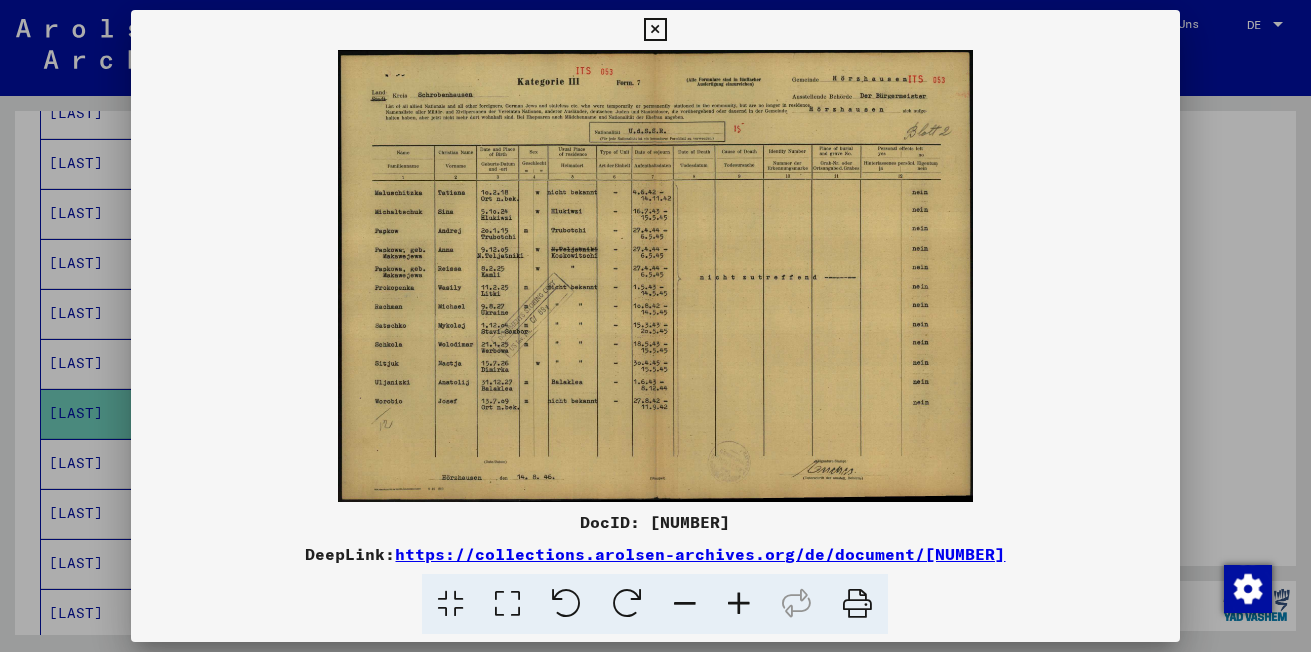 click at bounding box center [739, 604] 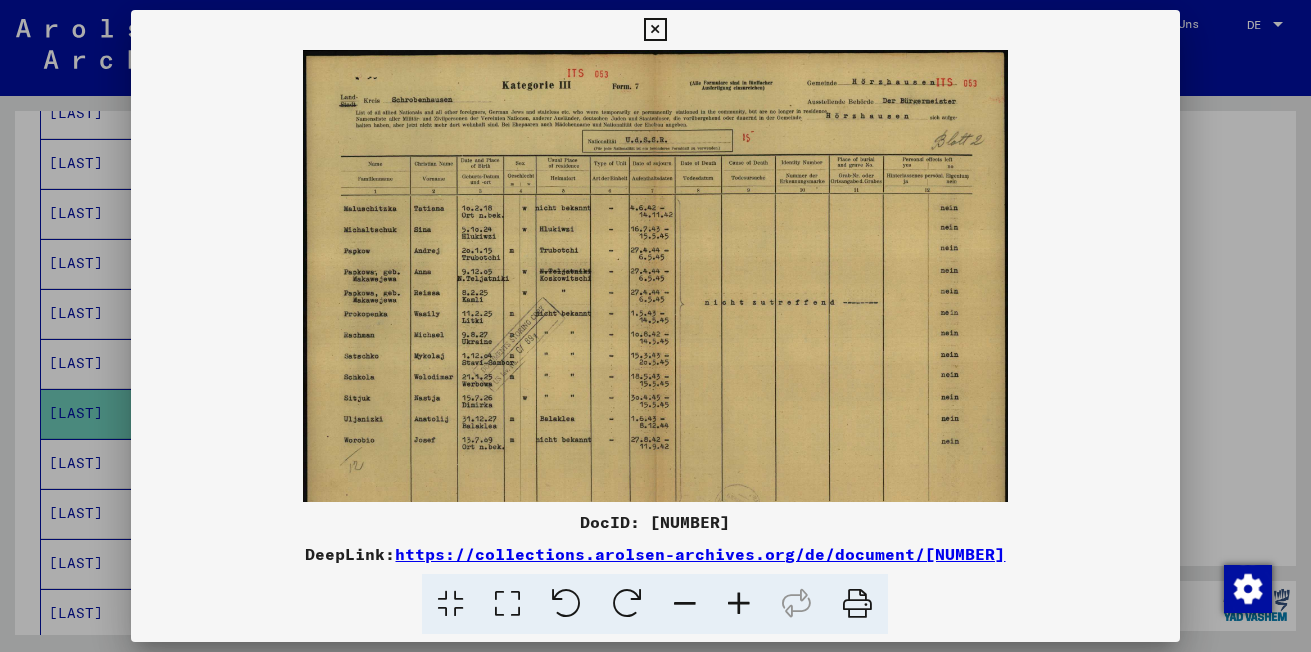 click at bounding box center [739, 604] 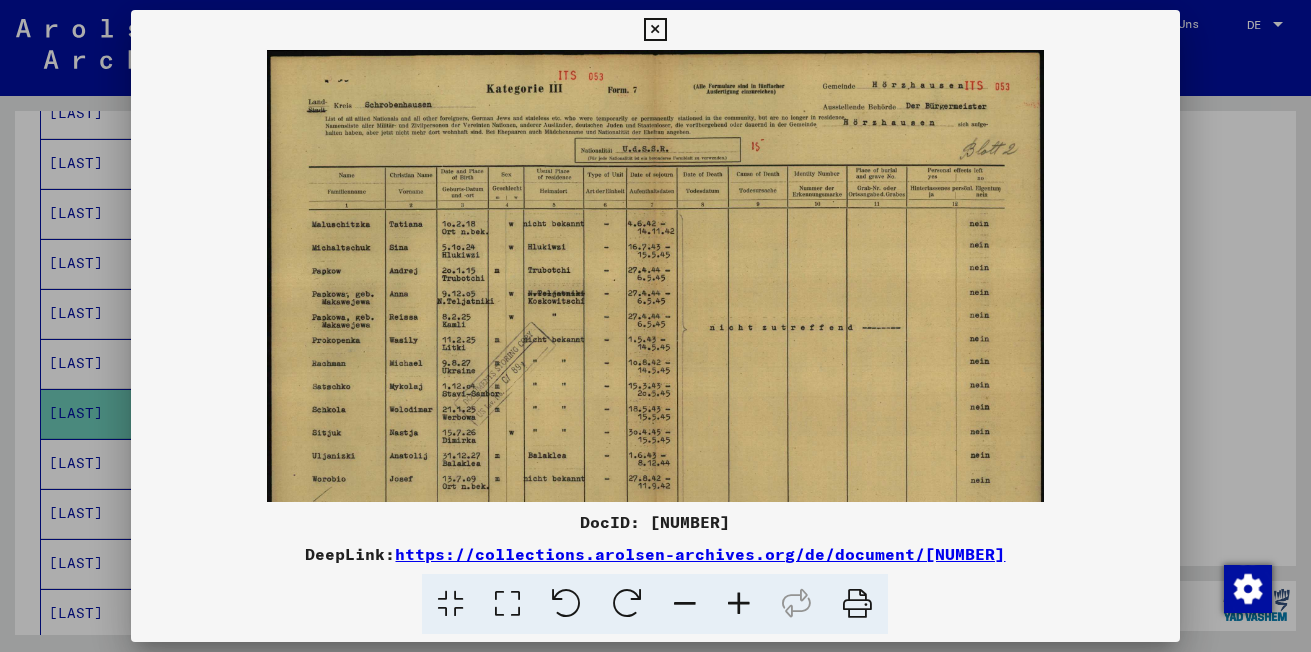 click at bounding box center [739, 604] 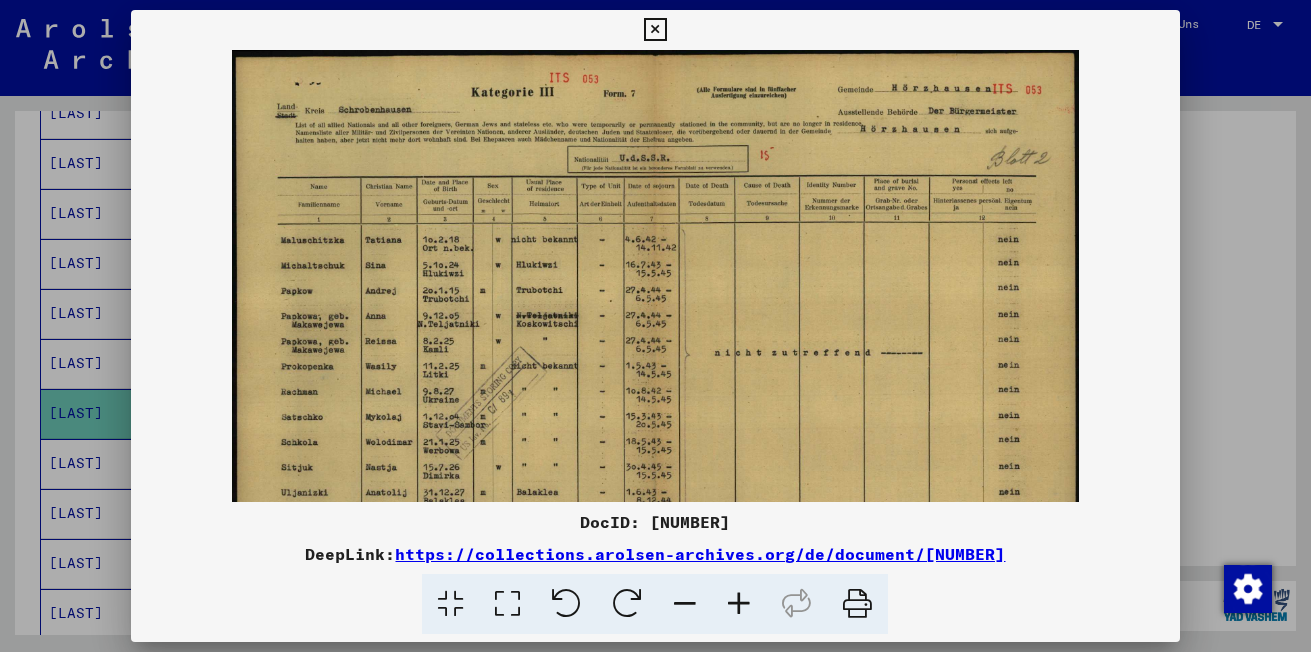 click at bounding box center (739, 604) 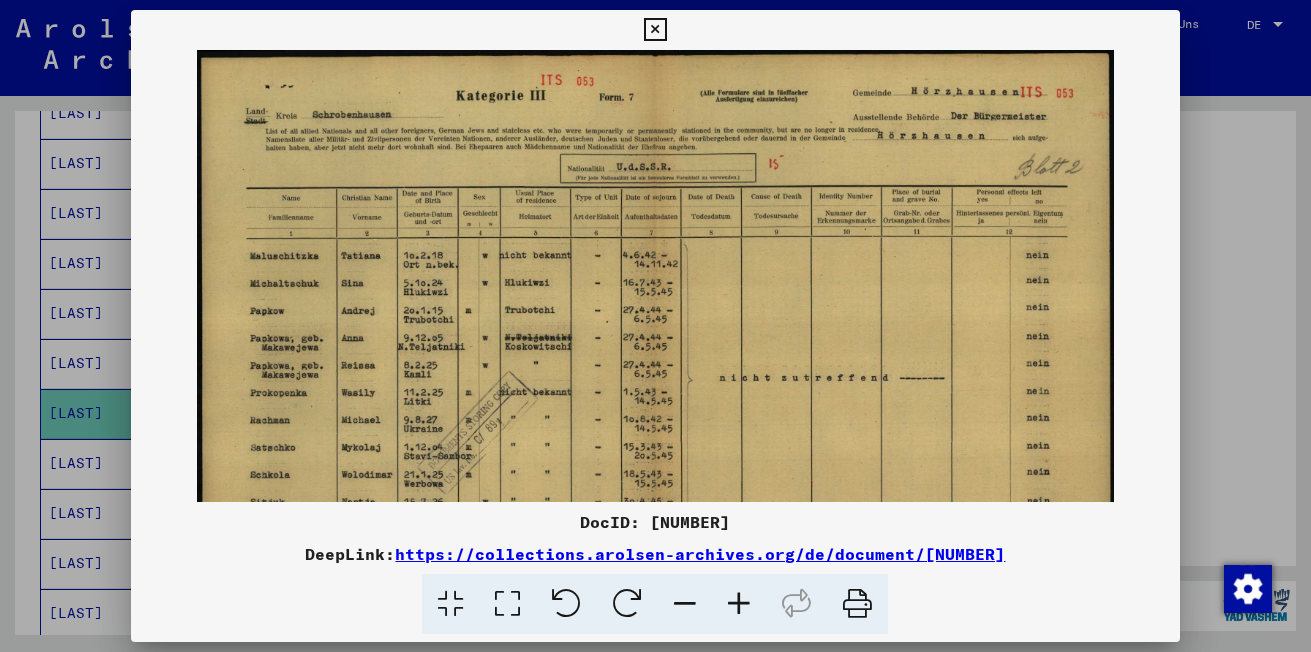 click at bounding box center [739, 604] 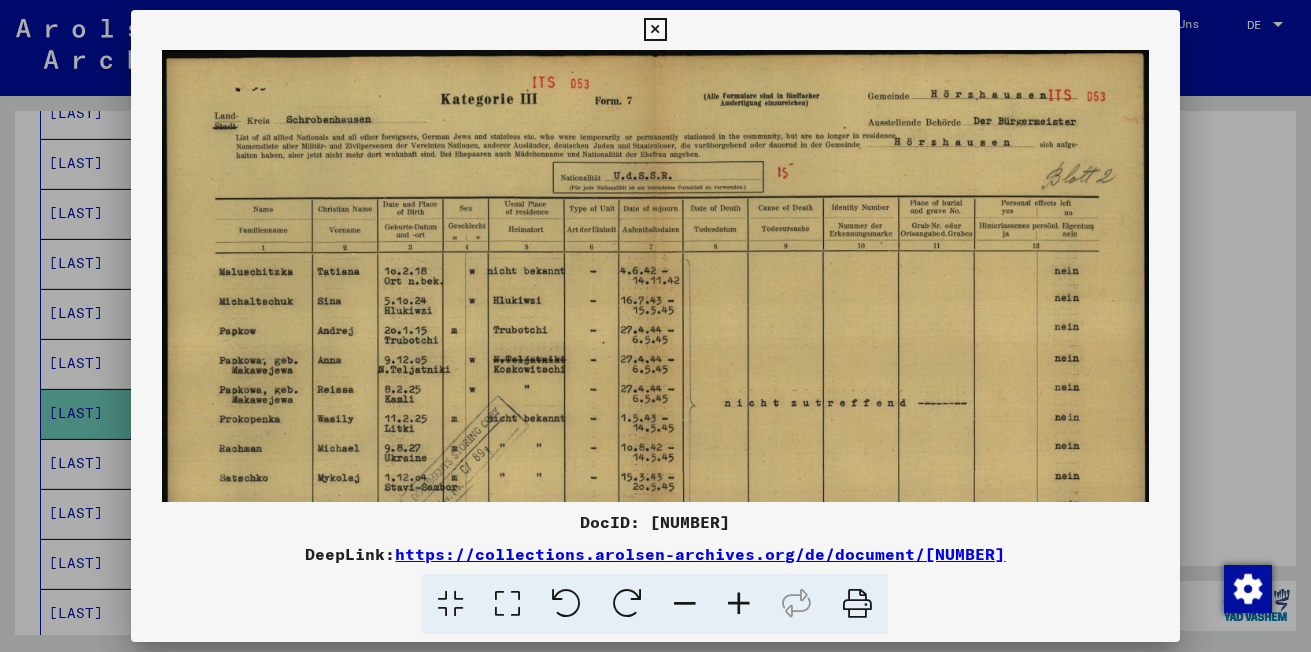 click at bounding box center (739, 604) 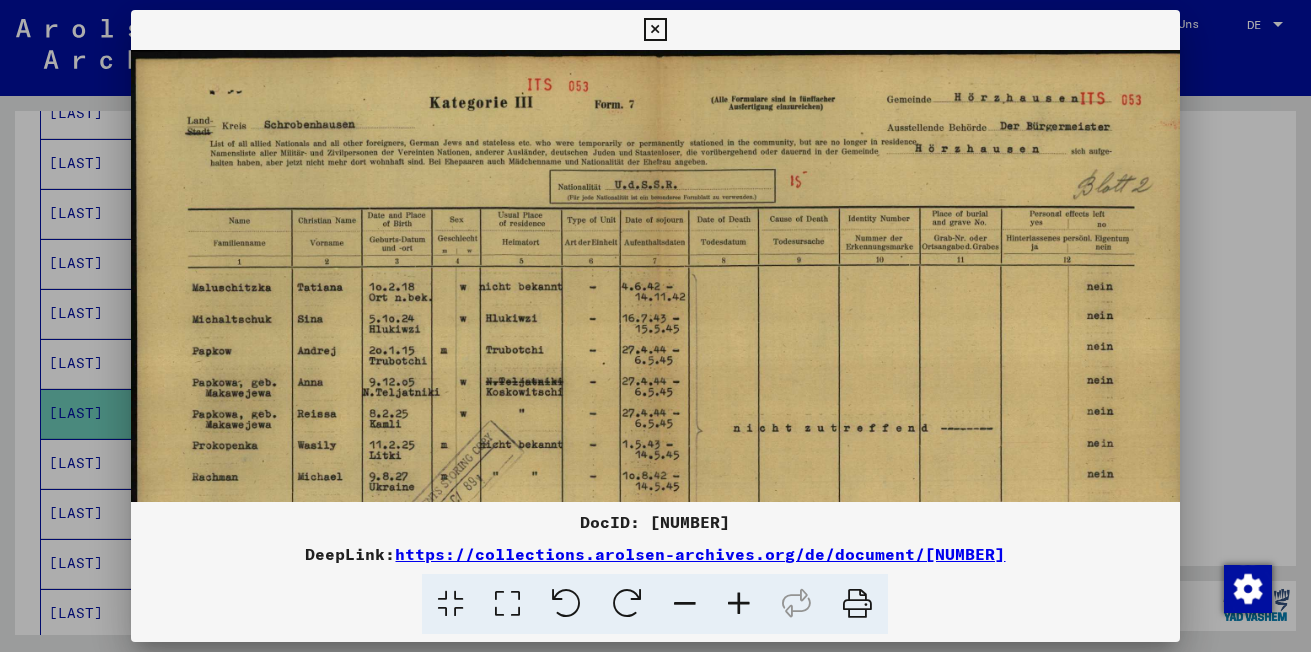 scroll, scrollTop: 1, scrollLeft: 0, axis: vertical 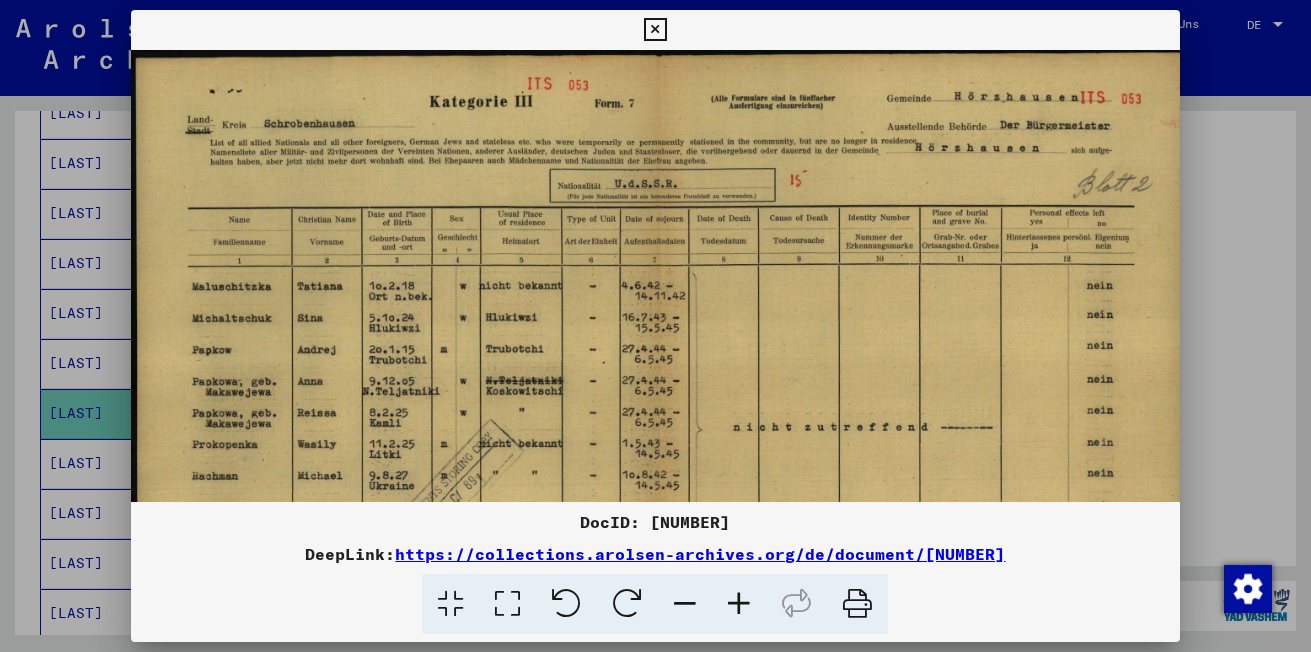 click at bounding box center (659, 425) 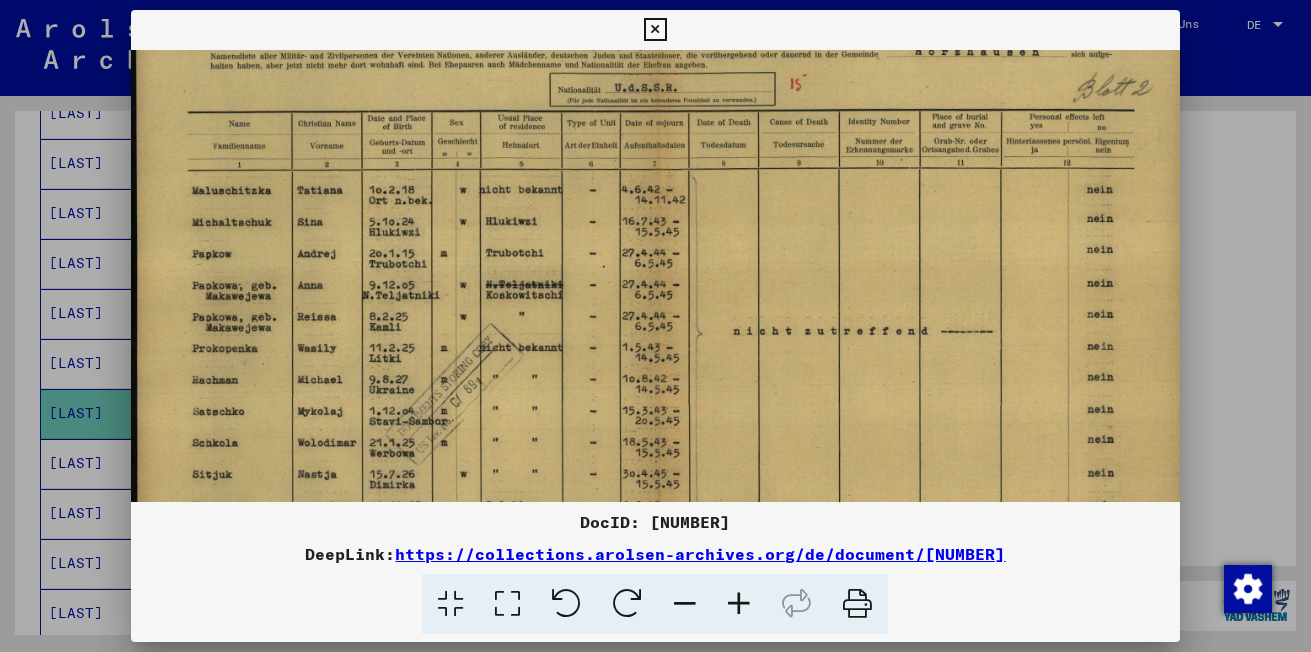 drag, startPoint x: 740, startPoint y: 447, endPoint x: 750, endPoint y: 308, distance: 139.35925 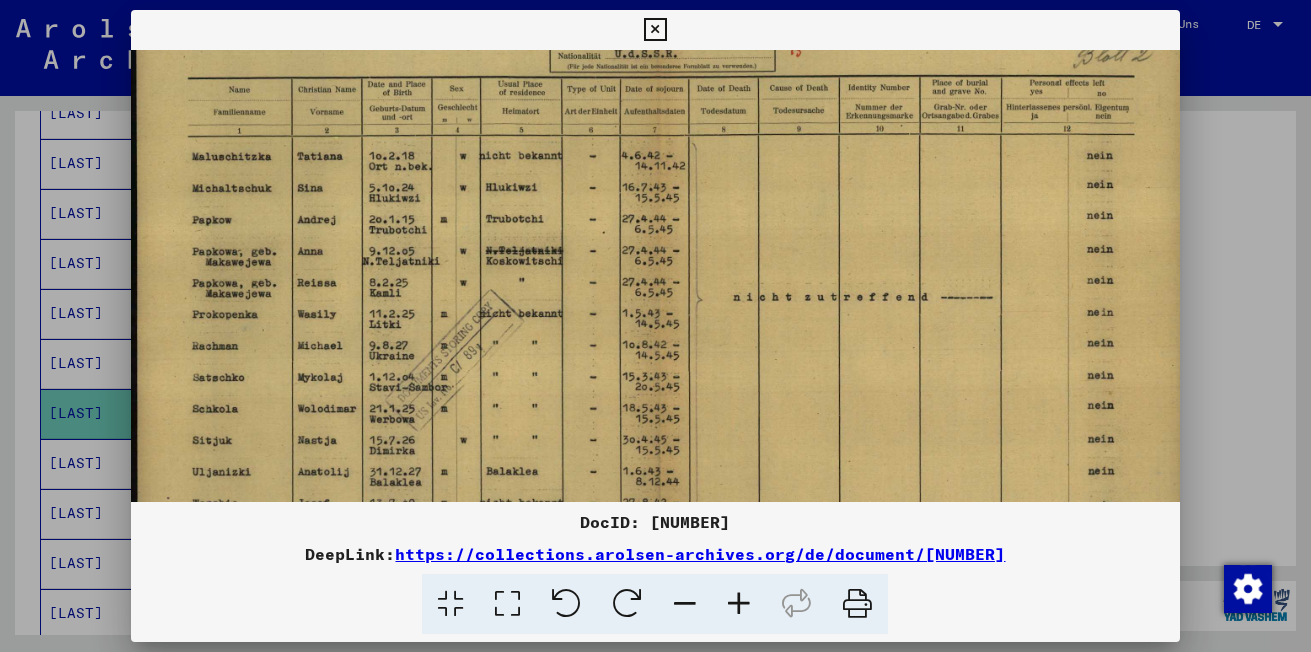 drag, startPoint x: 658, startPoint y: 29, endPoint x: 558, endPoint y: 86, distance: 115.1043 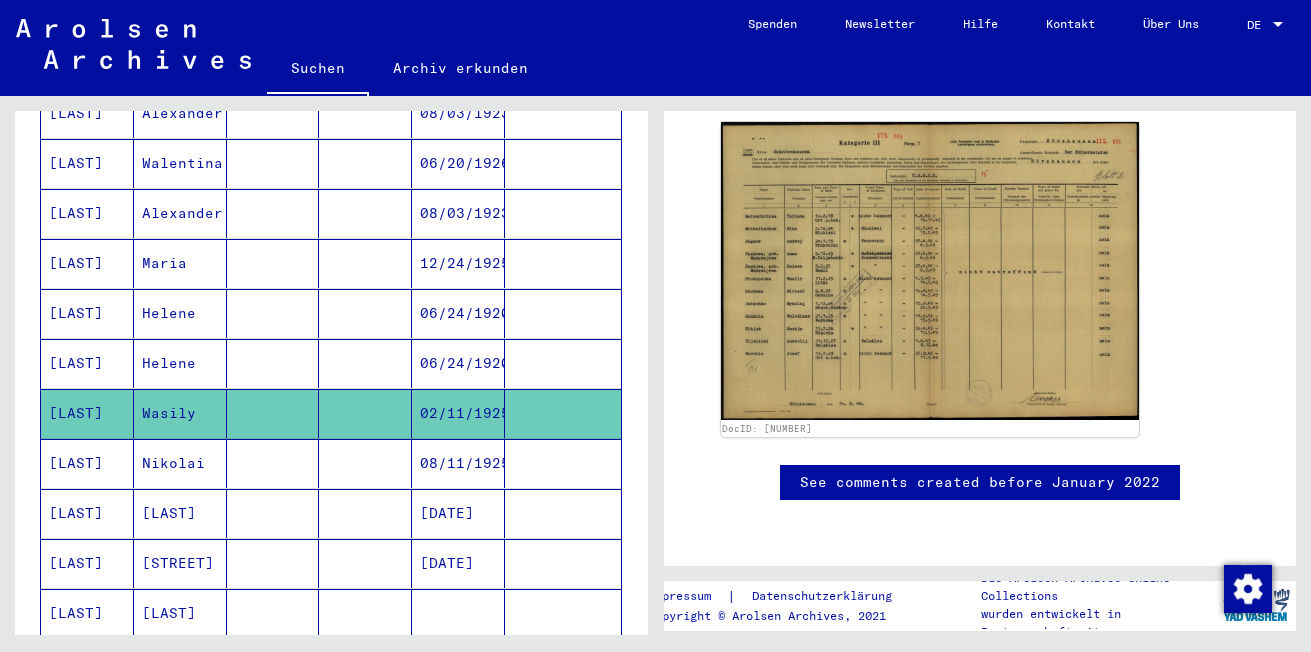 click on "[LAST]" at bounding box center (87, 513) 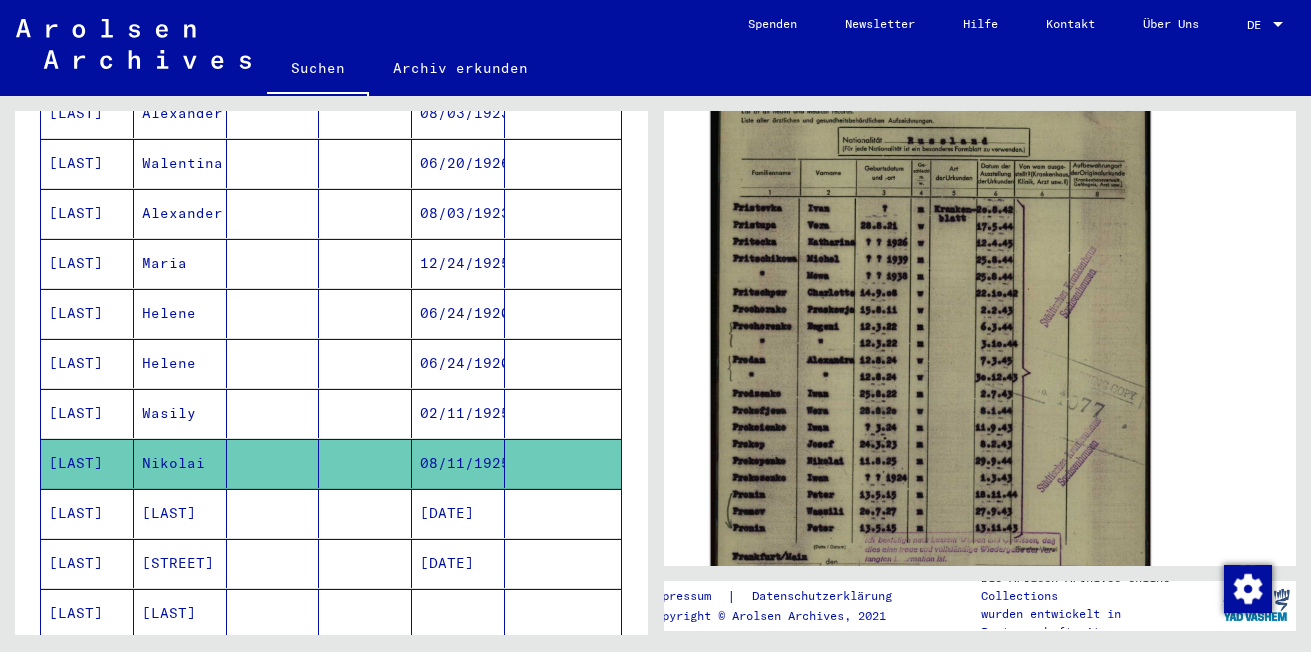 scroll, scrollTop: 492, scrollLeft: 0, axis: vertical 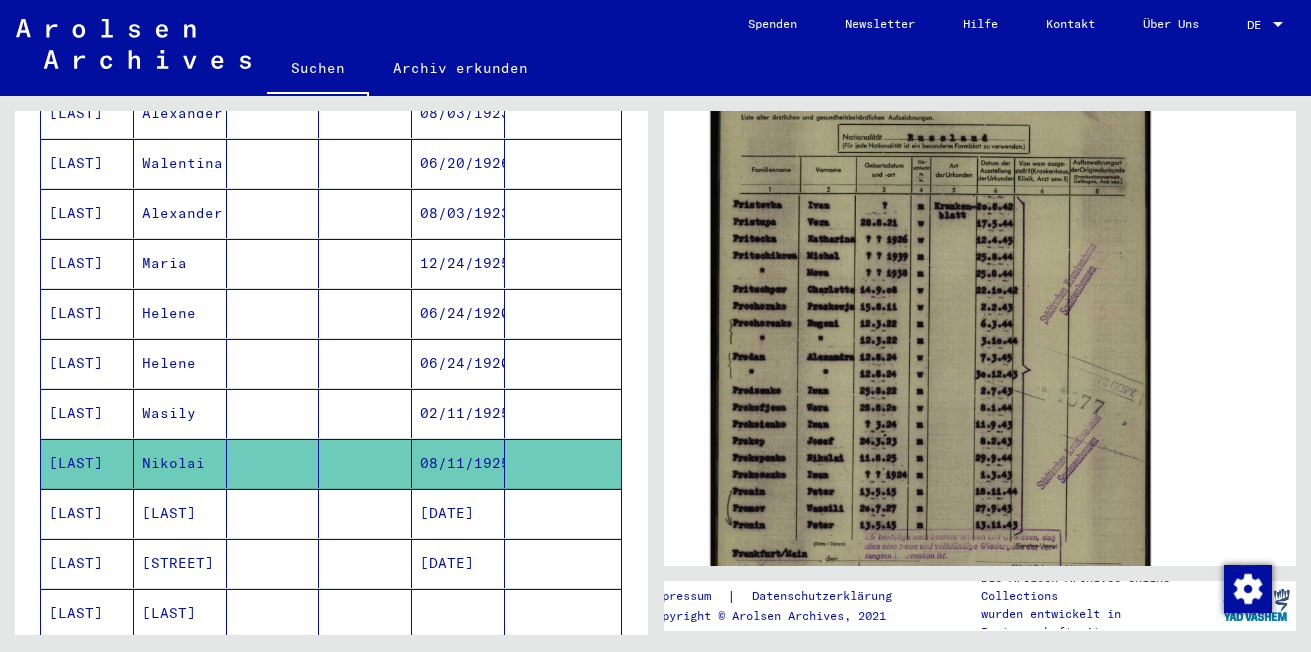 click 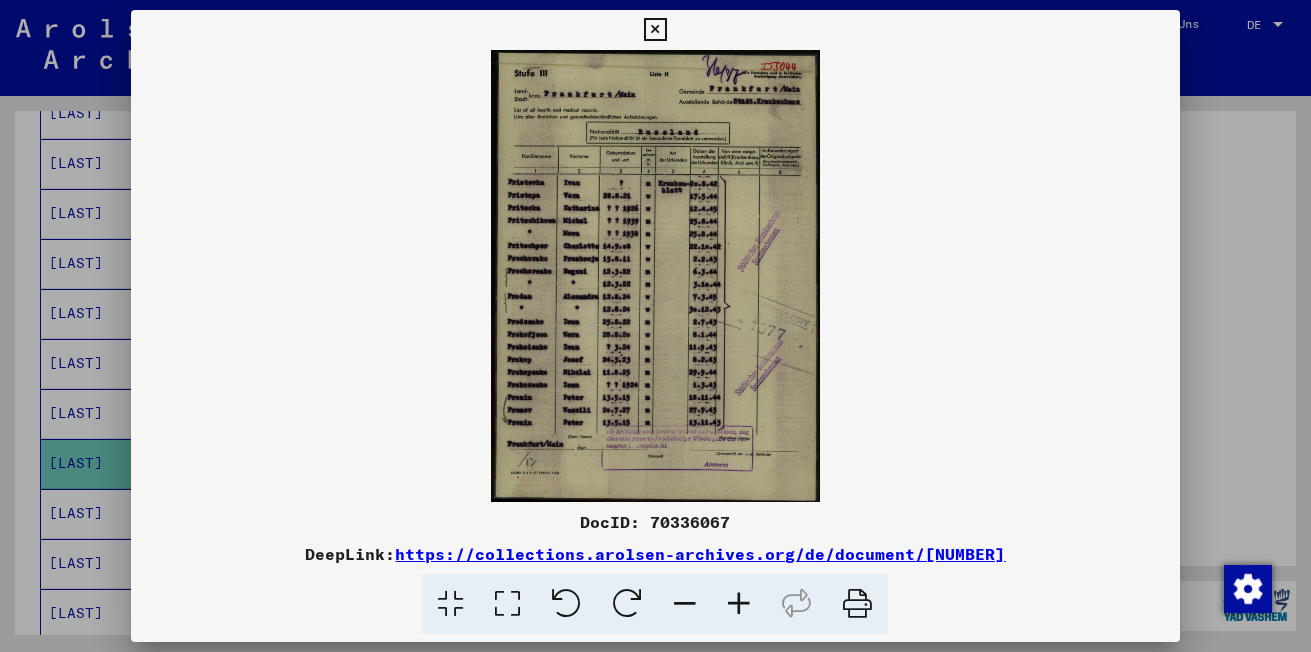 click at bounding box center [739, 604] 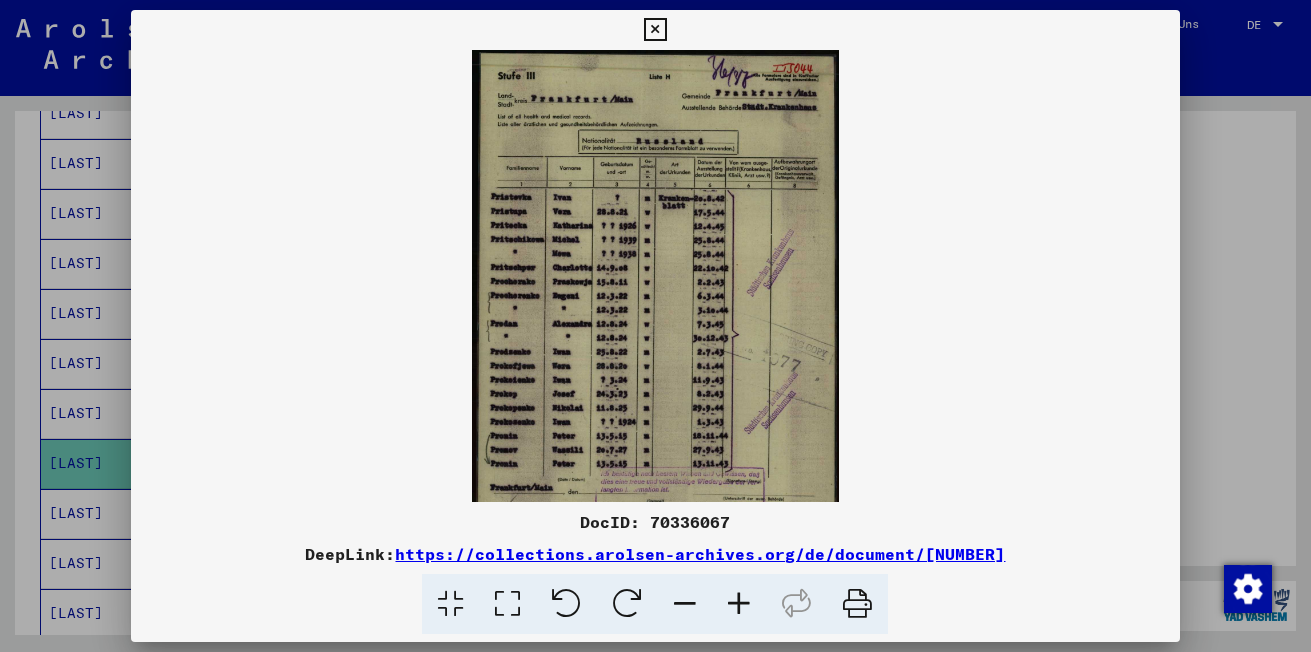 click at bounding box center (739, 604) 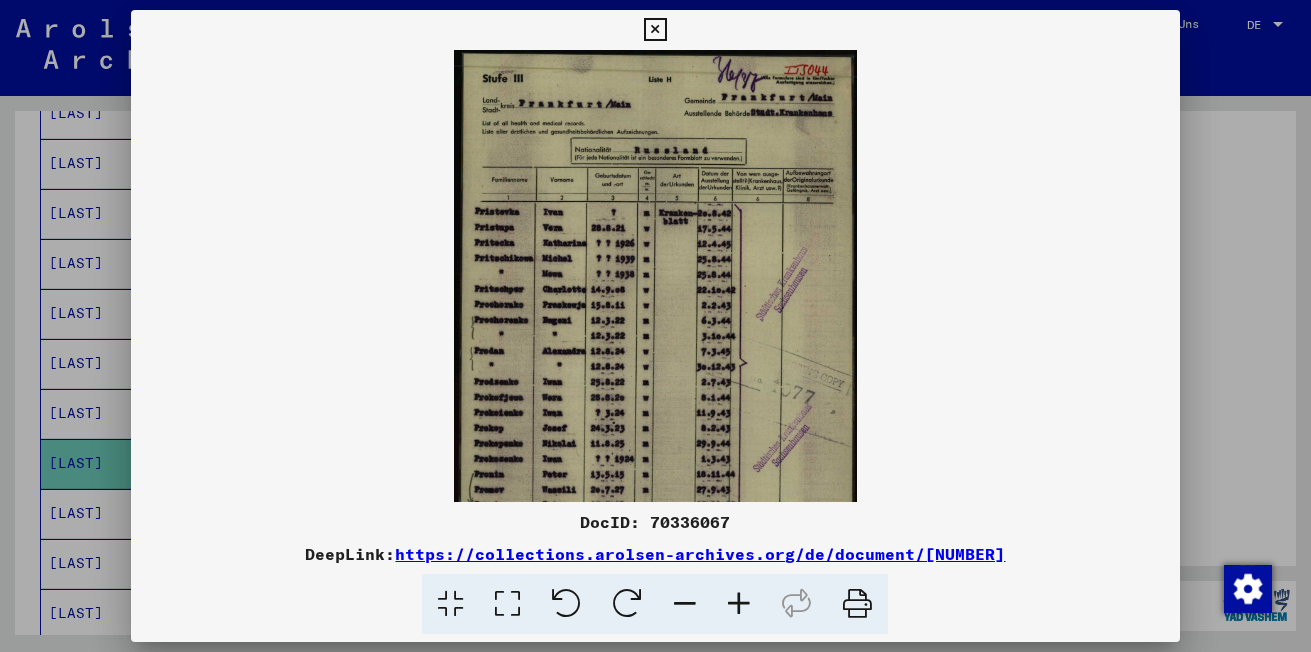 click at bounding box center [739, 604] 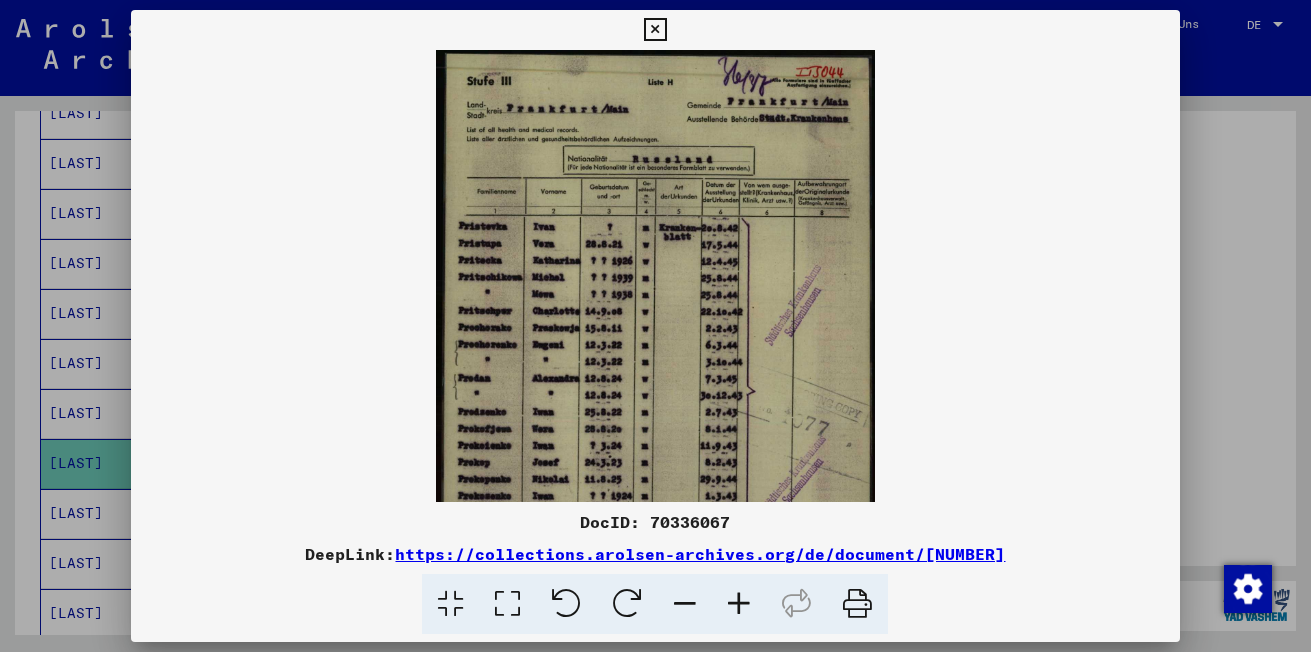 click at bounding box center (739, 604) 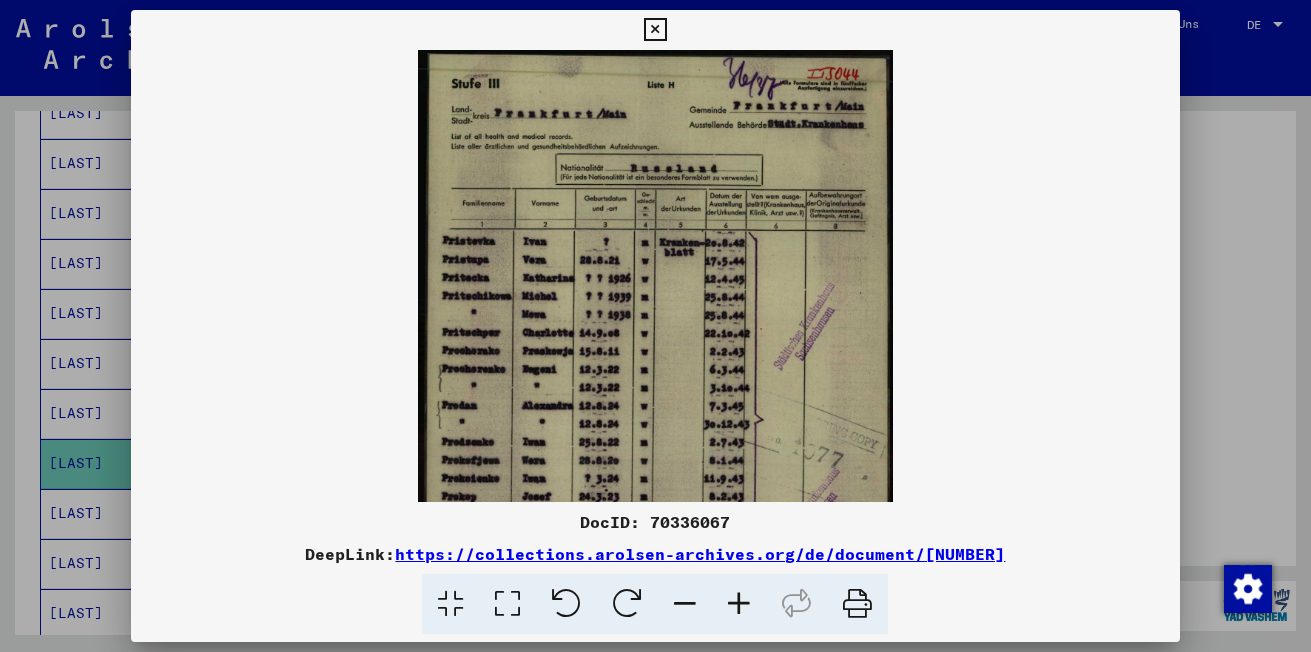 click at bounding box center (739, 604) 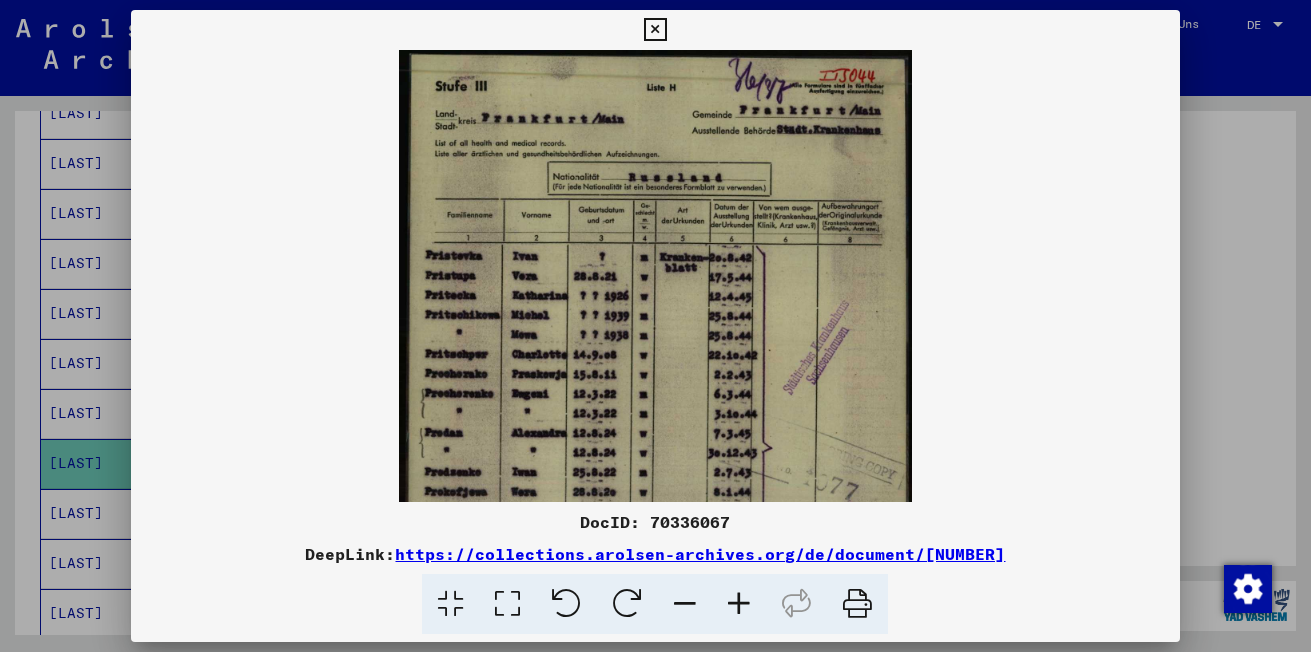 click at bounding box center (739, 604) 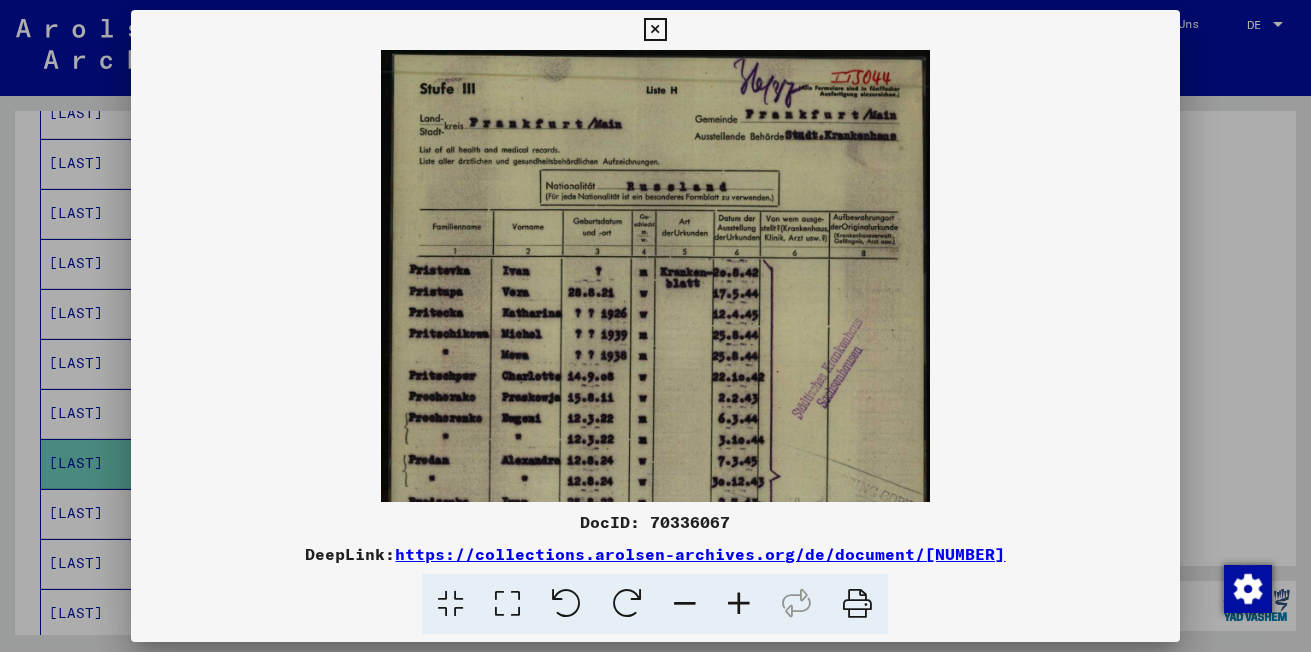 click at bounding box center (739, 604) 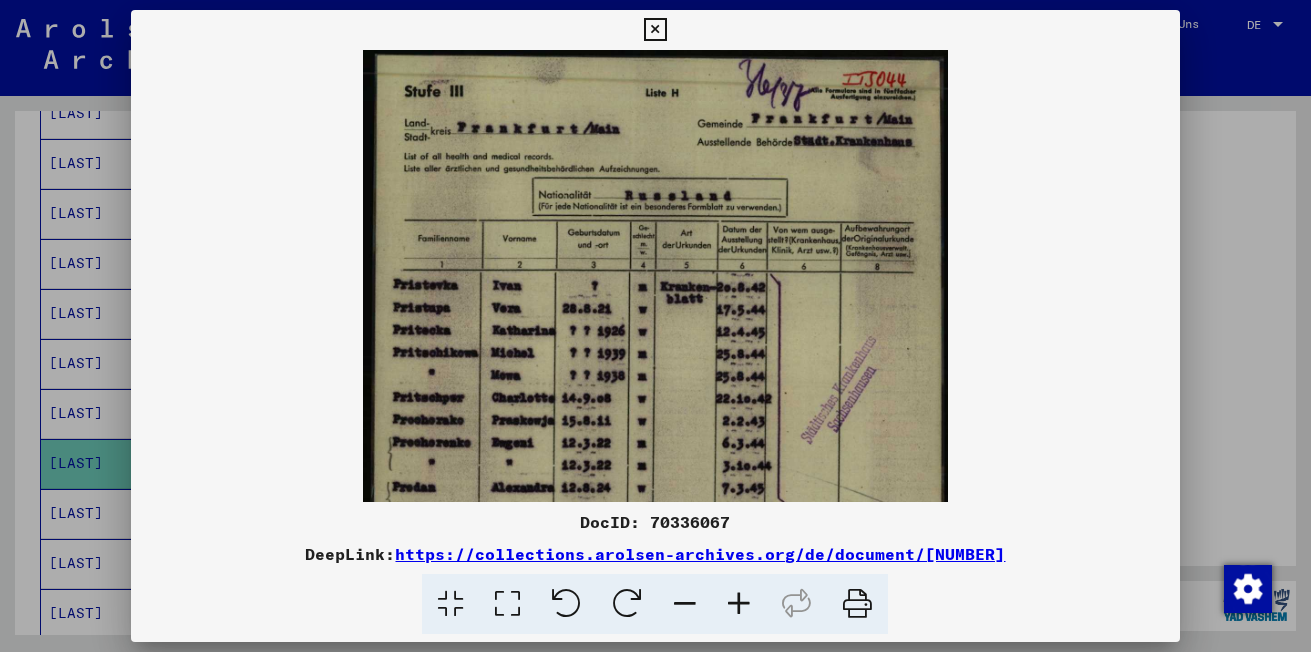 drag, startPoint x: 738, startPoint y: 591, endPoint x: 738, endPoint y: 516, distance: 75 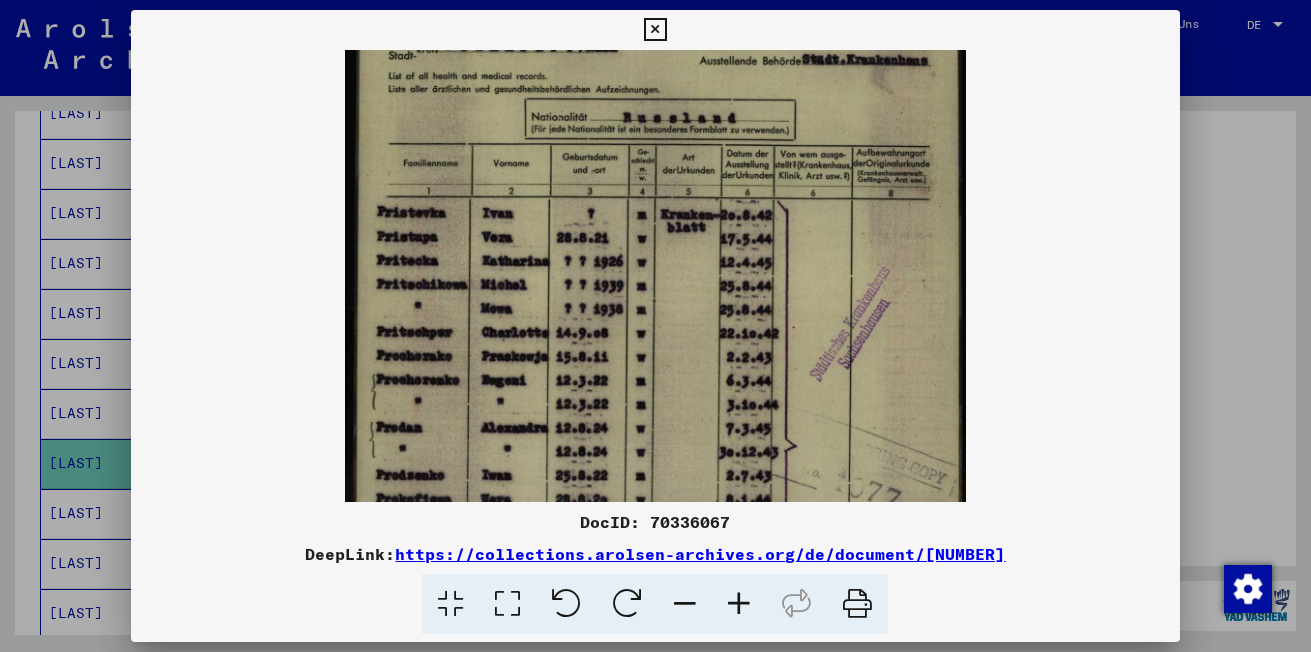 scroll, scrollTop: 93, scrollLeft: 0, axis: vertical 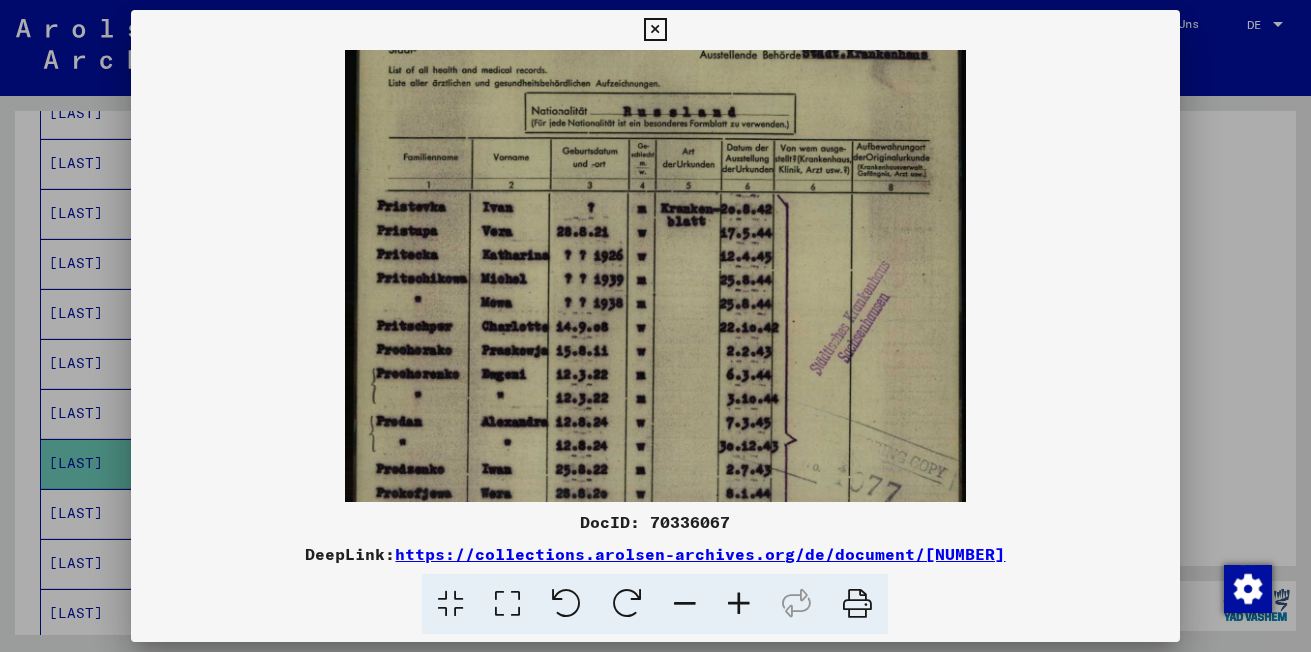 drag, startPoint x: 688, startPoint y: 402, endPoint x: 698, endPoint y: 309, distance: 93.53609 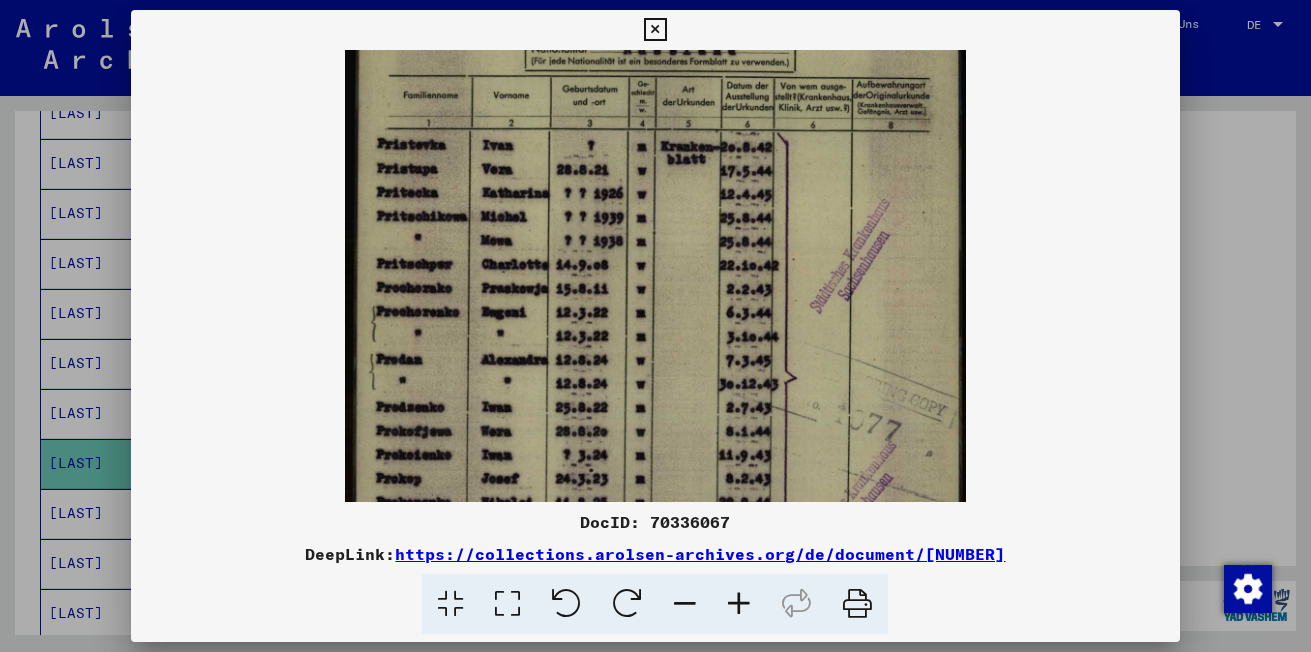 drag, startPoint x: 714, startPoint y: 364, endPoint x: 730, endPoint y: 302, distance: 64.03124 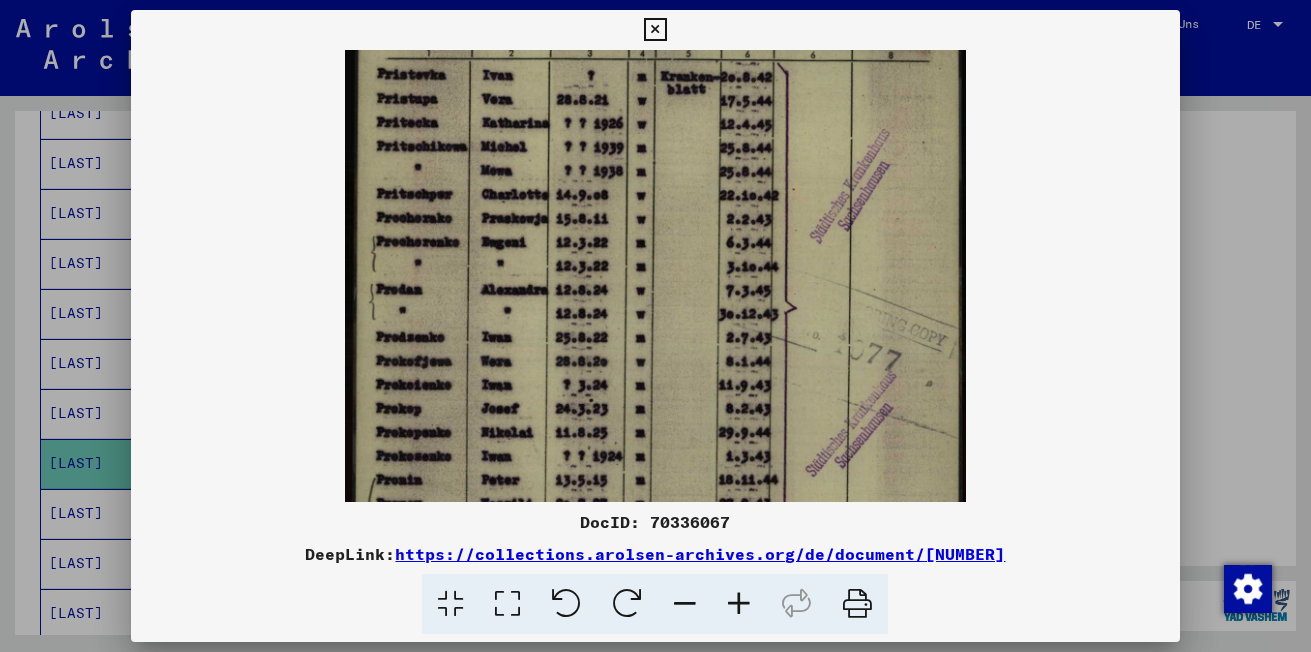 scroll, scrollTop: 225, scrollLeft: 0, axis: vertical 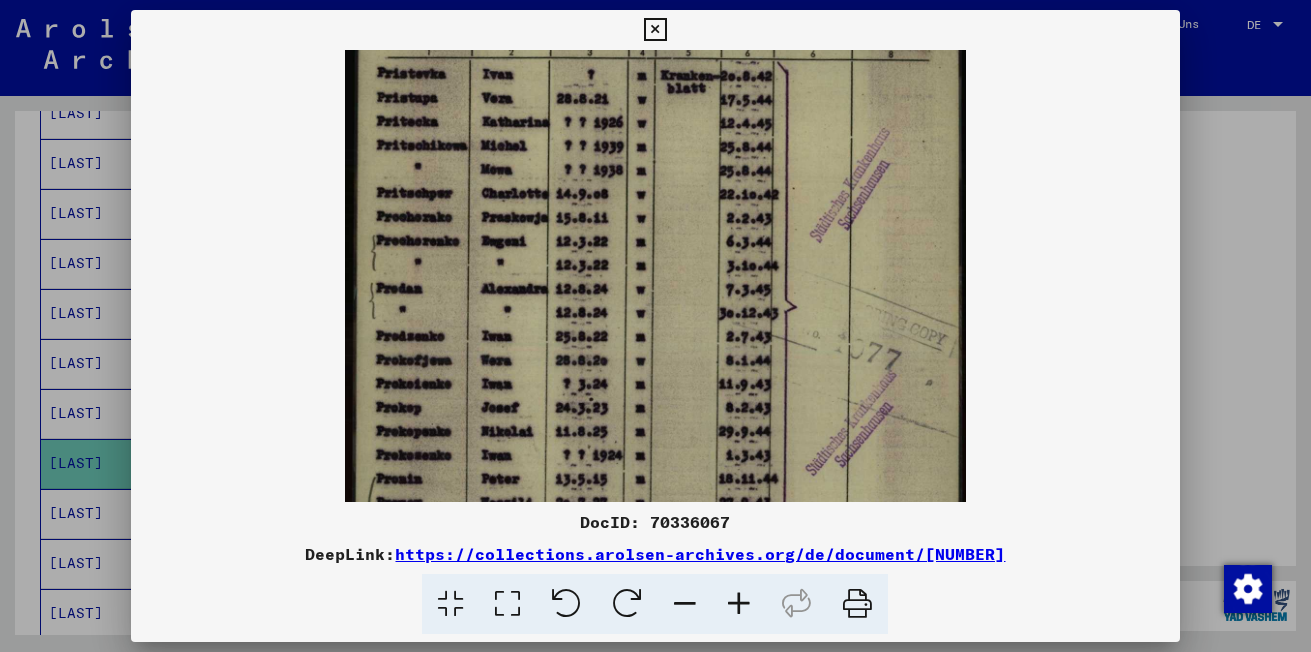 drag, startPoint x: 717, startPoint y: 377, endPoint x: 727, endPoint y: 345, distance: 33.526108 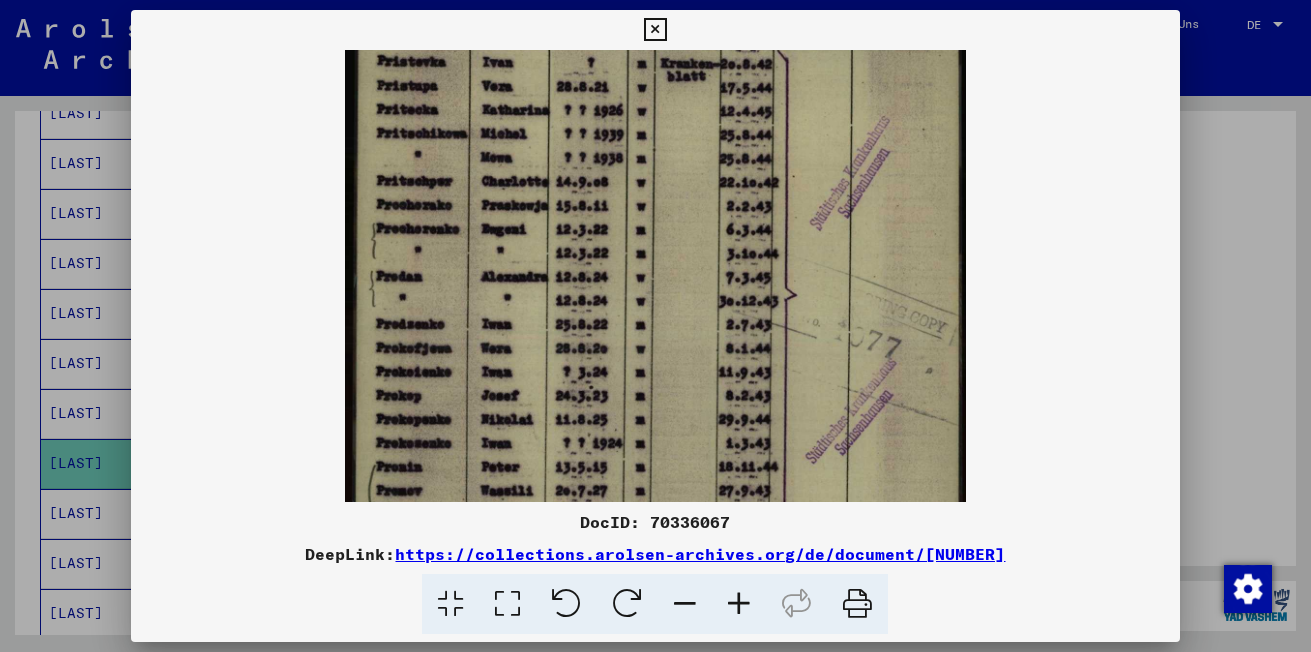 drag, startPoint x: 726, startPoint y: 361, endPoint x: 737, endPoint y: 315, distance: 47.296936 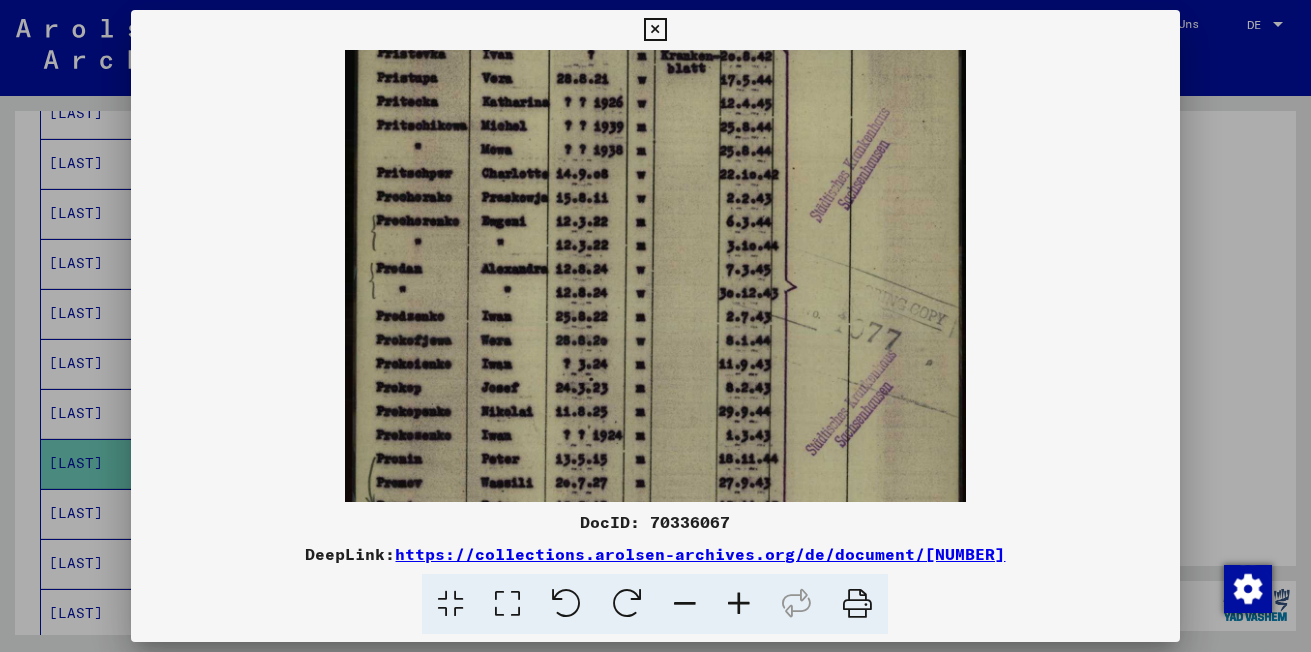 drag, startPoint x: 662, startPoint y: 36, endPoint x: 442, endPoint y: 171, distance: 258.1182 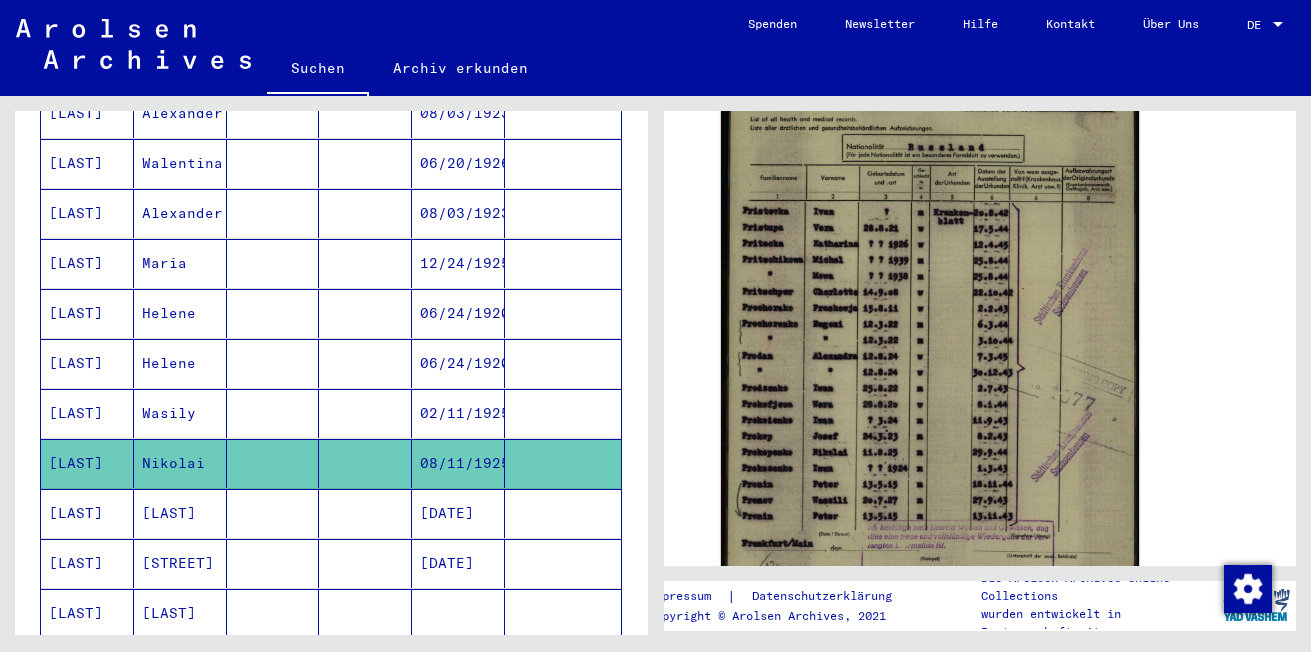 click on "[LAST]" at bounding box center (87, 563) 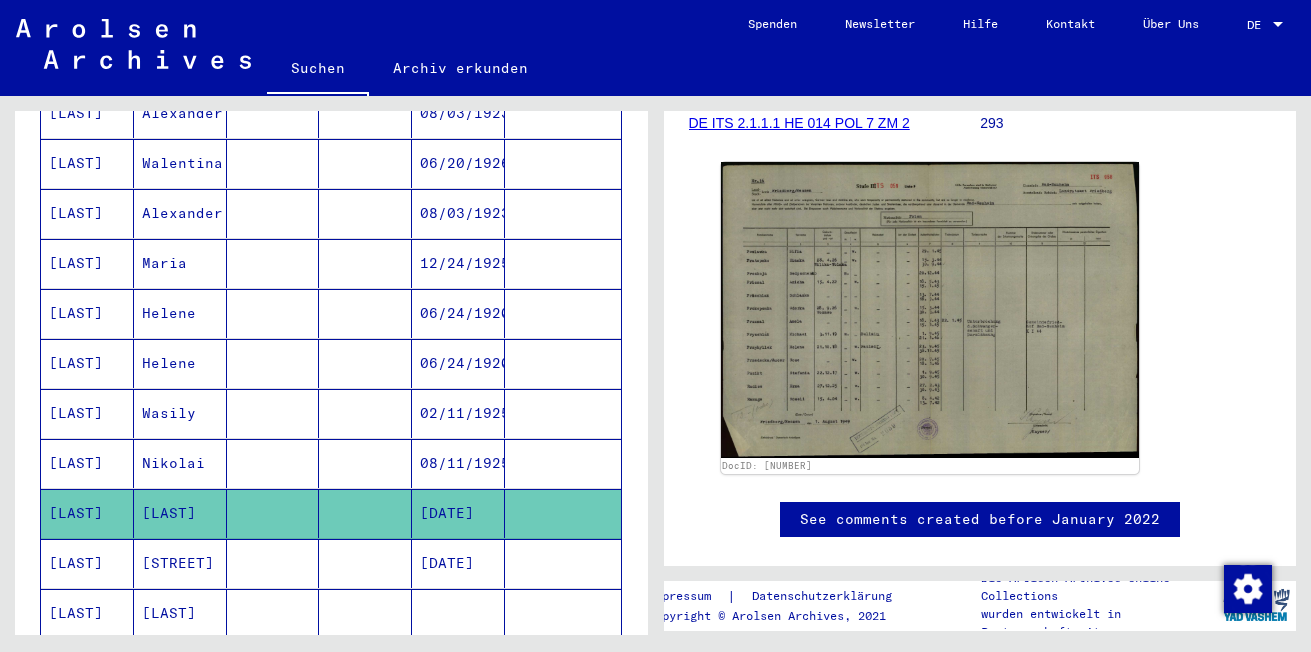 scroll, scrollTop: 387, scrollLeft: 0, axis: vertical 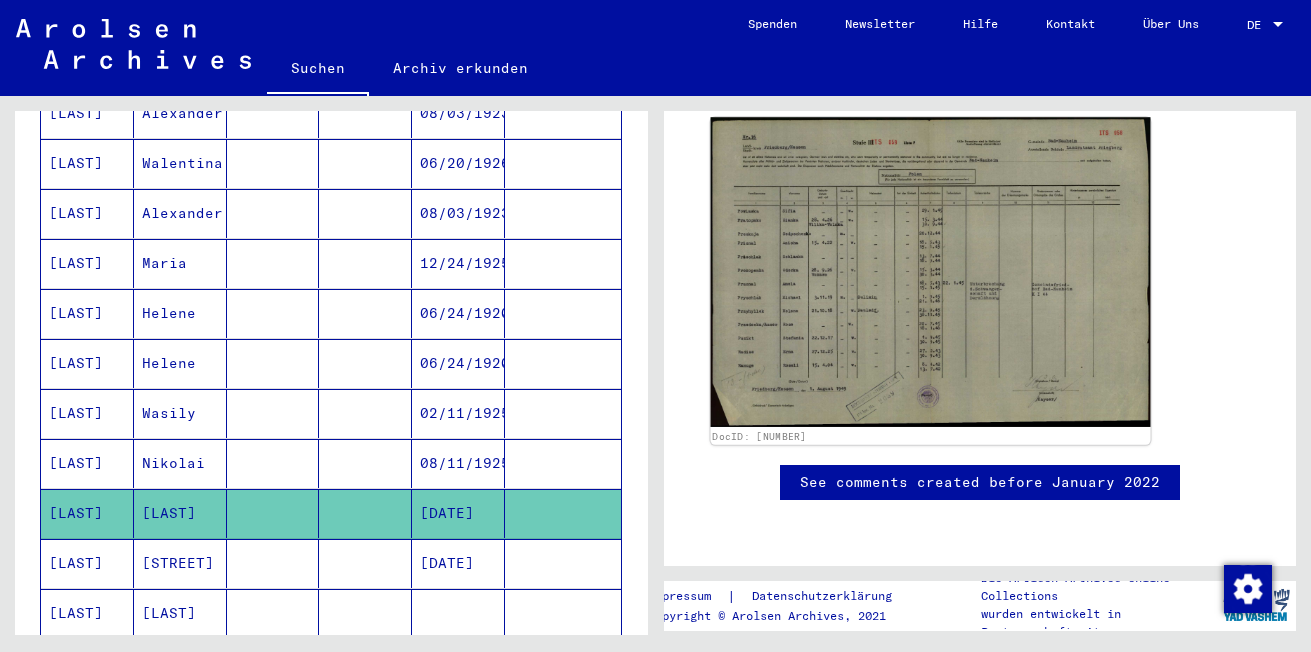 click 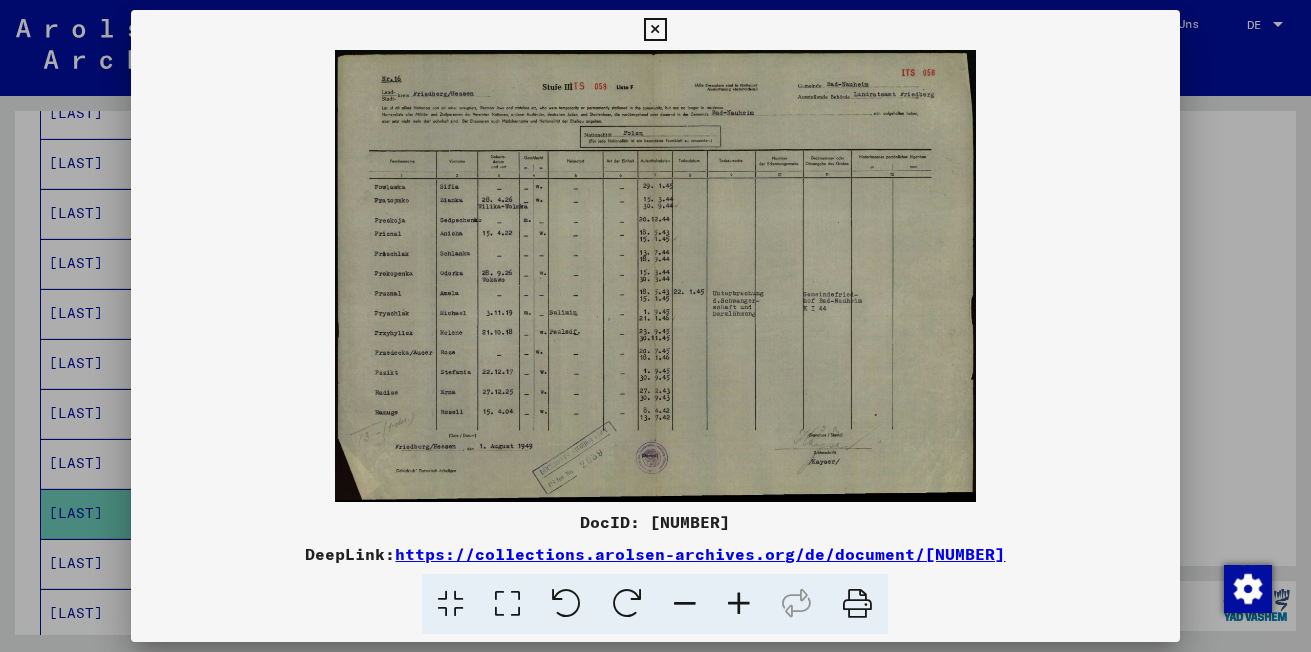 click at bounding box center (739, 604) 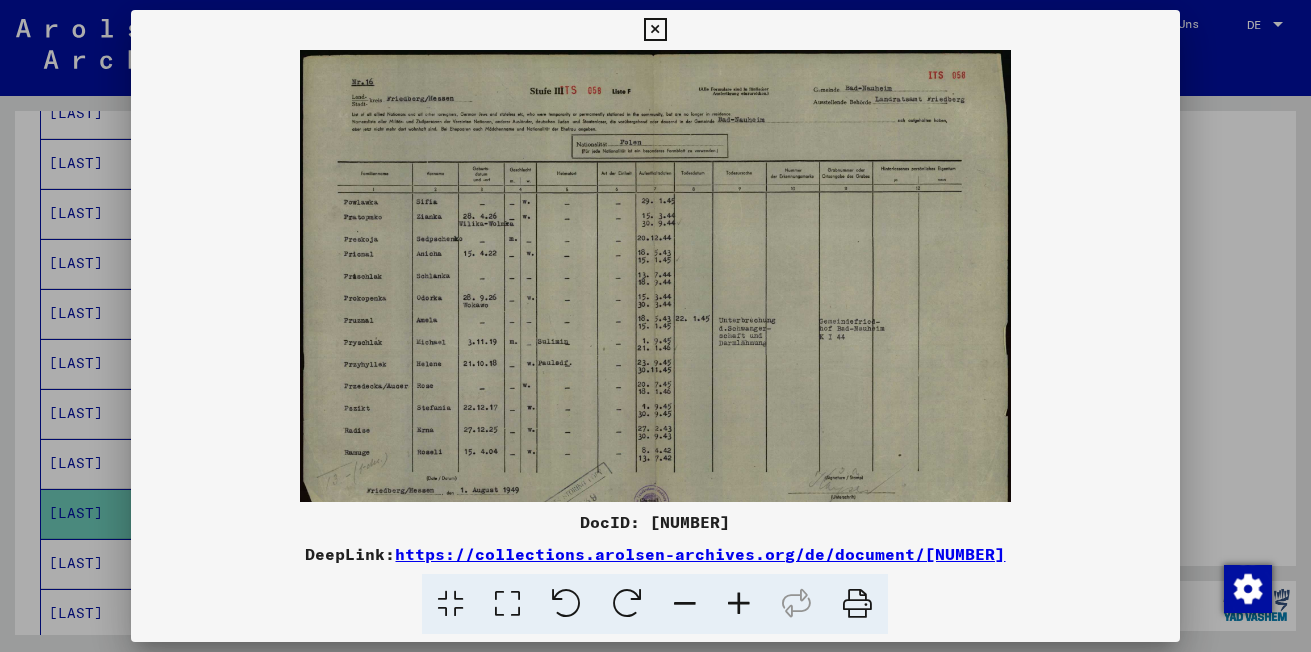 click at bounding box center (739, 604) 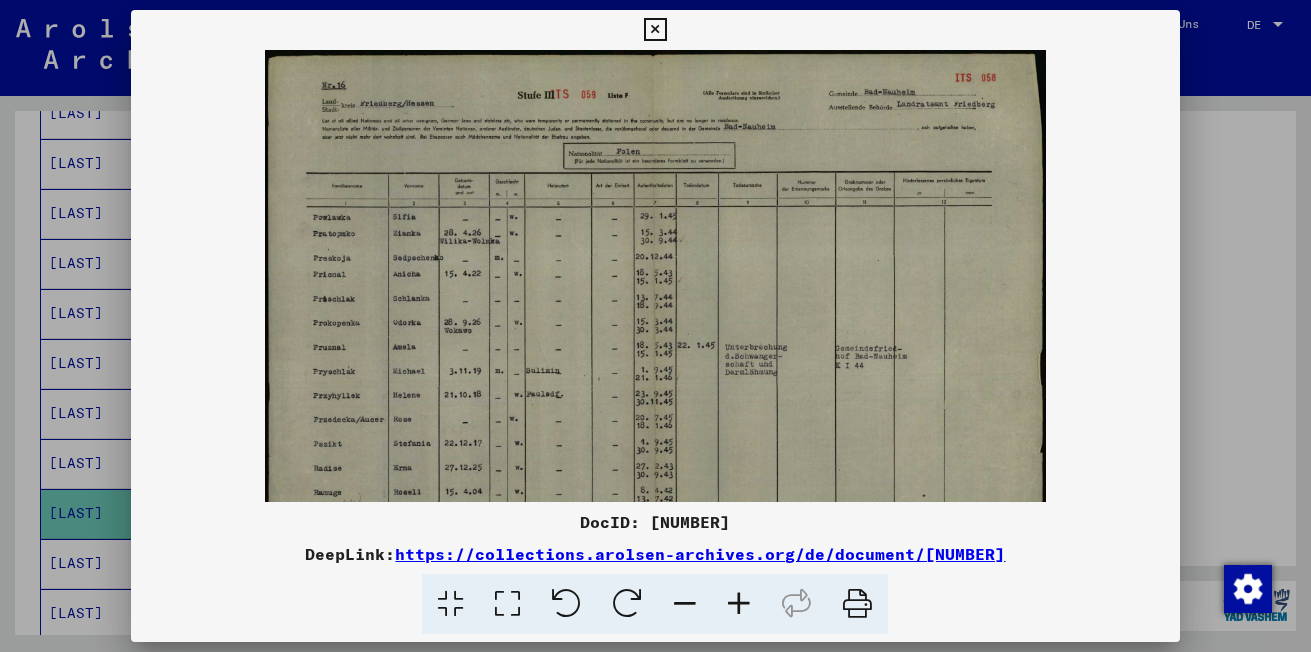 click at bounding box center (739, 604) 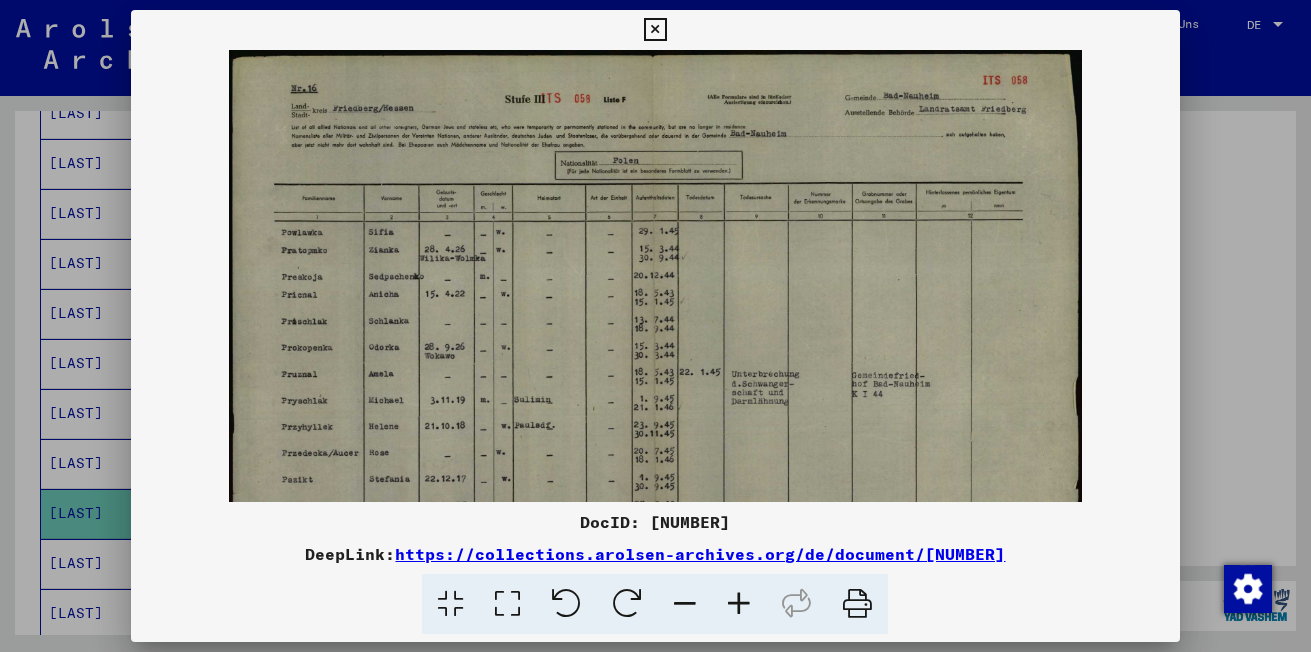 click at bounding box center (739, 604) 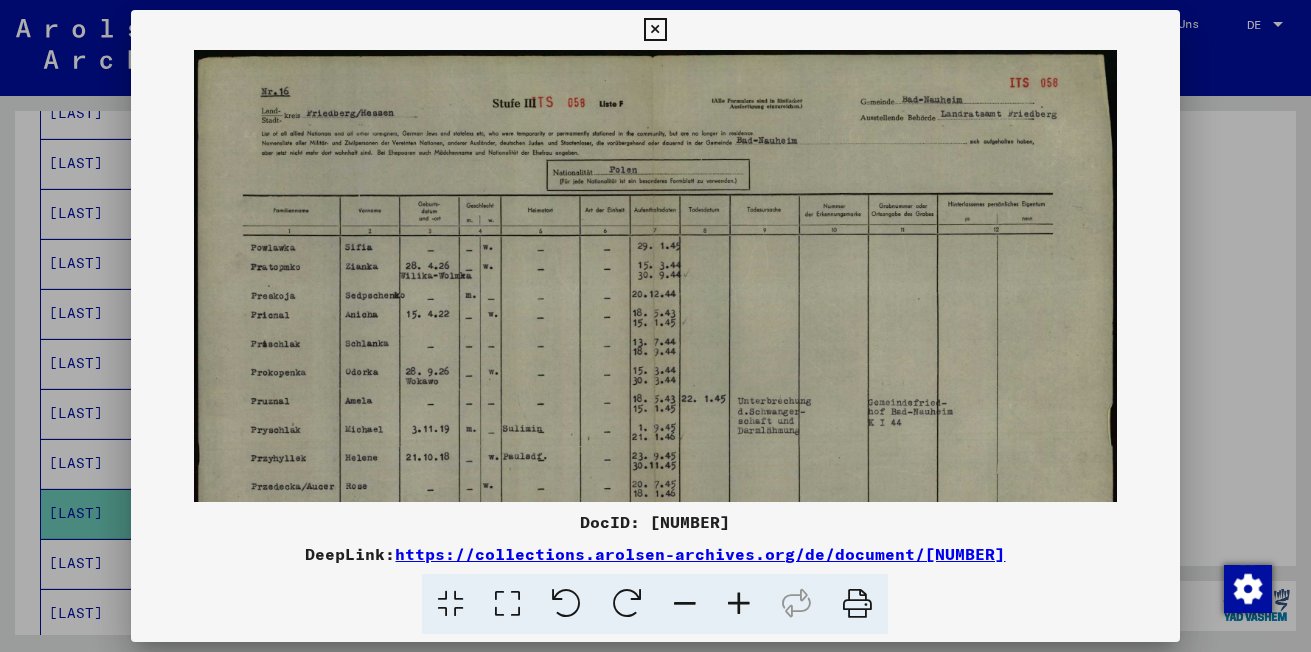 click at bounding box center (739, 604) 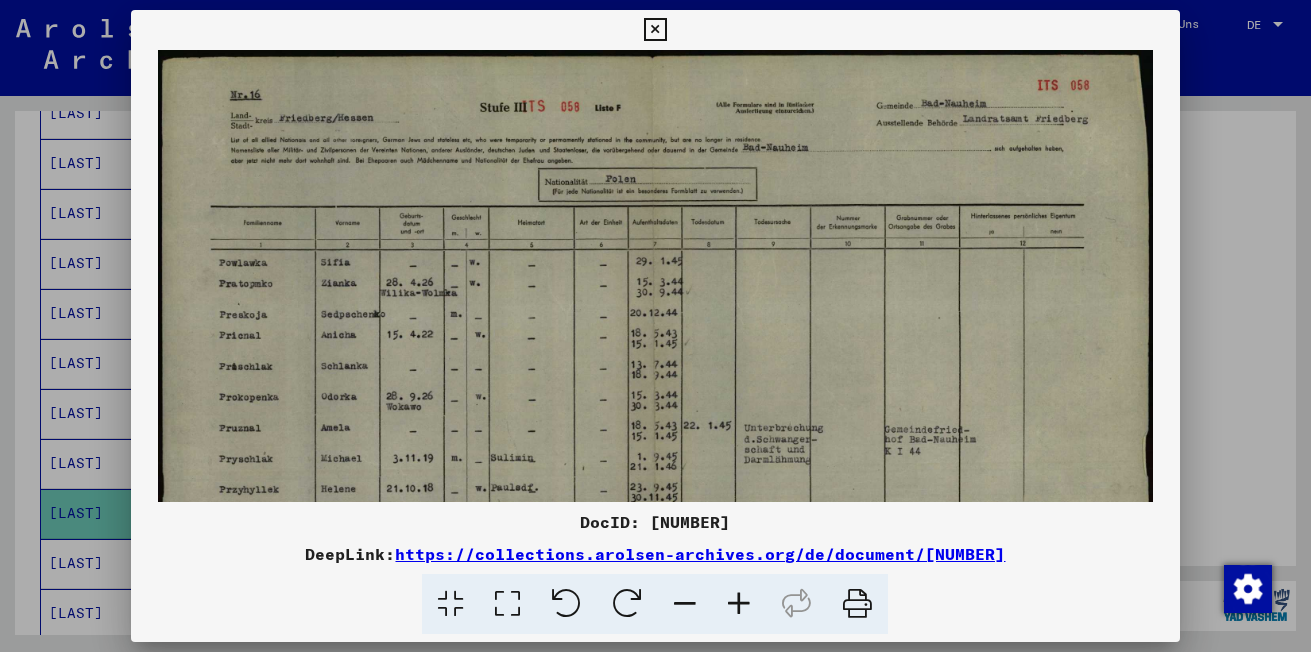 click at bounding box center [739, 604] 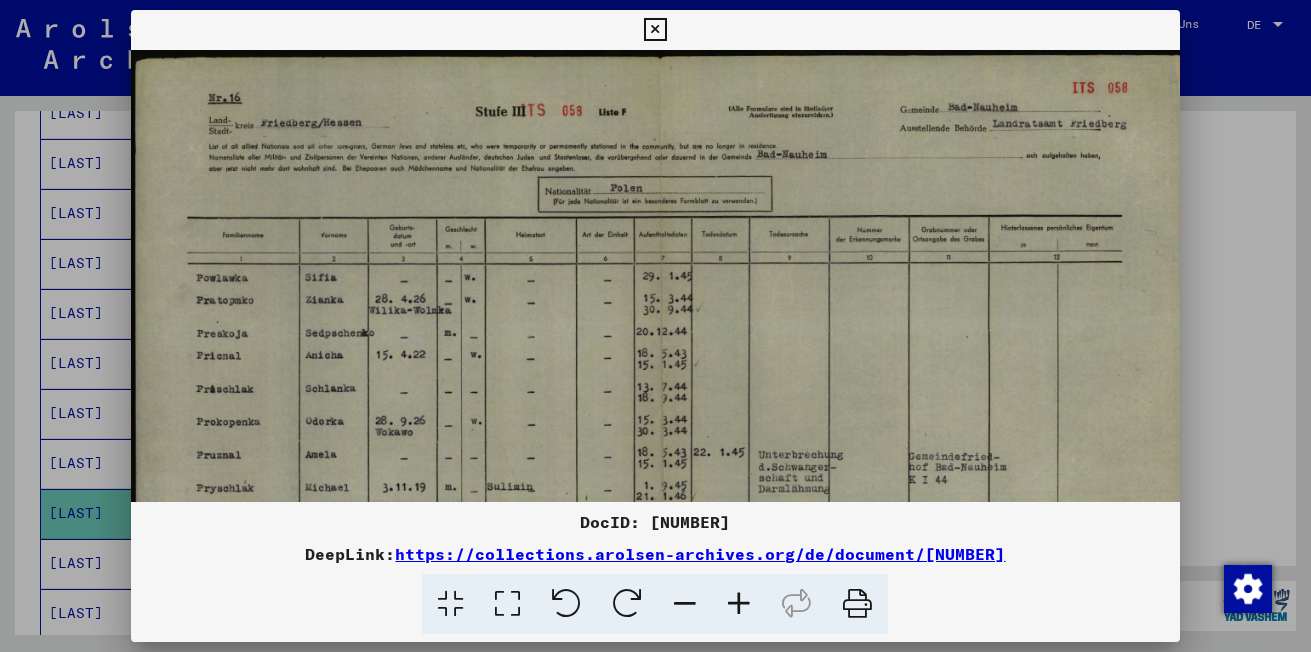 click at bounding box center (739, 604) 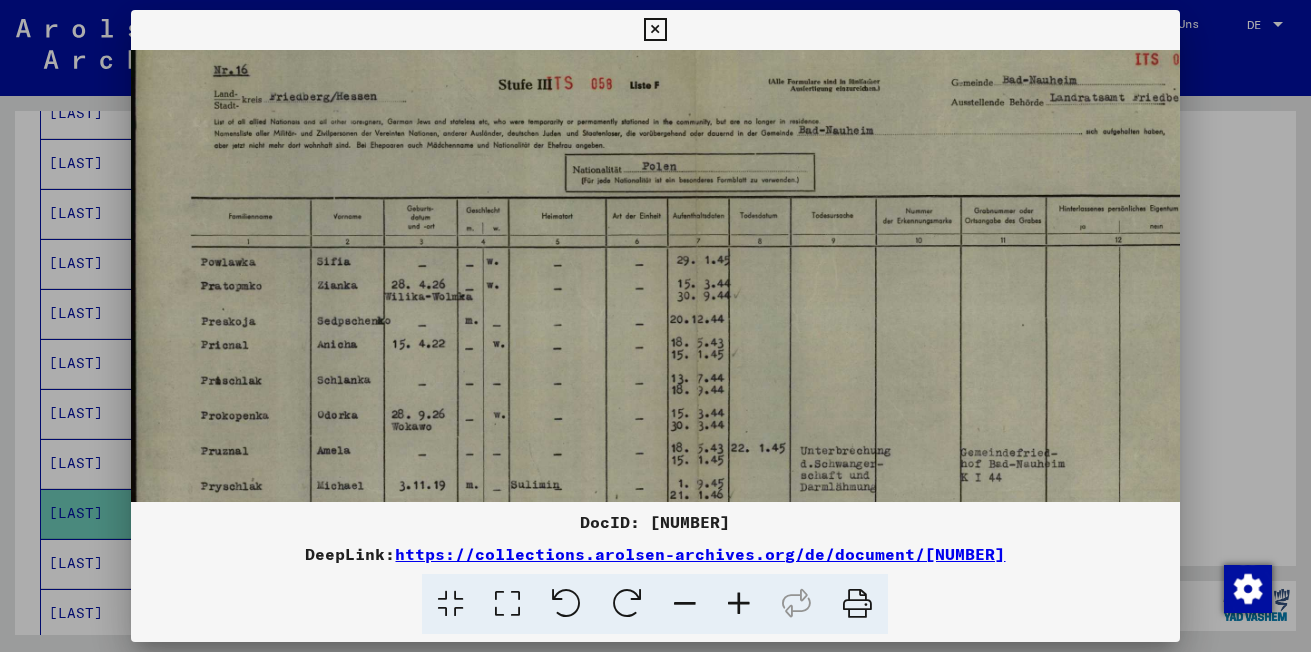 drag, startPoint x: 656, startPoint y: 439, endPoint x: 664, endPoint y: 390, distance: 49.648766 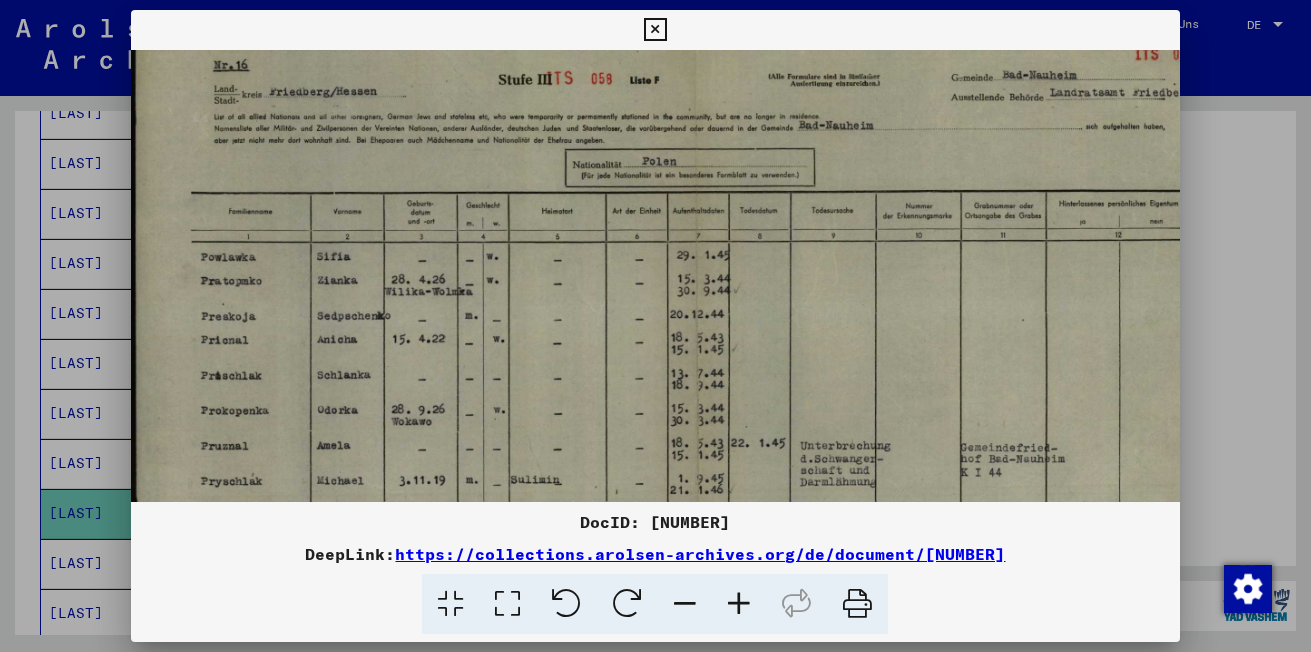 drag, startPoint x: 663, startPoint y: 26, endPoint x: 618, endPoint y: 77, distance: 68.0147 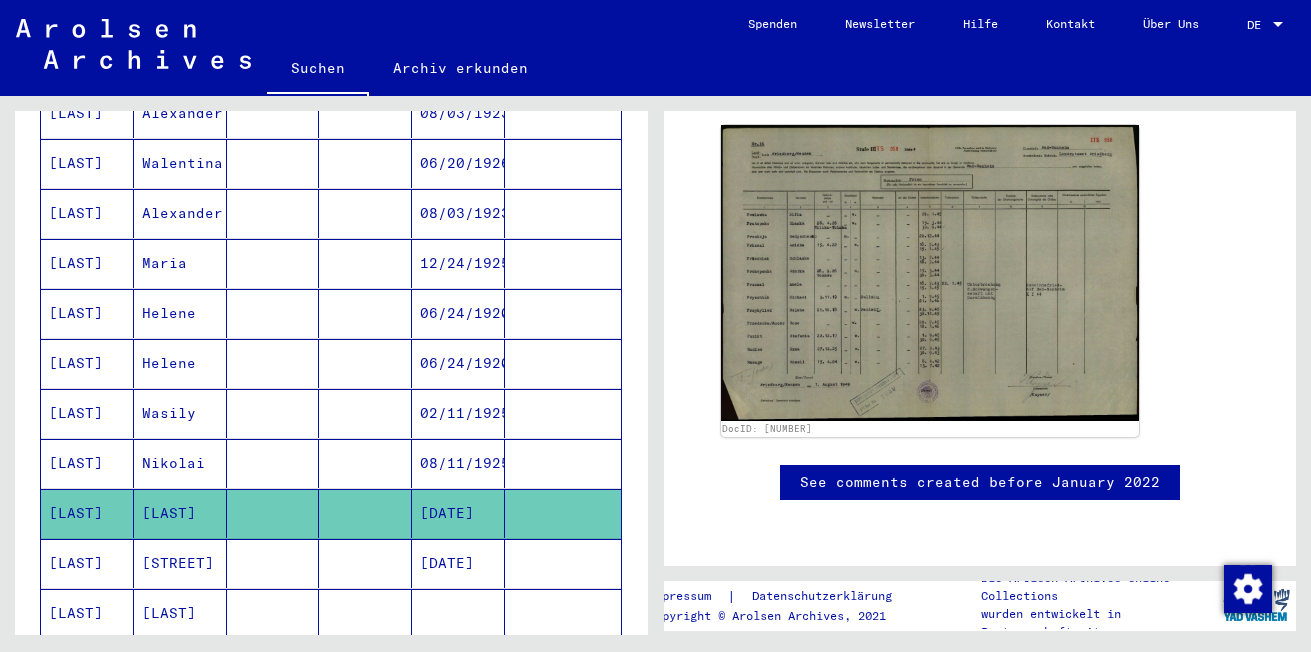 click 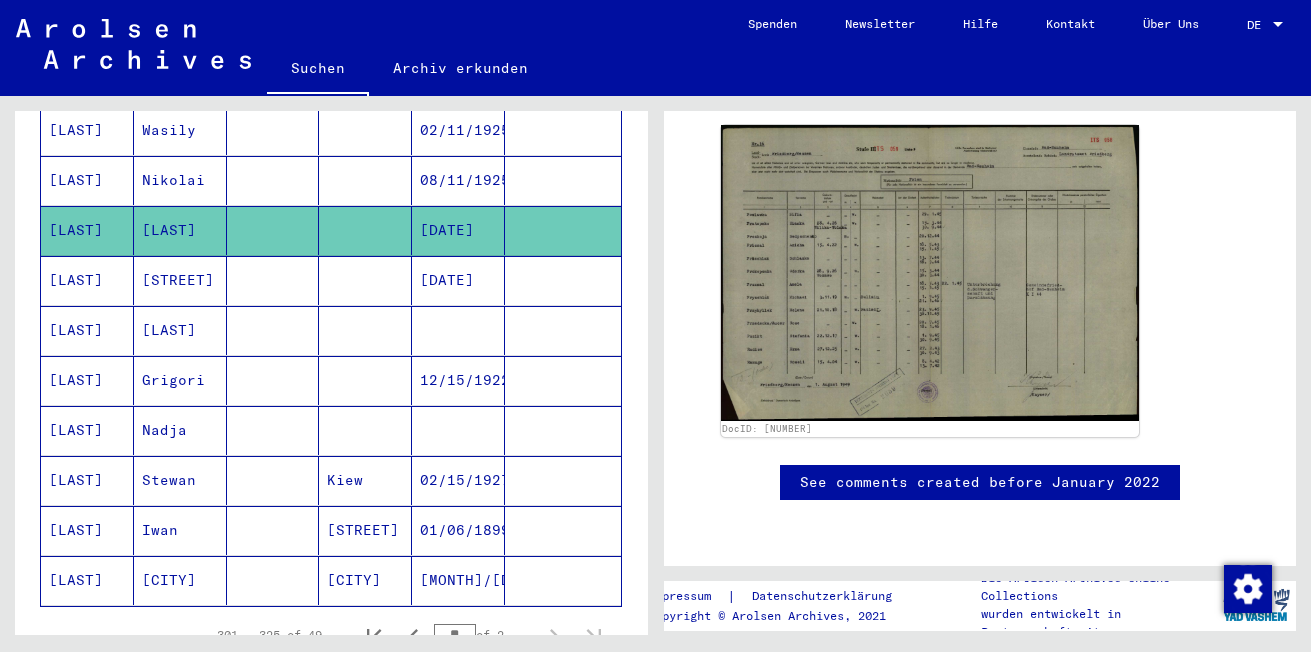 scroll, scrollTop: 1078, scrollLeft: 0, axis: vertical 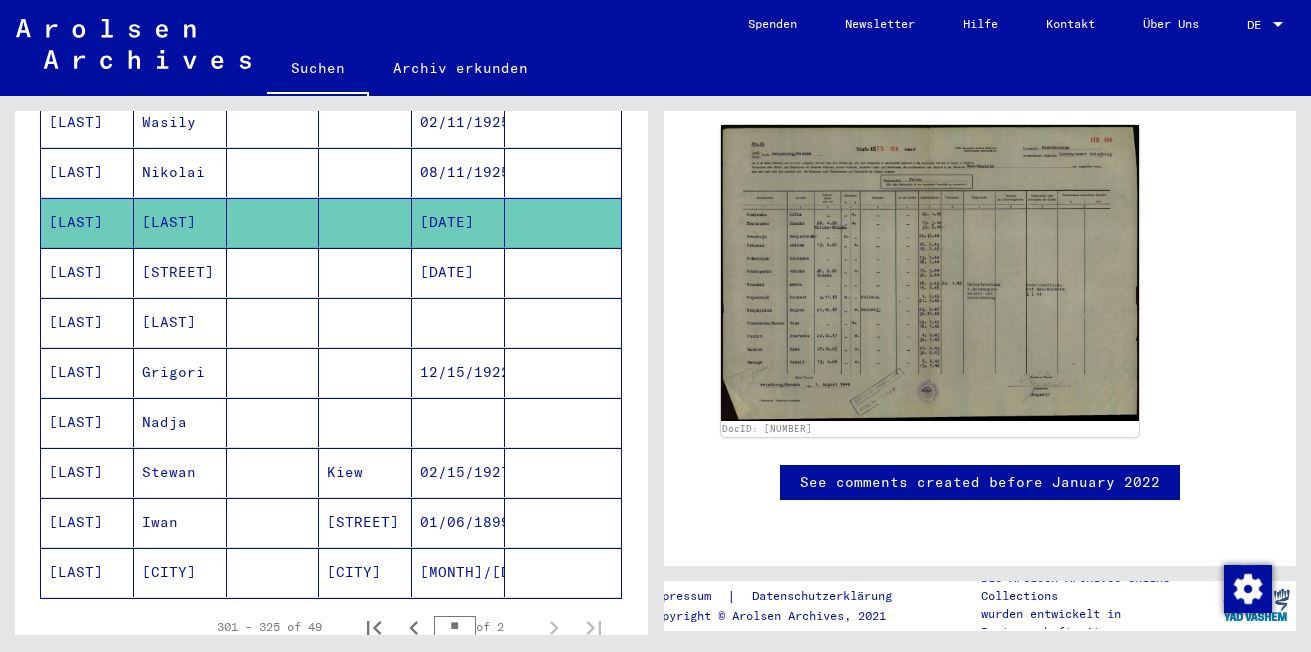 click 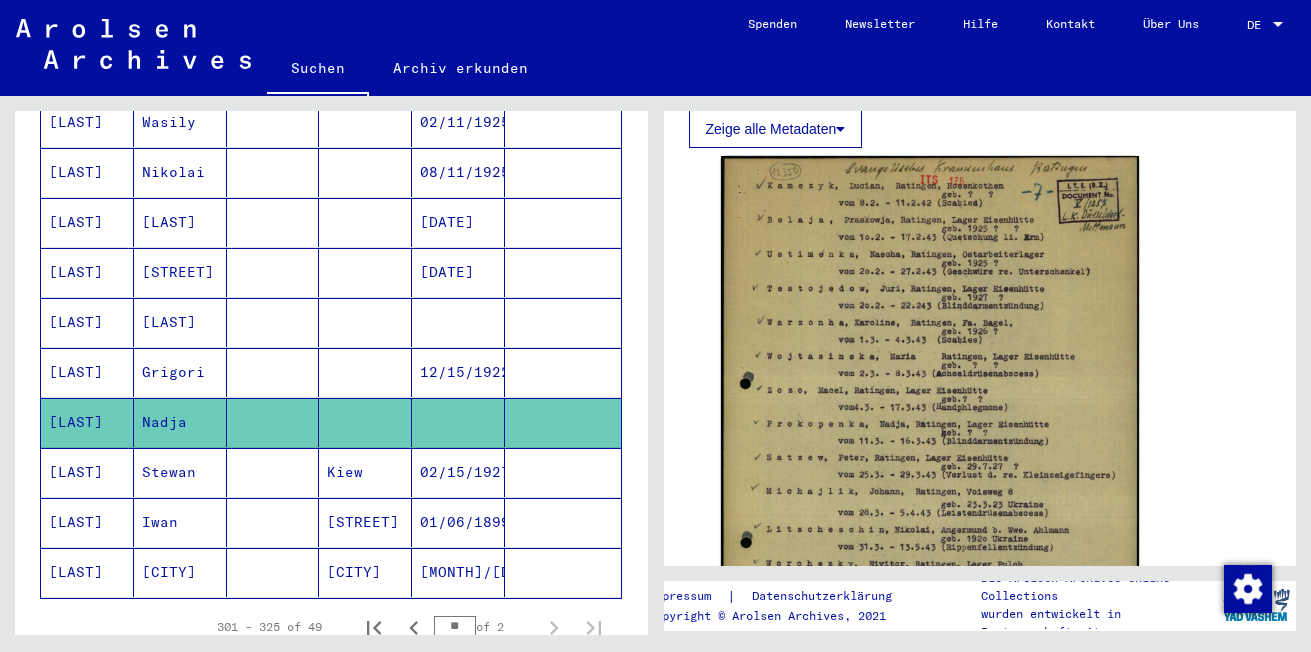 scroll, scrollTop: 399, scrollLeft: 0, axis: vertical 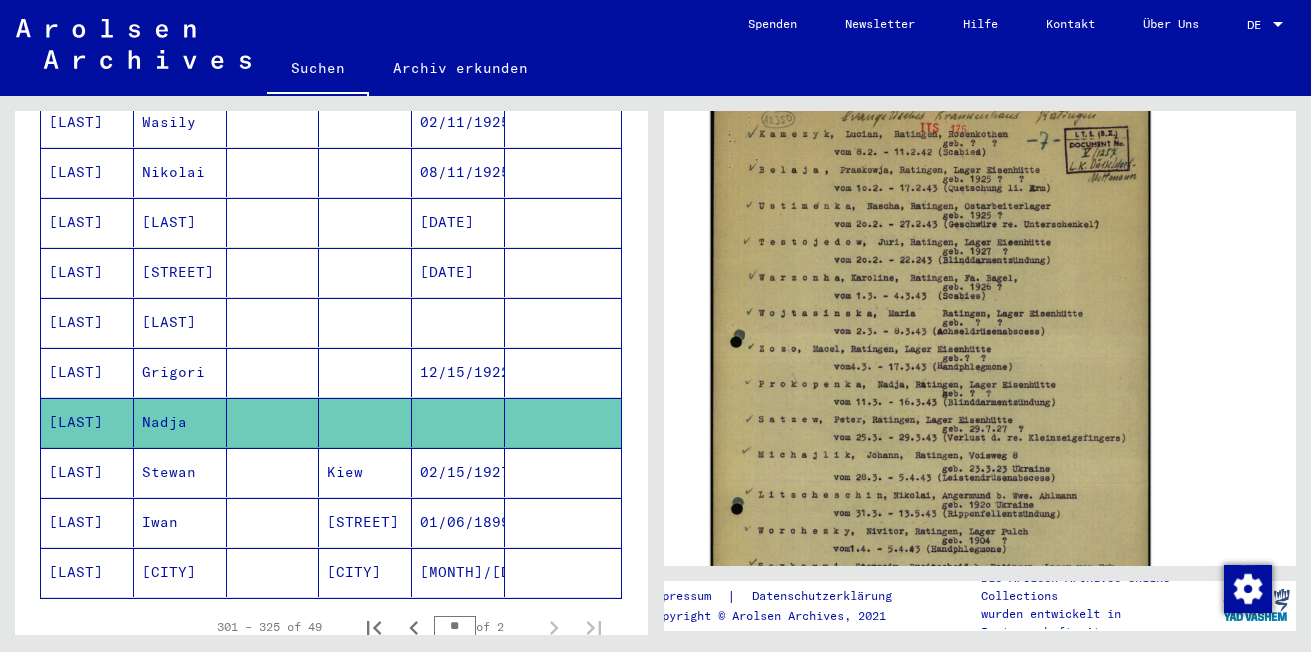 click 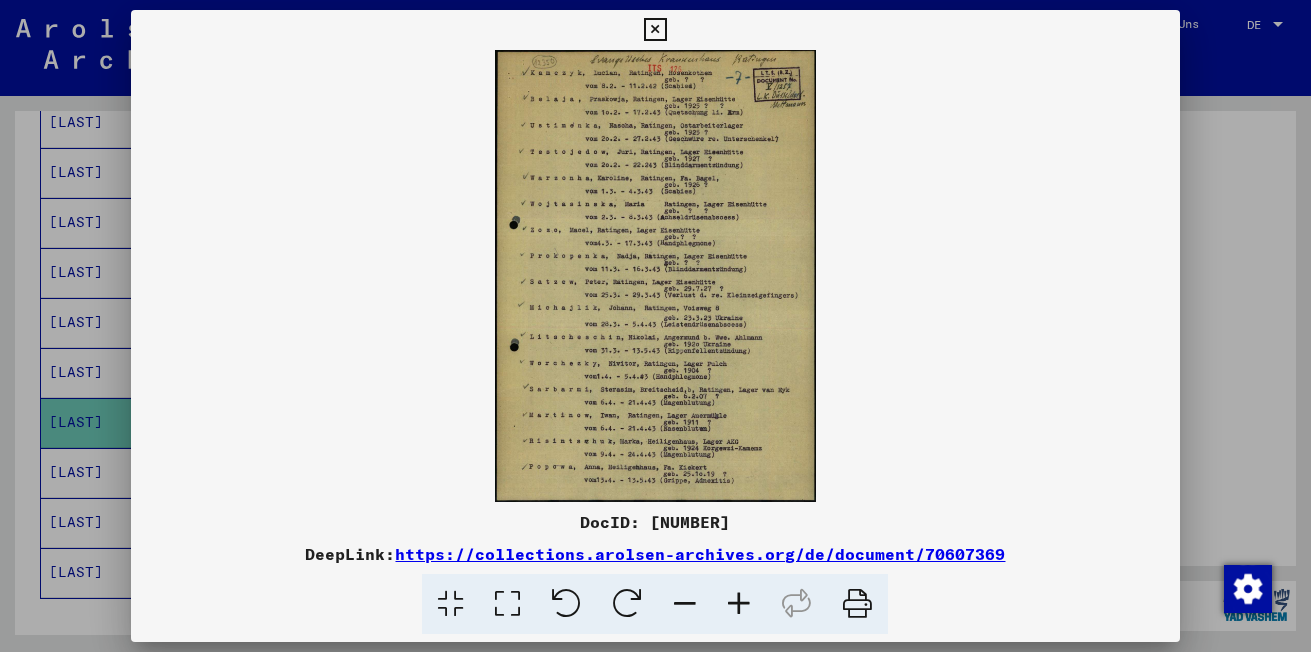 click at bounding box center [739, 604] 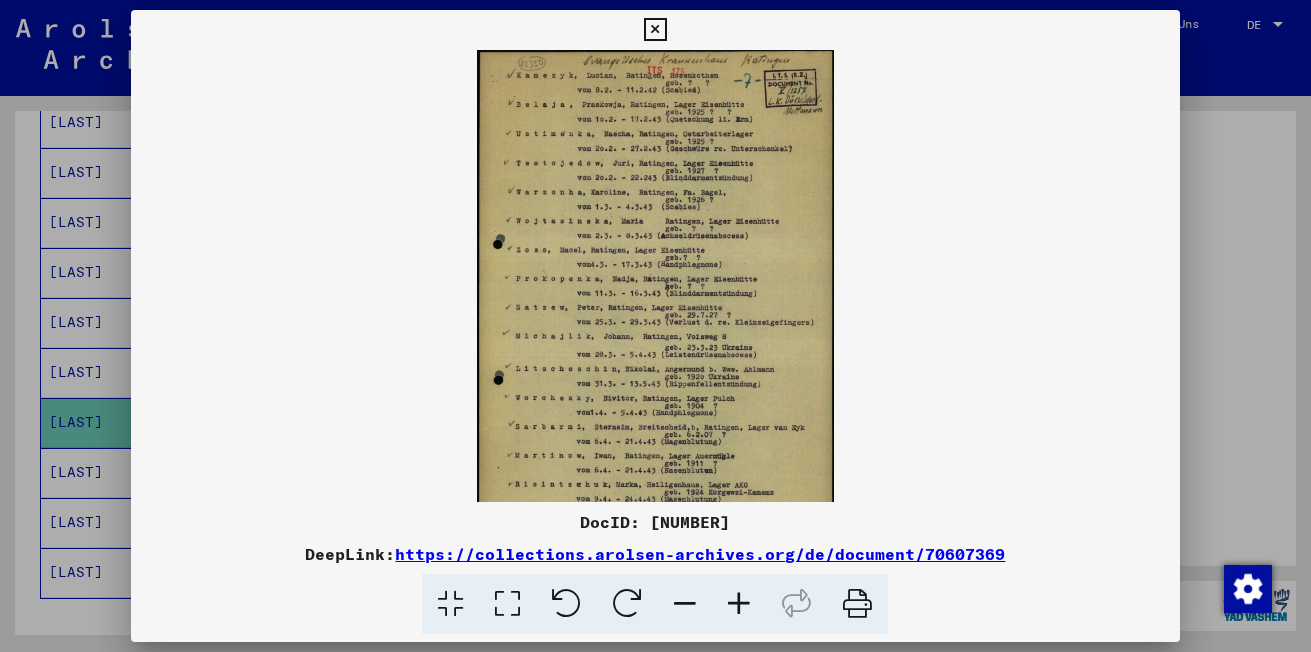 click at bounding box center (739, 604) 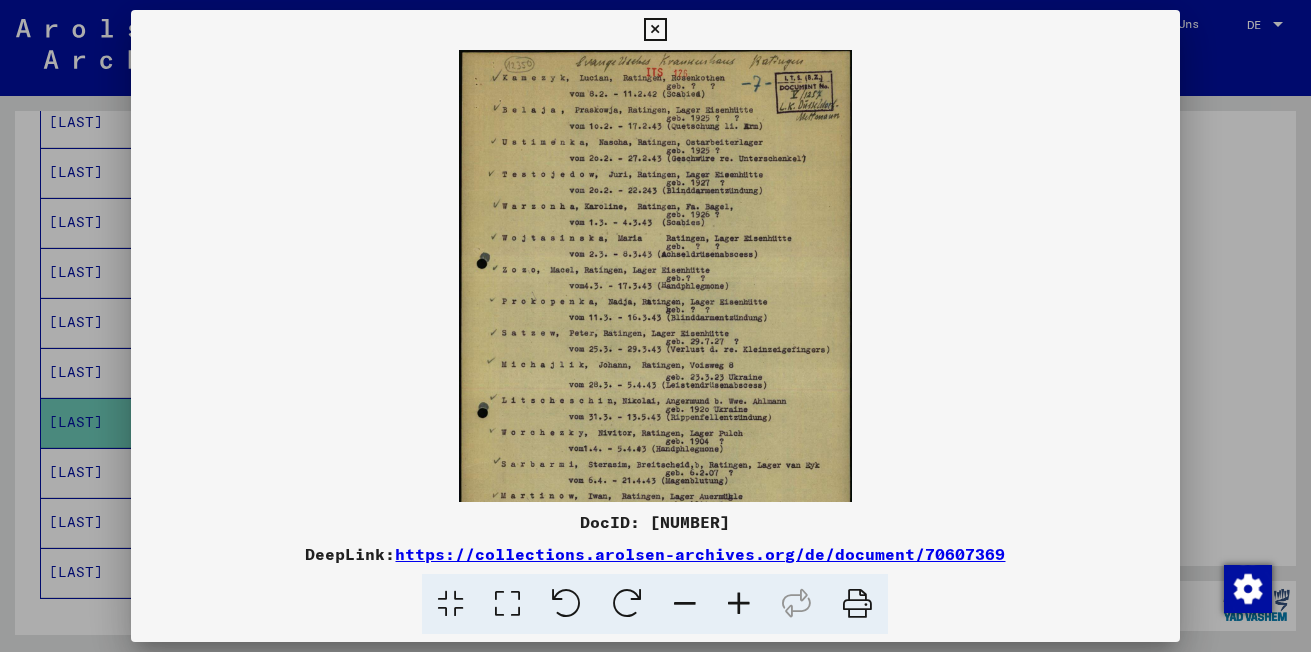 click at bounding box center (739, 604) 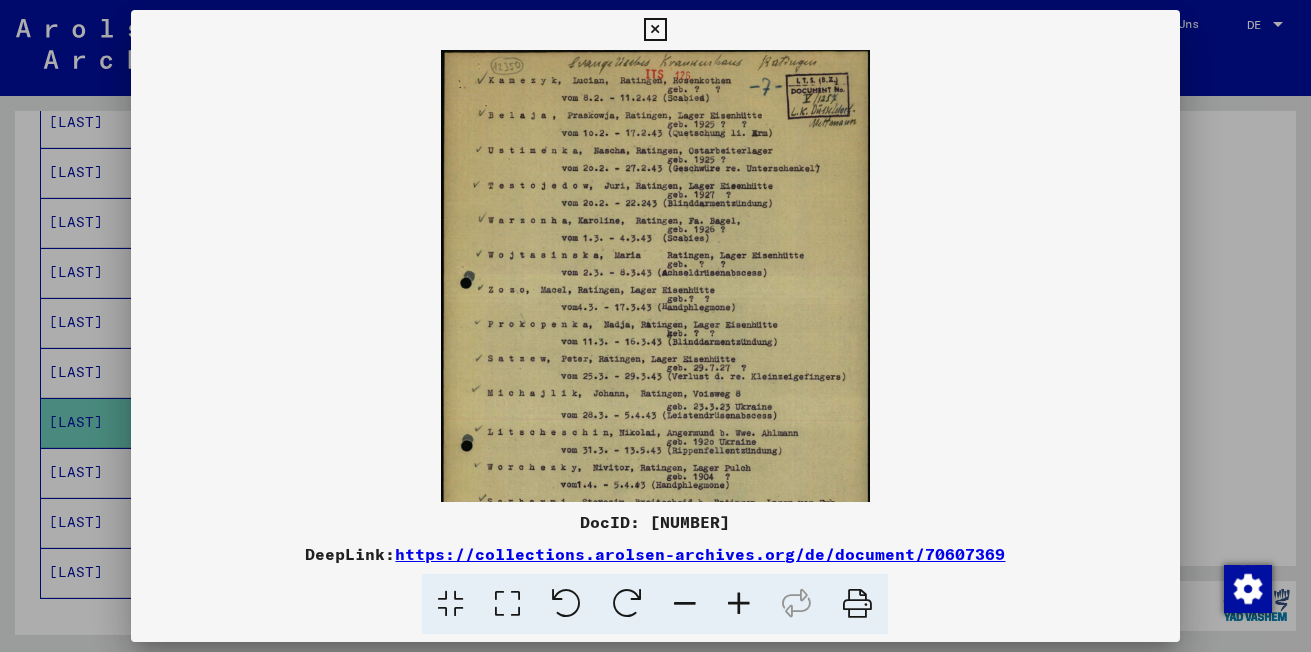 click at bounding box center (739, 604) 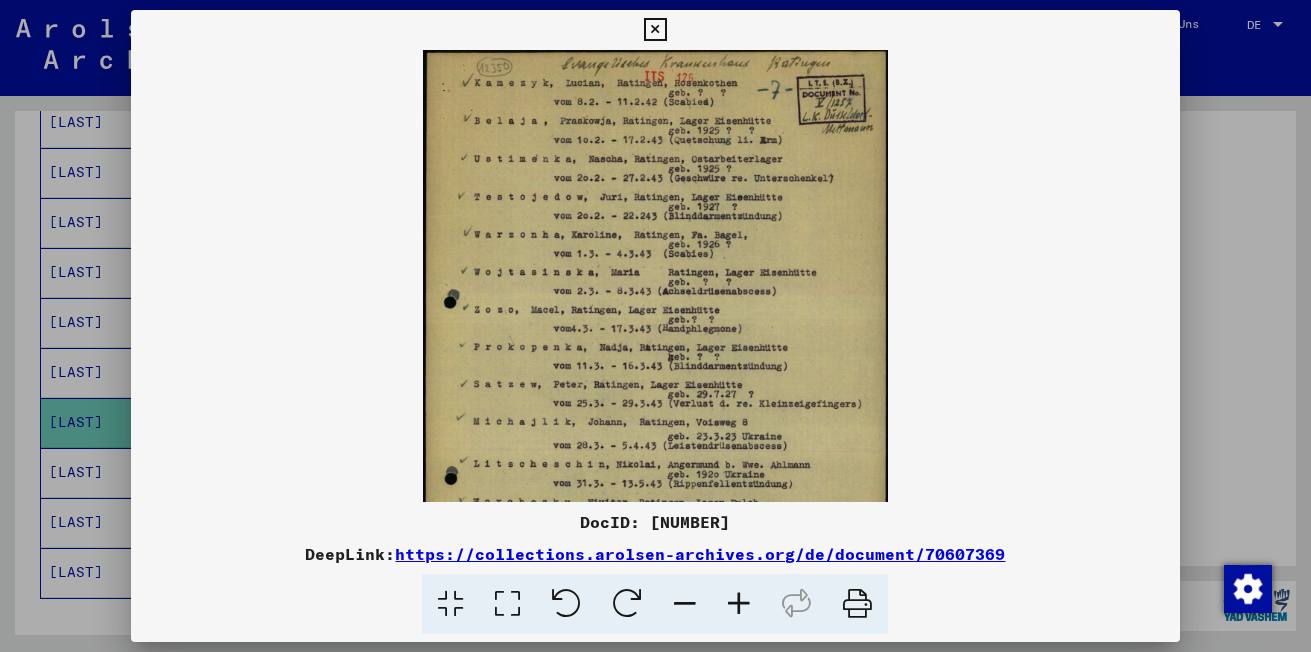 click at bounding box center (739, 604) 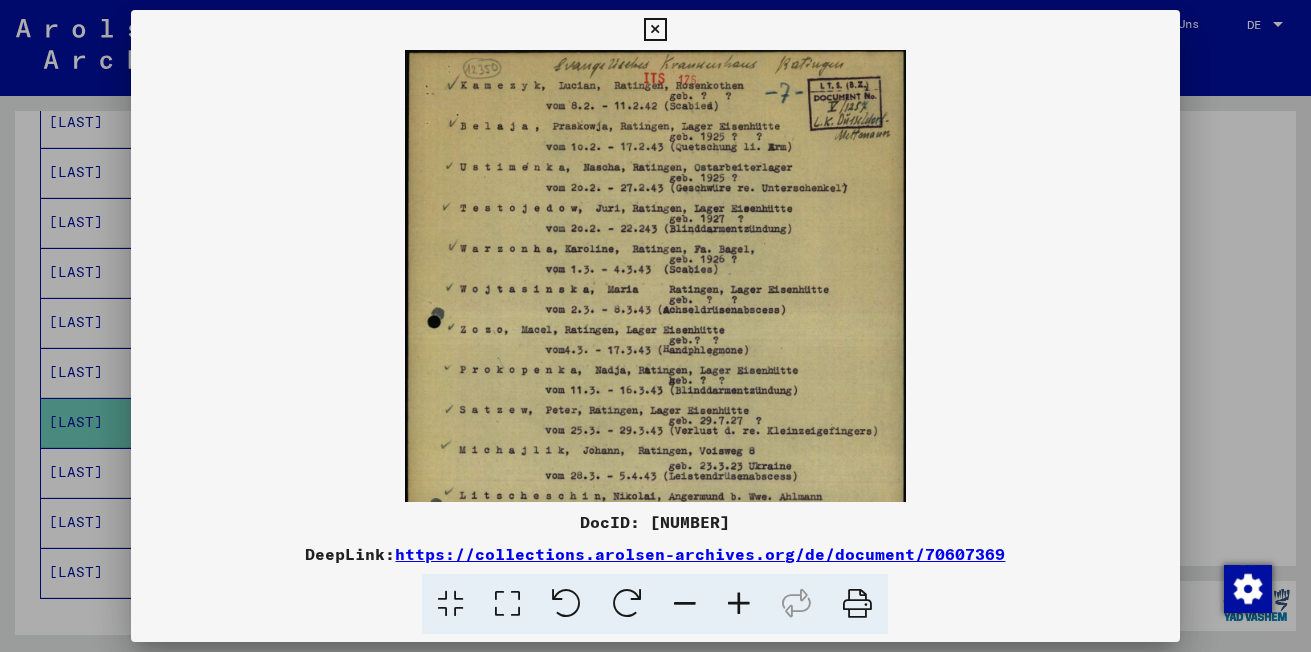 click at bounding box center [739, 604] 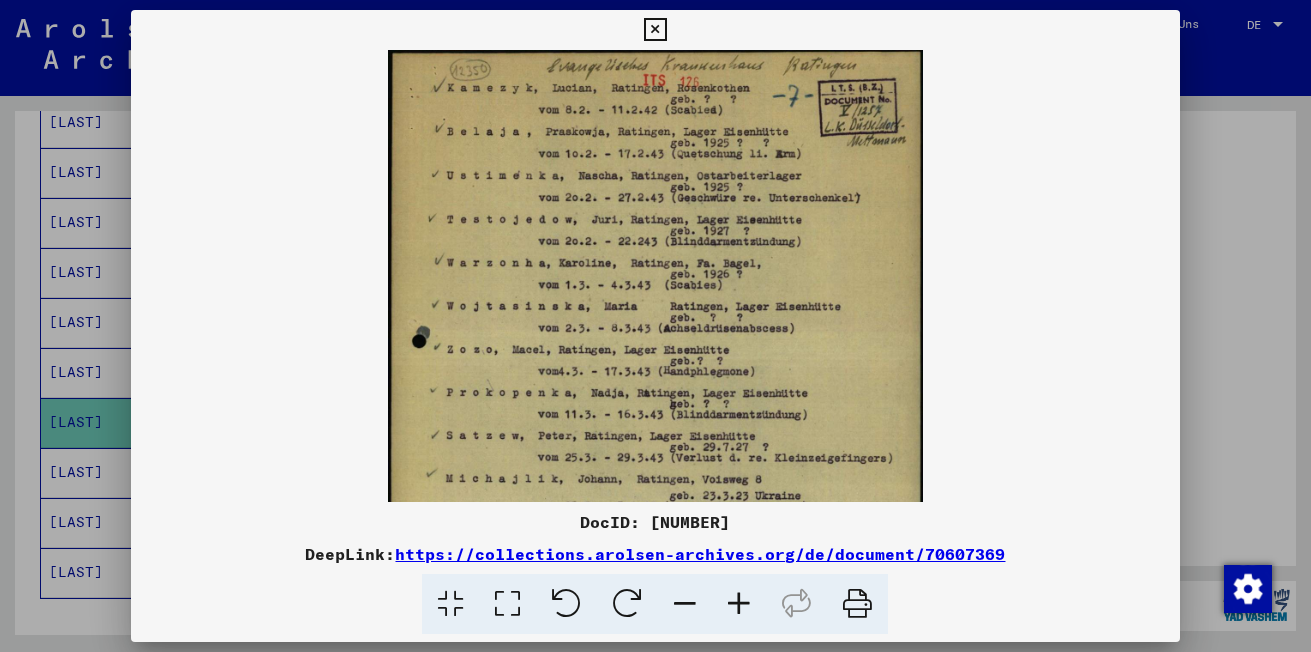 click at bounding box center [739, 604] 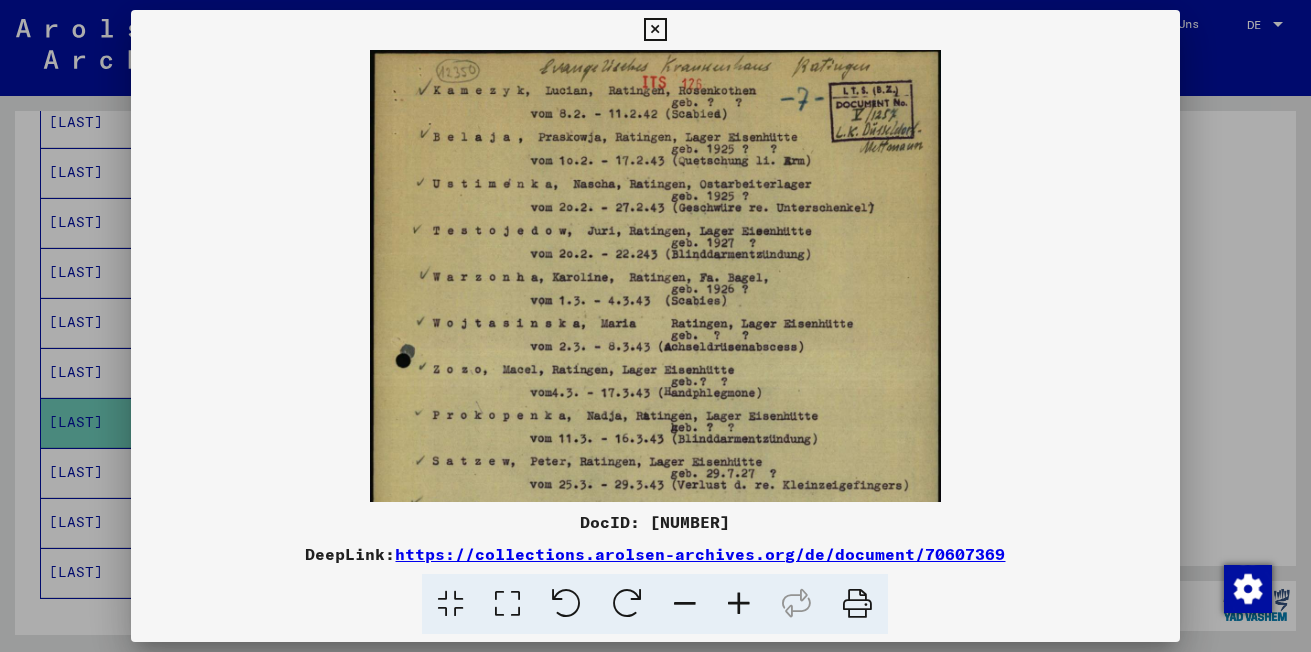 click at bounding box center [739, 604] 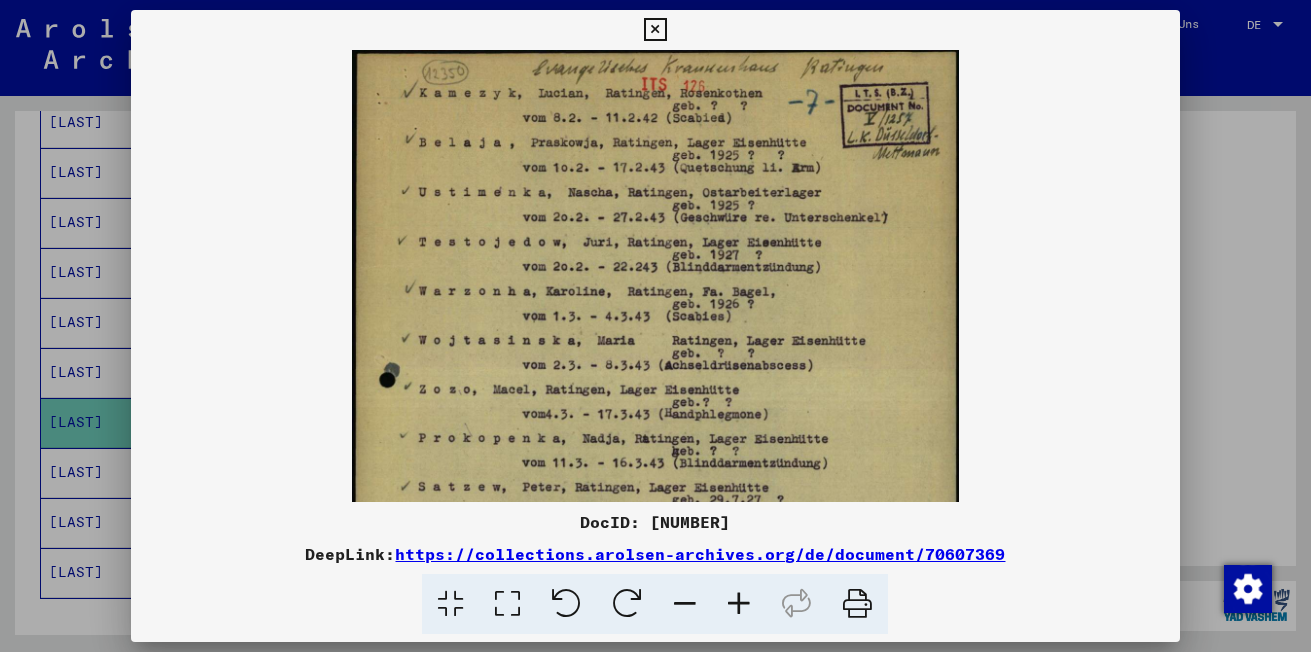 click at bounding box center [739, 604] 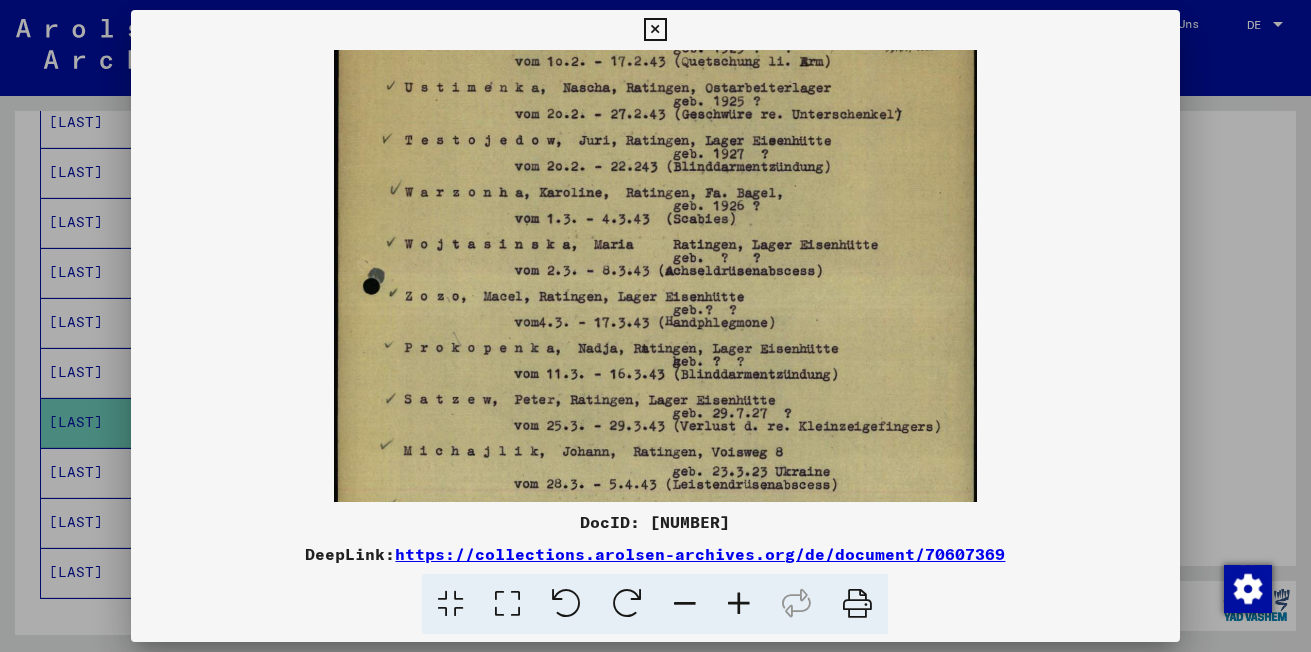 scroll, scrollTop: 119, scrollLeft: 0, axis: vertical 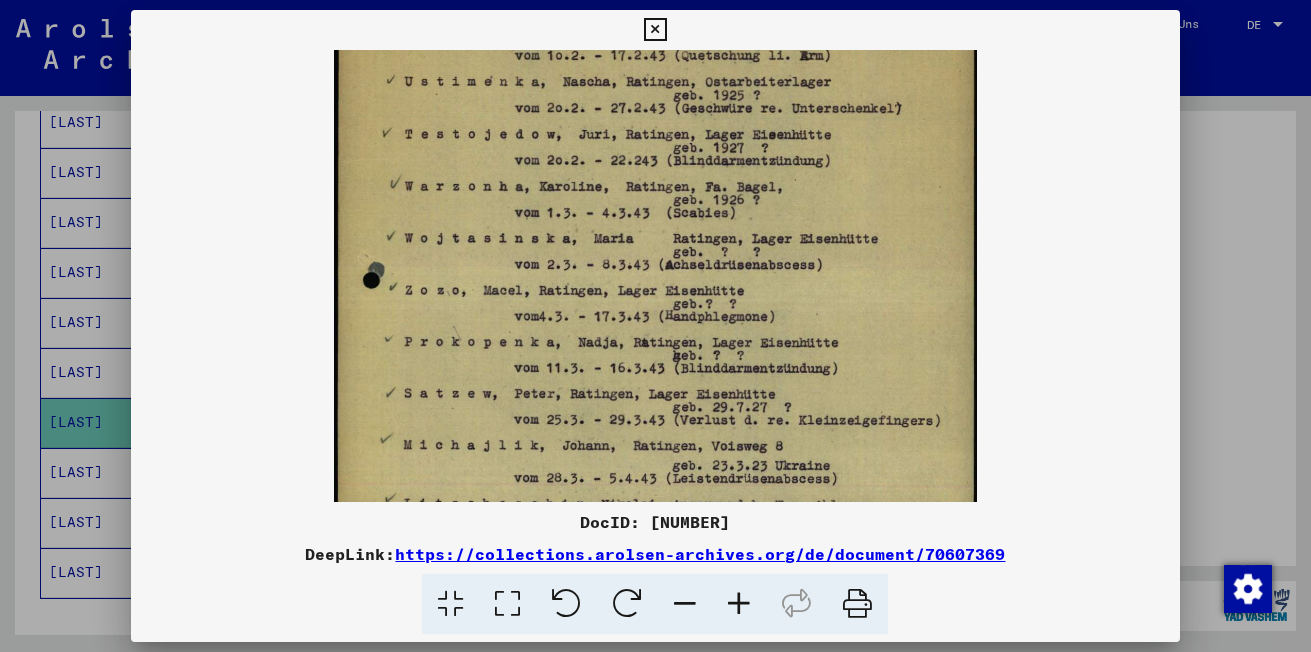 drag, startPoint x: 788, startPoint y: 399, endPoint x: 800, endPoint y: 289, distance: 110.65261 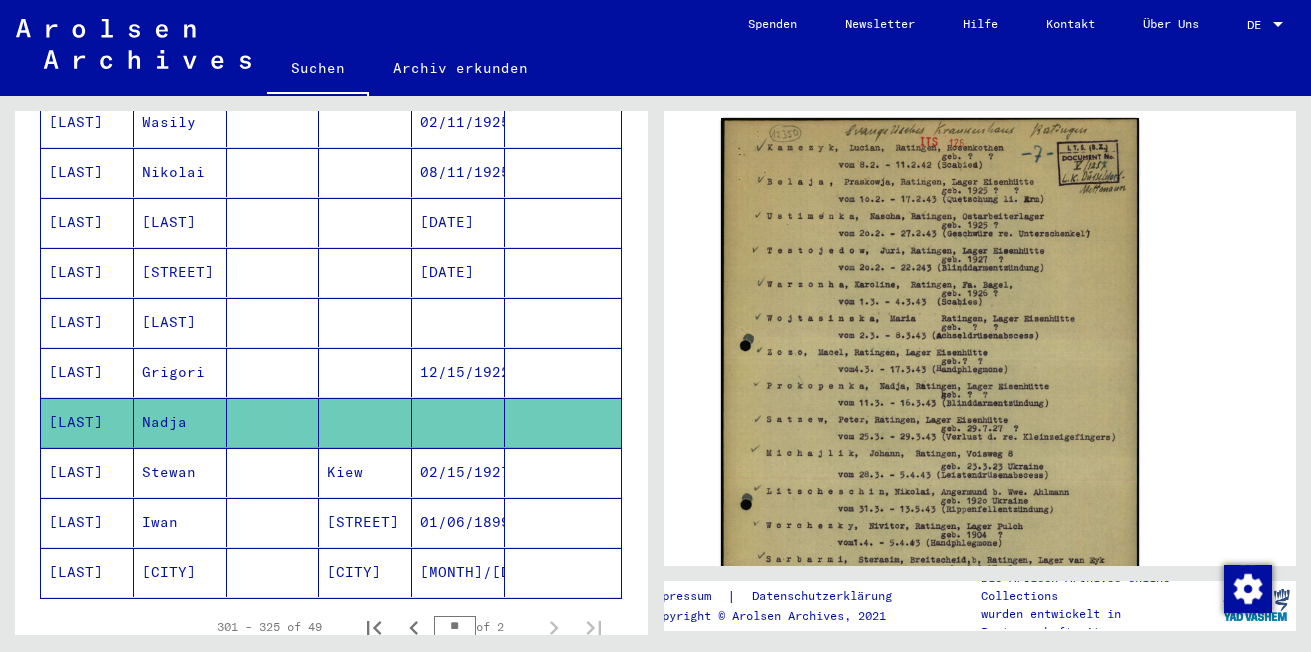 click on "[LAST]" at bounding box center (87, 422) 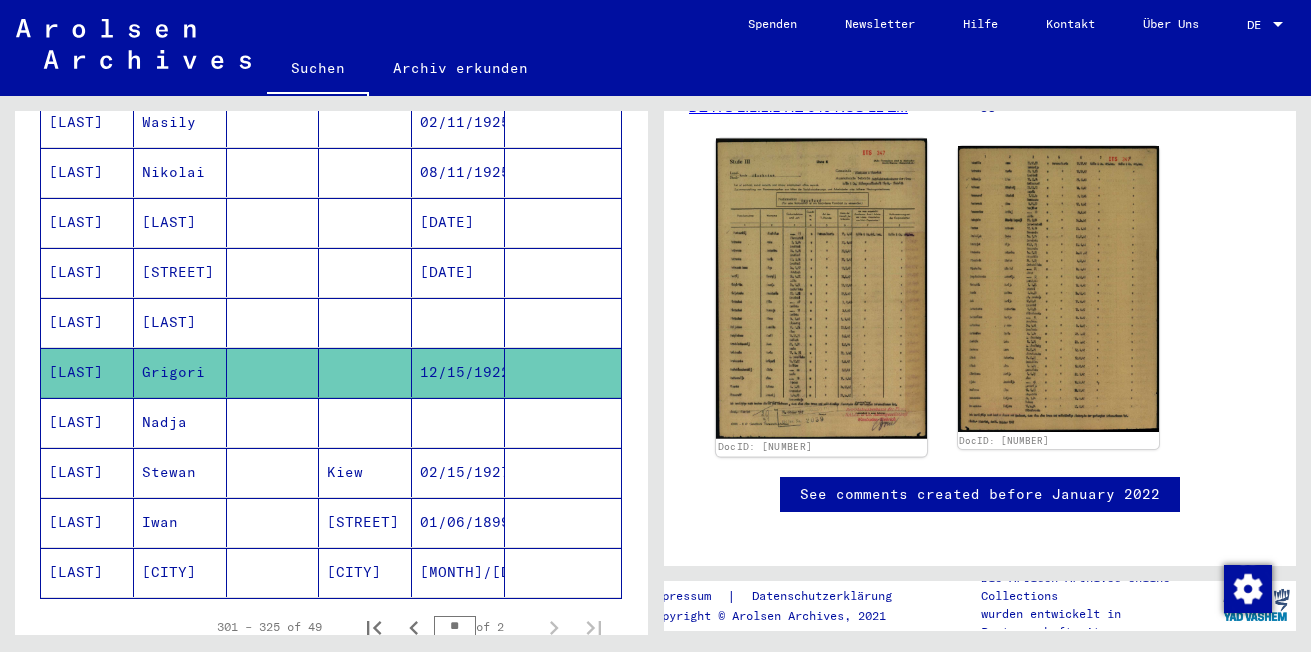 scroll, scrollTop: 323, scrollLeft: 0, axis: vertical 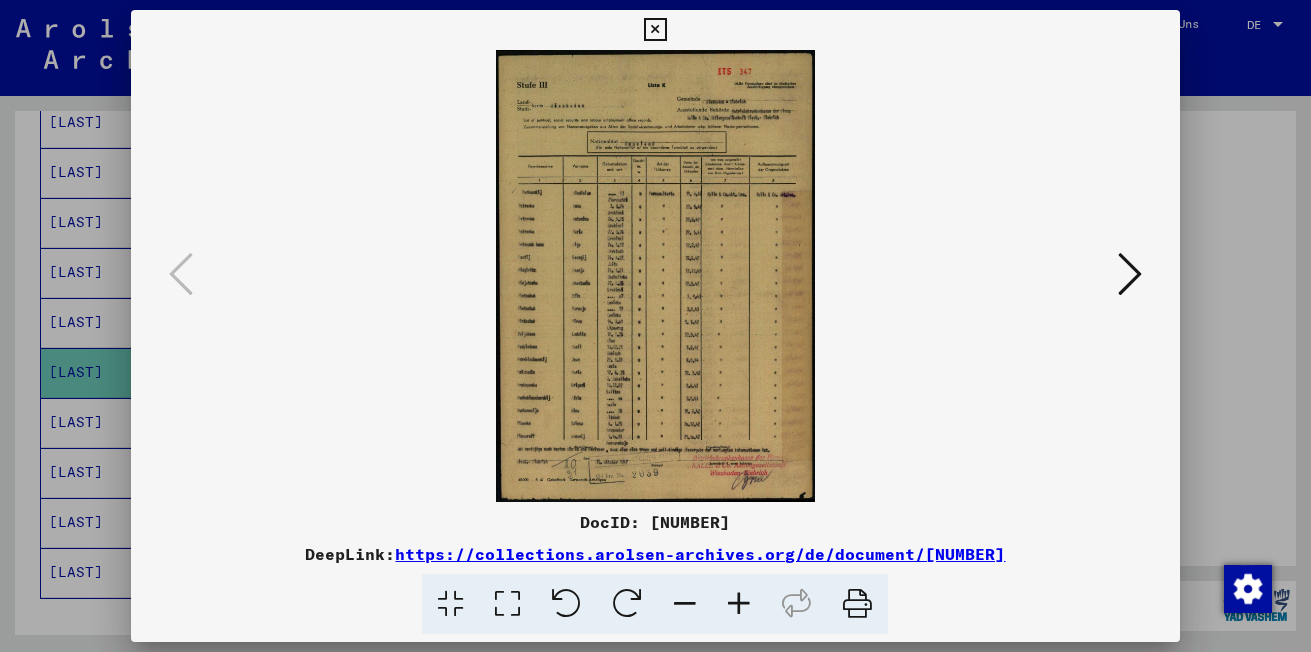 click at bounding box center [739, 604] 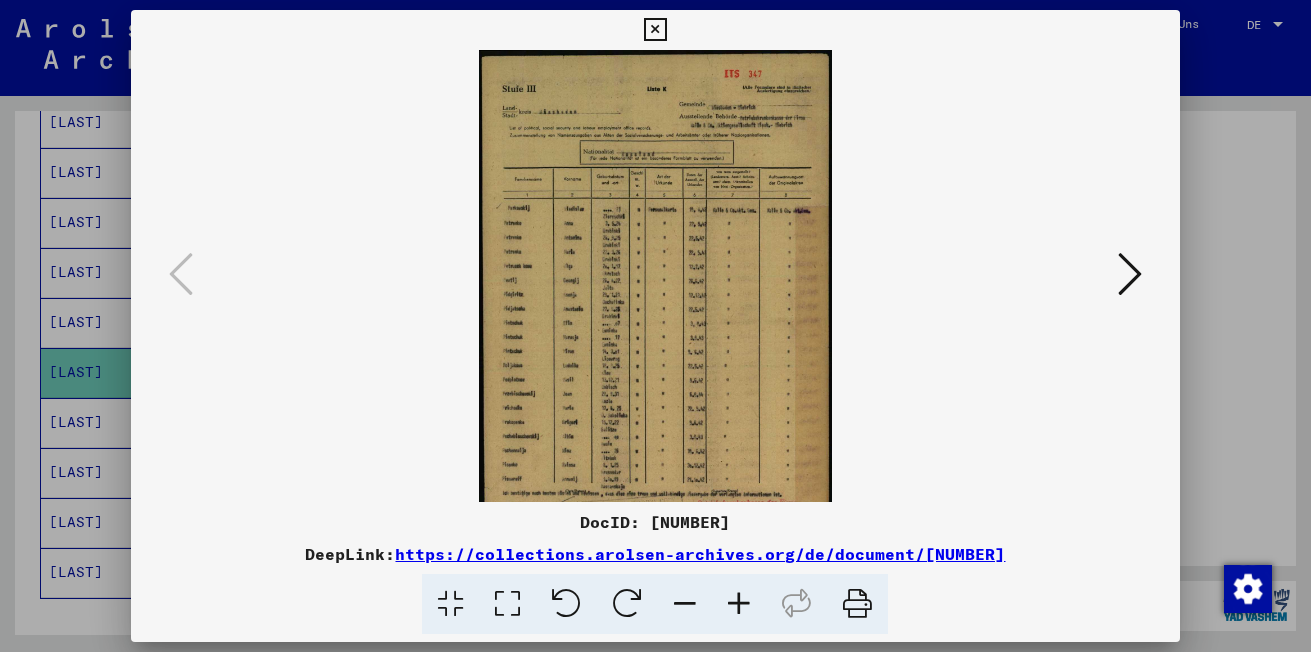 click at bounding box center (739, 604) 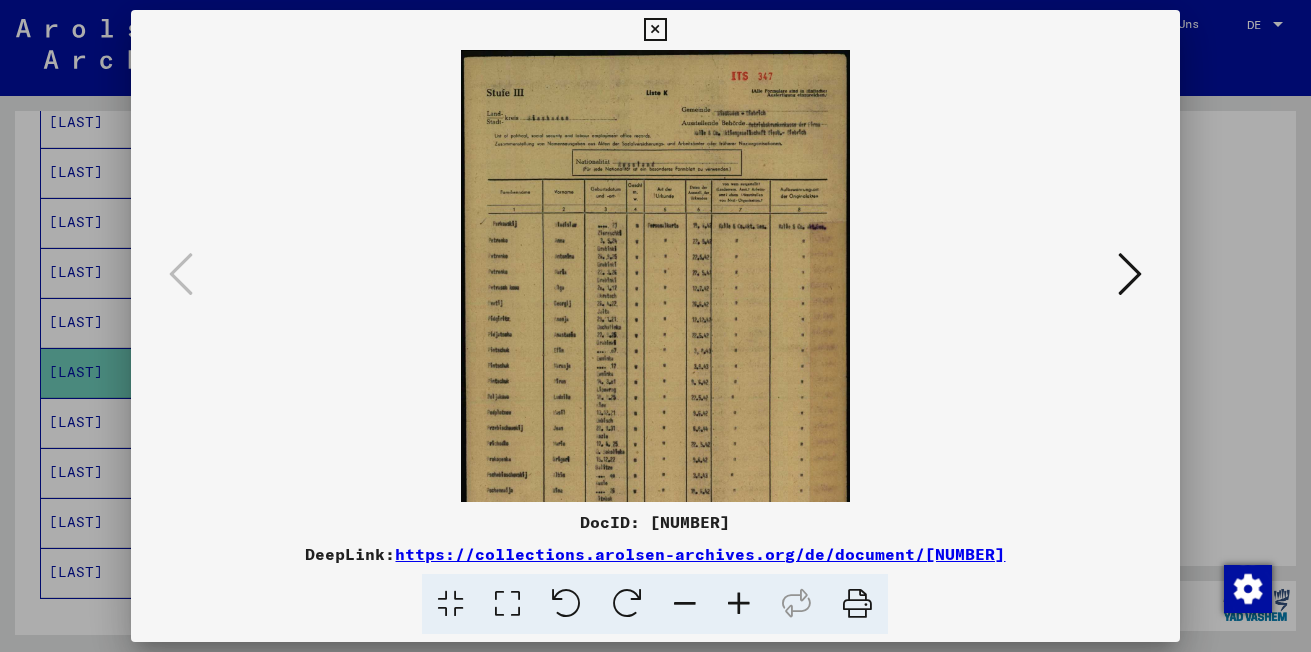 click at bounding box center (739, 604) 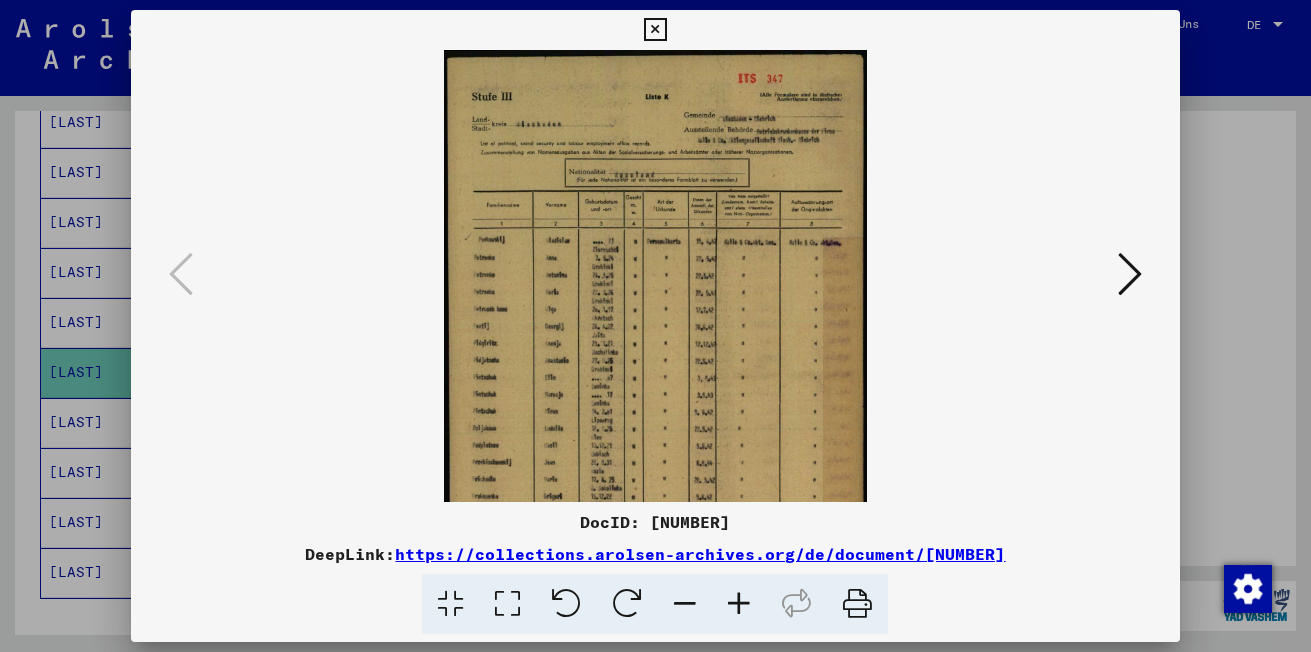 click at bounding box center [739, 604] 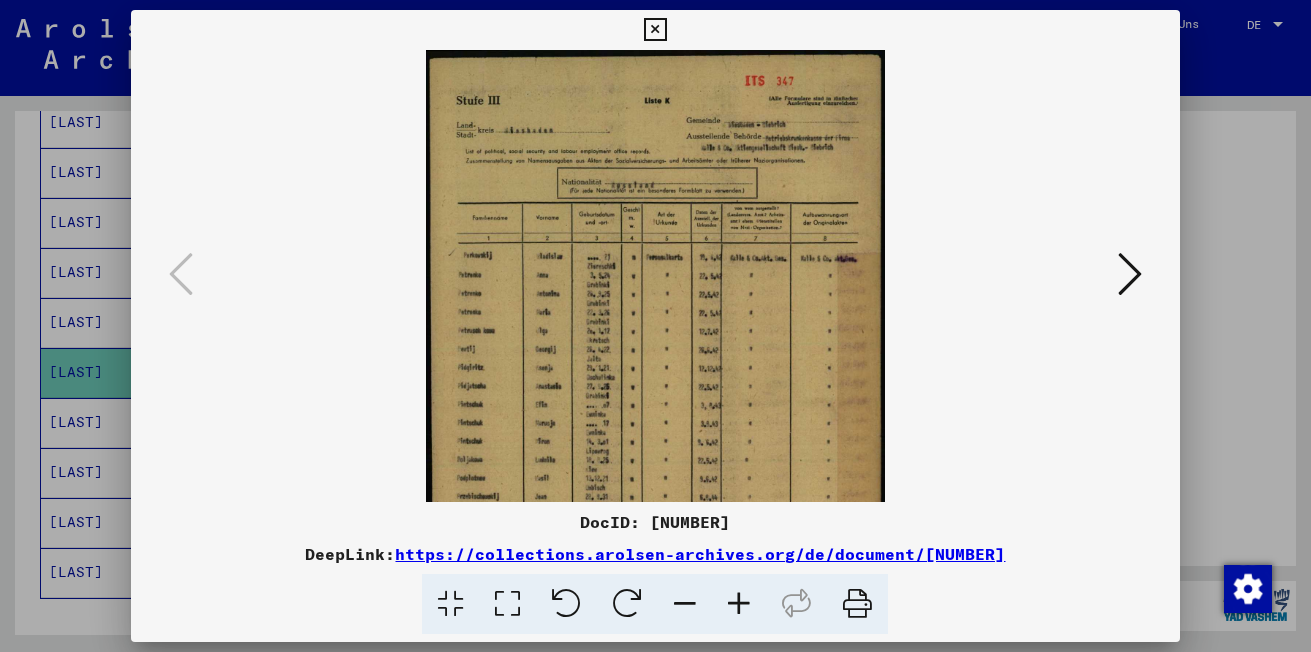 click at bounding box center [739, 604] 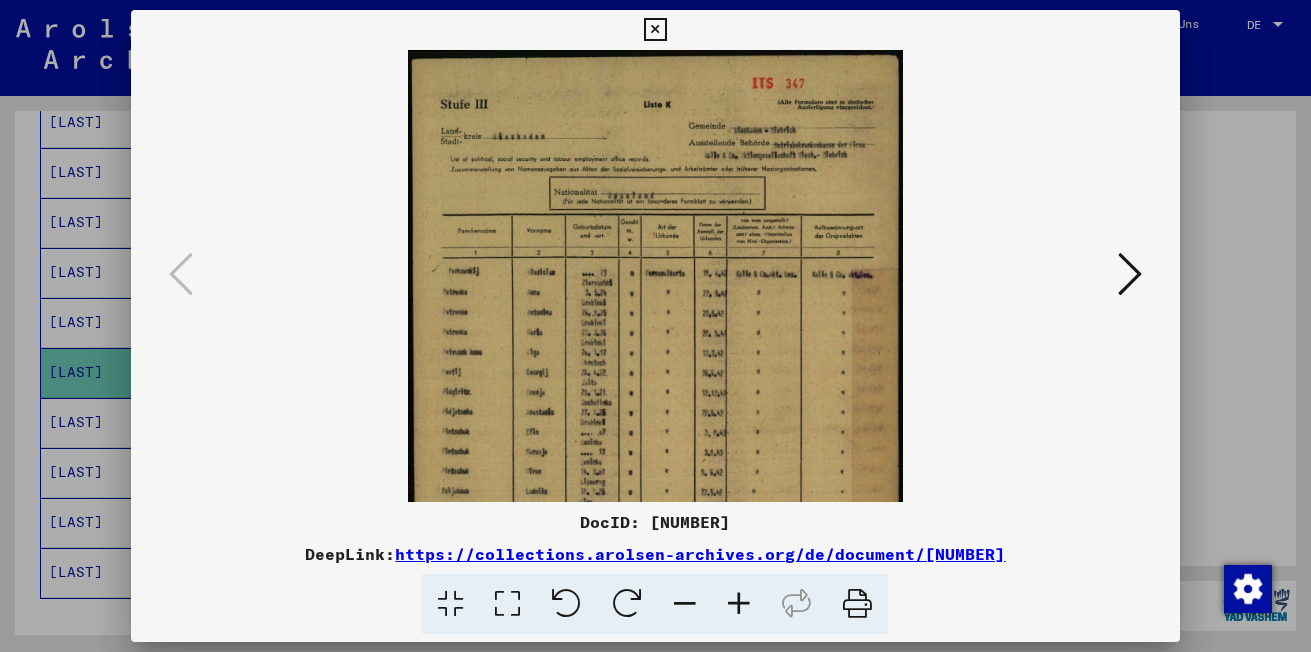 click at bounding box center [739, 604] 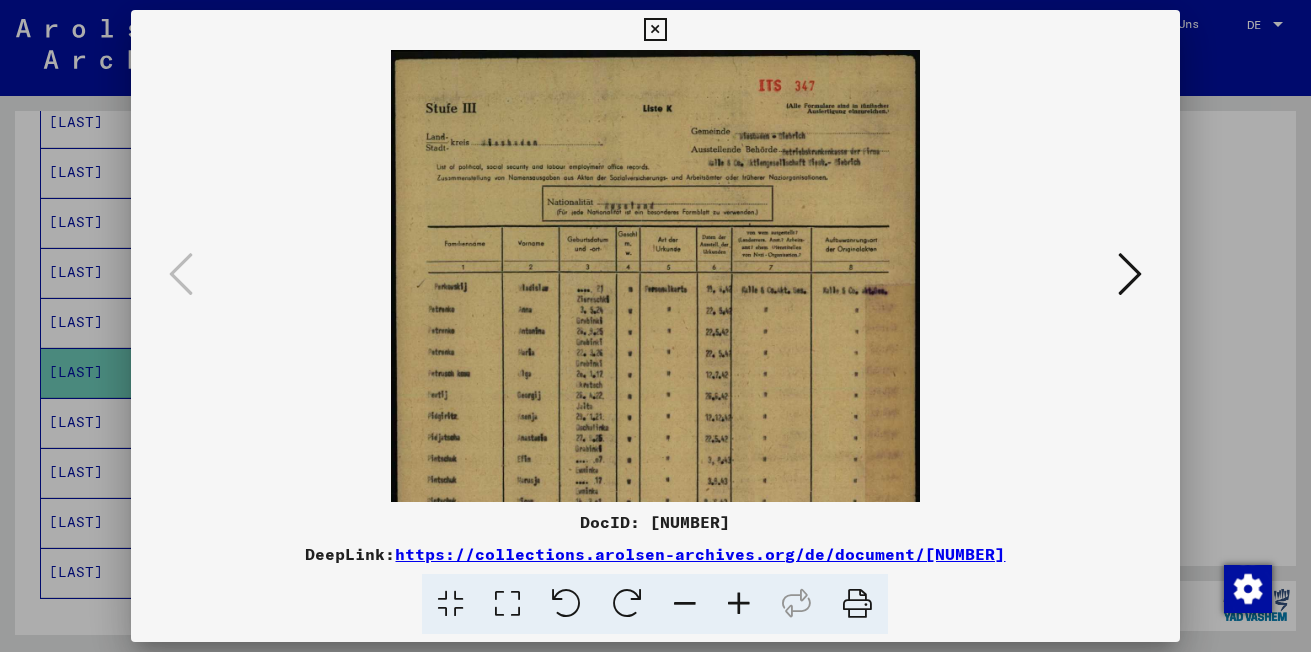 click at bounding box center [739, 604] 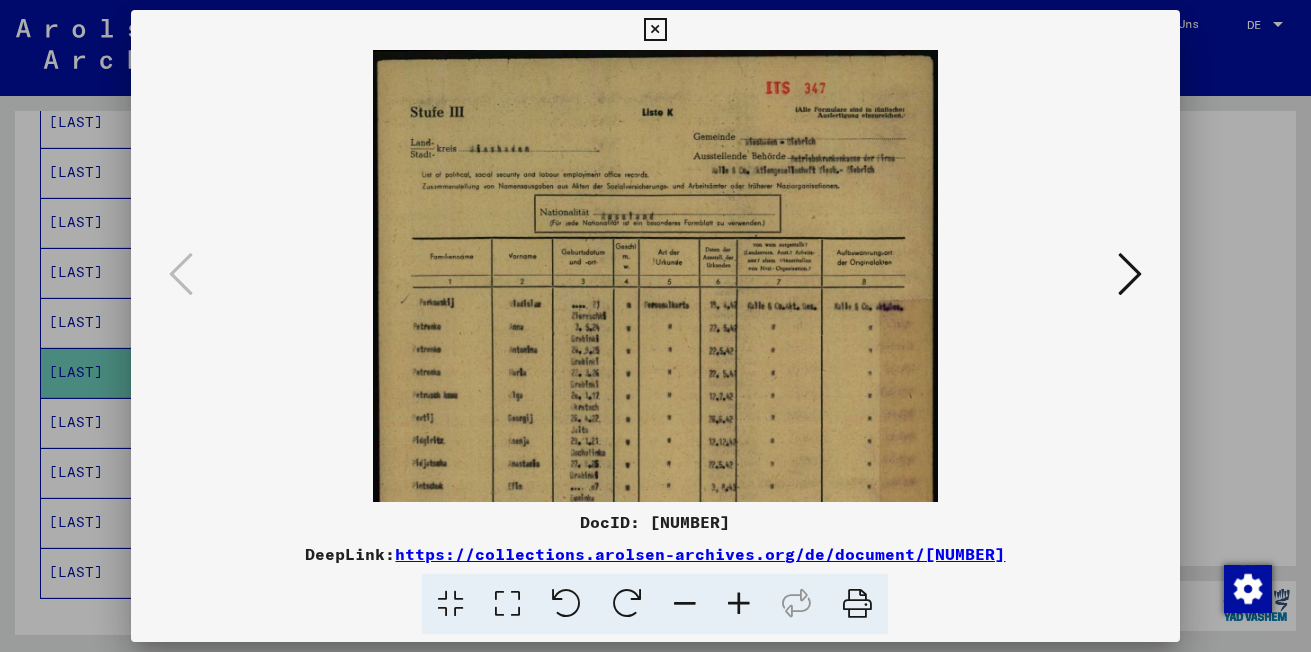 click at bounding box center (739, 604) 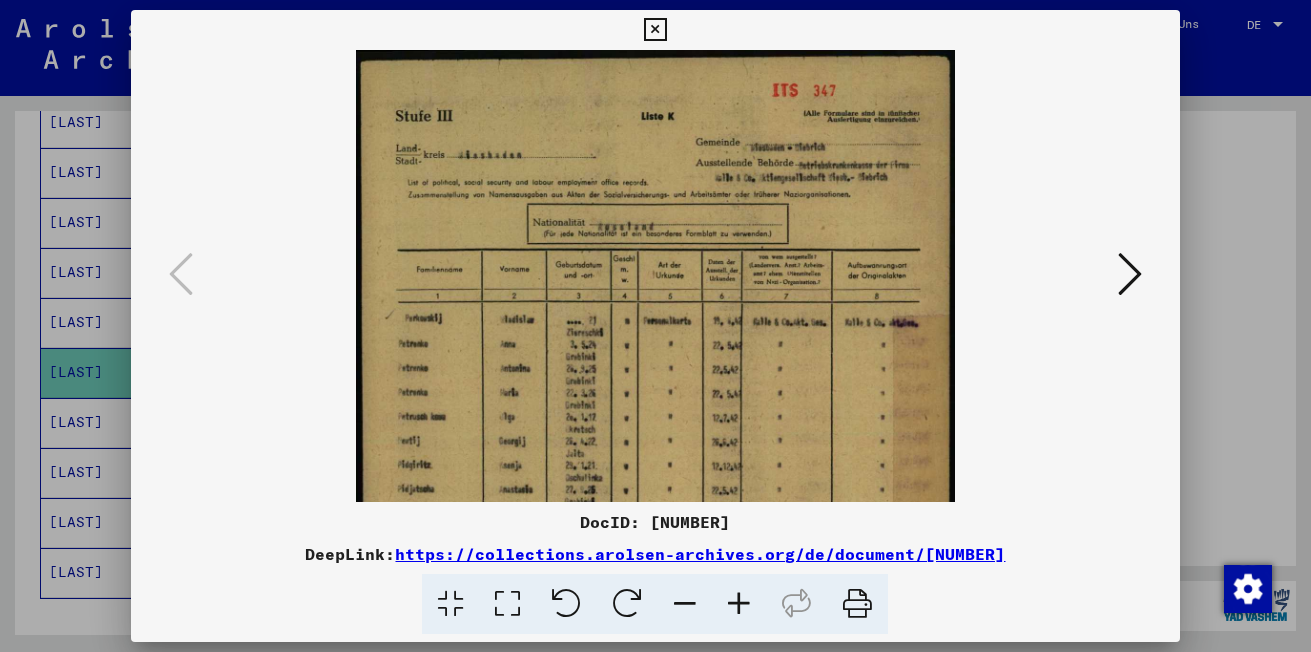 click at bounding box center [739, 604] 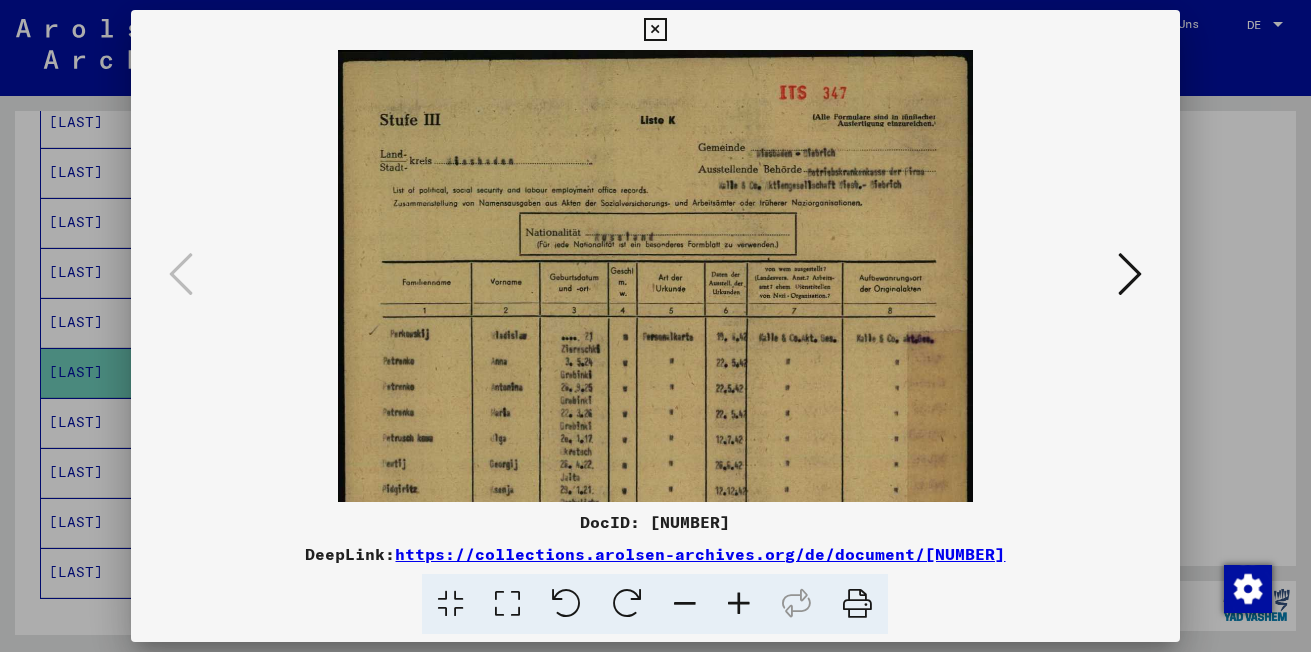 click at bounding box center [739, 604] 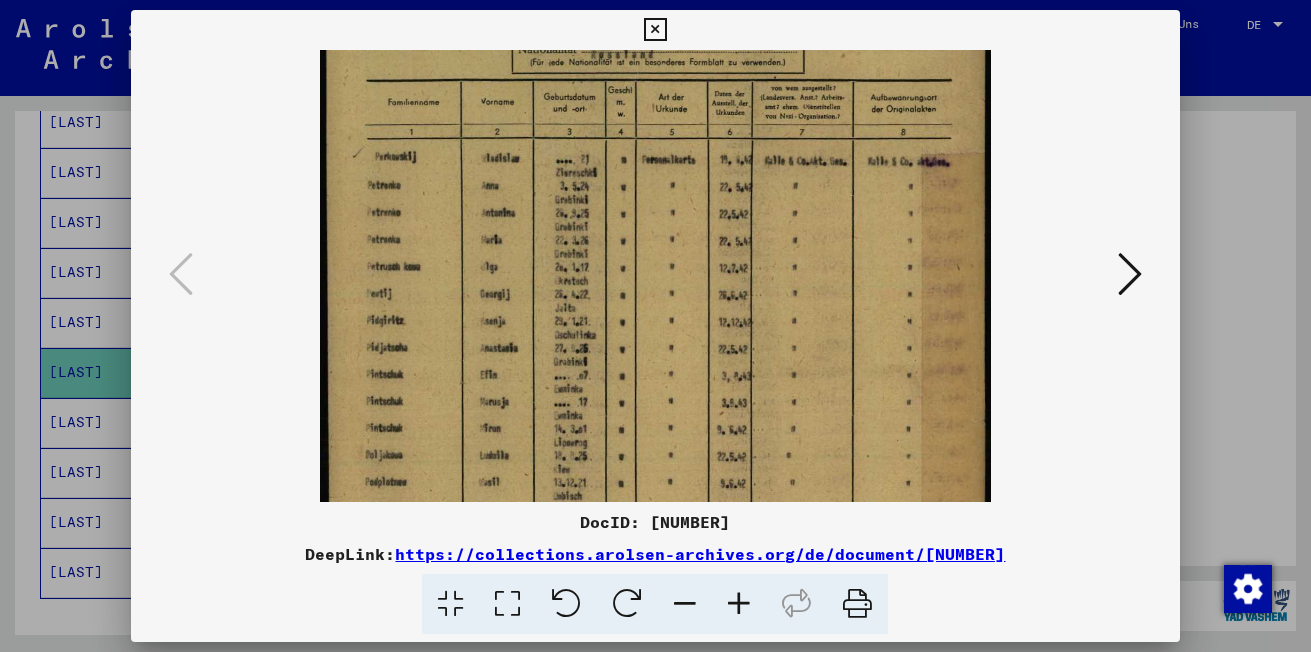 scroll, scrollTop: 210, scrollLeft: 0, axis: vertical 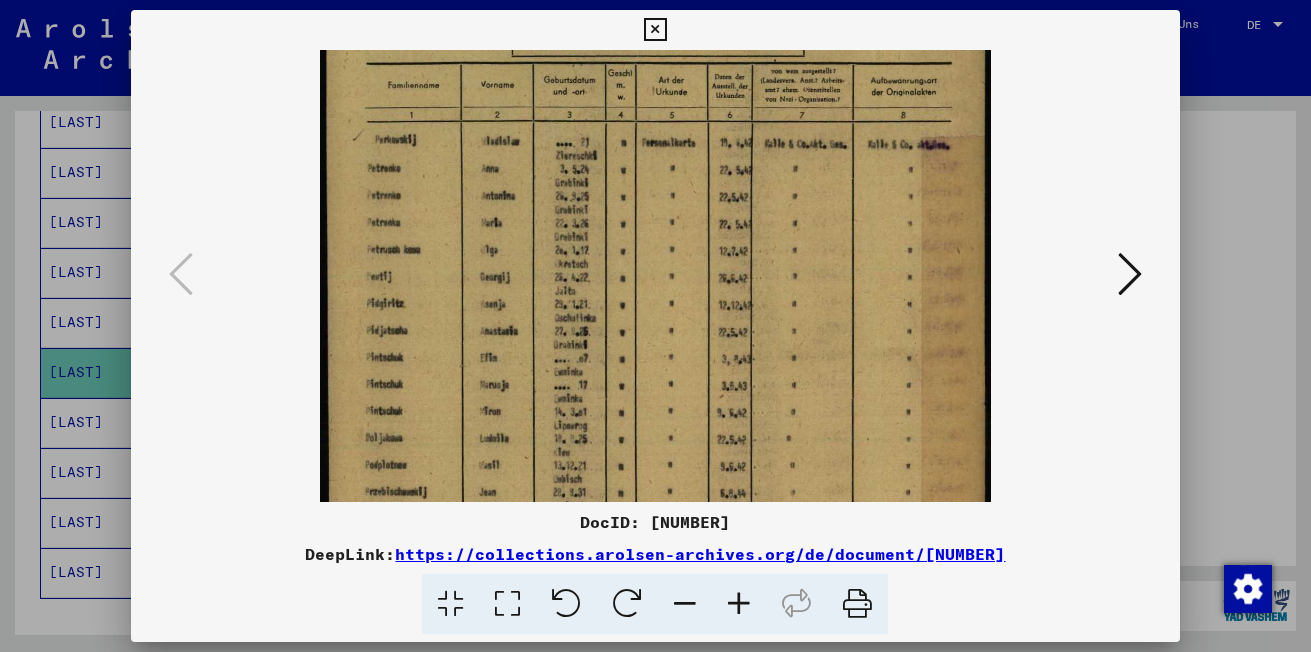 drag, startPoint x: 724, startPoint y: 355, endPoint x: 733, endPoint y: 167, distance: 188.2153 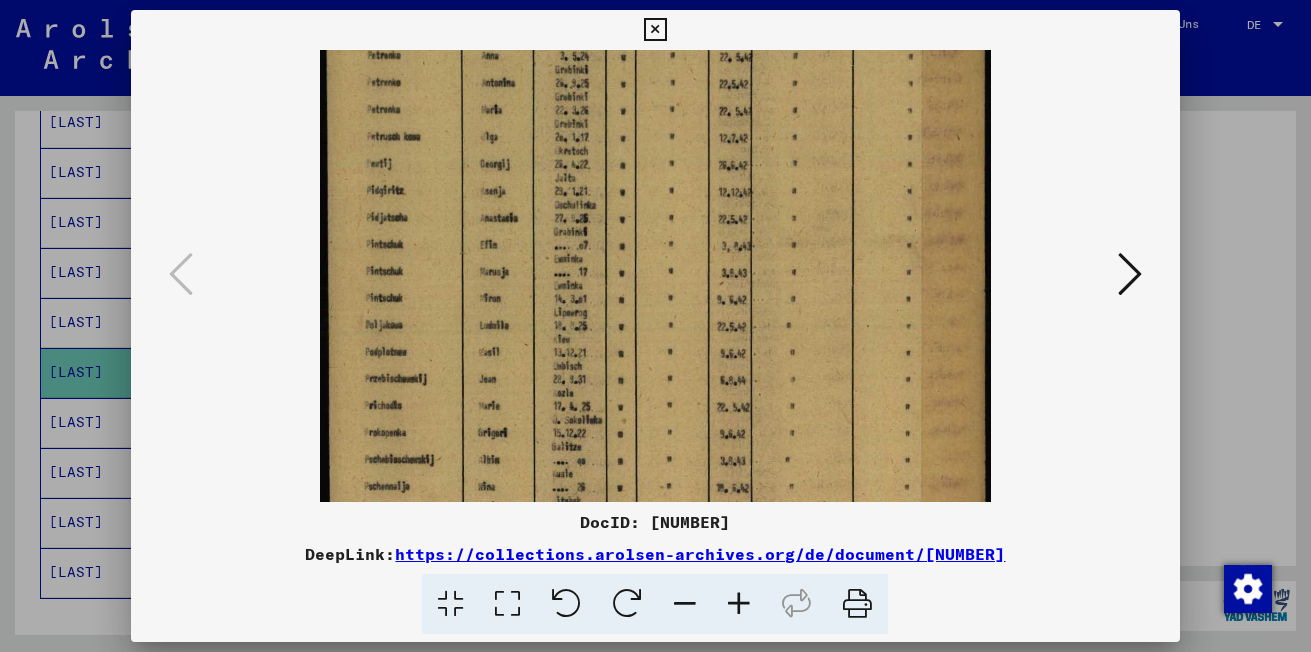 drag, startPoint x: 757, startPoint y: 281, endPoint x: 764, endPoint y: 166, distance: 115.212845 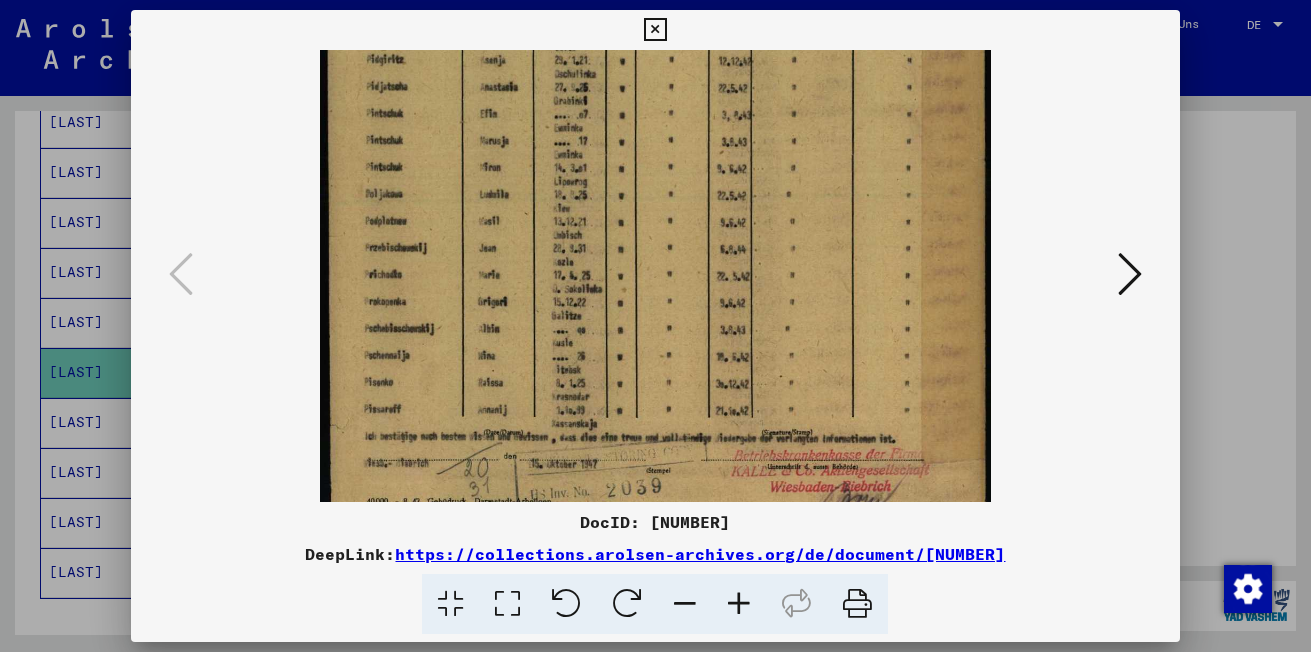 scroll, scrollTop: 455, scrollLeft: 0, axis: vertical 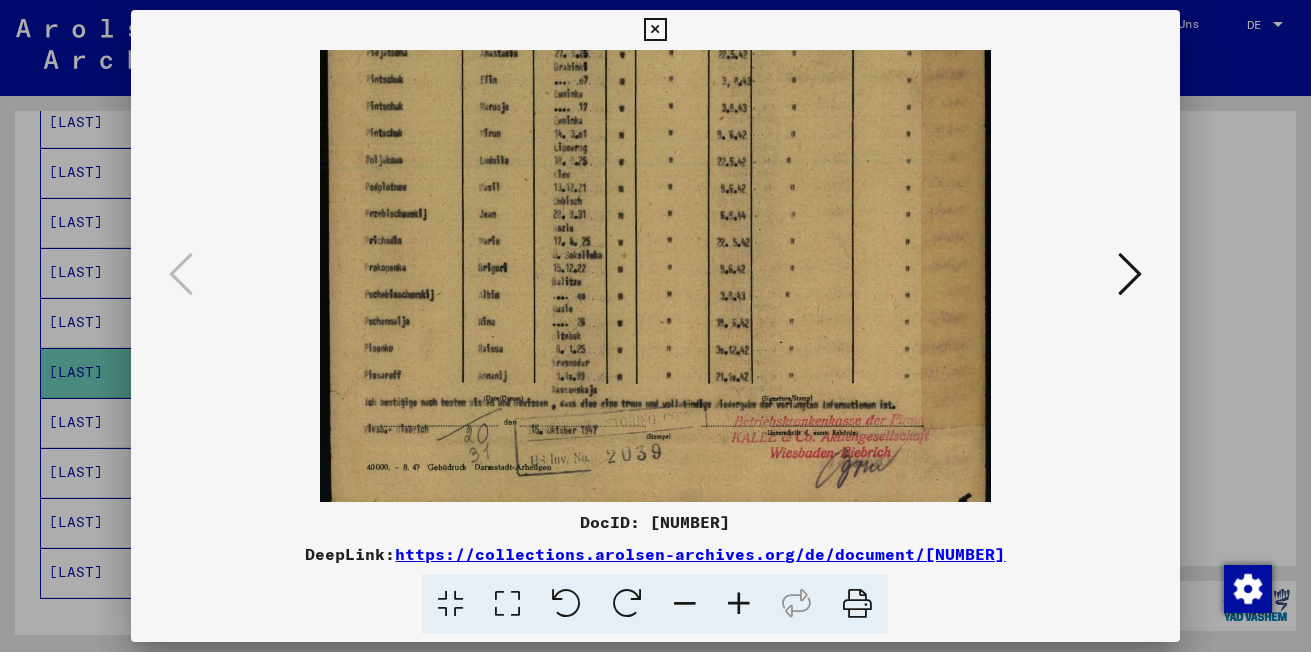 drag, startPoint x: 784, startPoint y: 277, endPoint x: 795, endPoint y: 114, distance: 163.37074 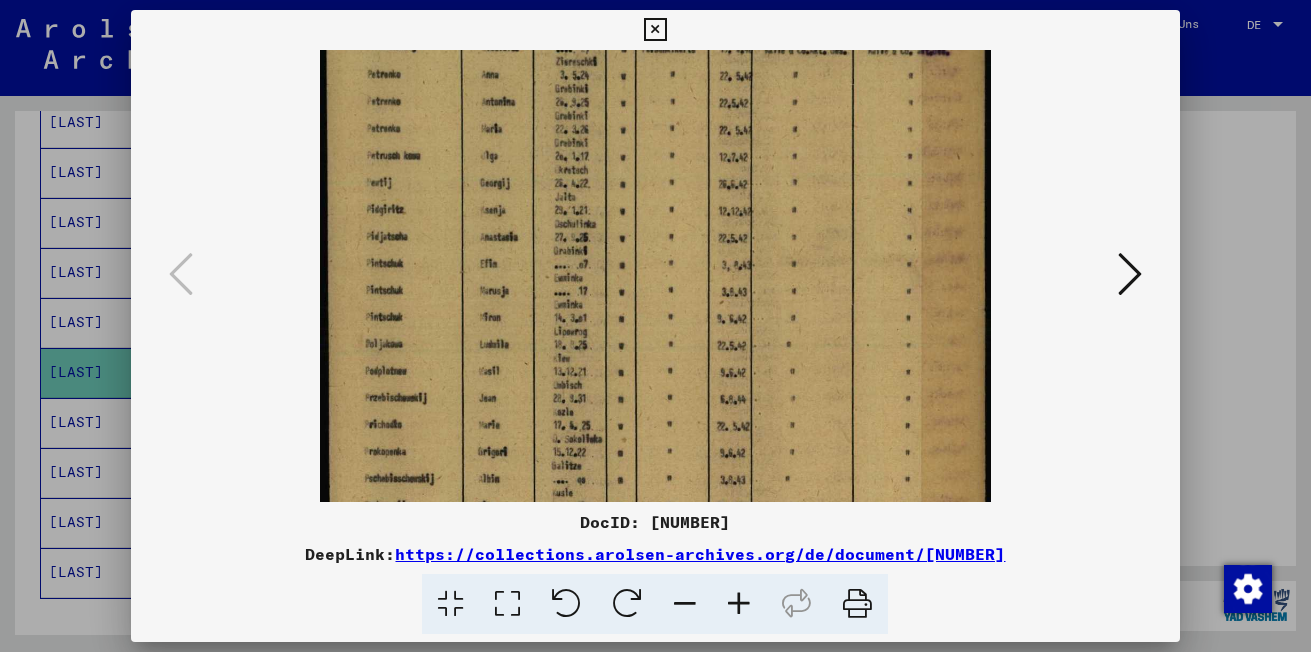 drag, startPoint x: 747, startPoint y: 208, endPoint x: 768, endPoint y: 387, distance: 180.22763 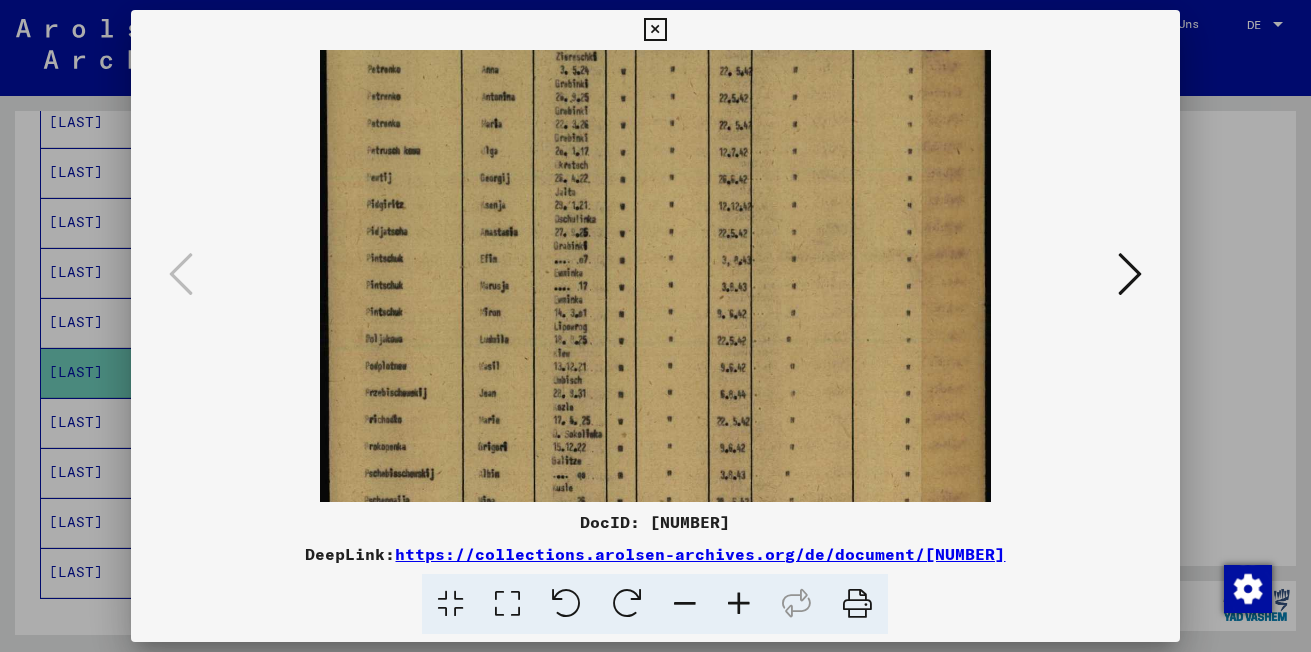 click at bounding box center (1130, 274) 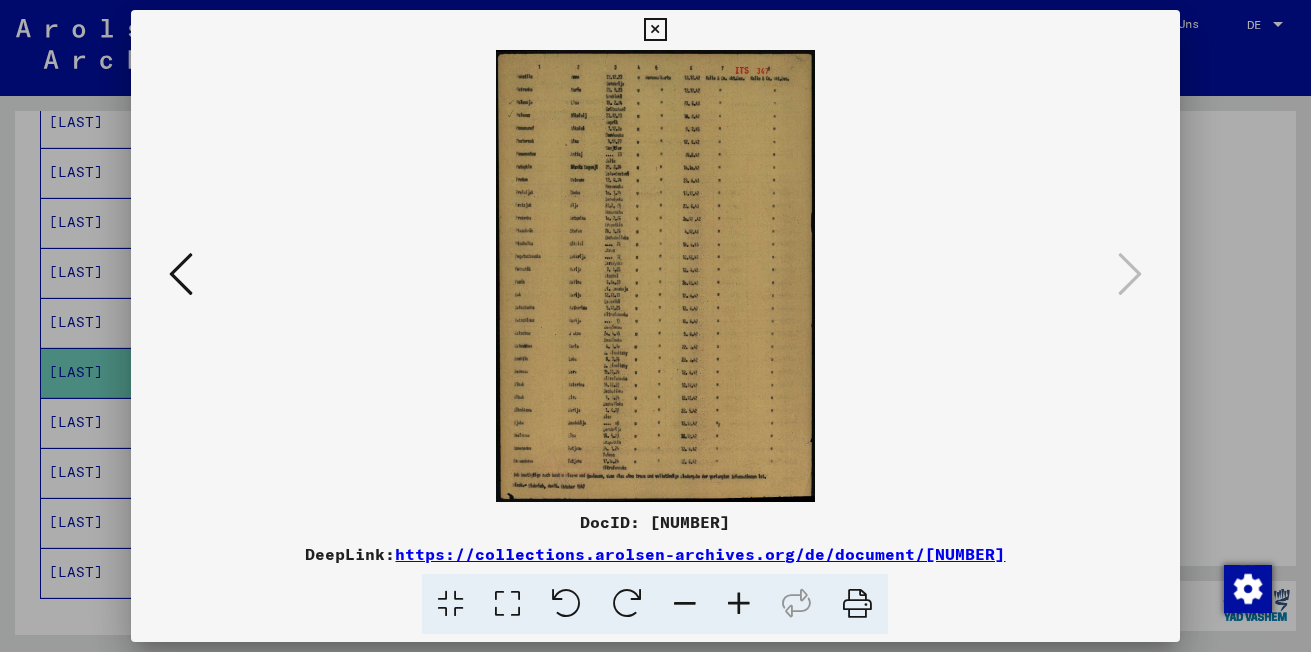 click at bounding box center [739, 604] 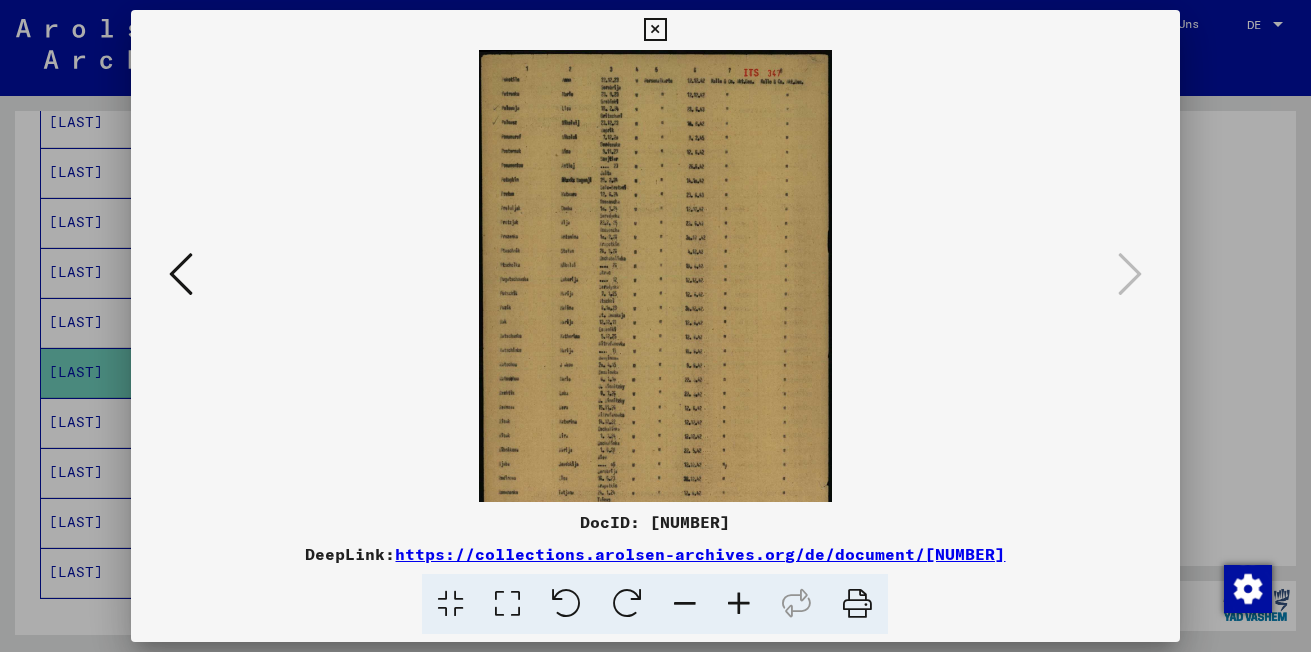 click at bounding box center [739, 604] 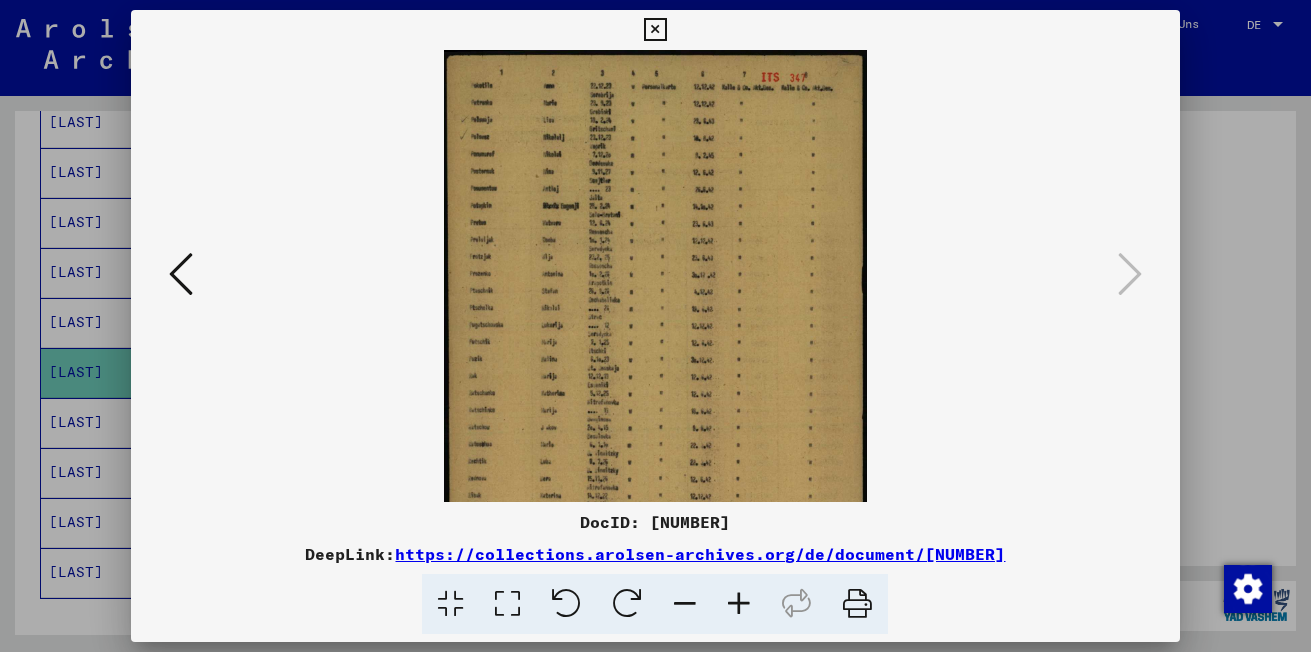 click at bounding box center (739, 604) 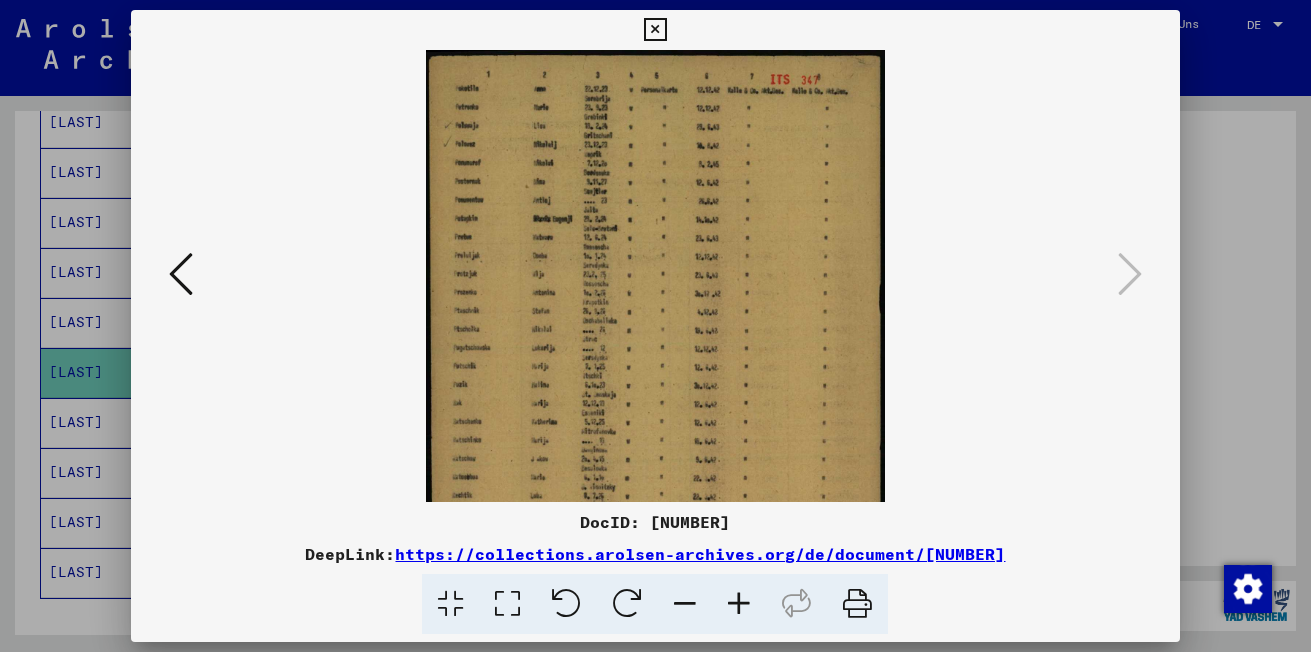 click at bounding box center [739, 604] 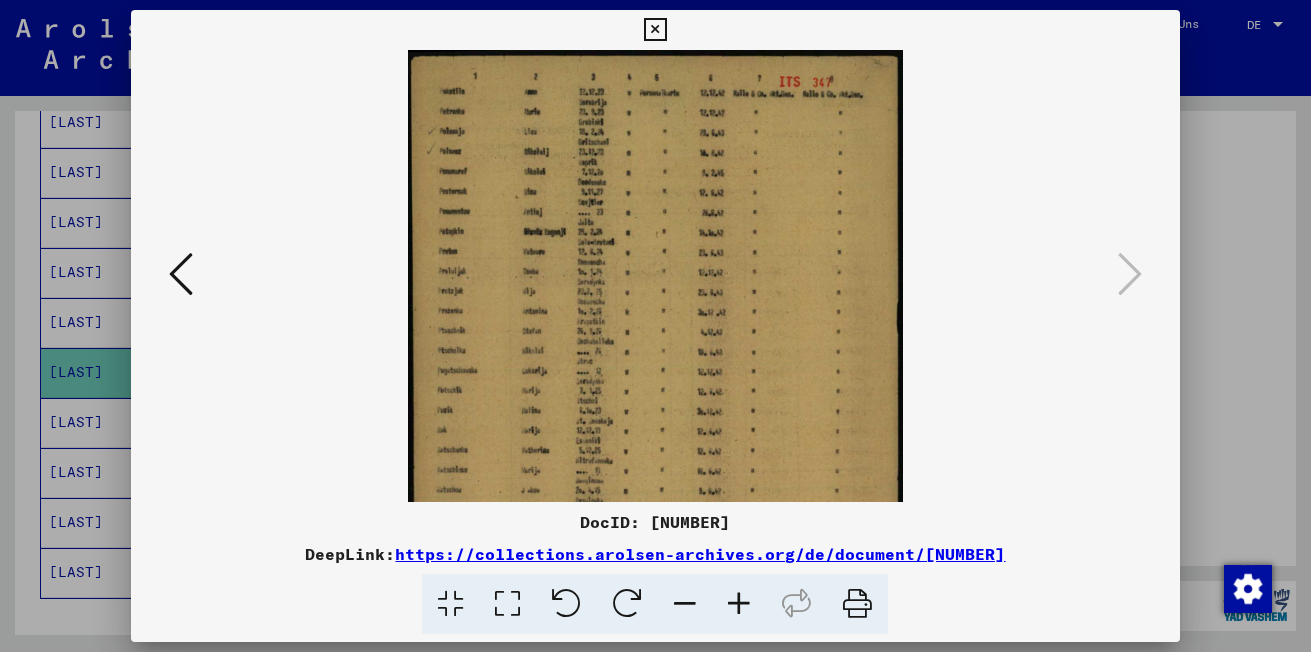 click at bounding box center [739, 604] 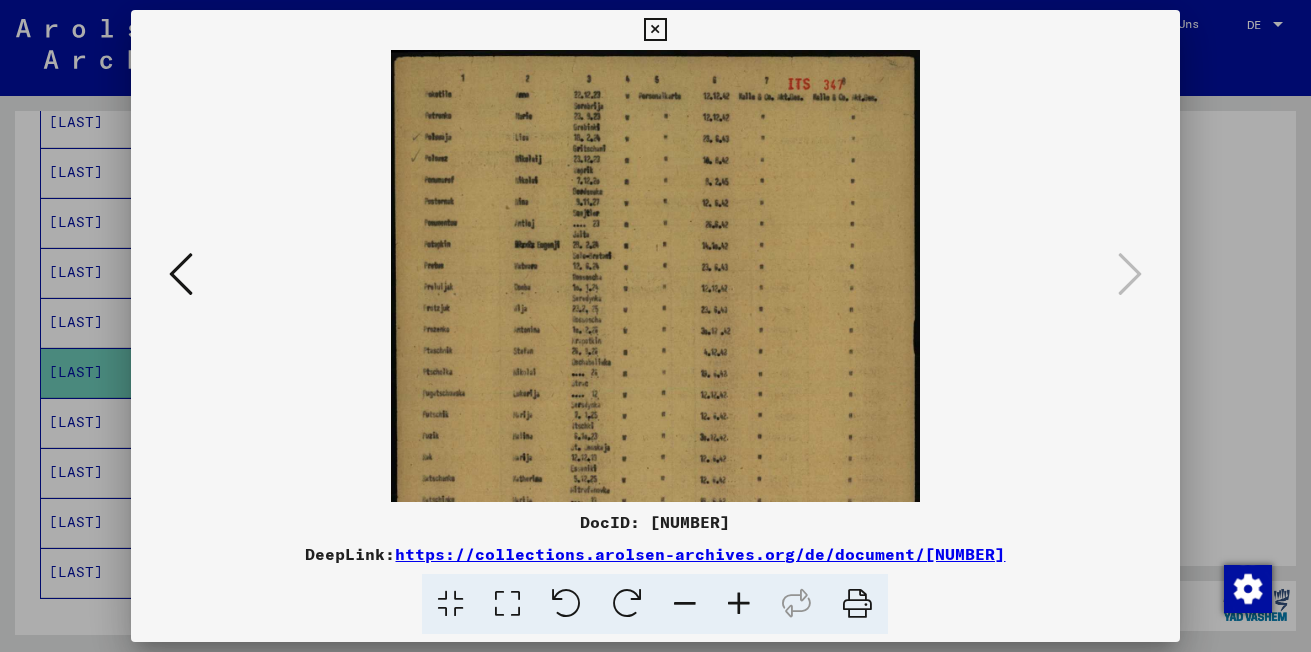 click at bounding box center (739, 604) 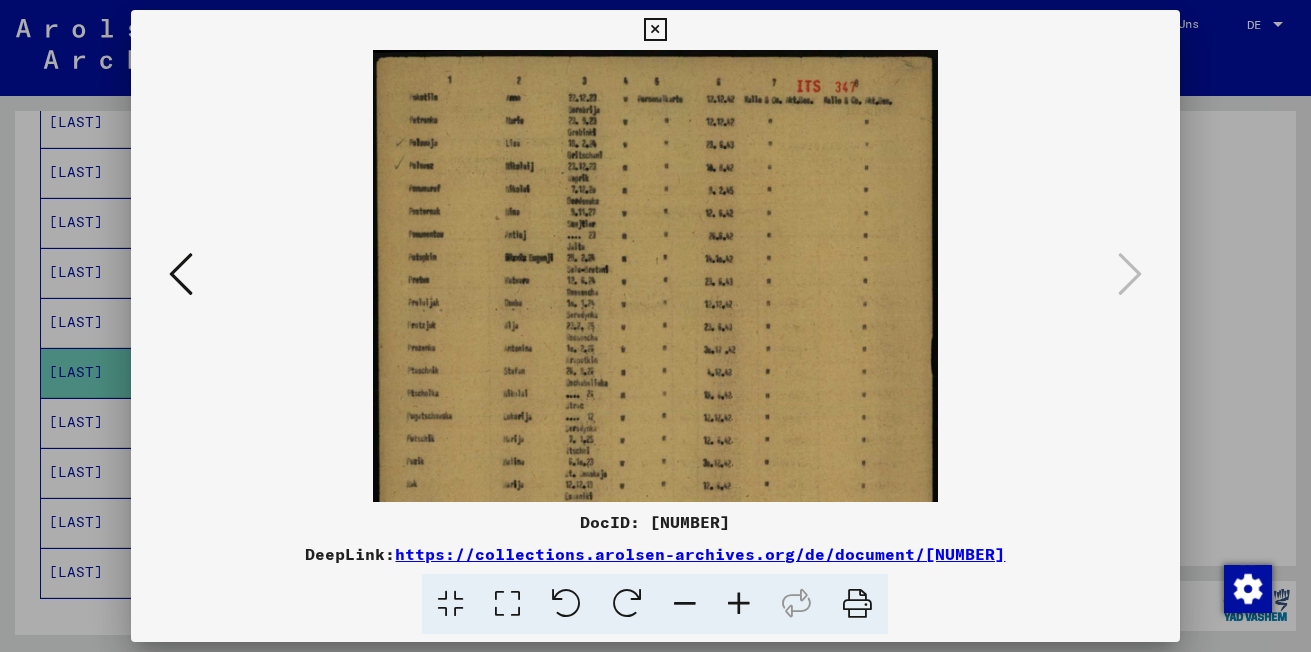 click at bounding box center [739, 604] 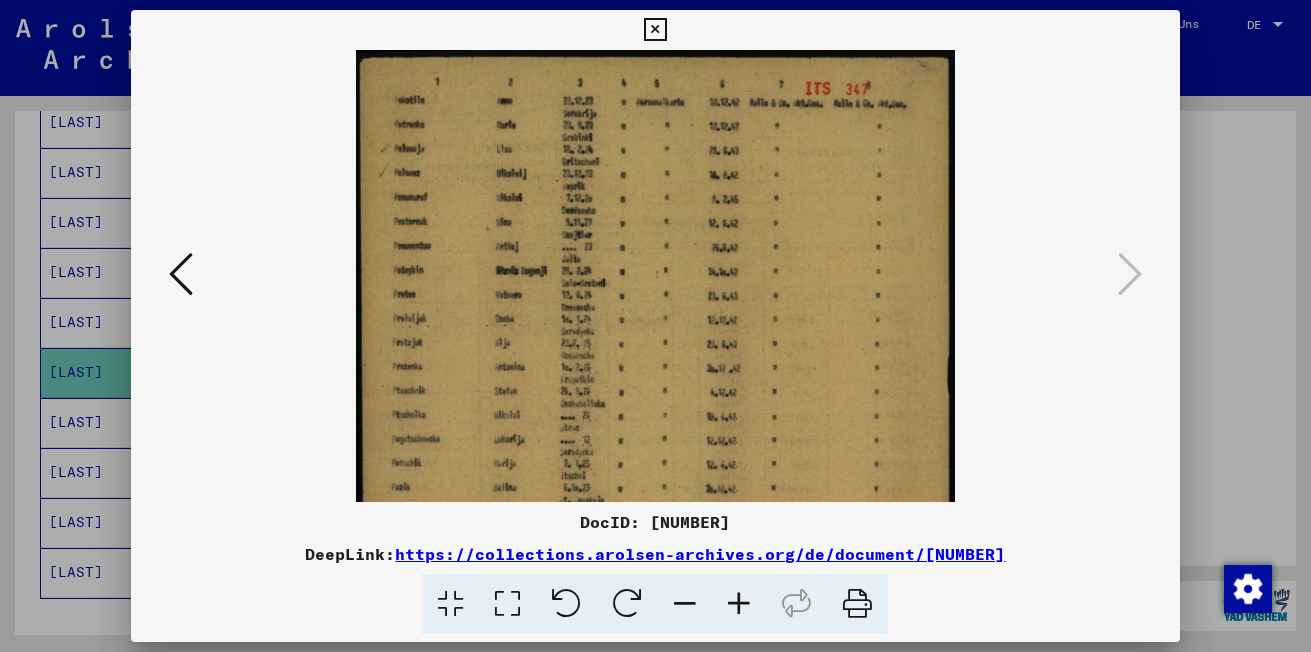 click at bounding box center (739, 604) 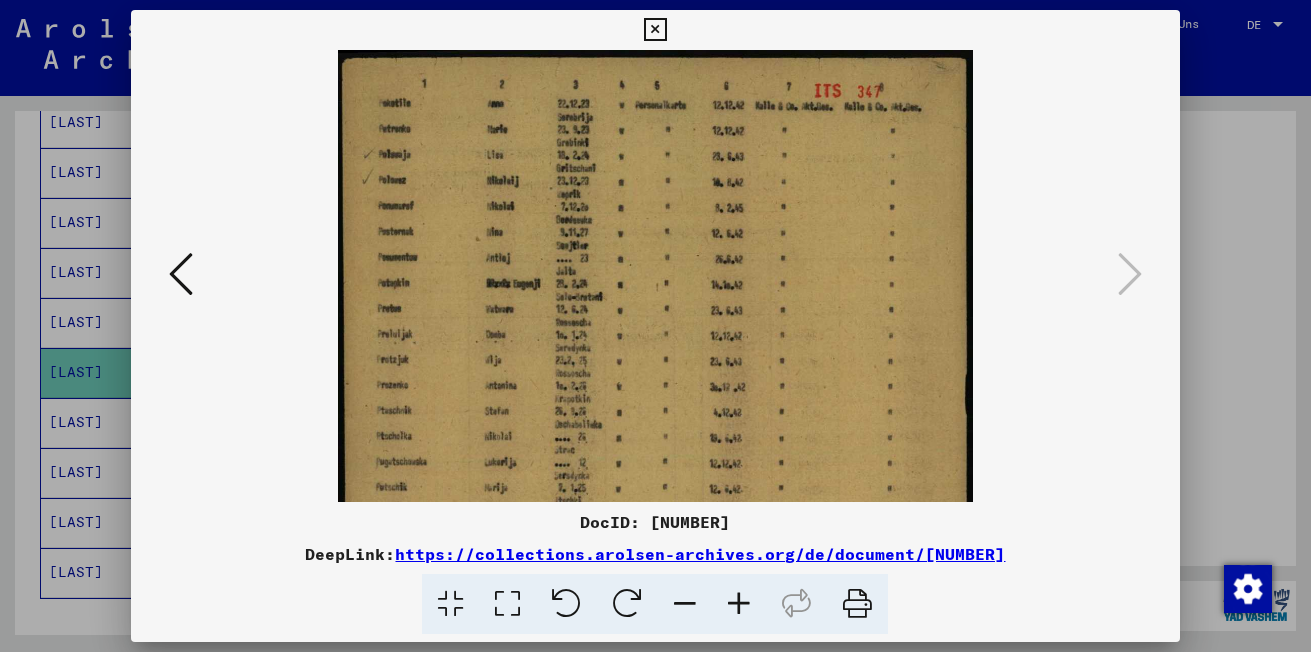 click at bounding box center [739, 604] 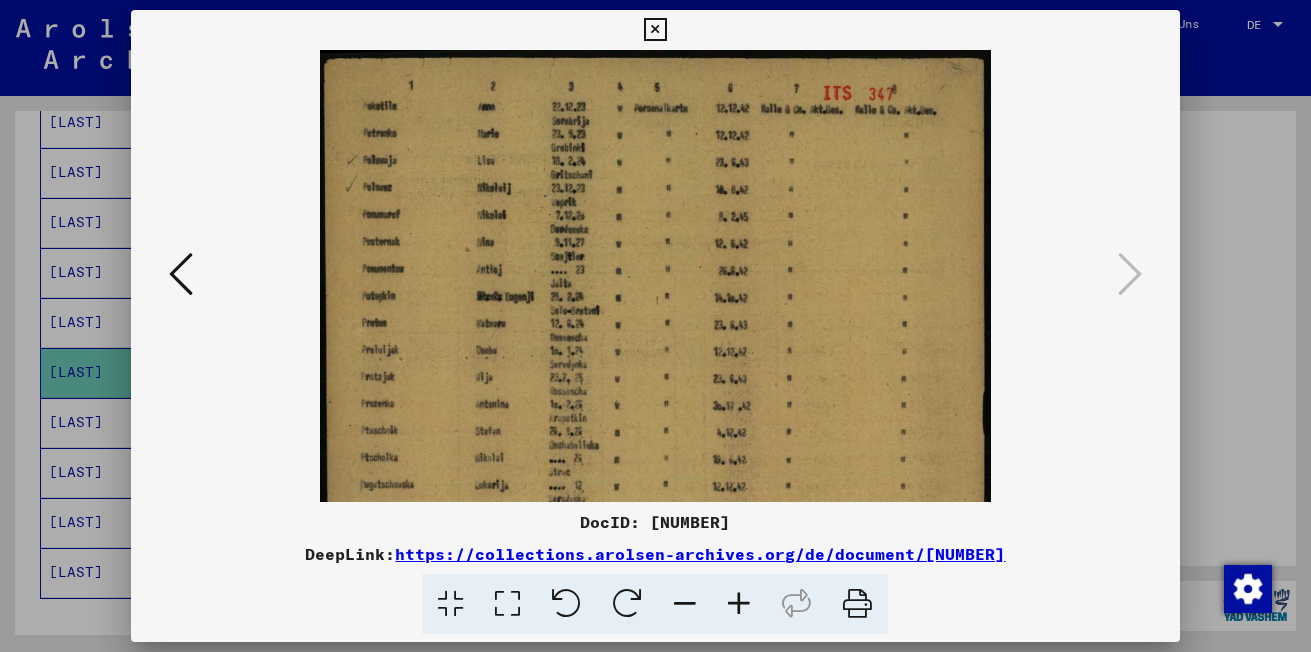 drag, startPoint x: 541, startPoint y: 419, endPoint x: 726, endPoint y: 192, distance: 292.83783 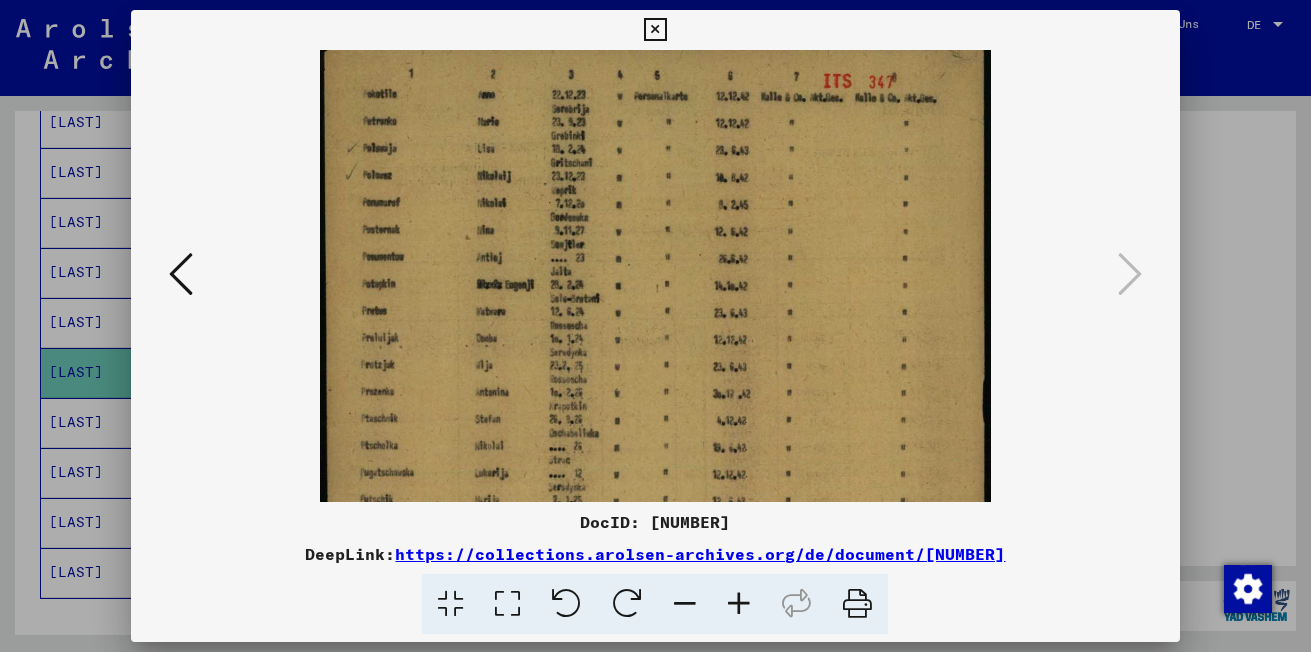 drag, startPoint x: 664, startPoint y: 35, endPoint x: 602, endPoint y: 97, distance: 87.681244 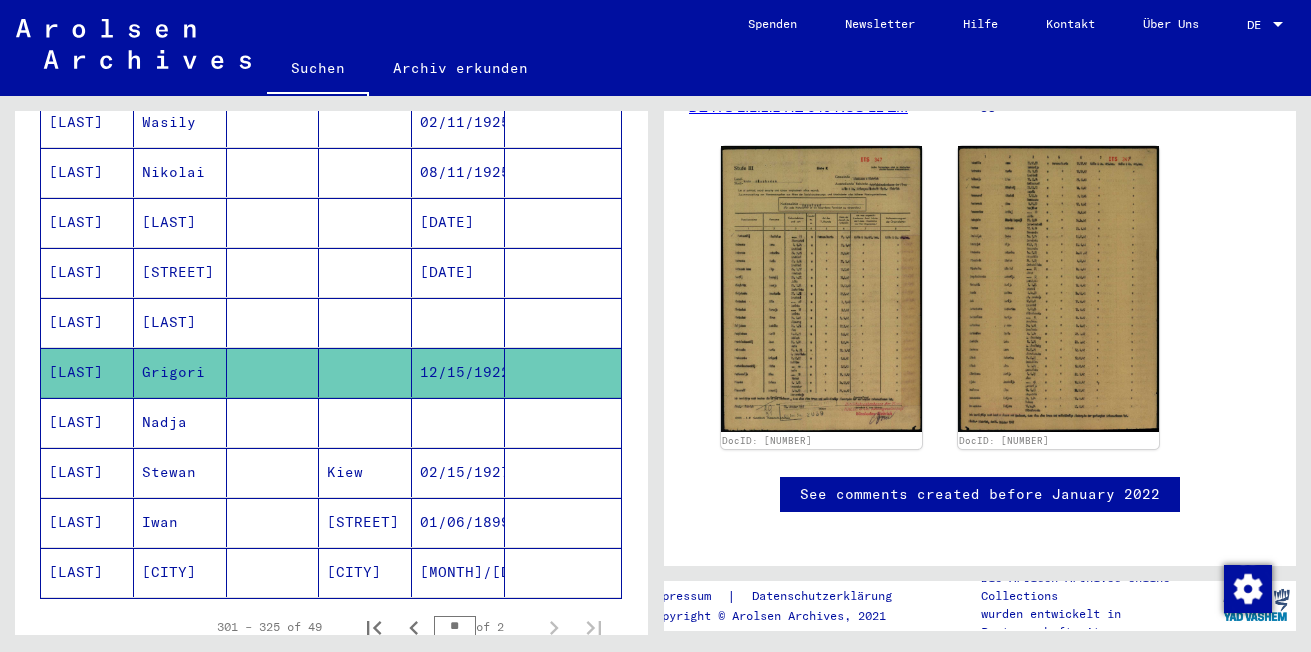 click on "[LAST]" at bounding box center [87, 372] 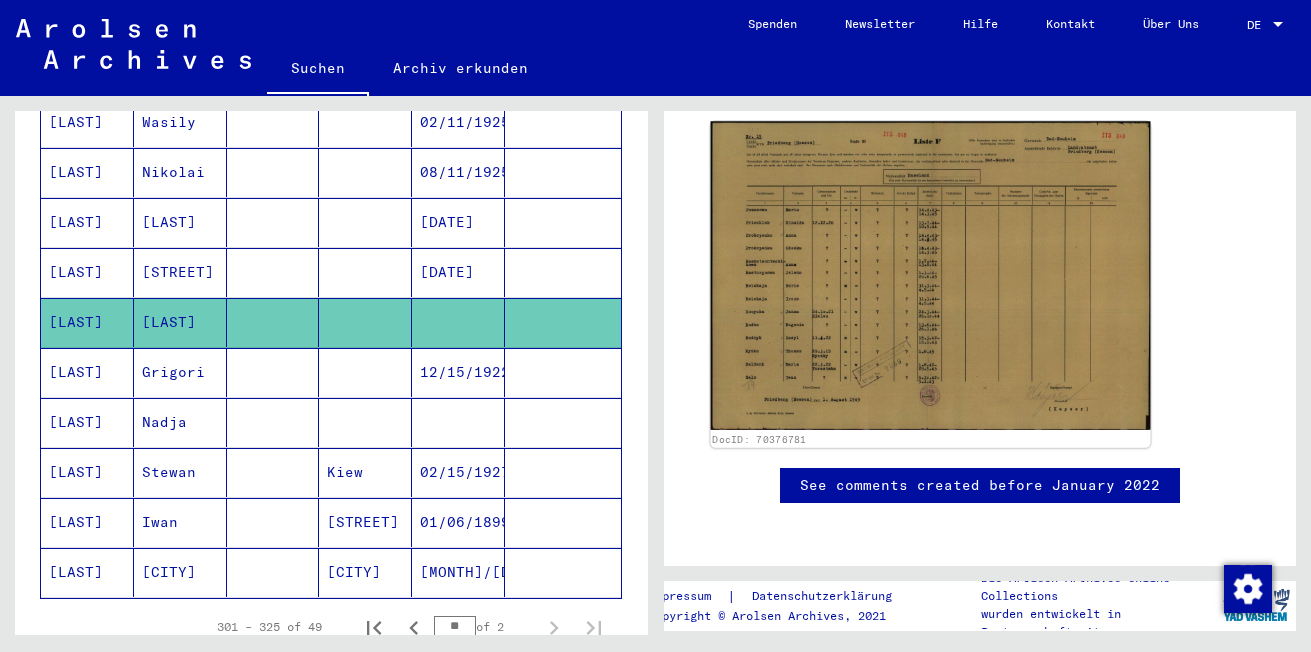 scroll, scrollTop: 377, scrollLeft: 0, axis: vertical 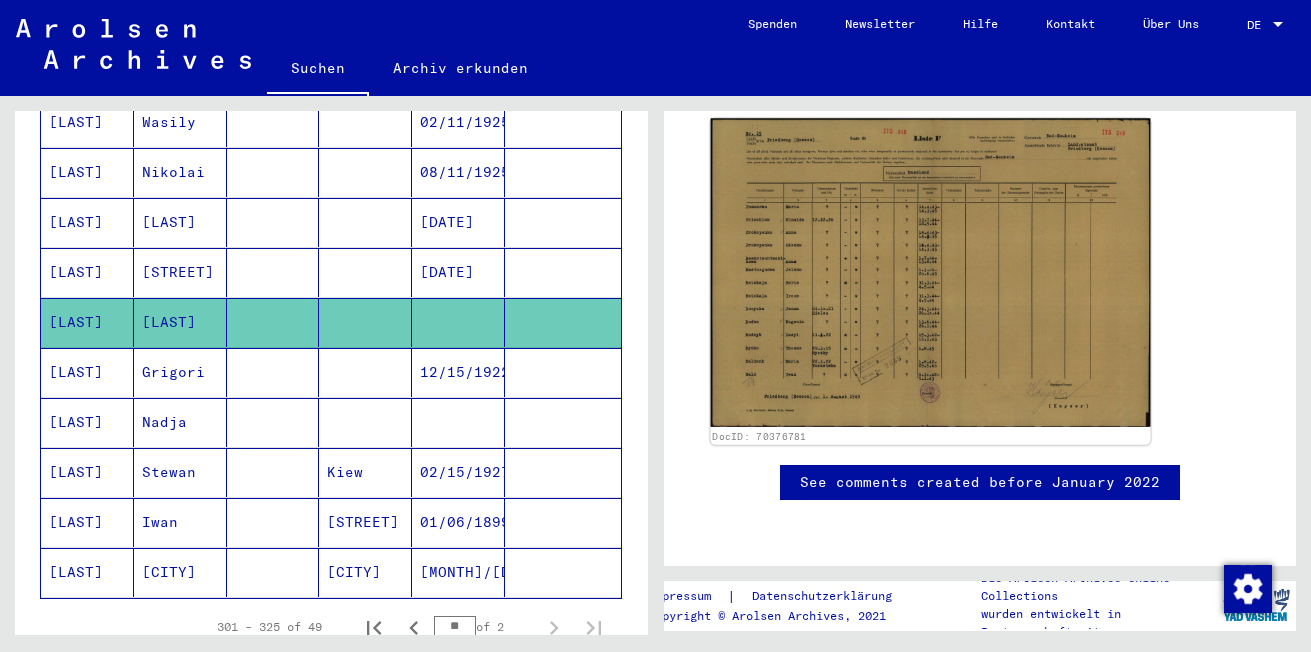 click 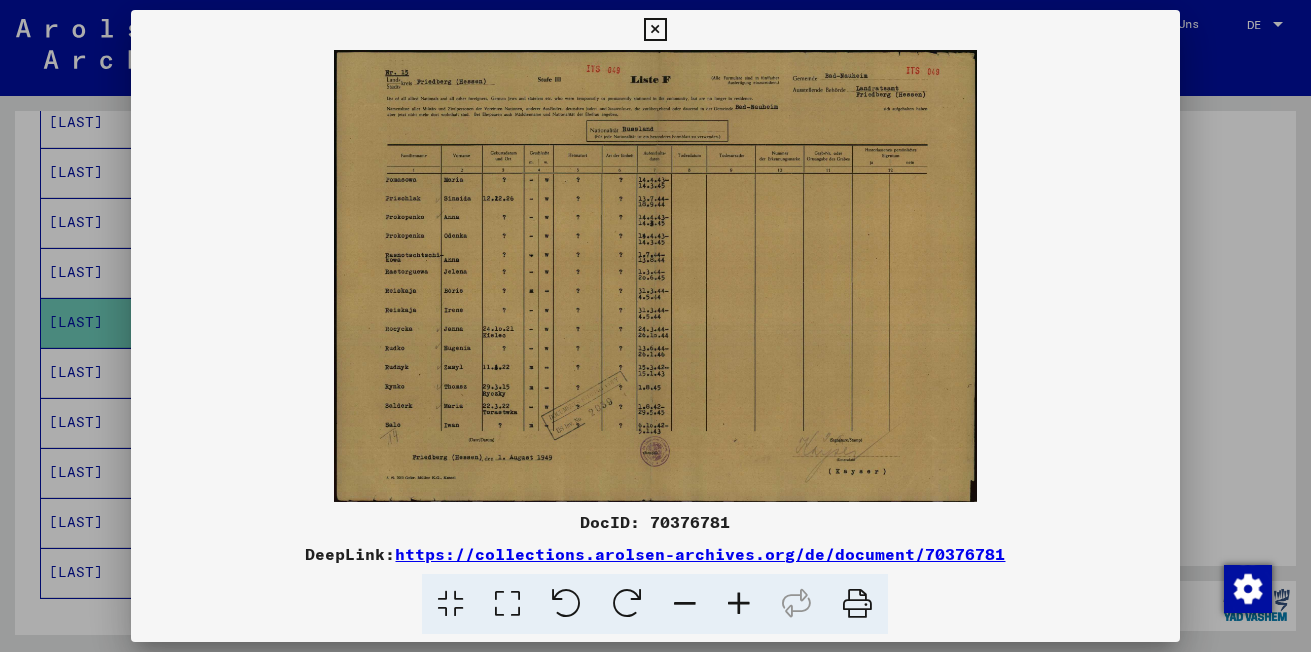 click at bounding box center [739, 604] 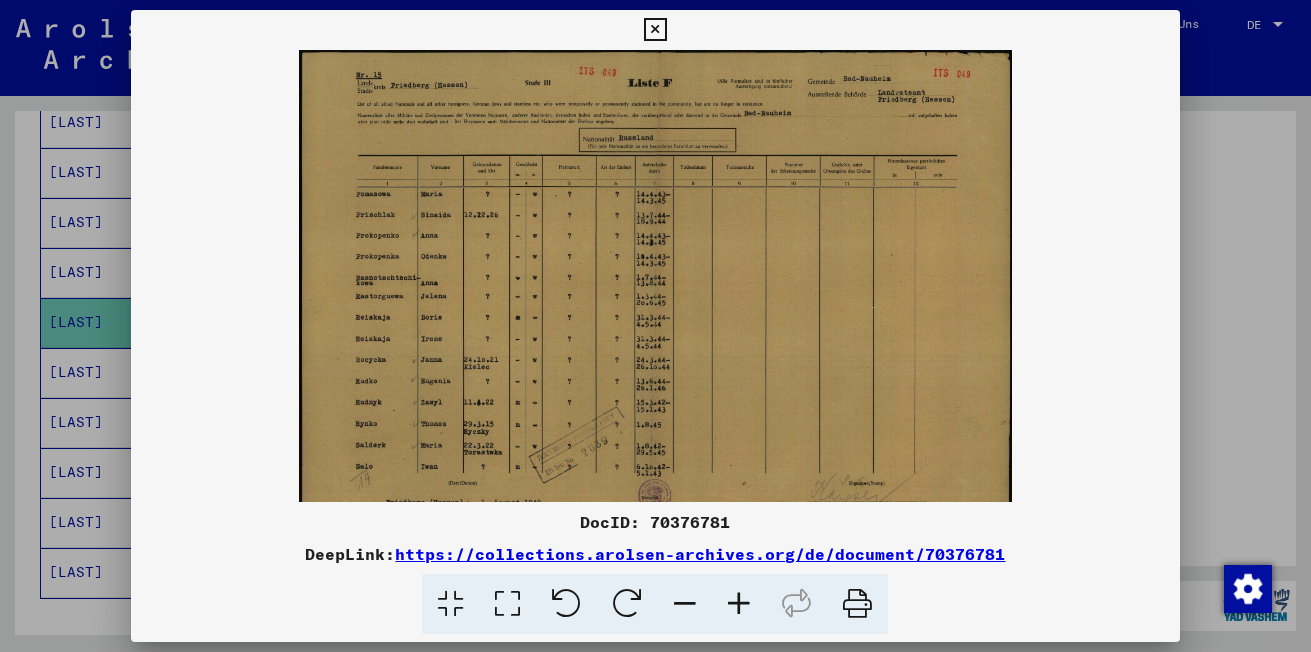 click at bounding box center [739, 604] 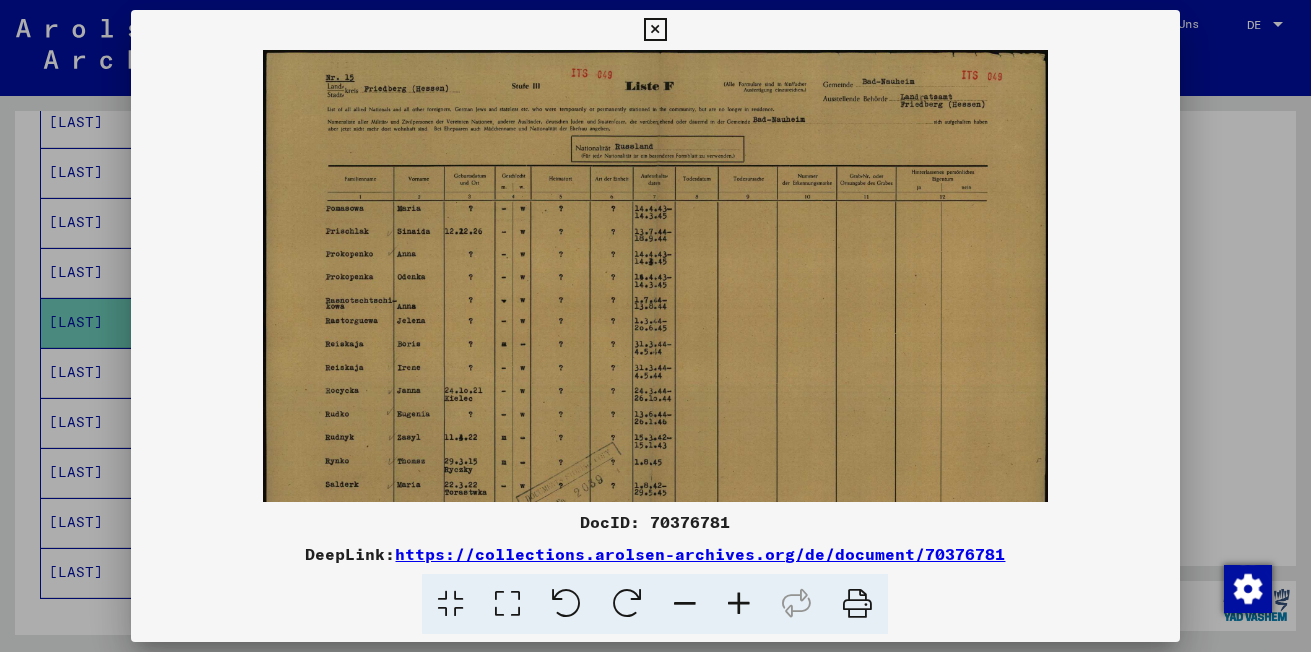click at bounding box center (739, 604) 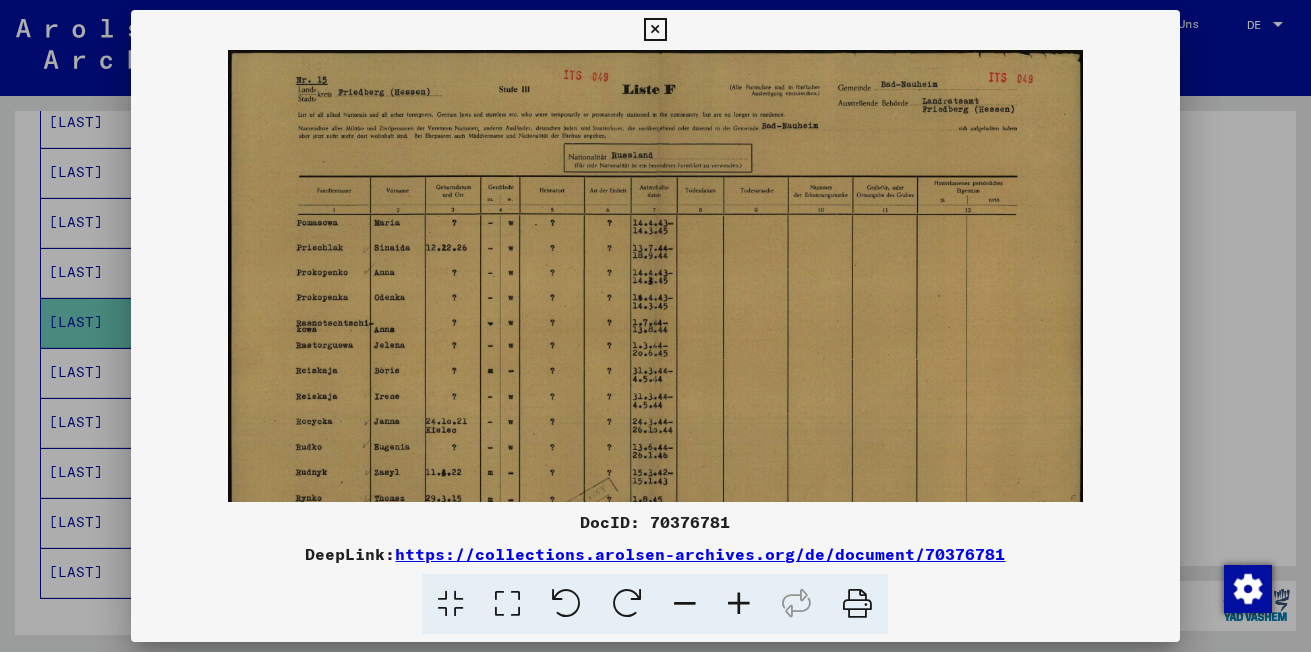 click at bounding box center [739, 604] 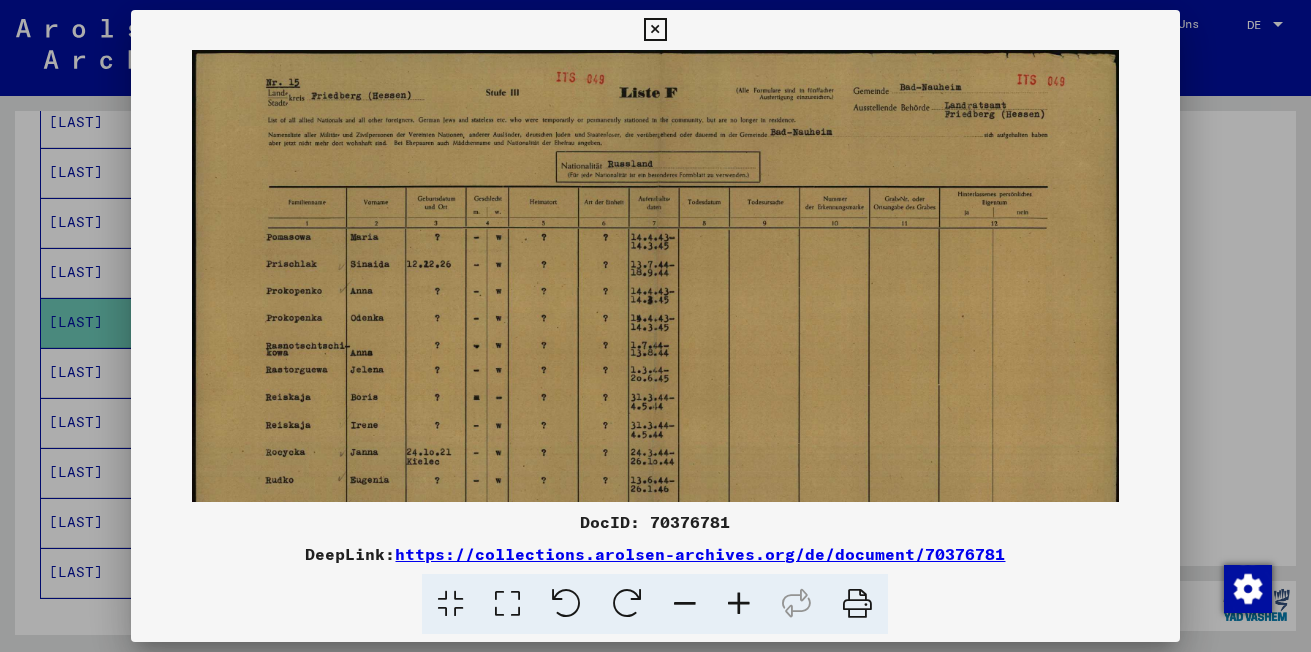 click at bounding box center (739, 604) 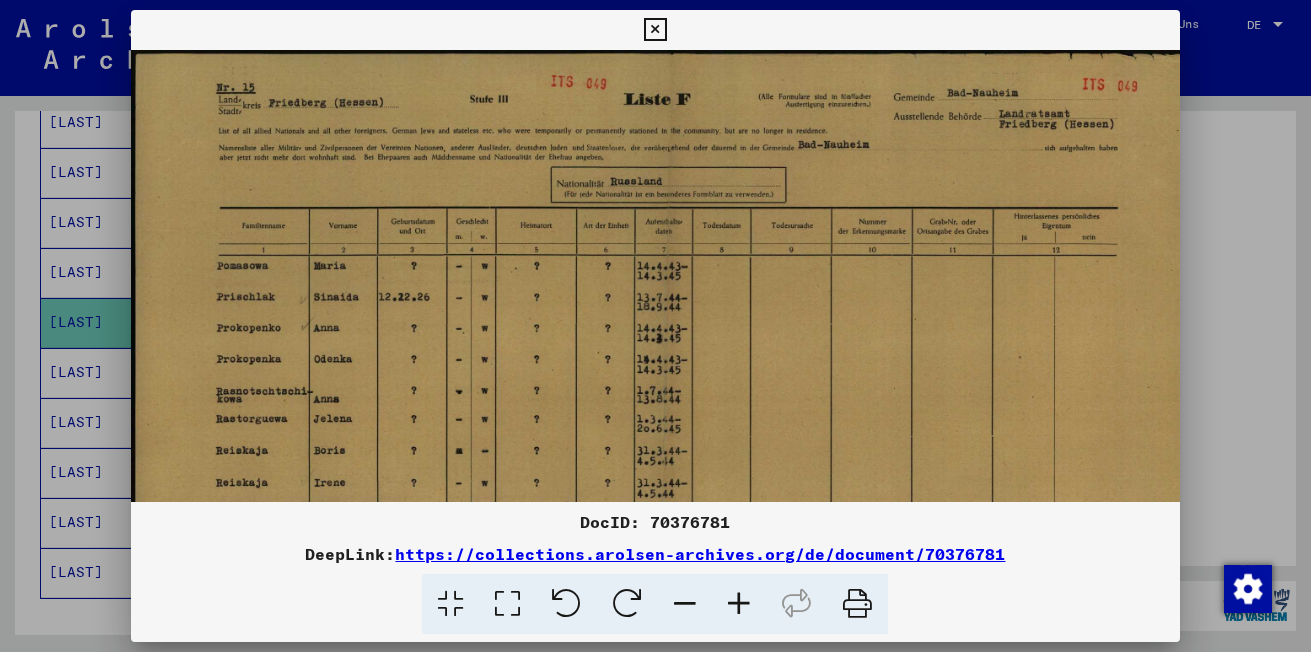 click at bounding box center (739, 604) 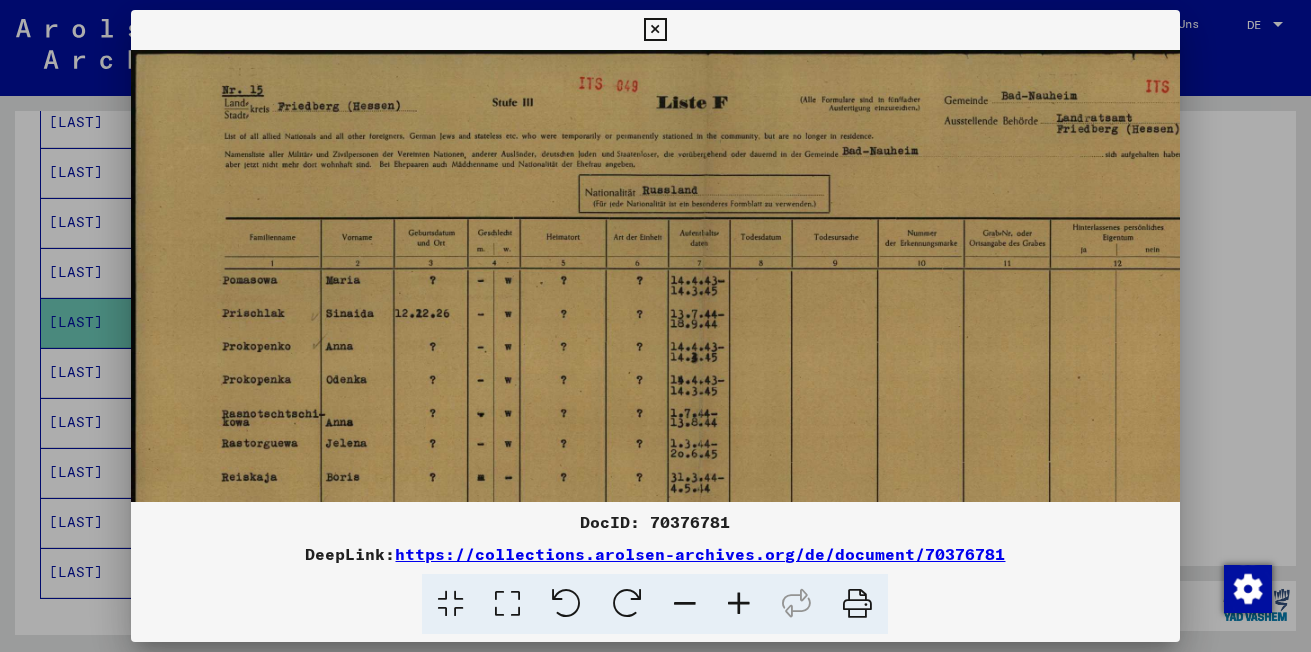 click at bounding box center [739, 604] 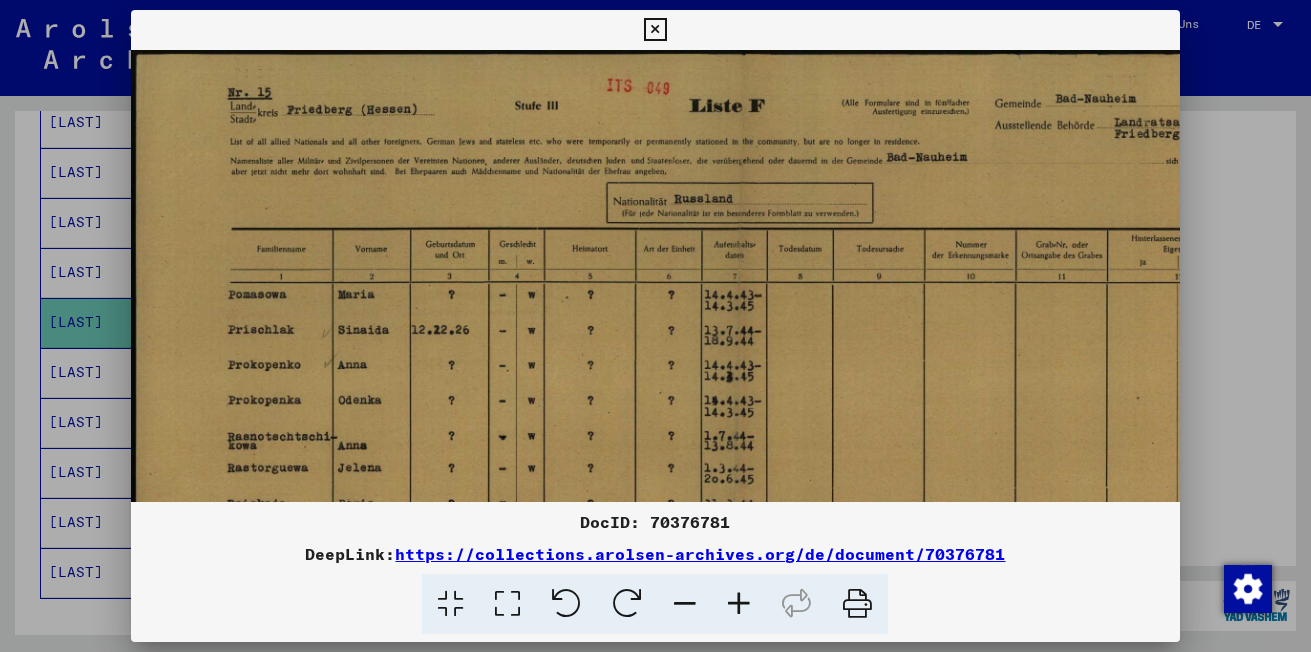click at bounding box center (736, 476) 